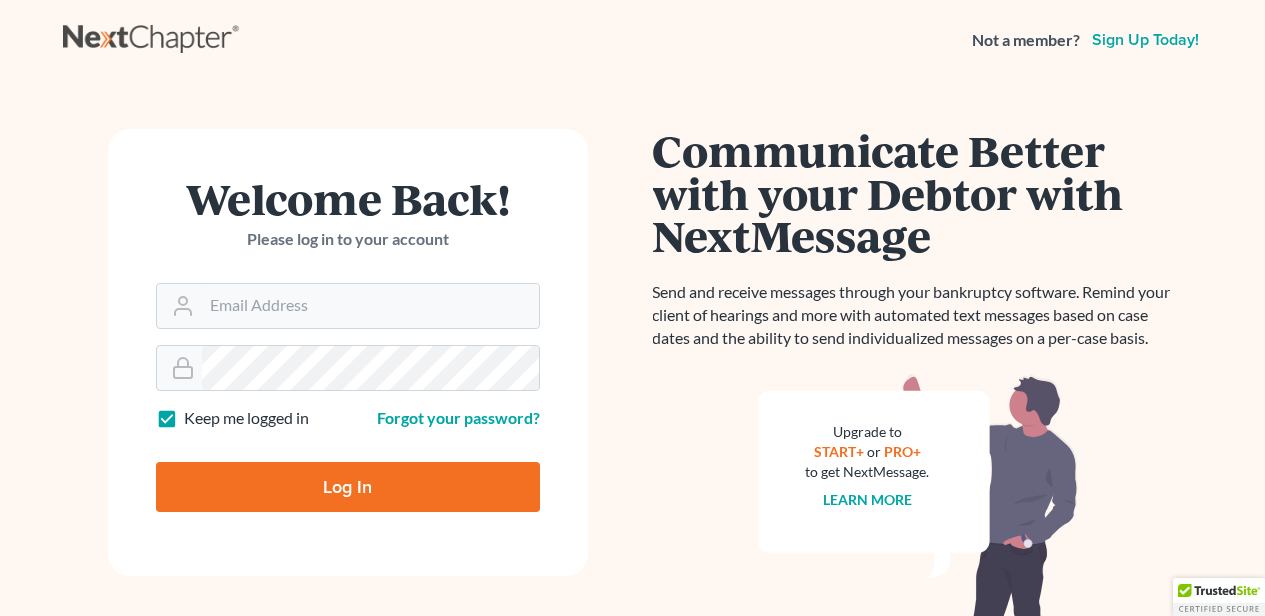 scroll, scrollTop: 0, scrollLeft: 0, axis: both 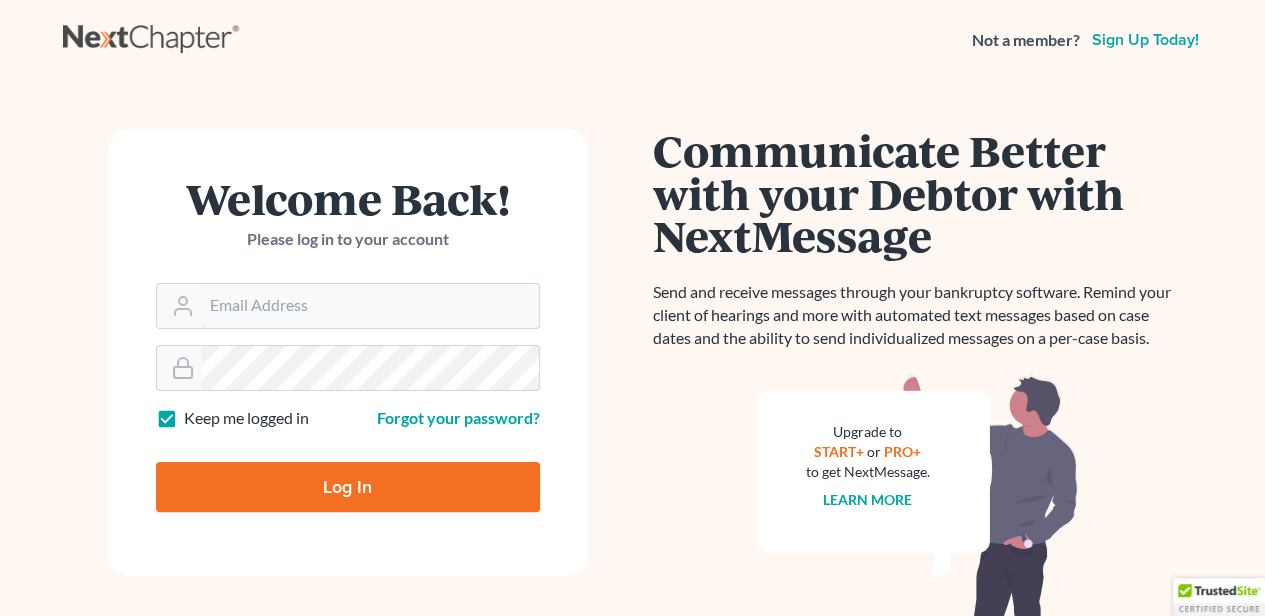 type on "kkeen@meredithlawfirm.com" 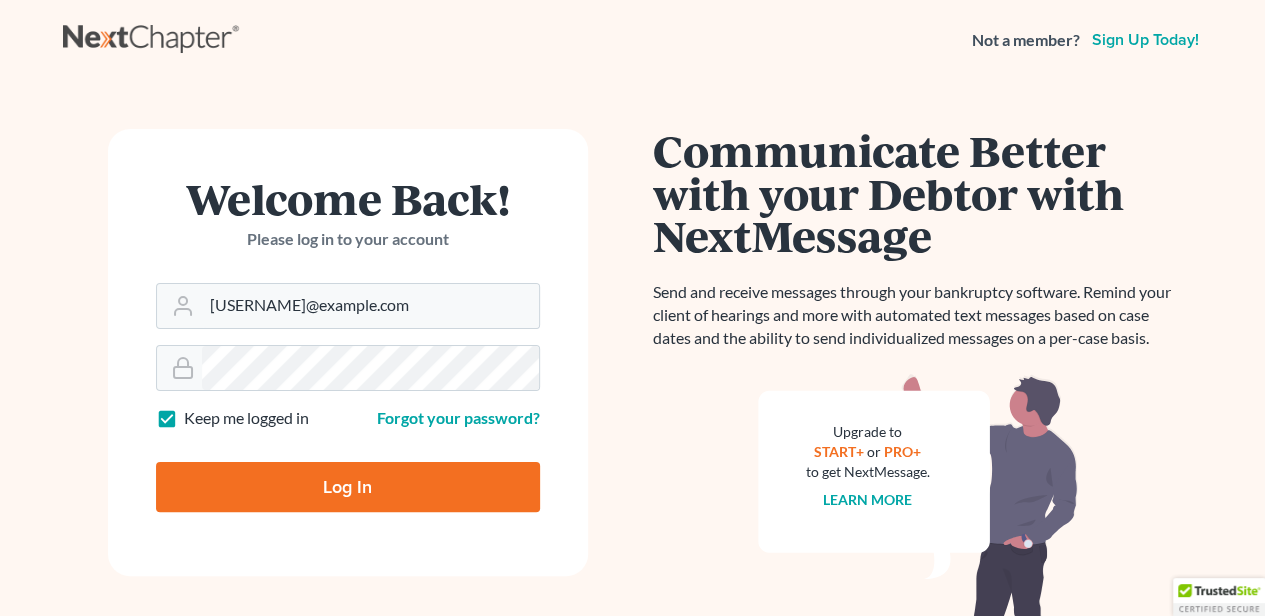 click on "Log In" at bounding box center [348, 487] 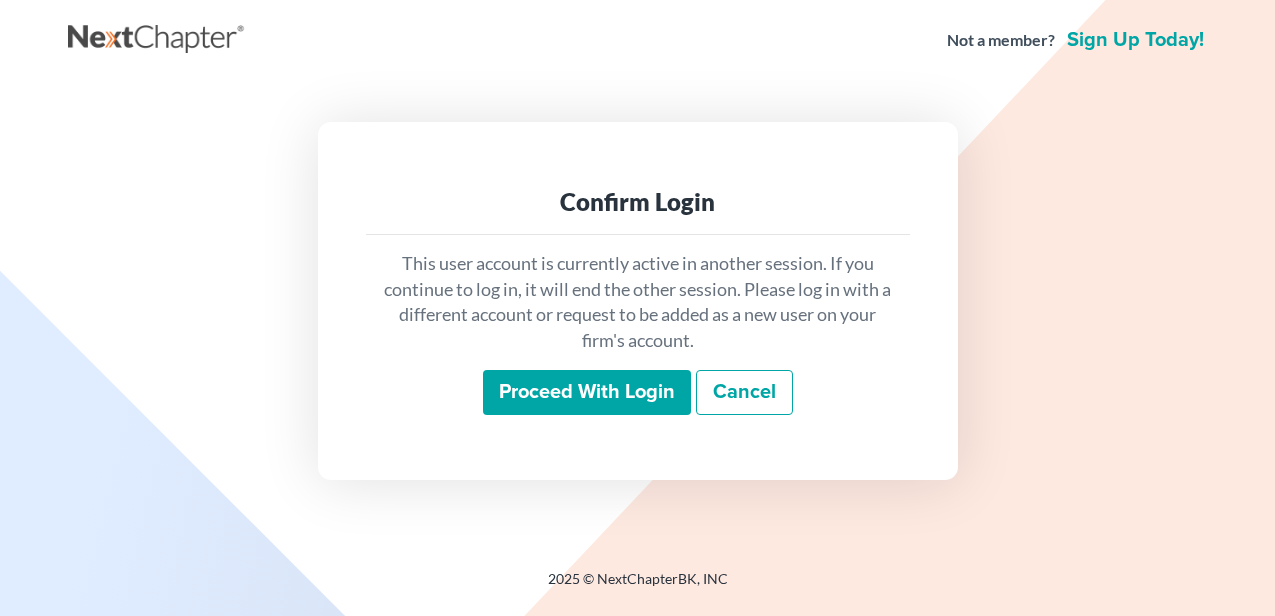 scroll, scrollTop: 0, scrollLeft: 0, axis: both 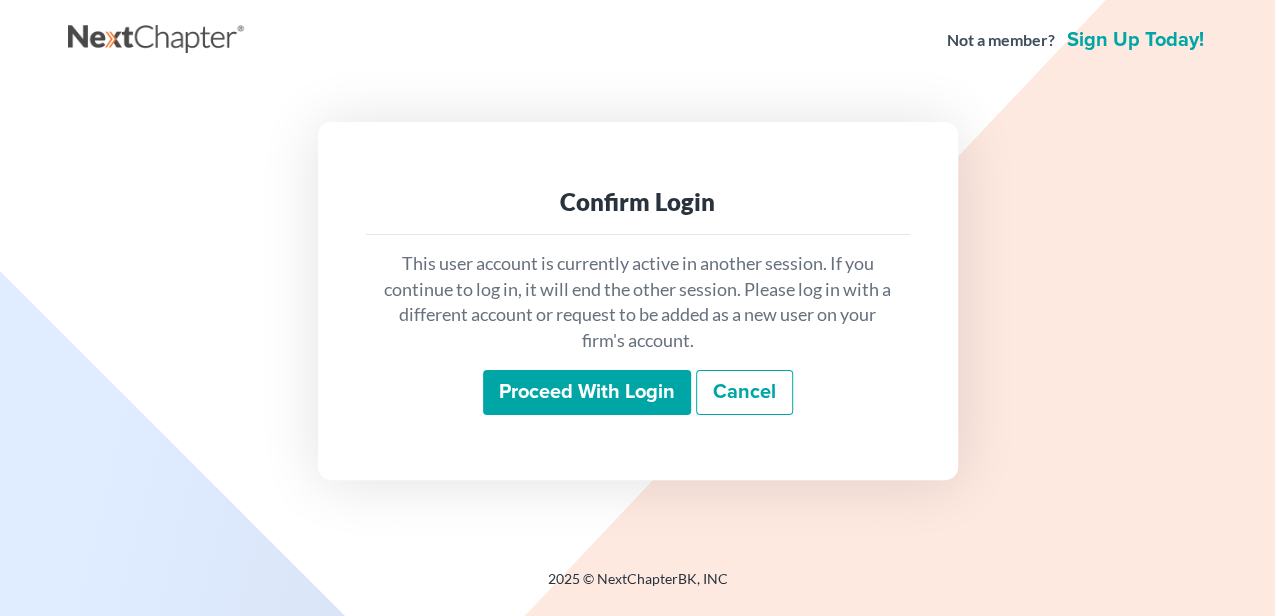 click on "Proceed with login" at bounding box center [587, 393] 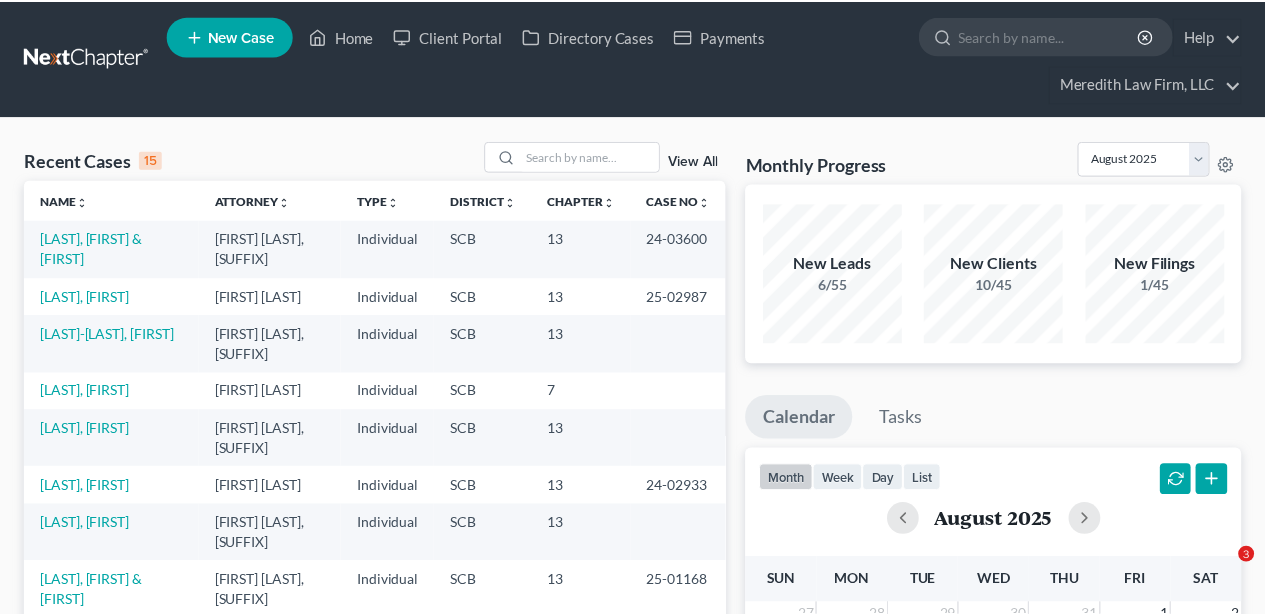 scroll, scrollTop: 0, scrollLeft: 0, axis: both 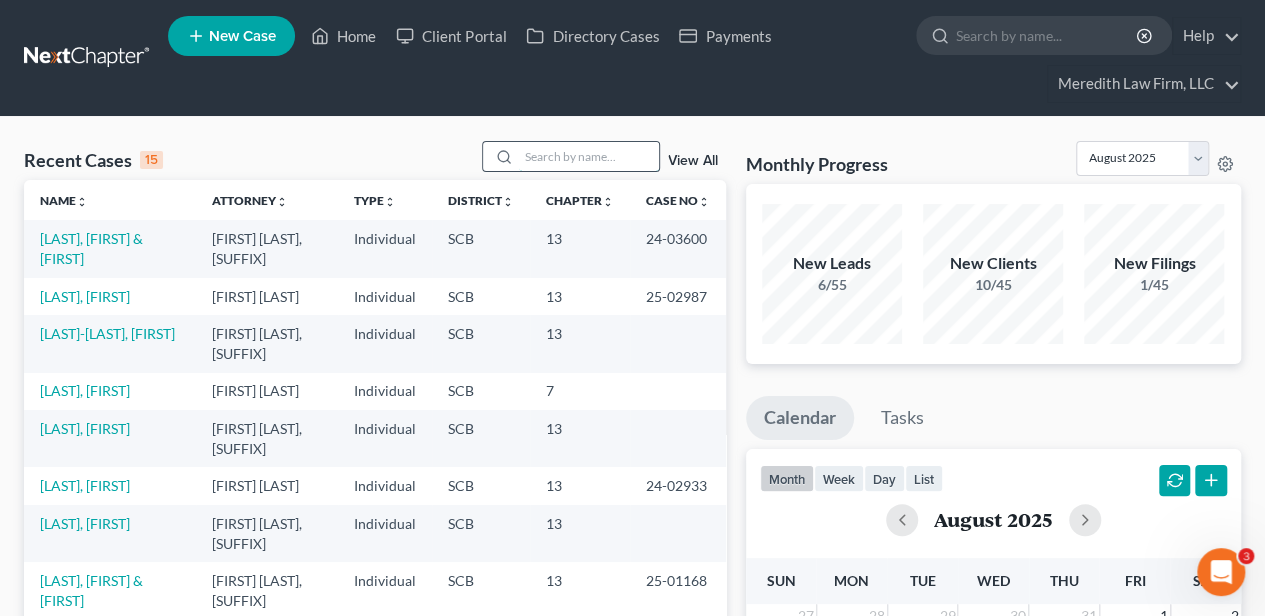 click at bounding box center (589, 156) 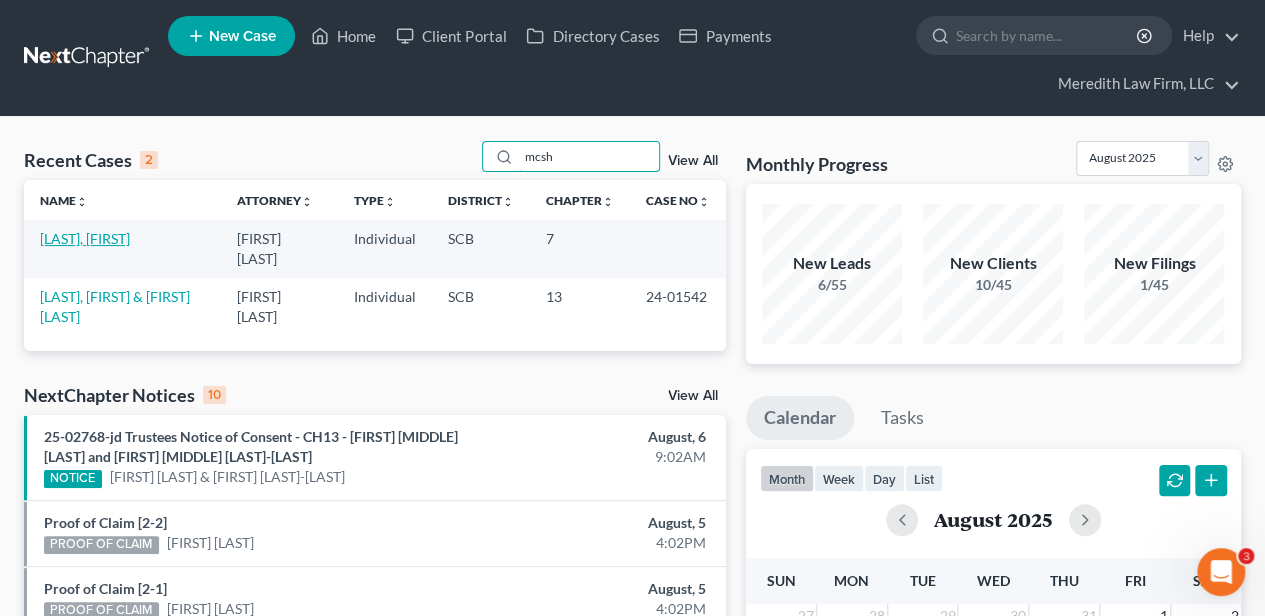type on "mcsh" 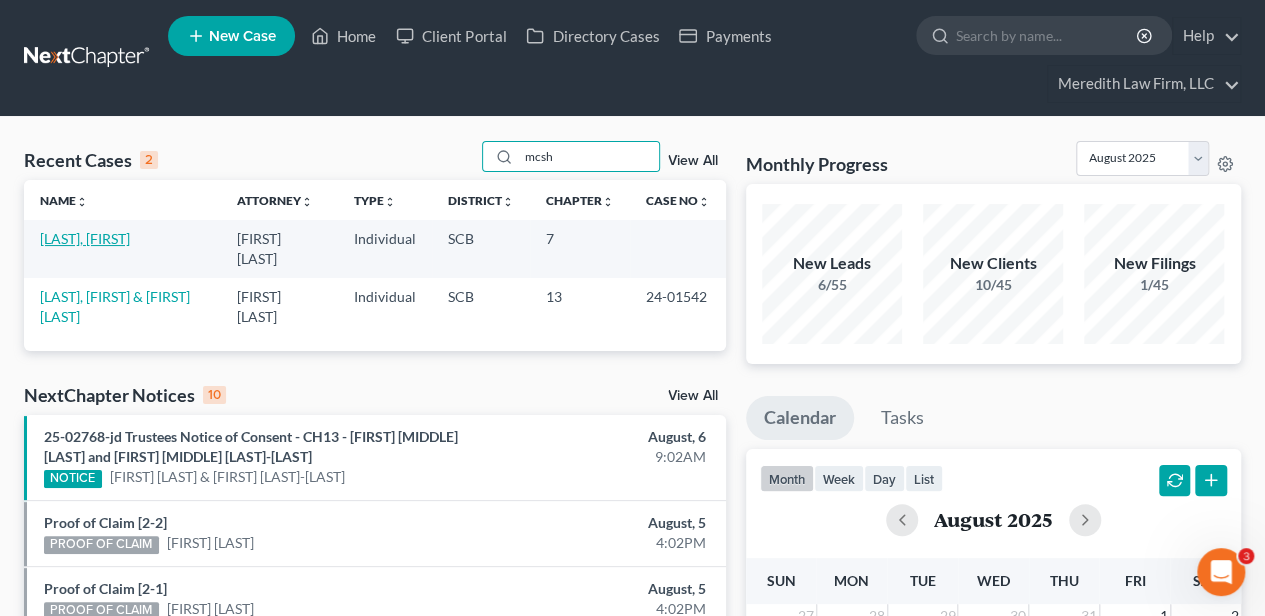 click on "[LAST], [FIRST]" at bounding box center [85, 238] 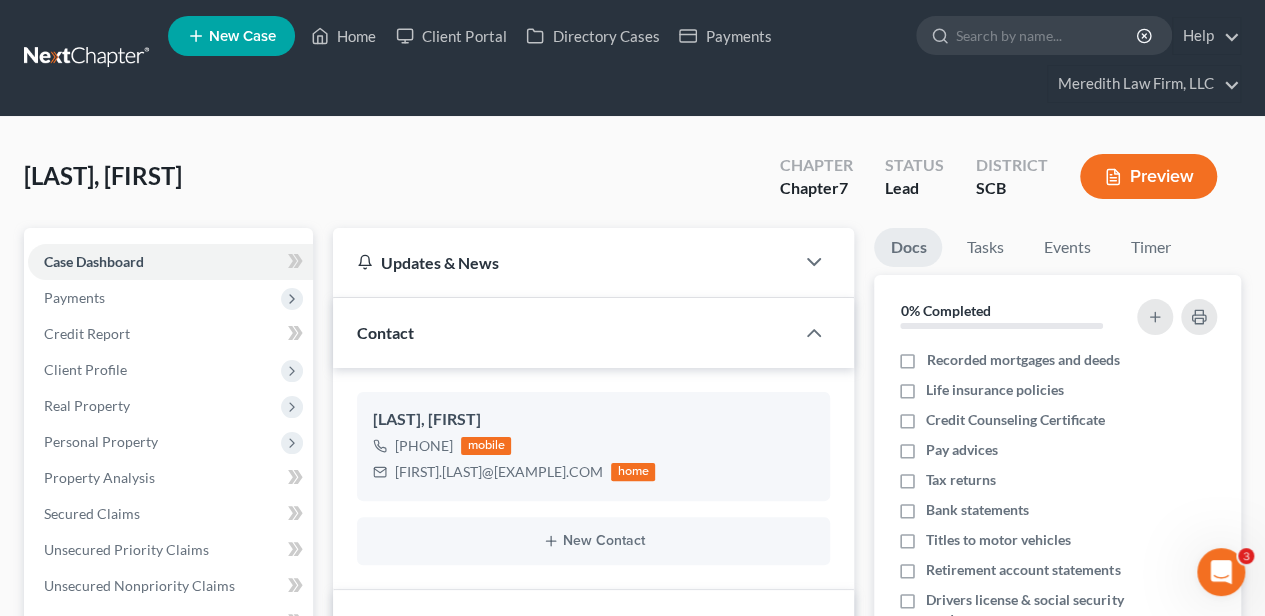 select on "2" 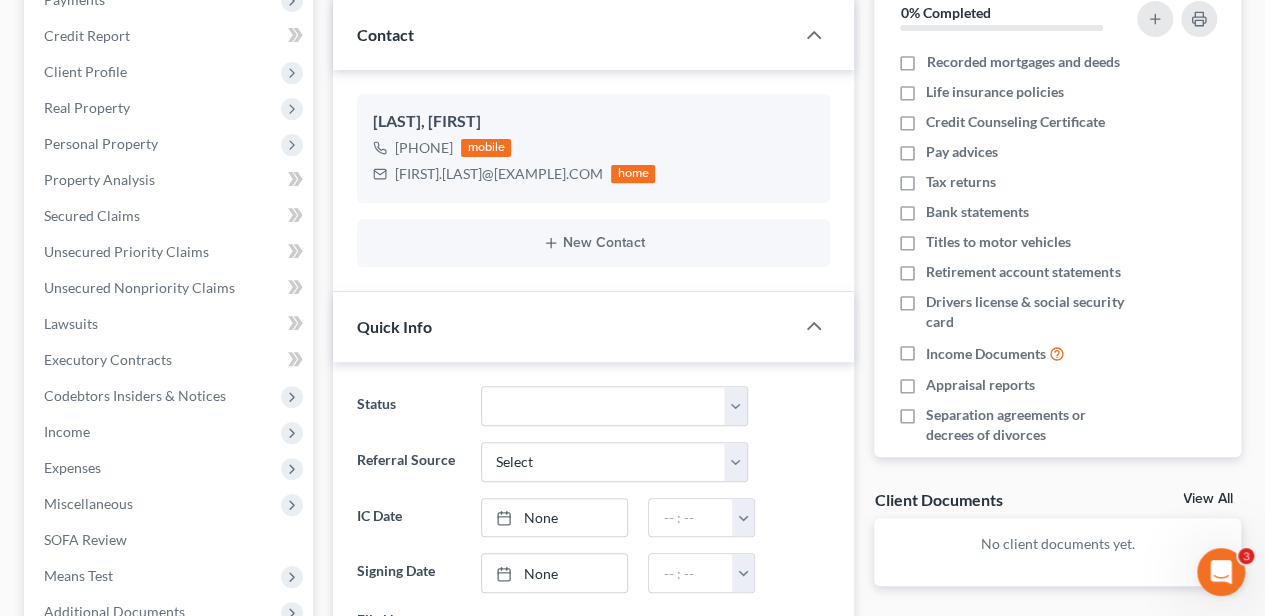 scroll, scrollTop: 333, scrollLeft: 0, axis: vertical 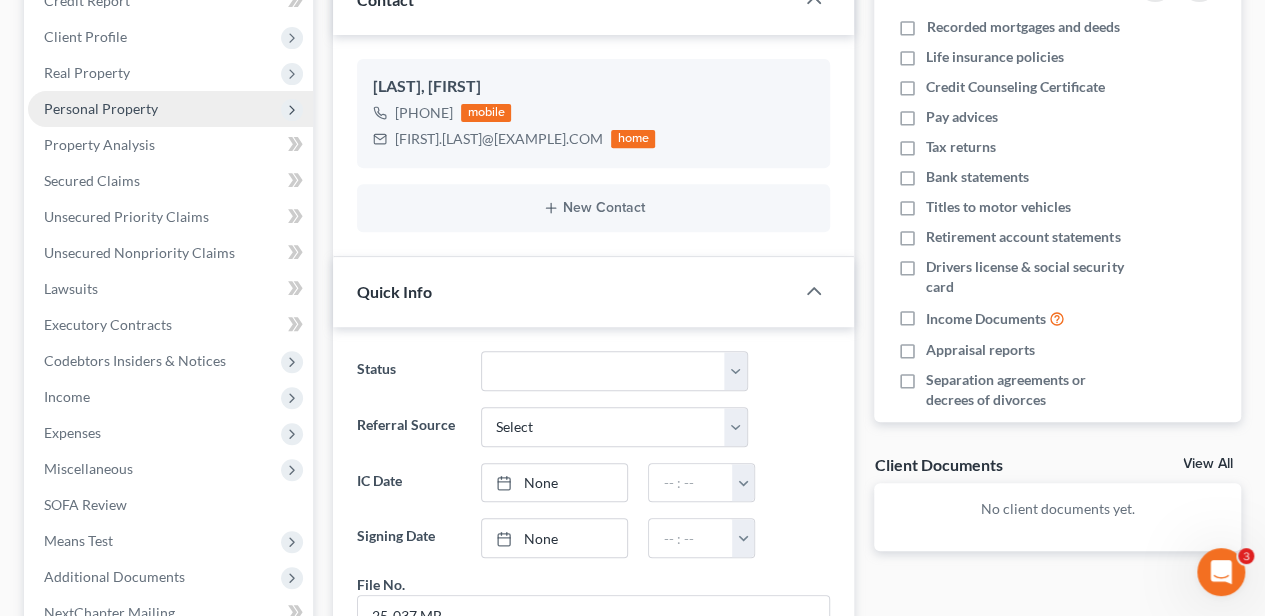 click on "Personal Property" at bounding box center [101, 108] 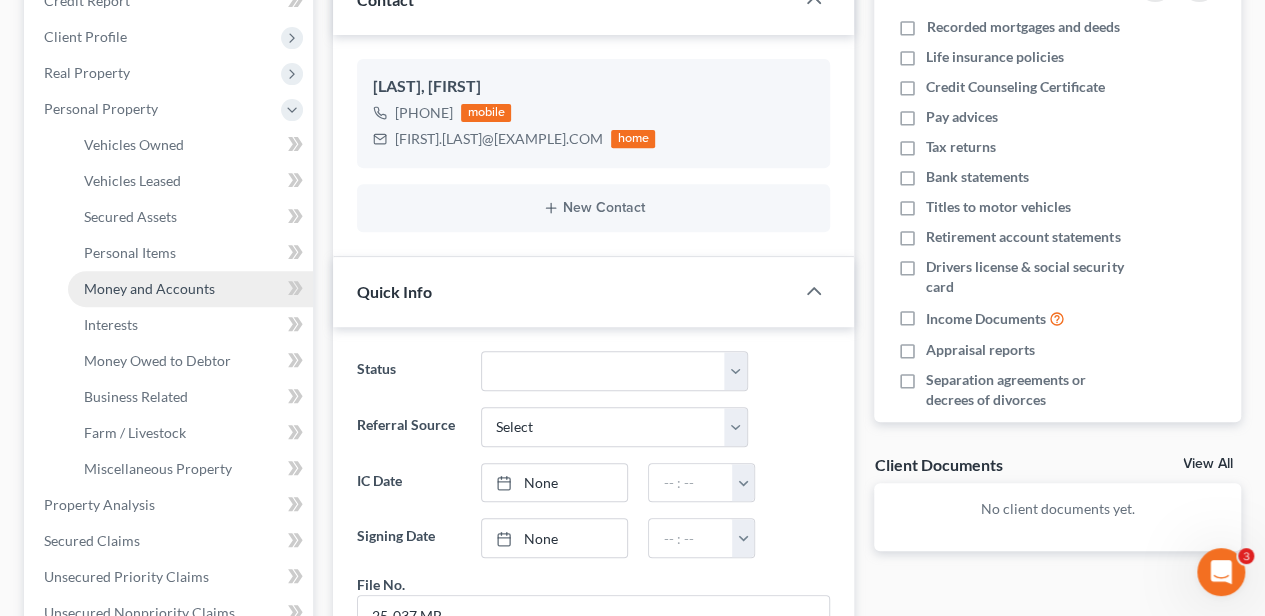 click on "Money and Accounts" at bounding box center (149, 288) 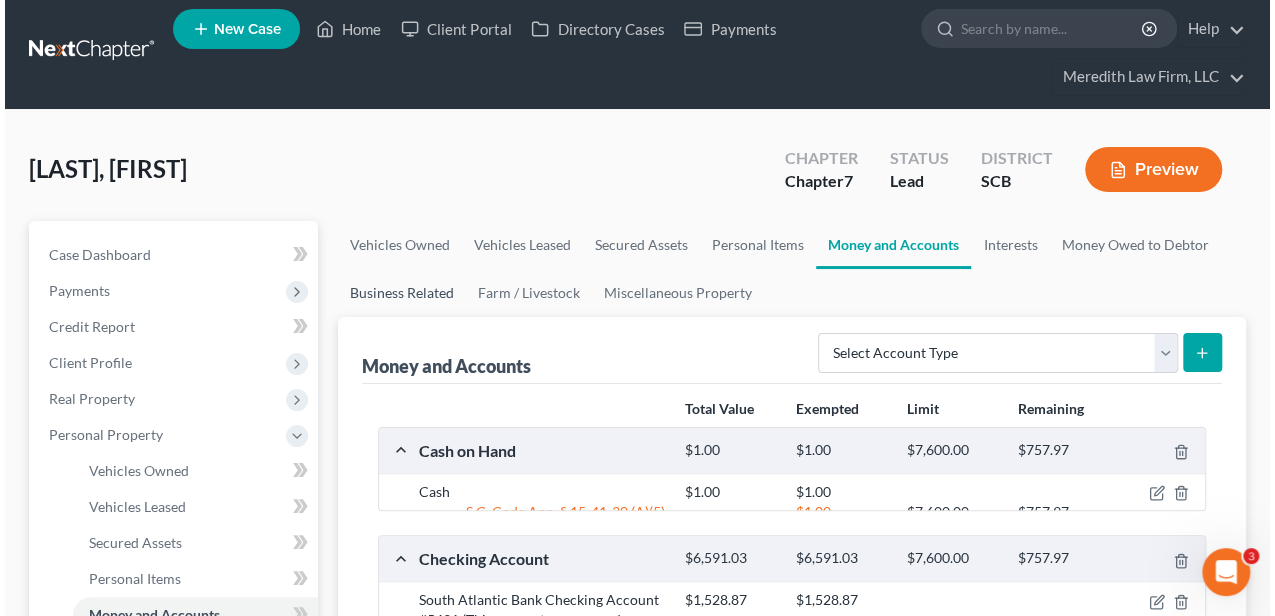 scroll, scrollTop: 0, scrollLeft: 0, axis: both 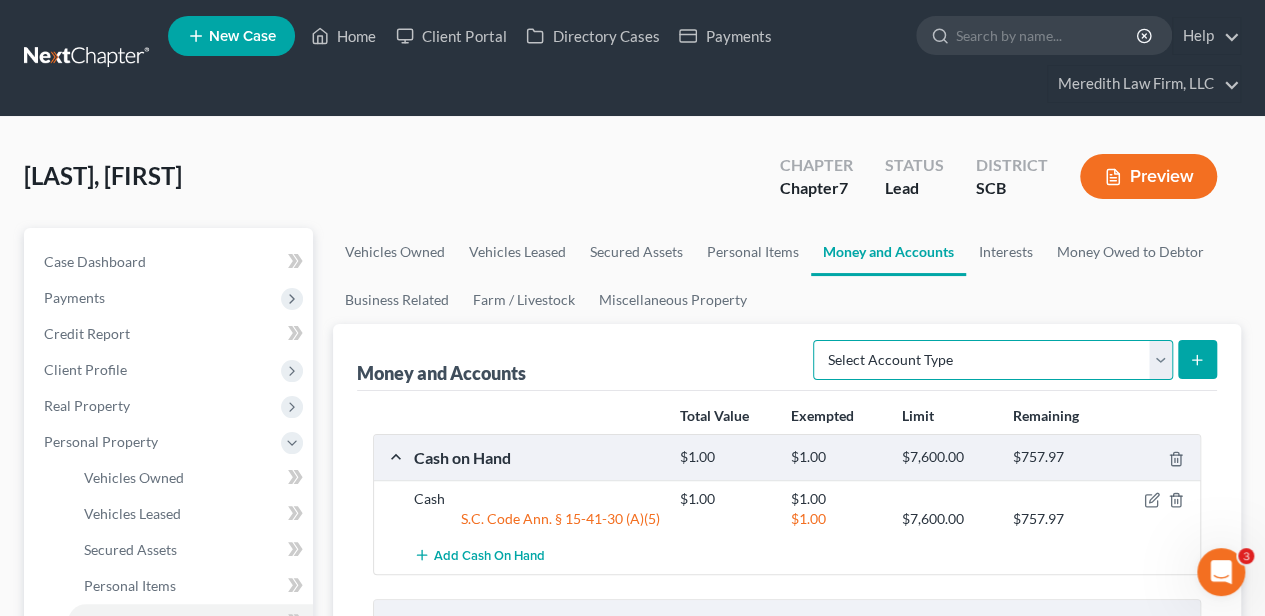 click on "Select Account Type Brokerage Cash on Hand Certificates of Deposit Checking Account Money Market Other (Credit Union, Health Savings Account, etc) Safe Deposit Box Savings Account Security Deposits or Prepayments" at bounding box center (993, 360) 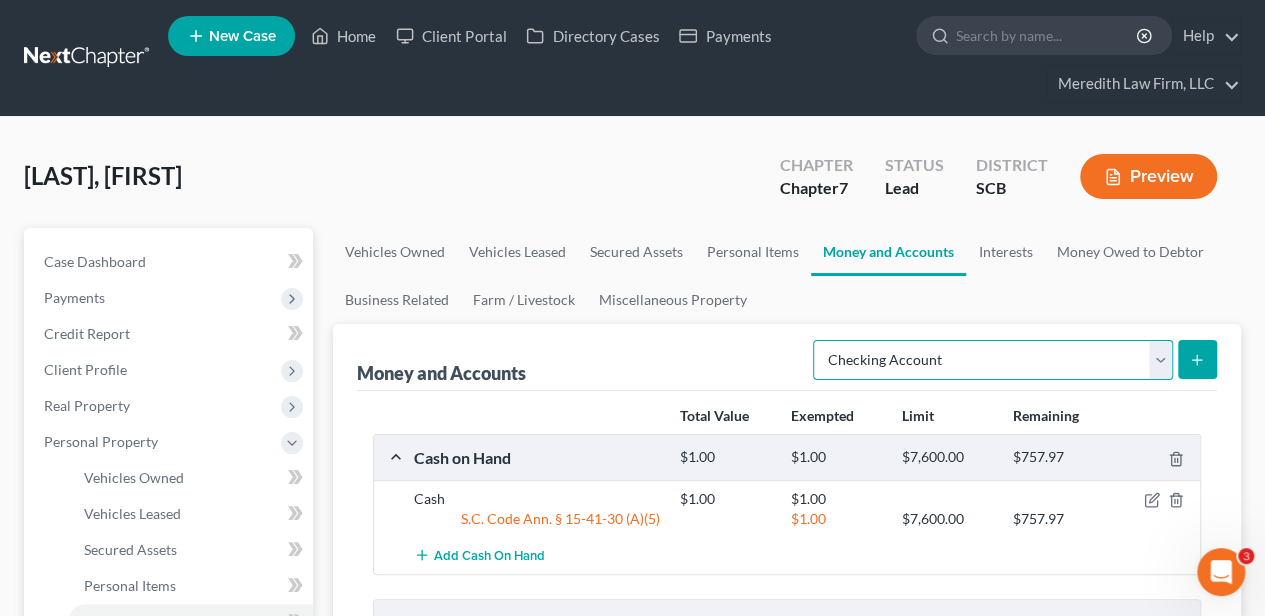 click on "Select Account Type Brokerage Cash on Hand Certificates of Deposit Checking Account Money Market Other (Credit Union, Health Savings Account, etc) Safe Deposit Box Savings Account Security Deposits or Prepayments" at bounding box center (993, 360) 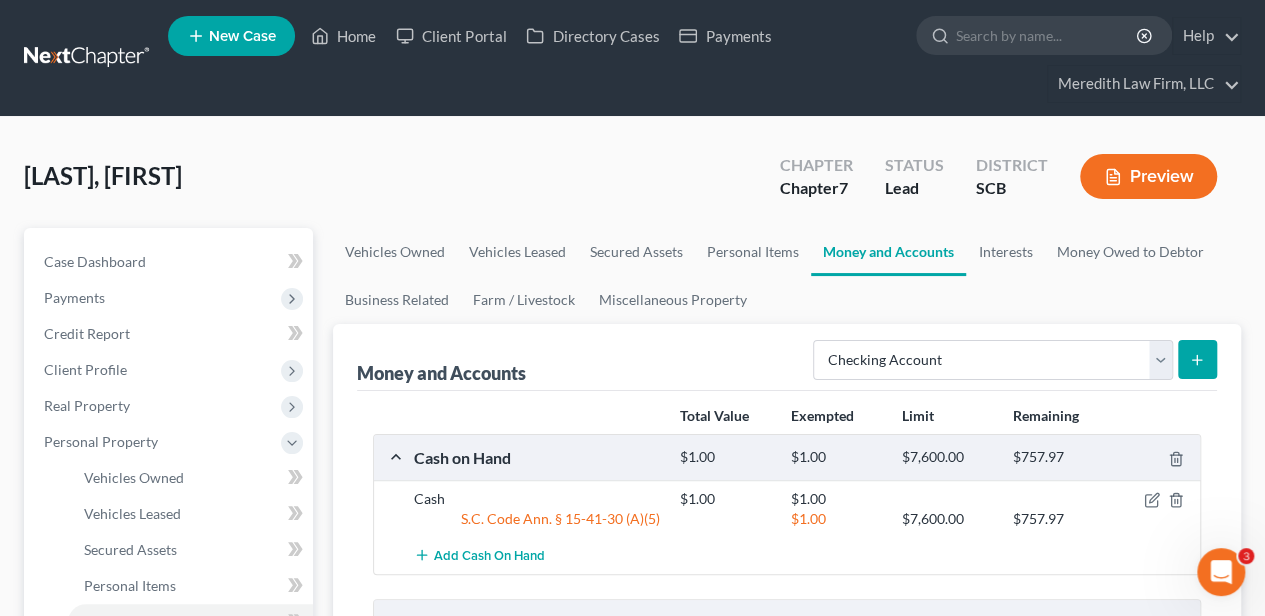 click 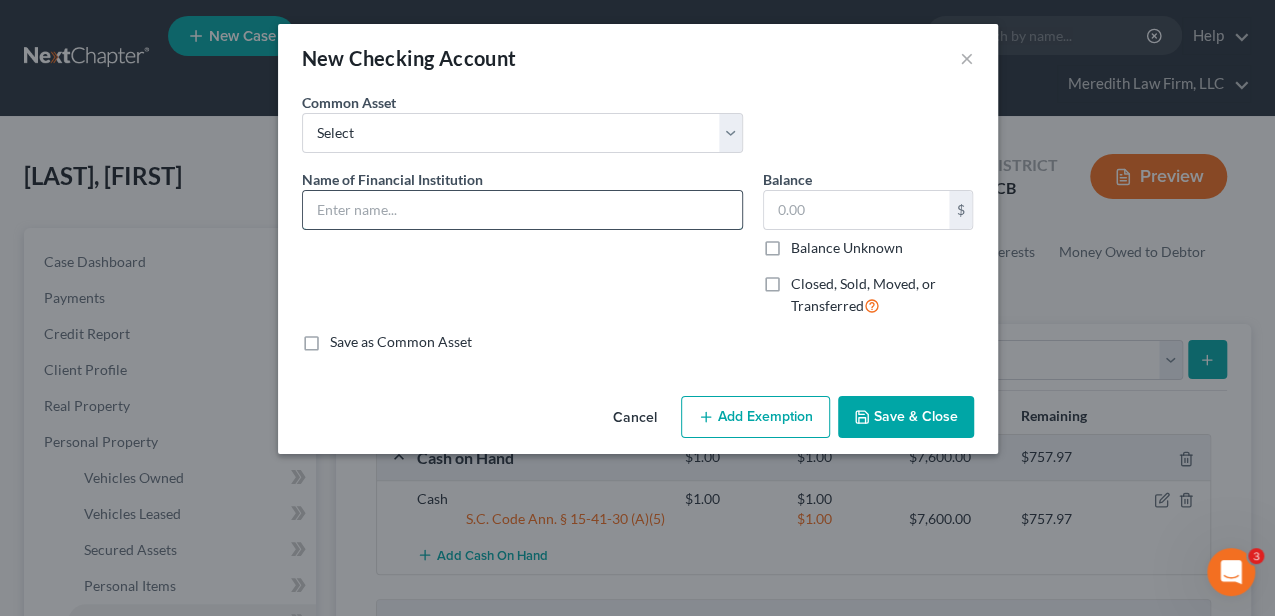 click at bounding box center [522, 210] 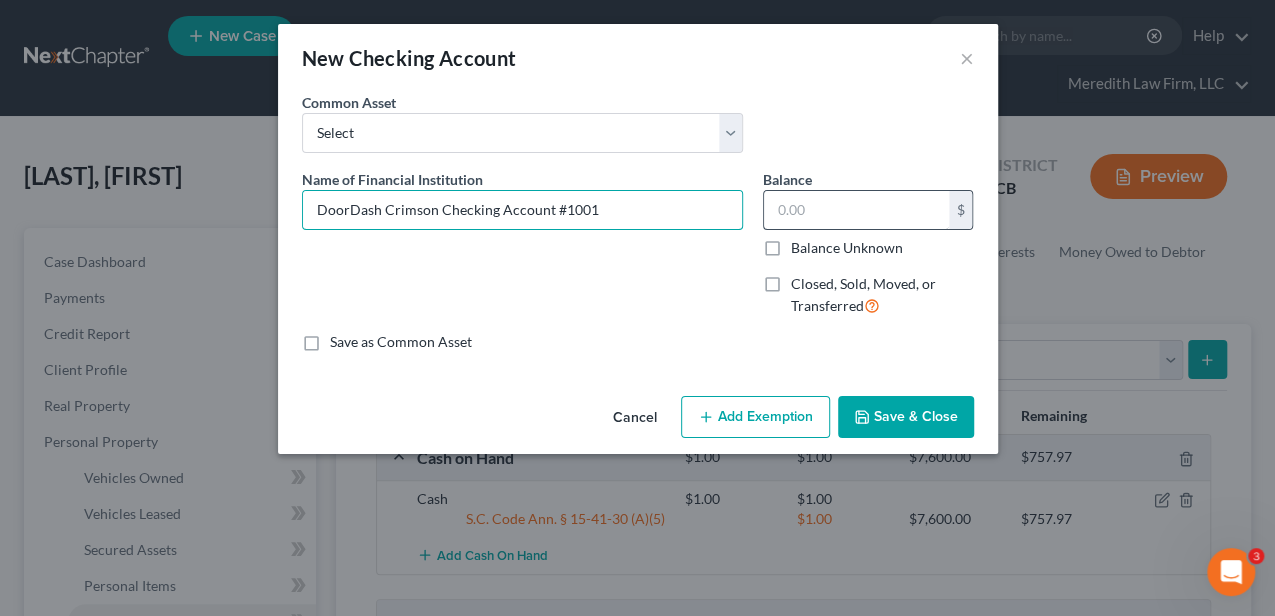type on "DoorDash Crimson Checking Account #1001" 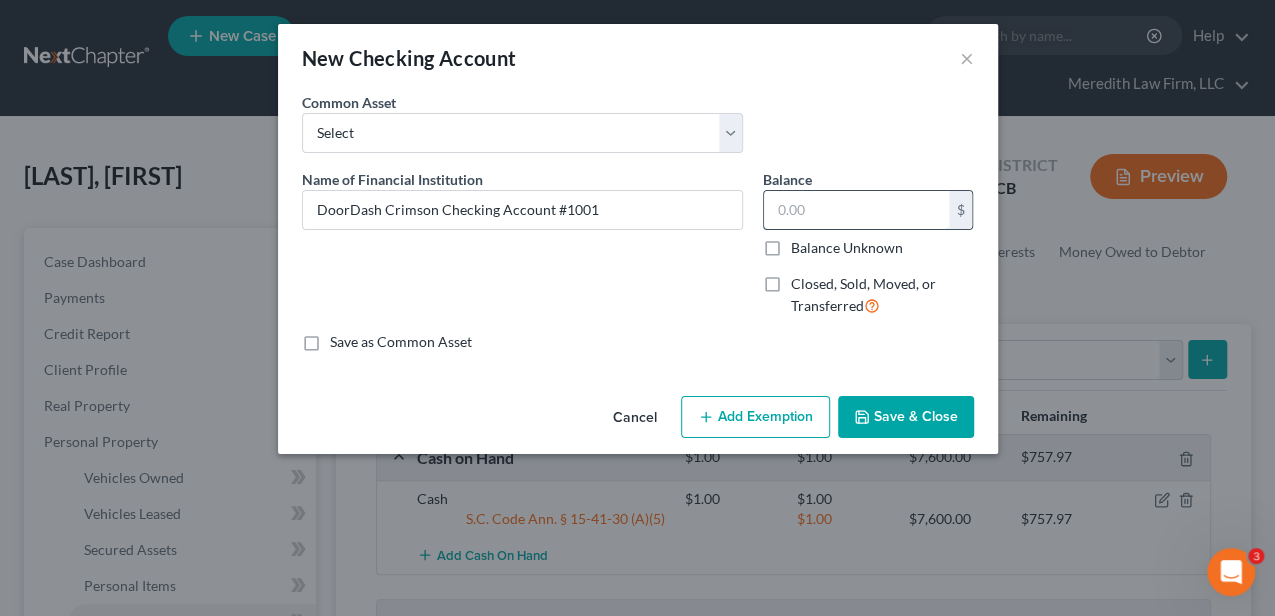 click at bounding box center [856, 210] 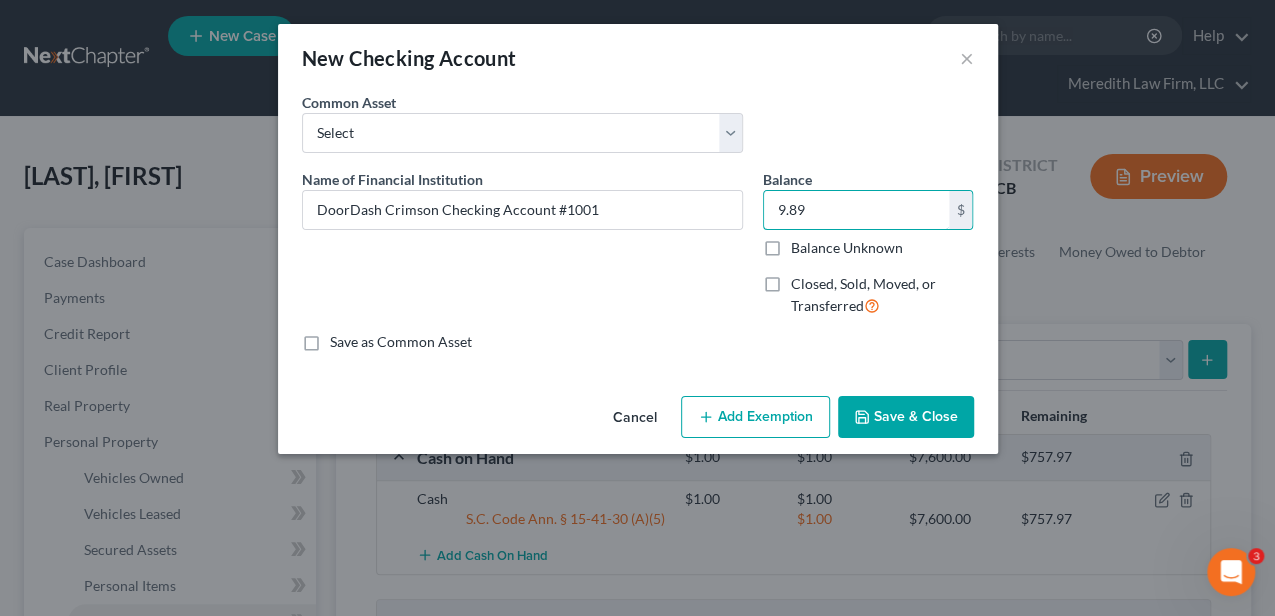 type on "9.89" 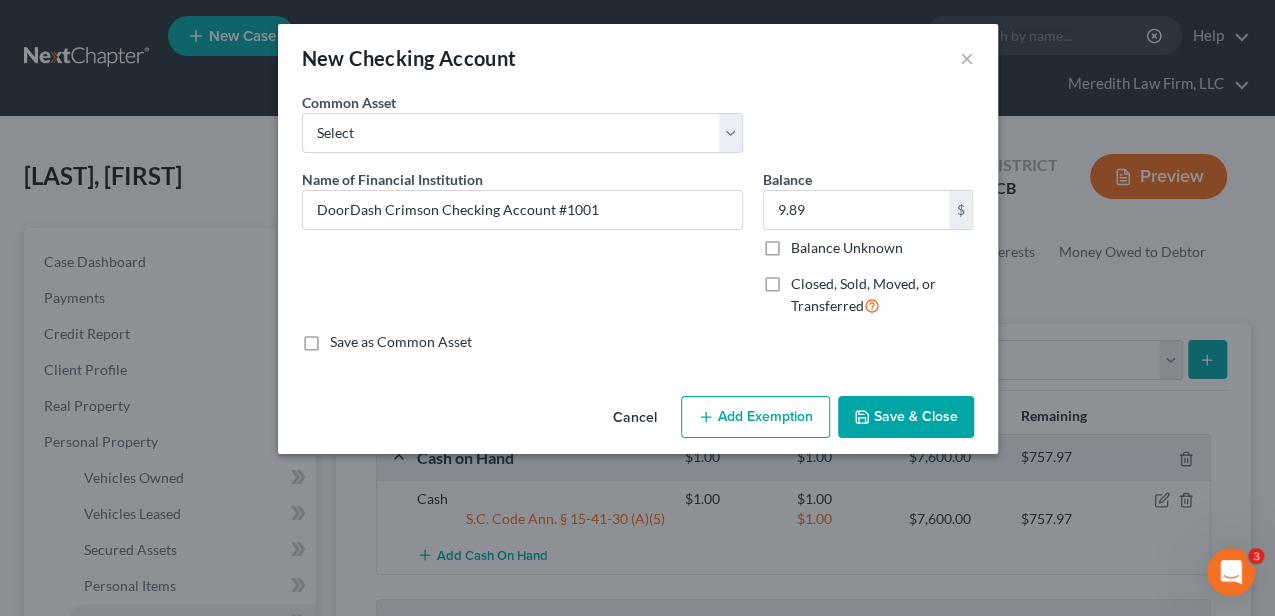 click on "Add Exemption" at bounding box center [755, 417] 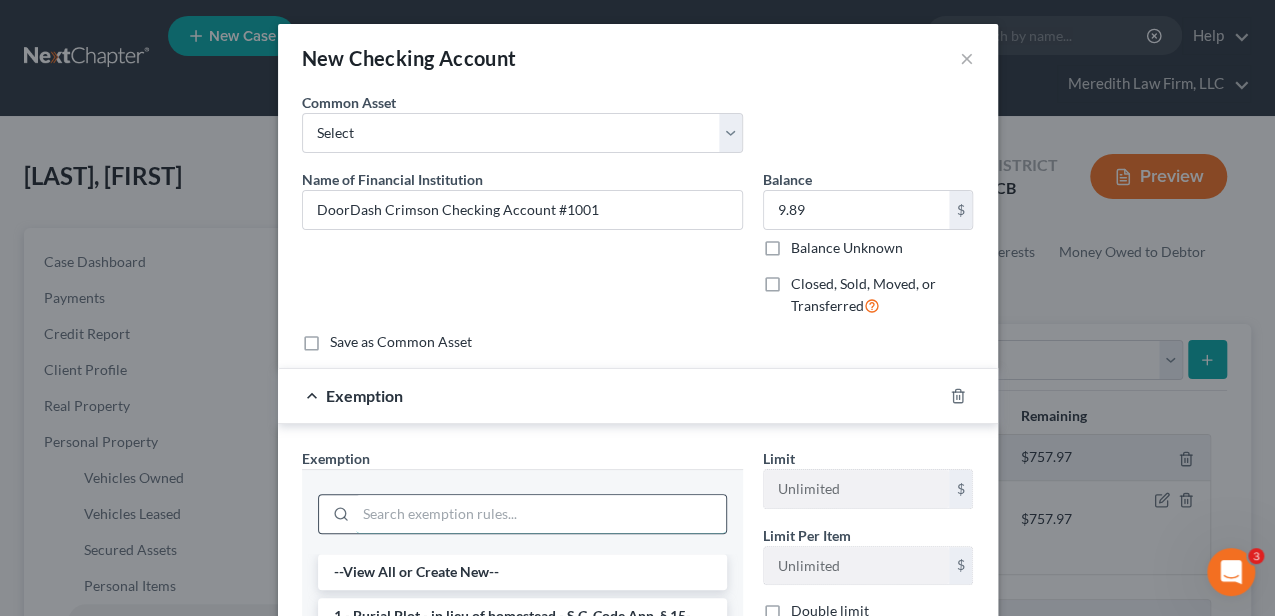 click at bounding box center (541, 514) 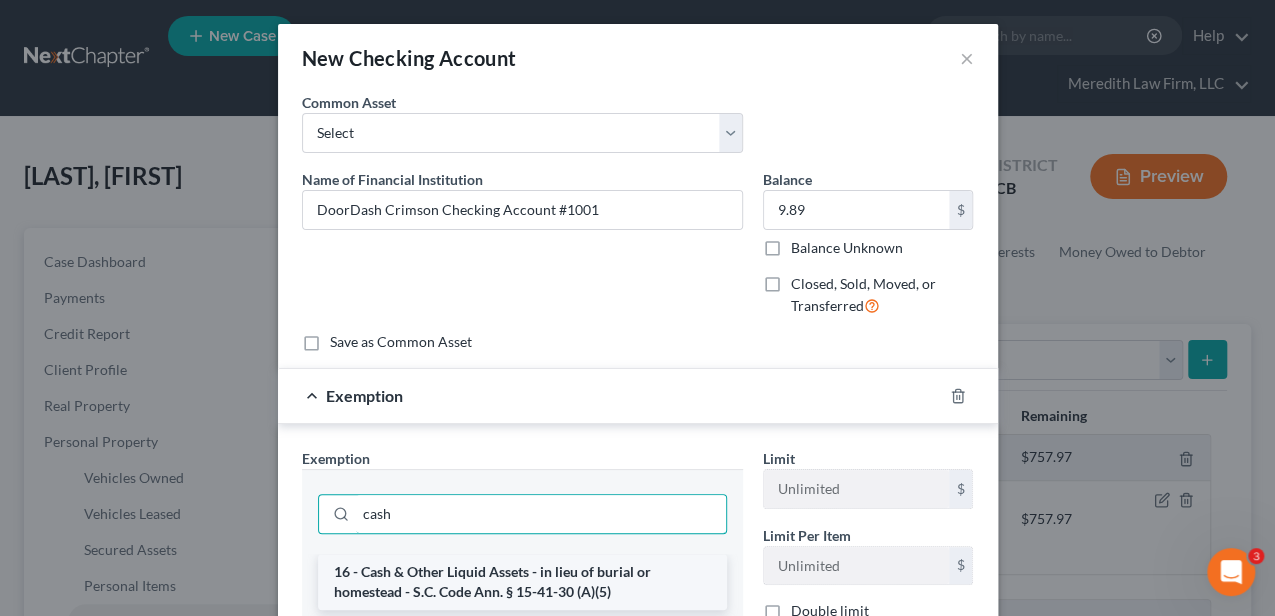 type on "cash" 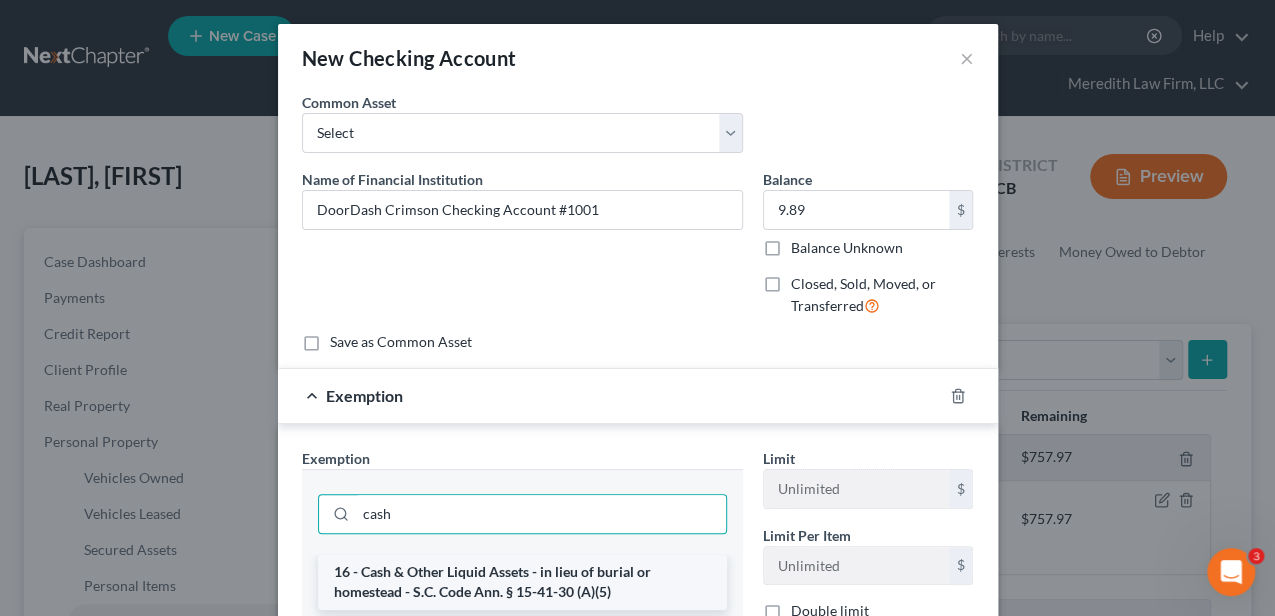 click on "16 - Cash & Other Liquid Assets - in lieu of burial or homestead - S.C. Code Ann. § 15-41-30 (A)(5)" at bounding box center [522, 582] 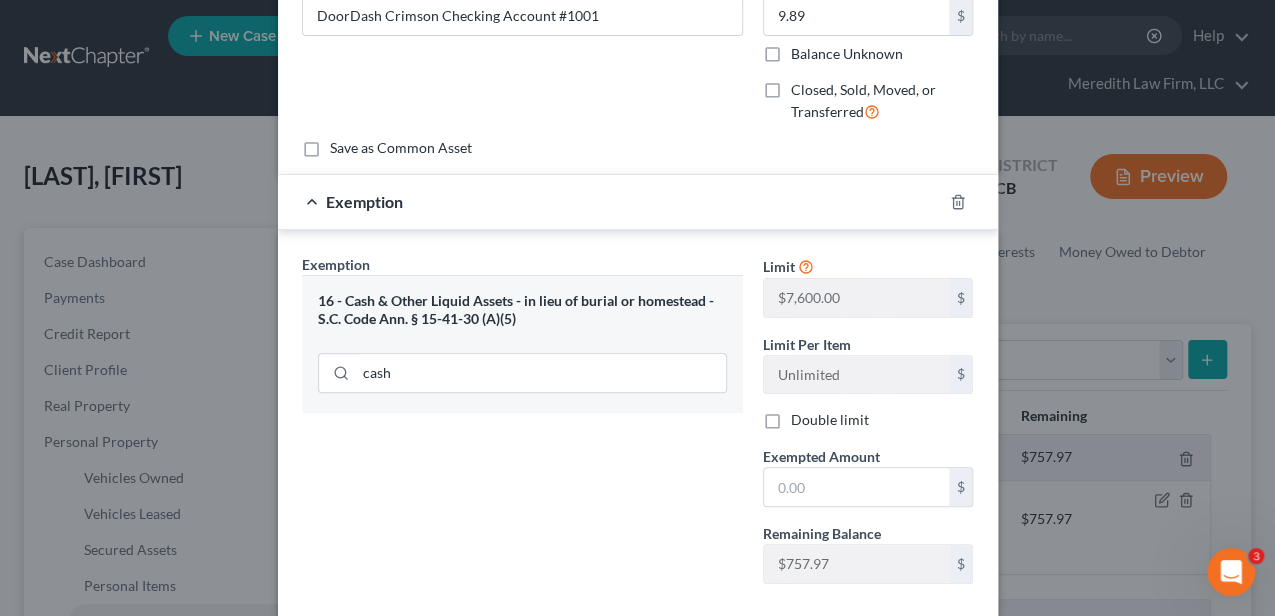 scroll, scrollTop: 200, scrollLeft: 0, axis: vertical 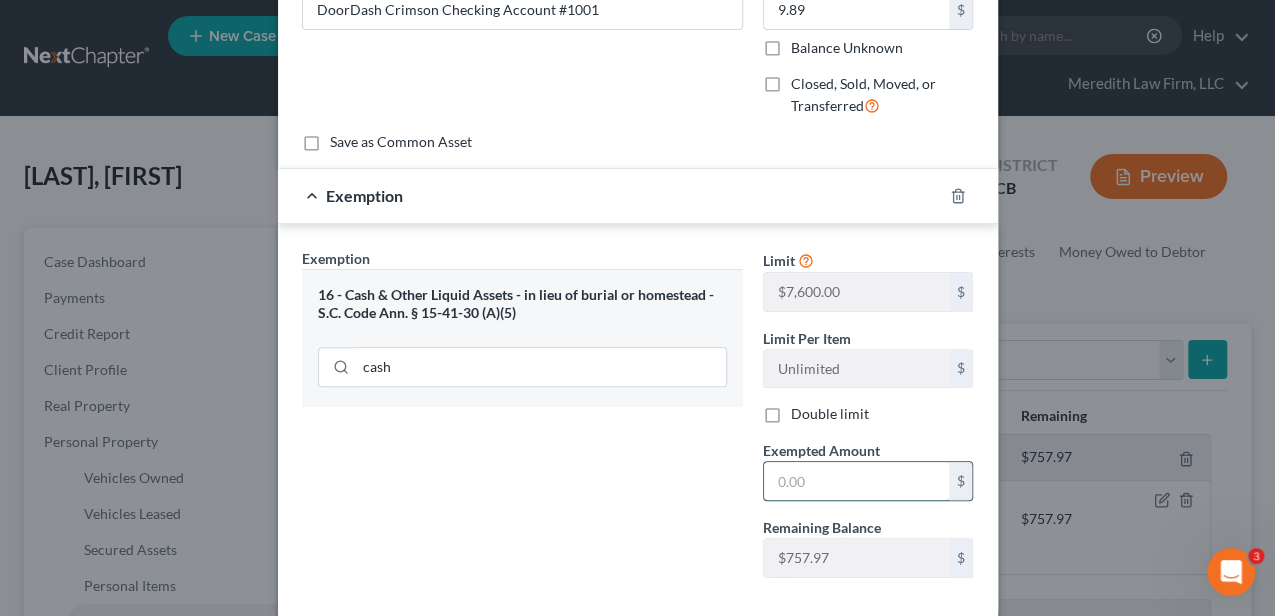 click at bounding box center (856, 481) 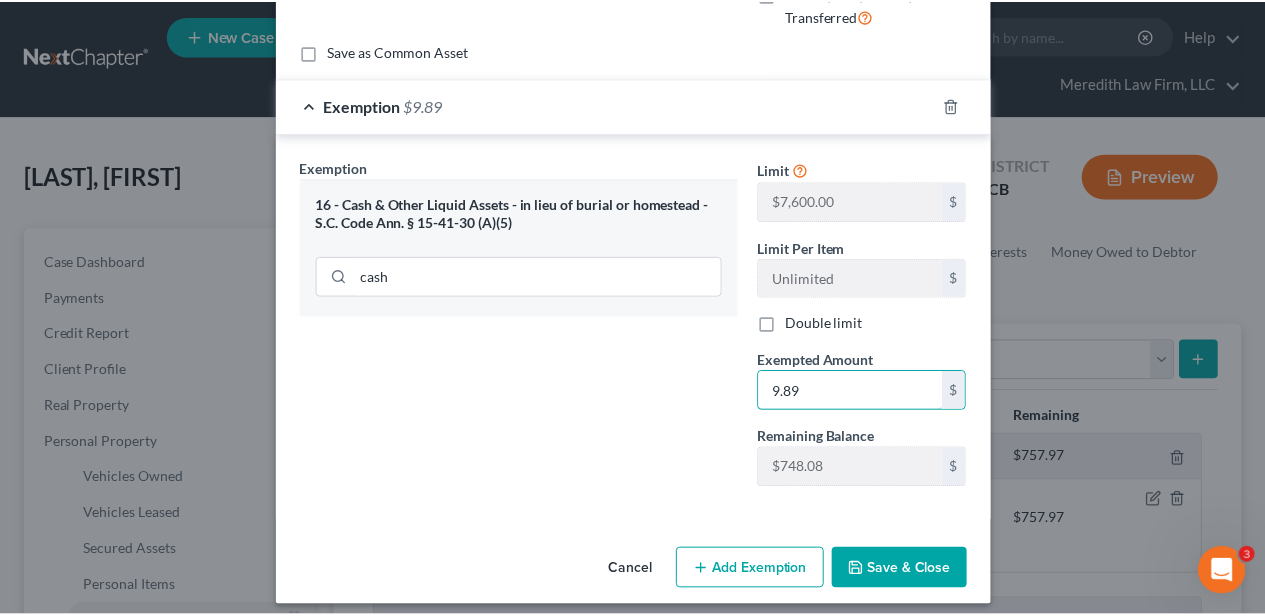 scroll, scrollTop: 300, scrollLeft: 0, axis: vertical 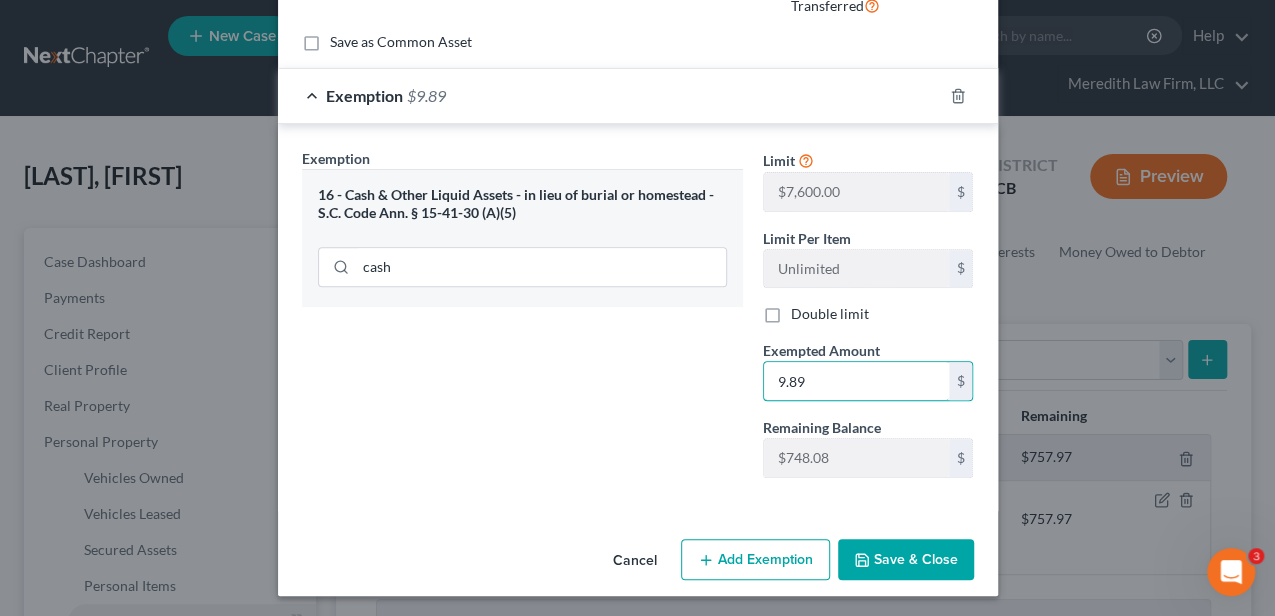 type on "9.89" 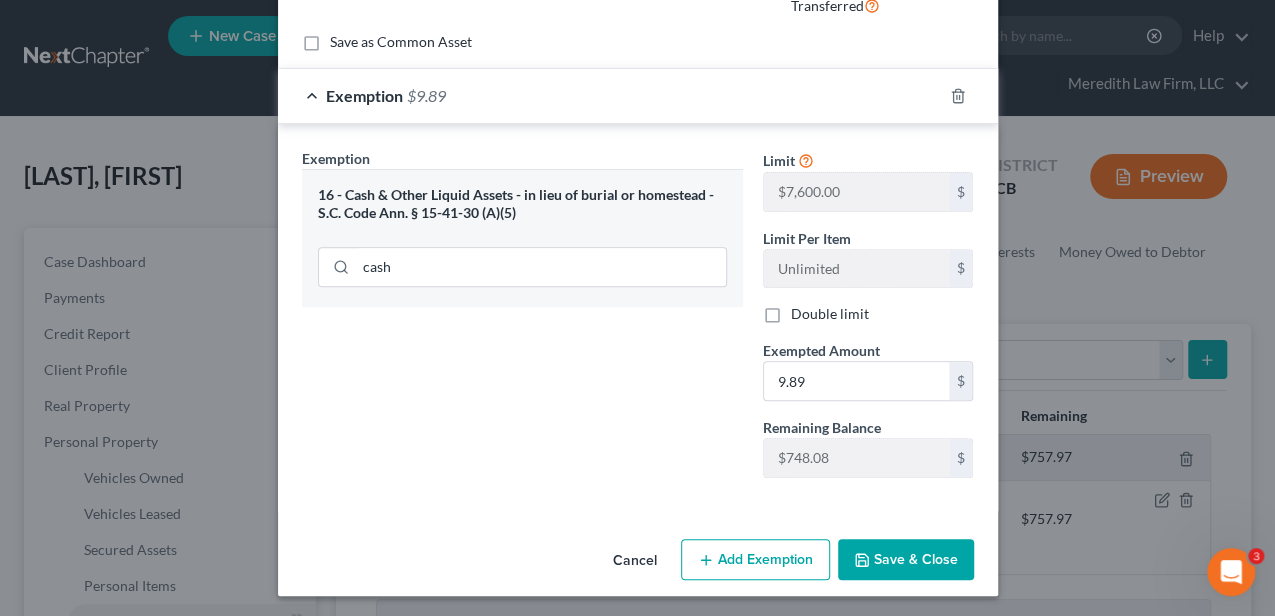 click on "Save & Close" at bounding box center (906, 560) 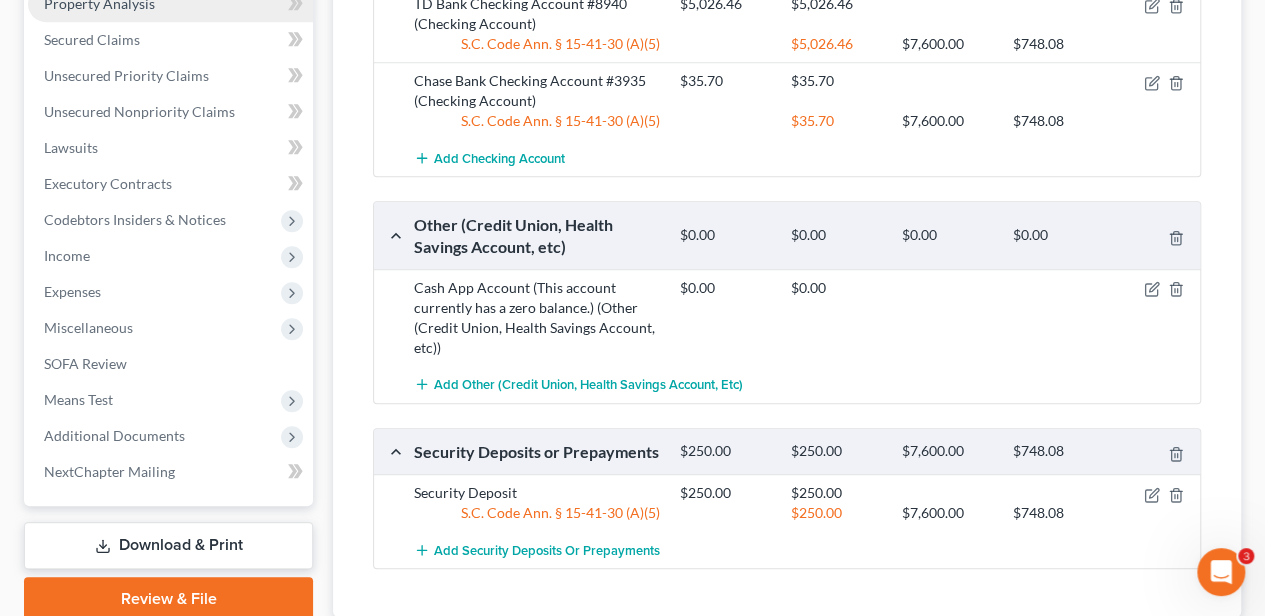 scroll, scrollTop: 866, scrollLeft: 0, axis: vertical 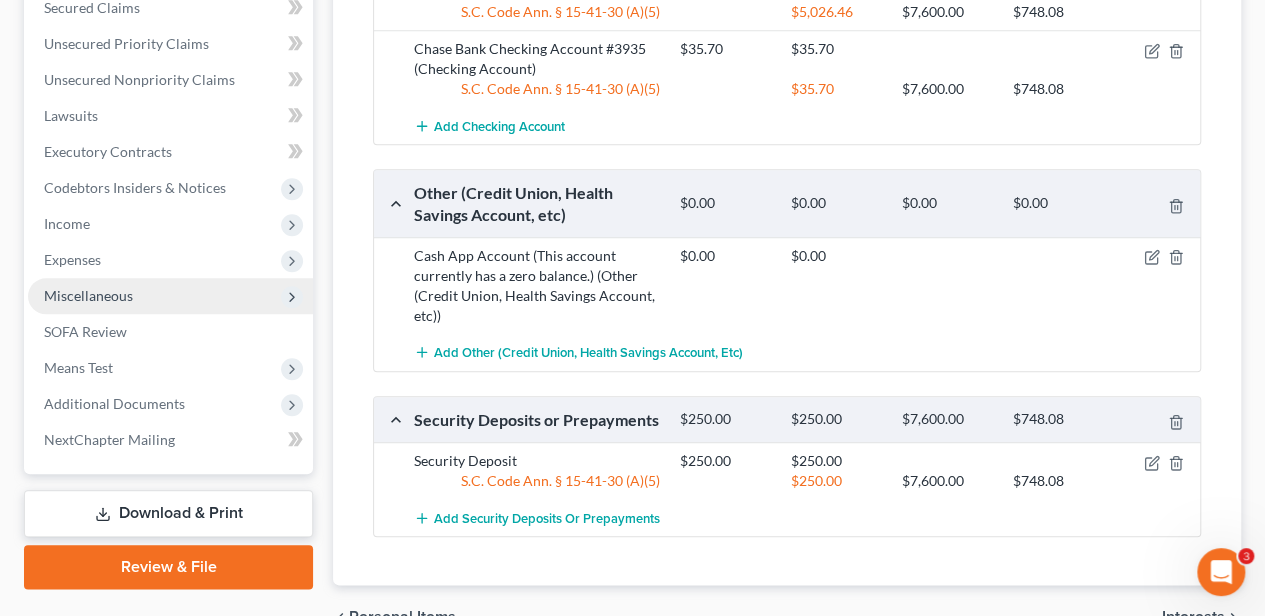 click on "Miscellaneous" at bounding box center [170, 296] 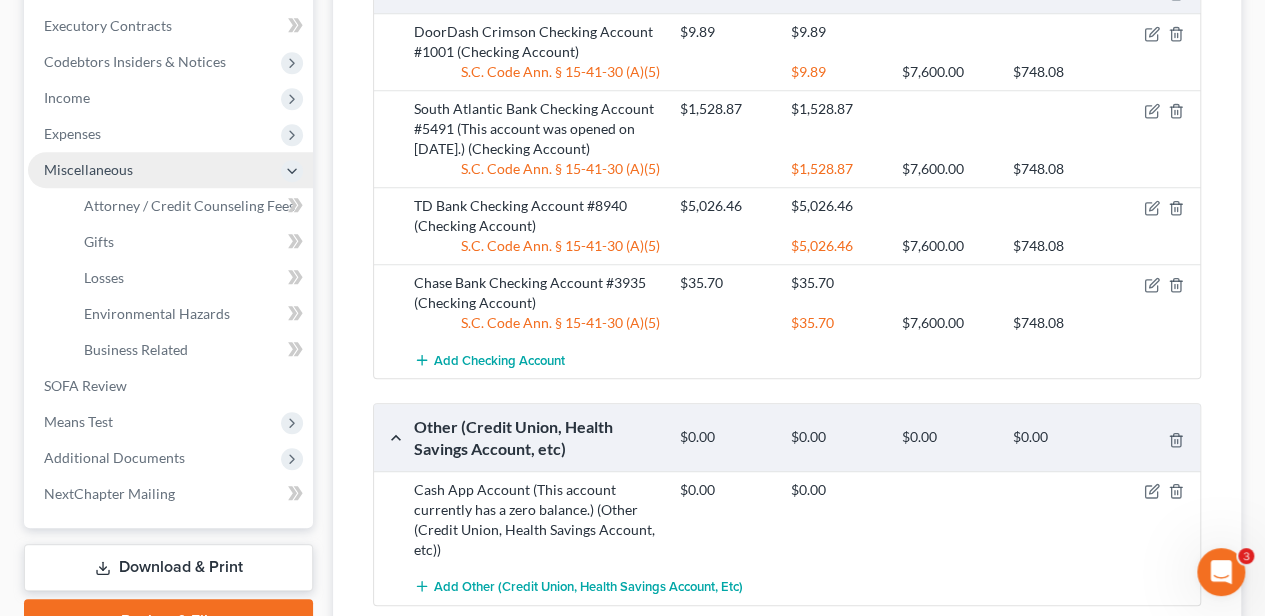 scroll, scrollTop: 506, scrollLeft: 0, axis: vertical 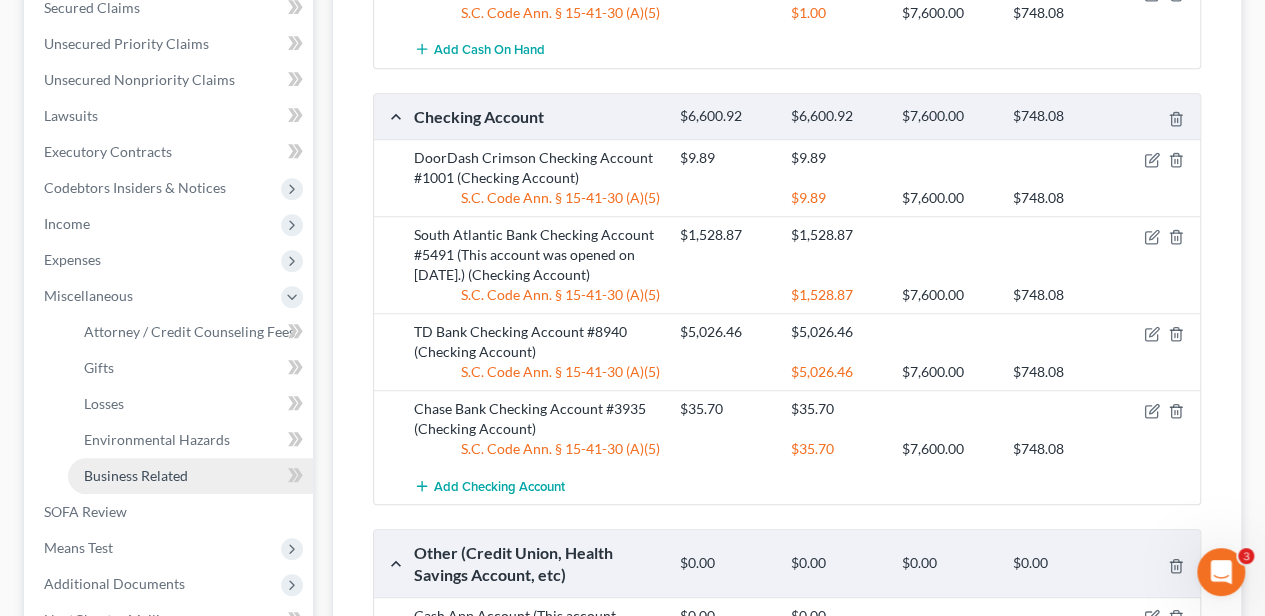 click on "Business Related" at bounding box center [190, 476] 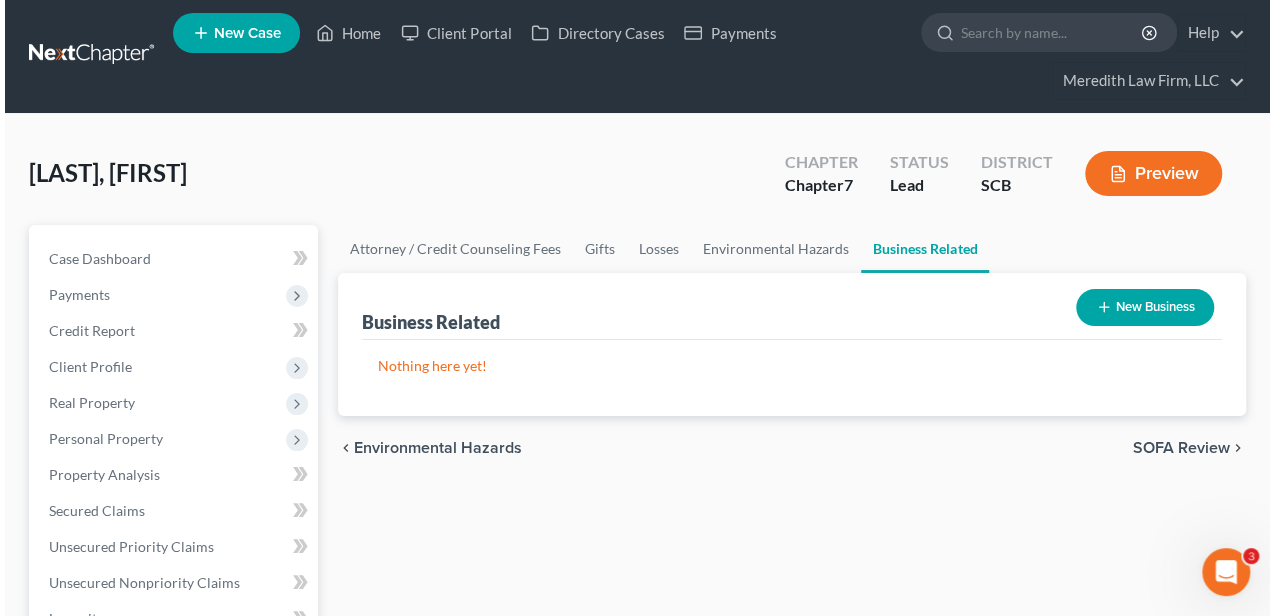 scroll, scrollTop: 0, scrollLeft: 0, axis: both 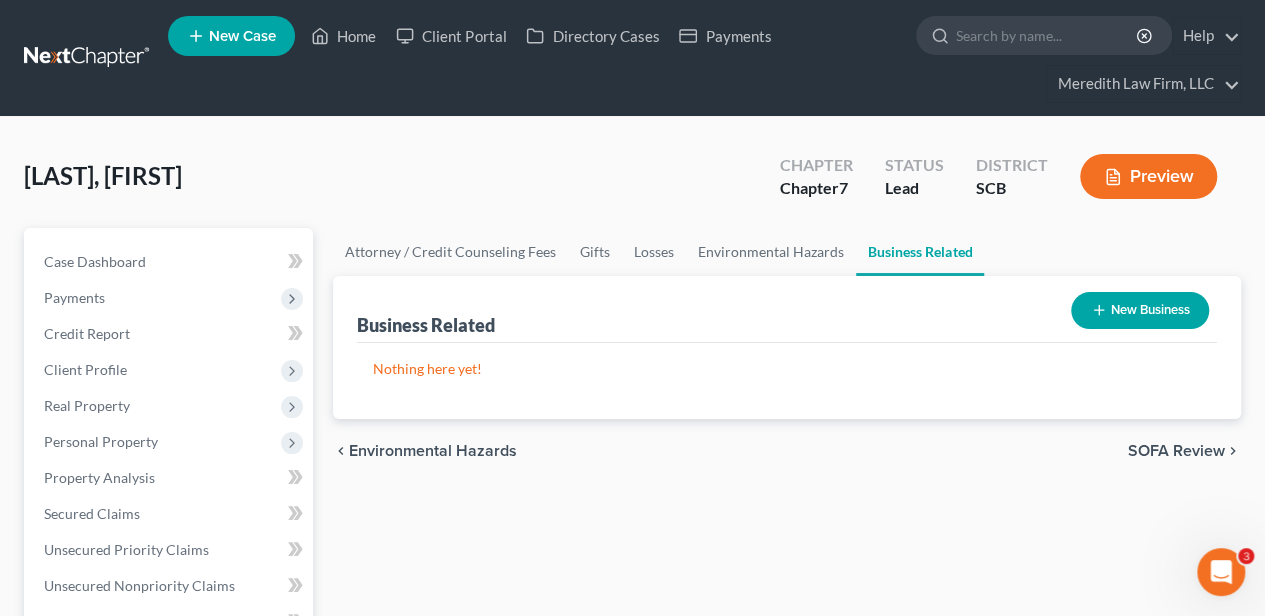 click on "New Business" at bounding box center [1140, 310] 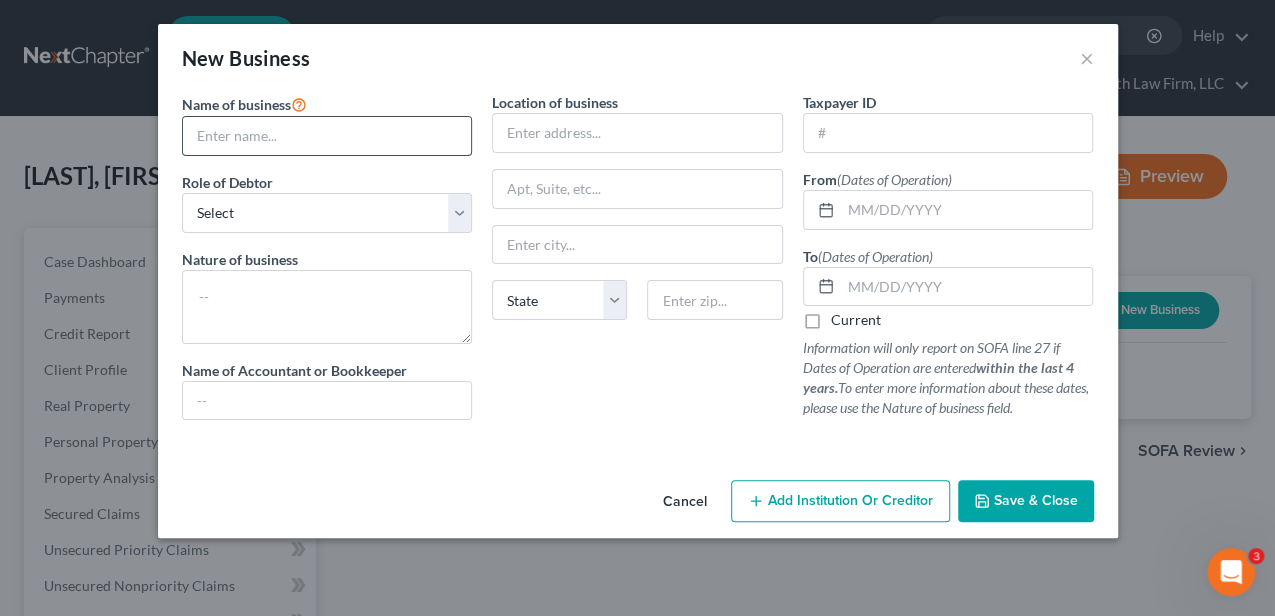 click at bounding box center [327, 136] 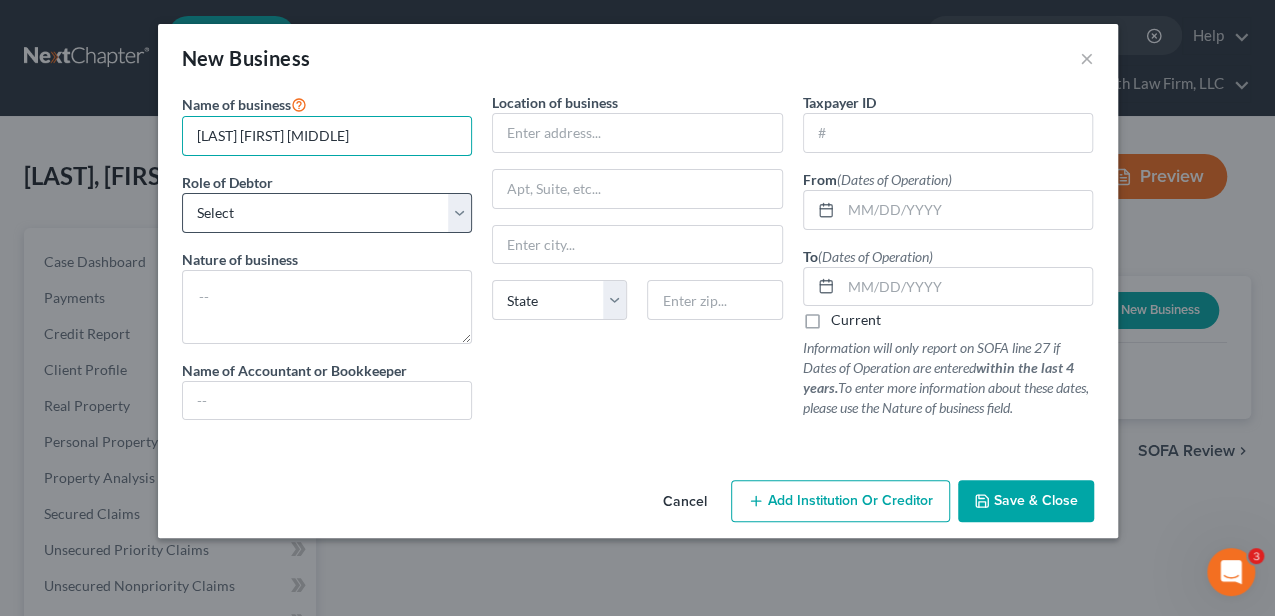 type on "Traviss Christopher McSharar" 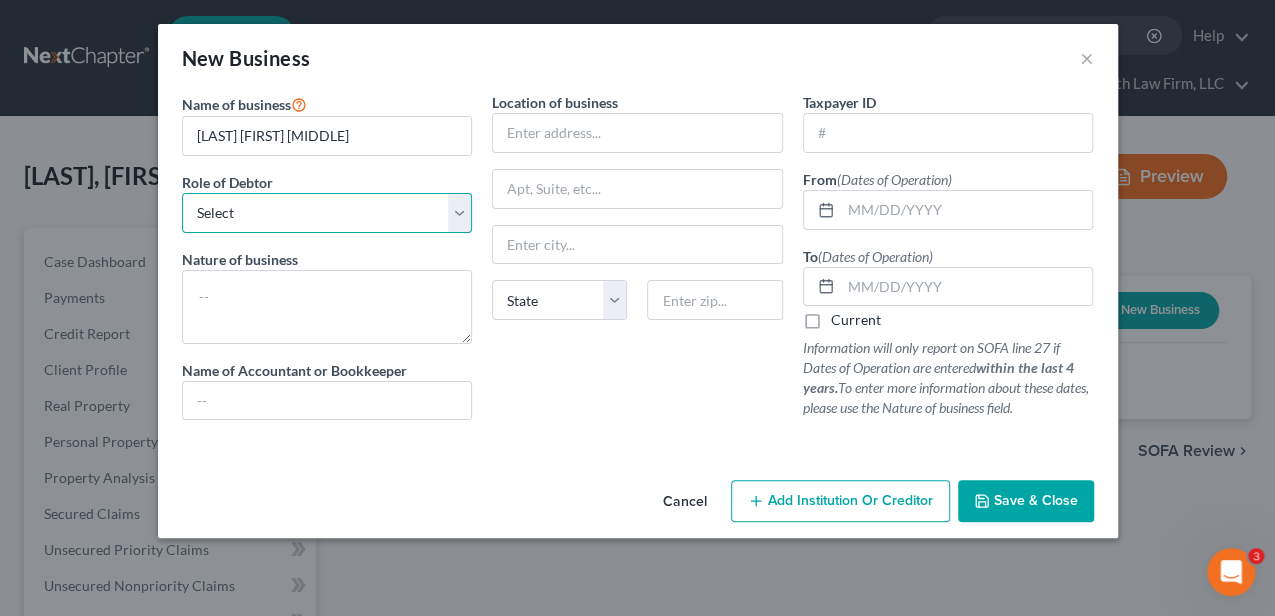 drag, startPoint x: 303, startPoint y: 214, endPoint x: 299, endPoint y: 224, distance: 10.770329 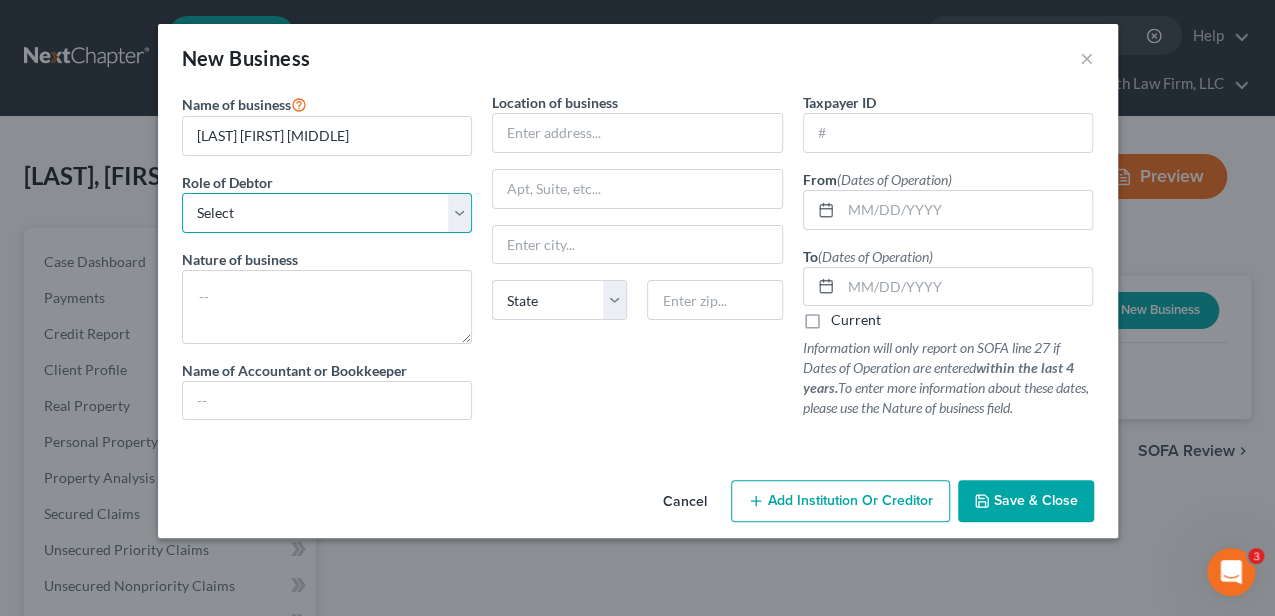 select on "sole_proprietor" 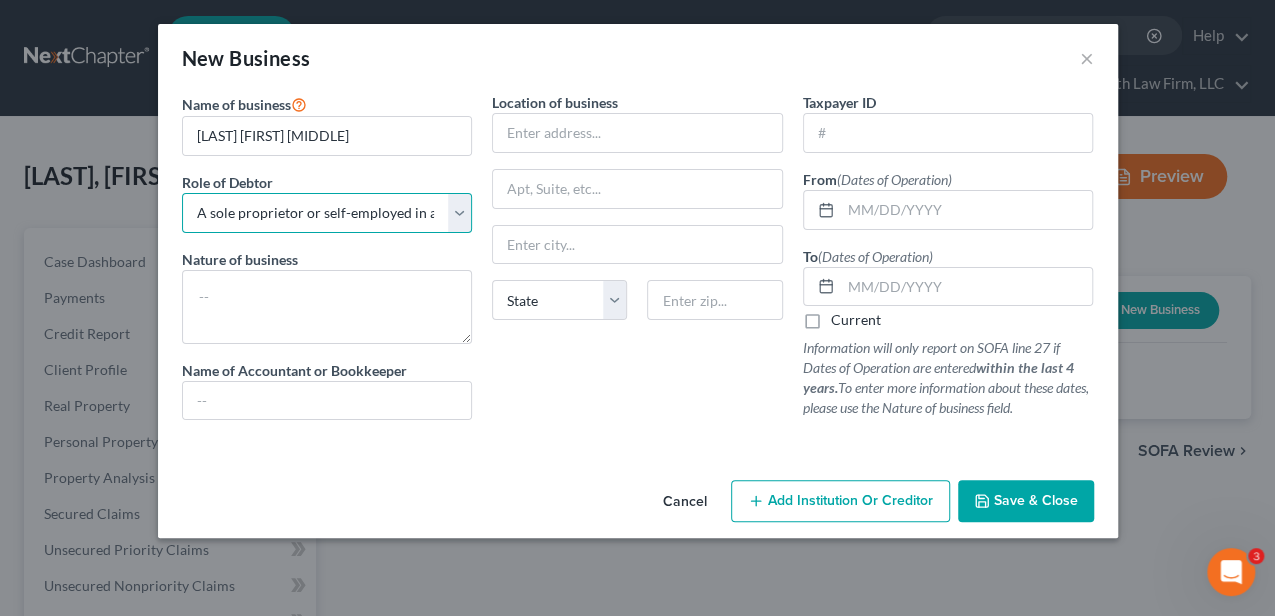 click on "Select A member of a limited liability company (LLC) or limited liability partnership (LLP) An officer, director, or managing executive of a corporation An owner of at least 5% of the voting or equity securities of a corporation A partner in a partnership A sole proprietor or self-employed in a trade, profession, or other activity, either full-time or part-time" at bounding box center (327, 213) 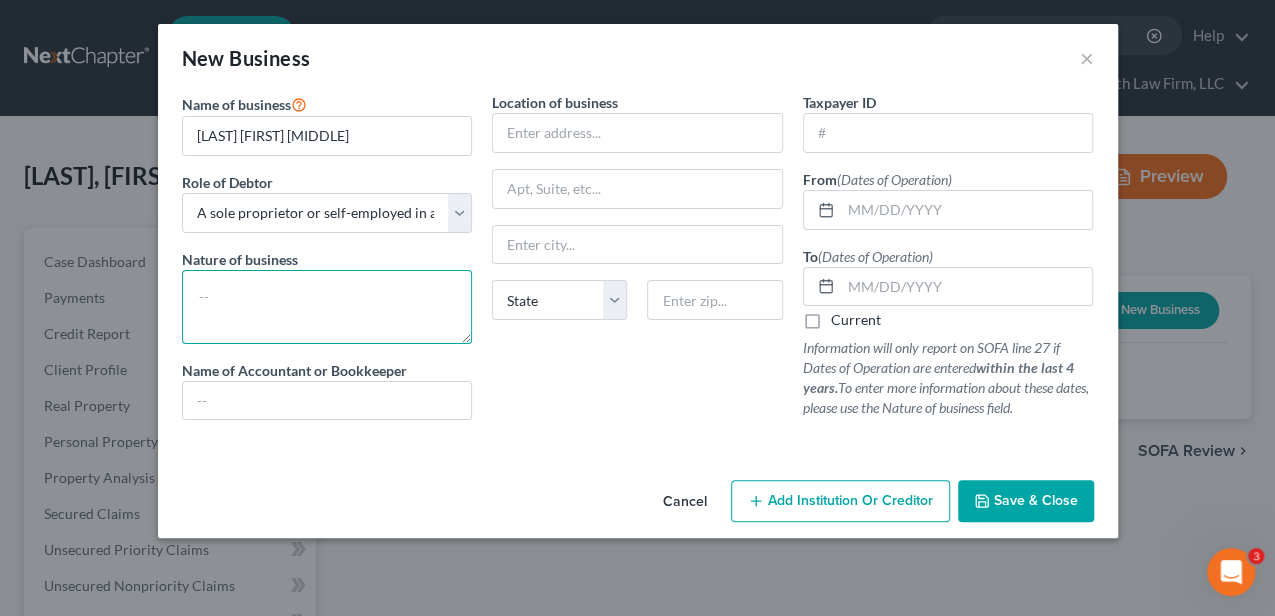 click at bounding box center [327, 307] 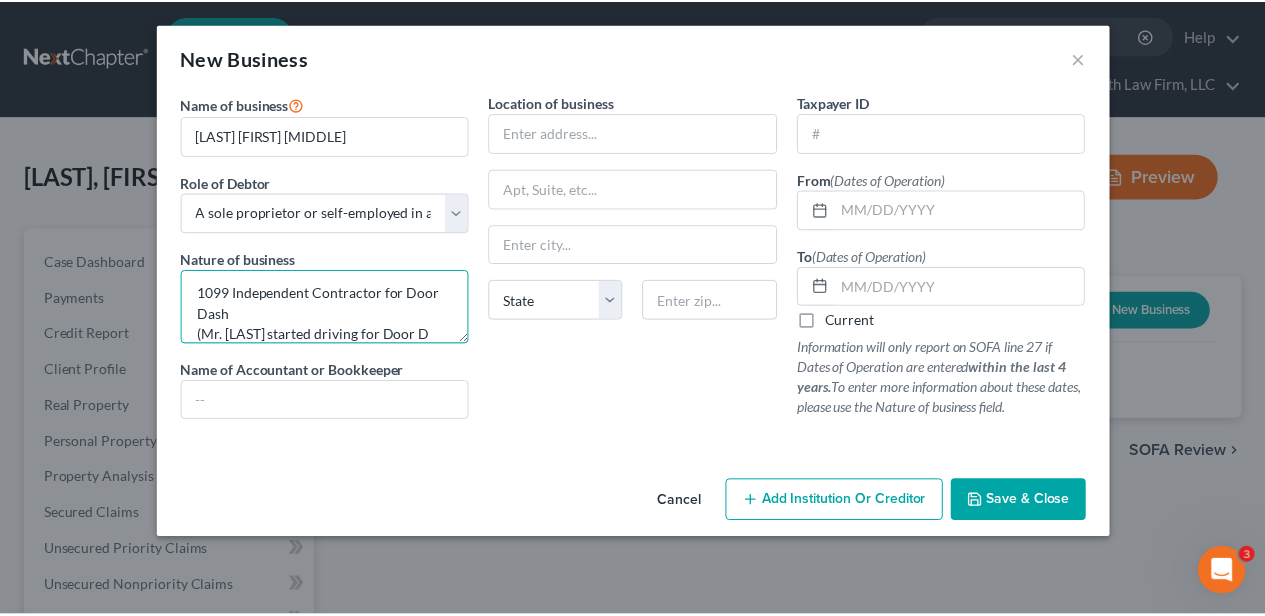 scroll, scrollTop: 25, scrollLeft: 0, axis: vertical 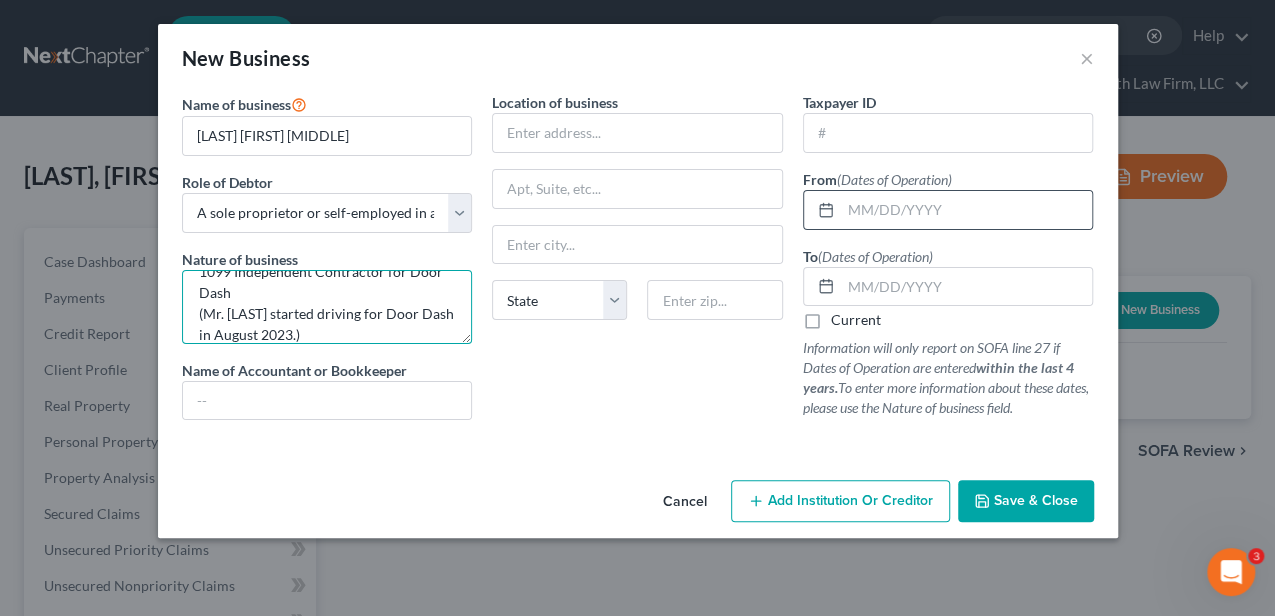 type on "1099 Independent Contractor for Door Dash
(Mr. McSharar started driving for Door Dash in August 2023.)" 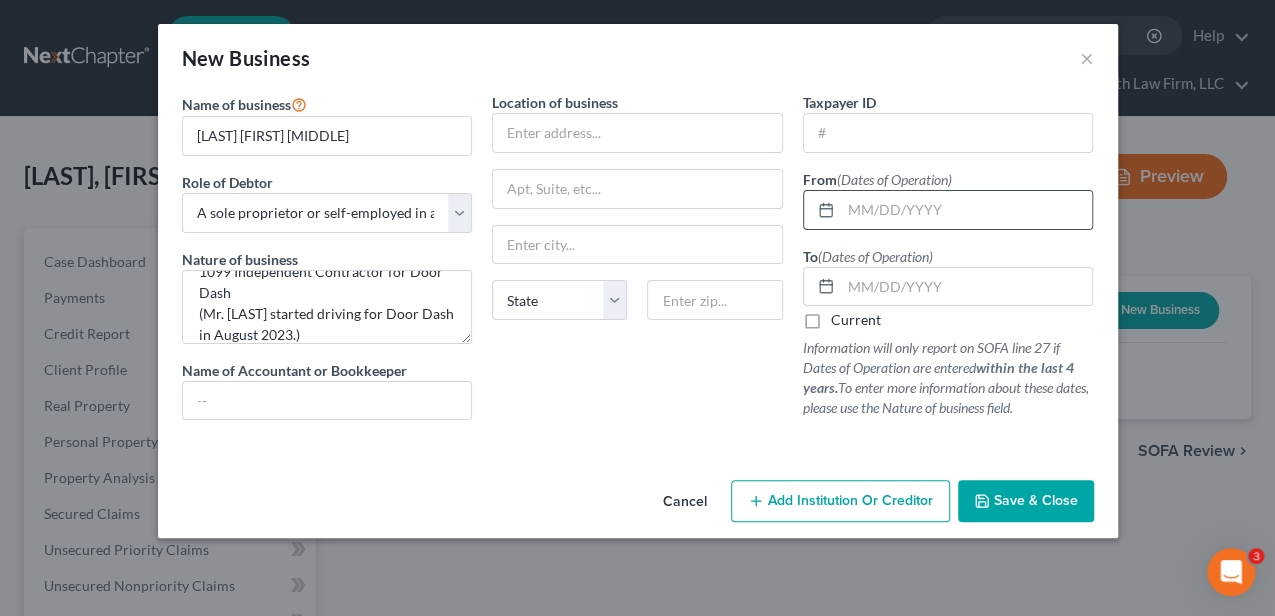 click at bounding box center [948, 210] 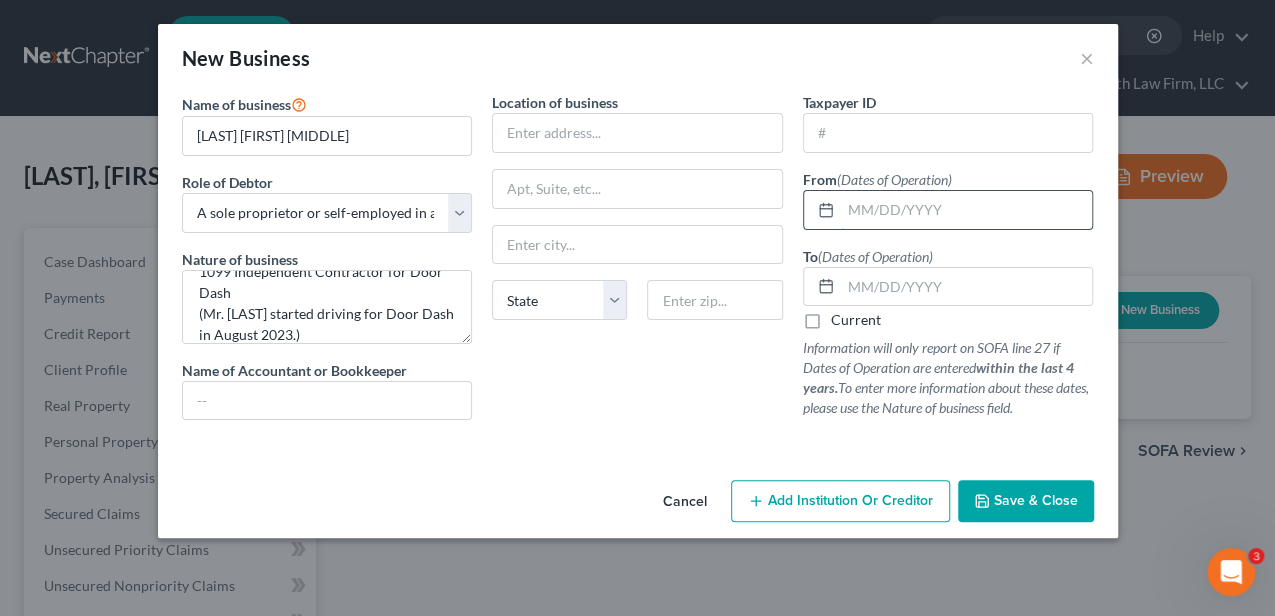 click at bounding box center [967, 210] 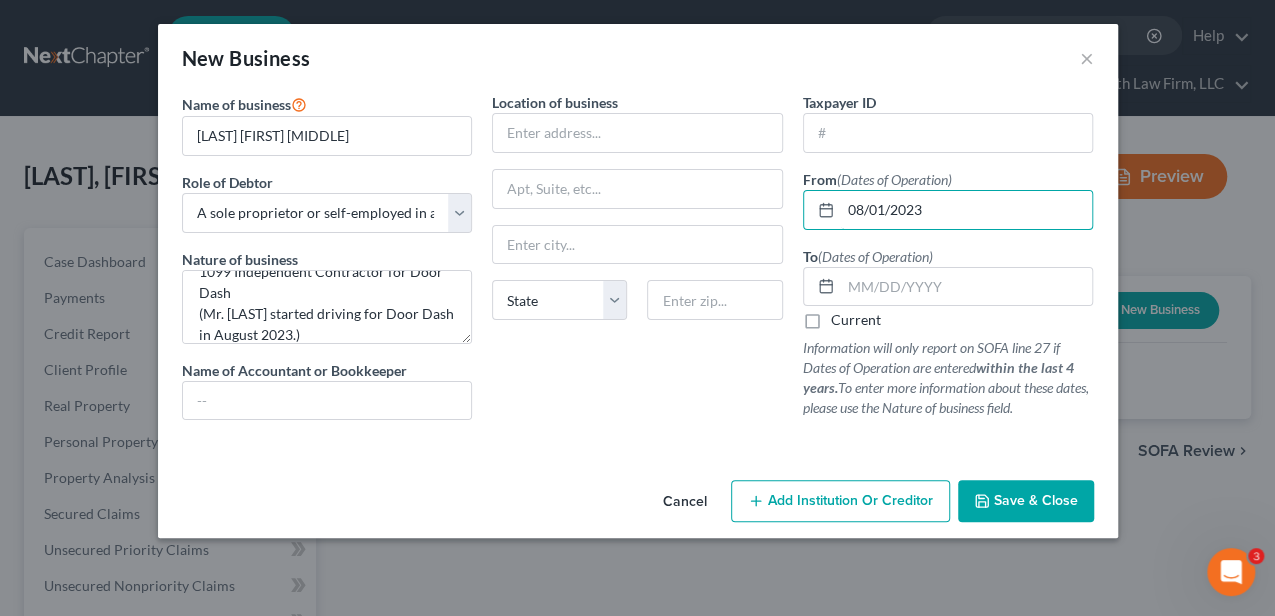 type on "08/01/2023" 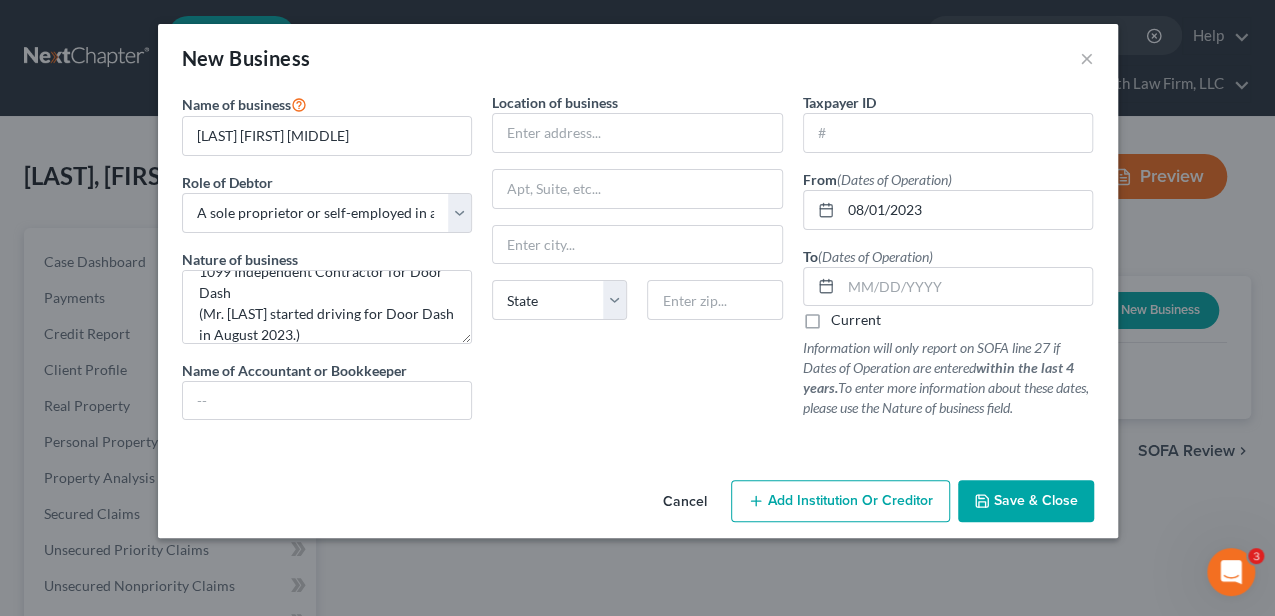 drag, startPoint x: 818, startPoint y: 318, endPoint x: 802, endPoint y: 309, distance: 18.35756 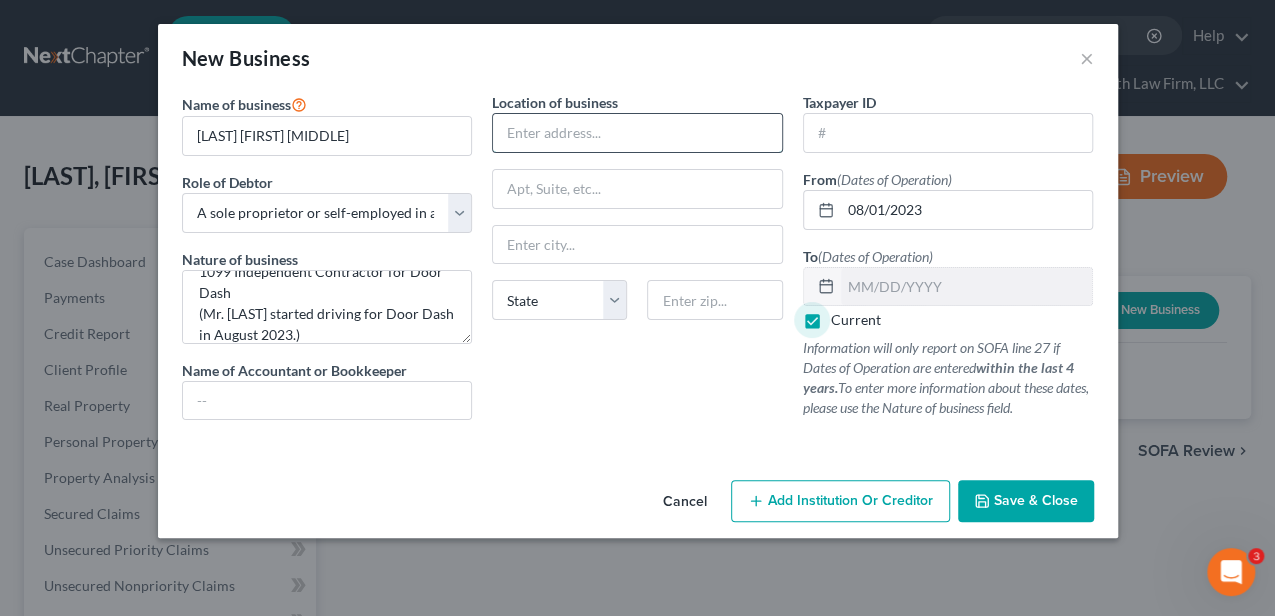 click at bounding box center (637, 133) 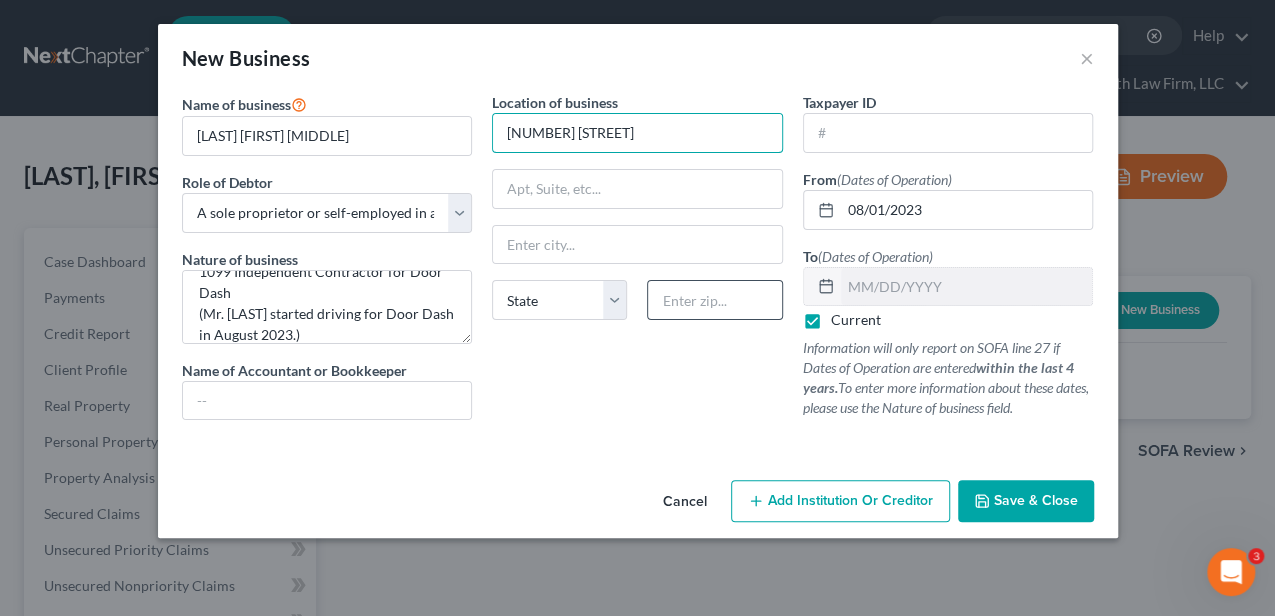 type on "405 Halcyon Lane" 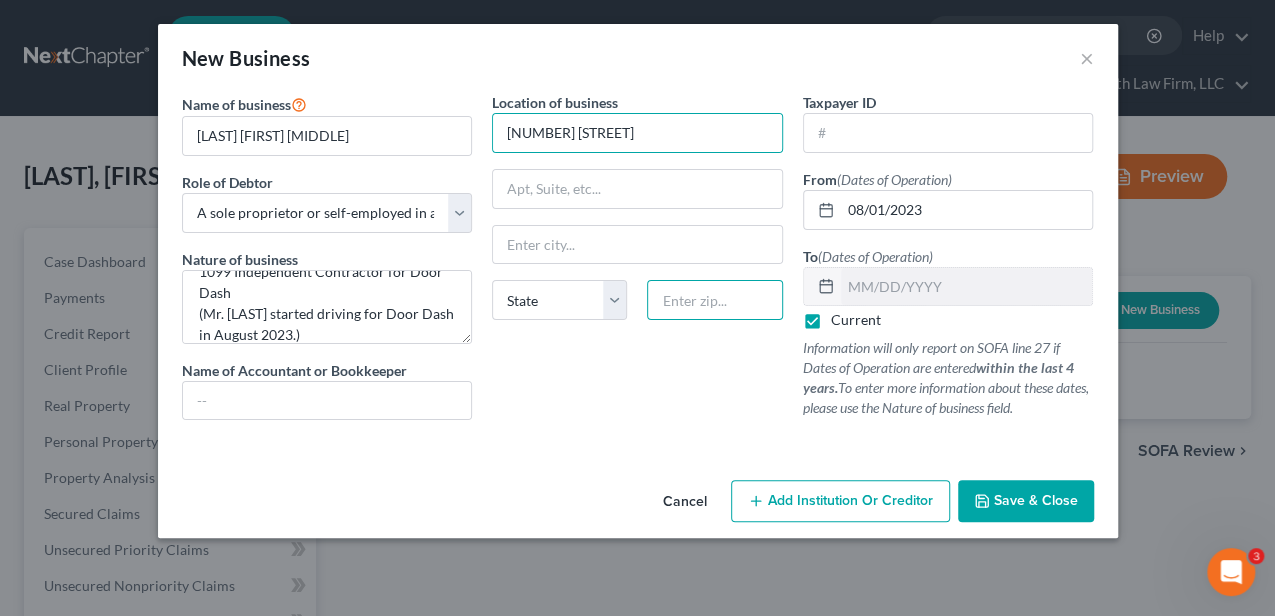 click at bounding box center [714, 300] 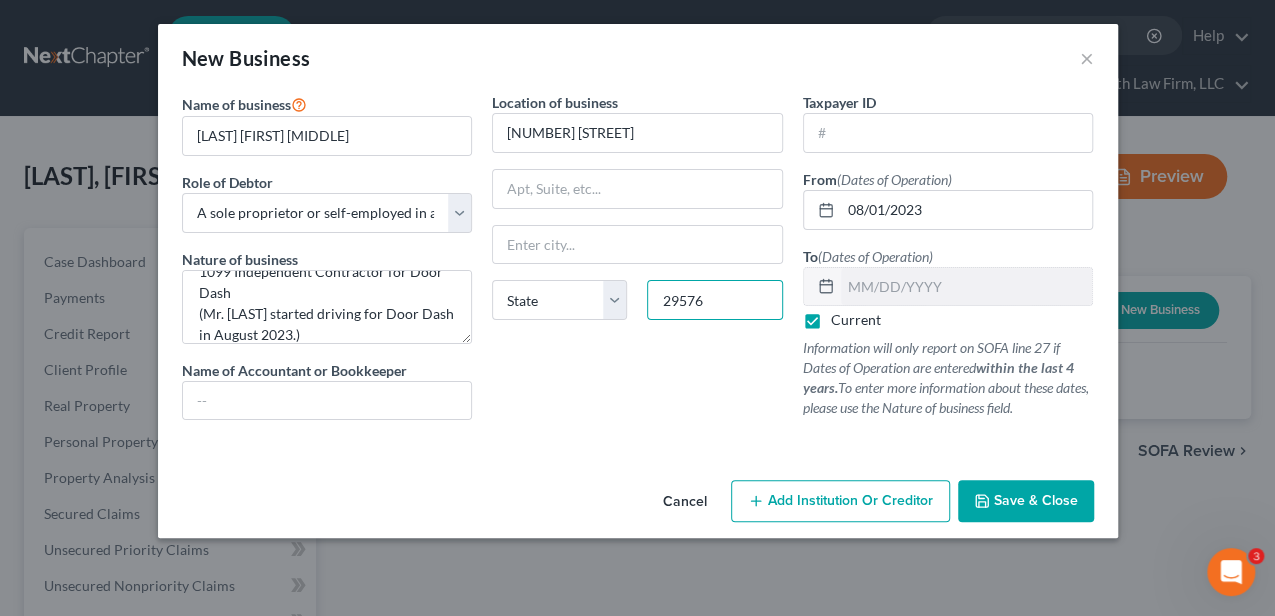 type on "29576" 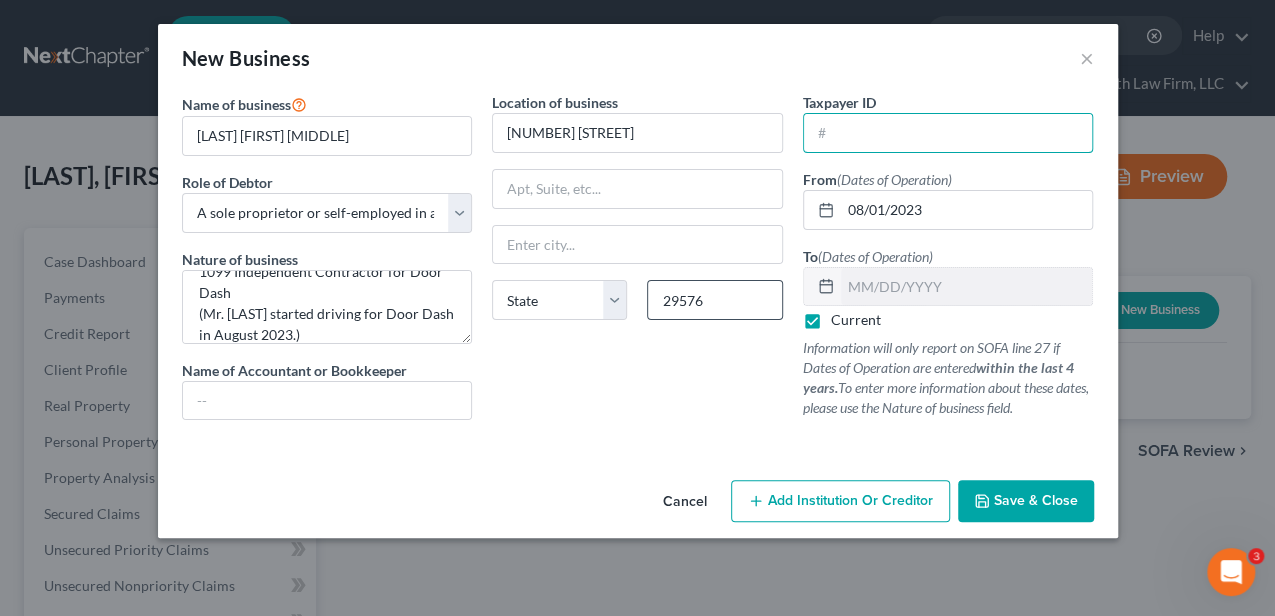 type on "Murrells Inlet" 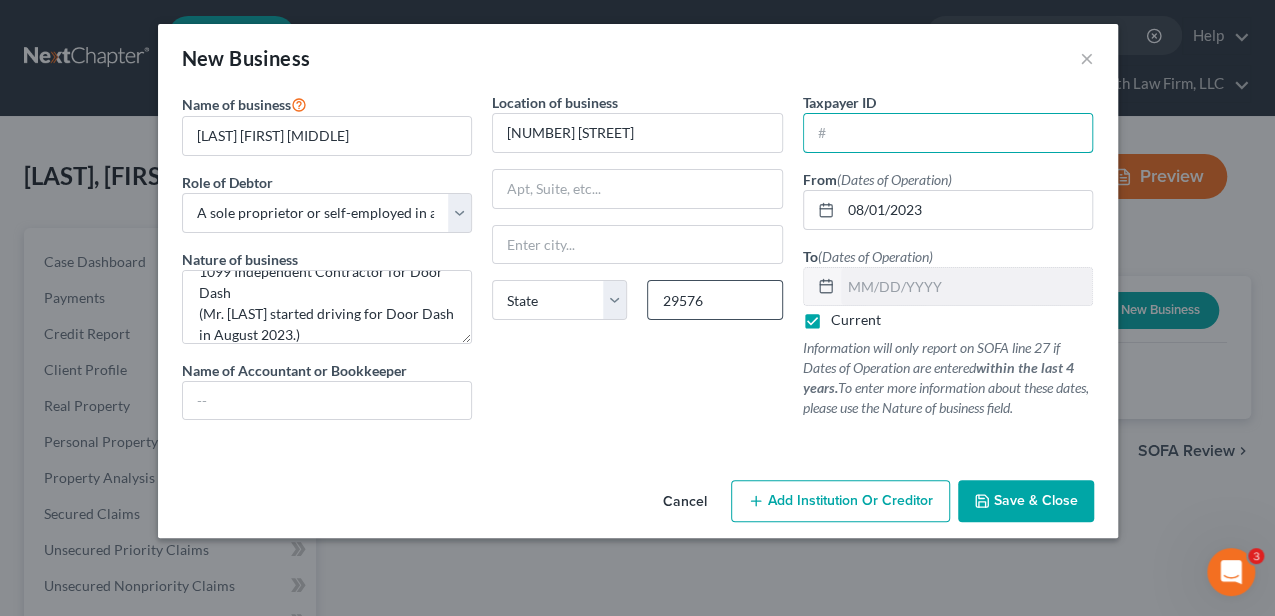 select on "42" 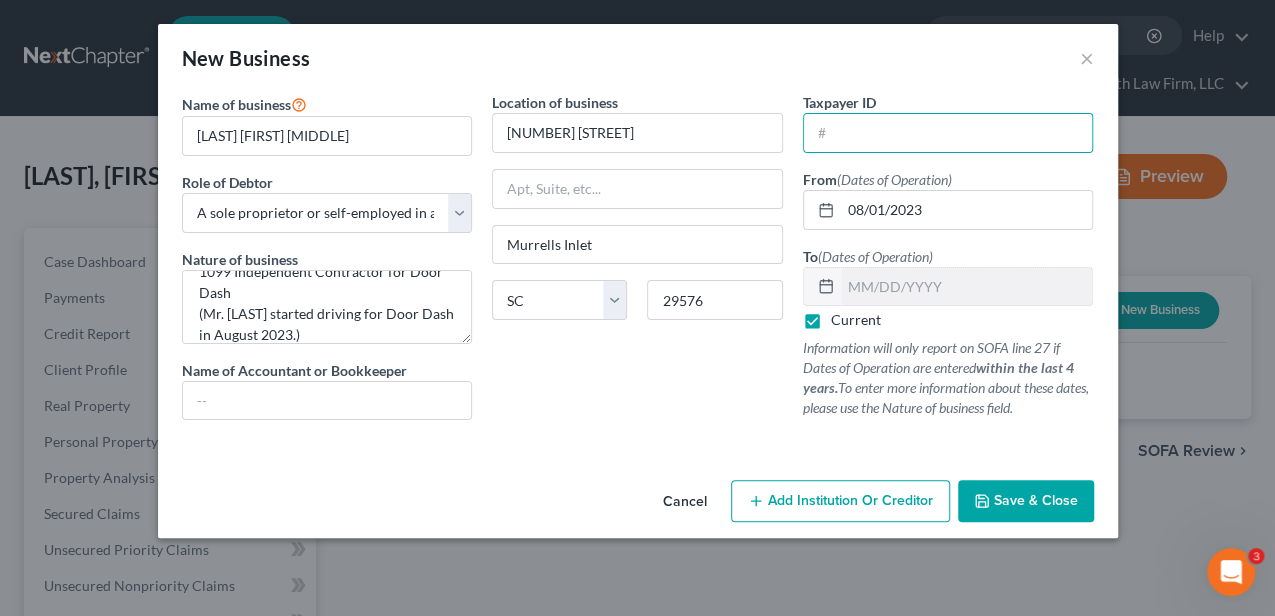 click on "Save & Close" at bounding box center [1036, 500] 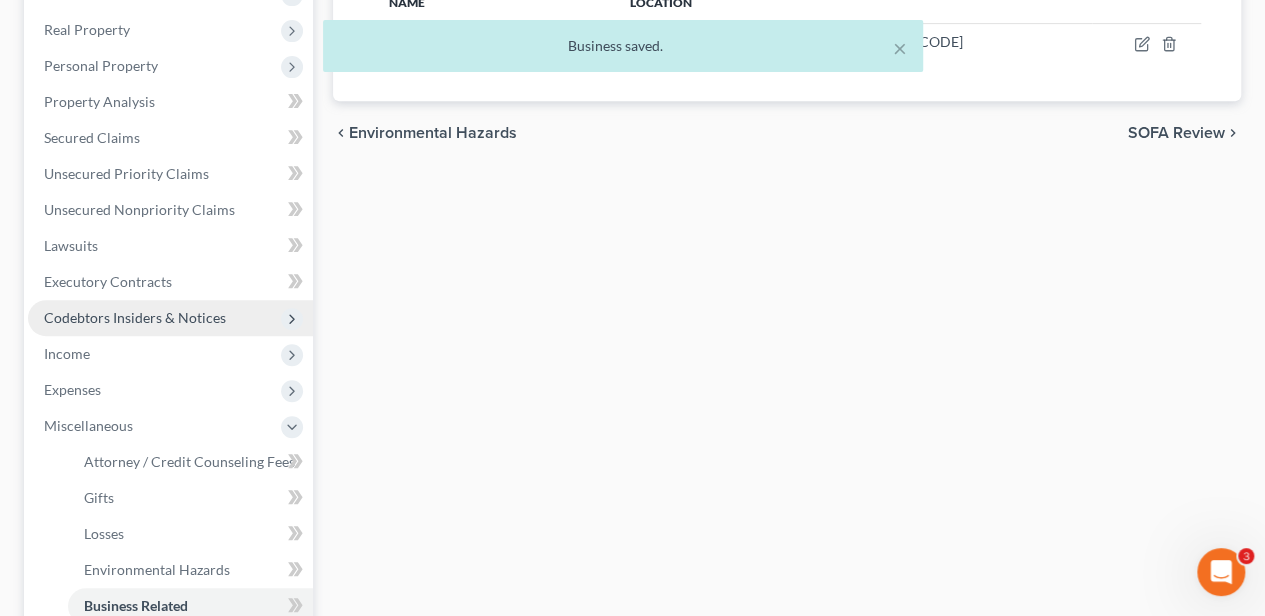 scroll, scrollTop: 400, scrollLeft: 0, axis: vertical 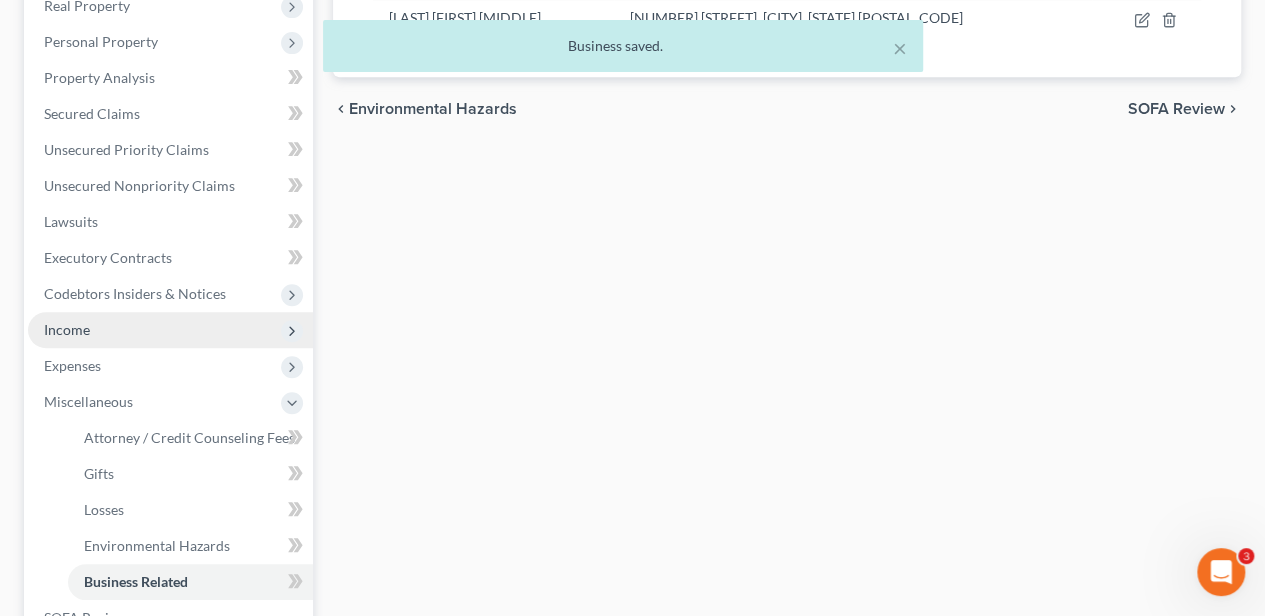 click on "Income" at bounding box center [170, 330] 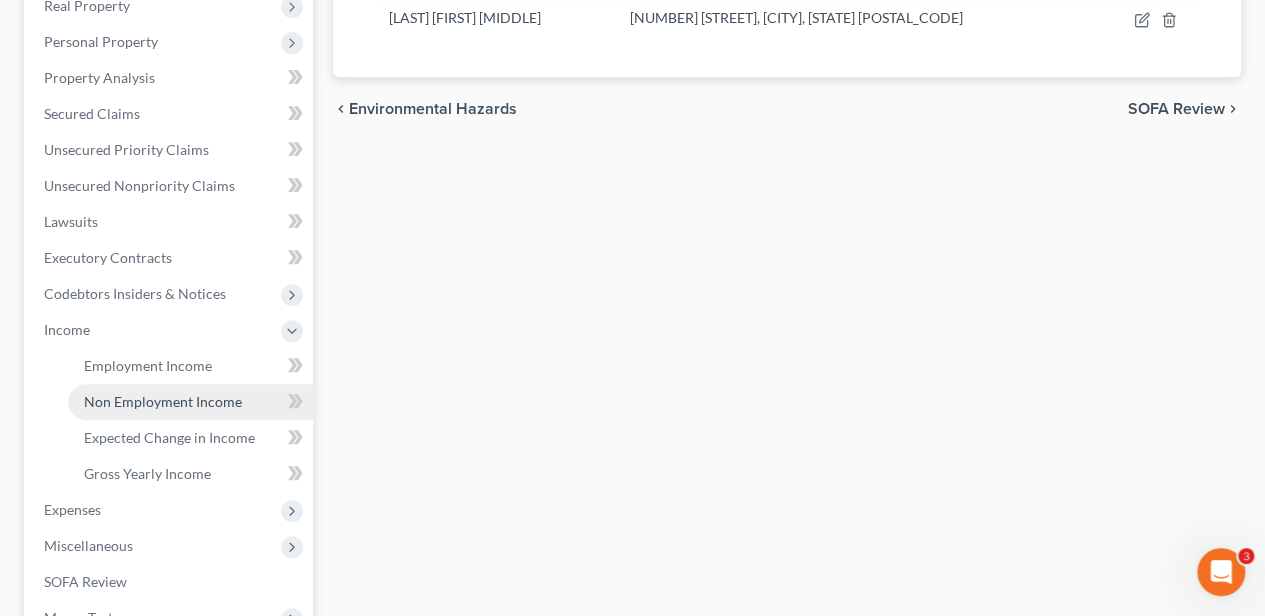 click on "Non Employment Income" at bounding box center [163, 401] 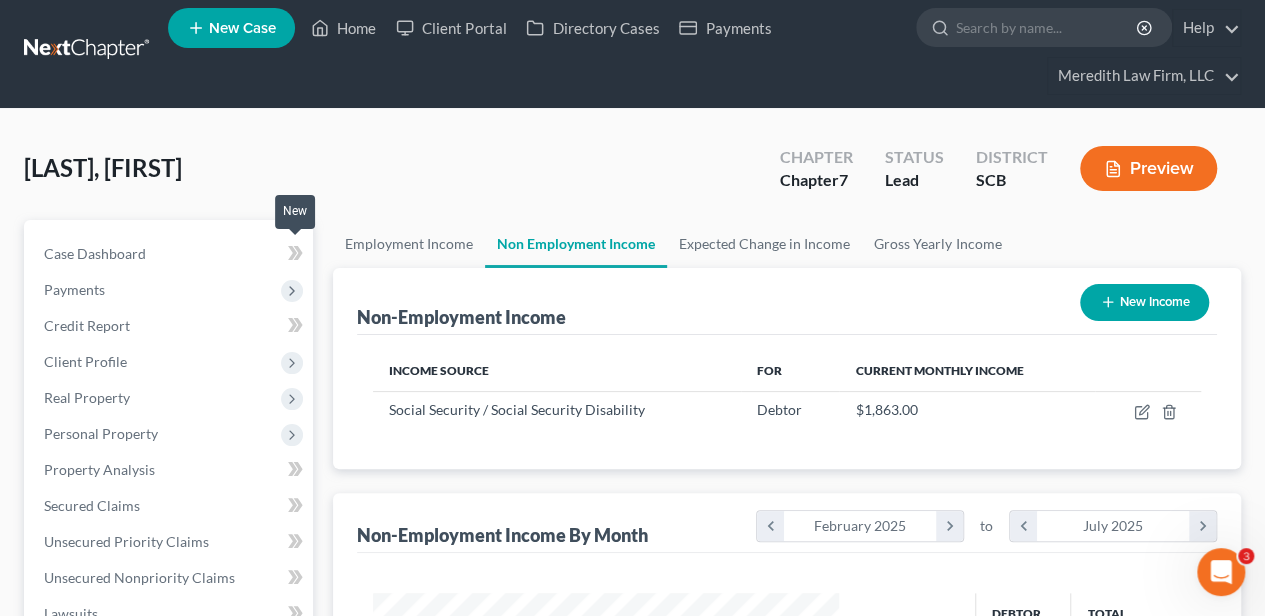 scroll, scrollTop: 0, scrollLeft: 0, axis: both 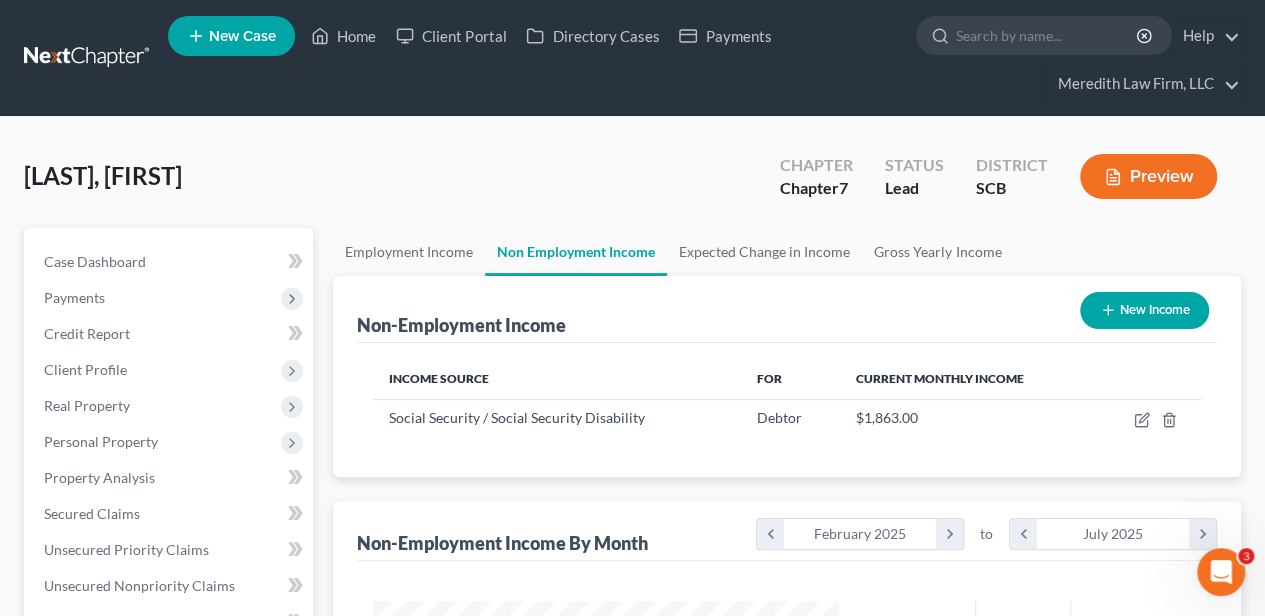 click 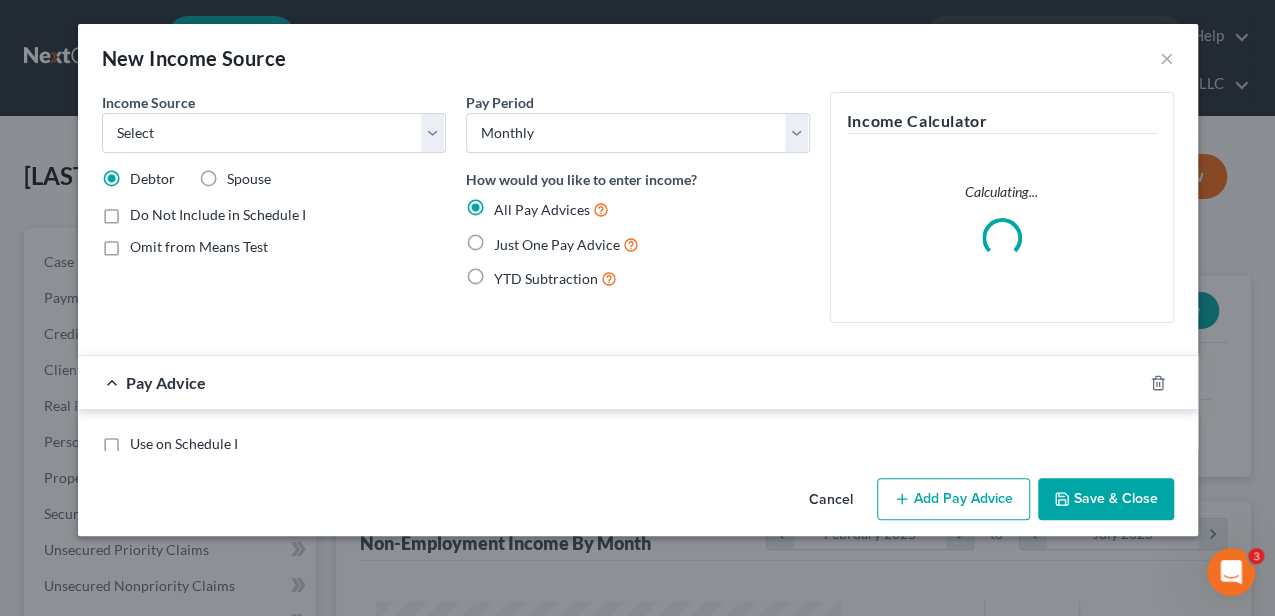 scroll, scrollTop: 999644, scrollLeft: 999489, axis: both 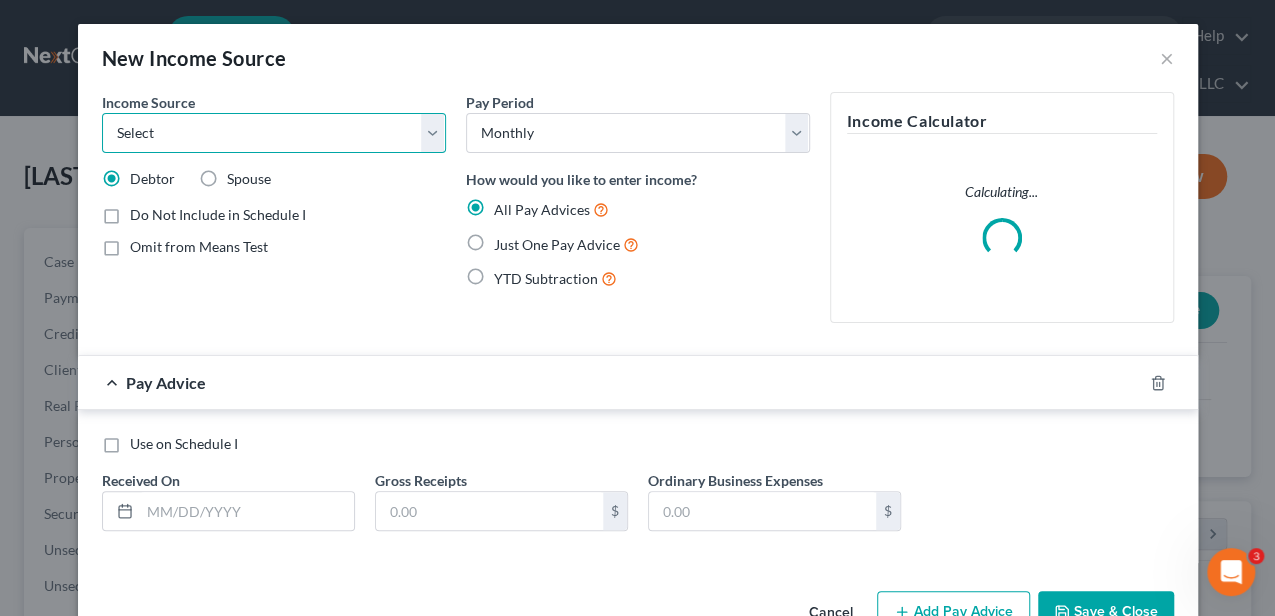 click on "Select Unemployment Disability (from employer) Pension Retirement Social Security / Social Security Disability Other Government Assistance Interests, Dividends or Royalties Child / Family Support Contributions to Household Property / Rental Business, Professional or Farm Alimony / Maintenance Payments Military Disability Benefits Other Monthly Income" at bounding box center [274, 133] 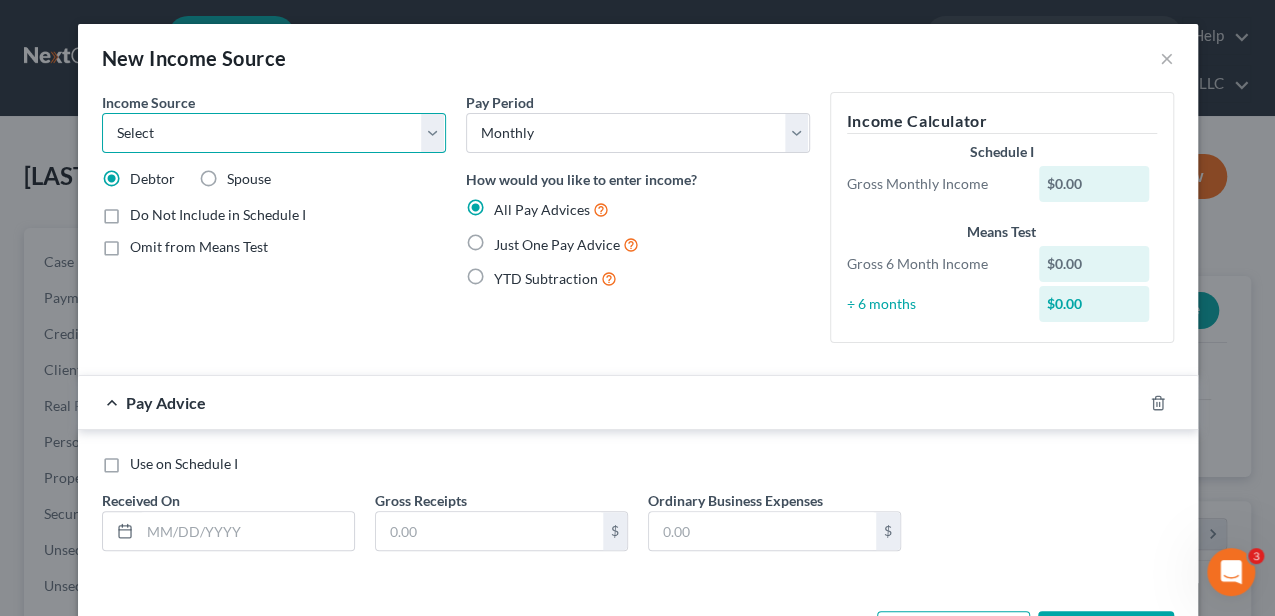 select on "13" 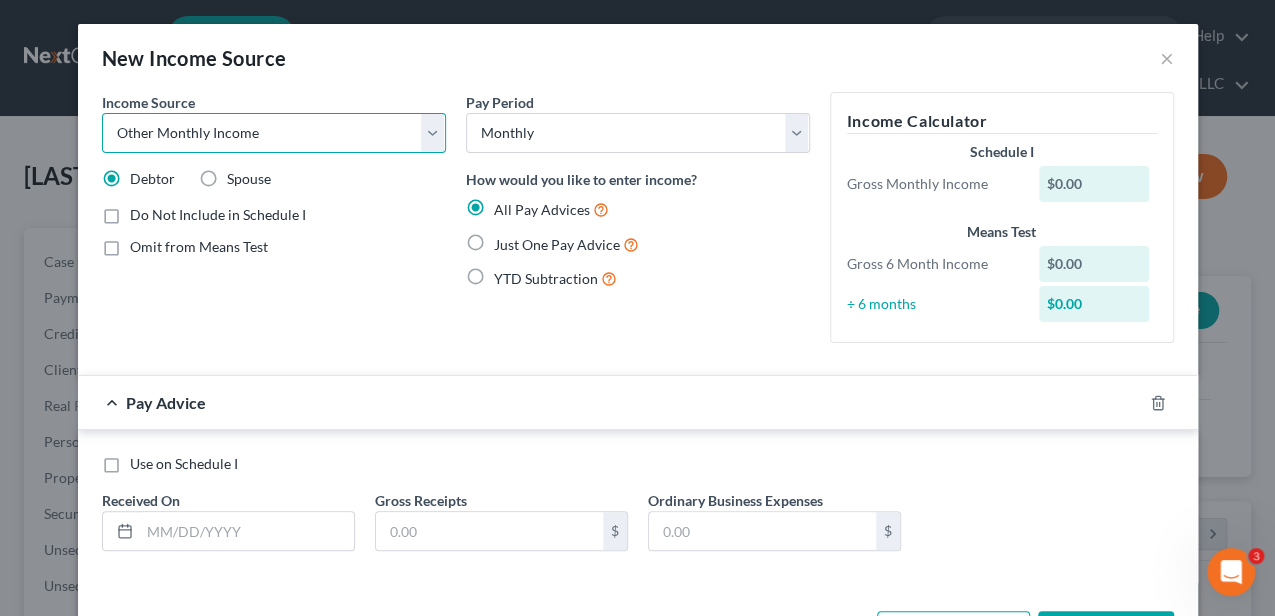 click on "Select Unemployment Disability (from employer) Pension Retirement Social Security / Social Security Disability Other Government Assistance Interests, Dividends or Royalties Child / Family Support Contributions to Household Property / Rental Business, Professional or Farm Alimony / Maintenance Payments Military Disability Benefits Other Monthly Income" at bounding box center (274, 133) 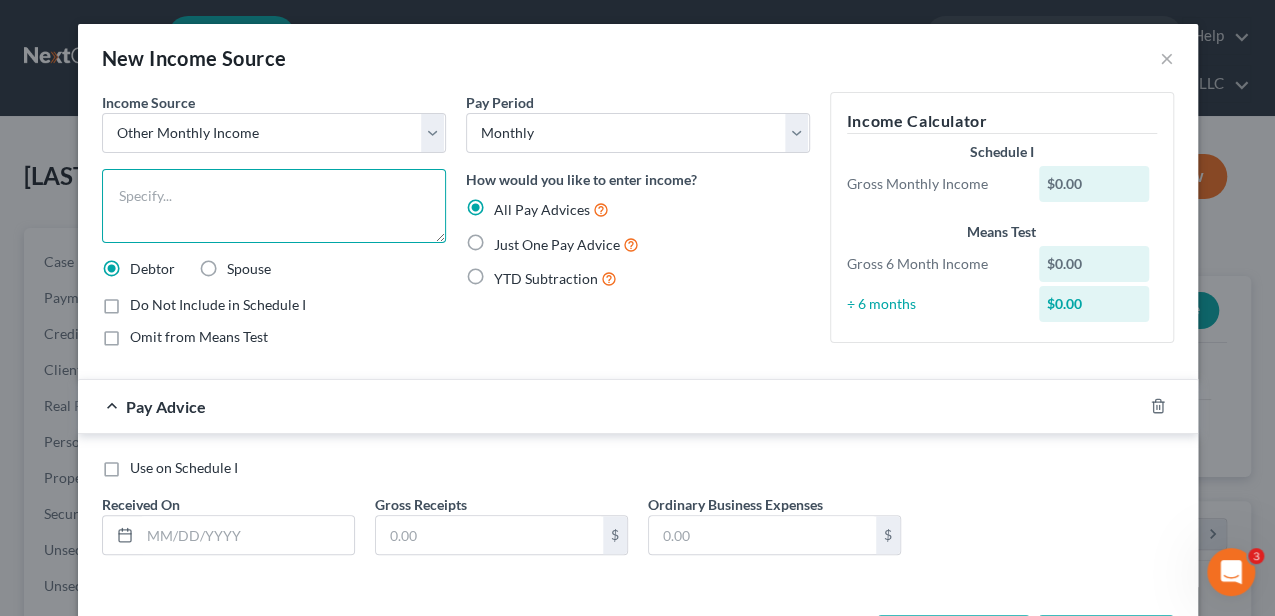 click at bounding box center (274, 206) 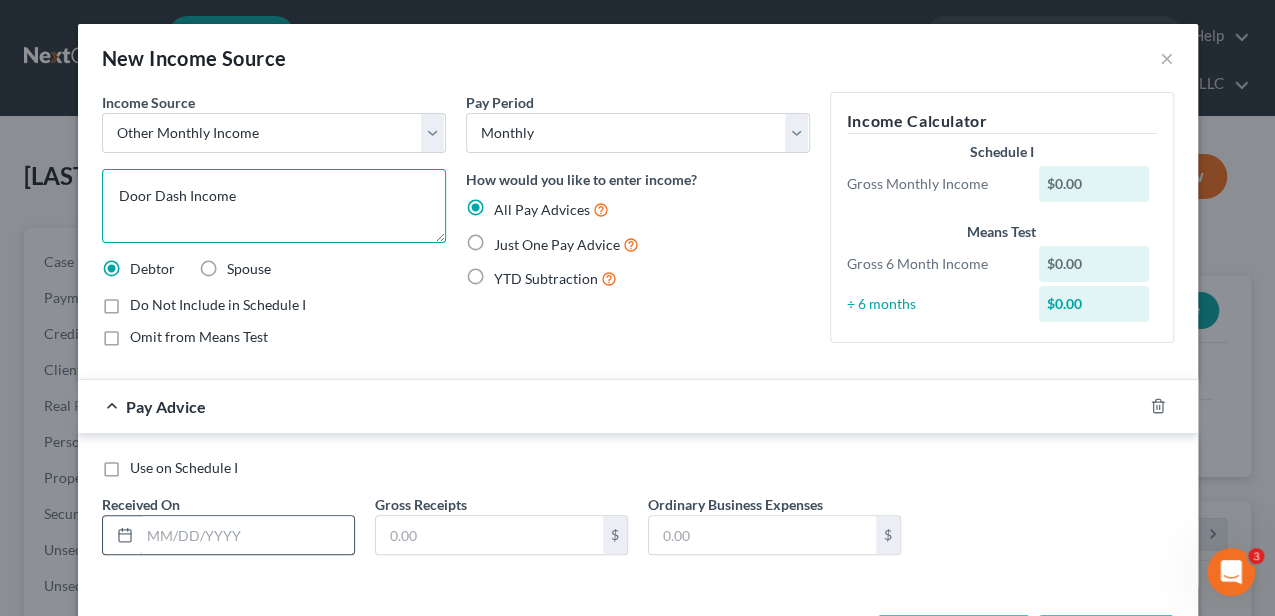 type on "Door Dash Income" 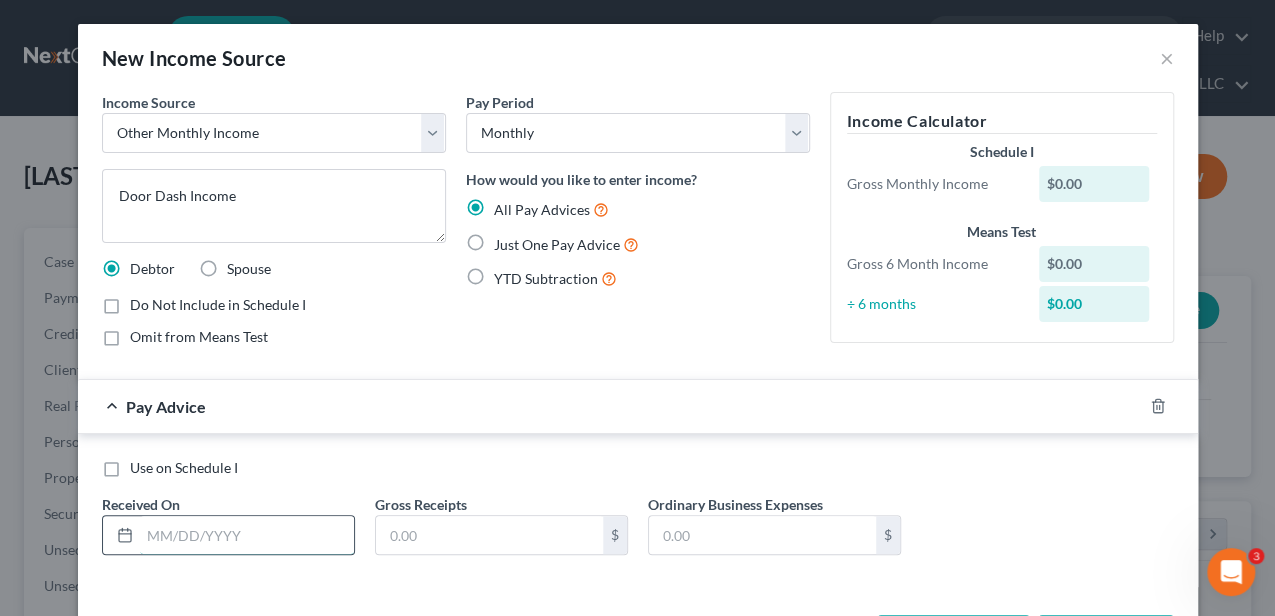 click at bounding box center [247, 535] 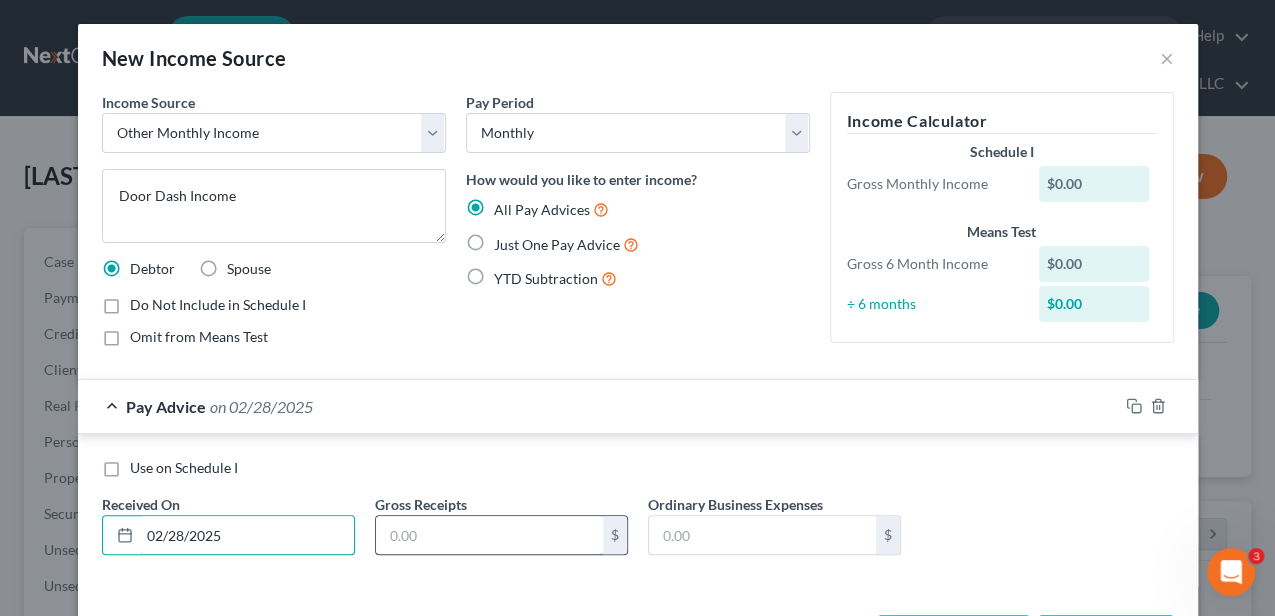 type on "02/28/2025" 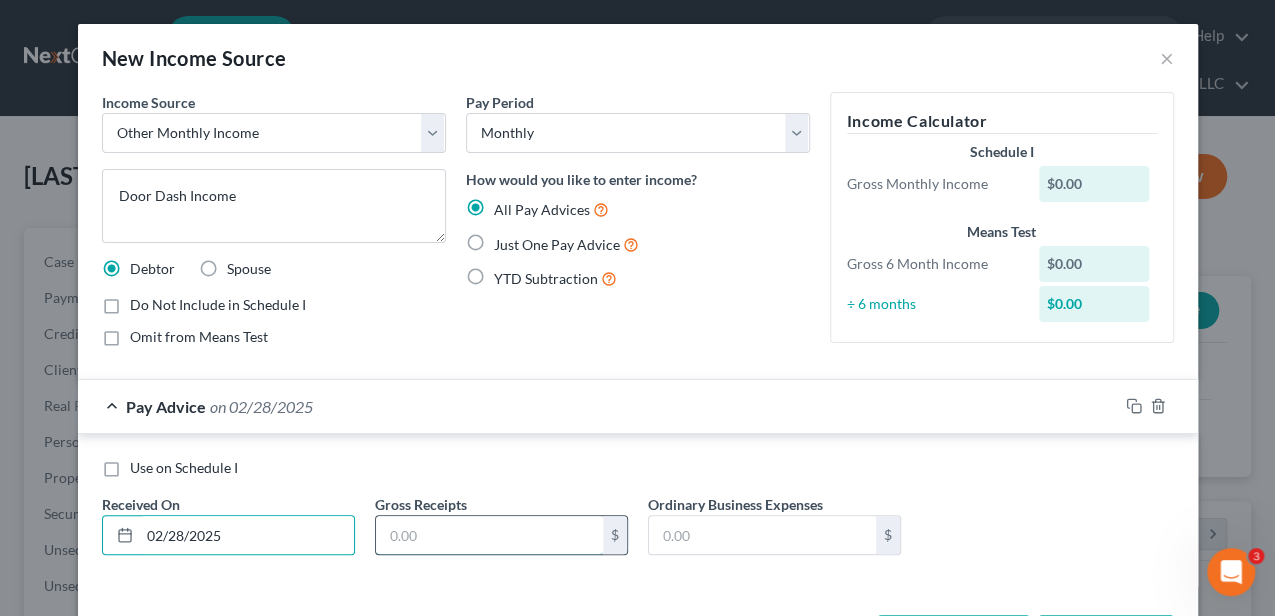 click at bounding box center [489, 535] 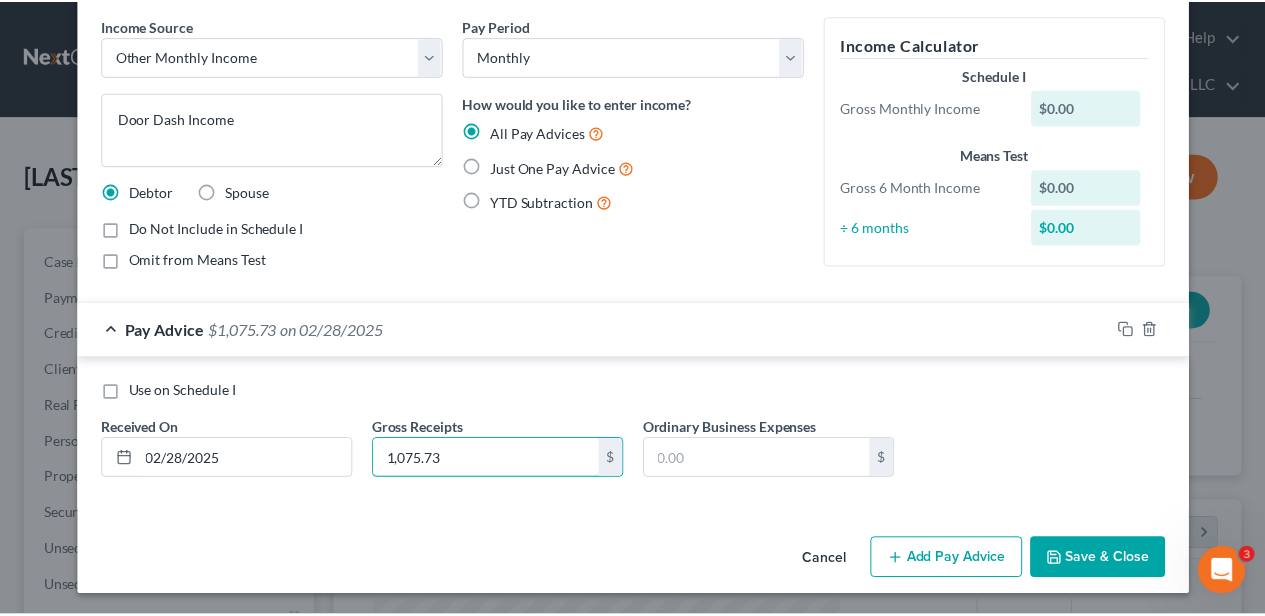 scroll, scrollTop: 78, scrollLeft: 0, axis: vertical 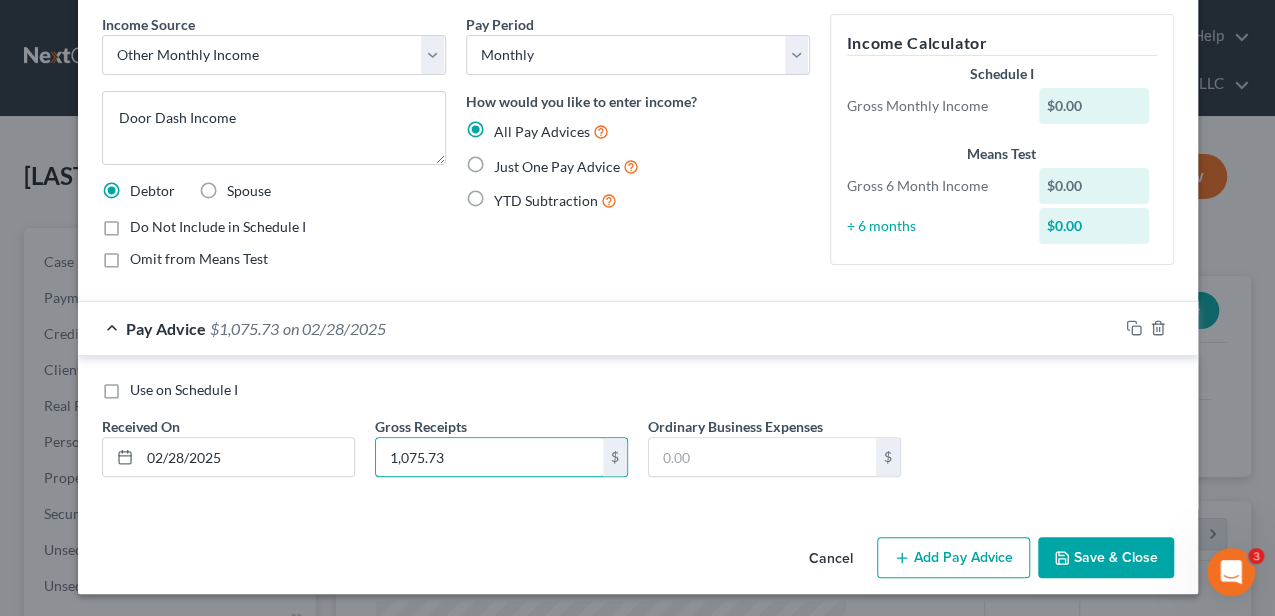 type on "1,075.73" 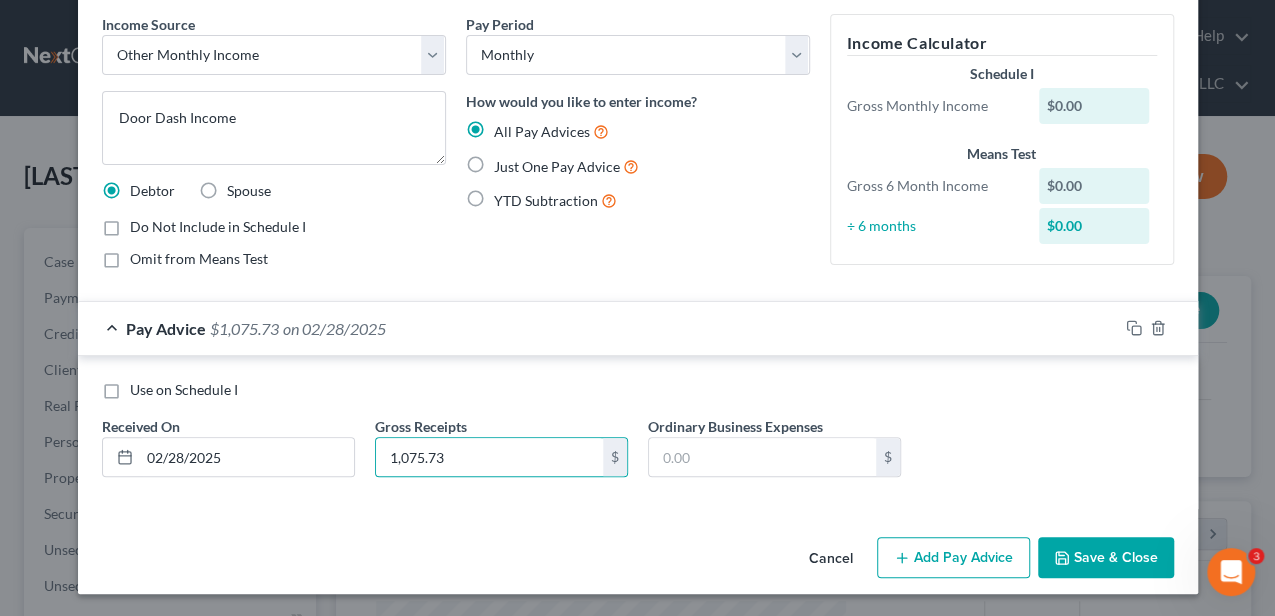 click on "Save & Close" at bounding box center (1106, 558) 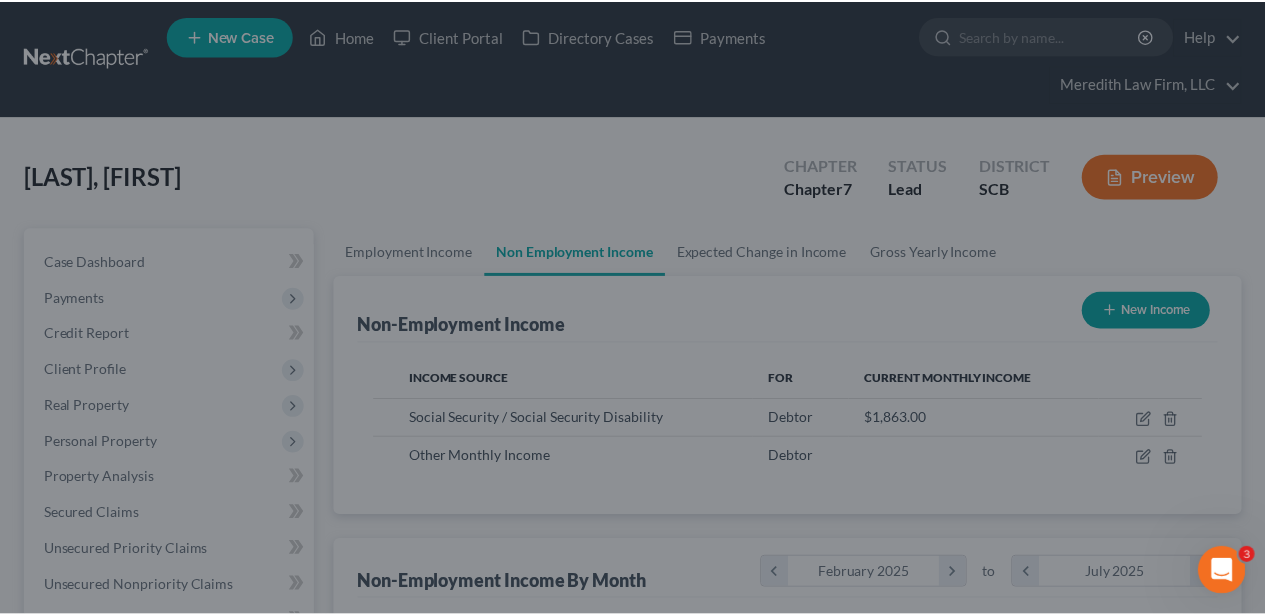 scroll, scrollTop: 356, scrollLeft: 506, axis: both 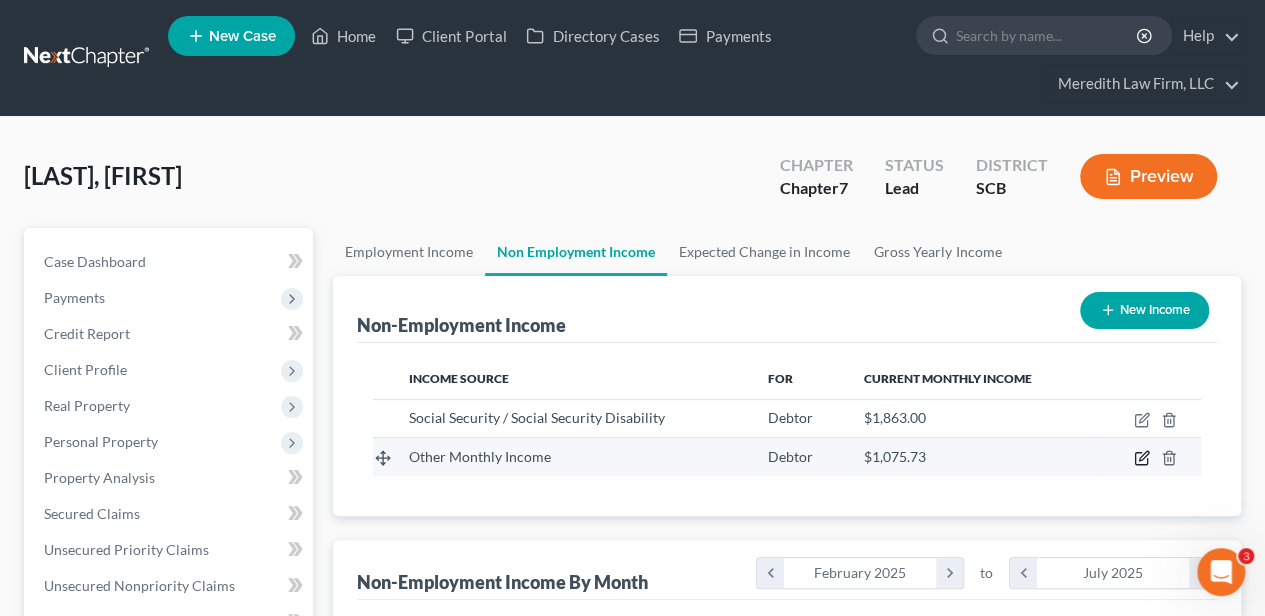 click 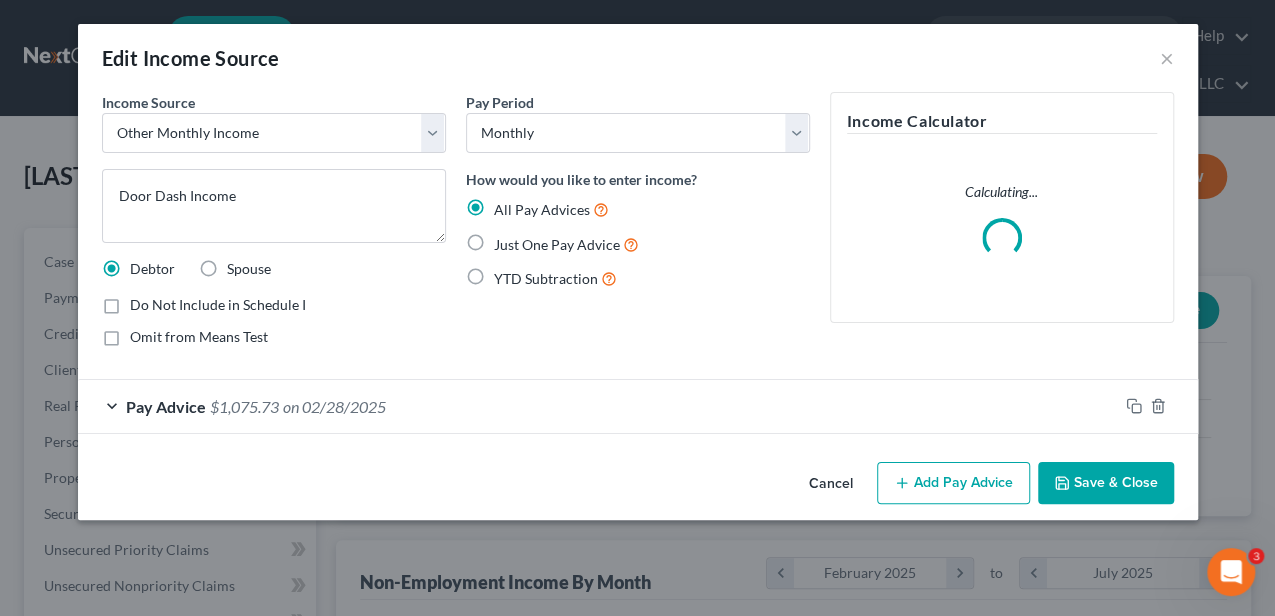 scroll, scrollTop: 999644, scrollLeft: 999489, axis: both 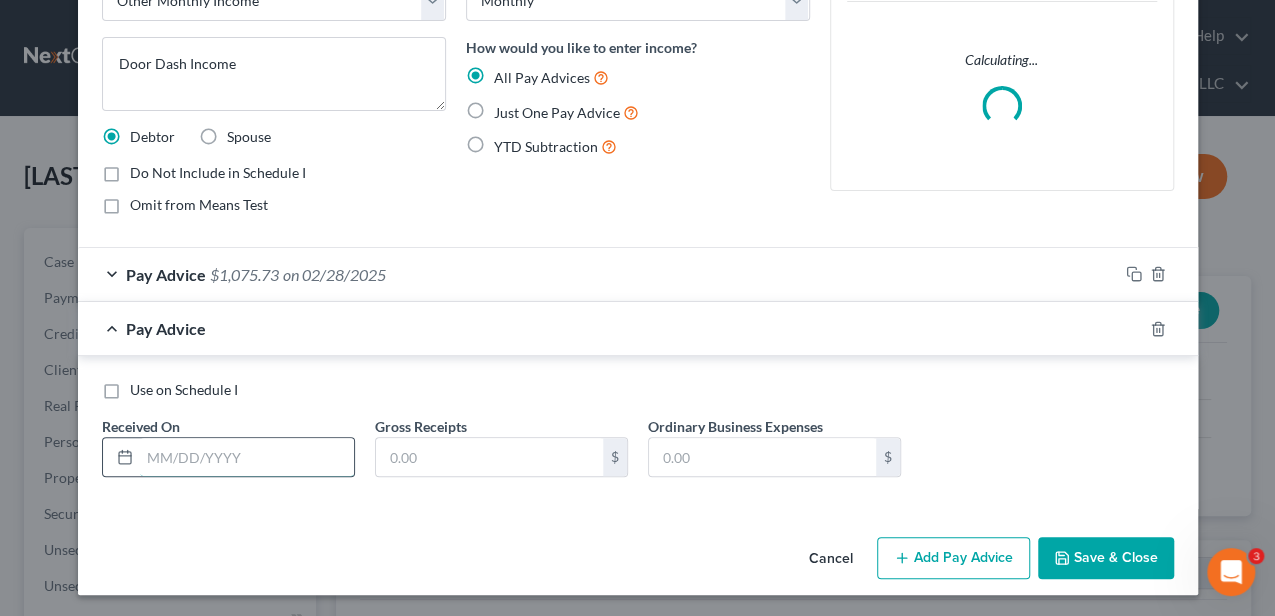 click at bounding box center (247, 457) 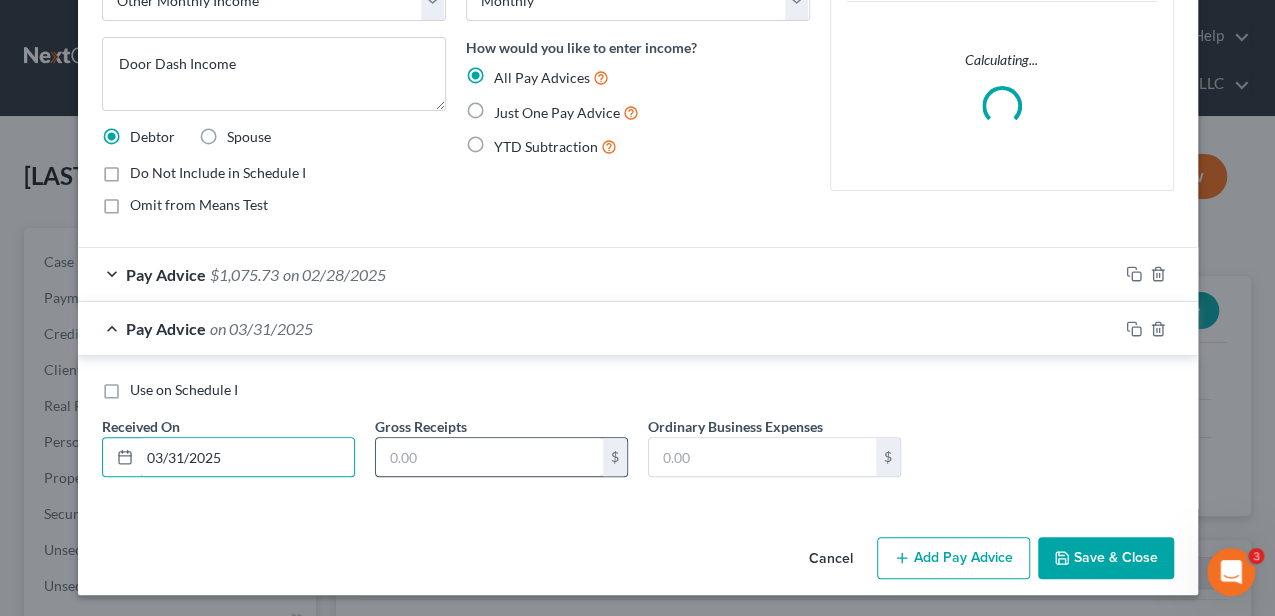 type on "03/31/2025" 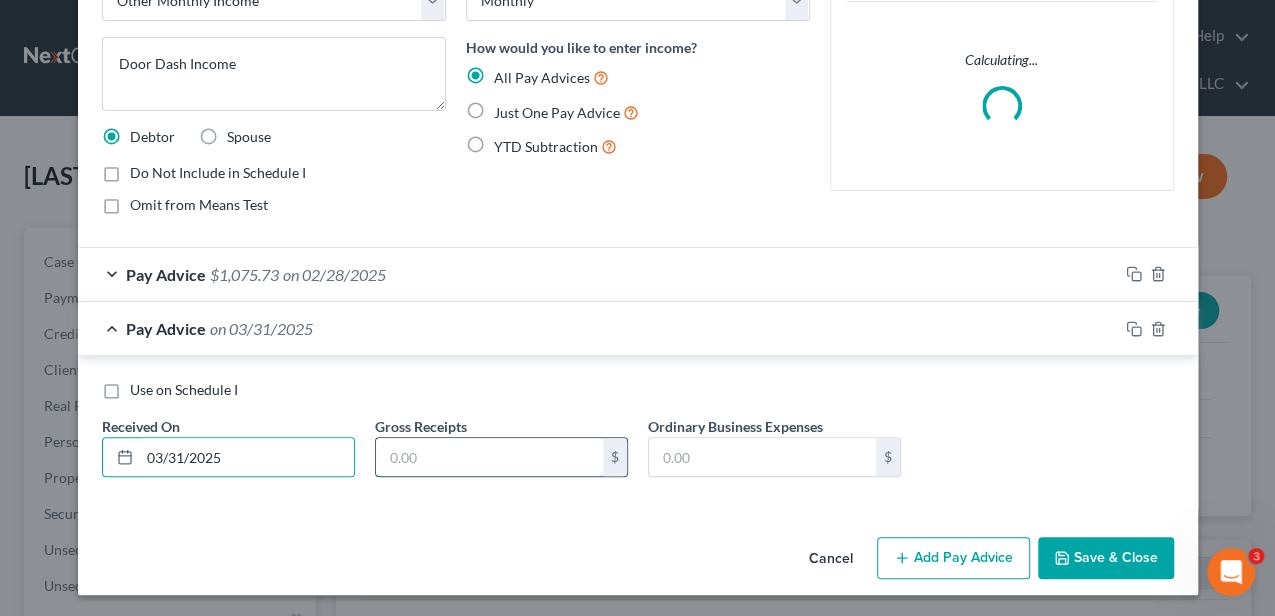 click at bounding box center (489, 457) 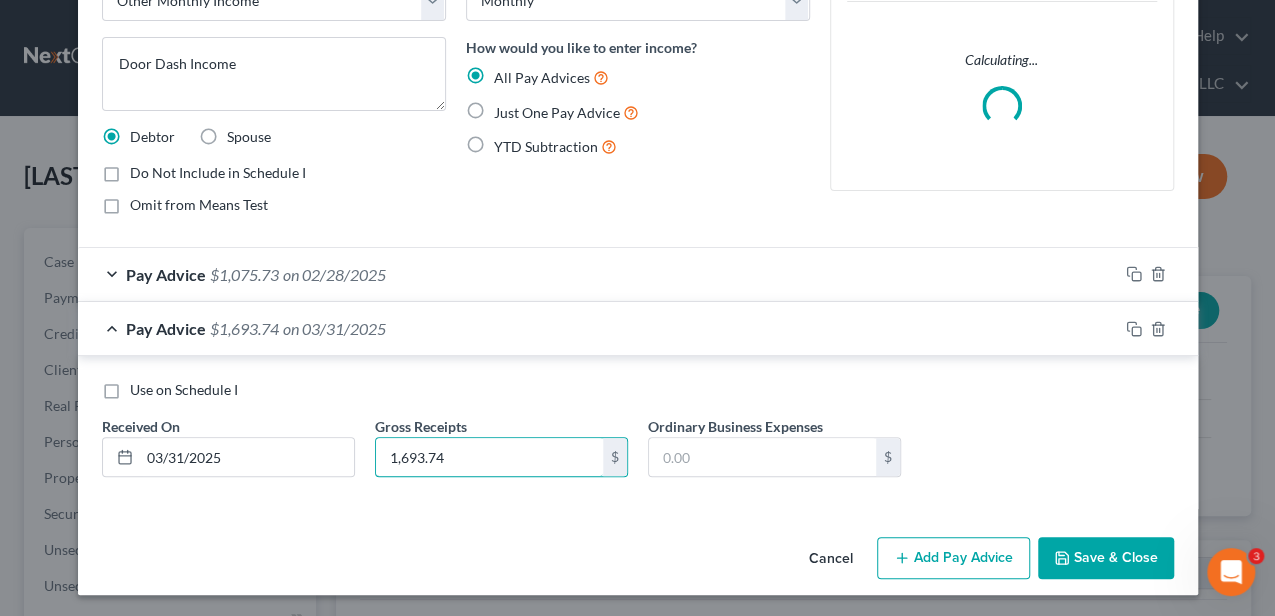 type on "1,693.74" 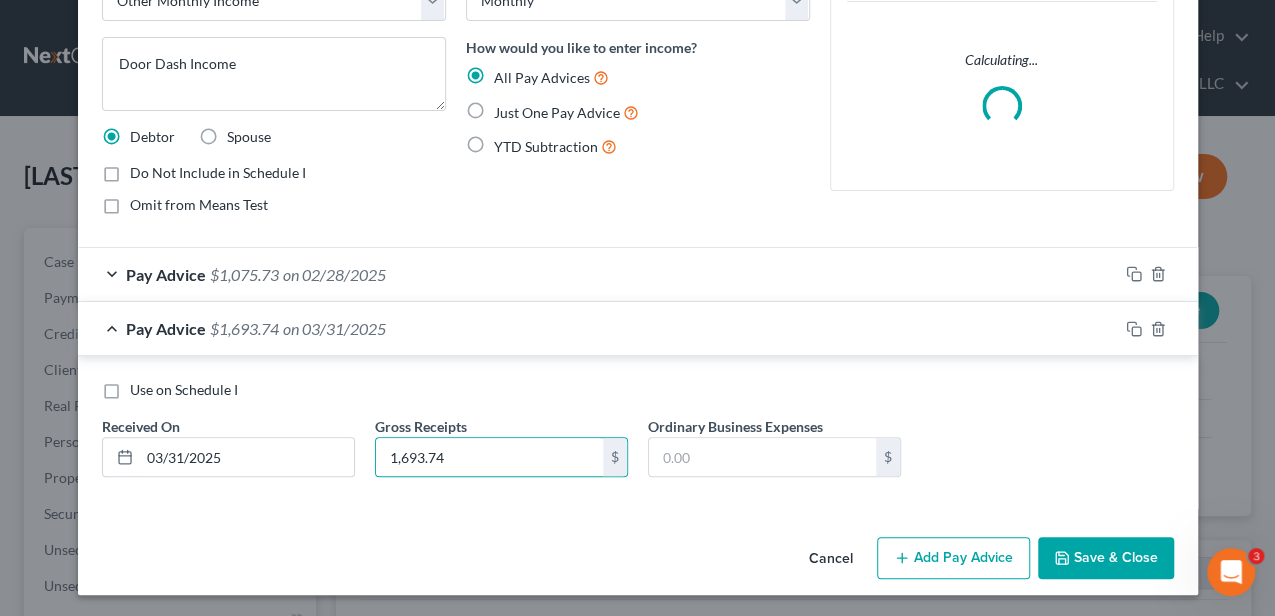 click on "Add Pay Advice" at bounding box center [953, 558] 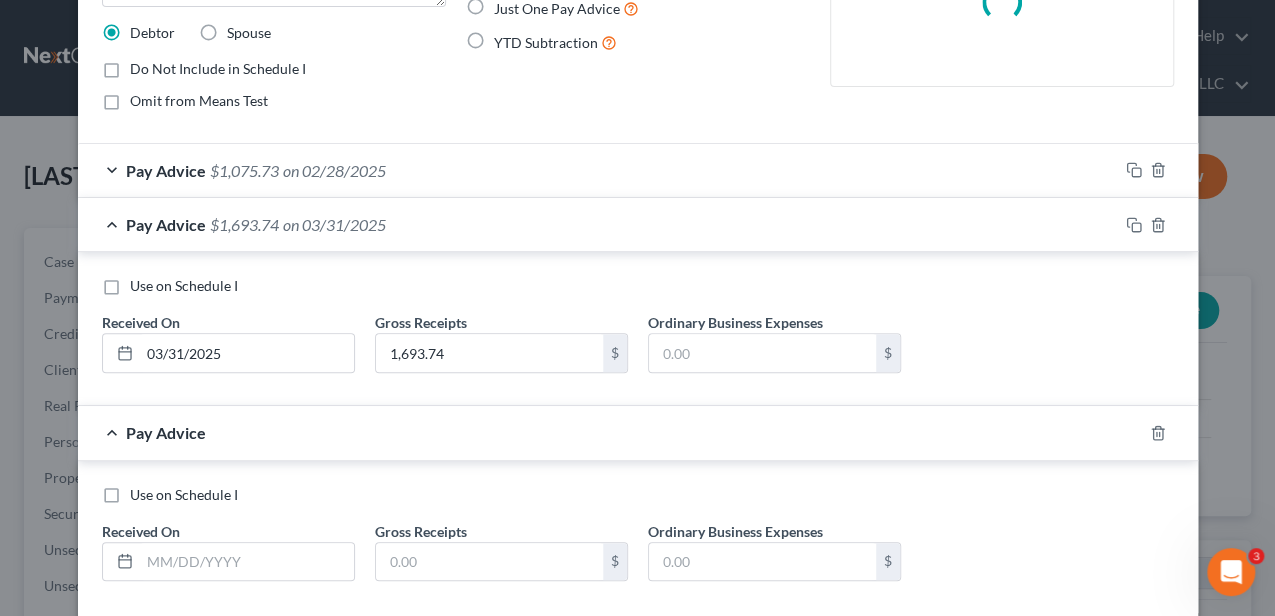 scroll, scrollTop: 338, scrollLeft: 0, axis: vertical 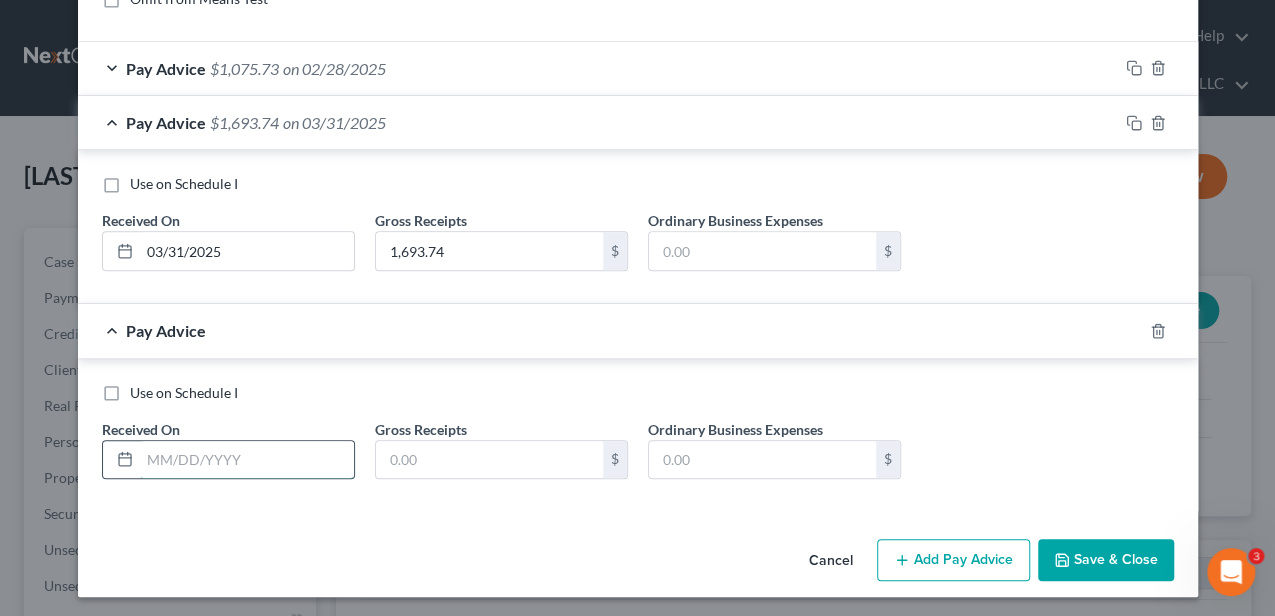 click at bounding box center (247, 460) 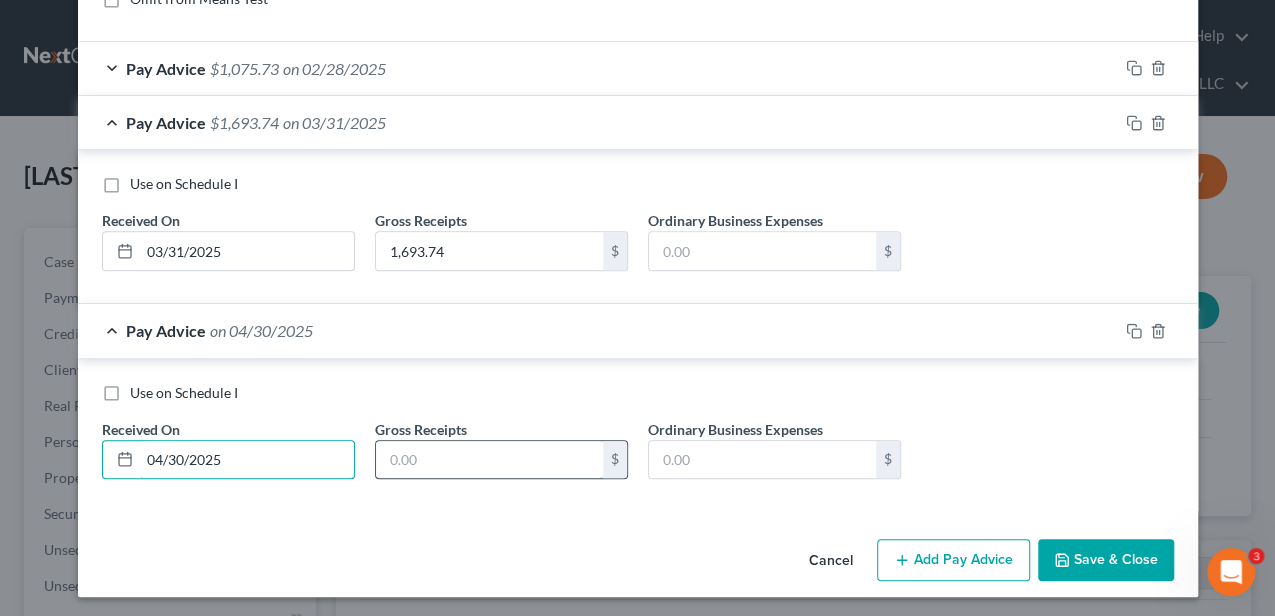 type on "04/30/2025" 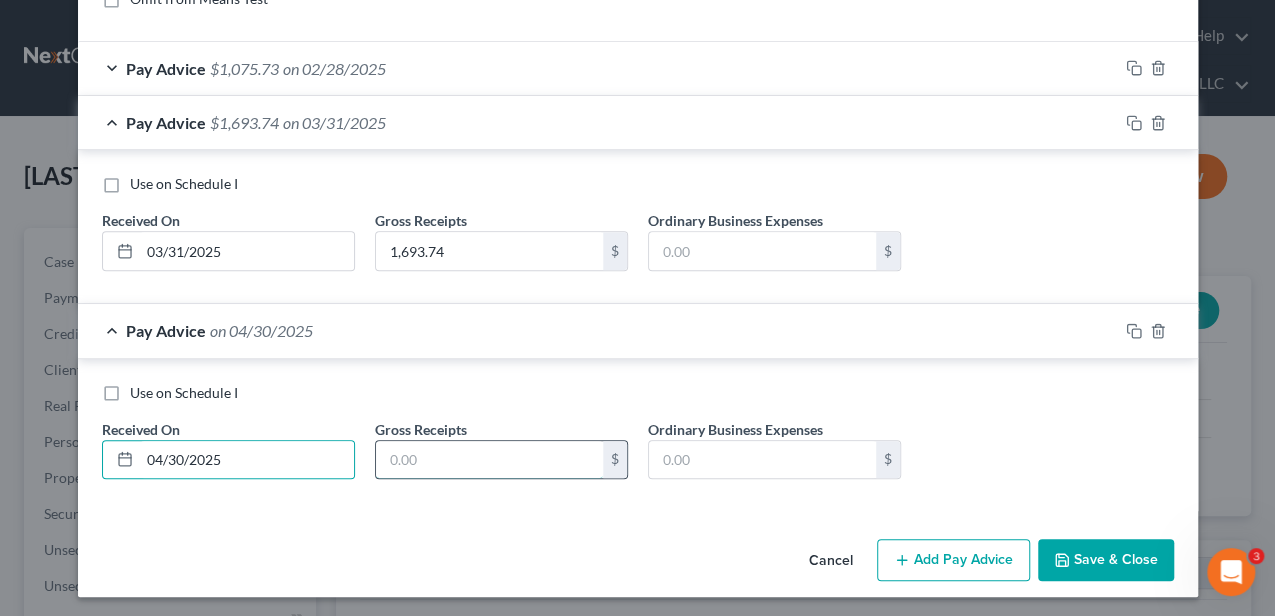 click at bounding box center (489, 460) 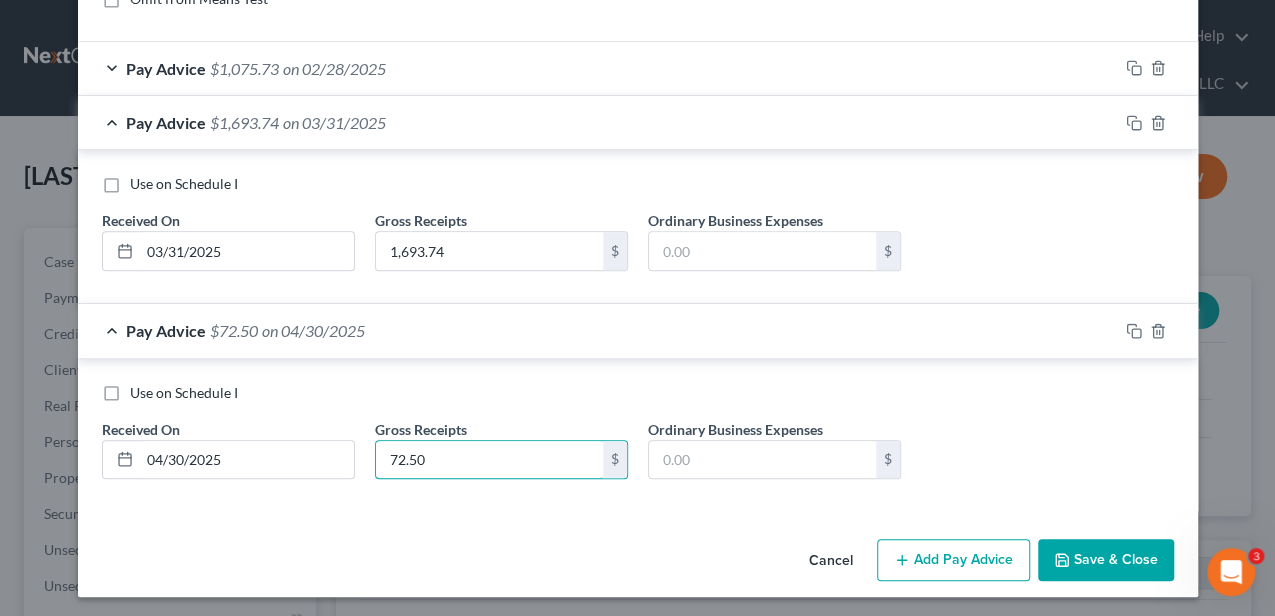 type on "72.50" 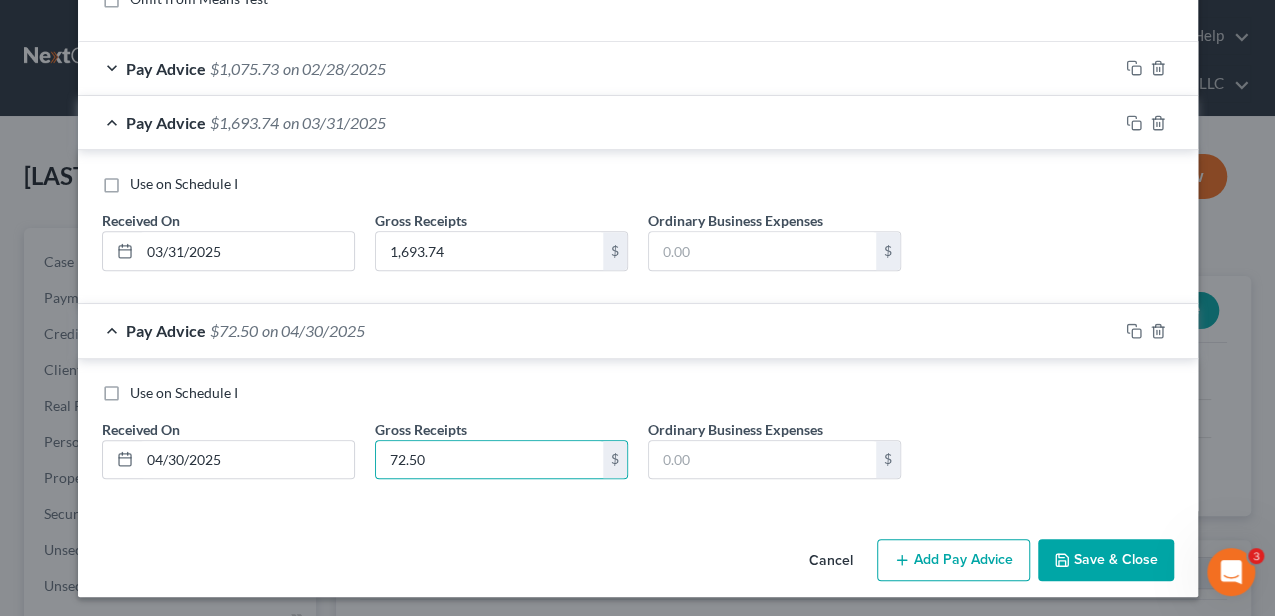 click on "Add Pay Advice" at bounding box center [953, 560] 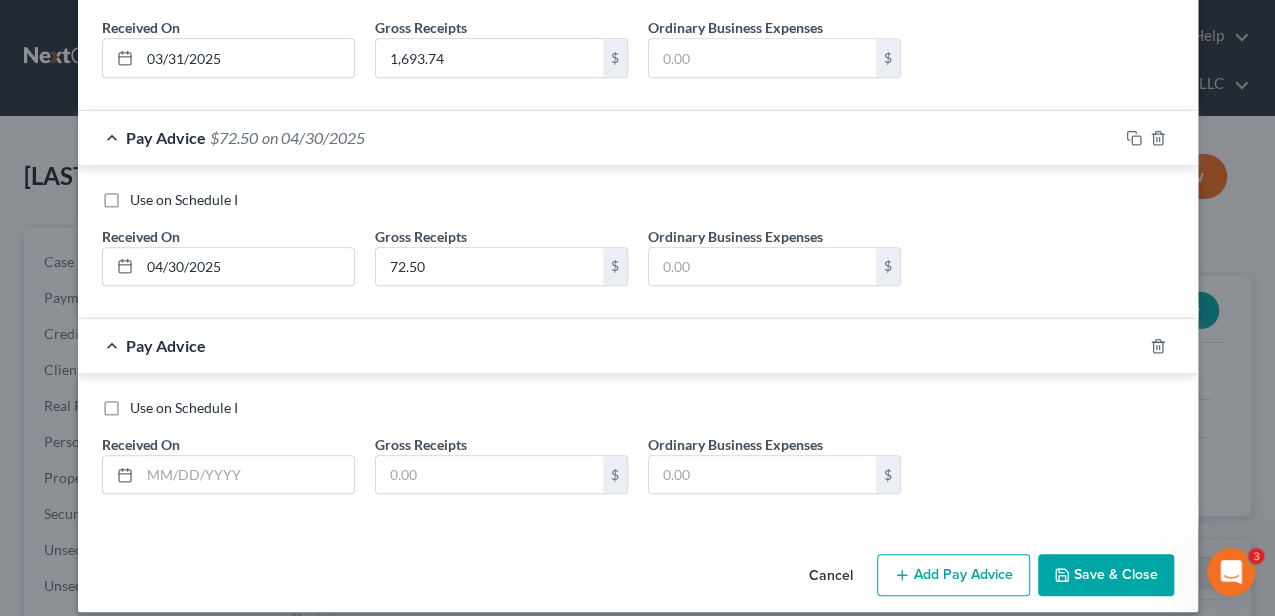 scroll, scrollTop: 538, scrollLeft: 0, axis: vertical 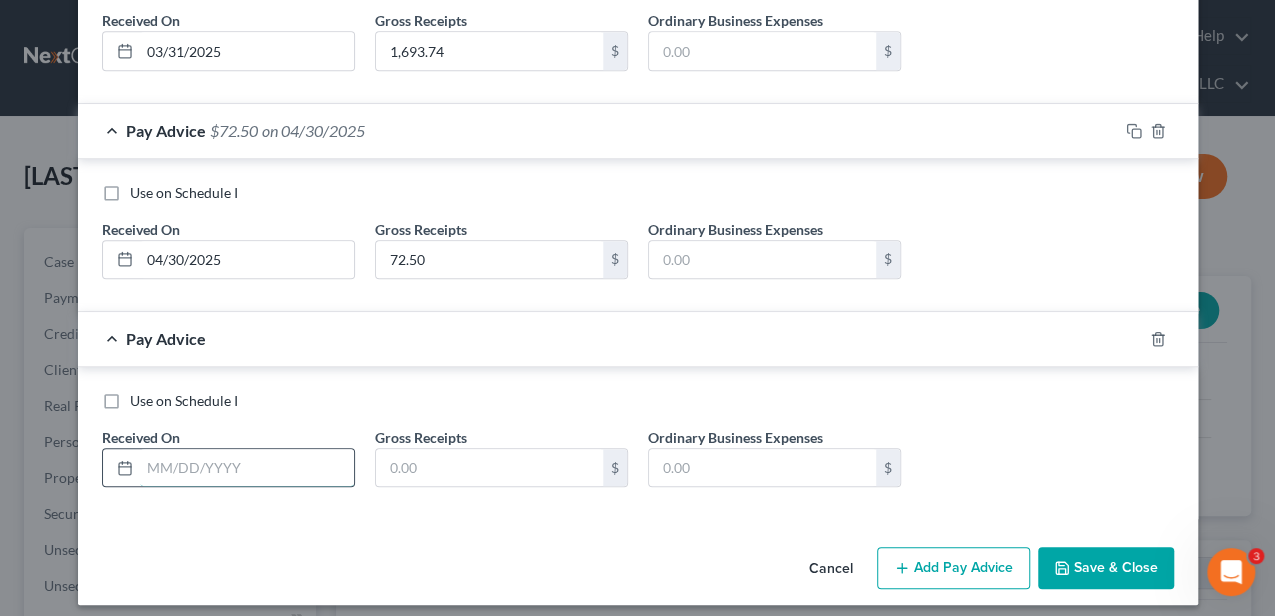 click at bounding box center [247, 468] 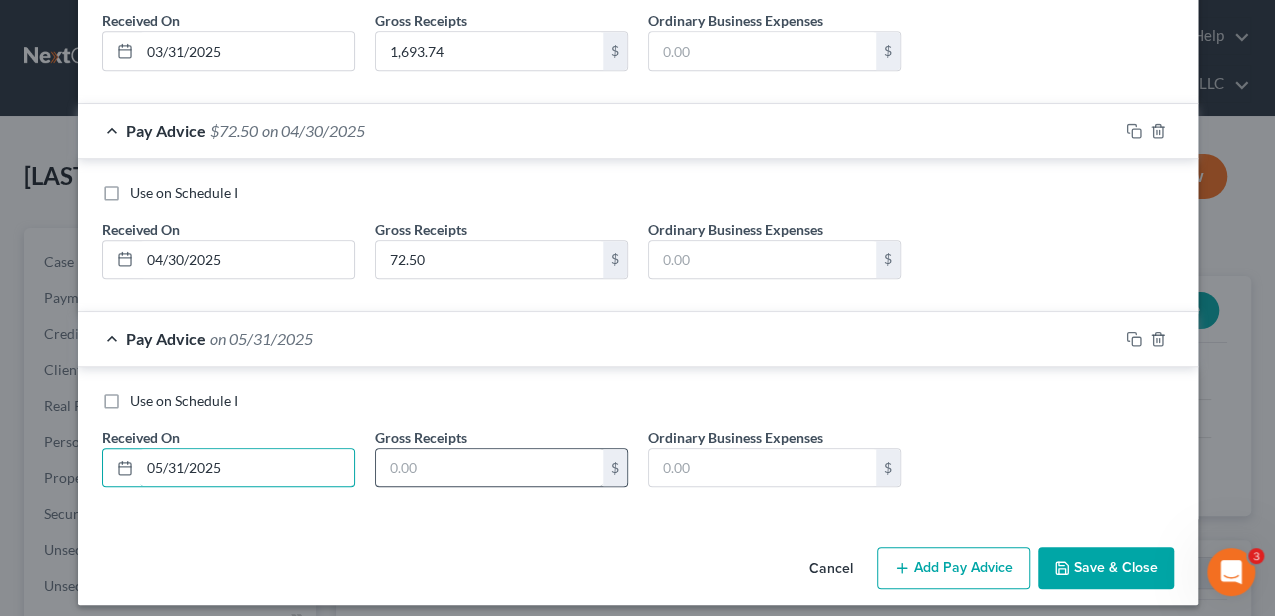 type on "05/31/2025" 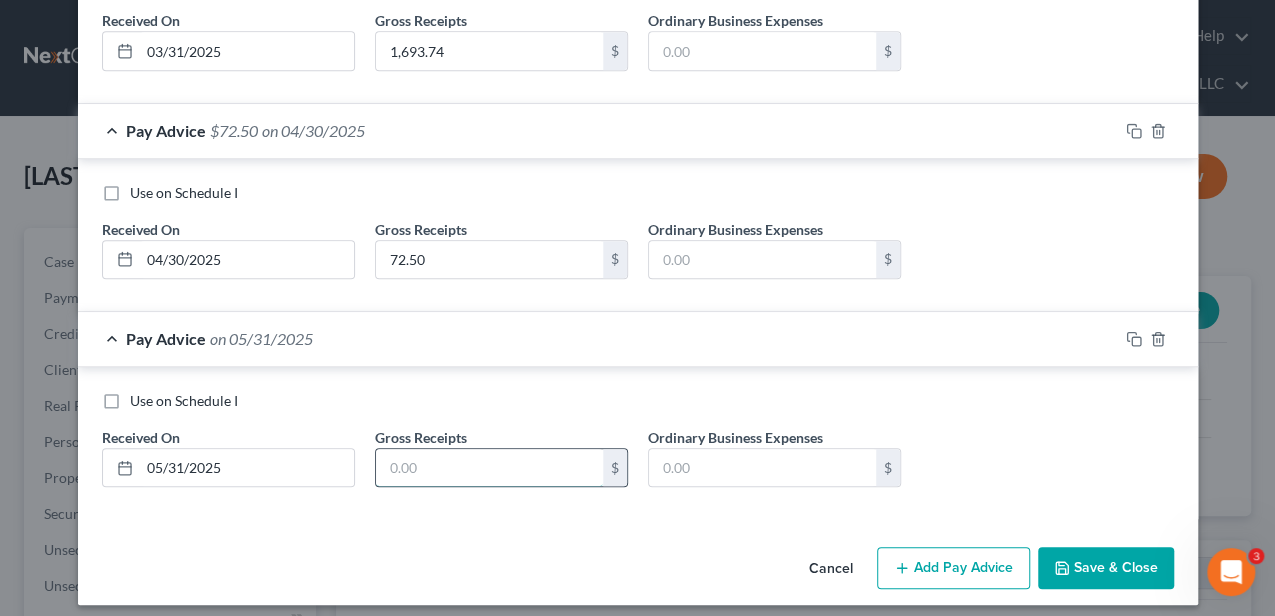 click at bounding box center [489, 468] 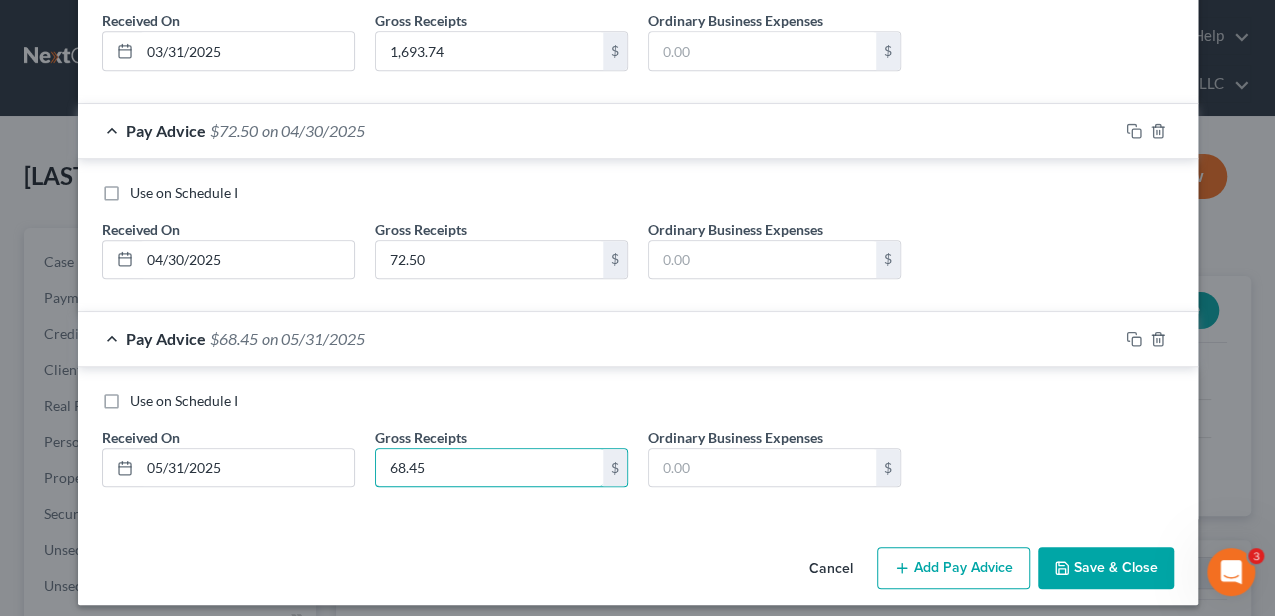 type on "68.45" 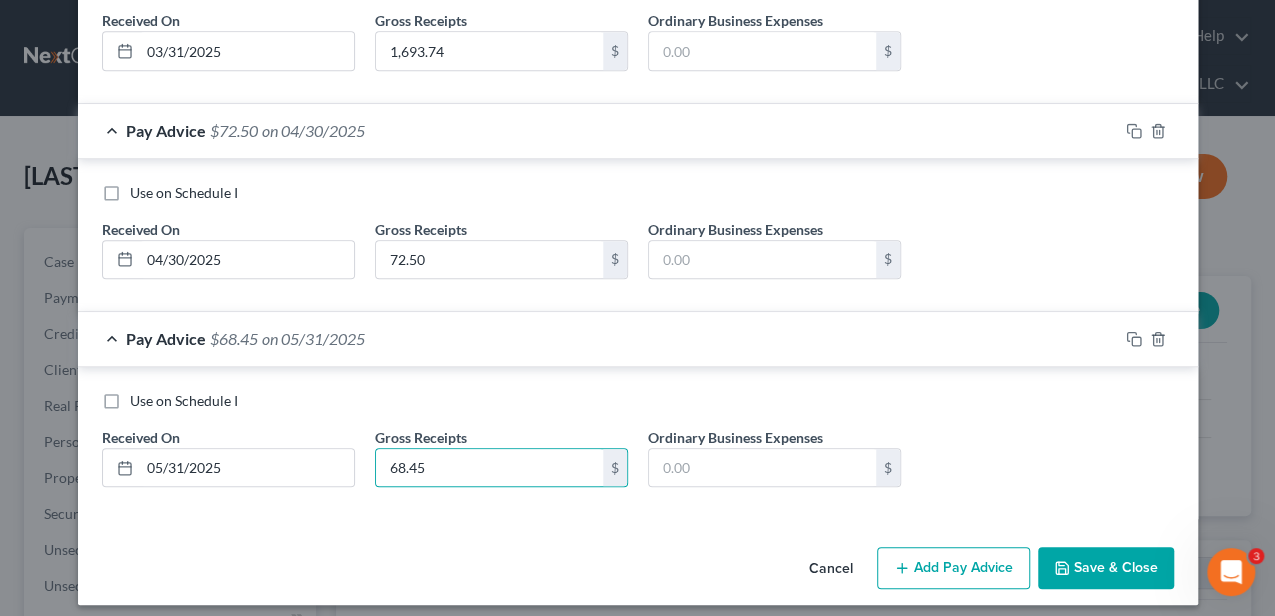 click on "Add Pay Advice" at bounding box center (953, 568) 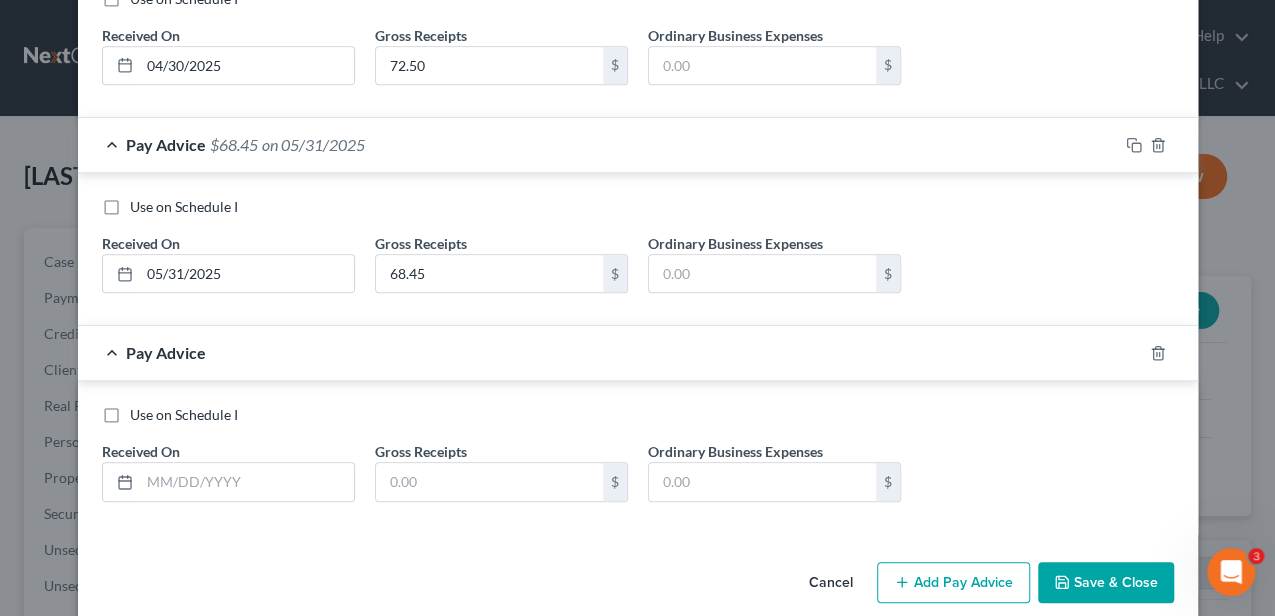 scroll, scrollTop: 738, scrollLeft: 0, axis: vertical 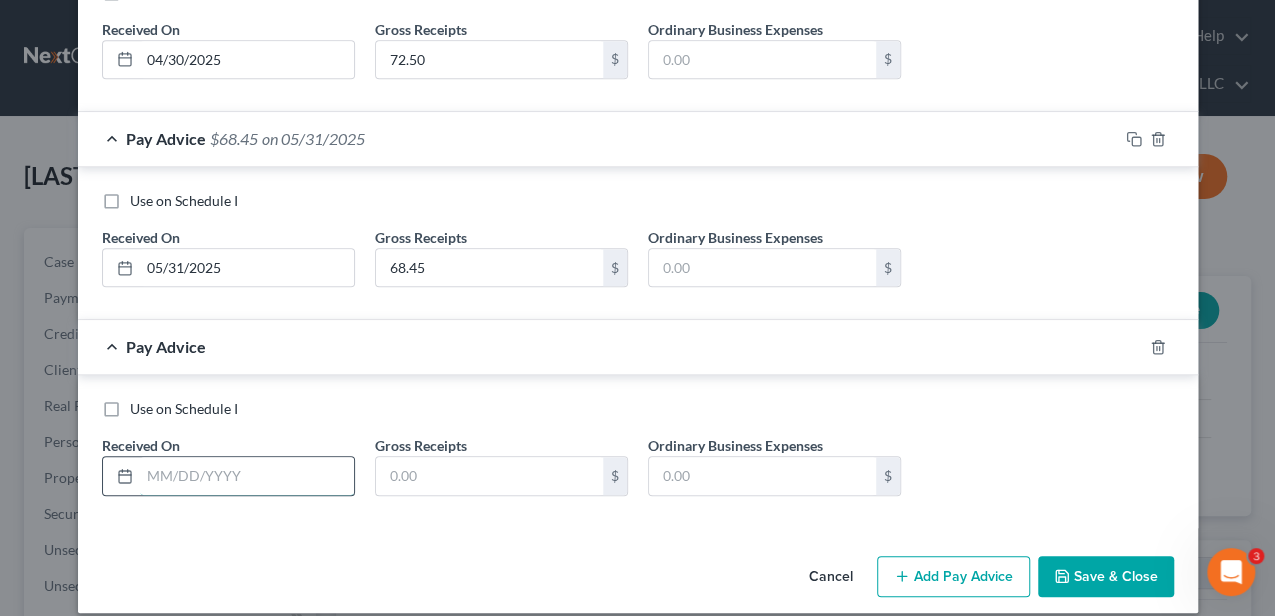 click at bounding box center [247, 476] 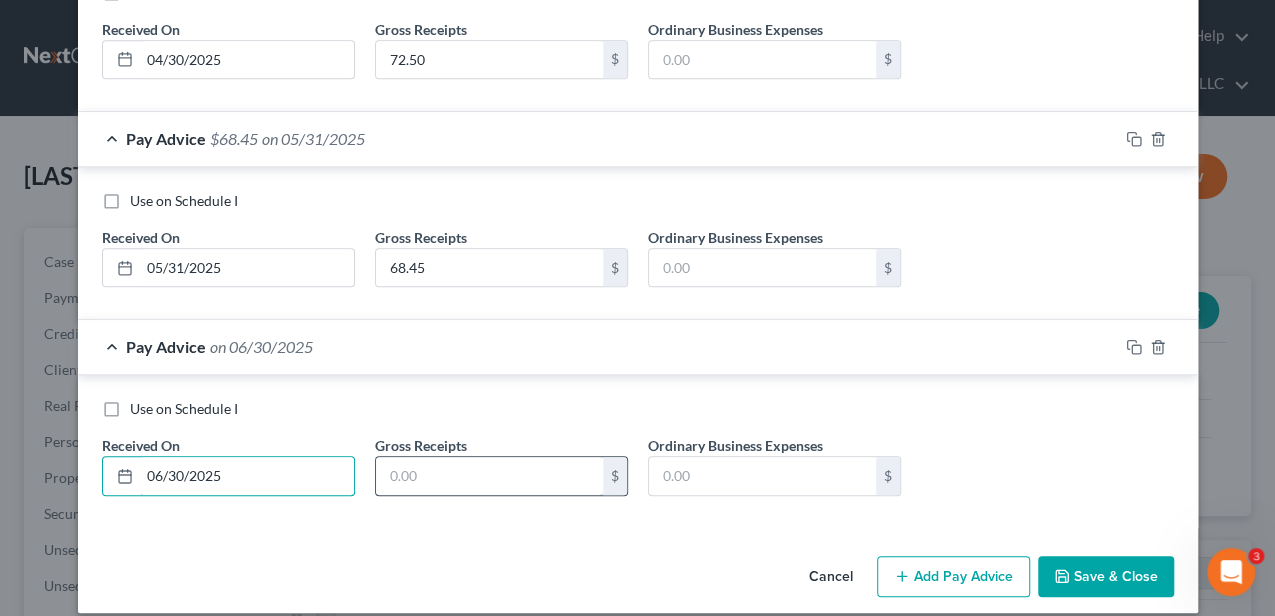 type on "06/30/2025" 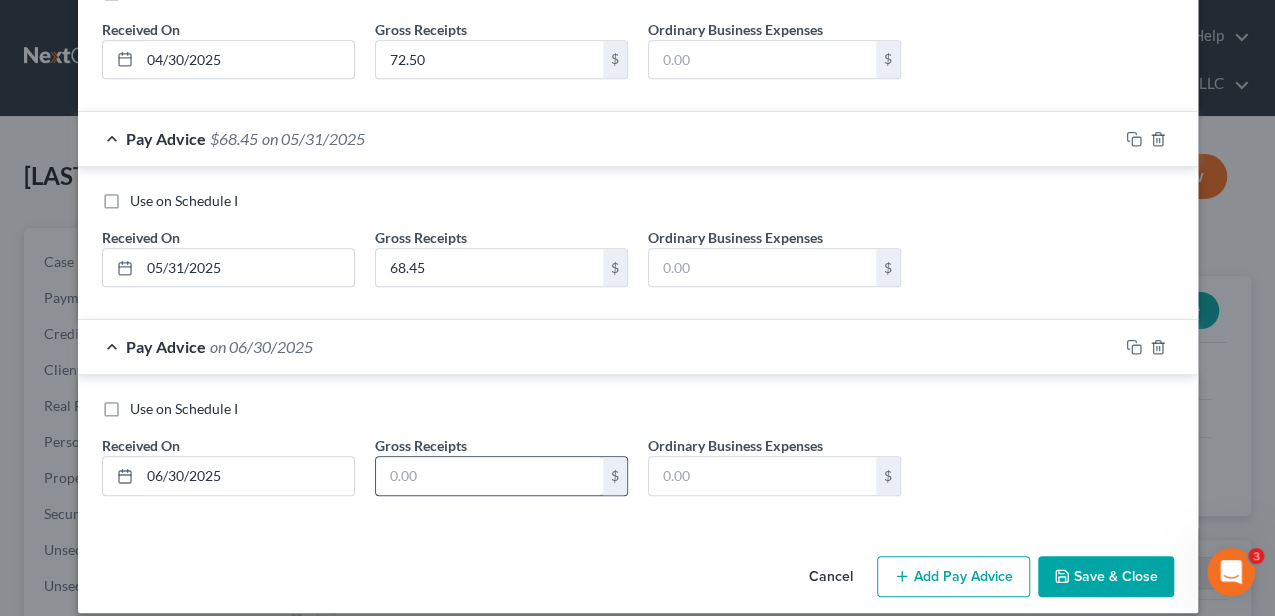 click at bounding box center (489, 476) 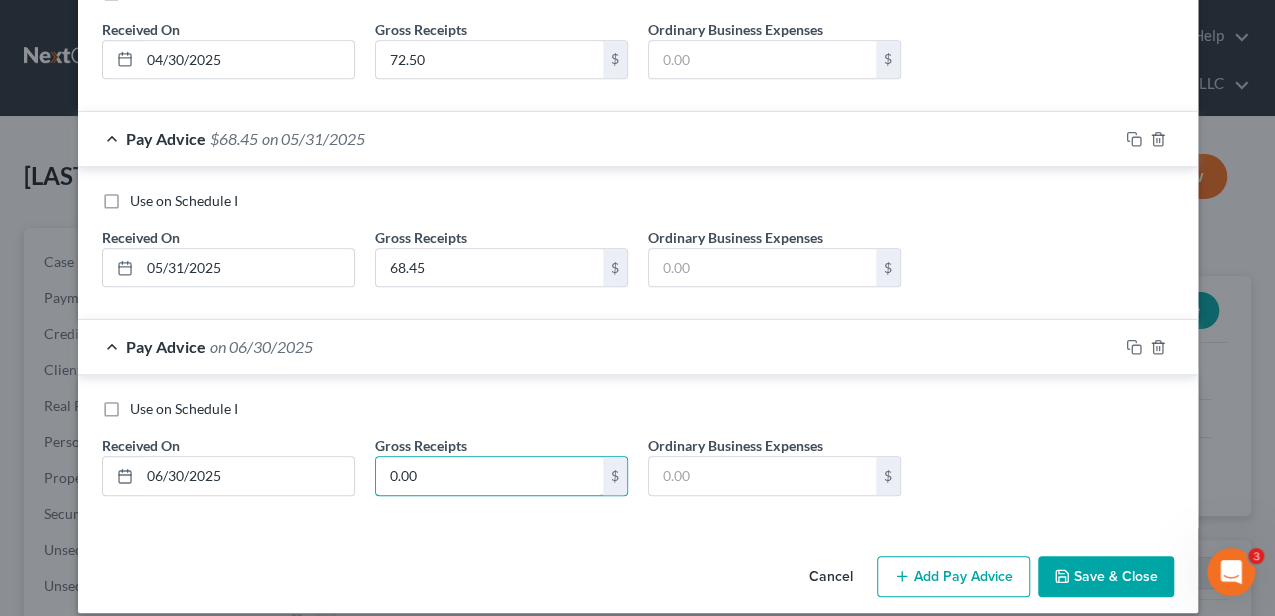 type on "0.00" 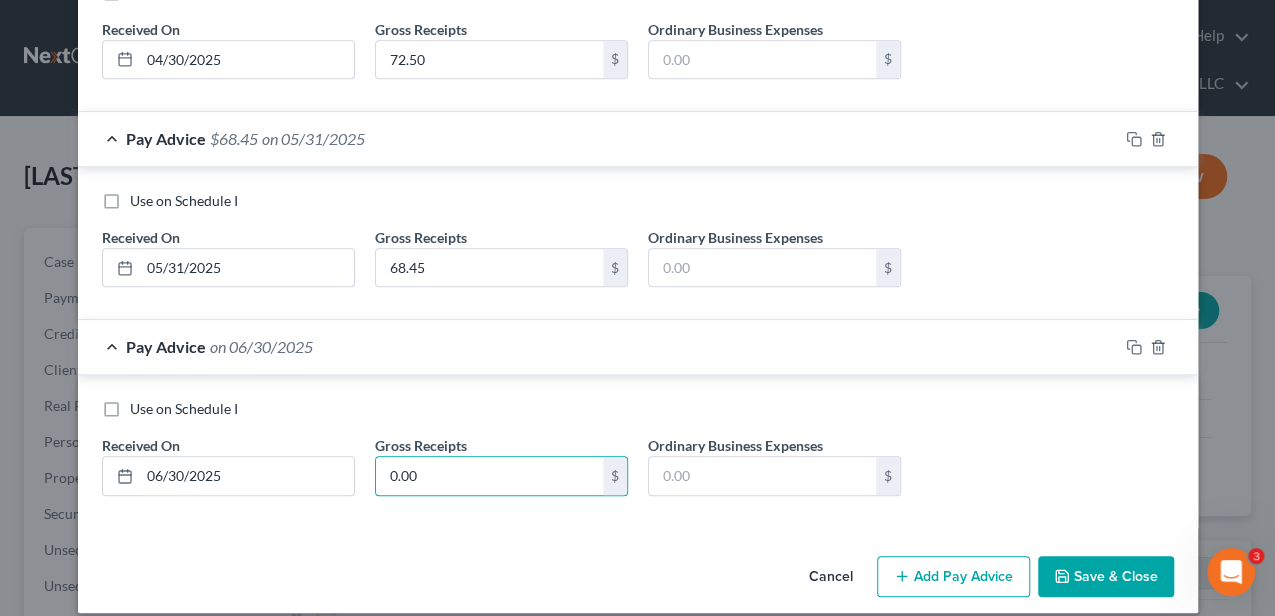 click on "Add Pay Advice" at bounding box center (953, 577) 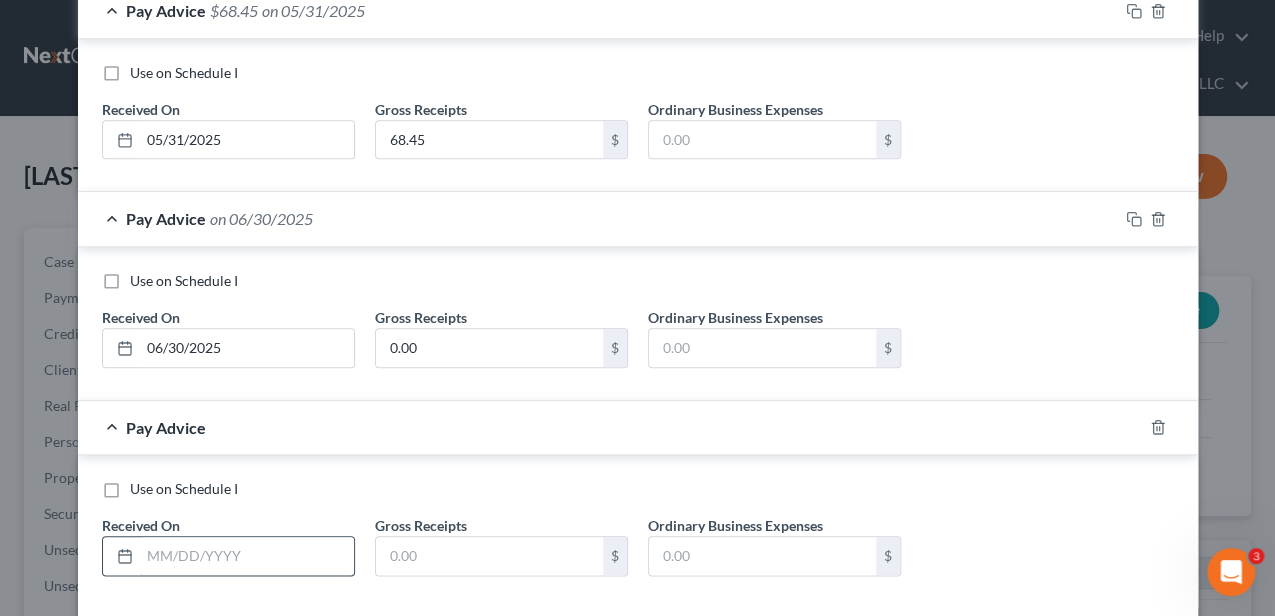 scroll, scrollTop: 872, scrollLeft: 0, axis: vertical 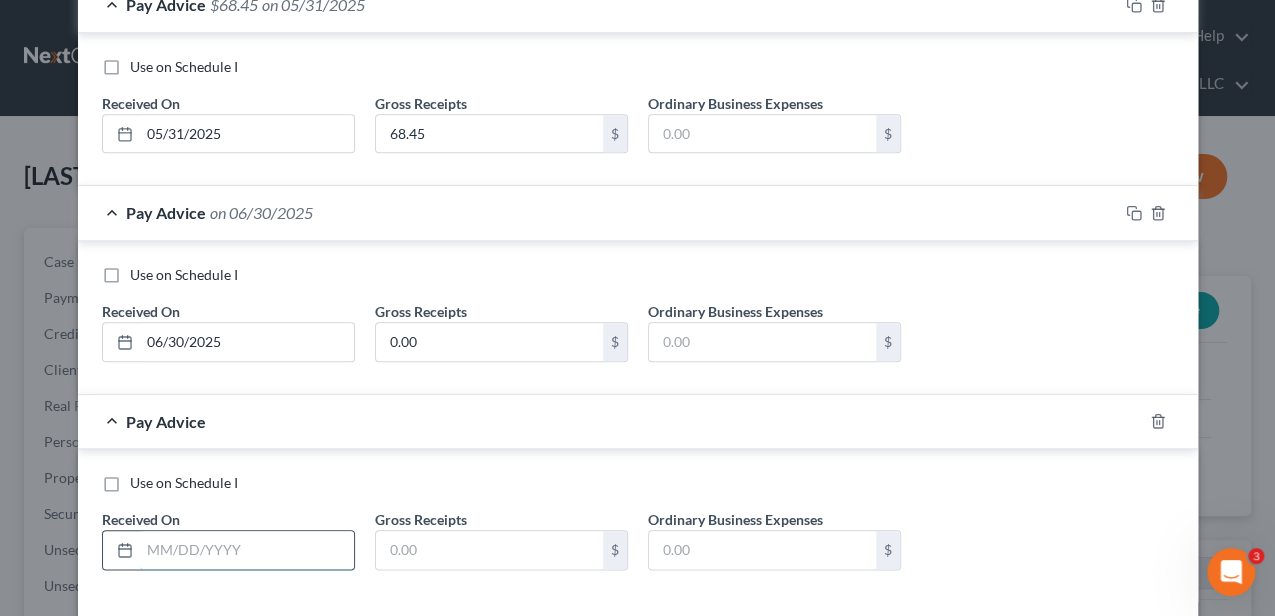 click at bounding box center [247, 550] 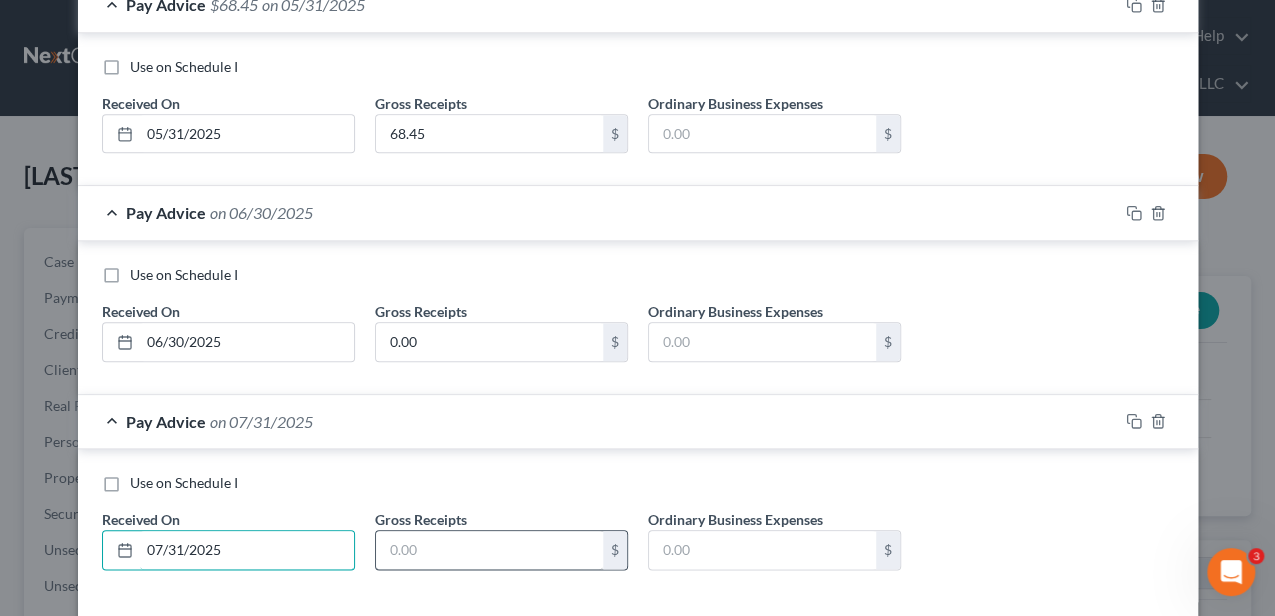 type on "07/31/2025" 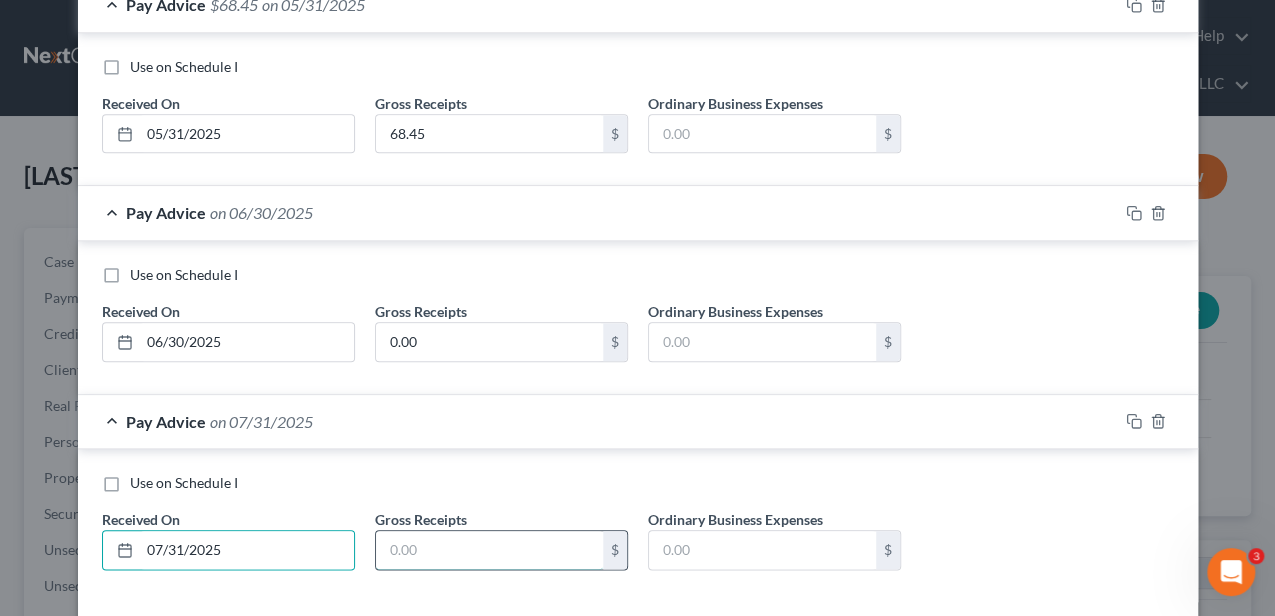 click at bounding box center (489, 550) 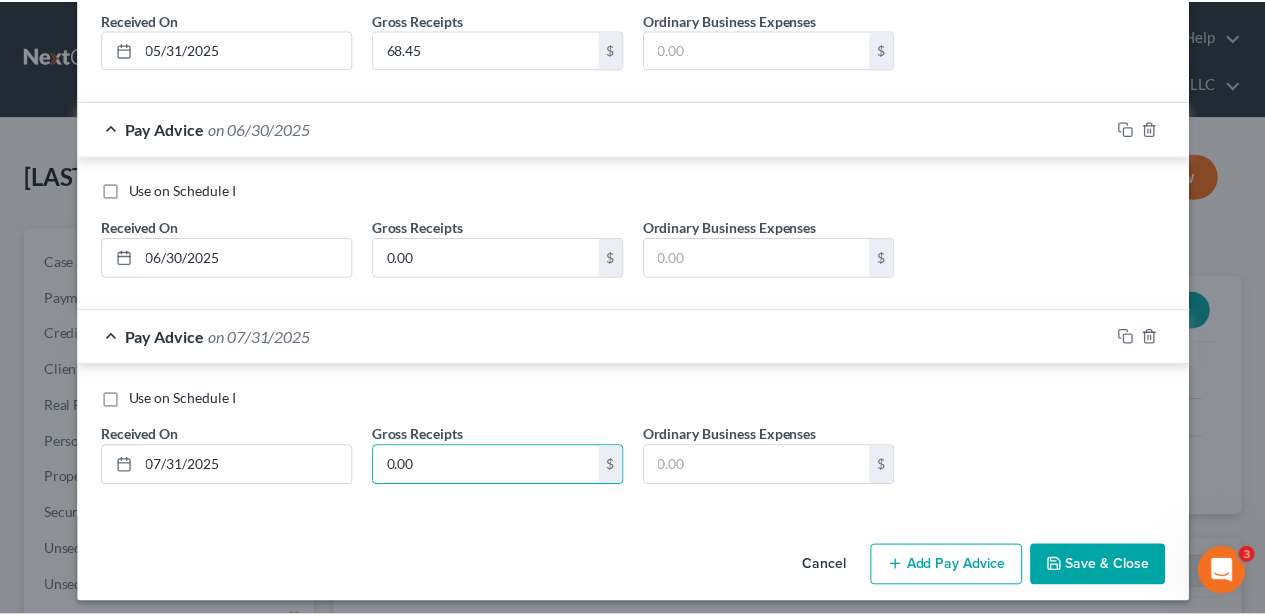 scroll, scrollTop: 959, scrollLeft: 0, axis: vertical 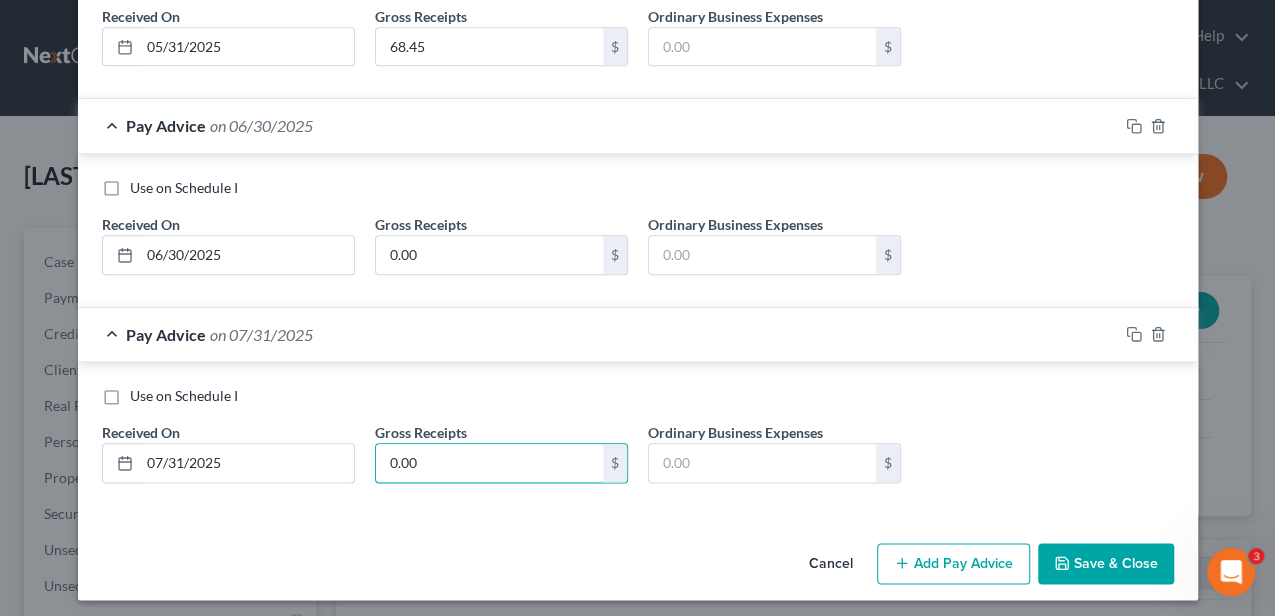 type on "0.00" 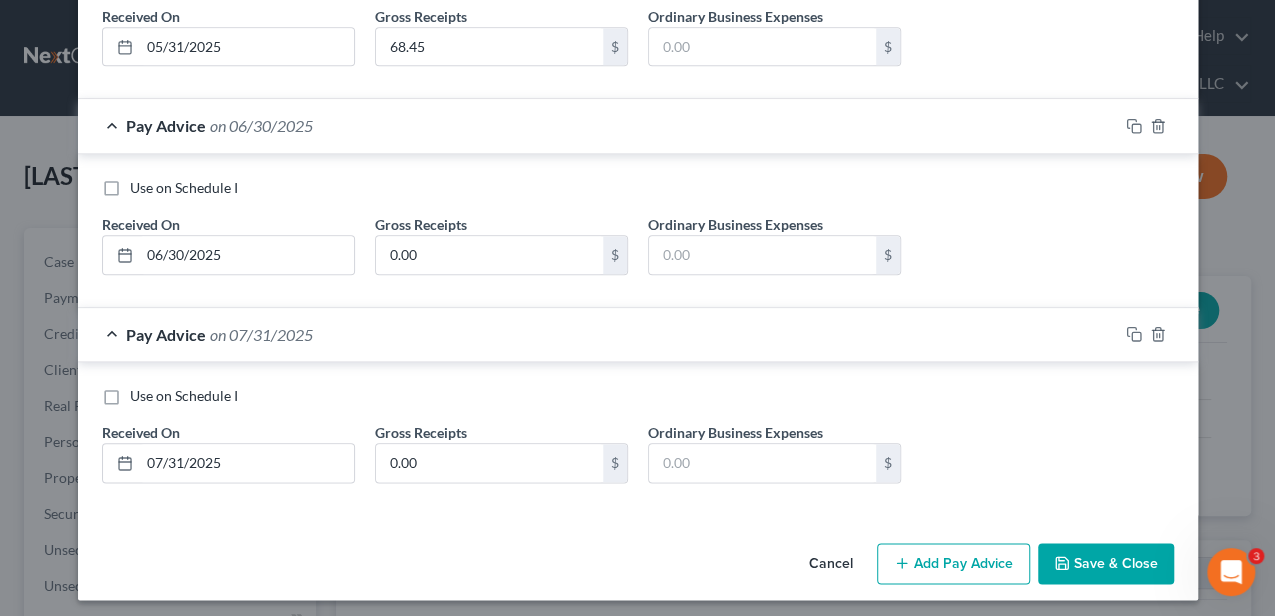 click 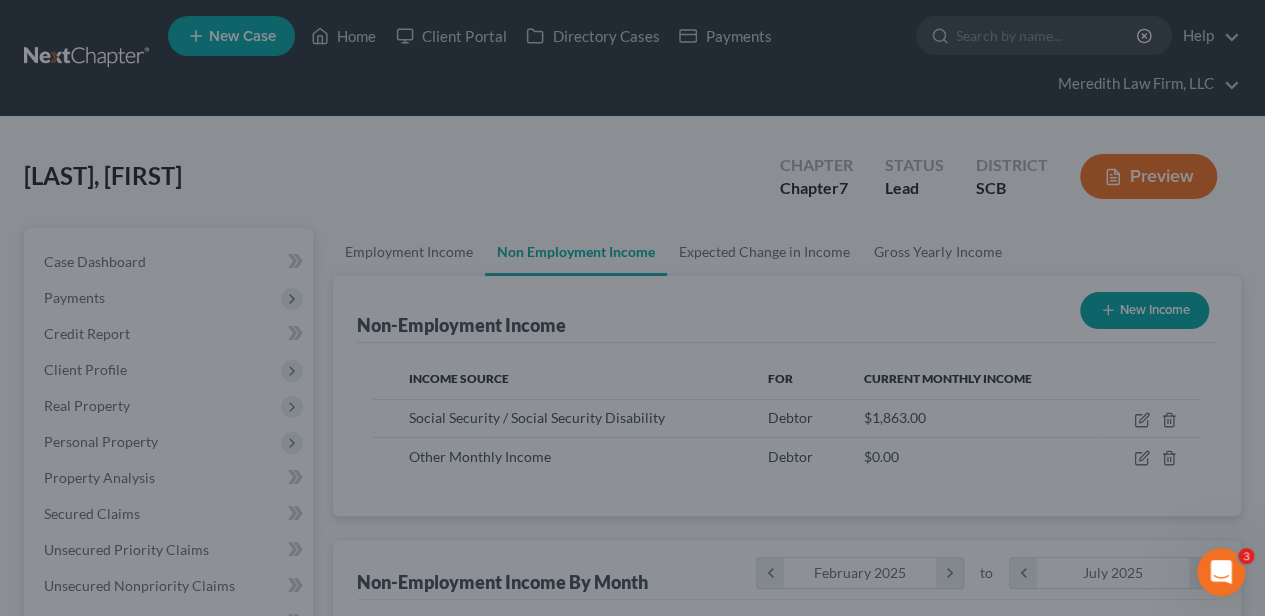 scroll, scrollTop: 356, scrollLeft: 506, axis: both 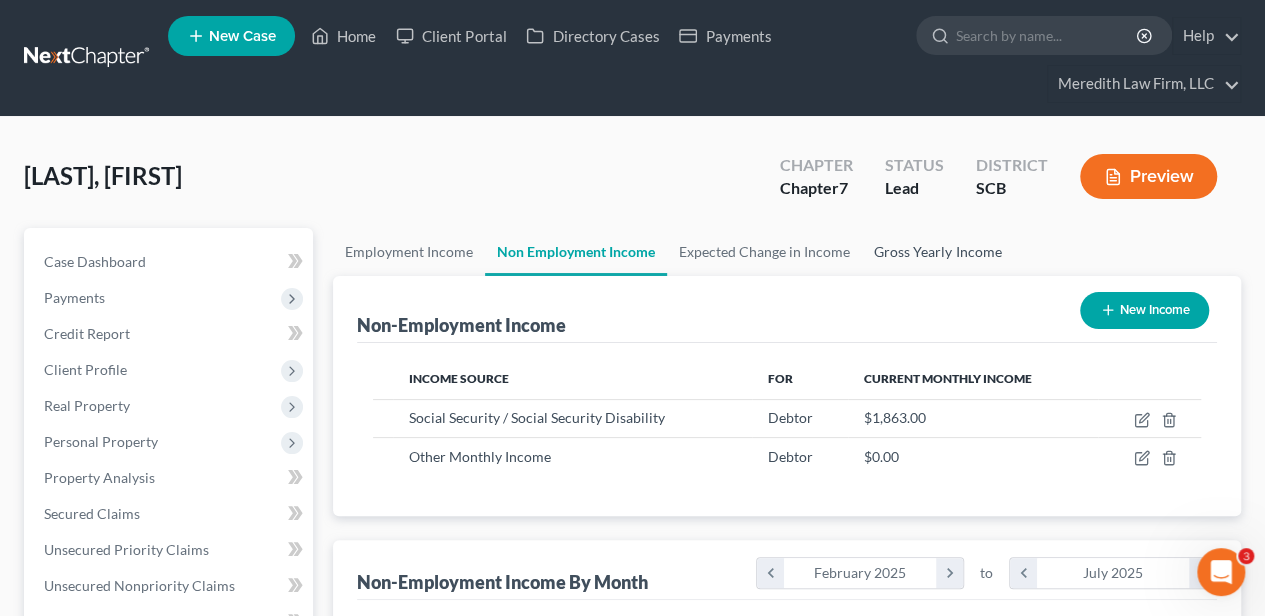 click on "Gross Yearly Income" at bounding box center (937, 252) 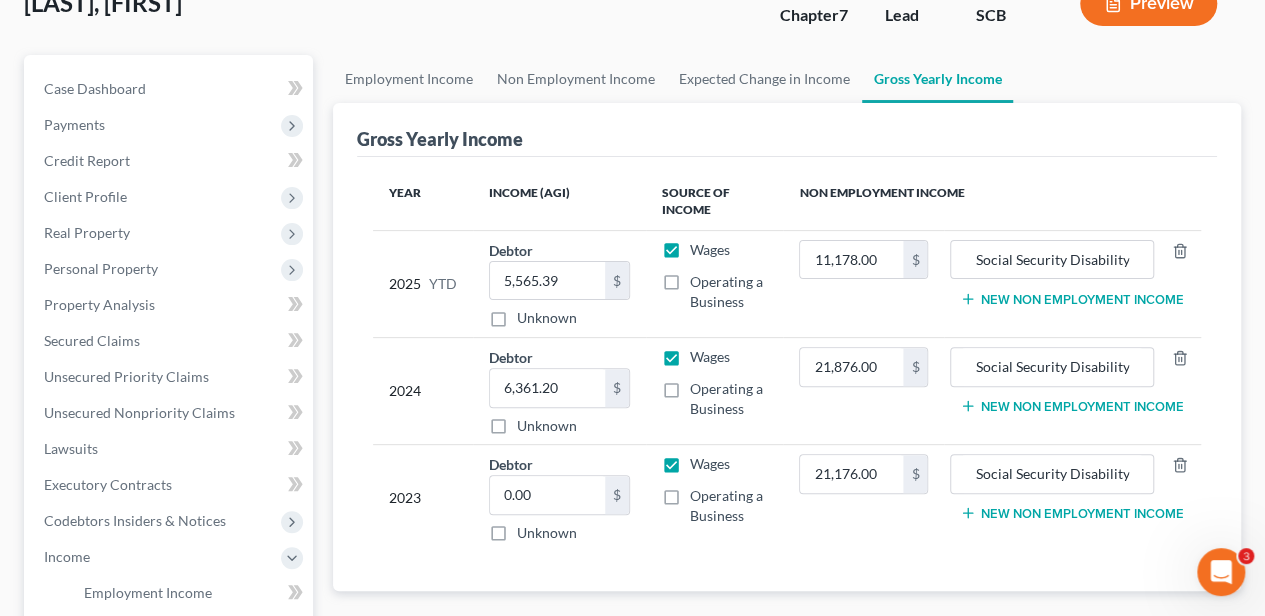 scroll, scrollTop: 200, scrollLeft: 0, axis: vertical 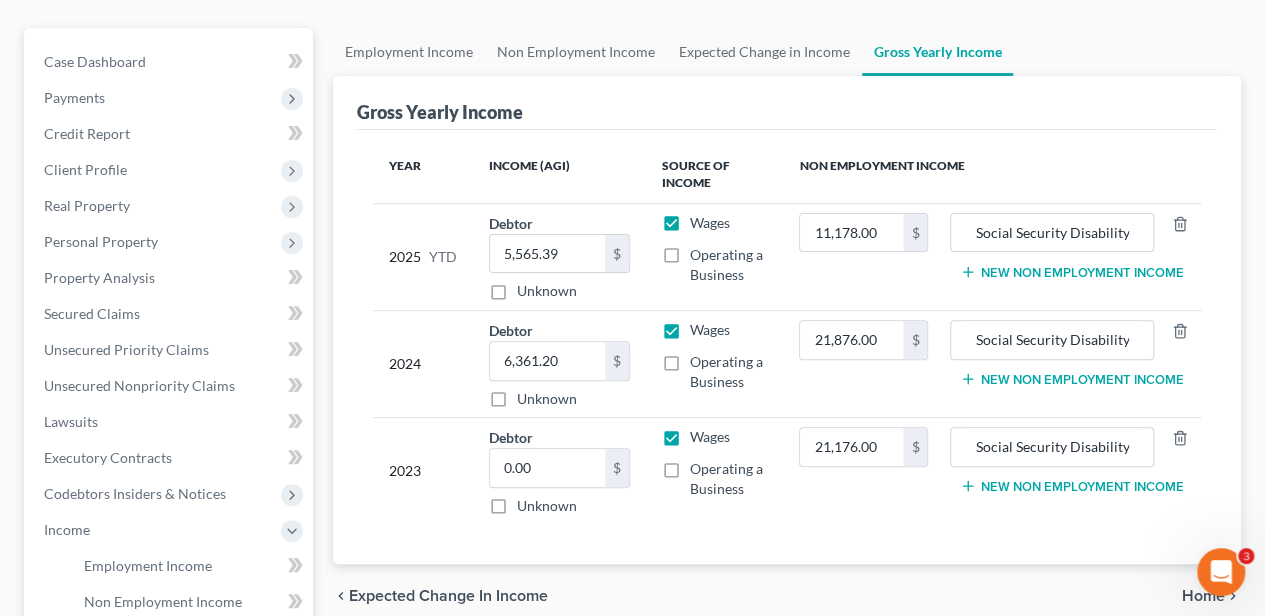 click on "New Non Employment Income" at bounding box center (1071, 272) 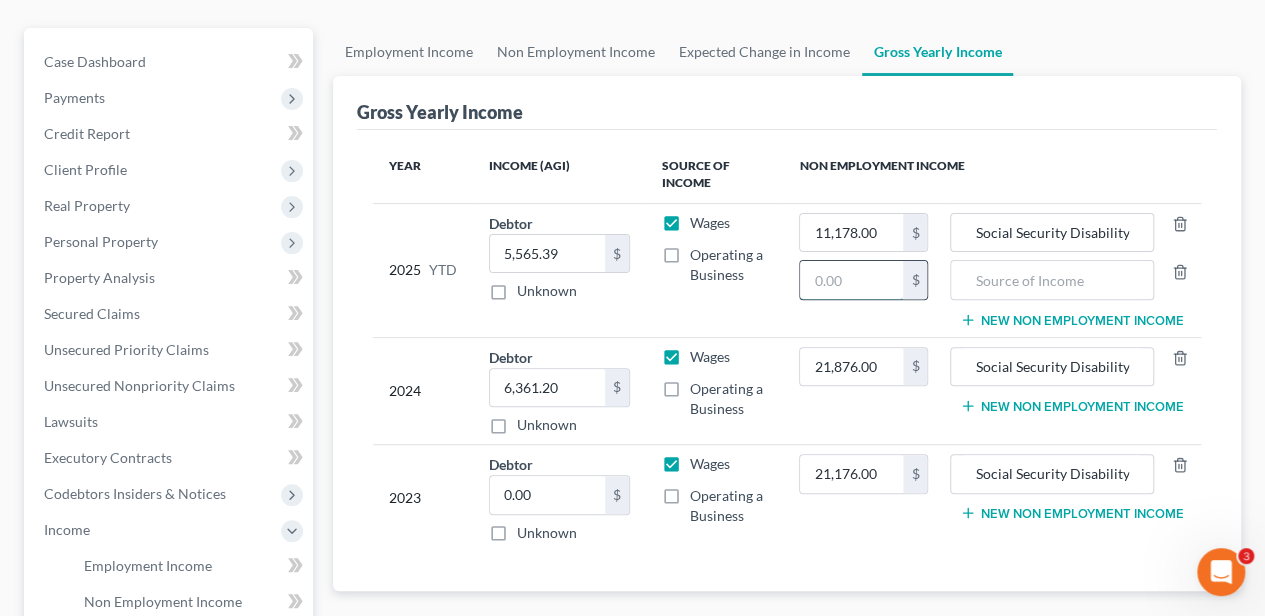 click at bounding box center [851, 280] 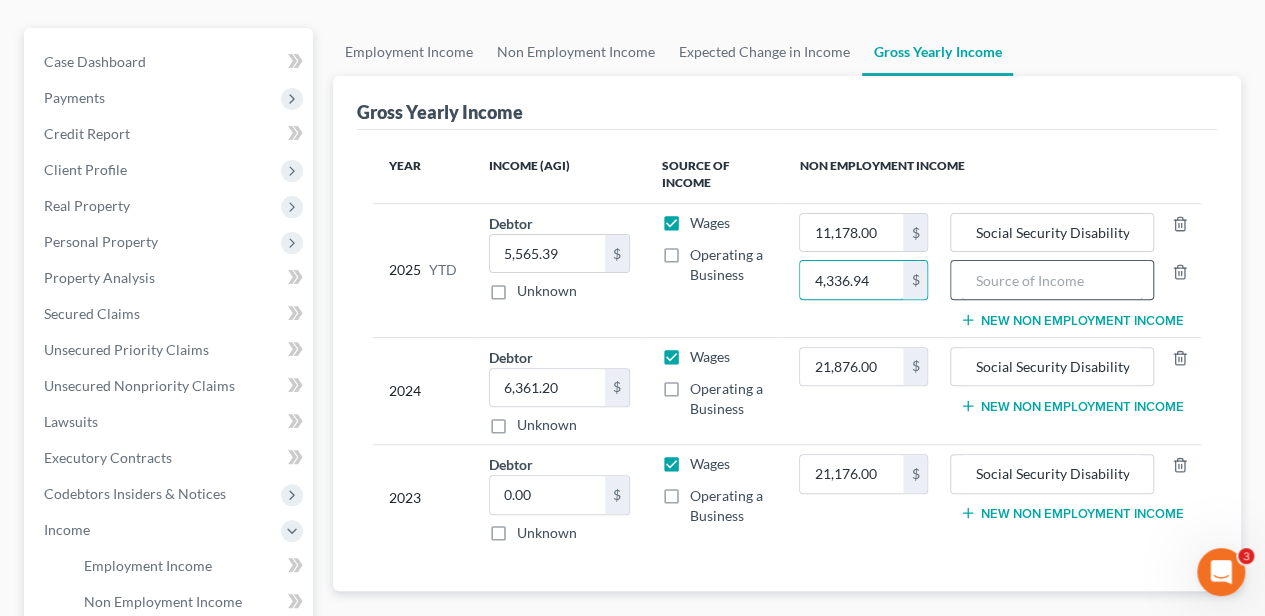 type on "4,336.94" 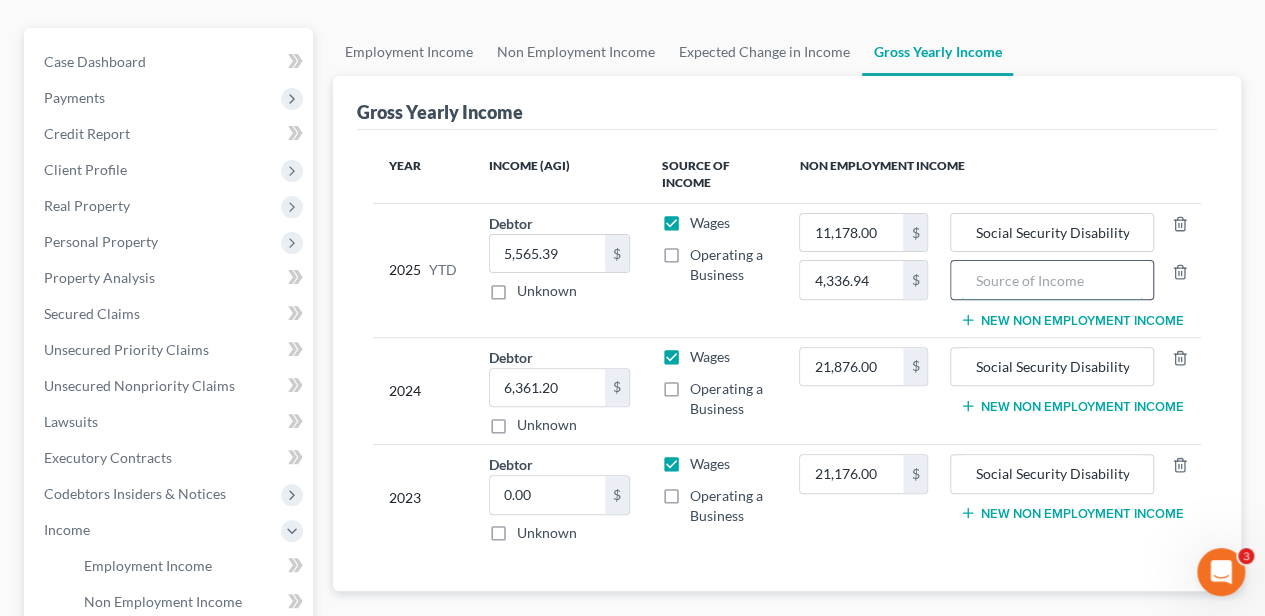 click at bounding box center (1052, 280) 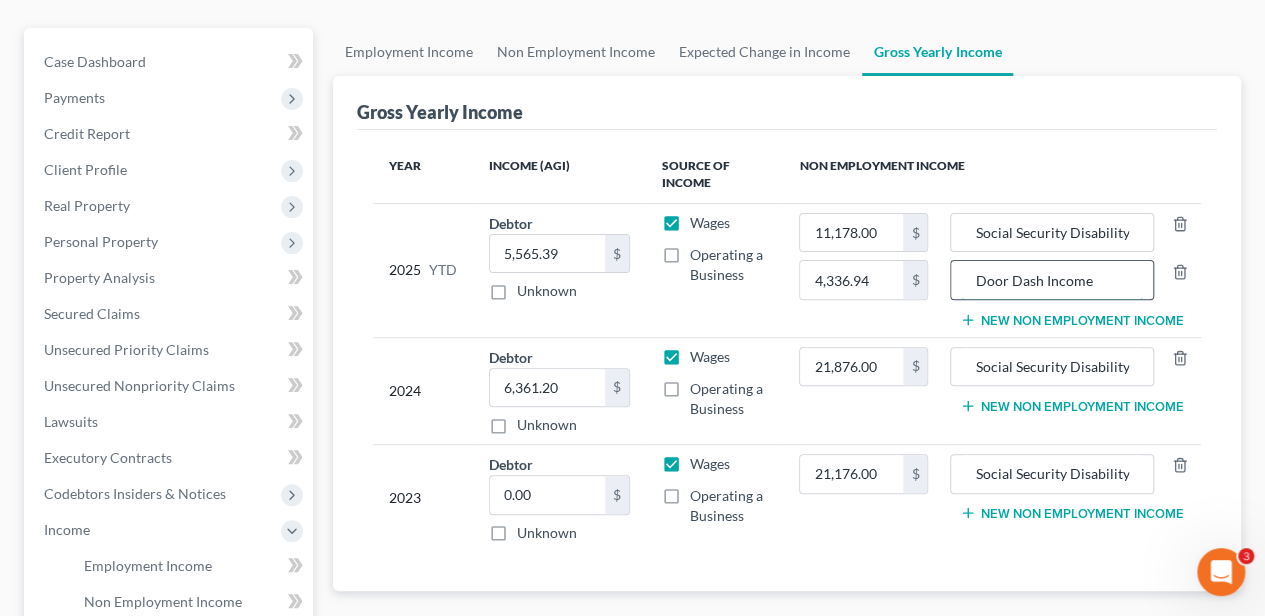drag, startPoint x: 1100, startPoint y: 276, endPoint x: 978, endPoint y: 281, distance: 122.10242 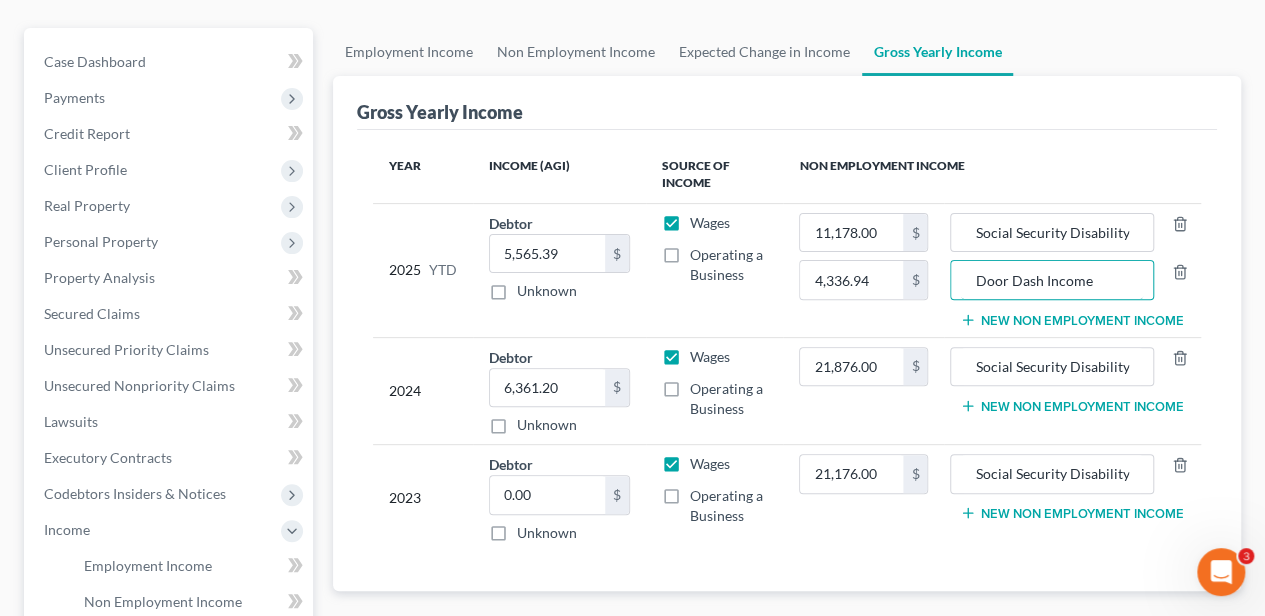 type on "Door Dash Income" 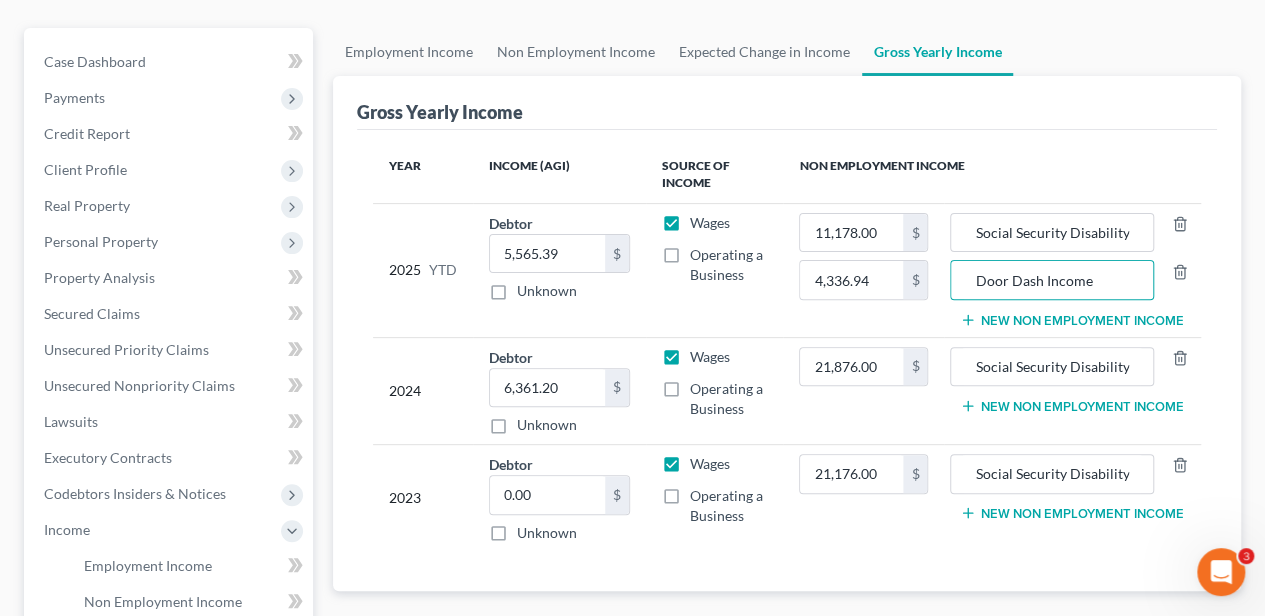 click on "New Non Employment Income" at bounding box center (1071, 406) 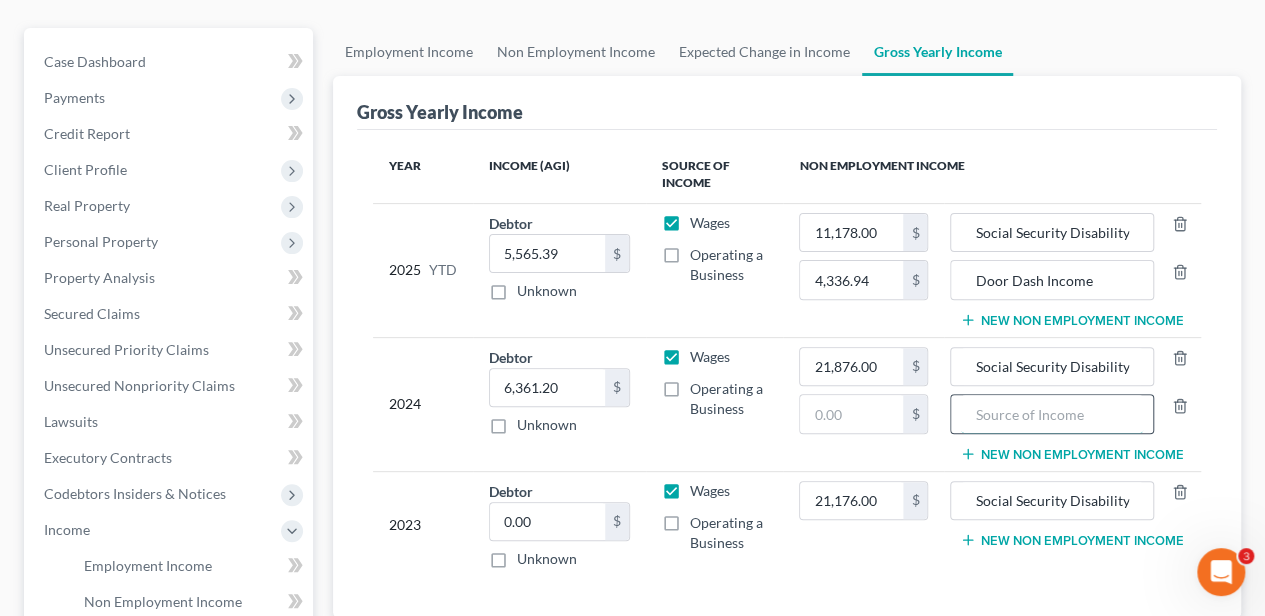 click at bounding box center (1052, 414) 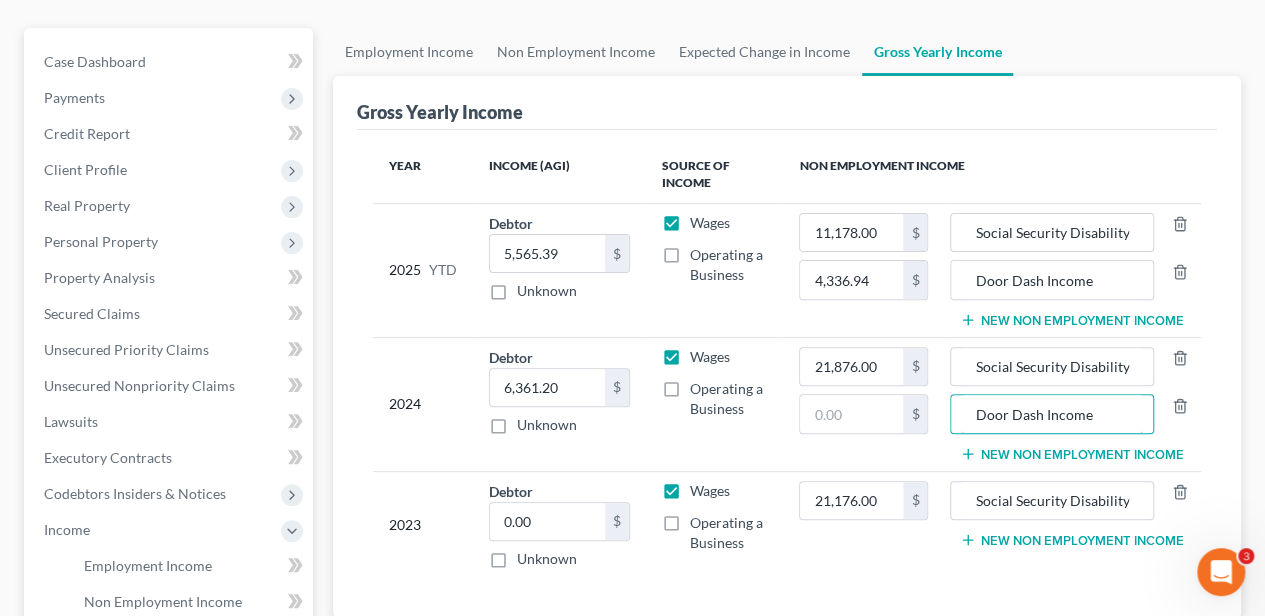 type on "Door Dash Income" 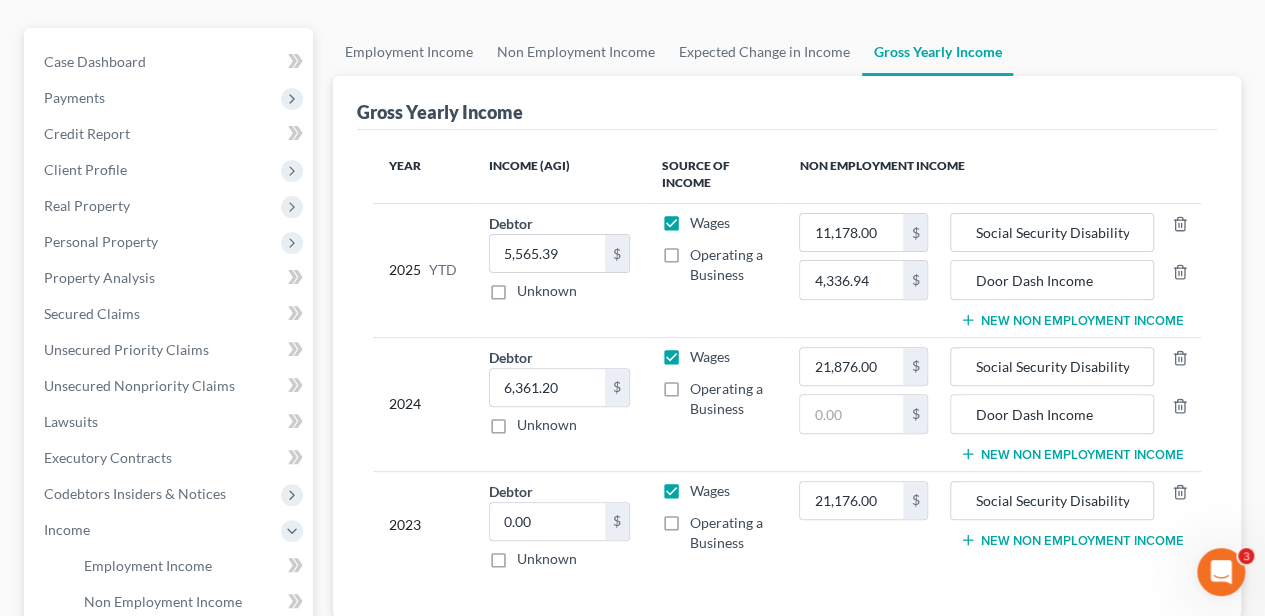 click on "New Non Employment Income" at bounding box center (1071, 540) 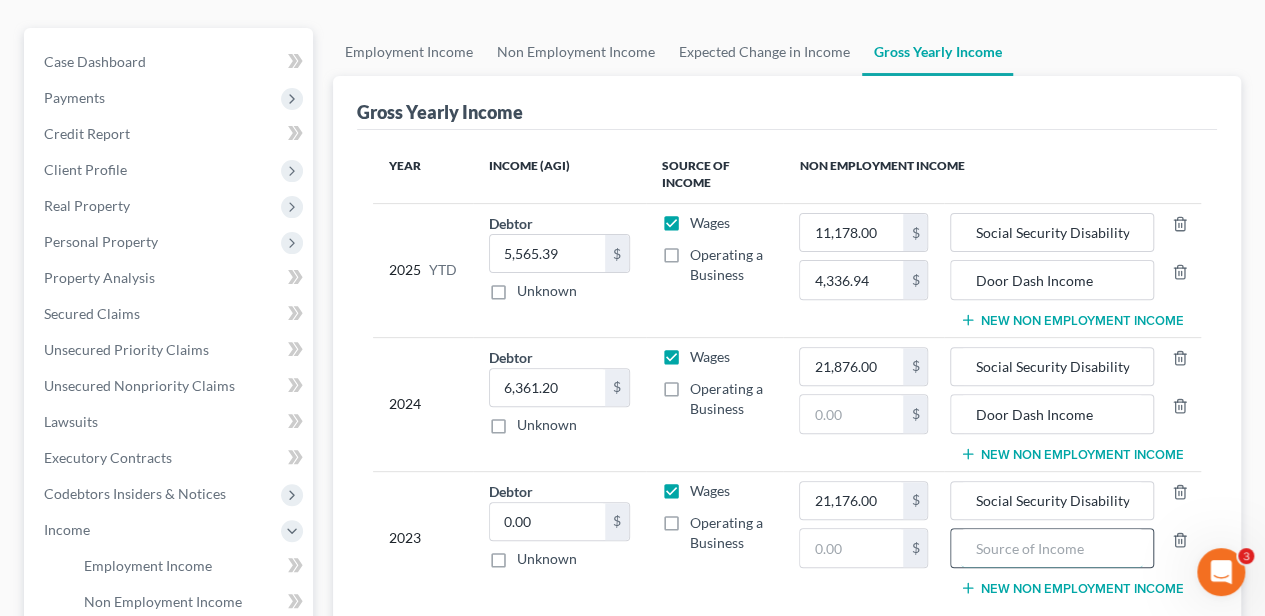 click at bounding box center (1052, 548) 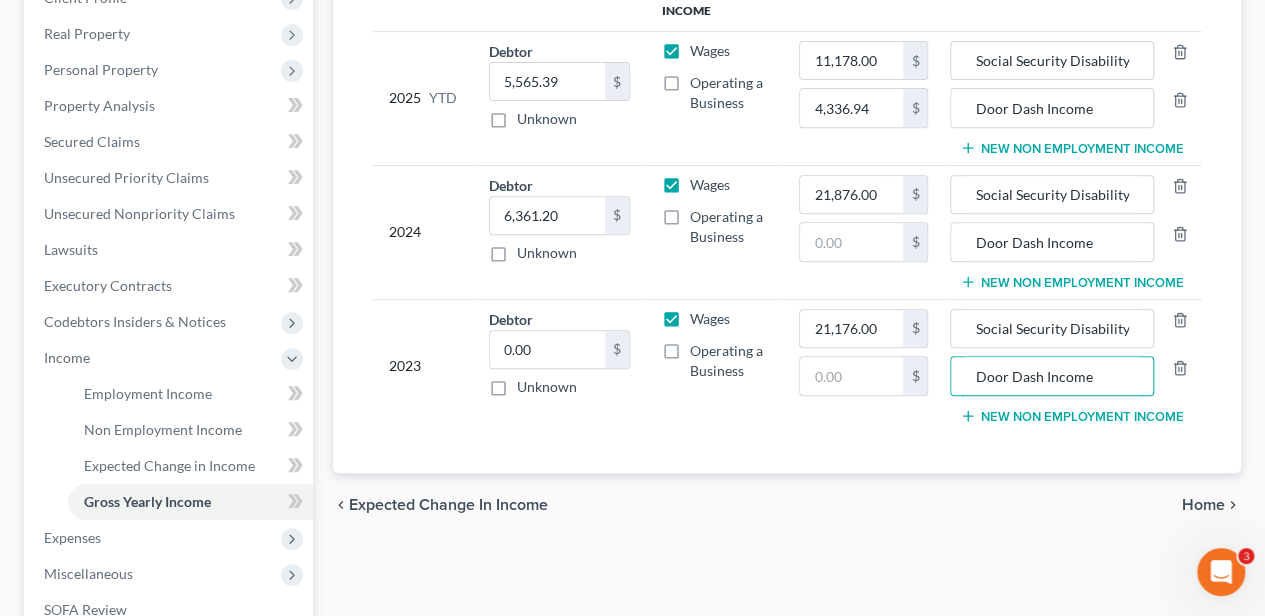 scroll, scrollTop: 400, scrollLeft: 0, axis: vertical 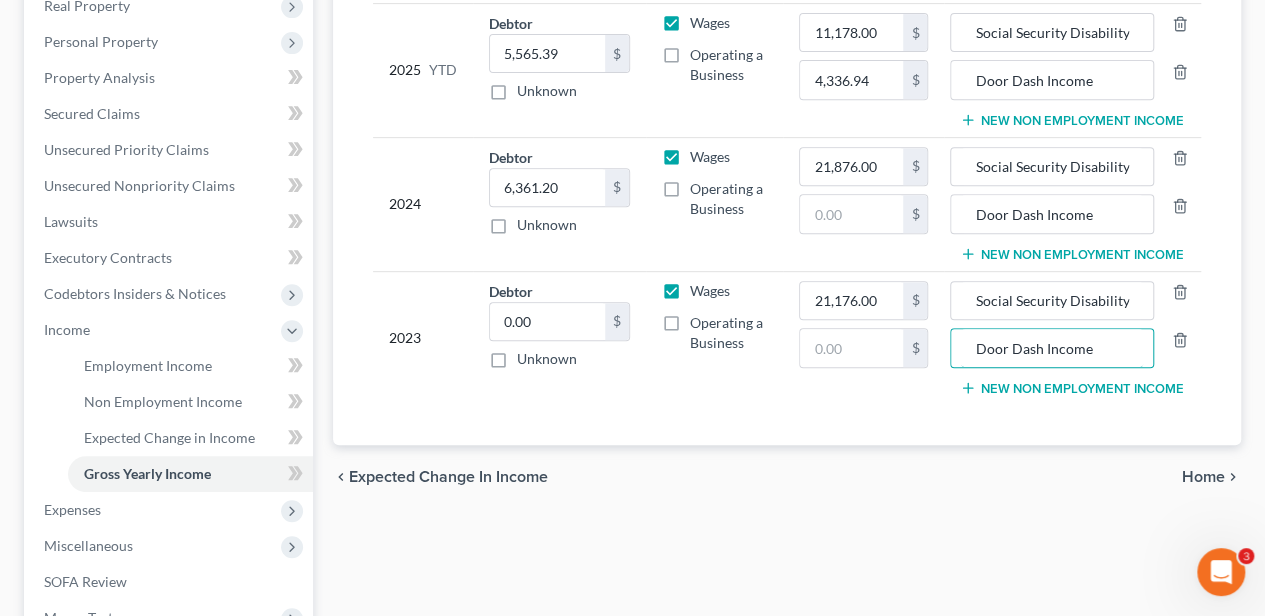 type on "Door Dash Income" 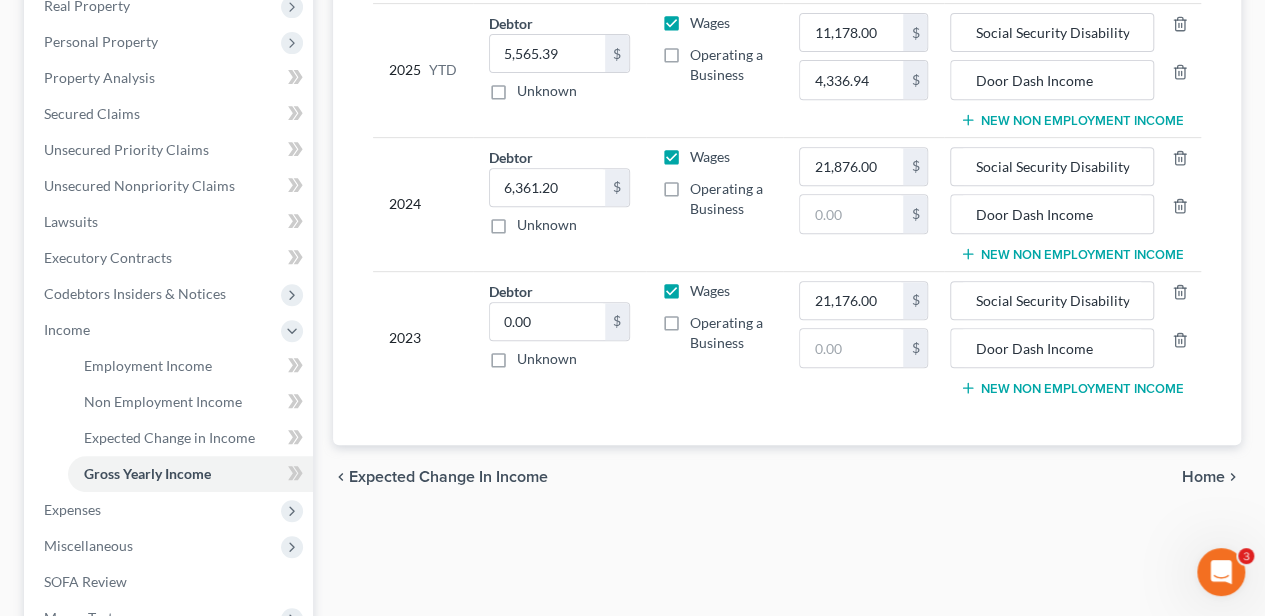 click on "Home" at bounding box center (1203, 477) 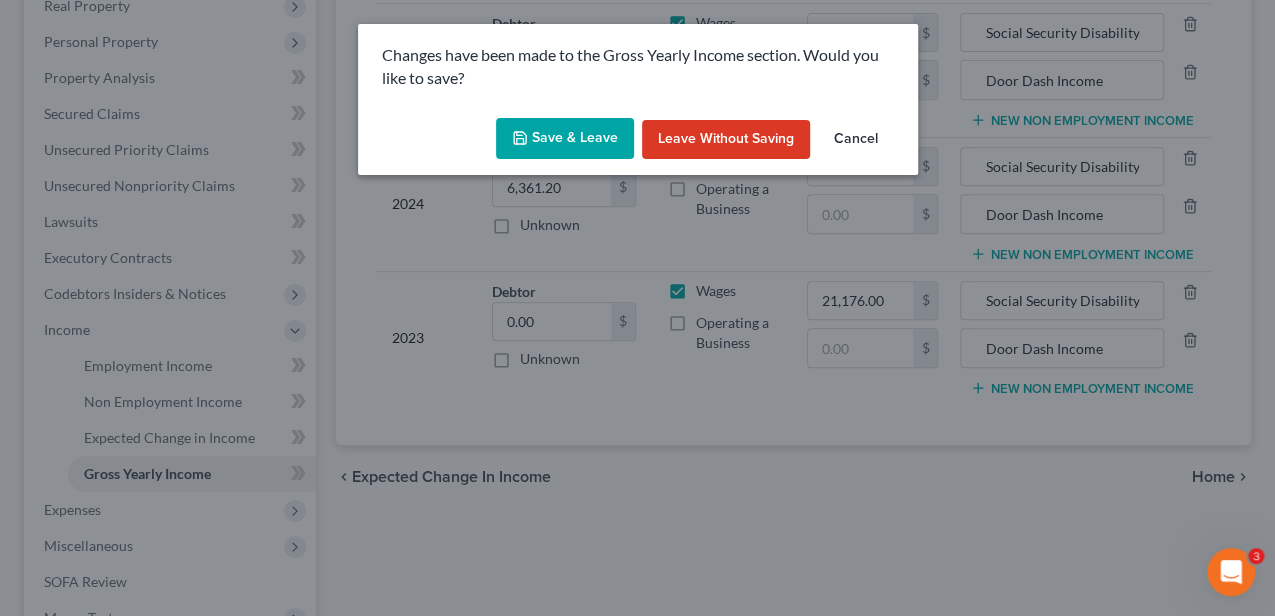 click on "Save & Leave" at bounding box center [565, 139] 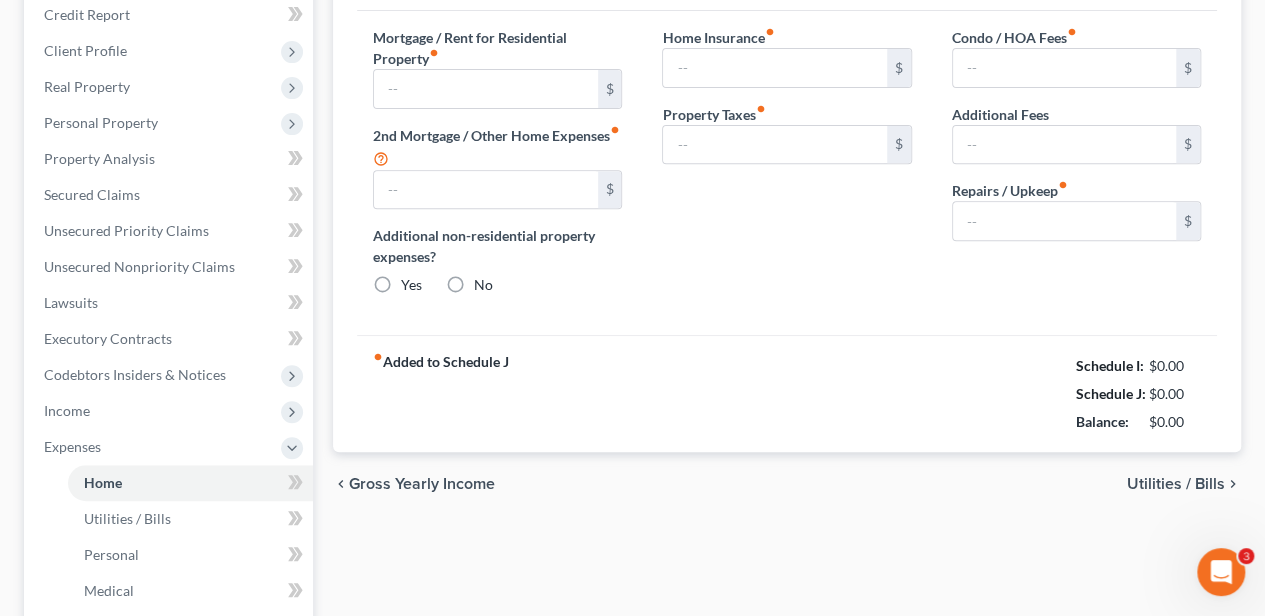 type on "1,692.00" 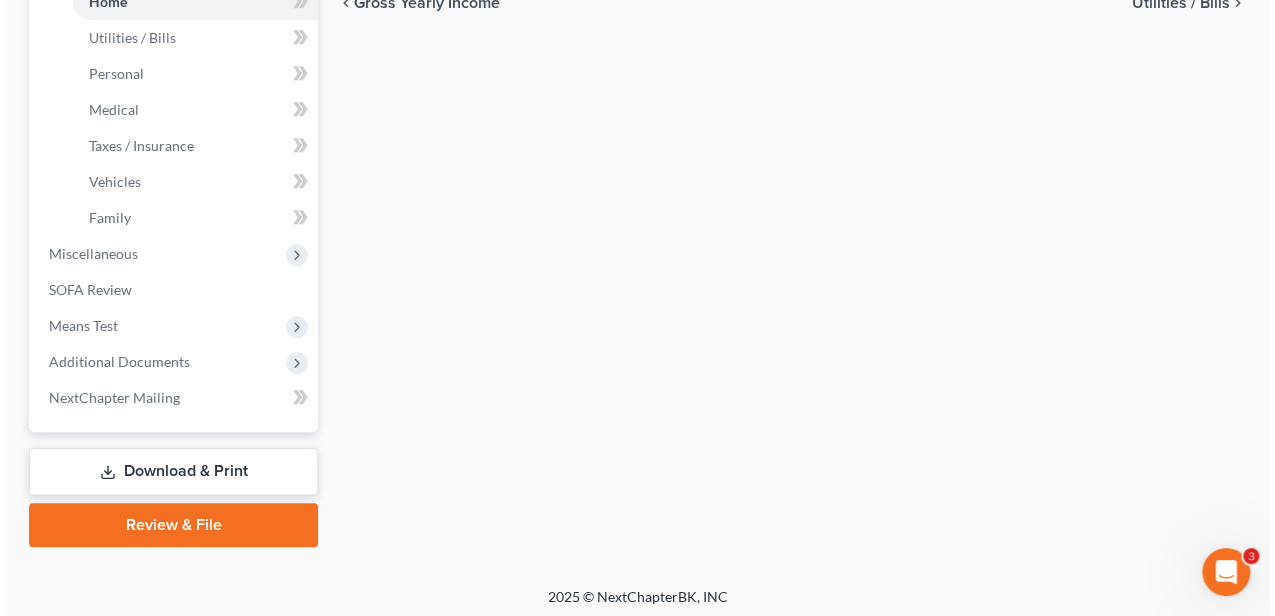 scroll, scrollTop: 804, scrollLeft: 0, axis: vertical 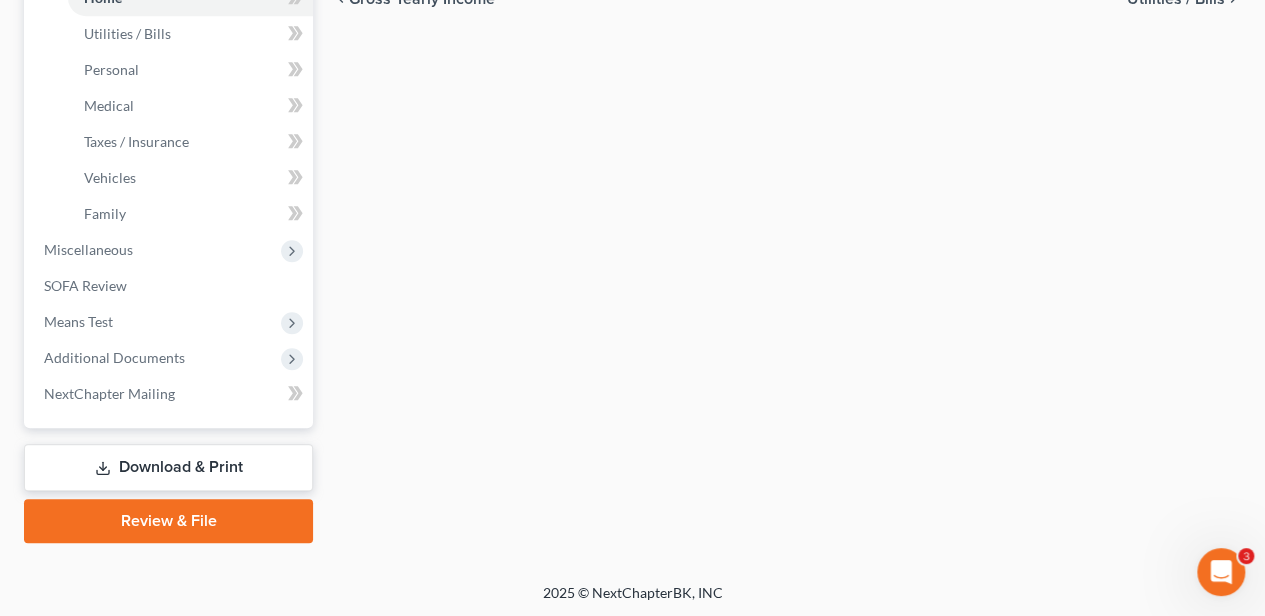click on "Download & Print" at bounding box center (168, 467) 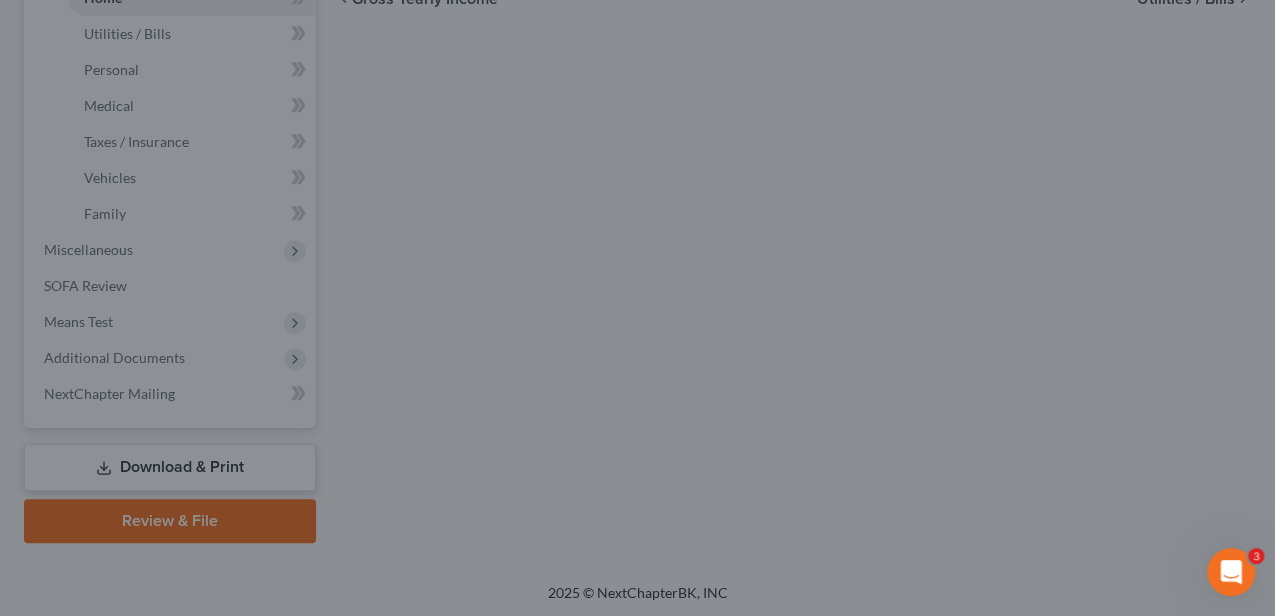 click at bounding box center (637, 308) 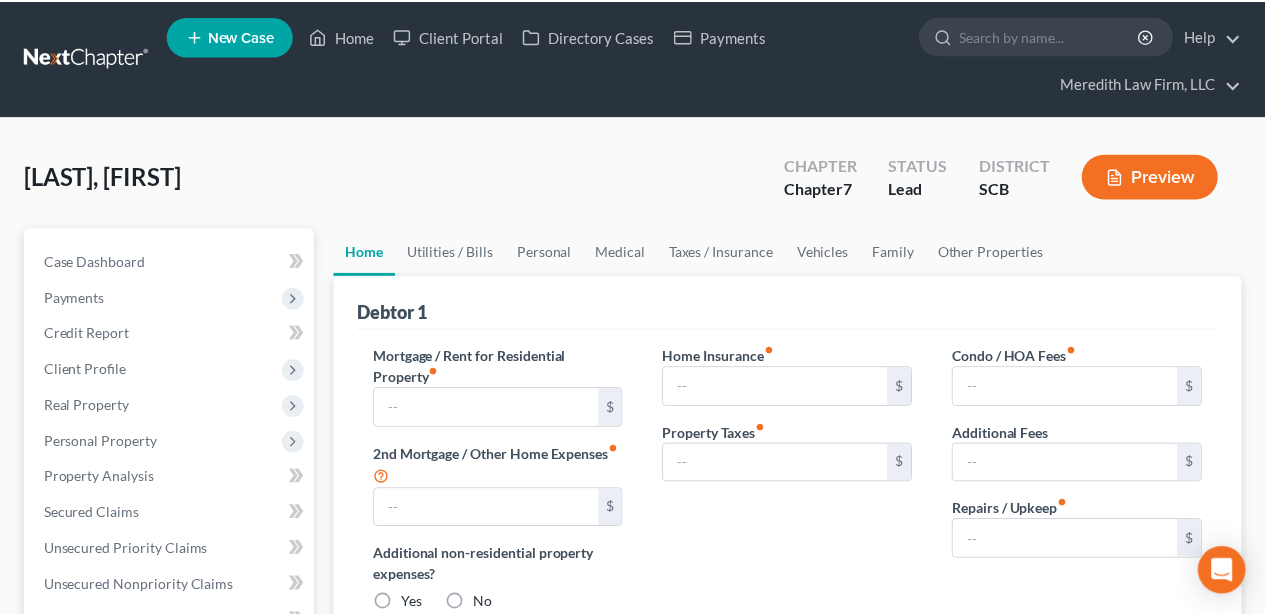 scroll, scrollTop: 804, scrollLeft: 0, axis: vertical 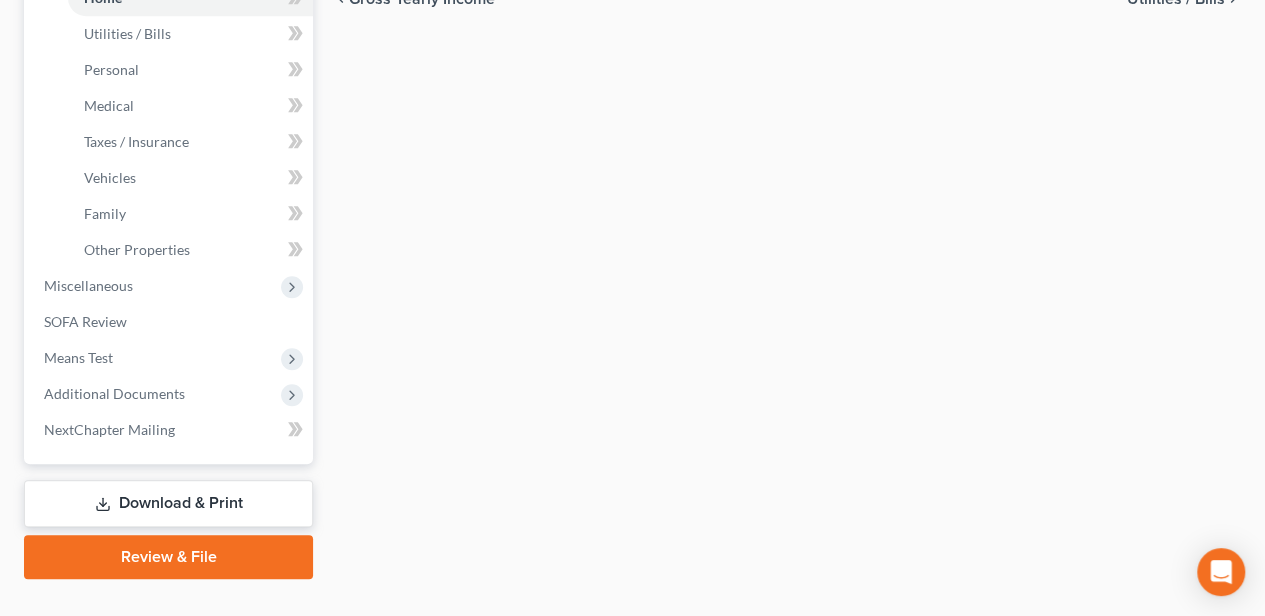type on "1,692.00" 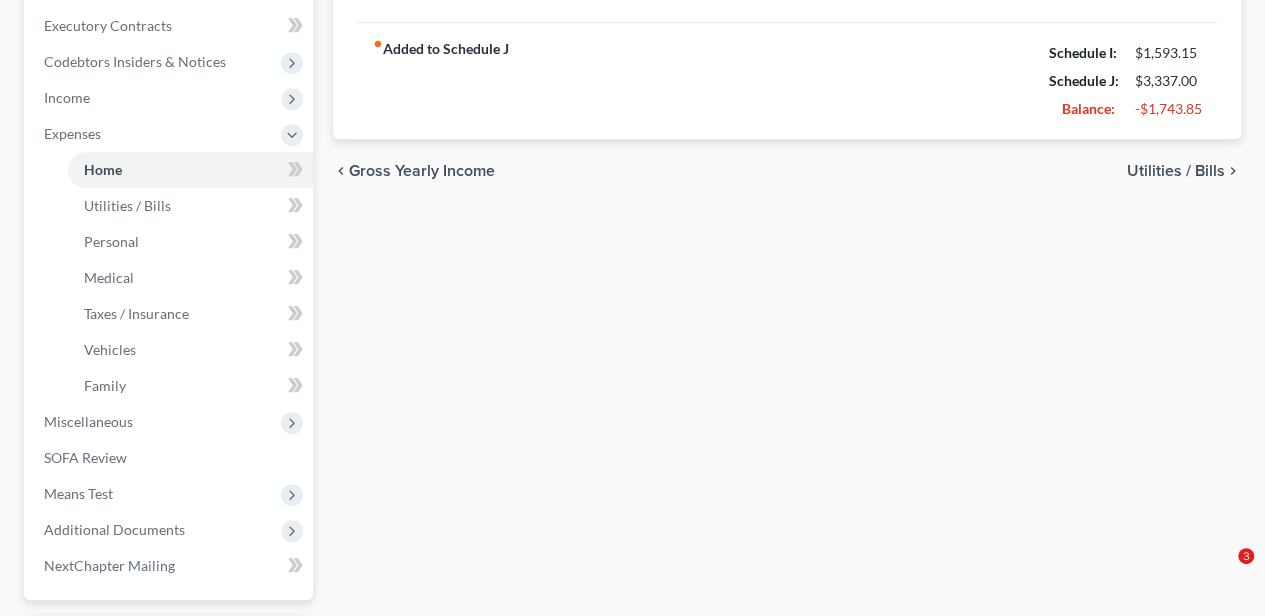 scroll, scrollTop: 532, scrollLeft: 0, axis: vertical 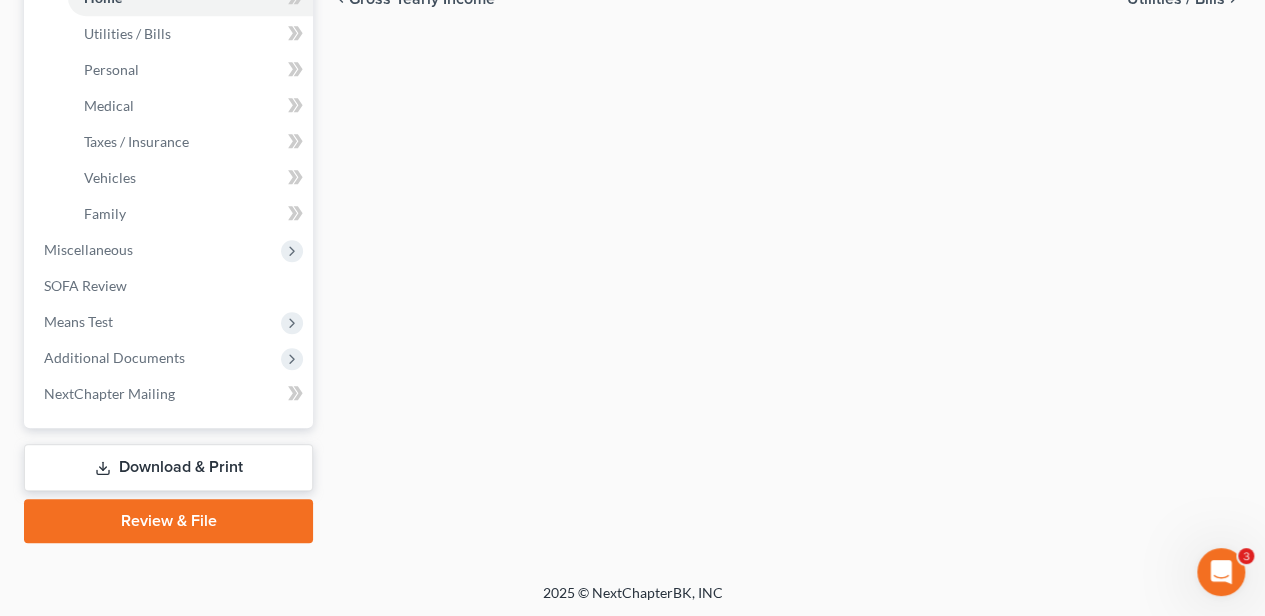 click on "Download & Print" at bounding box center (168, 467) 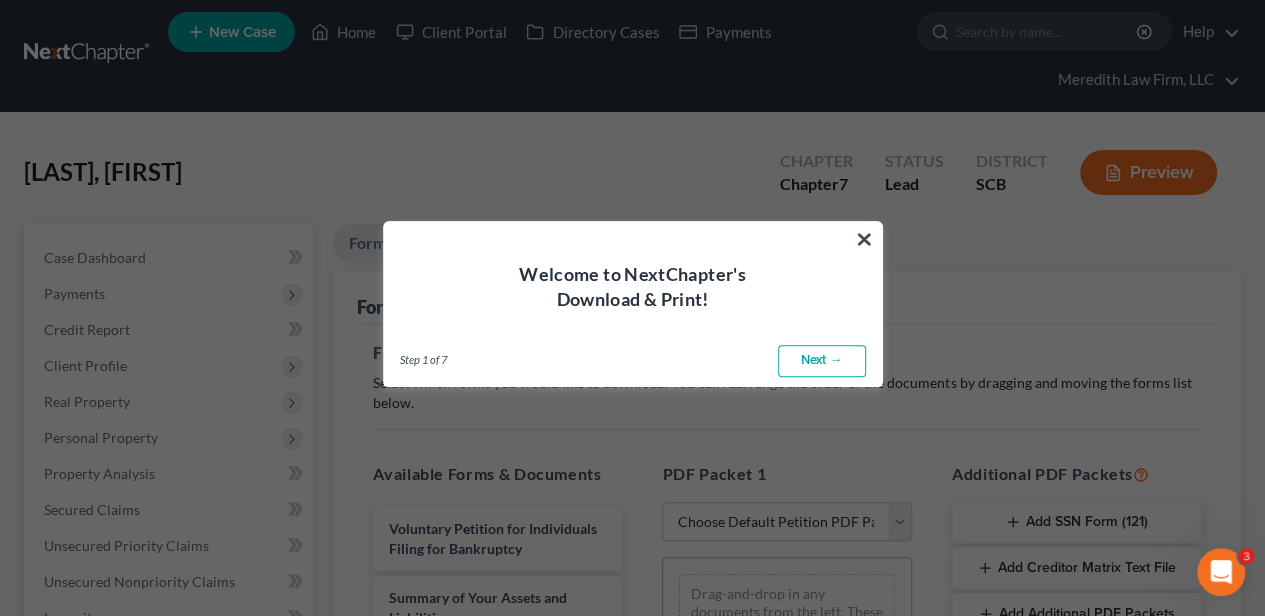 scroll, scrollTop: 0, scrollLeft: 0, axis: both 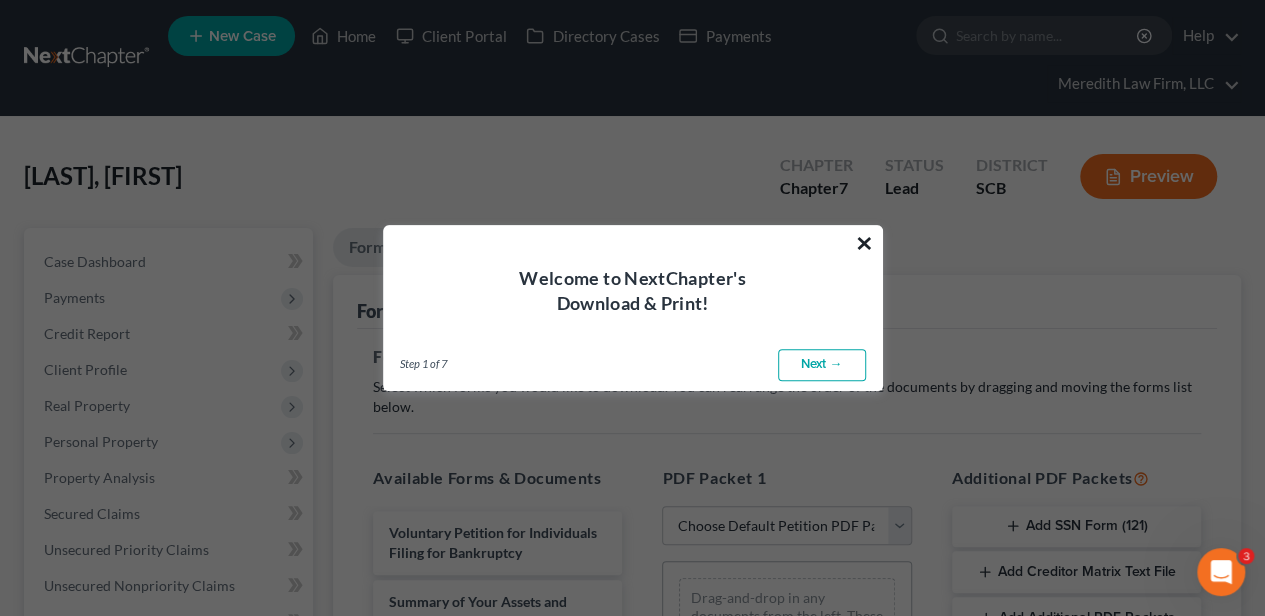 click on "×" at bounding box center (864, 243) 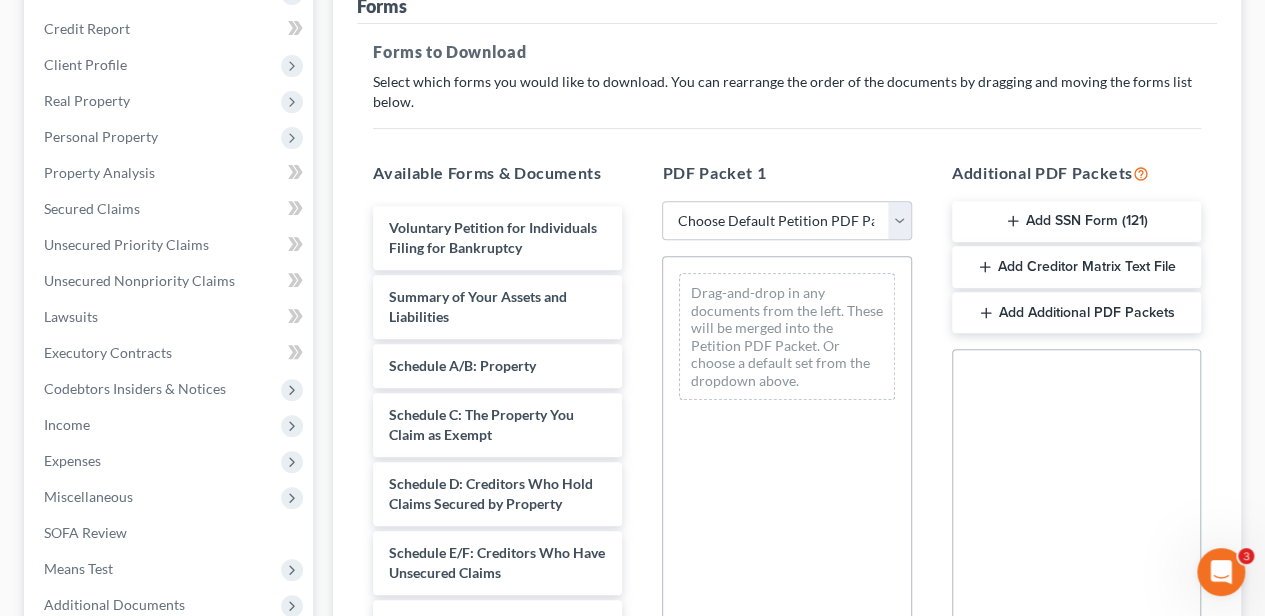scroll, scrollTop: 333, scrollLeft: 0, axis: vertical 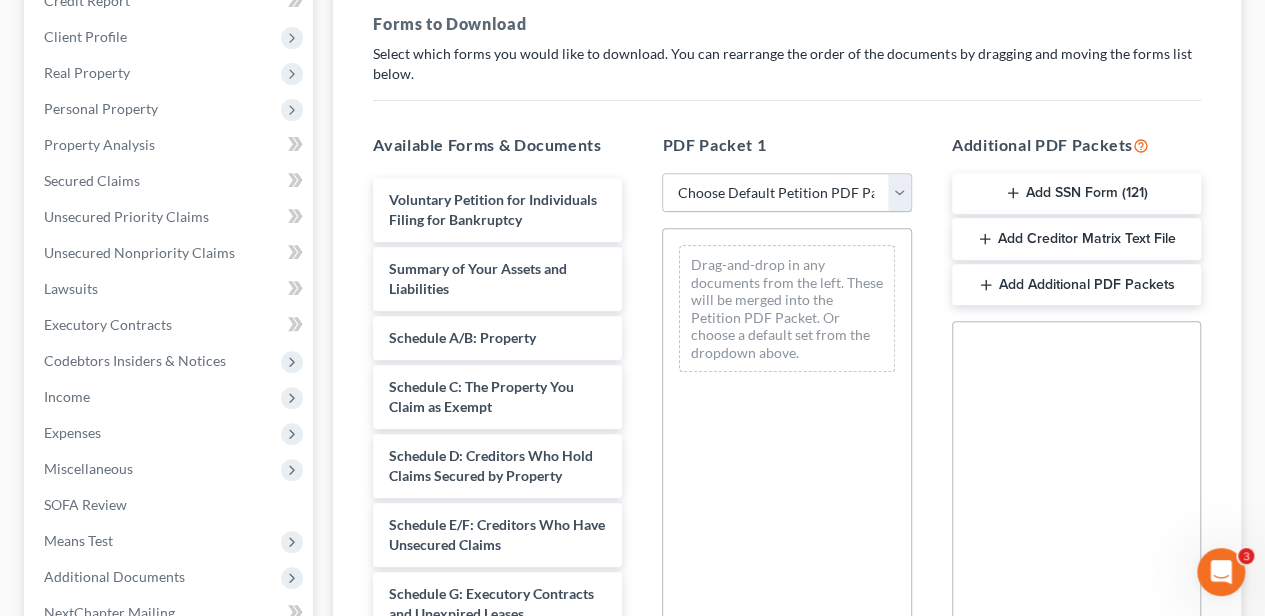 click on "Choose Default Petition PDF Packet Complete Bankruptcy Petition (all forms and schedules) Emergency Filing Forms (Petition and Creditor List Only) Amended Forms Signature Pages Only" at bounding box center [786, 193] 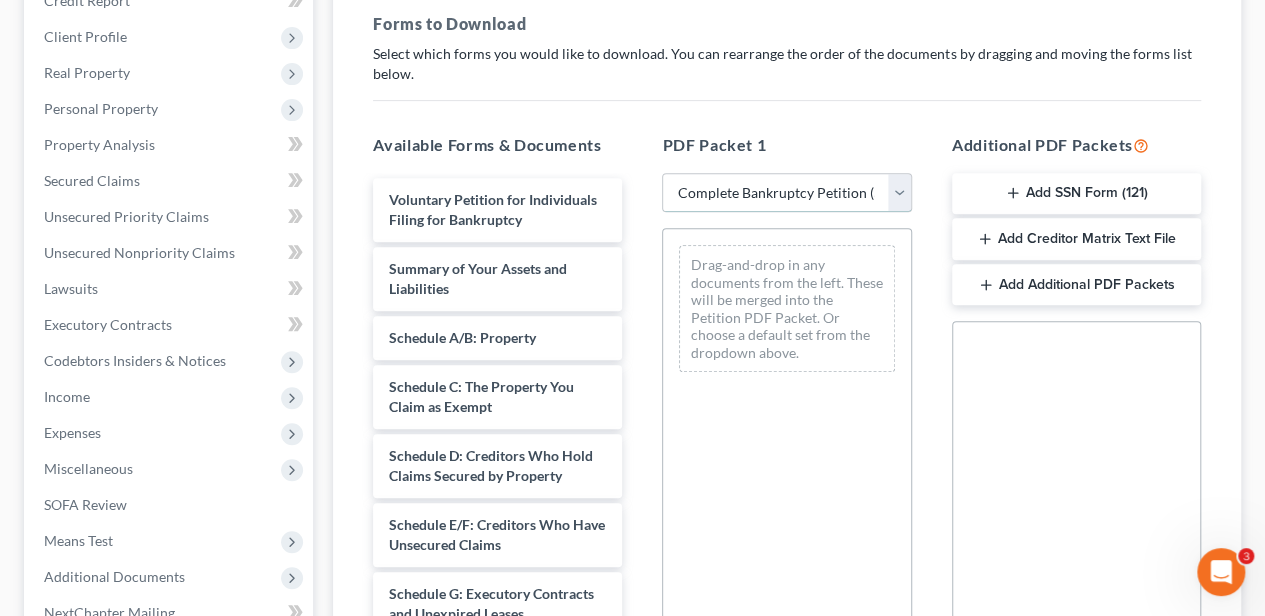 click on "Choose Default Petition PDF Packet Complete Bankruptcy Petition (all forms and schedules) Emergency Filing Forms (Petition and Creditor List Only) Amended Forms Signature Pages Only" at bounding box center [786, 193] 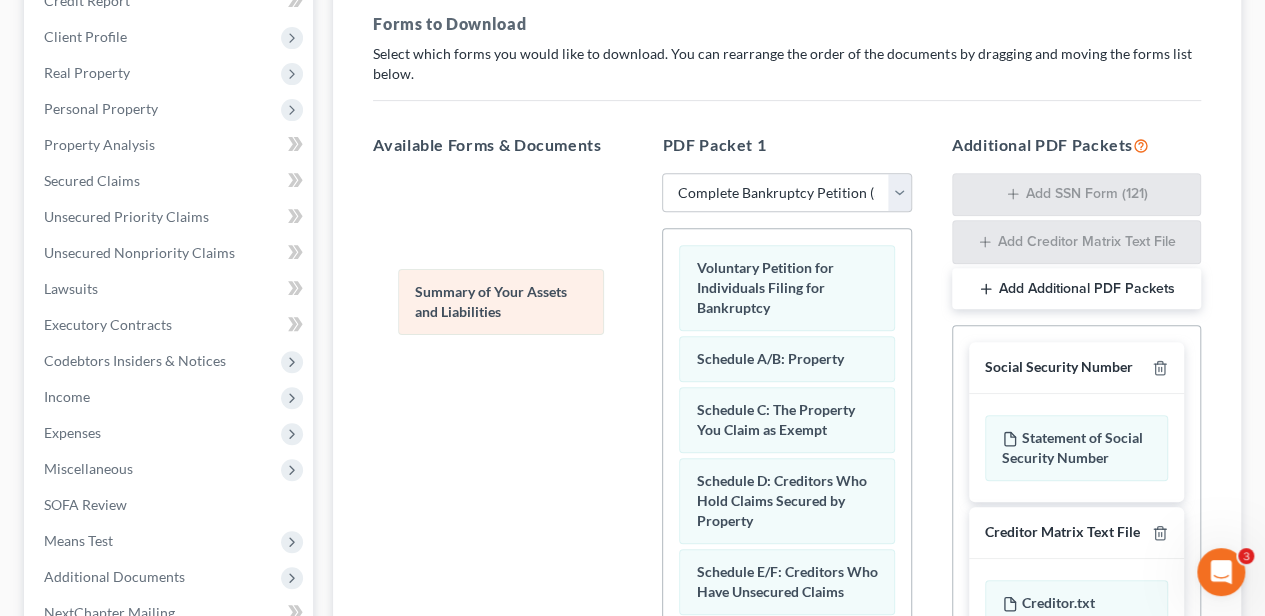 drag, startPoint x: 762, startPoint y: 360, endPoint x: 481, endPoint y: 297, distance: 287.9757 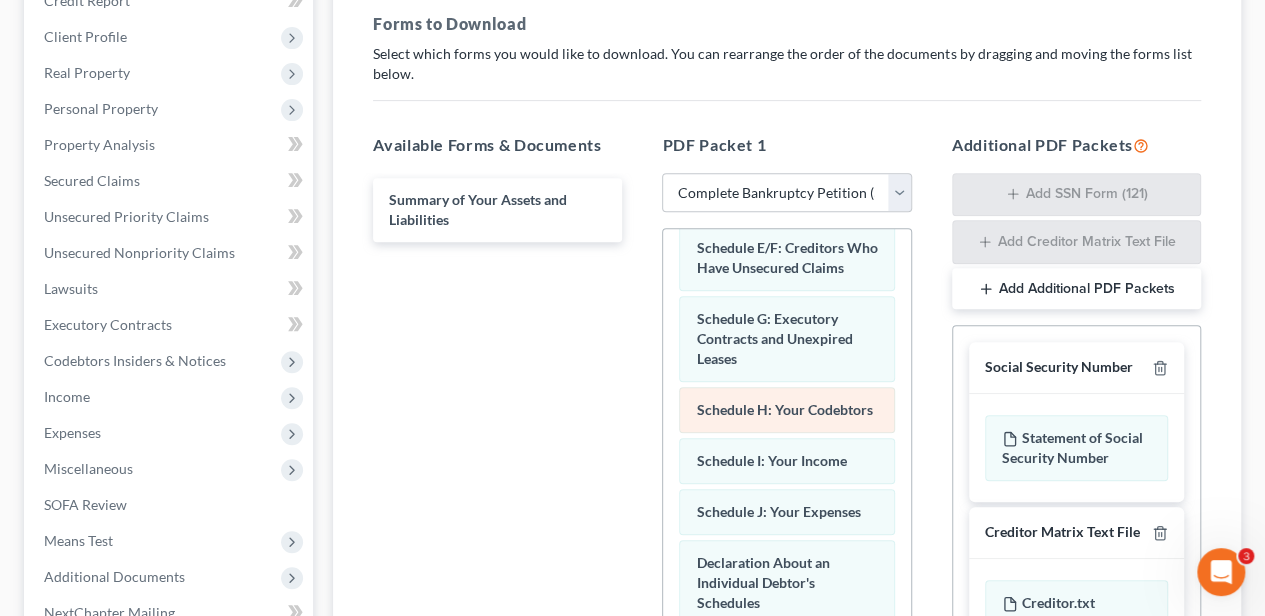scroll, scrollTop: 400, scrollLeft: 0, axis: vertical 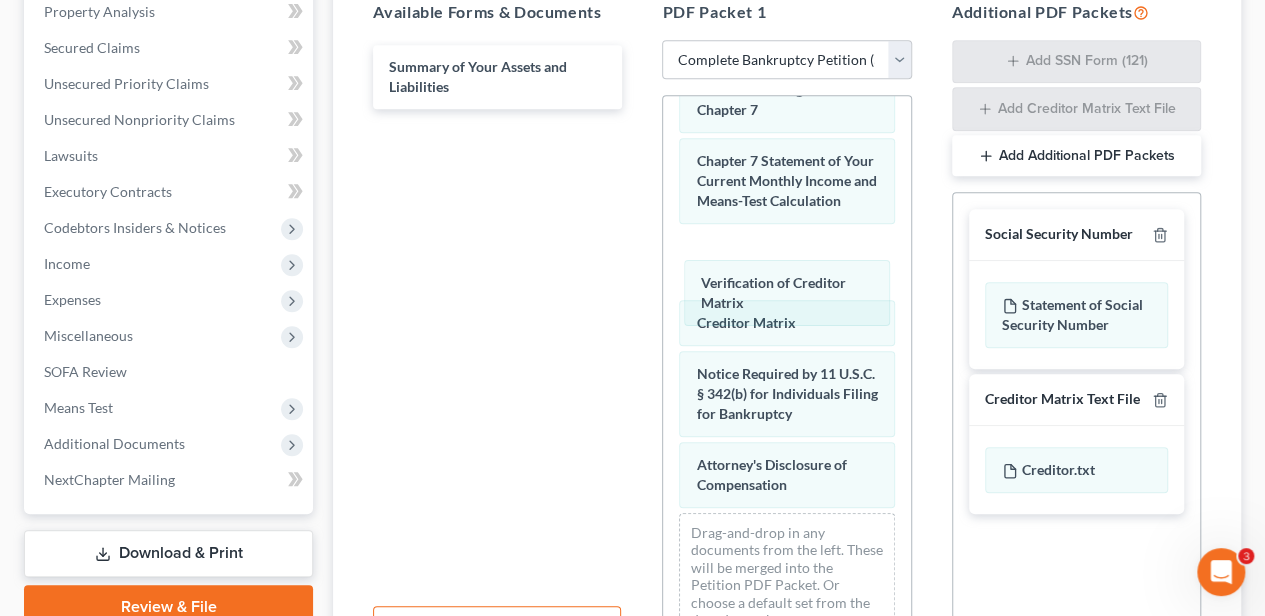 click on "Verification of Creditor Matrix Voluntary Petition for Individuals Filing for Bankruptcy Schedule A/B: Property Schedule C: The Property You Claim as Exempt Schedule D: Creditors Who Hold Claims Secured by Property Schedule E/F: Creditors Who Have Unsecured Claims Schedule G: Executory Contracts and Unexpired Leases Schedule H: Your Codebtors Schedule I: Your Income Schedule J: Your Expenses Declaration About an Individual Debtor's Schedules Your Statement of Financial Affairs for Individuals Filing for Bankruptcy Statement of Intention for Individuals Filing Under Chapter 7 Chapter 7 Statement of Your Current Monthly Income and Means-Test Calculation Verification of Creditor Matrix Creditor Matrix Verification of Creditor Matrix Notice Required by 11 U.S.C. § 342(b) for Individuals Filing for Bankruptcy Attorney's Disclosure of Compensation Drag-and-drop in any documents from the left. These will be merged into the Petition PDF Packet. Or choose a default set from the dropdown above." at bounding box center [786, -58] 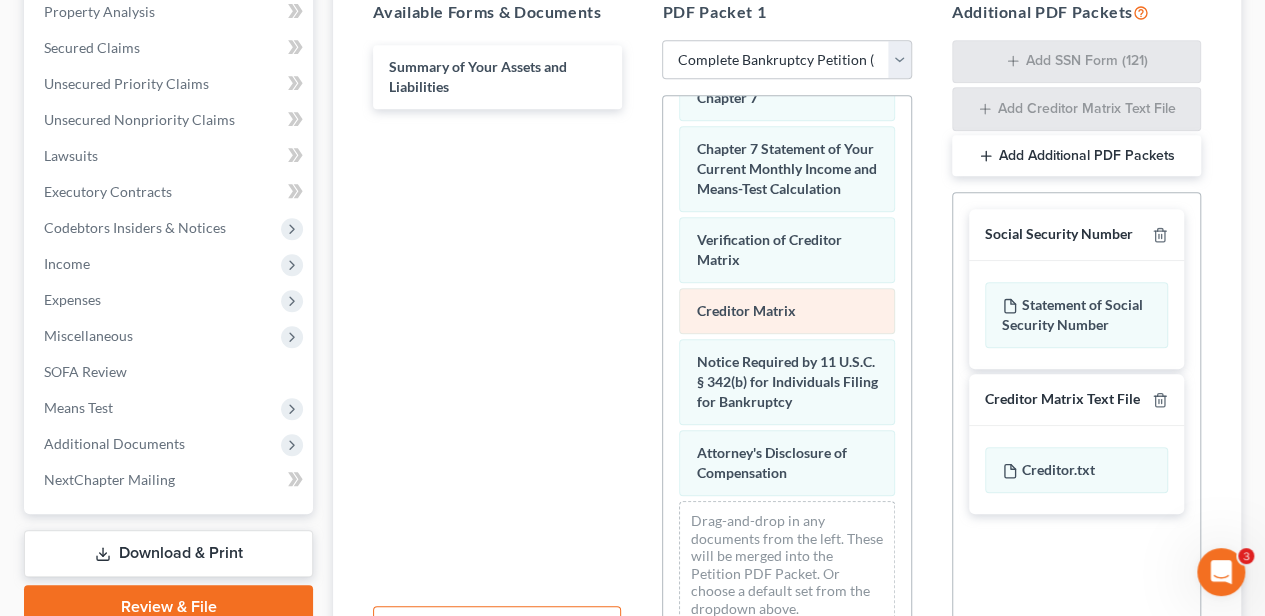 scroll, scrollTop: 965, scrollLeft: 0, axis: vertical 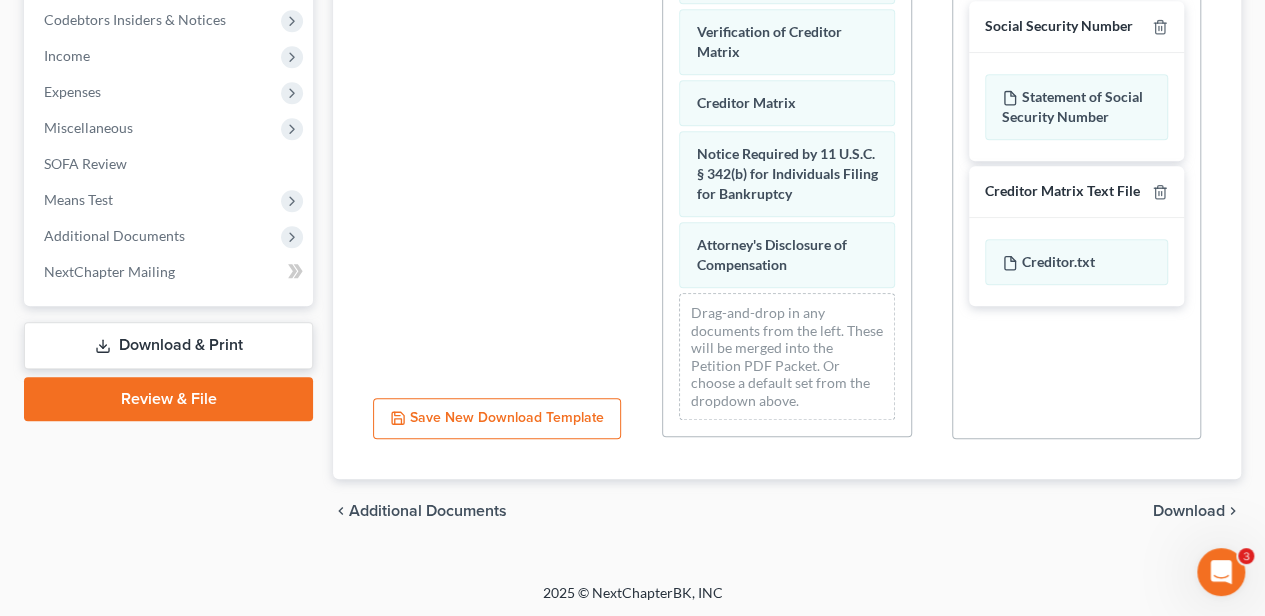 click on "Download" at bounding box center [1189, 511] 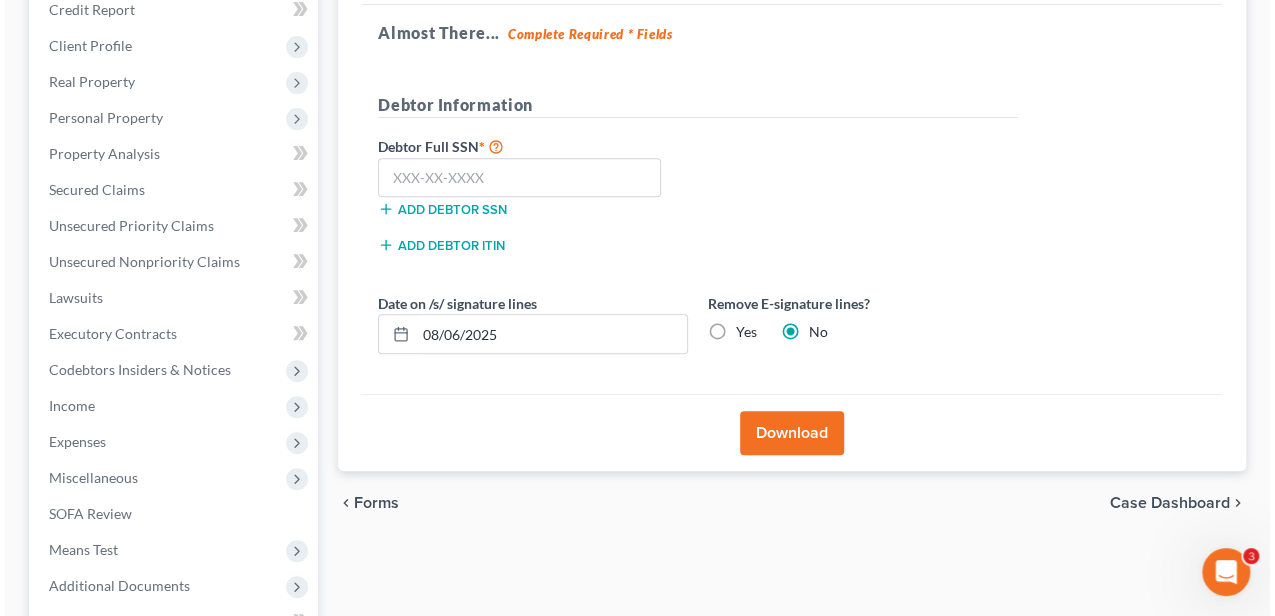scroll, scrollTop: 285, scrollLeft: 0, axis: vertical 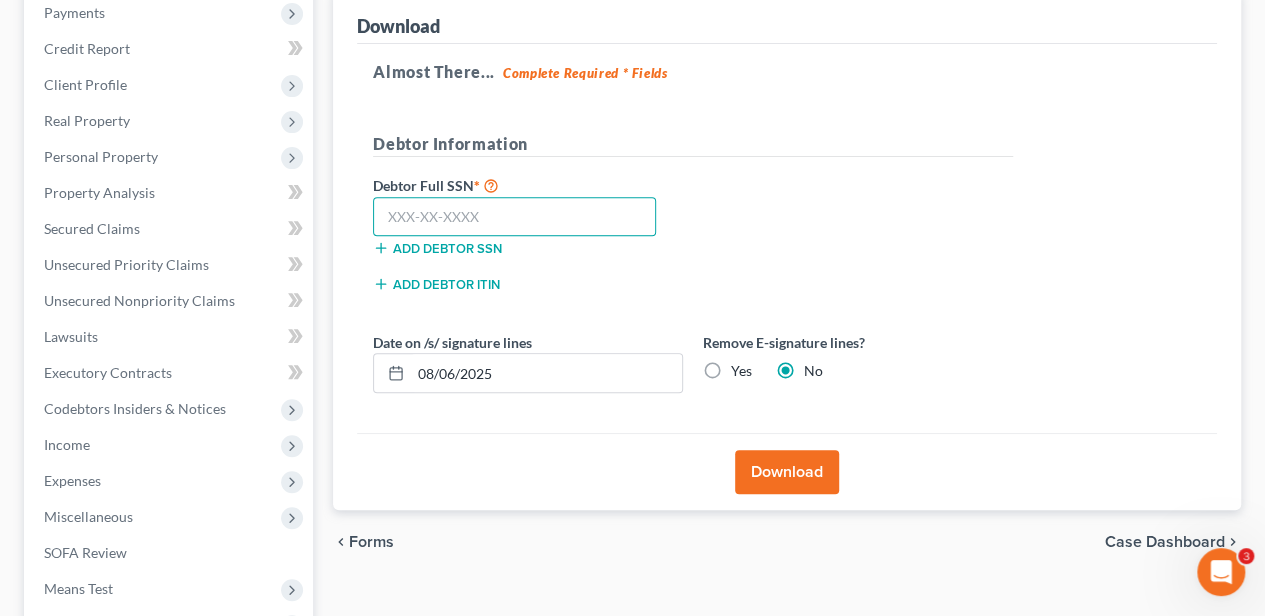 click at bounding box center (514, 217) 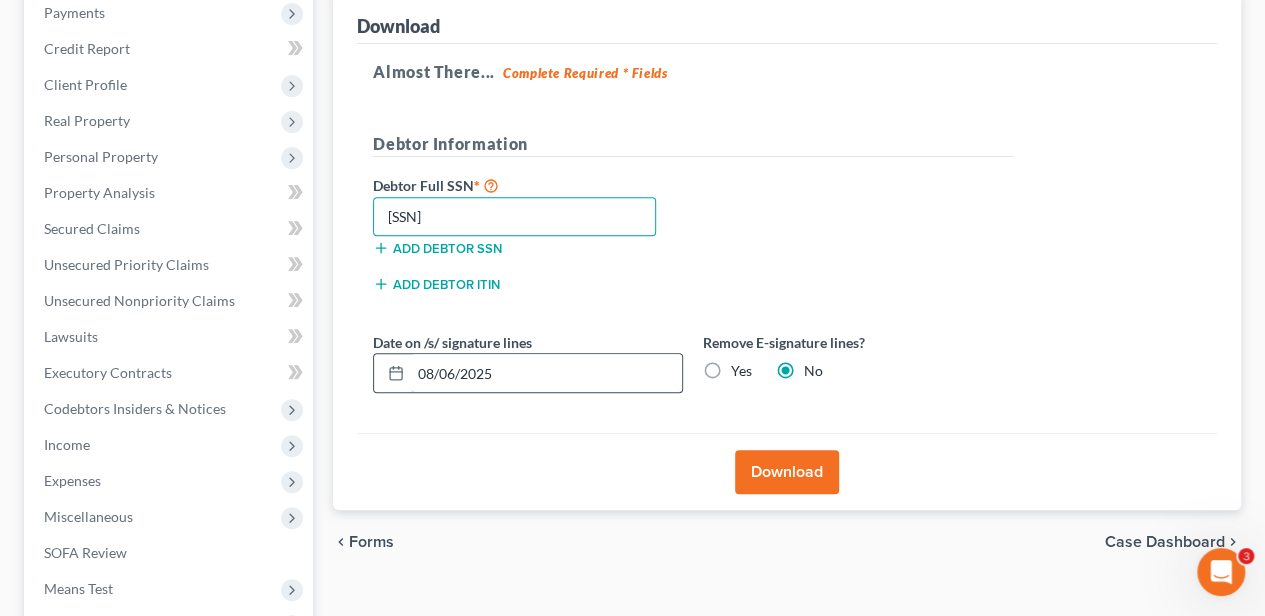 type on "[SSN]" 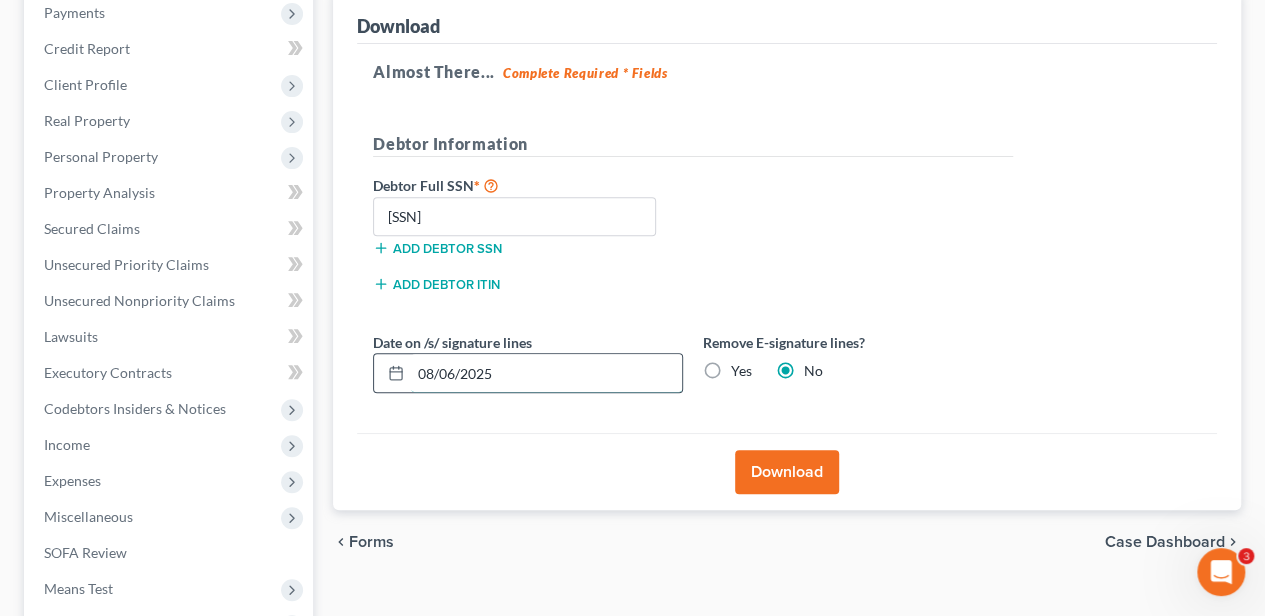 click on "08/06/2025" at bounding box center [546, 373] 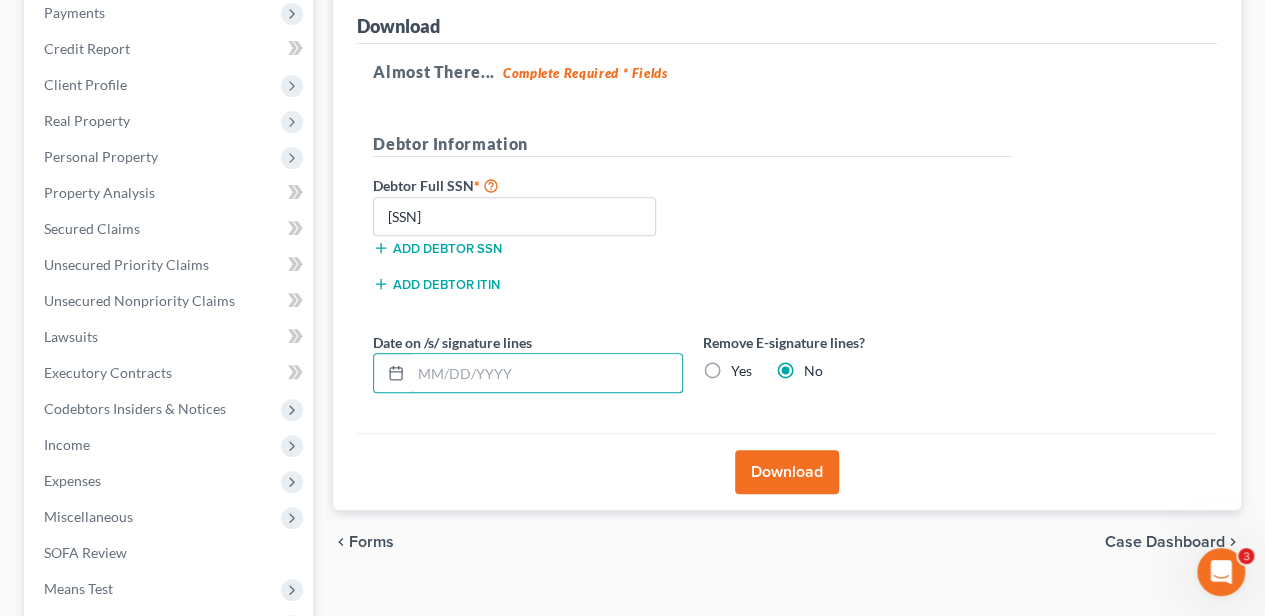 type 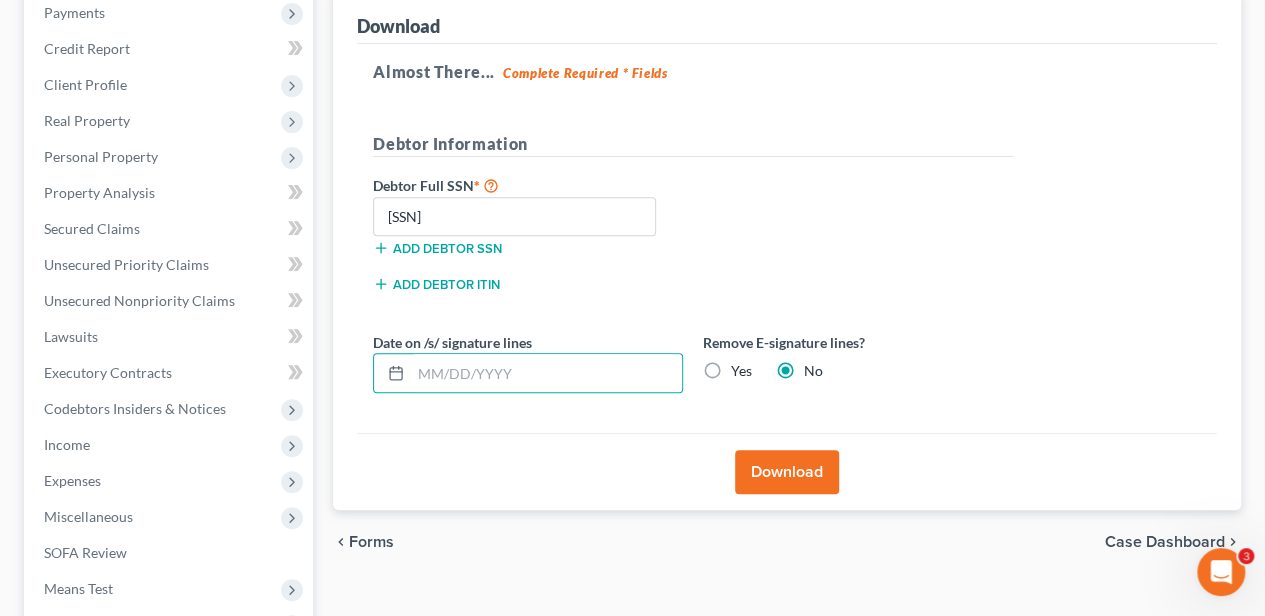 click on "Yes" at bounding box center (741, 371) 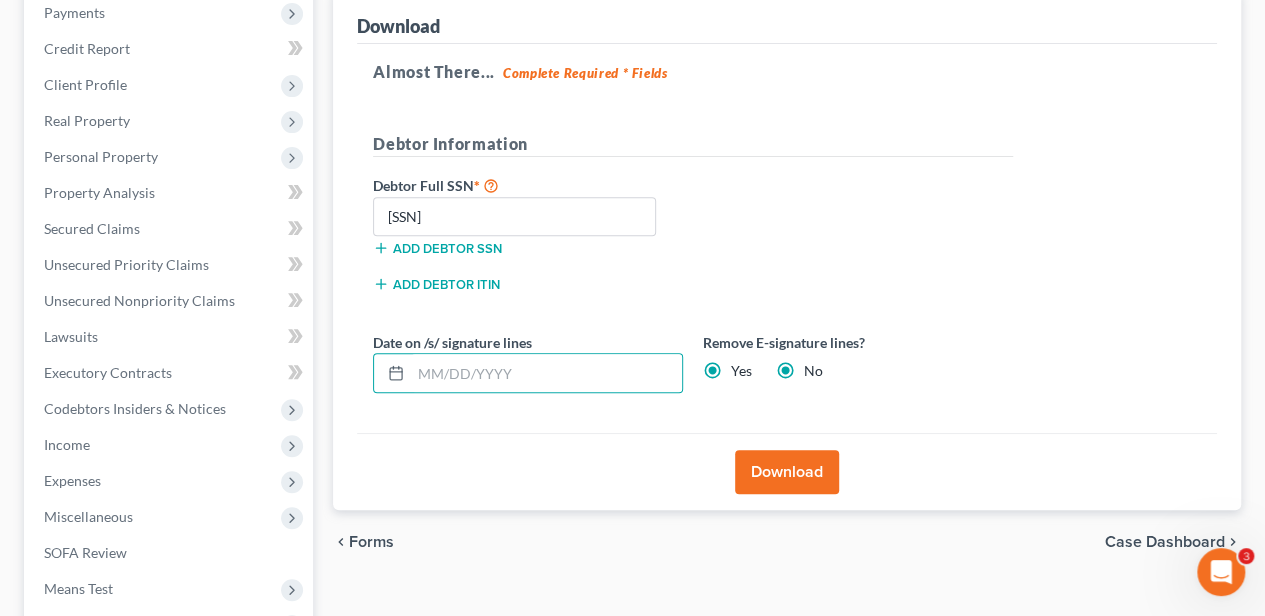 radio on "false" 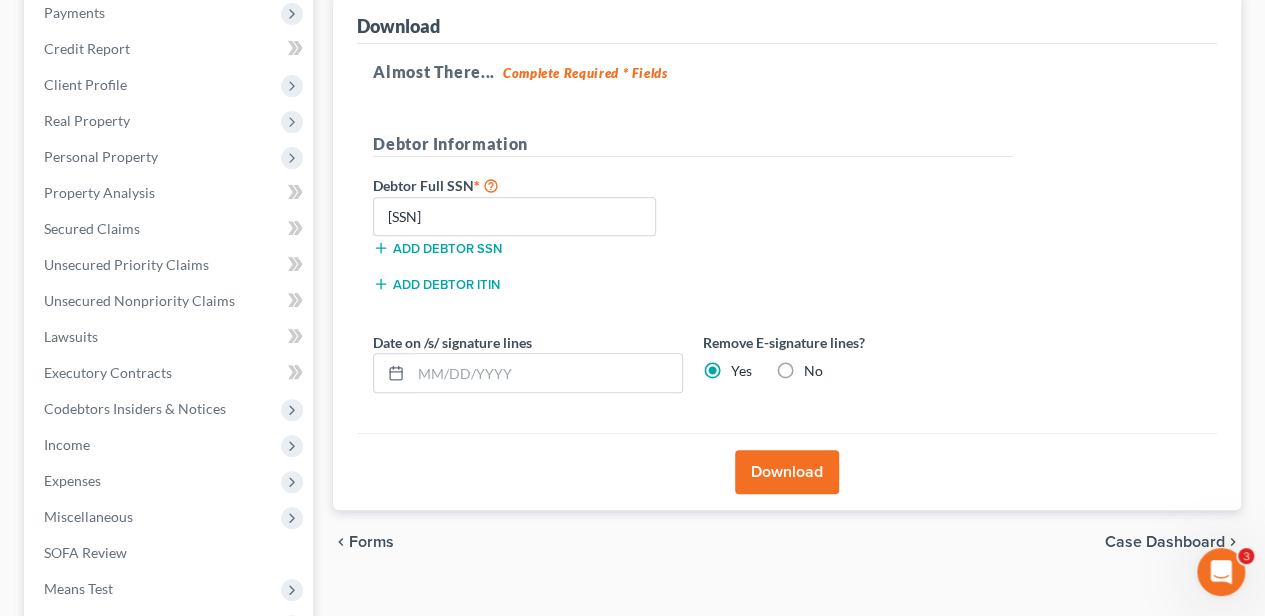 click on "Download" at bounding box center (787, 472) 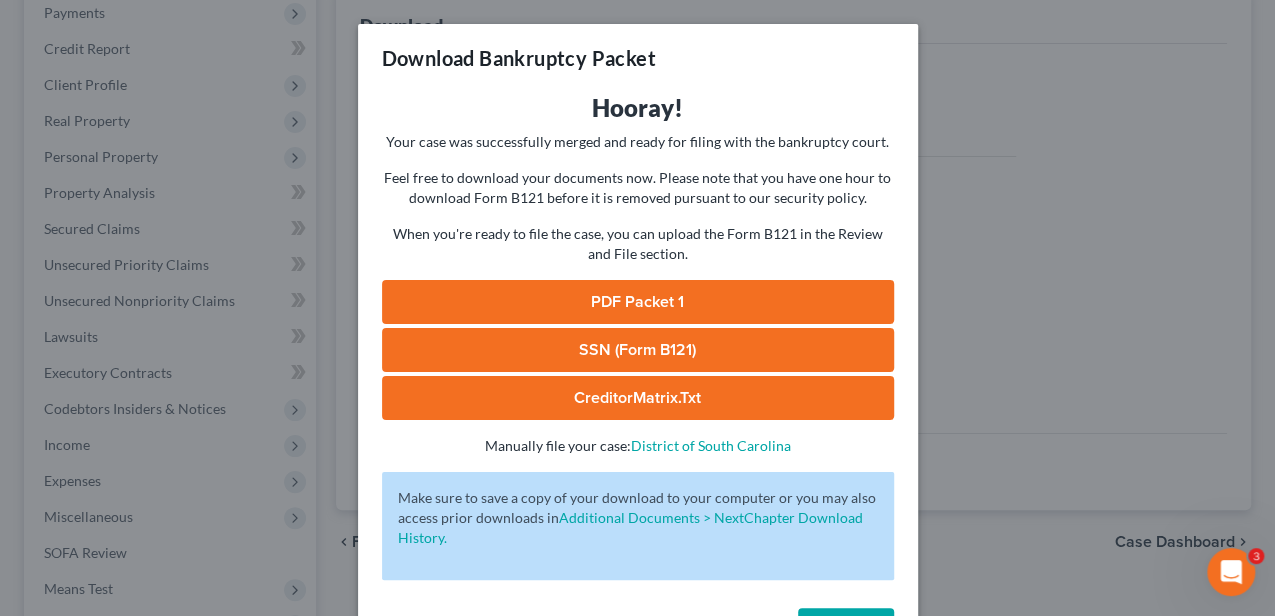 drag, startPoint x: 675, startPoint y: 277, endPoint x: 664, endPoint y: 312, distance: 36.687874 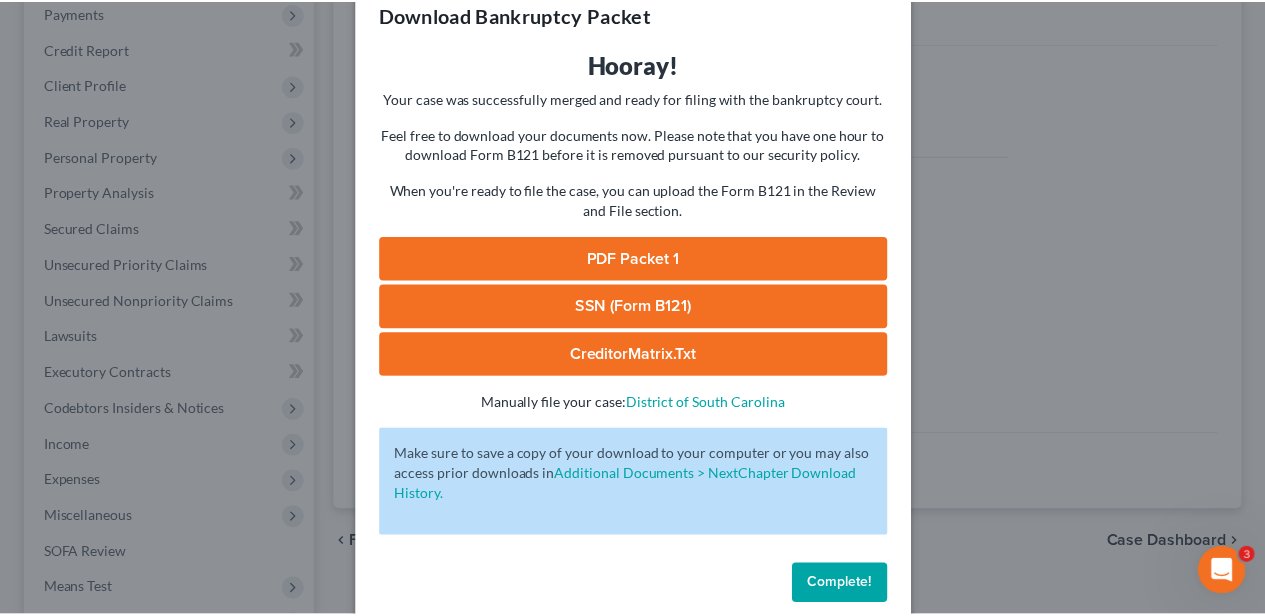 scroll, scrollTop: 66, scrollLeft: 0, axis: vertical 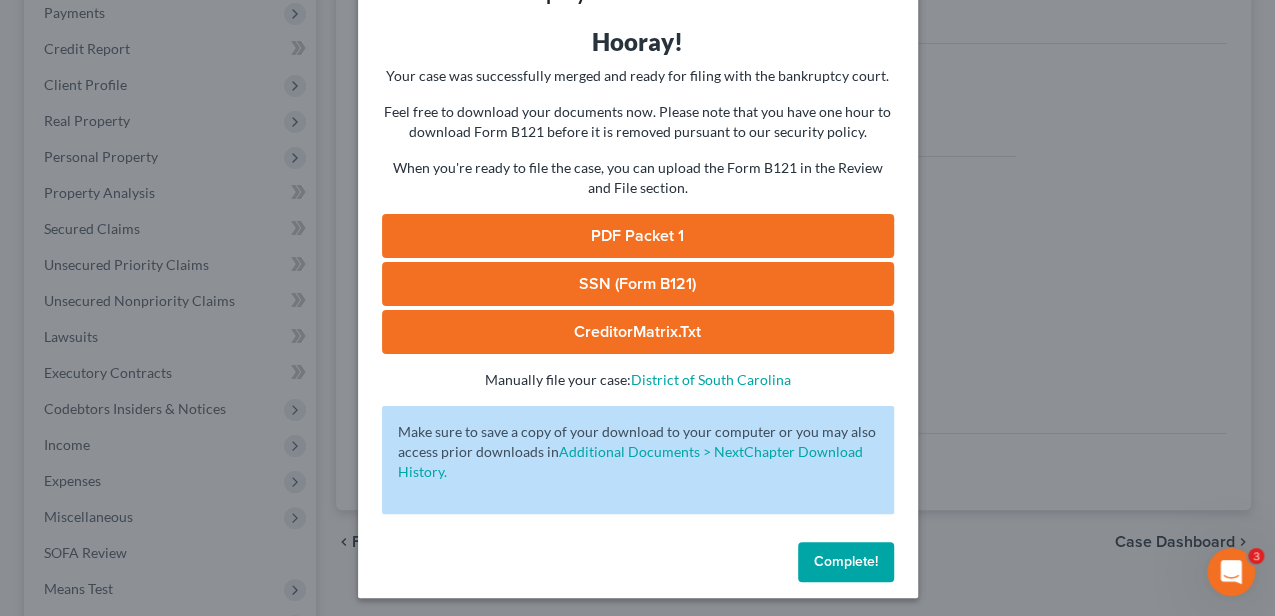 drag, startPoint x: 839, startPoint y: 560, endPoint x: 826, endPoint y: 555, distance: 13.928389 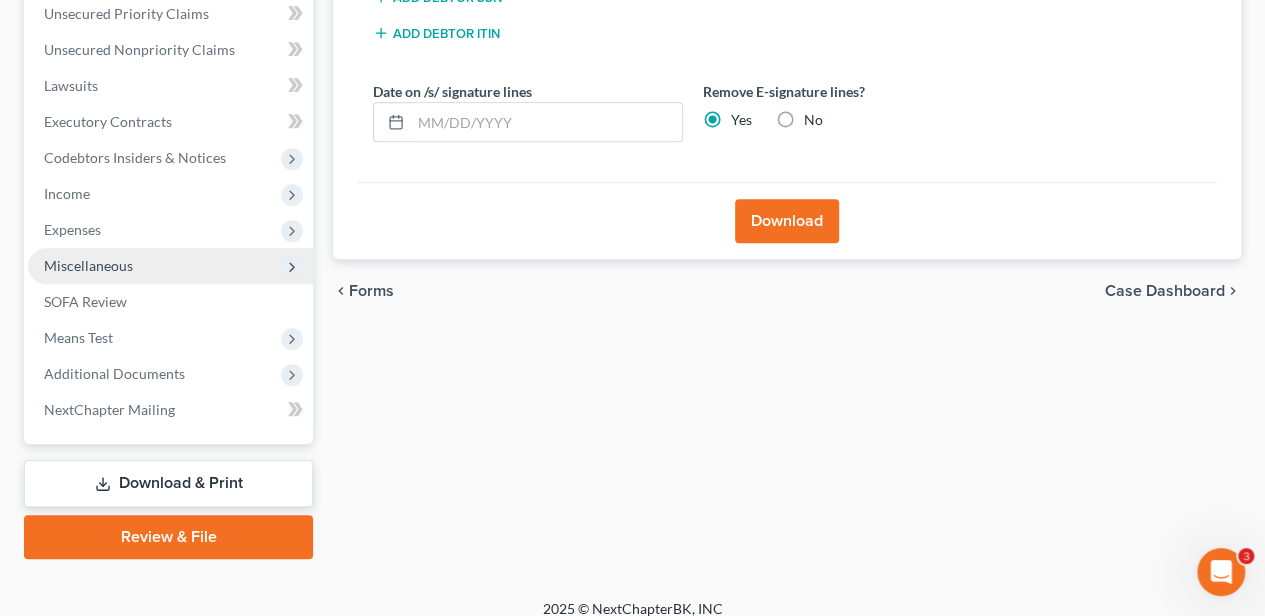 scroll, scrollTop: 552, scrollLeft: 0, axis: vertical 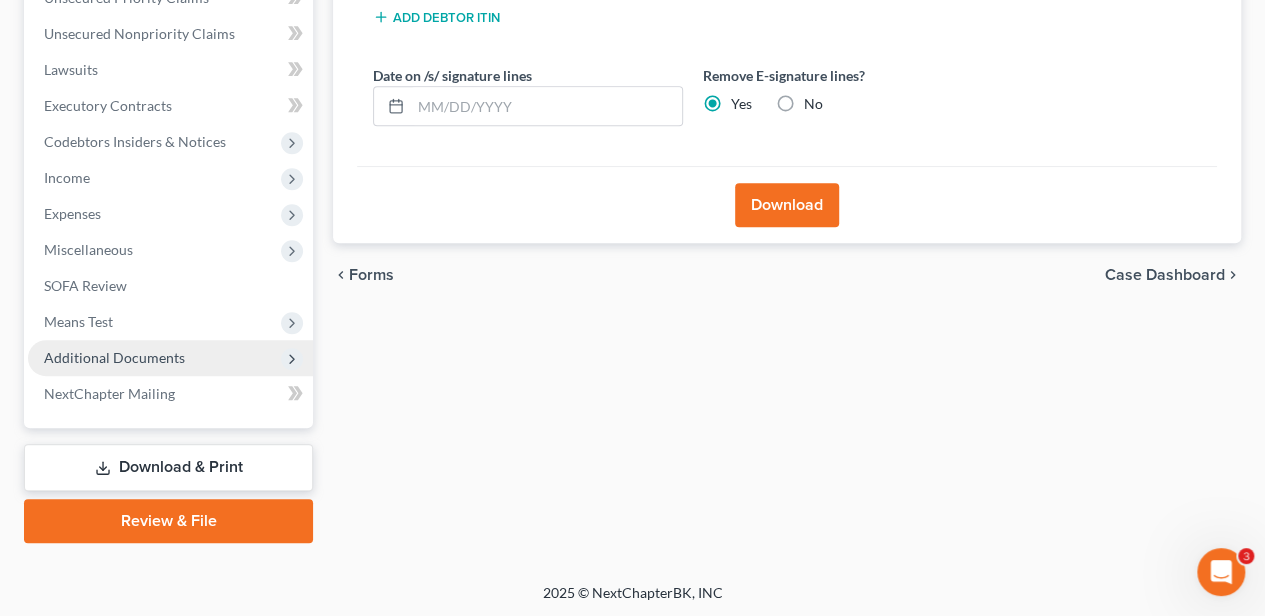 click on "Additional Documents" at bounding box center (170, 358) 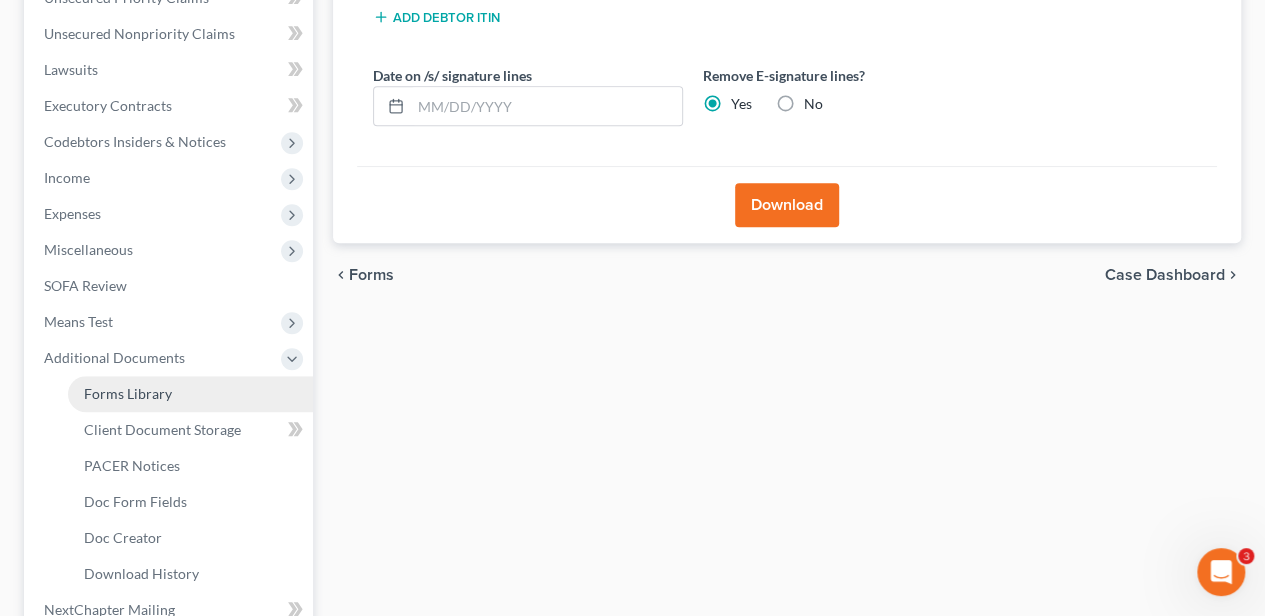 click on "Forms Library" at bounding box center [190, 394] 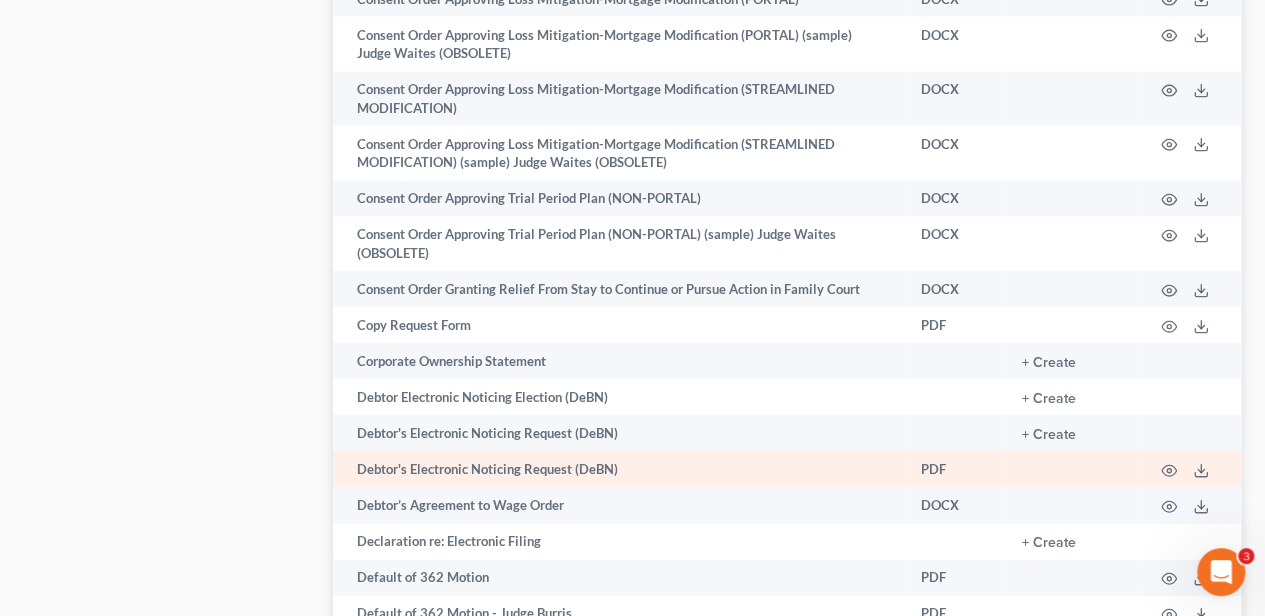 scroll, scrollTop: 2333, scrollLeft: 0, axis: vertical 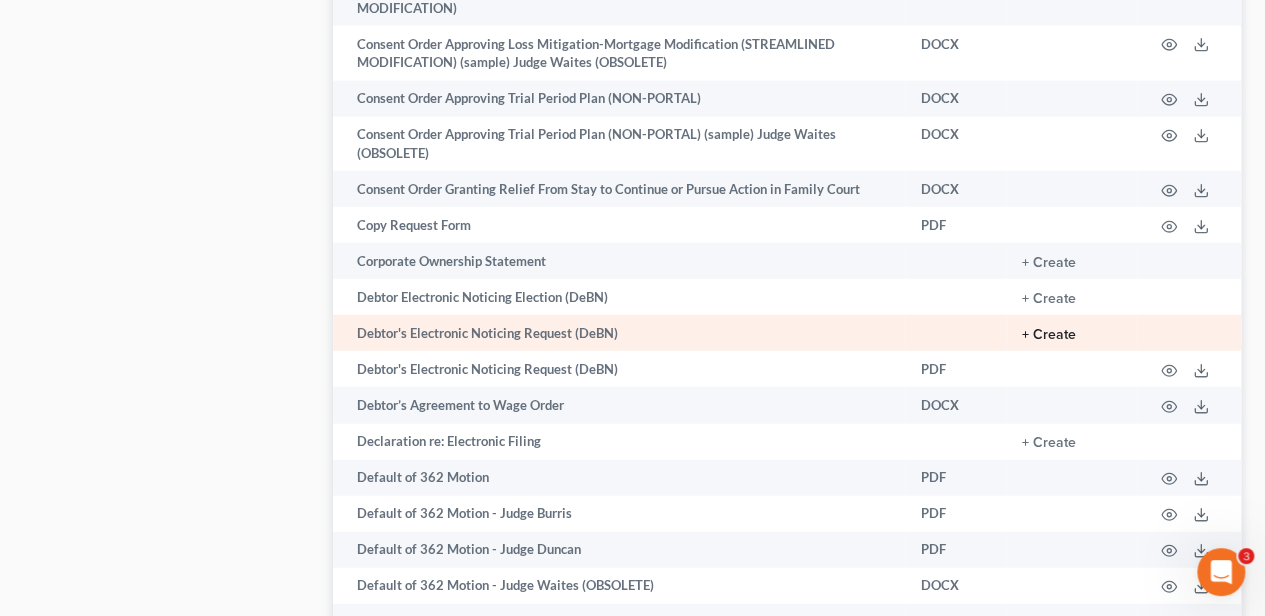click on "+ Create" at bounding box center [1049, 335] 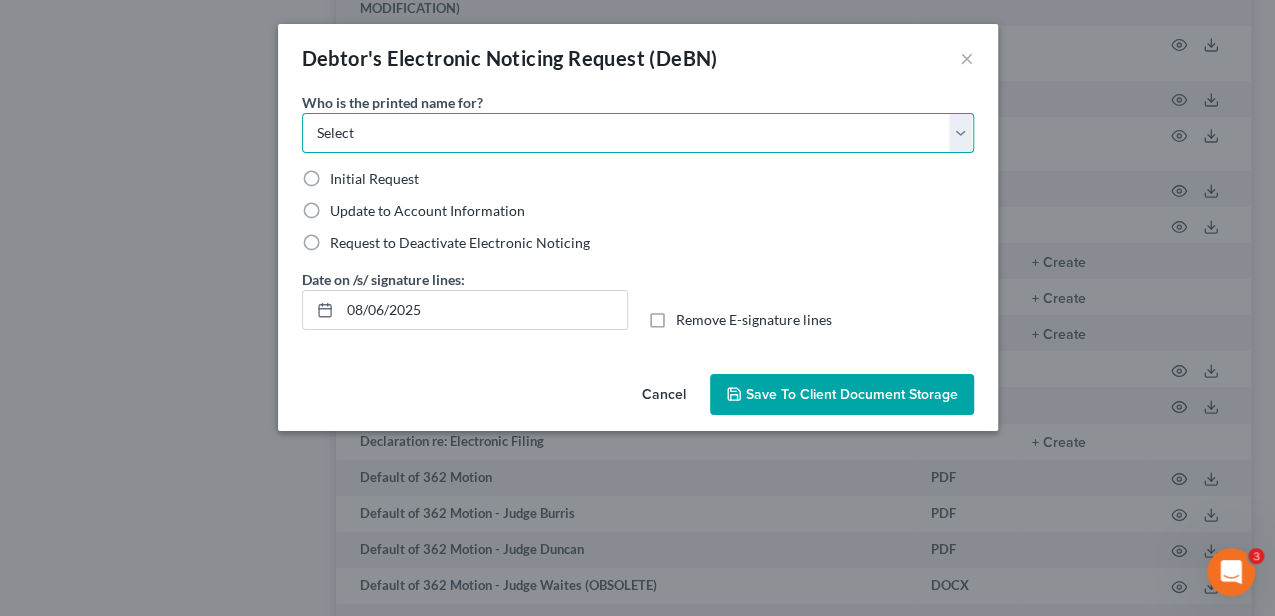 click on "Select Debtor Attorney" at bounding box center (638, 133) 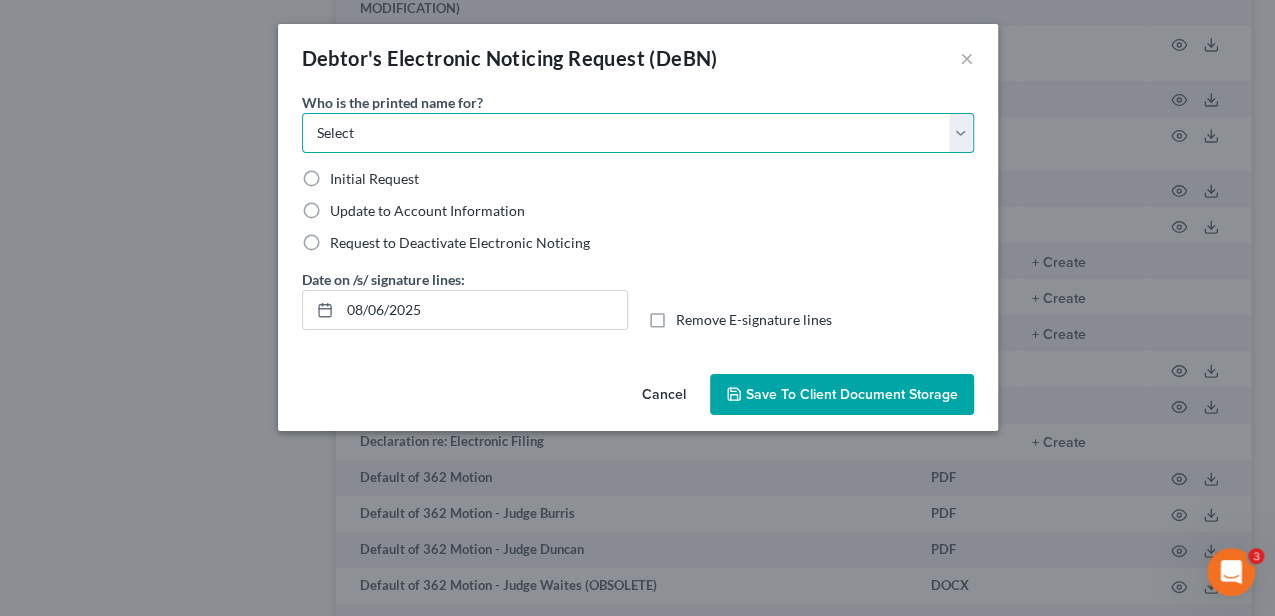 select on "0" 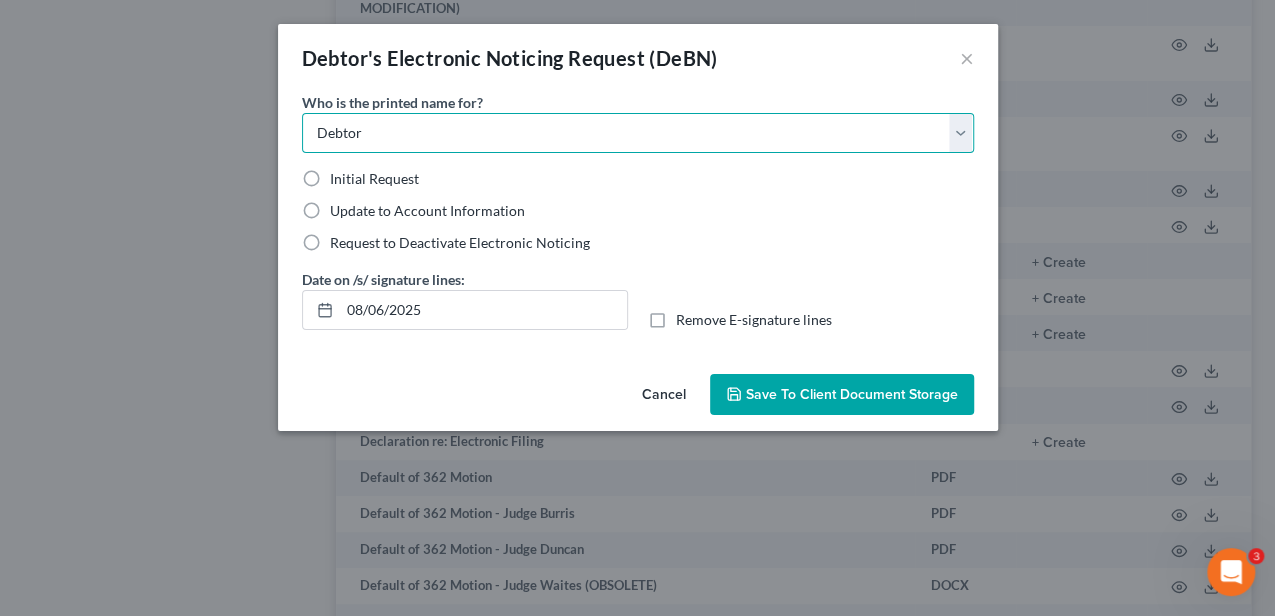 click on "Select Debtor Attorney" at bounding box center [638, 133] 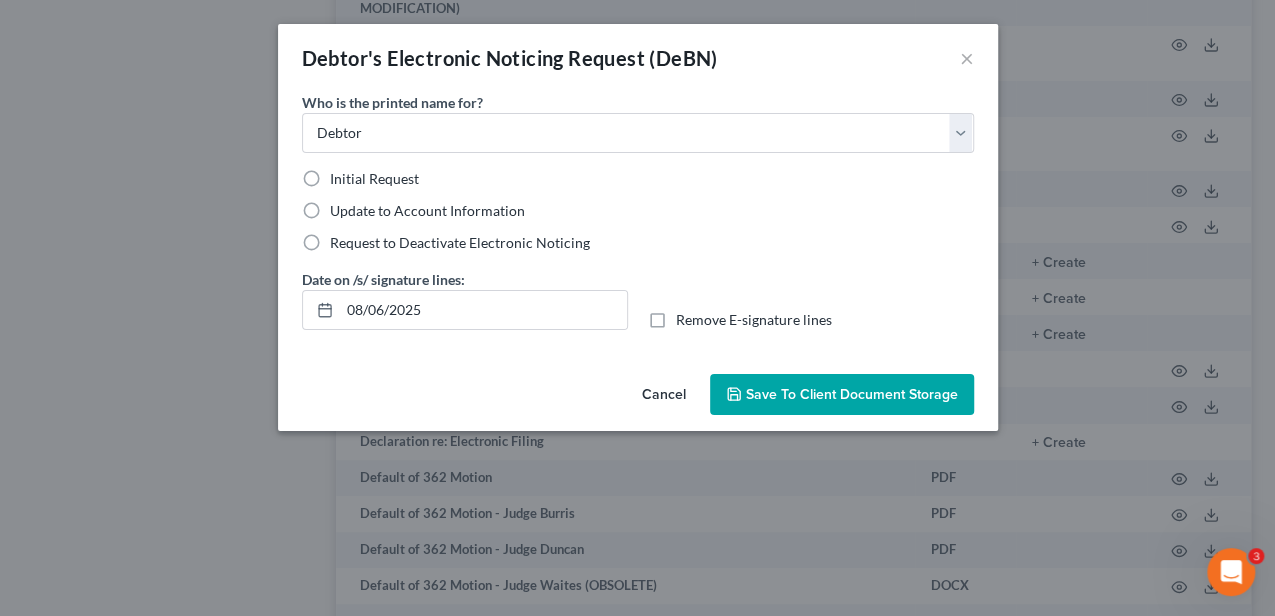 click on "Initial Request" at bounding box center (374, 179) 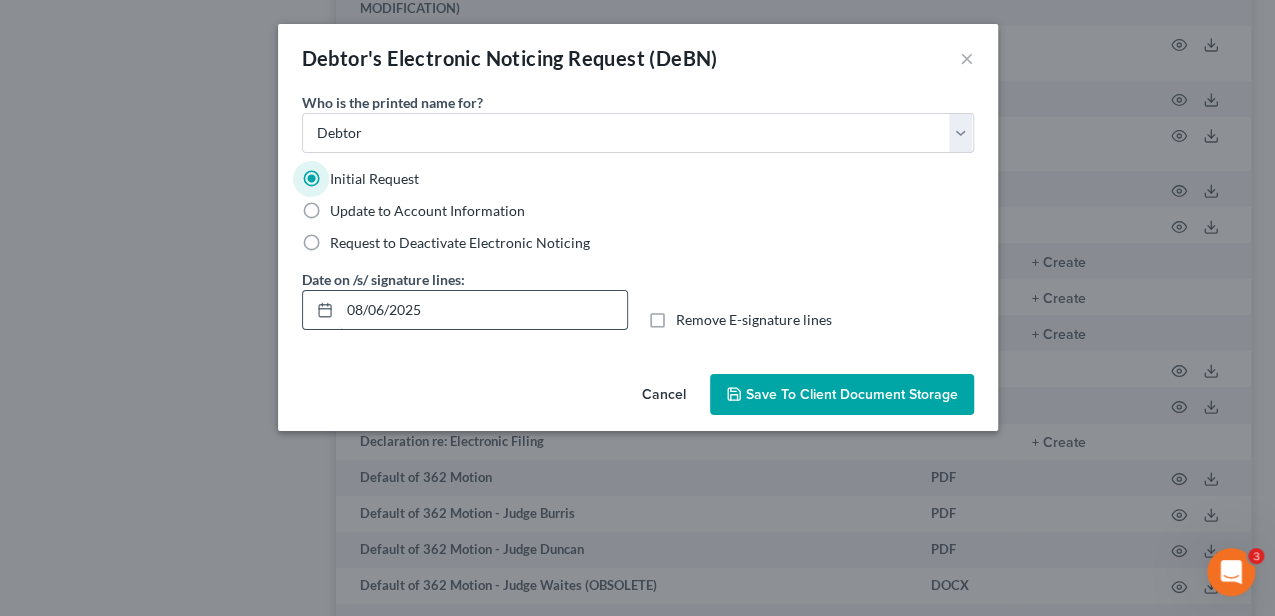 click on "08/06/2025" at bounding box center [483, 310] 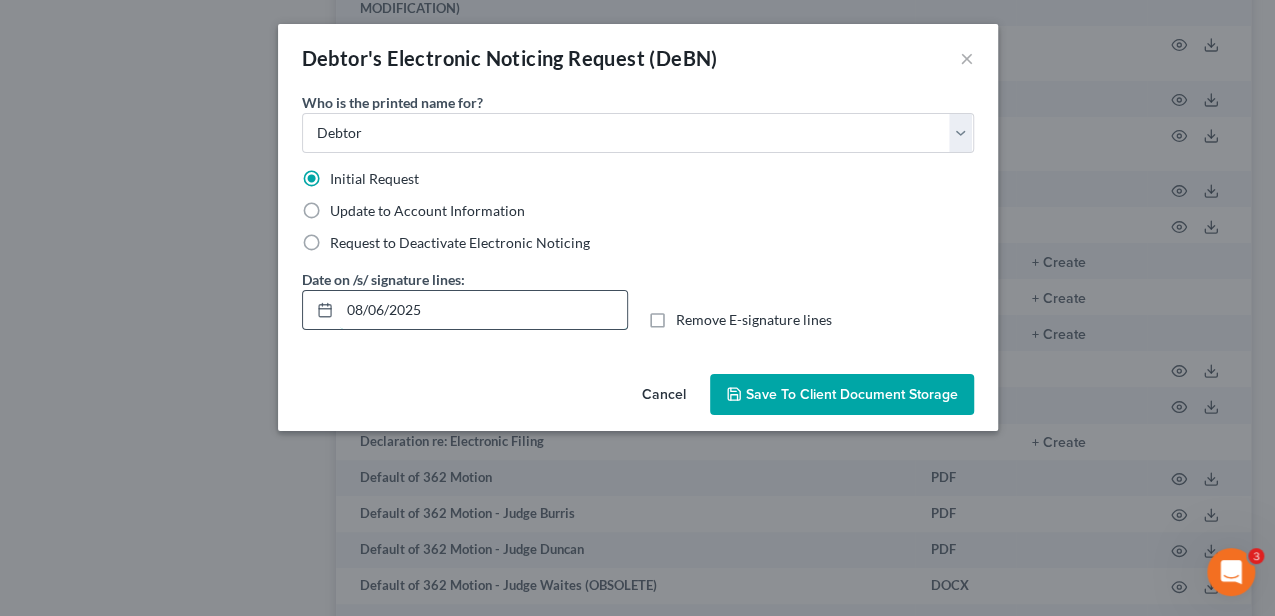click on "08/06/2025" at bounding box center [483, 310] 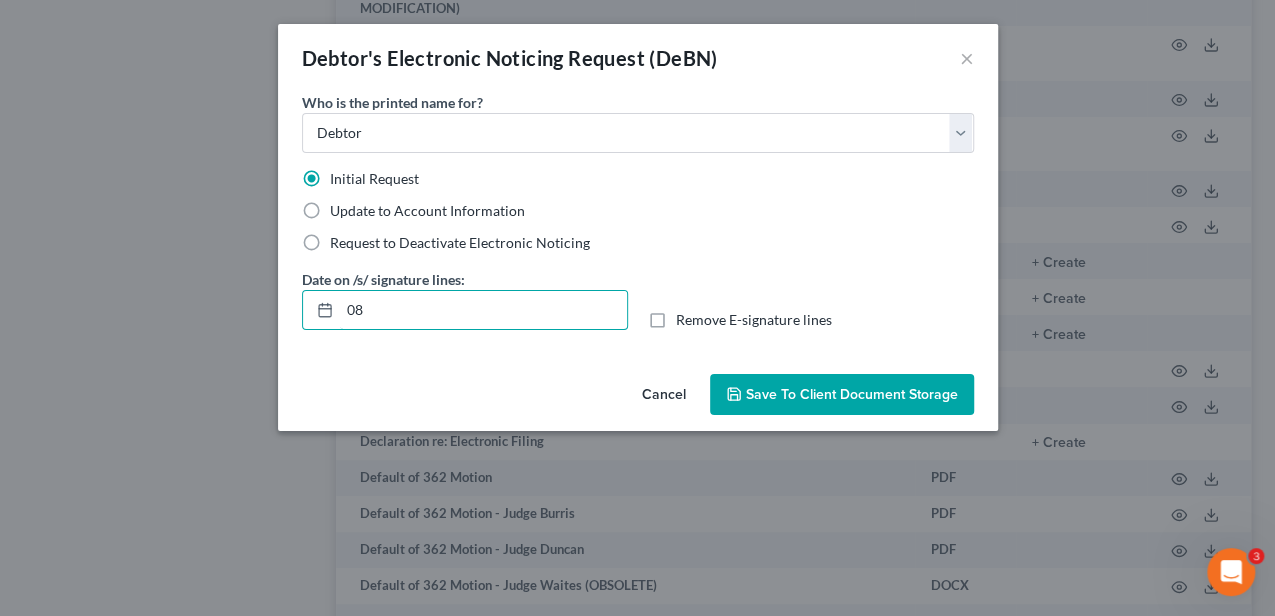 type on "0" 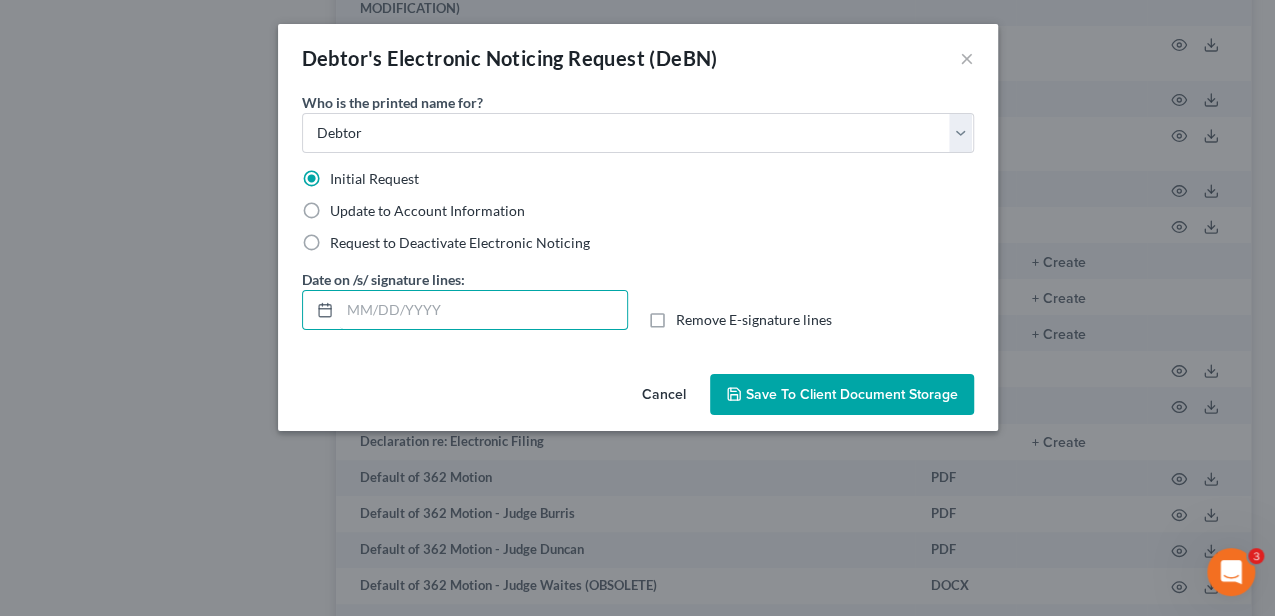 type 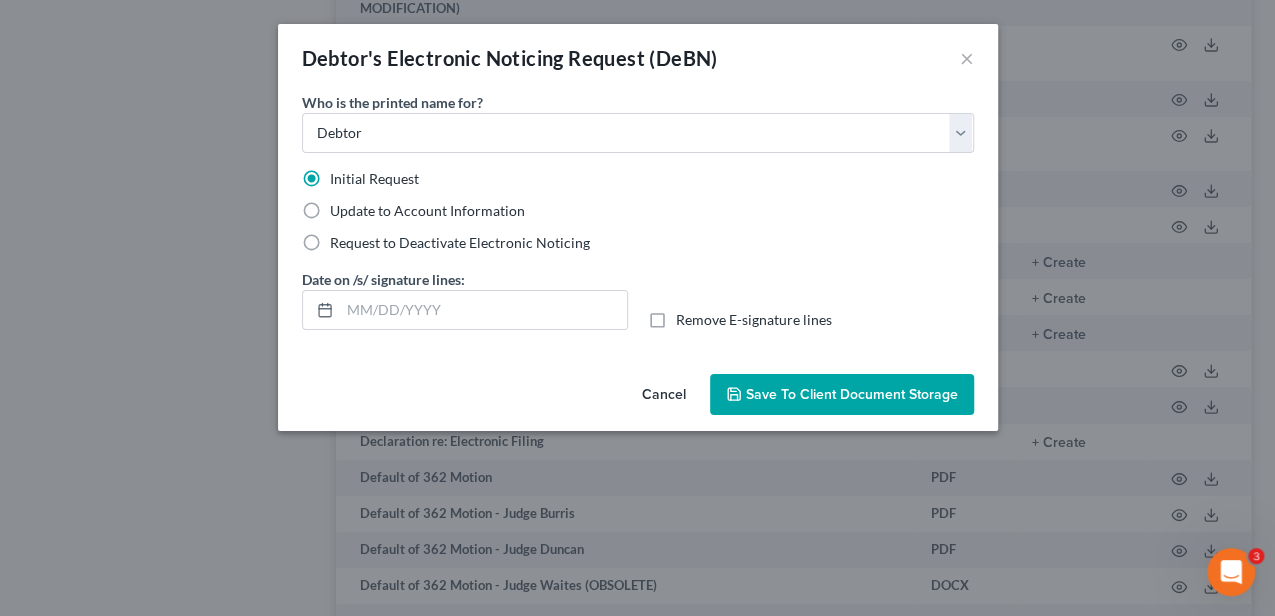 click on "Remove E-signature lines" at bounding box center (754, 320) 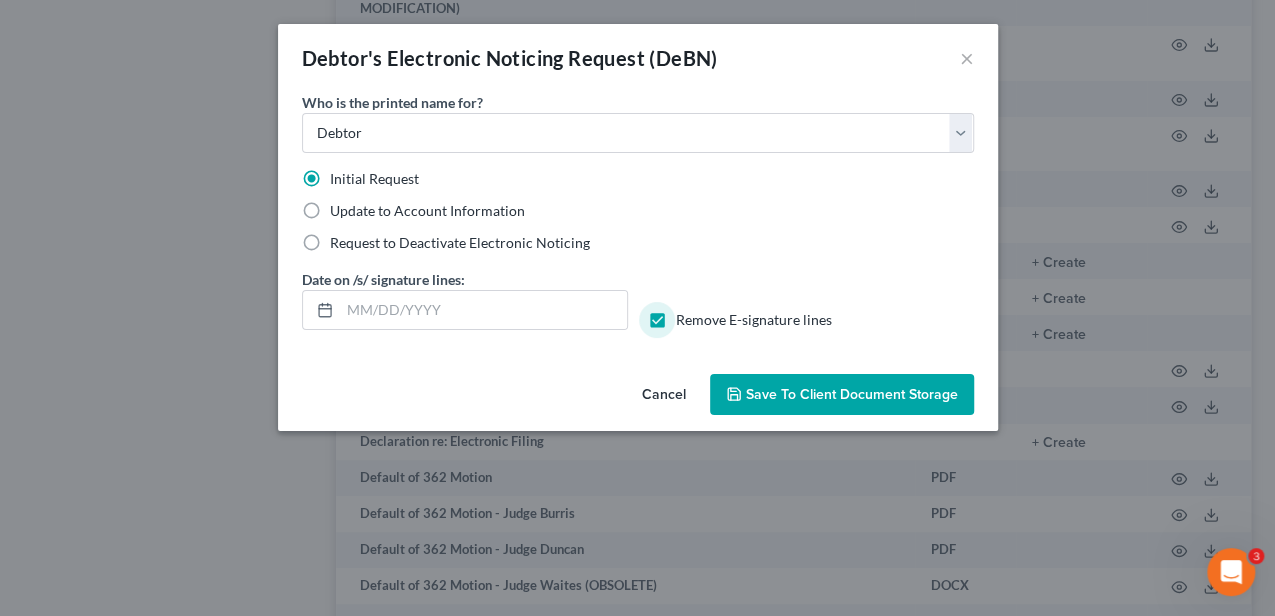 click on "Save to Client Document Storage" at bounding box center [852, 394] 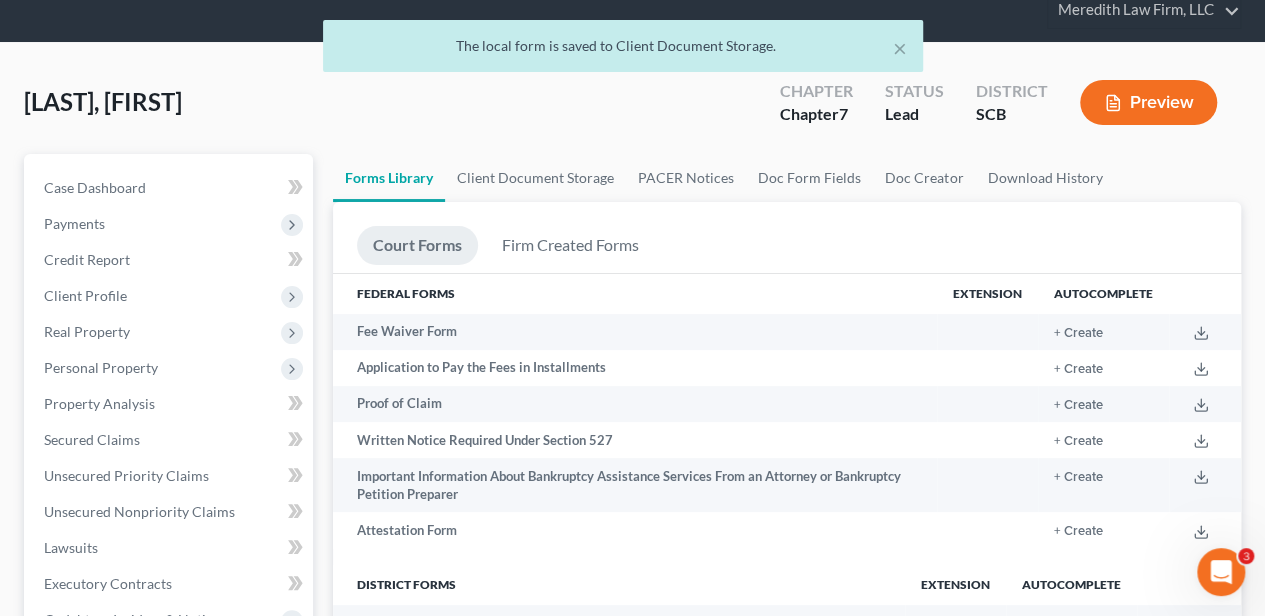 scroll, scrollTop: 0, scrollLeft: 0, axis: both 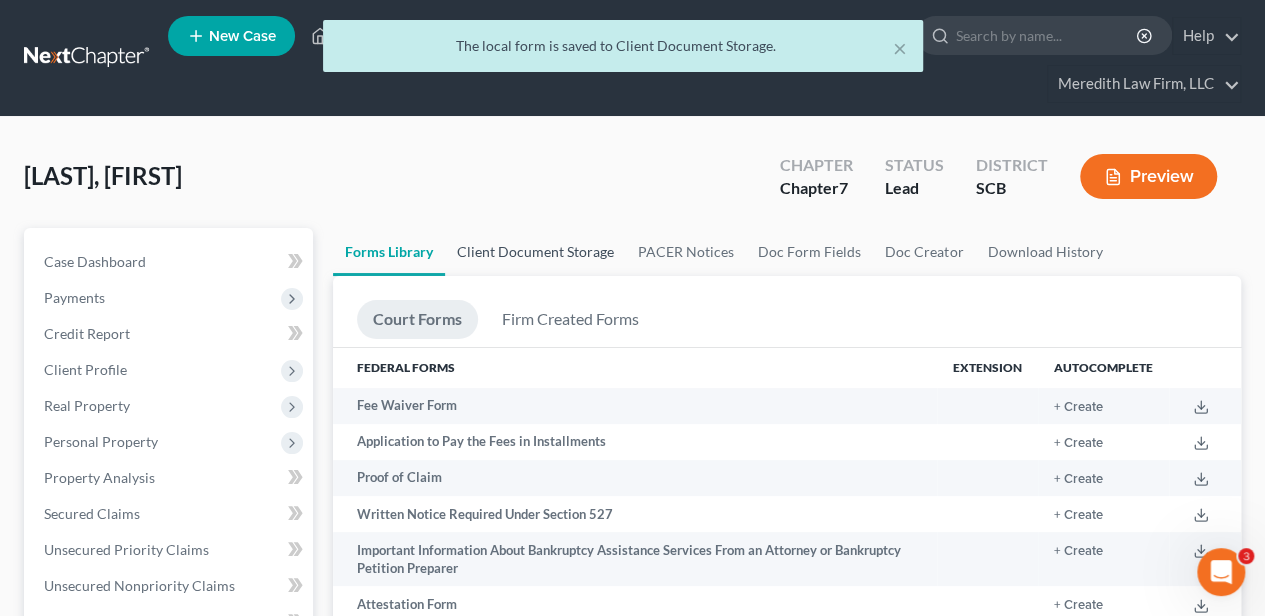 click on "Client Document Storage" at bounding box center [535, 252] 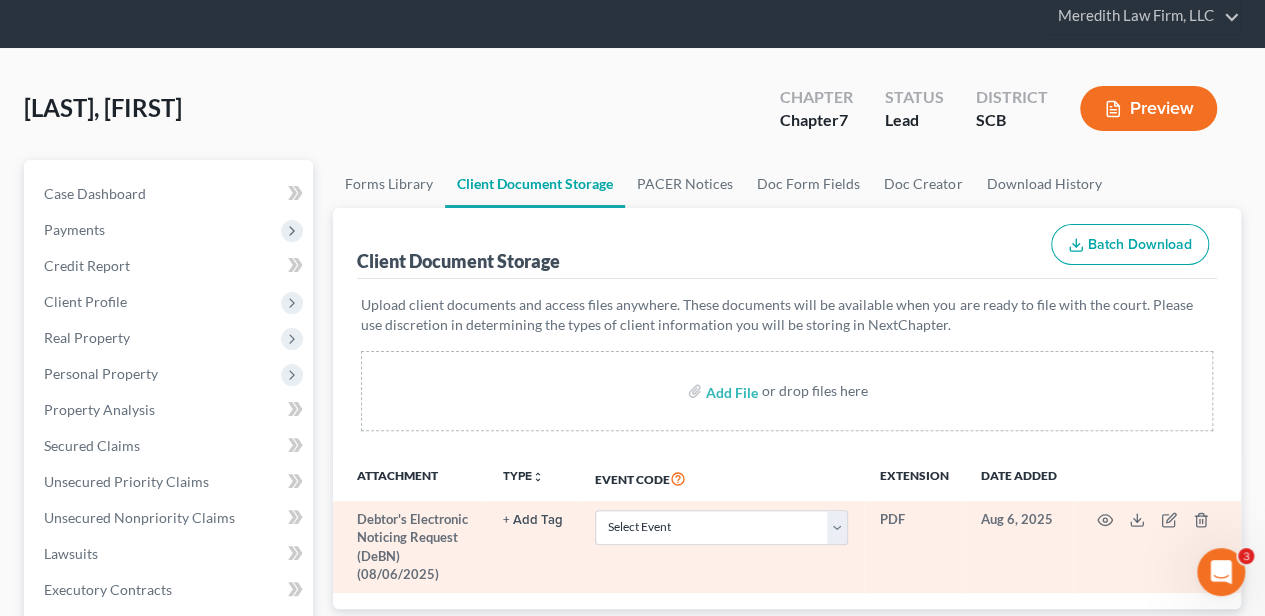 scroll, scrollTop: 266, scrollLeft: 0, axis: vertical 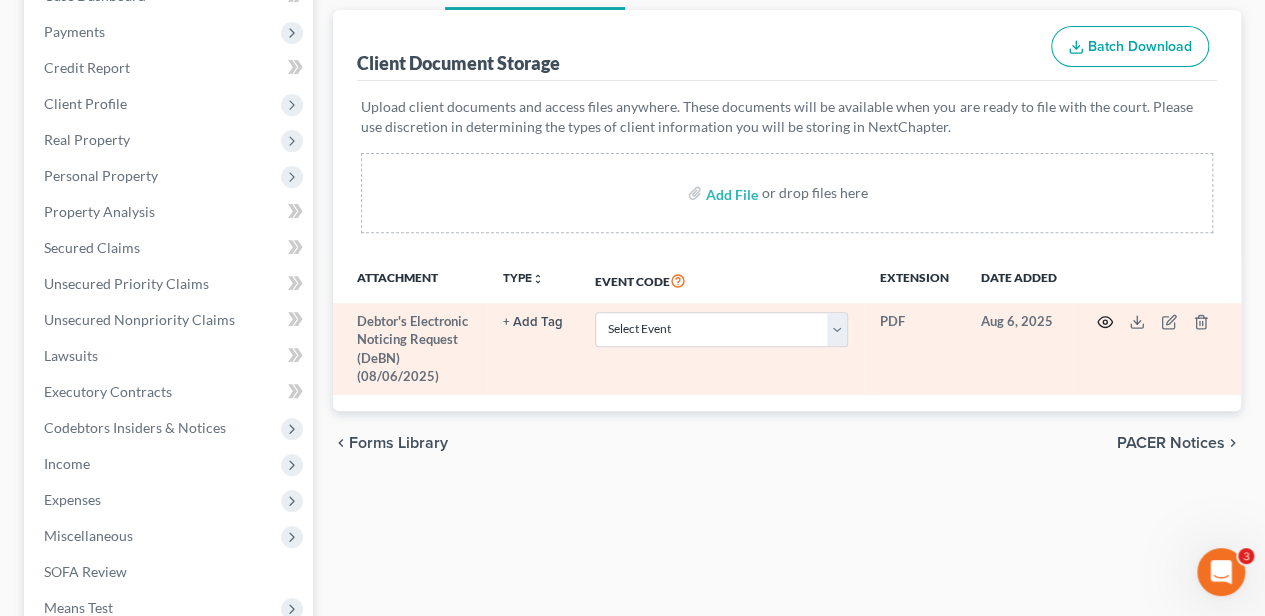 click 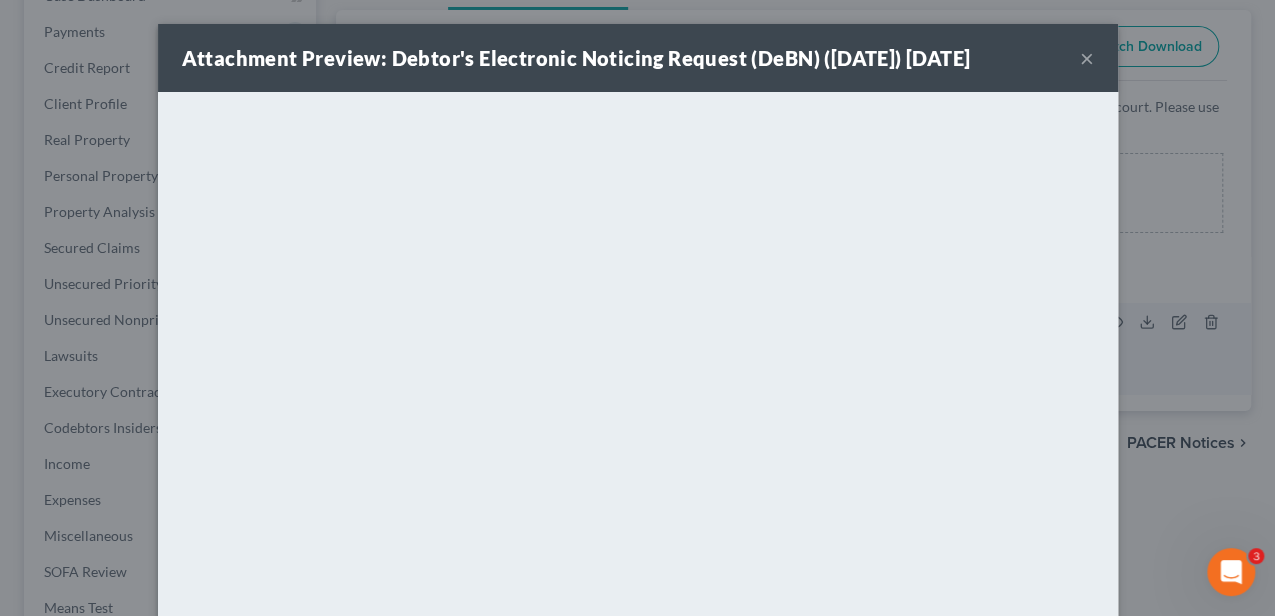 click on "×" at bounding box center [1087, 58] 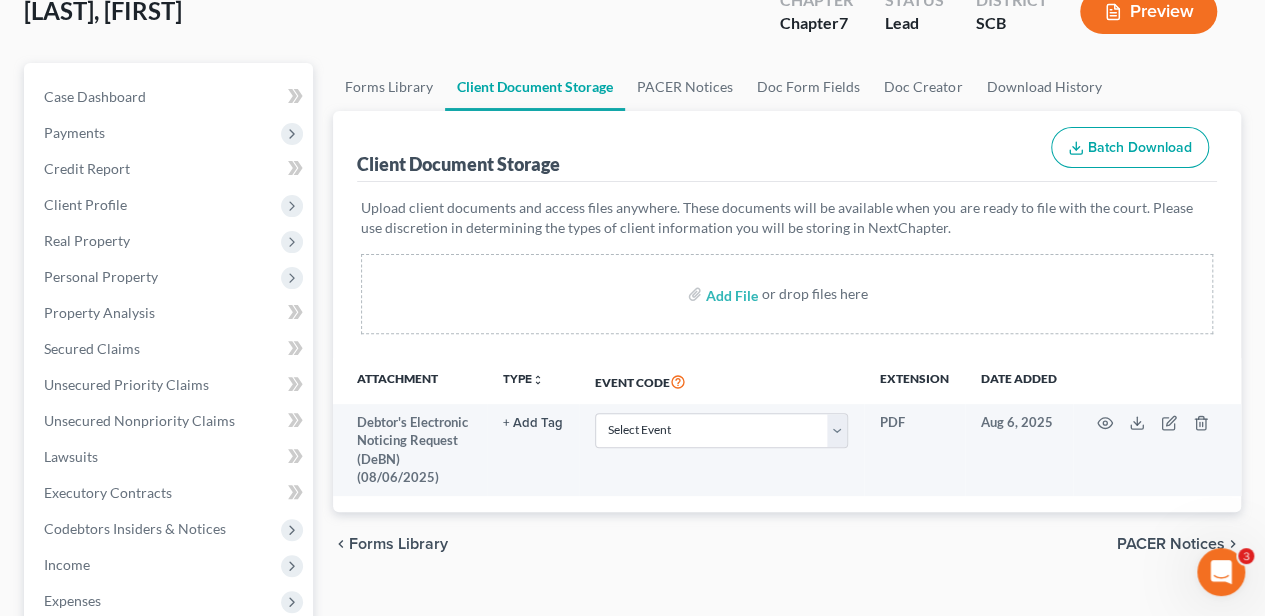 scroll, scrollTop: 0, scrollLeft: 0, axis: both 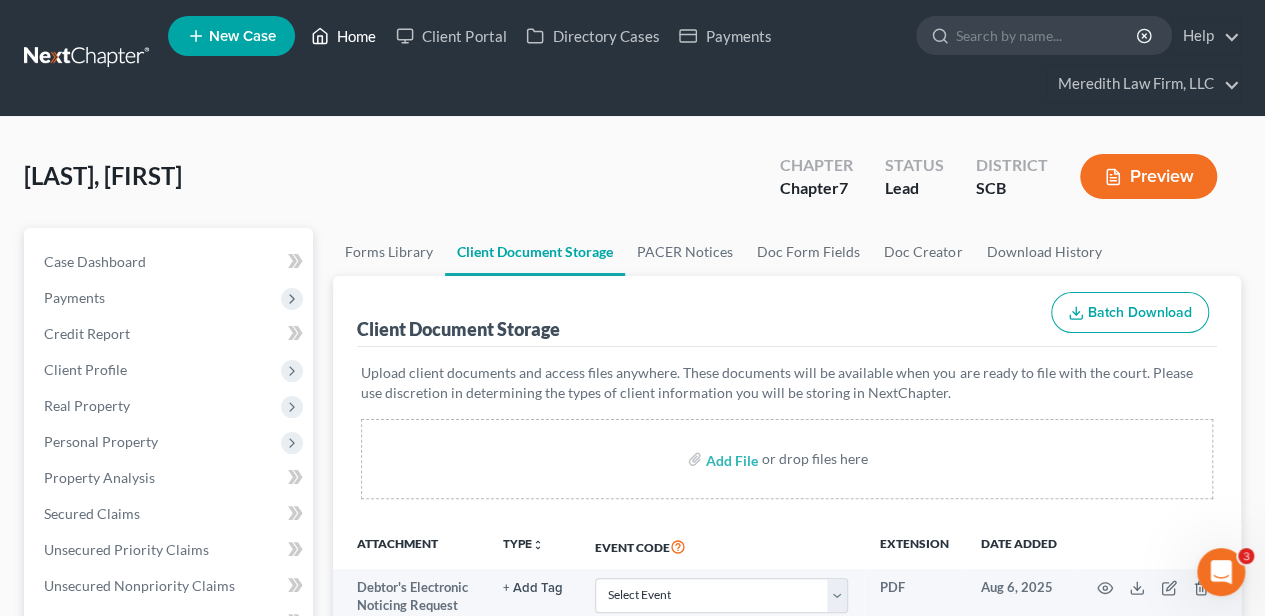 click on "Home" at bounding box center (343, 36) 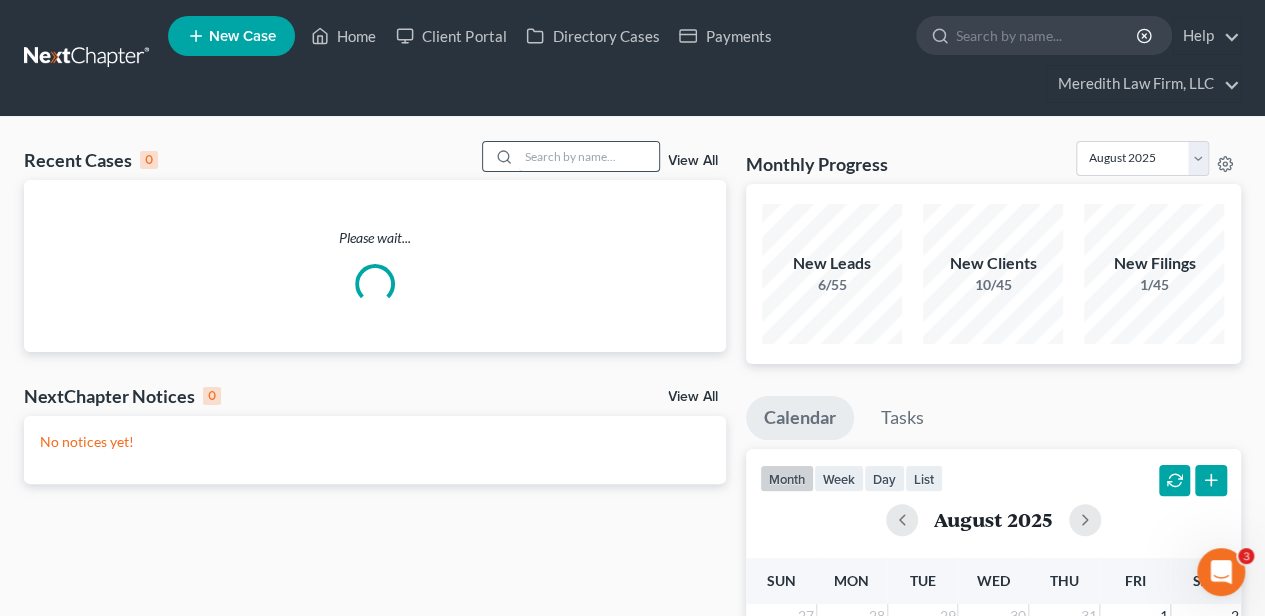 click at bounding box center [589, 156] 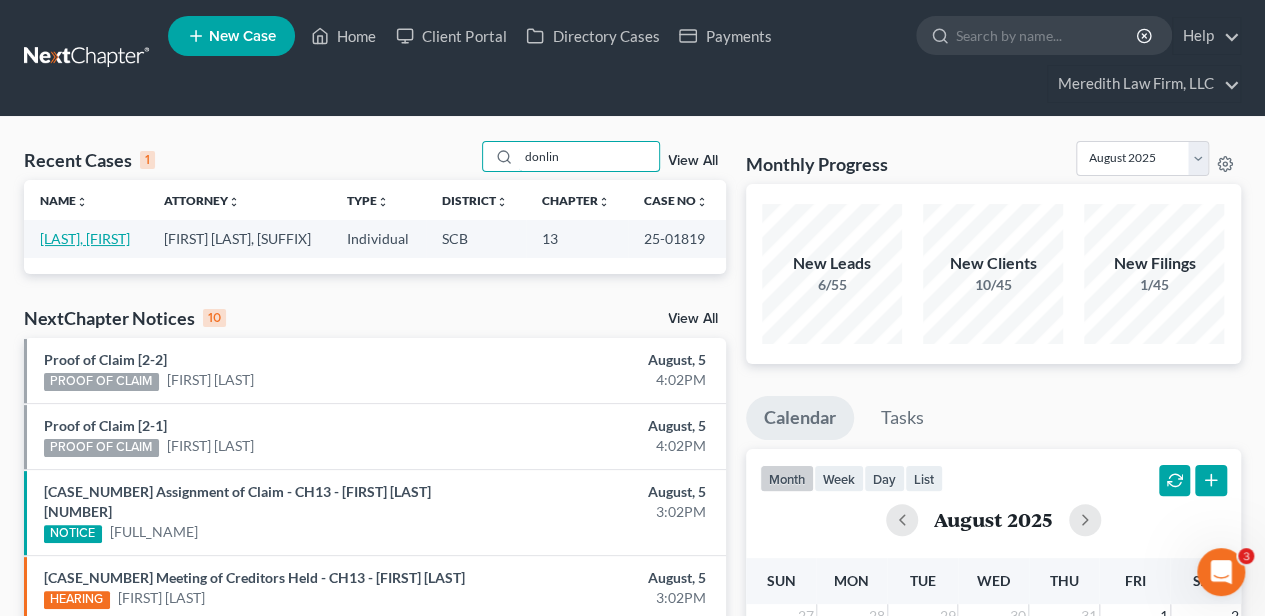 type on "donlin" 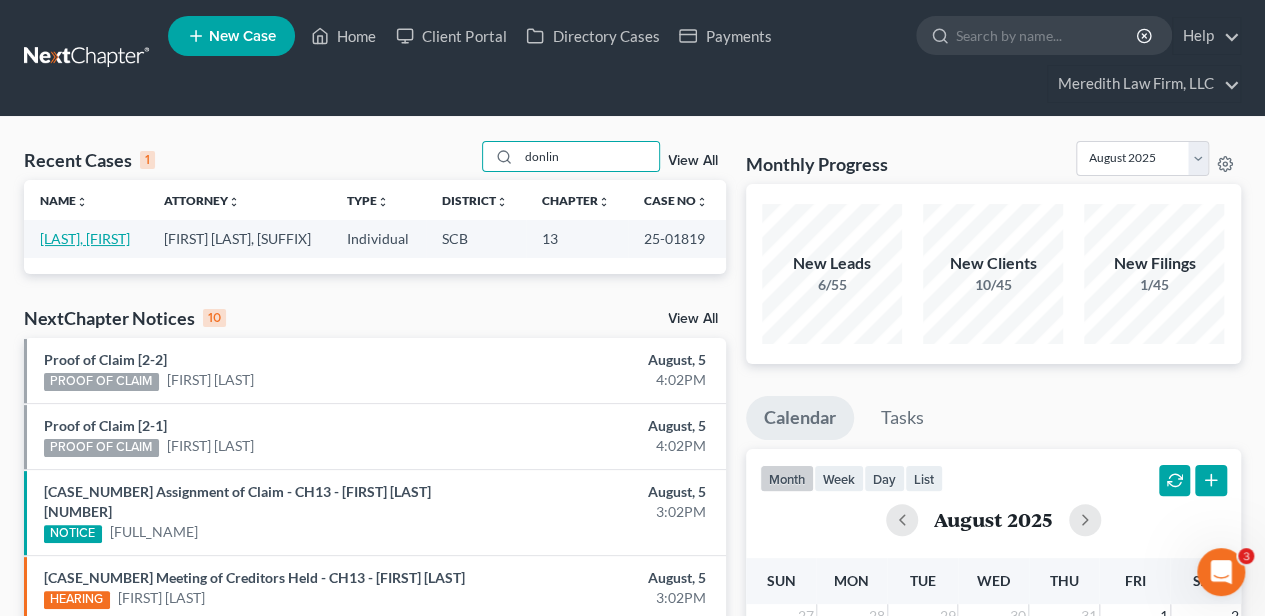 click on "[LAST], [FIRST]" at bounding box center [85, 238] 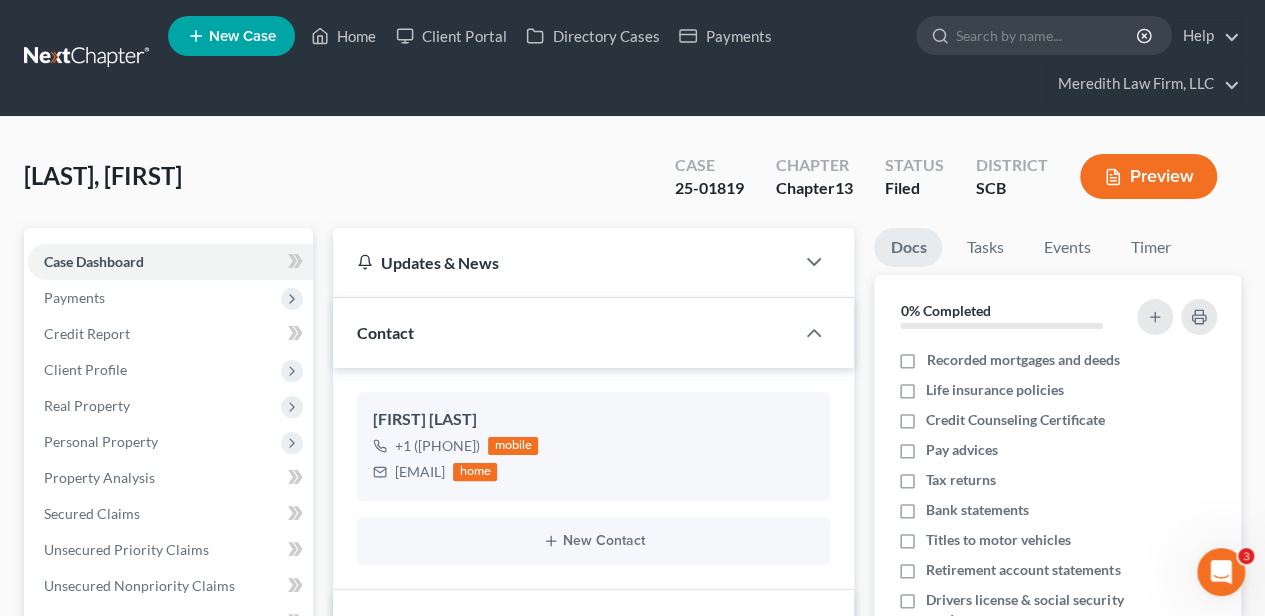 select on "2" 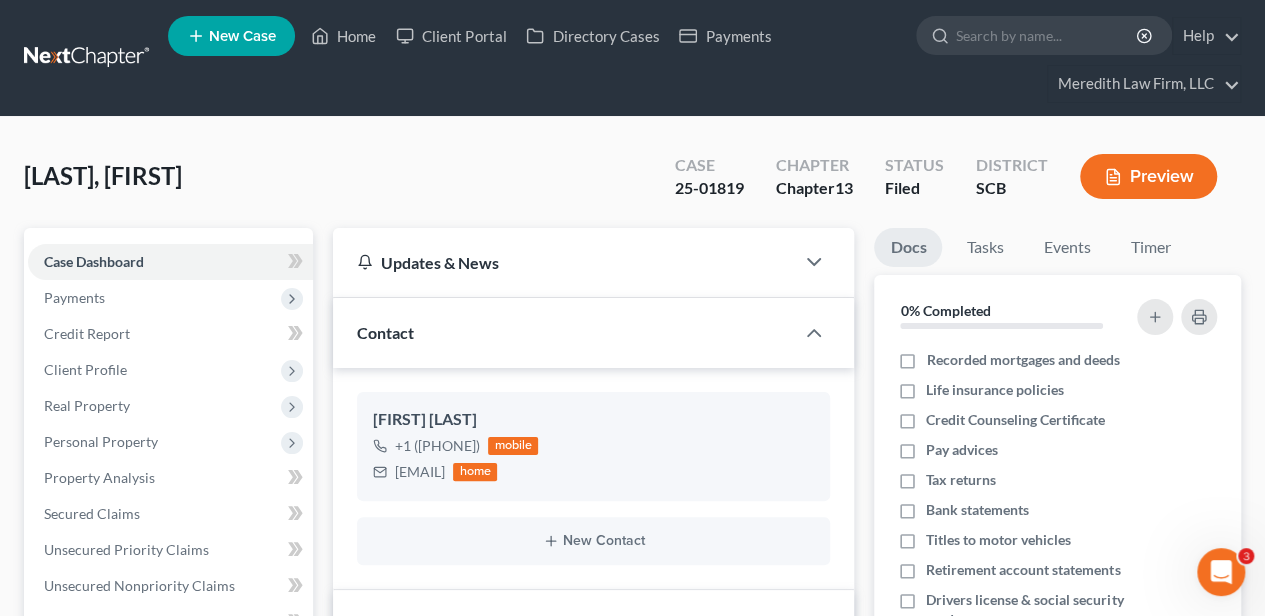 scroll, scrollTop: 1519, scrollLeft: 0, axis: vertical 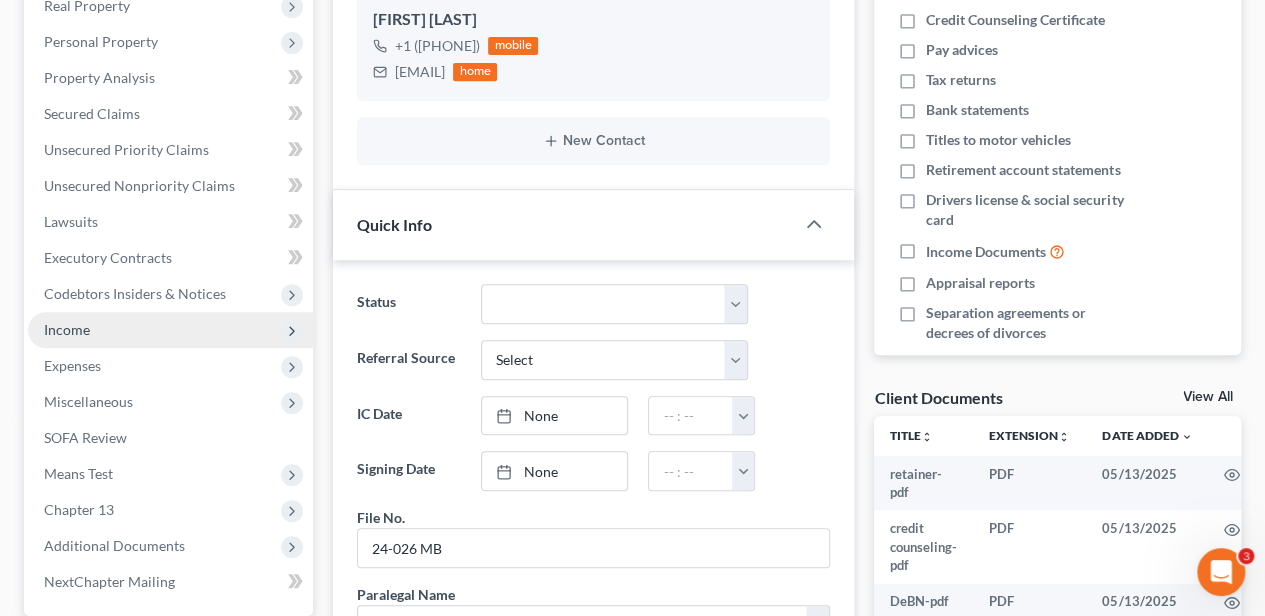 click on "Income" at bounding box center [170, 330] 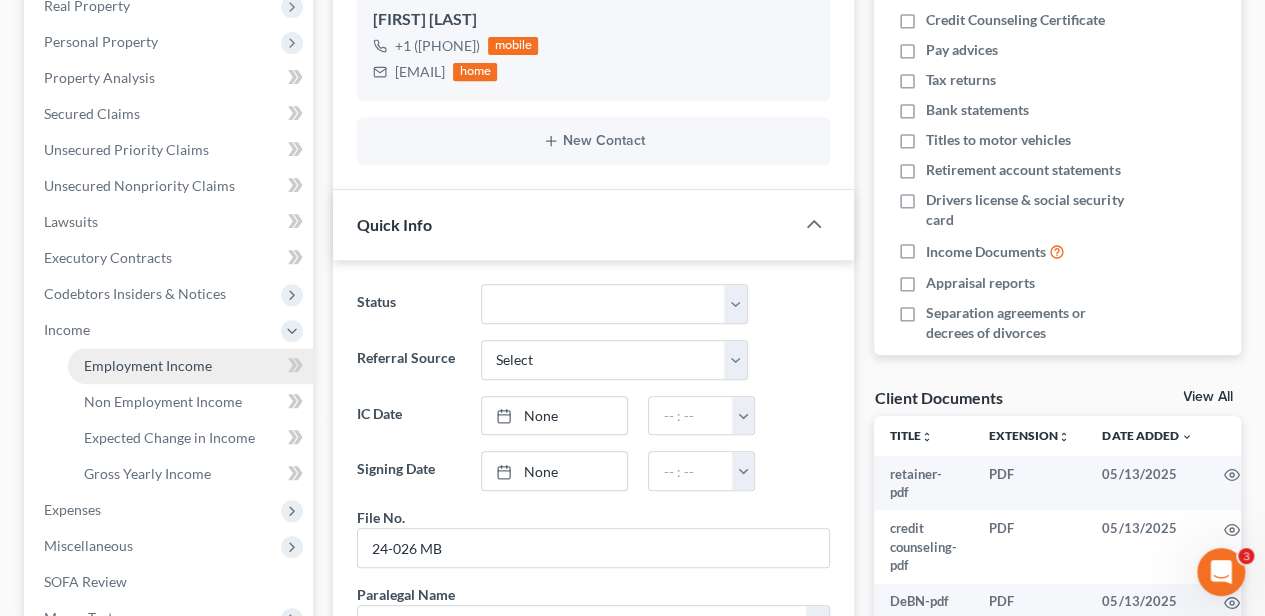 click on "Employment Income" at bounding box center (148, 365) 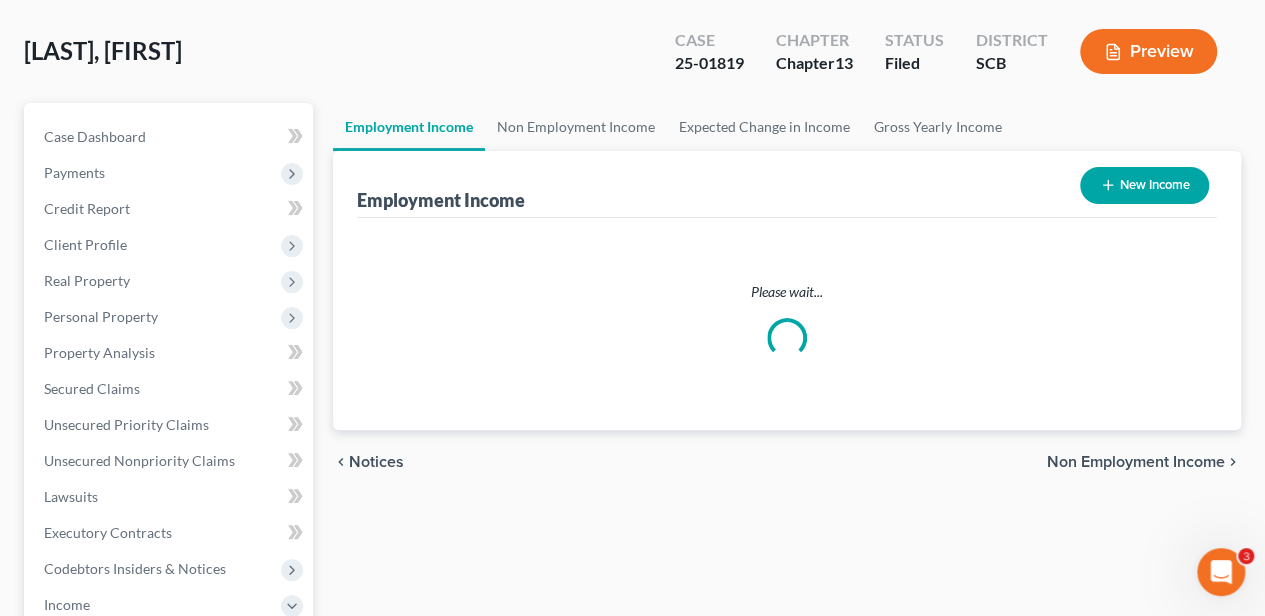 scroll, scrollTop: 0, scrollLeft: 0, axis: both 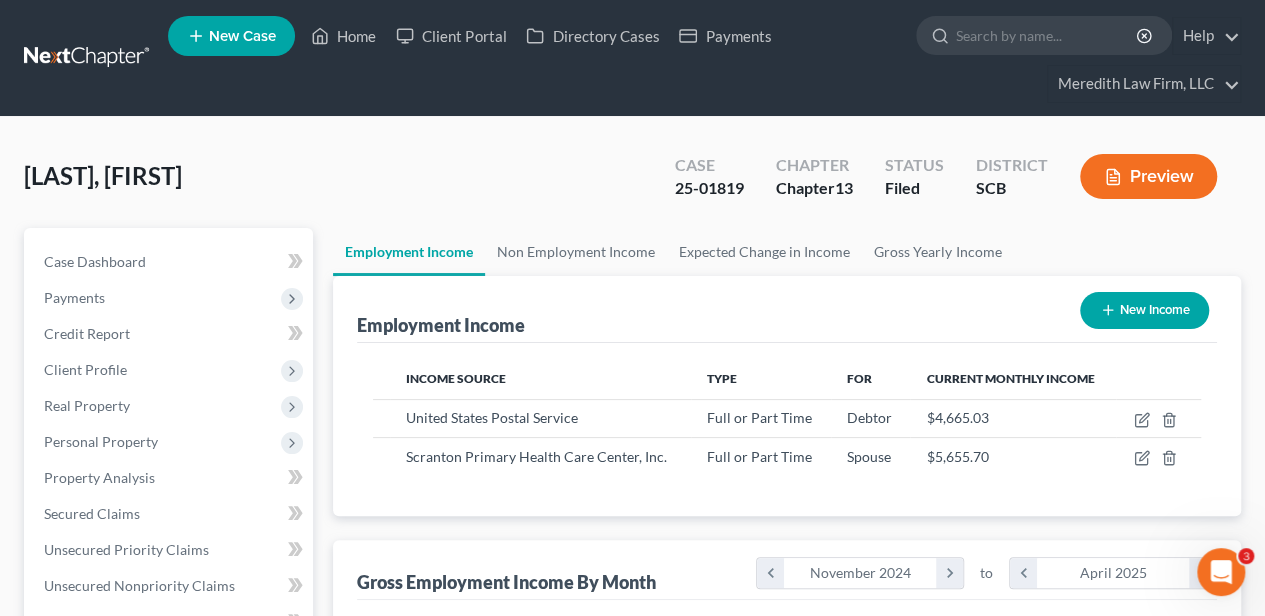 click on "Preview" at bounding box center (1148, 176) 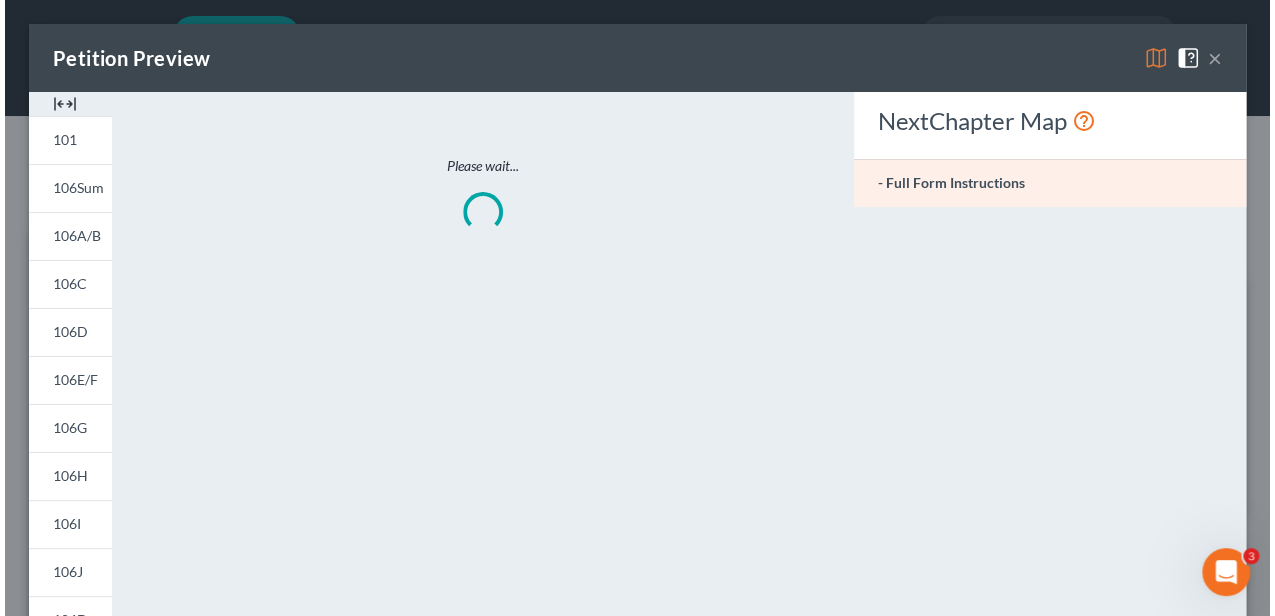 scroll, scrollTop: 999644, scrollLeft: 999489, axis: both 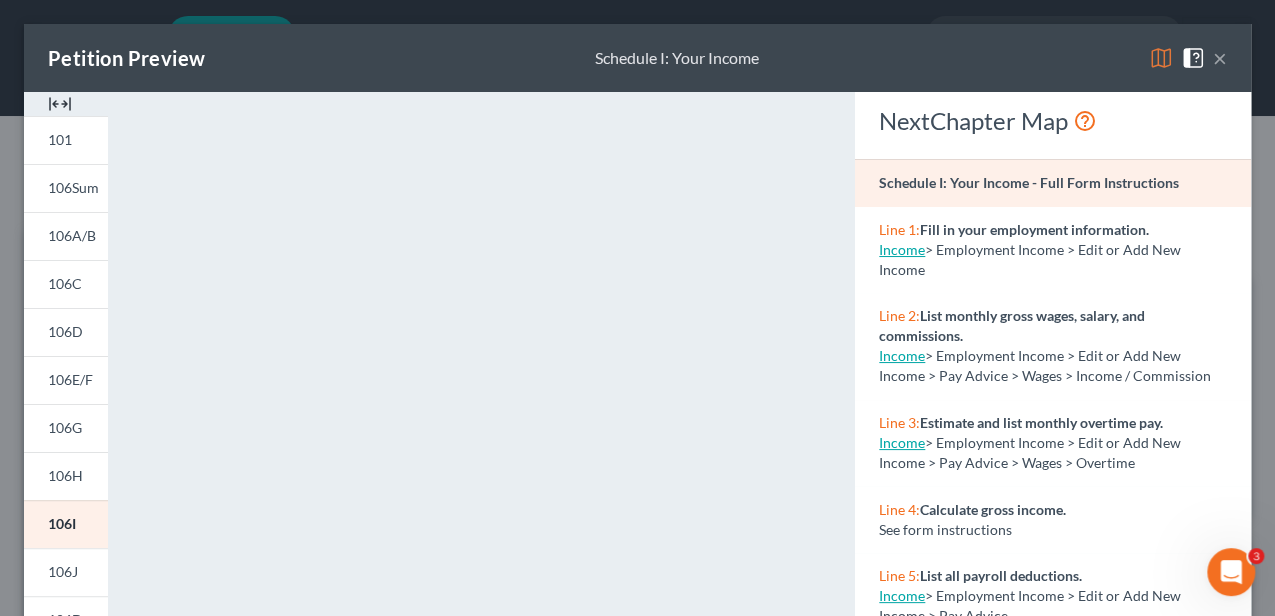 click at bounding box center (60, 104) 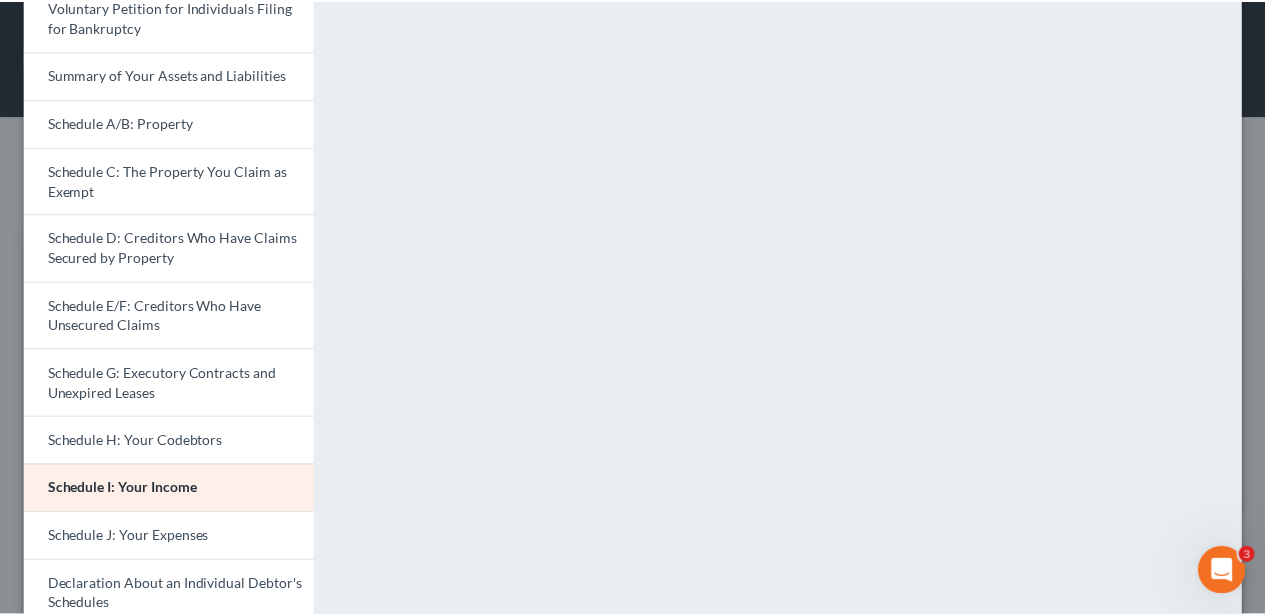 scroll, scrollTop: 0, scrollLeft: 0, axis: both 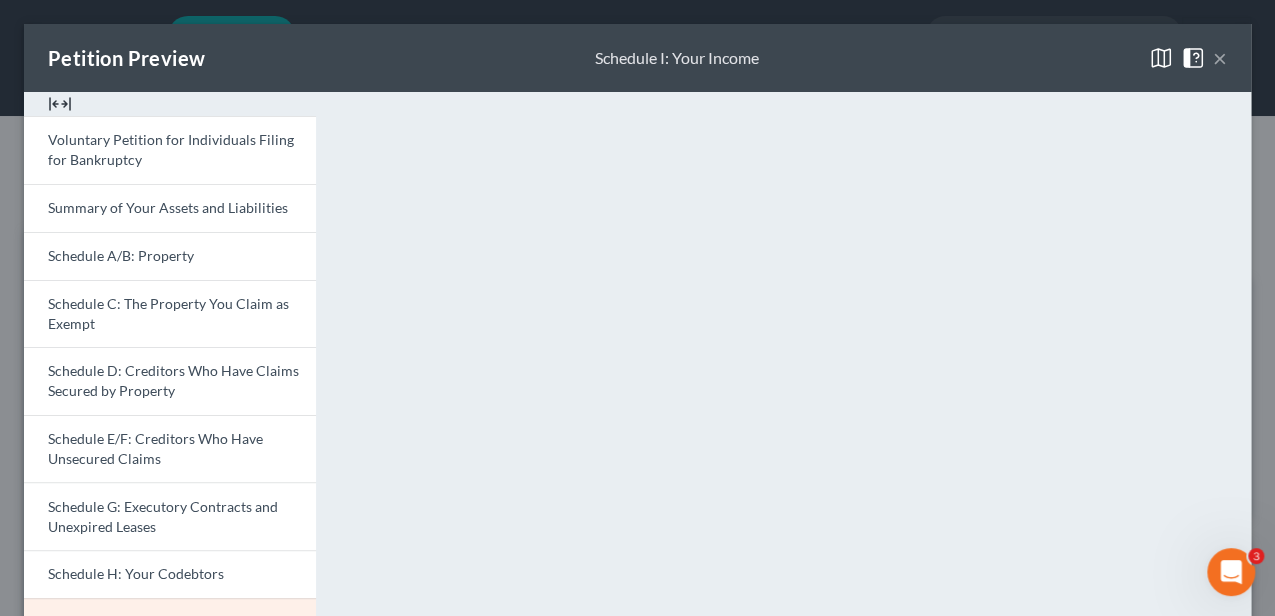 click on "×" at bounding box center [1220, 58] 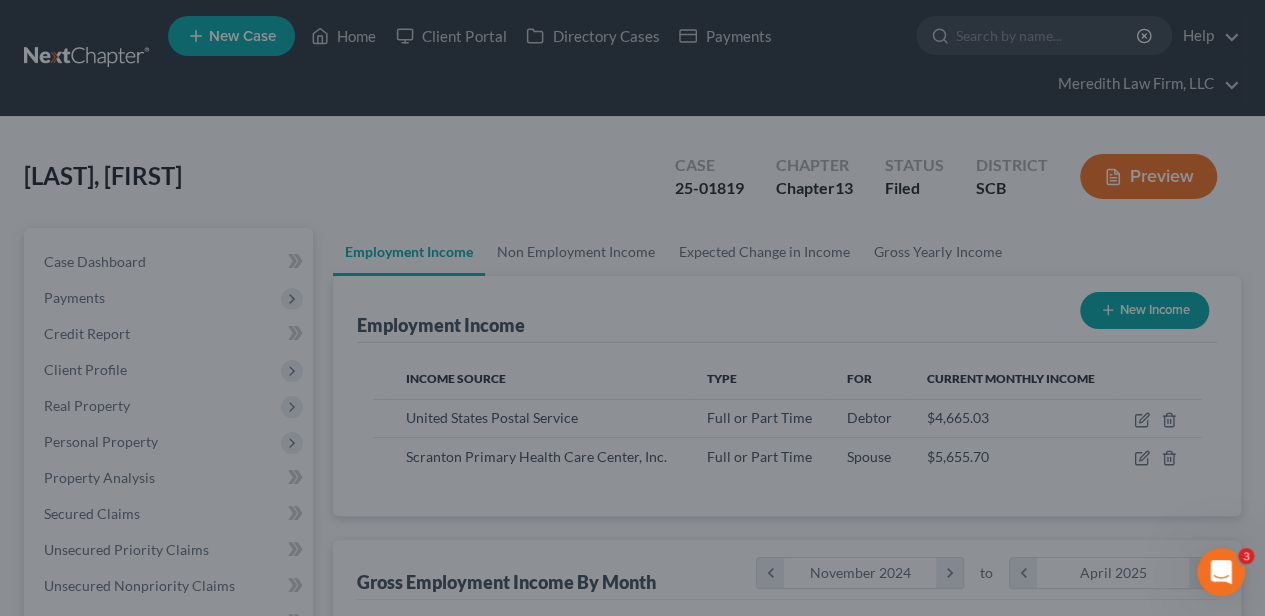 scroll, scrollTop: 356, scrollLeft: 506, axis: both 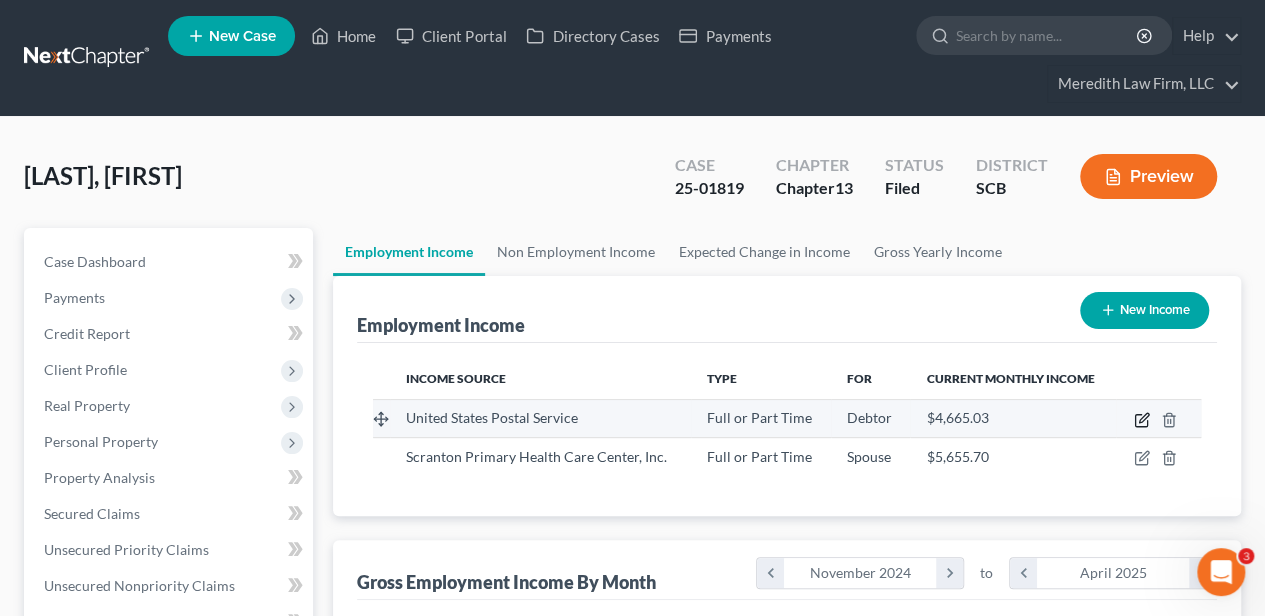 click 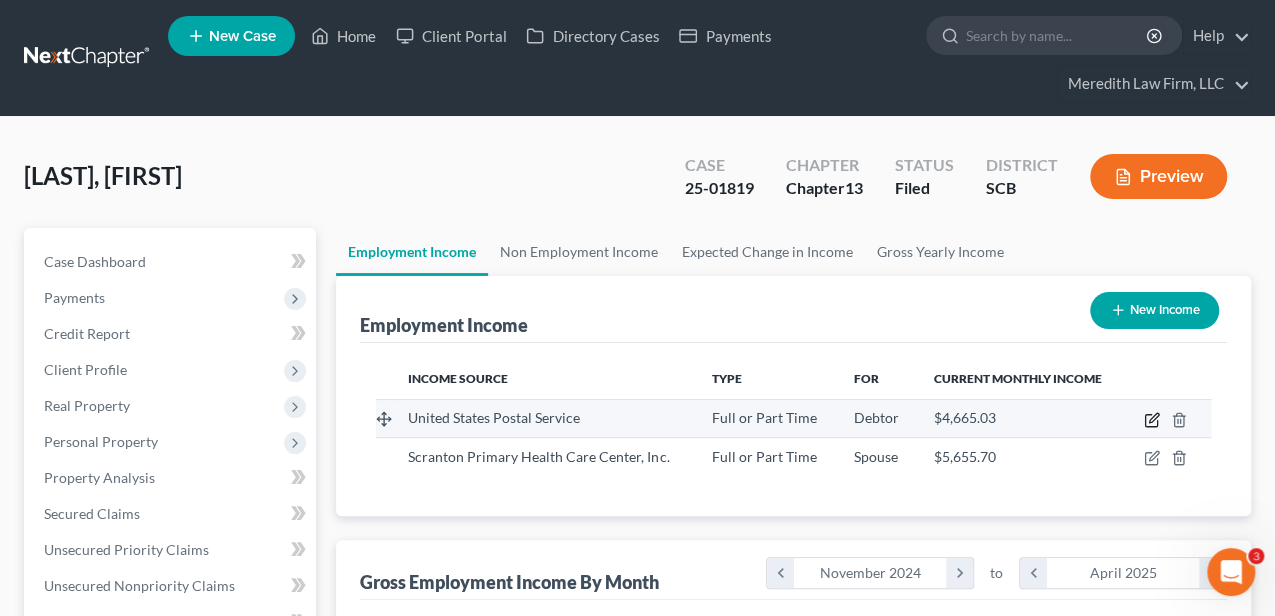select on "0" 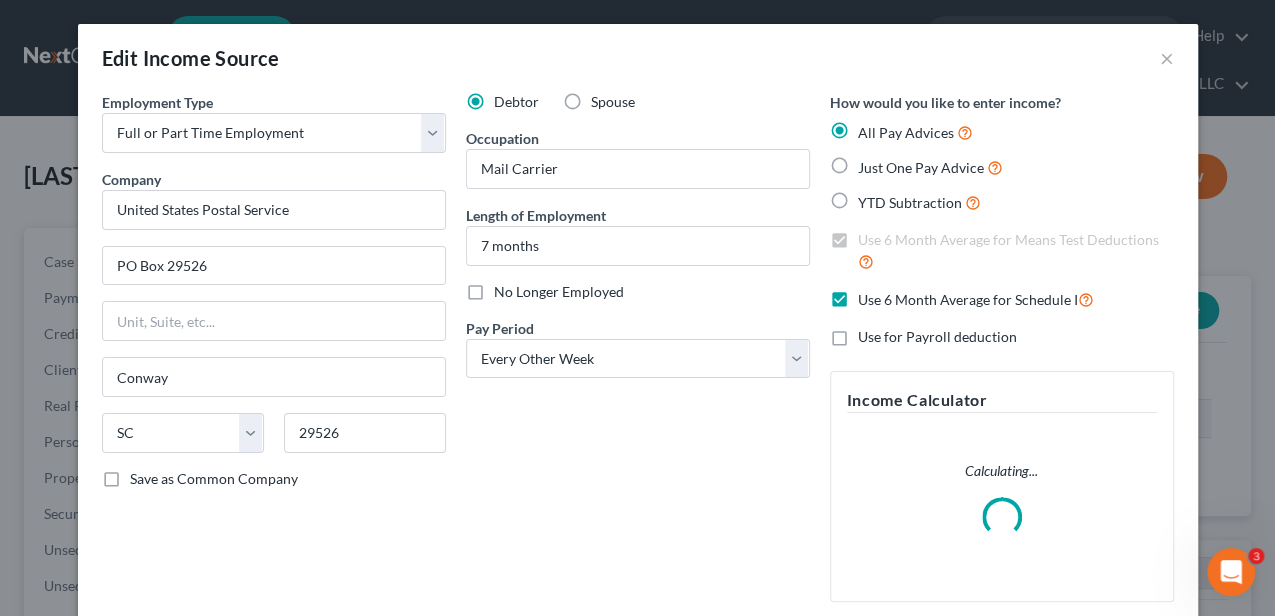 scroll, scrollTop: 999644, scrollLeft: 999489, axis: both 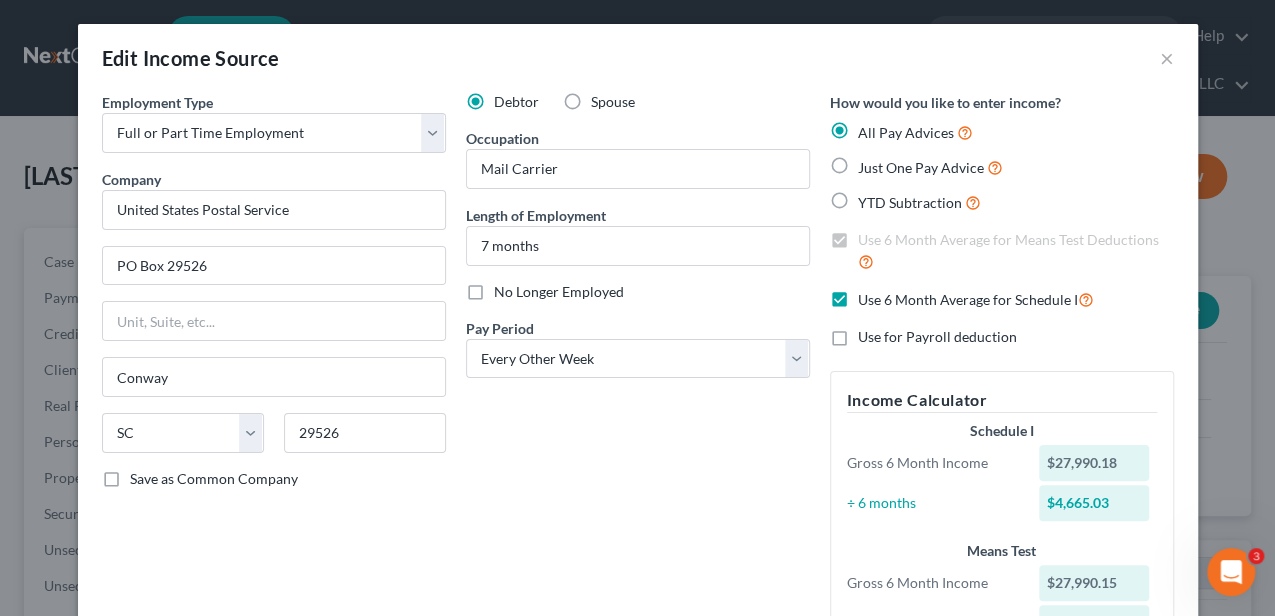 click on "Use 6 Month Average for Schedule I" at bounding box center [976, 299] 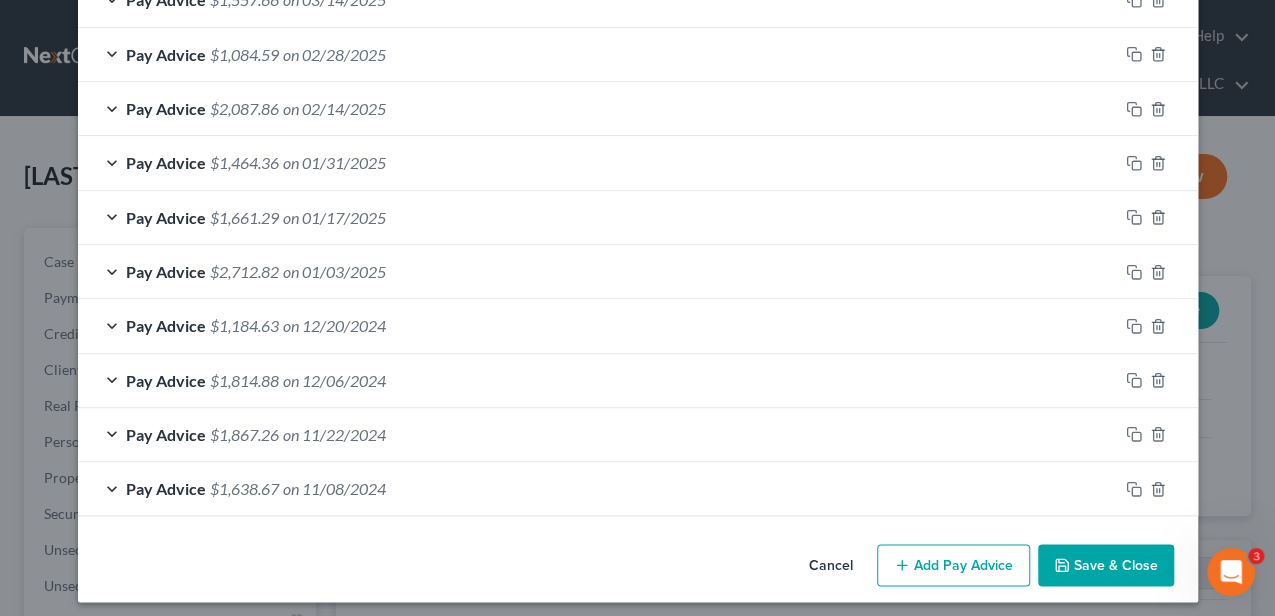 scroll, scrollTop: 906, scrollLeft: 0, axis: vertical 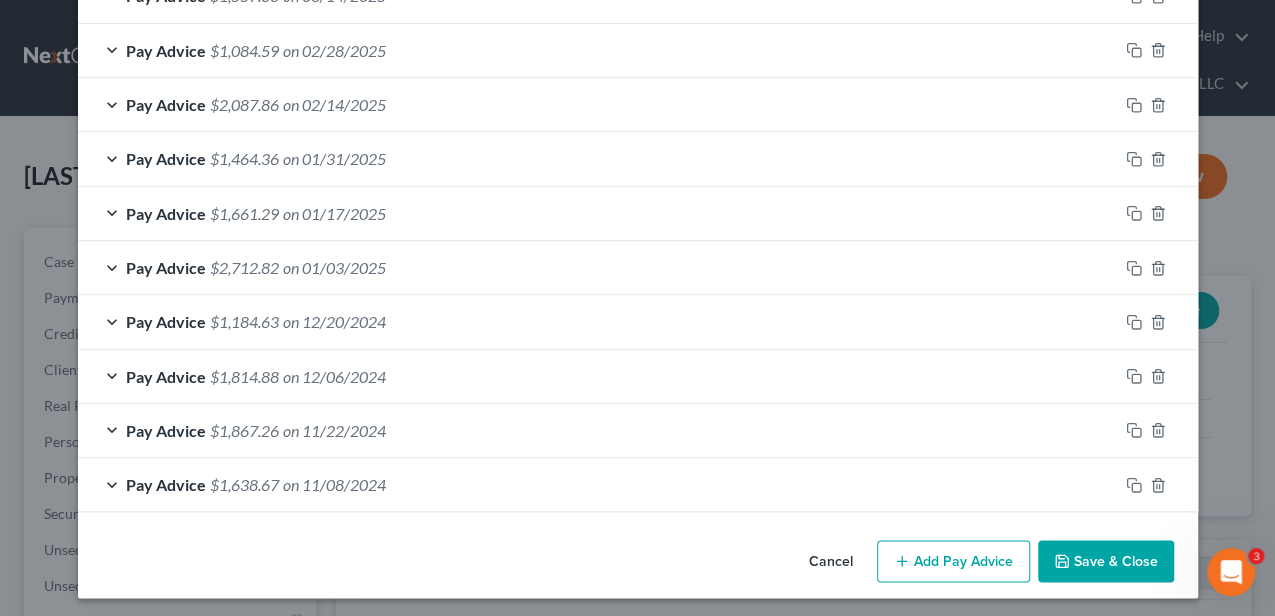click on "Add Pay Advice" at bounding box center (953, 561) 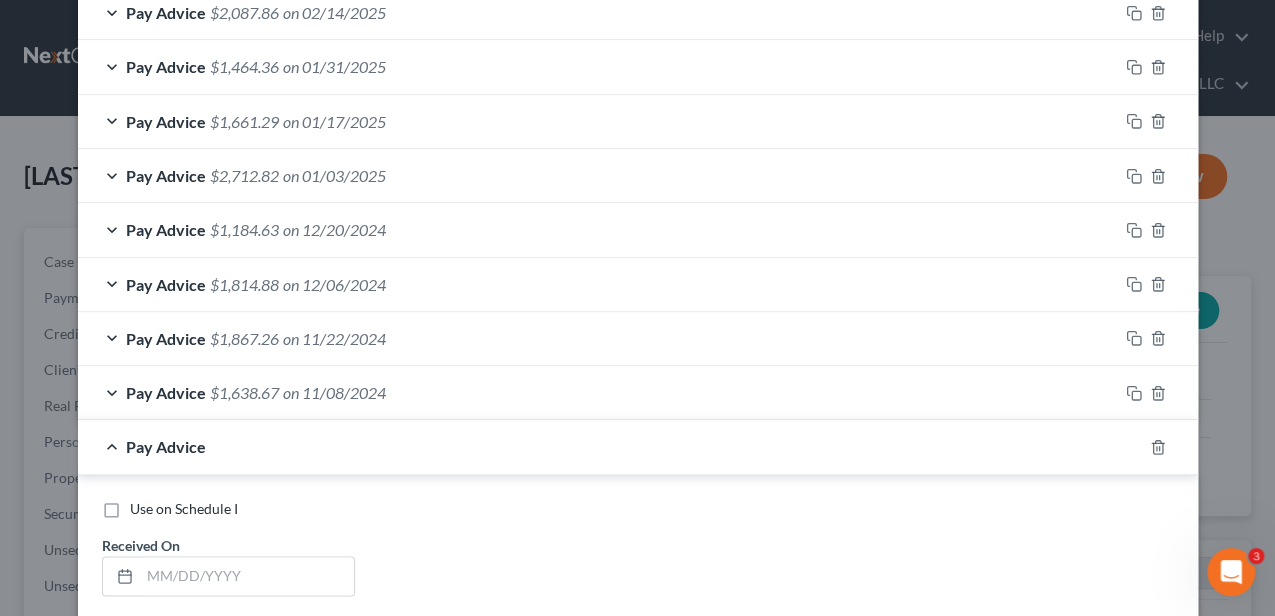 scroll, scrollTop: 1173, scrollLeft: 0, axis: vertical 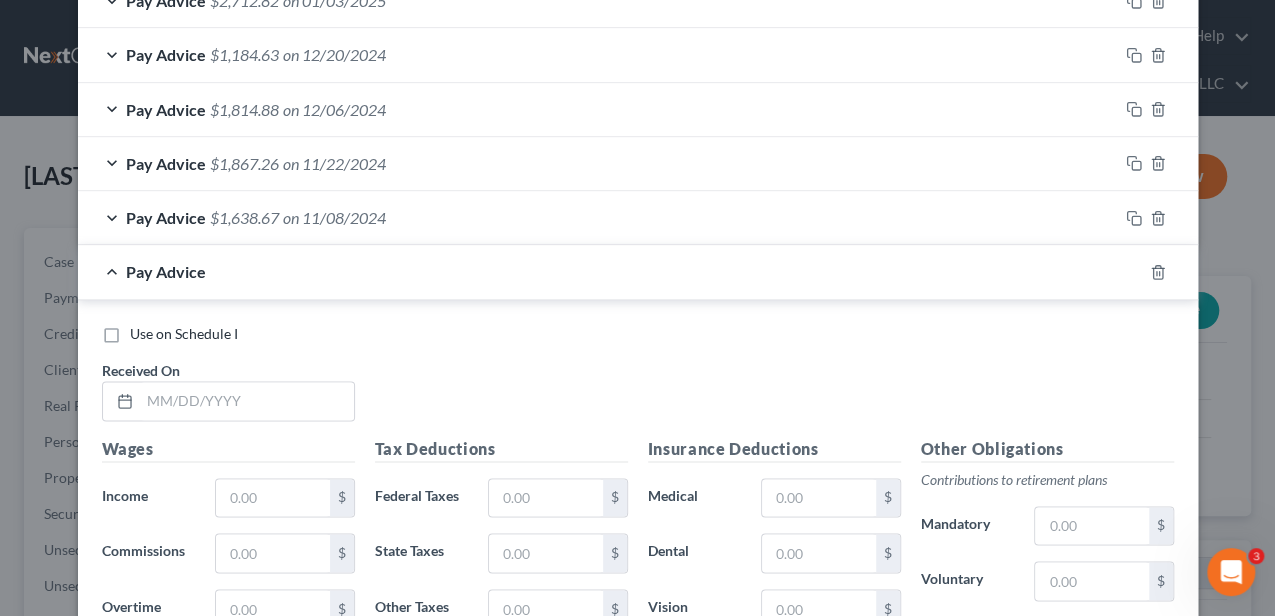 click on "Use on Schedule I" at bounding box center [184, 333] 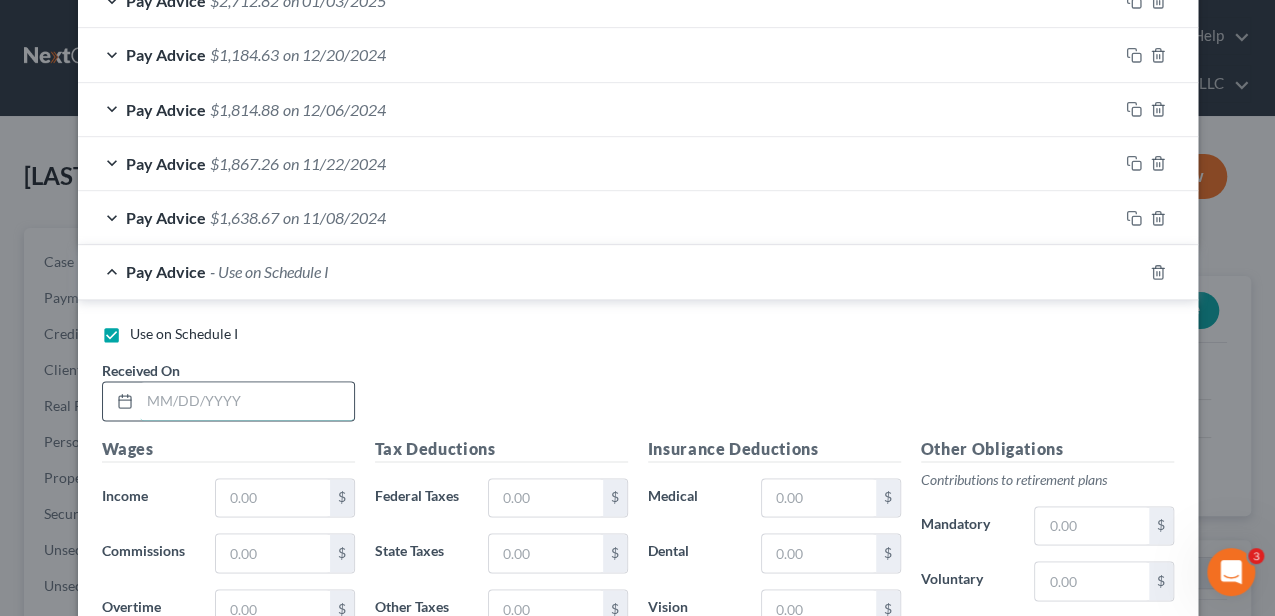 click at bounding box center [247, 401] 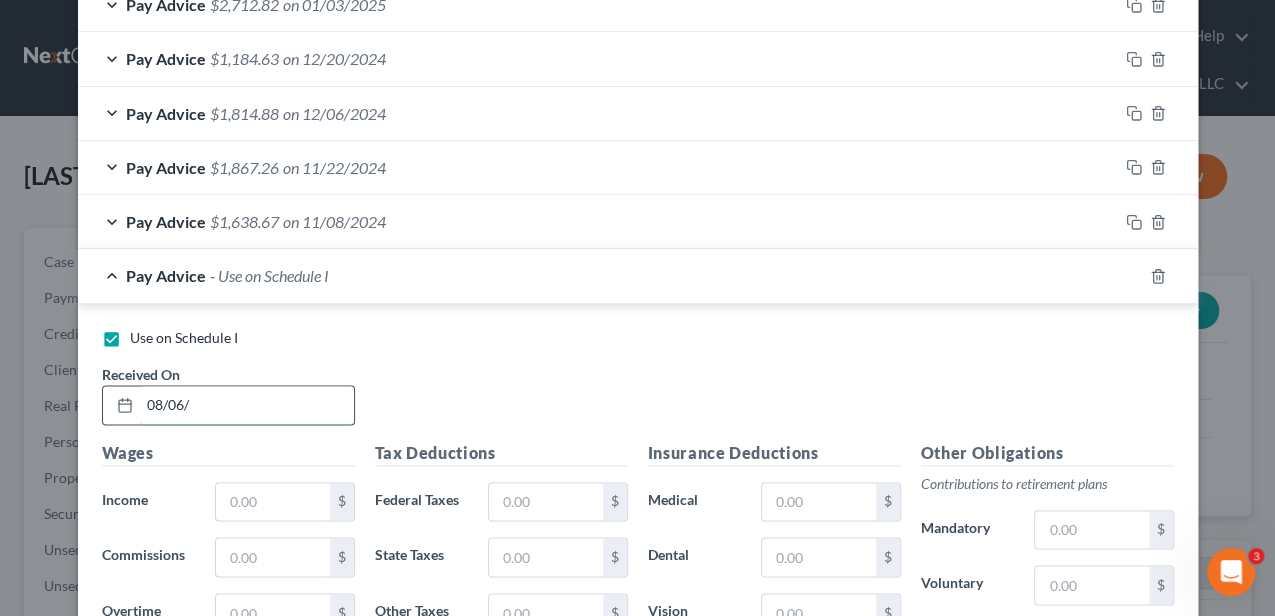 scroll, scrollTop: 1177, scrollLeft: 0, axis: vertical 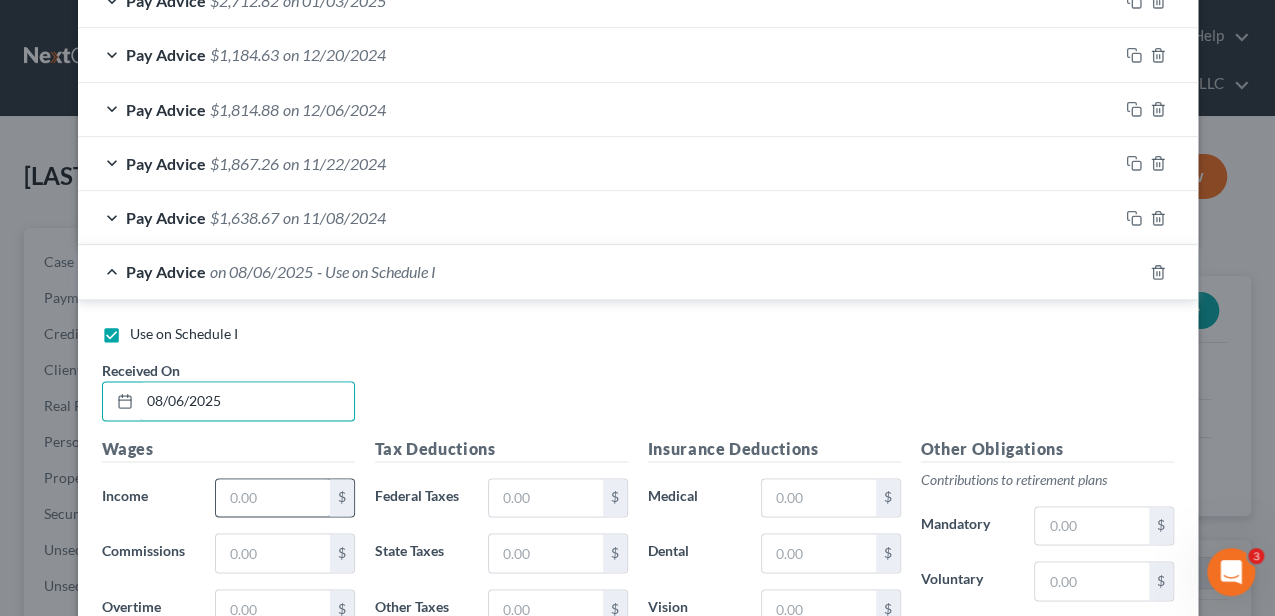 type on "08/06/2025" 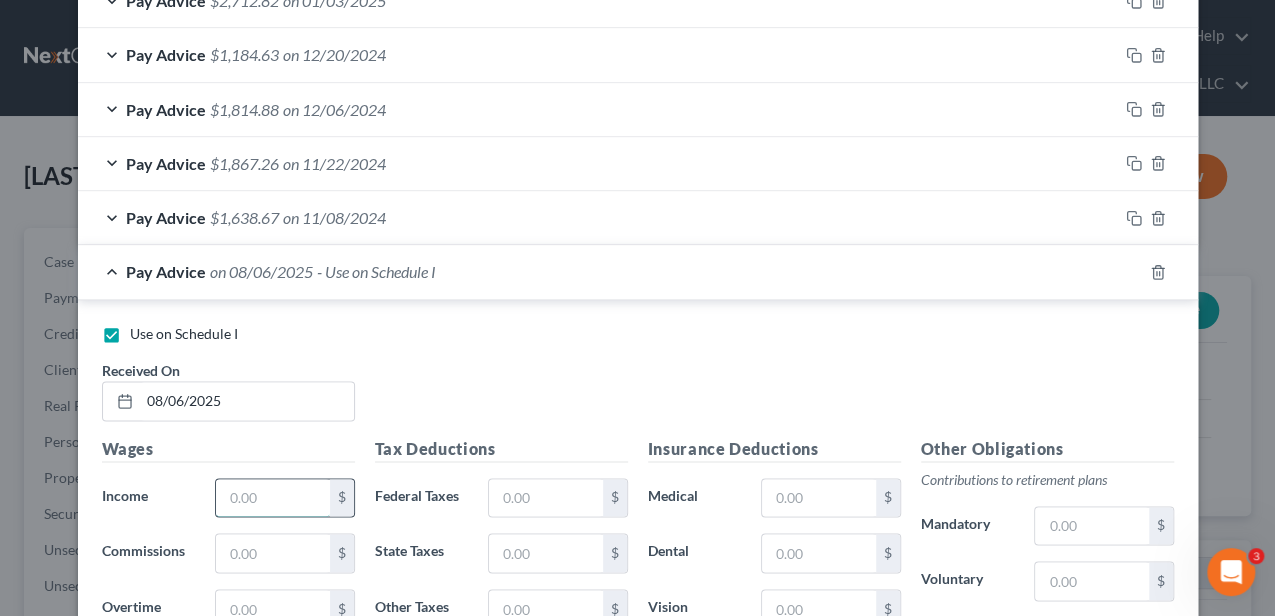 click at bounding box center [272, 498] 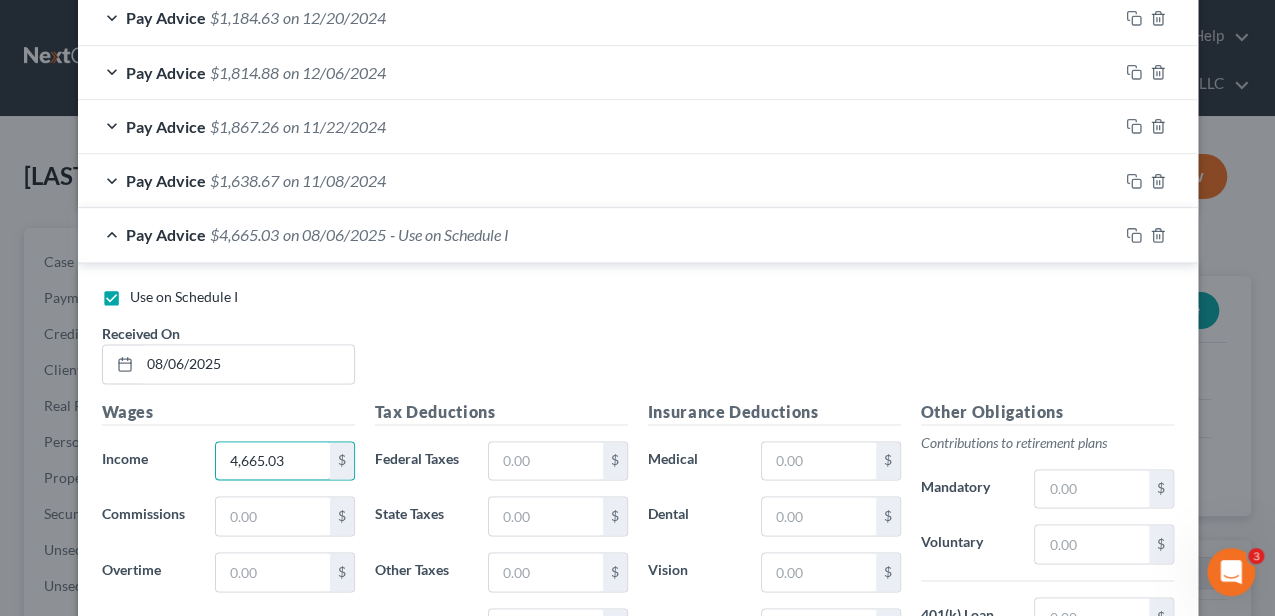 scroll, scrollTop: 1244, scrollLeft: 0, axis: vertical 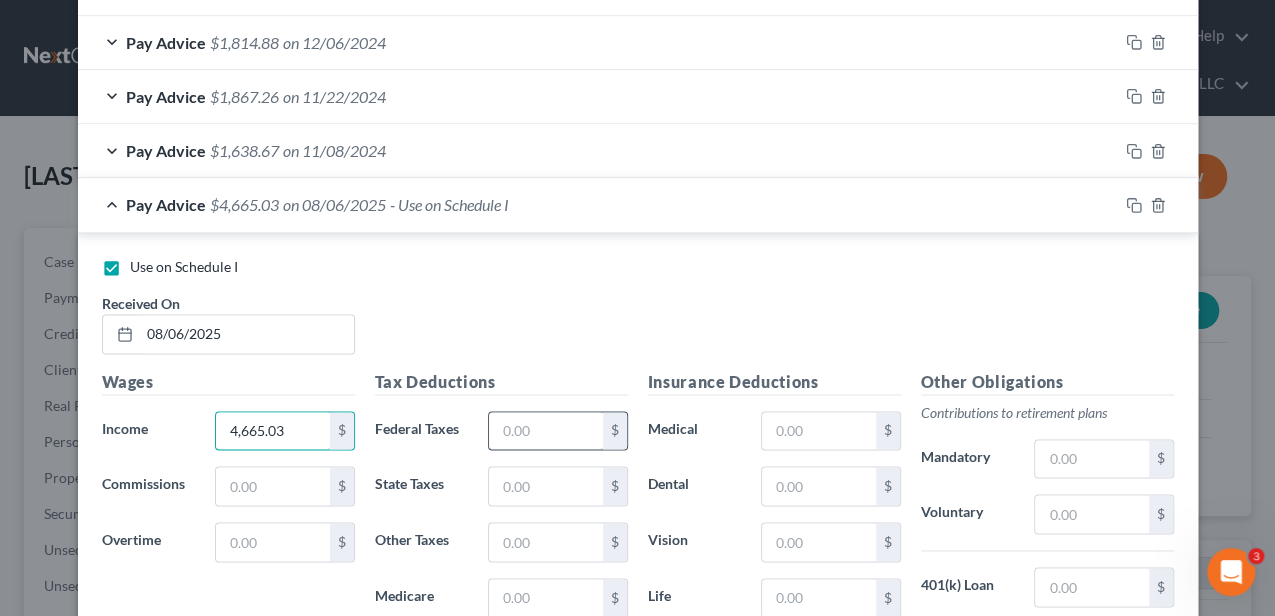 type on "4,665.03" 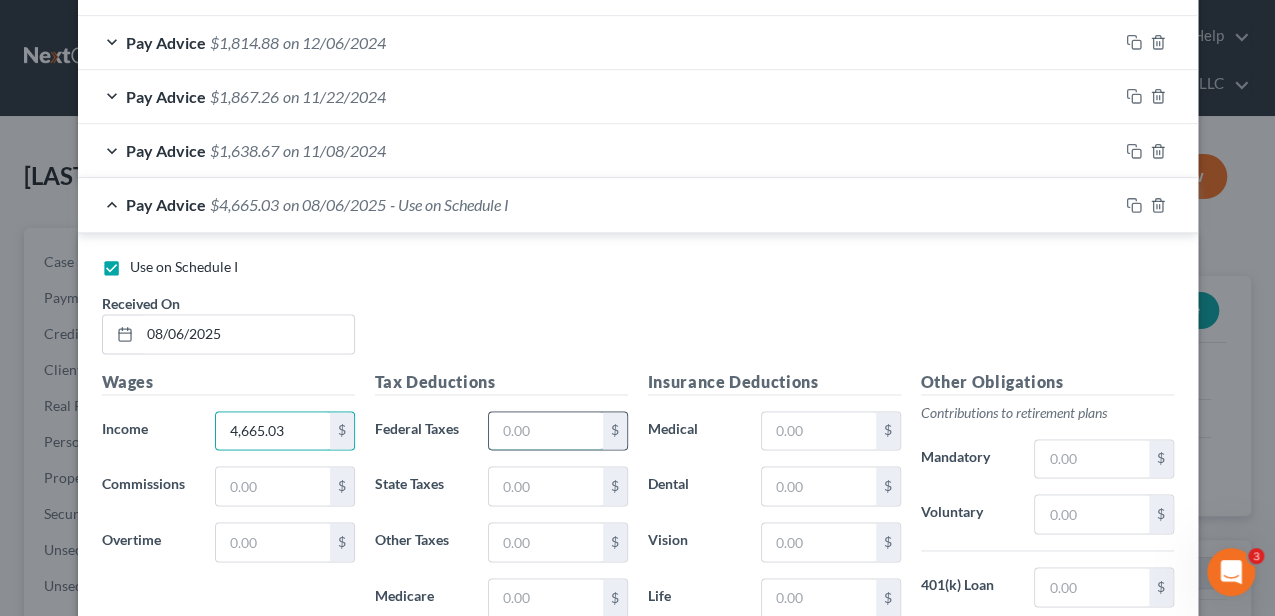 click at bounding box center (545, 431) 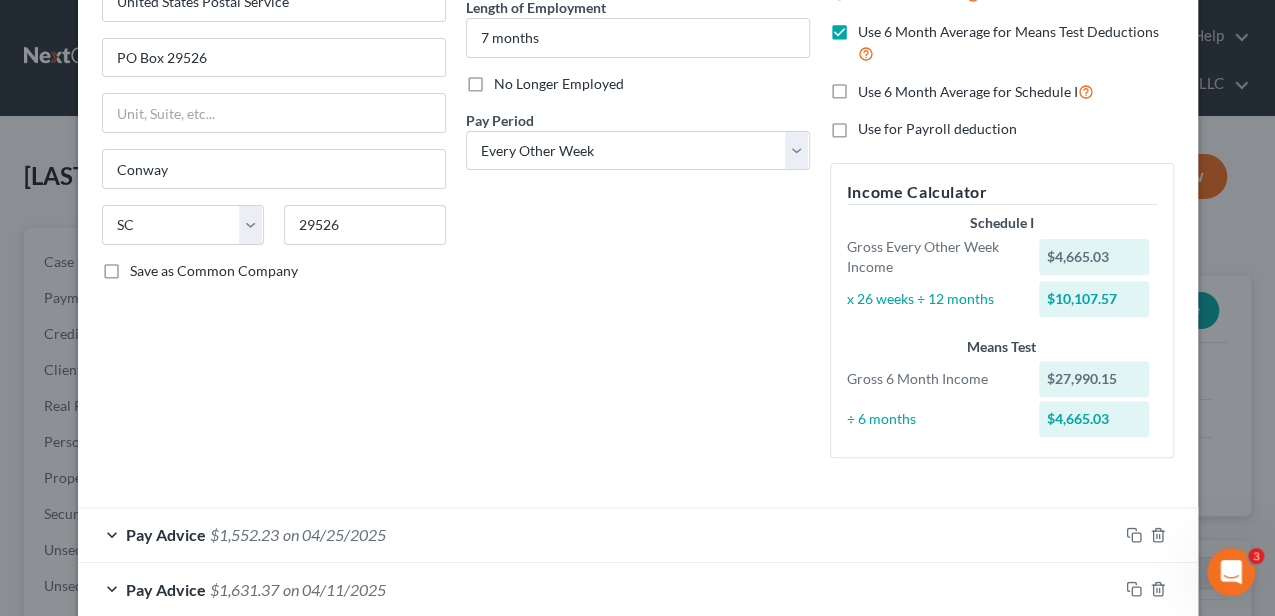 scroll, scrollTop: 177, scrollLeft: 0, axis: vertical 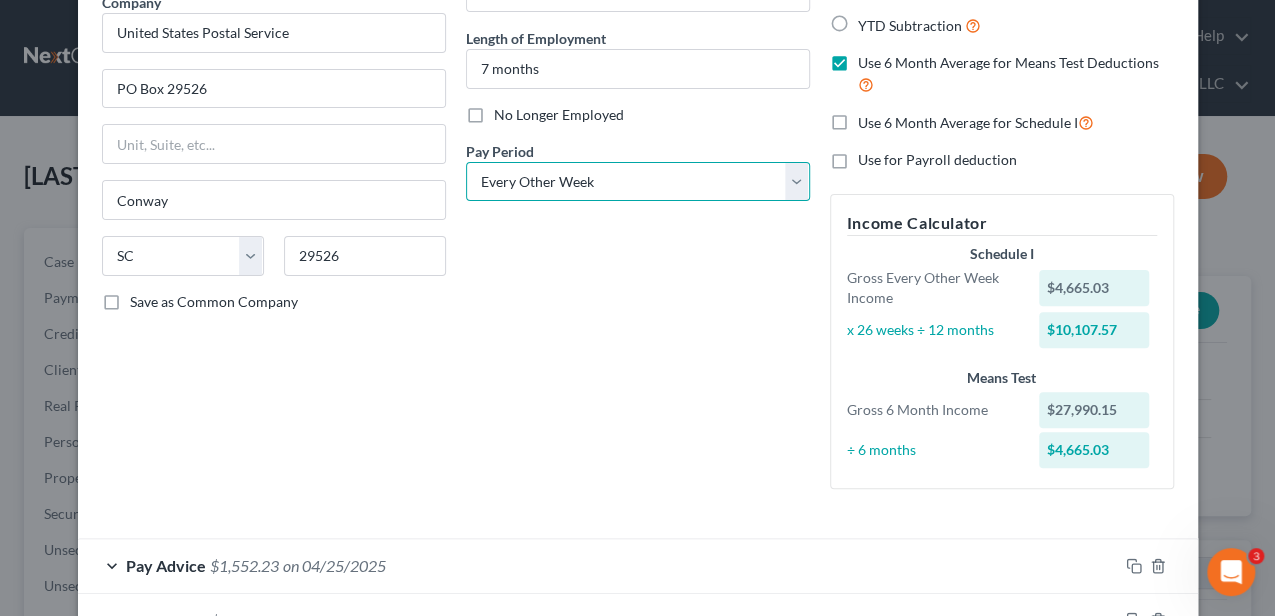 click on "Select Monthly Twice Monthly Every Other Week Weekly" at bounding box center (638, 182) 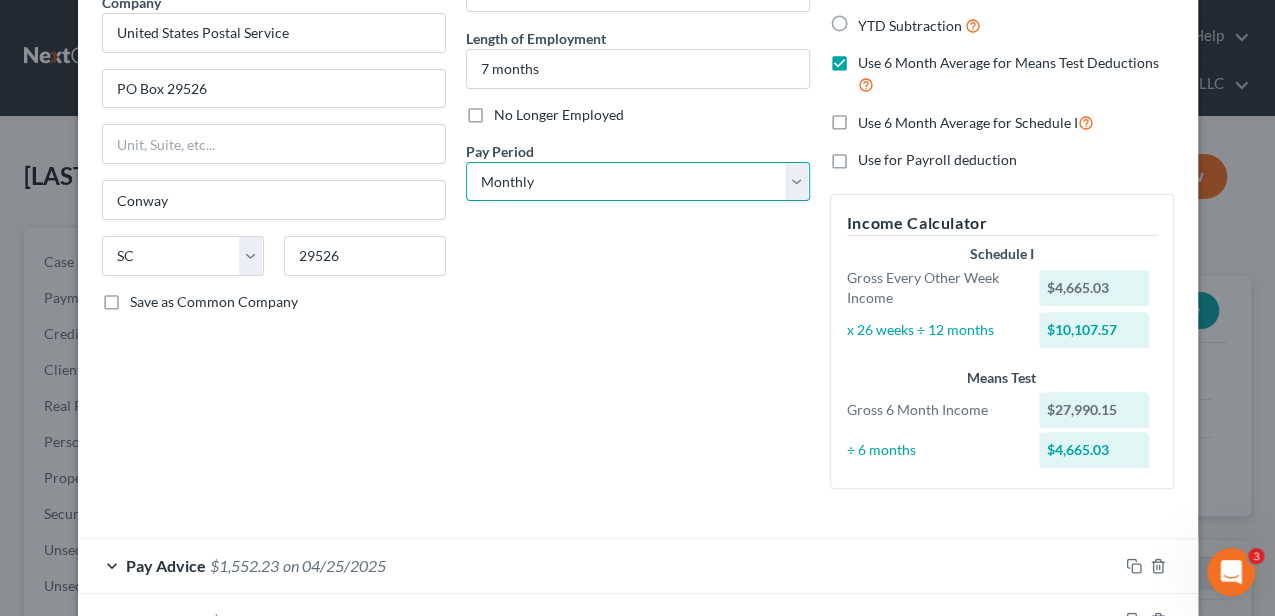 click on "Select Monthly Twice Monthly Every Other Week Weekly" at bounding box center [638, 182] 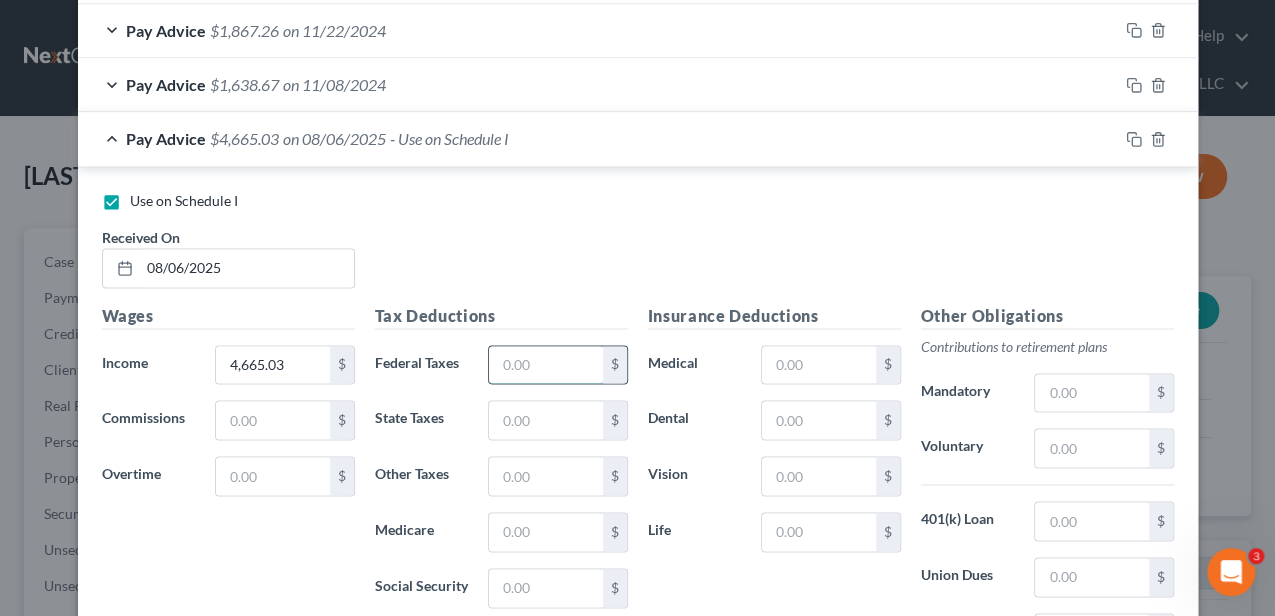 click at bounding box center [545, 365] 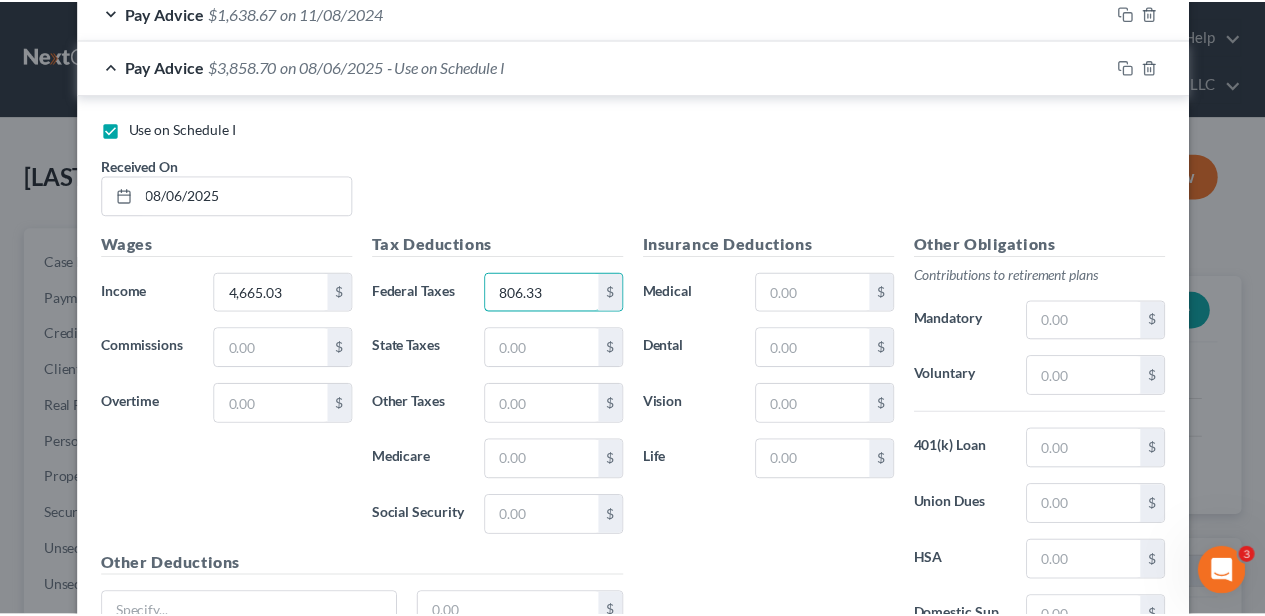scroll, scrollTop: 1516, scrollLeft: 0, axis: vertical 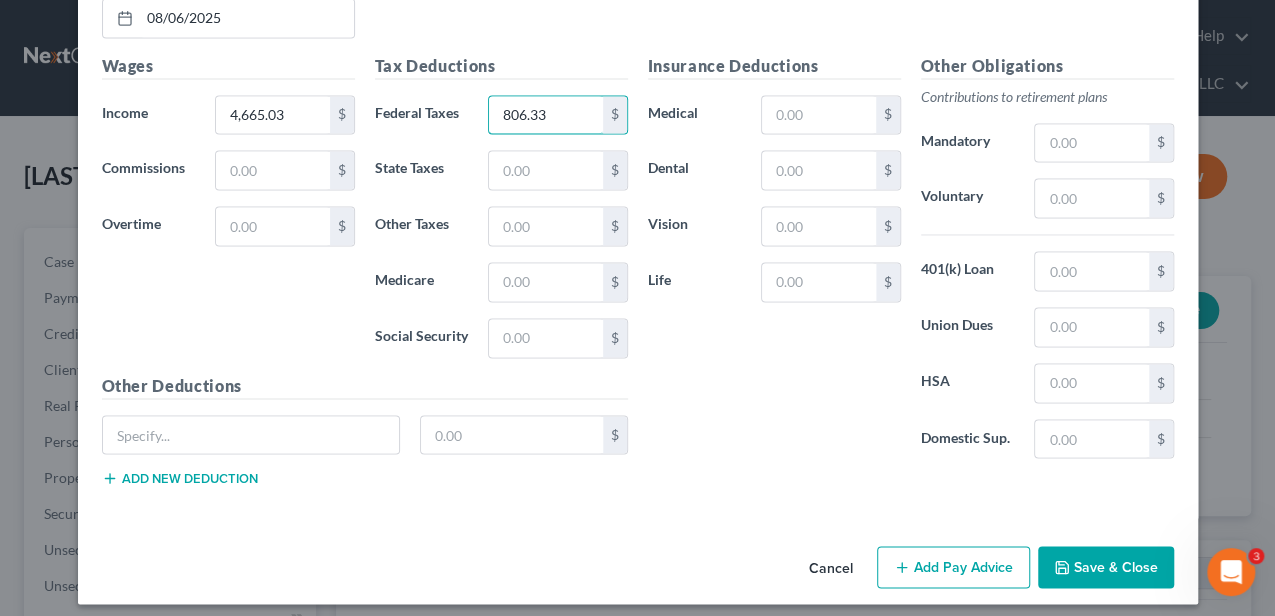 type on "806.33" 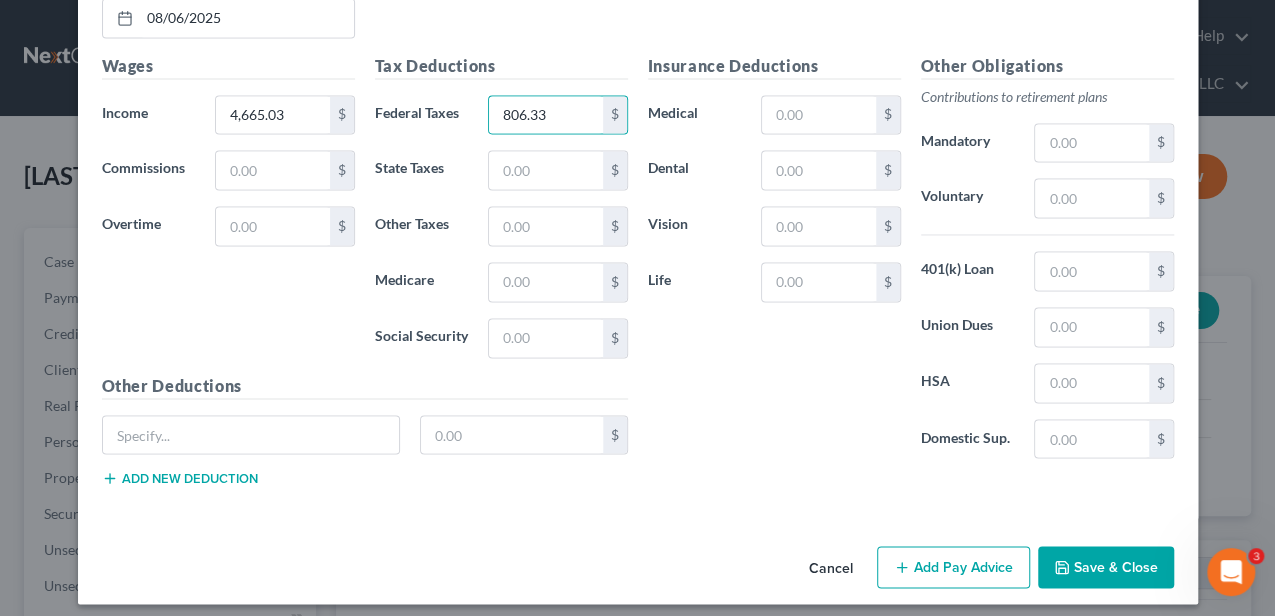 click on "Save & Close" at bounding box center (1106, 567) 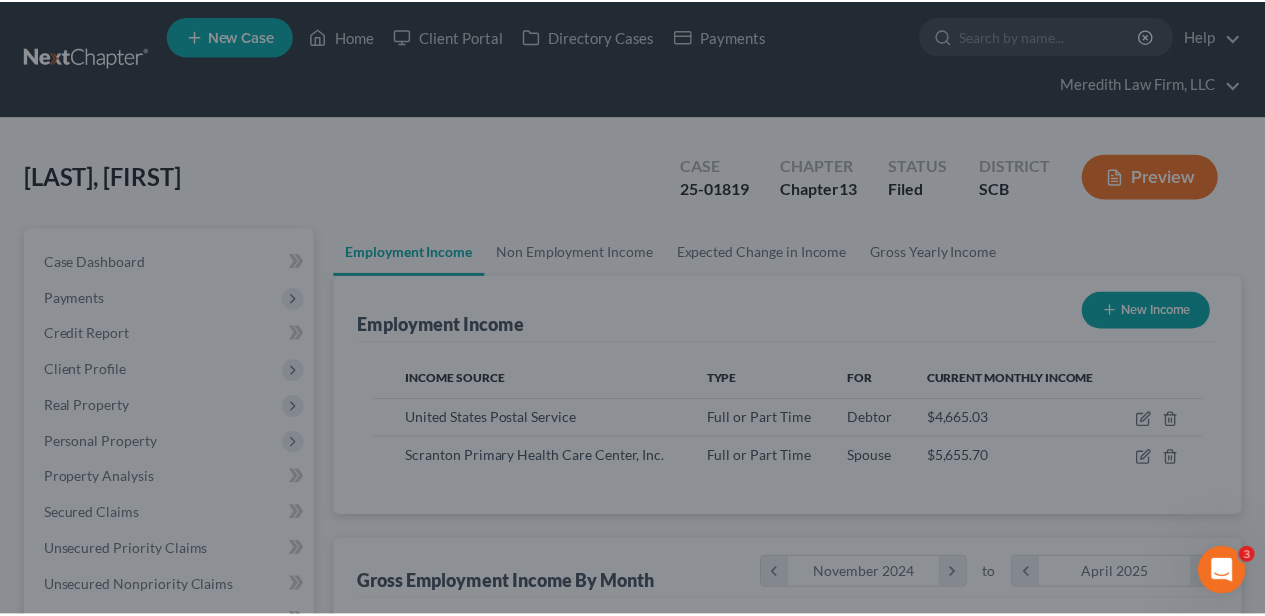 scroll, scrollTop: 356, scrollLeft: 506, axis: both 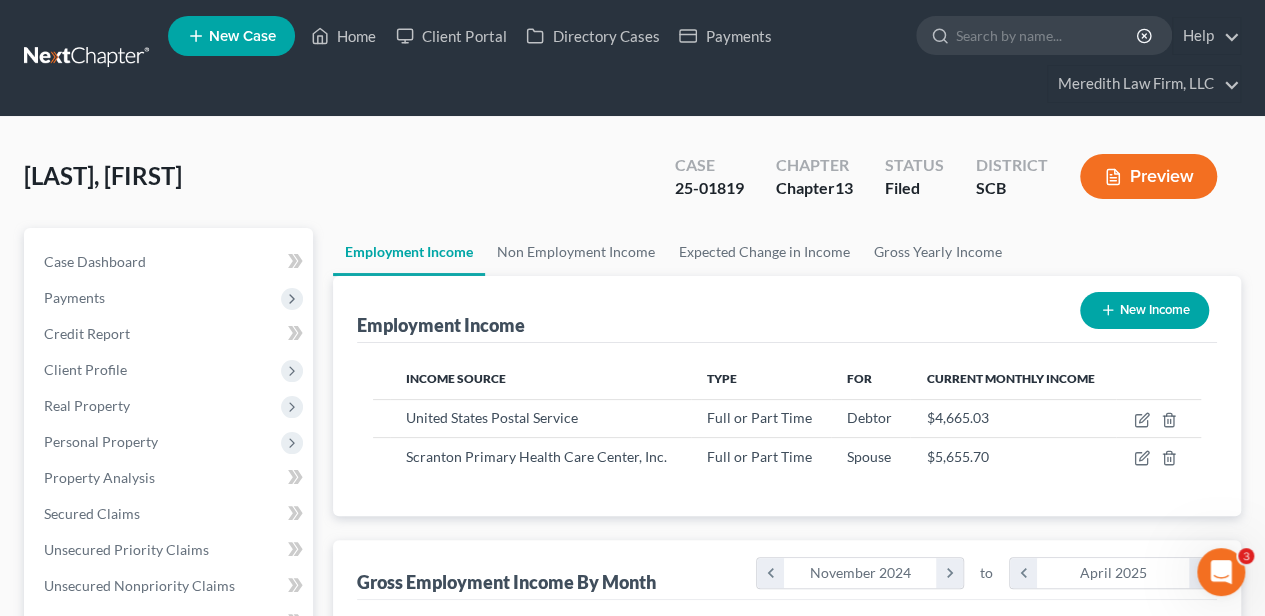 click on "Preview" at bounding box center (1148, 176) 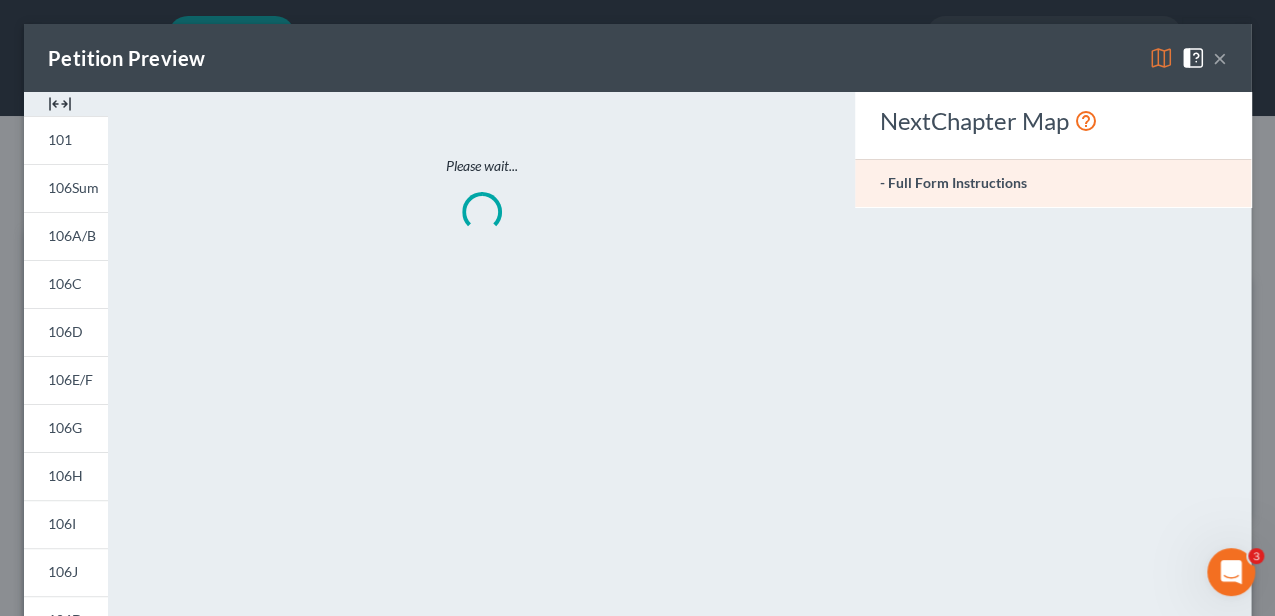 scroll, scrollTop: 999644, scrollLeft: 999489, axis: both 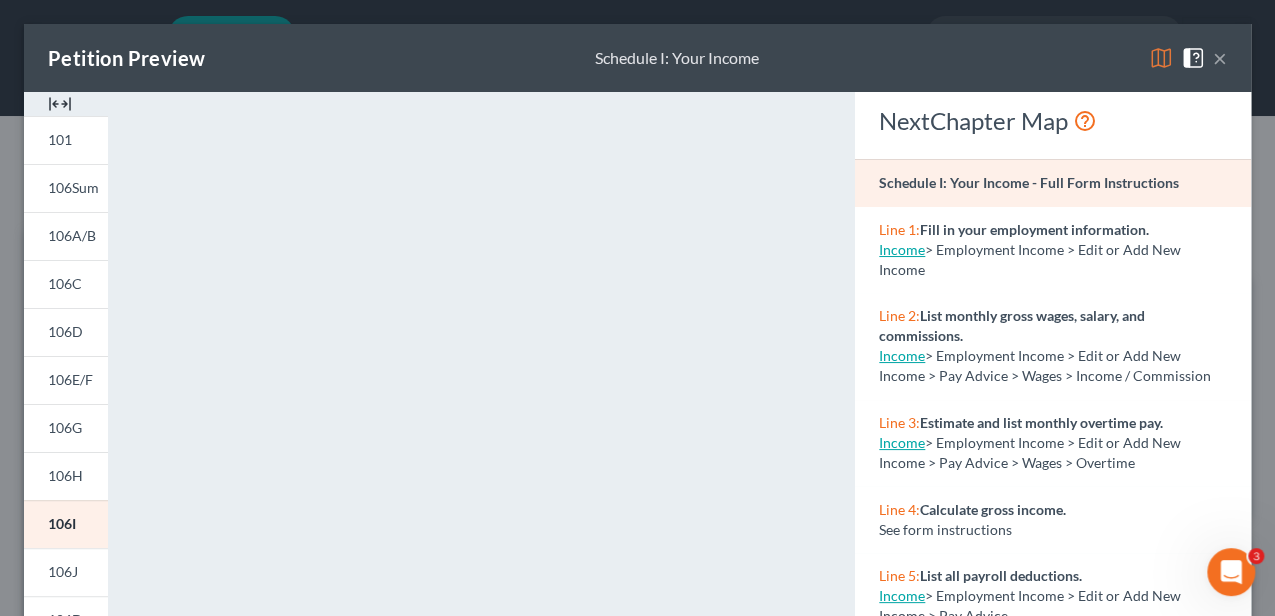 click on "×" at bounding box center (1220, 58) 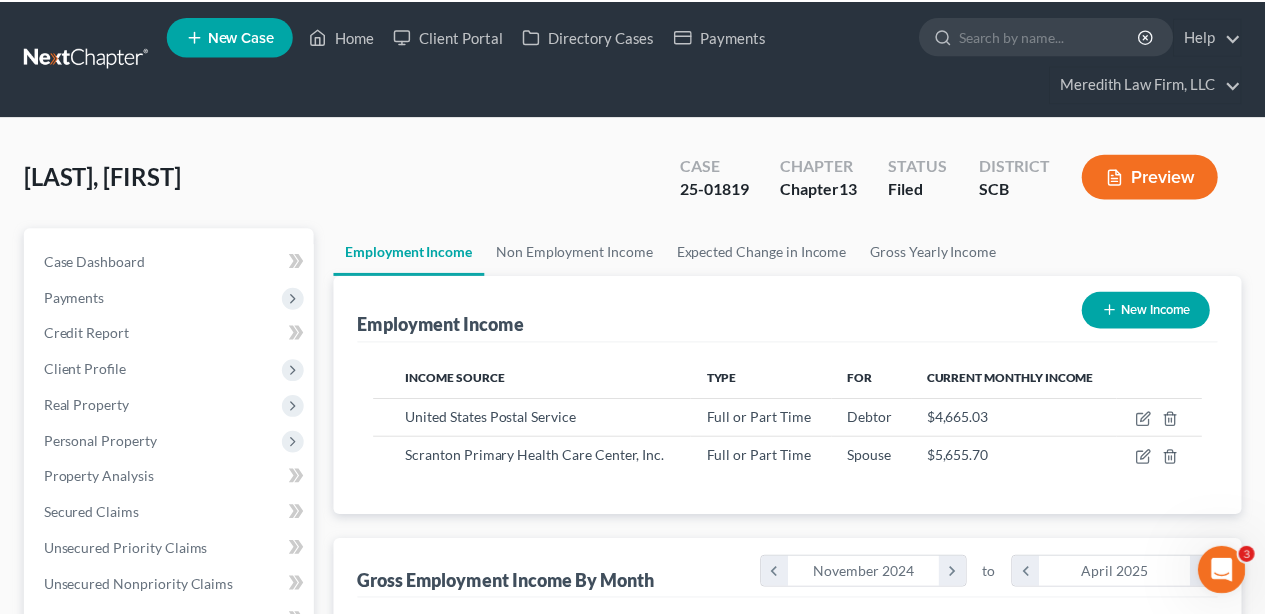 scroll, scrollTop: 356, scrollLeft: 506, axis: both 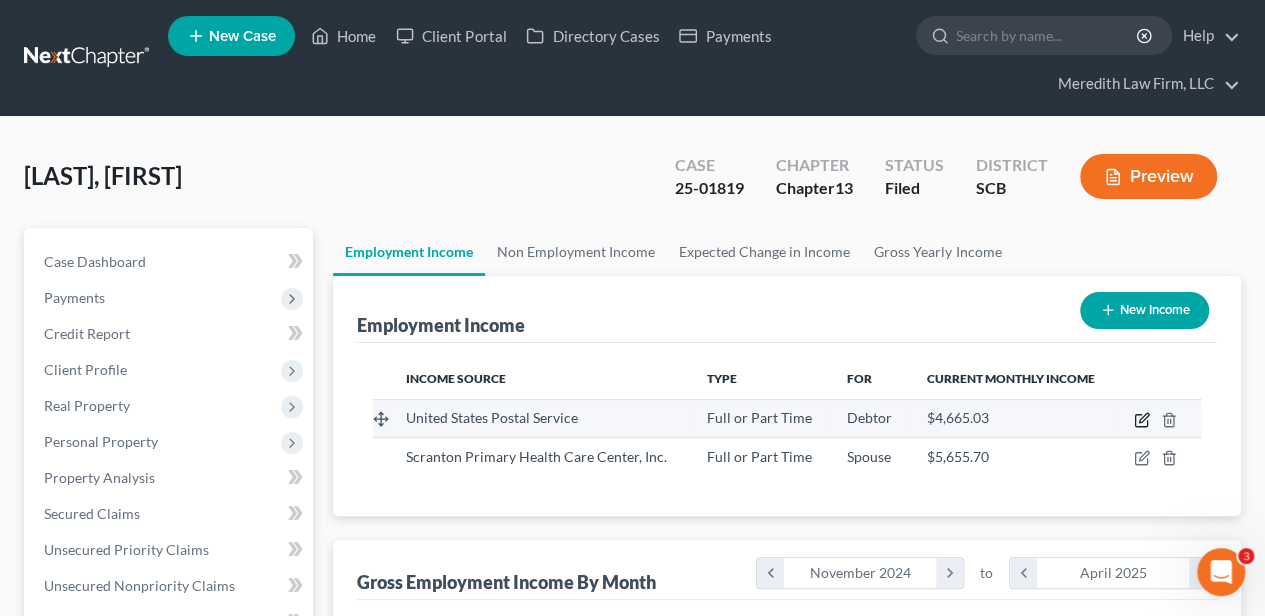 click 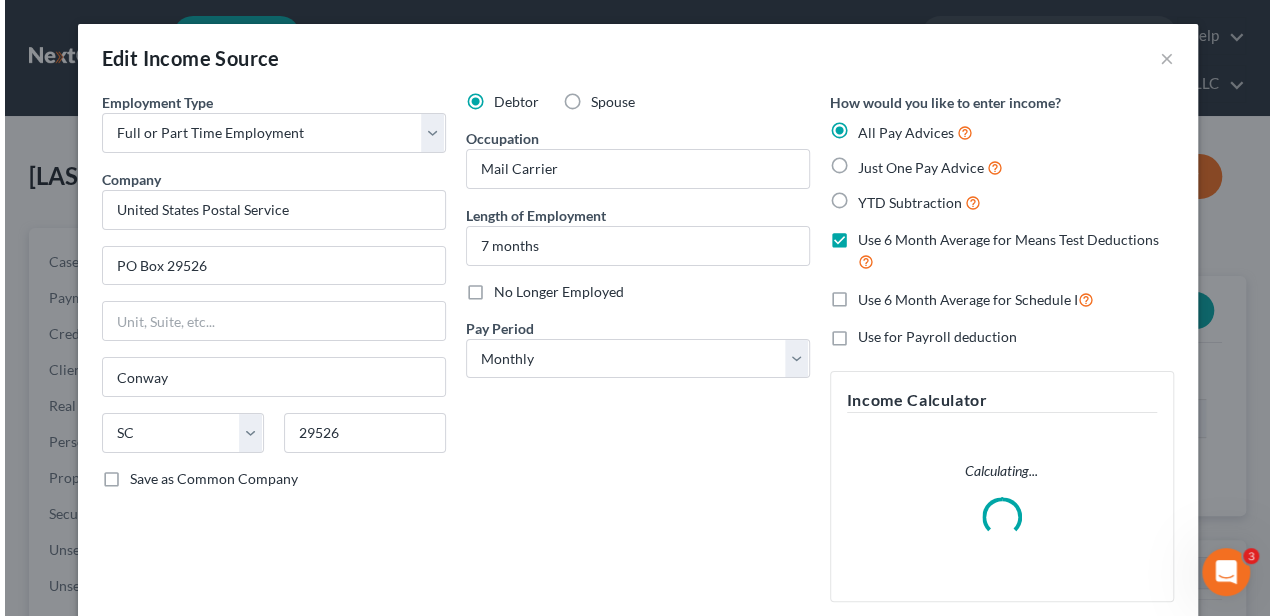 scroll, scrollTop: 999644, scrollLeft: 999489, axis: both 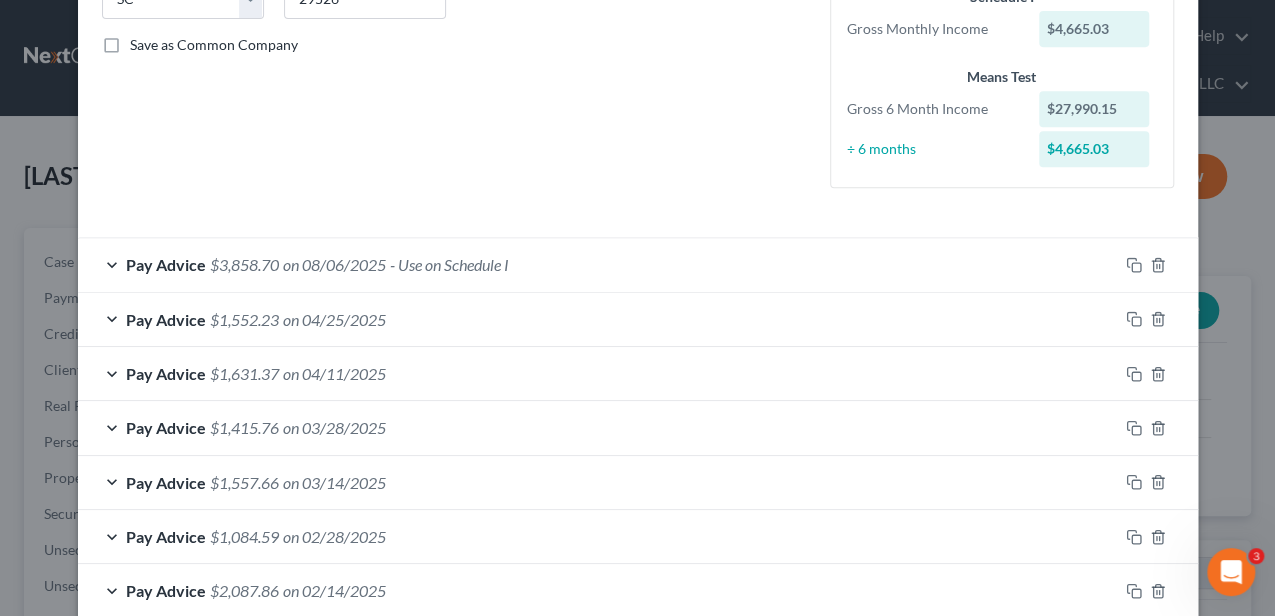 click on "Pay Advice $3,858.70 on 08/06/2025 - Use on Schedule I" at bounding box center (598, 264) 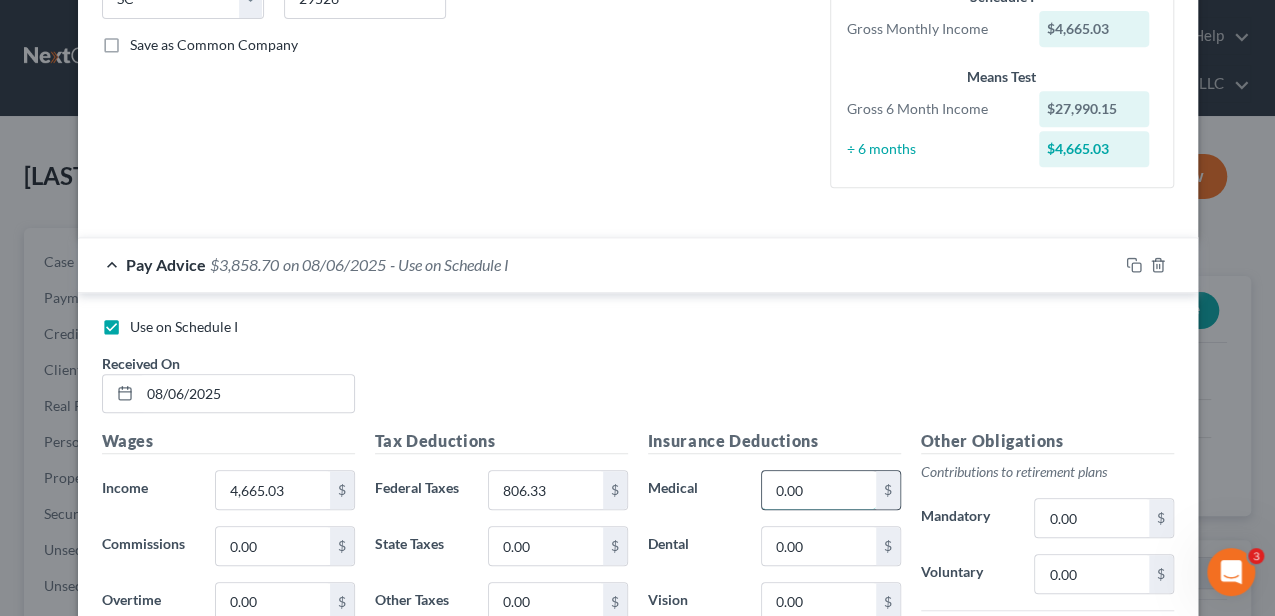 click on "0.00" at bounding box center [818, 490] 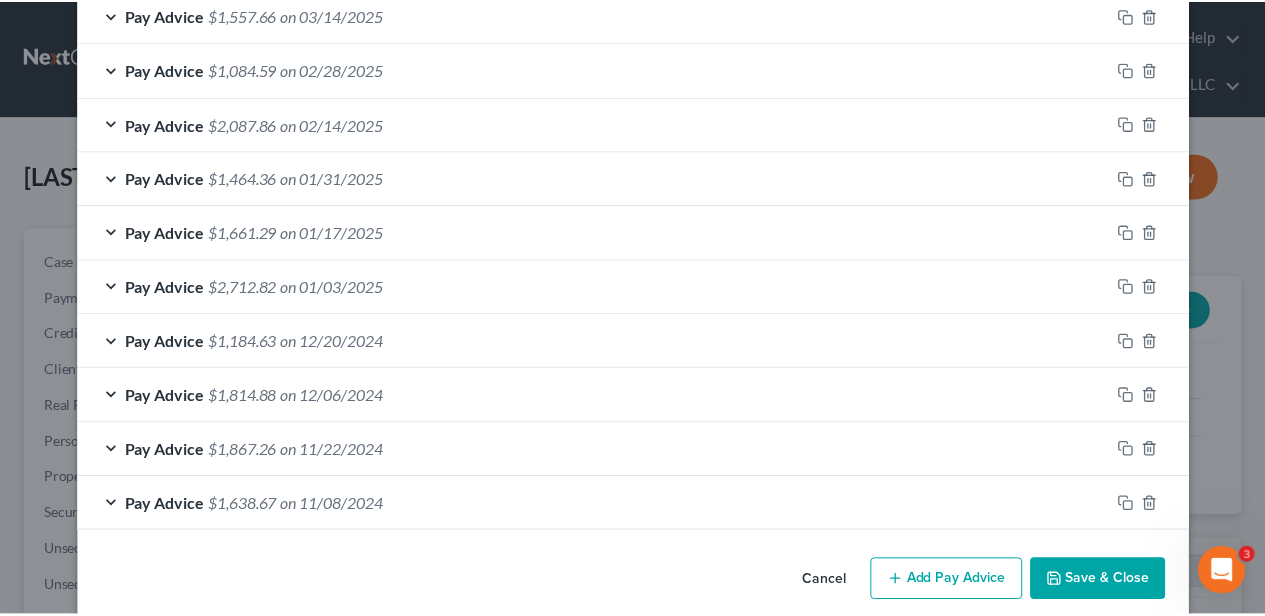 scroll, scrollTop: 1517, scrollLeft: 0, axis: vertical 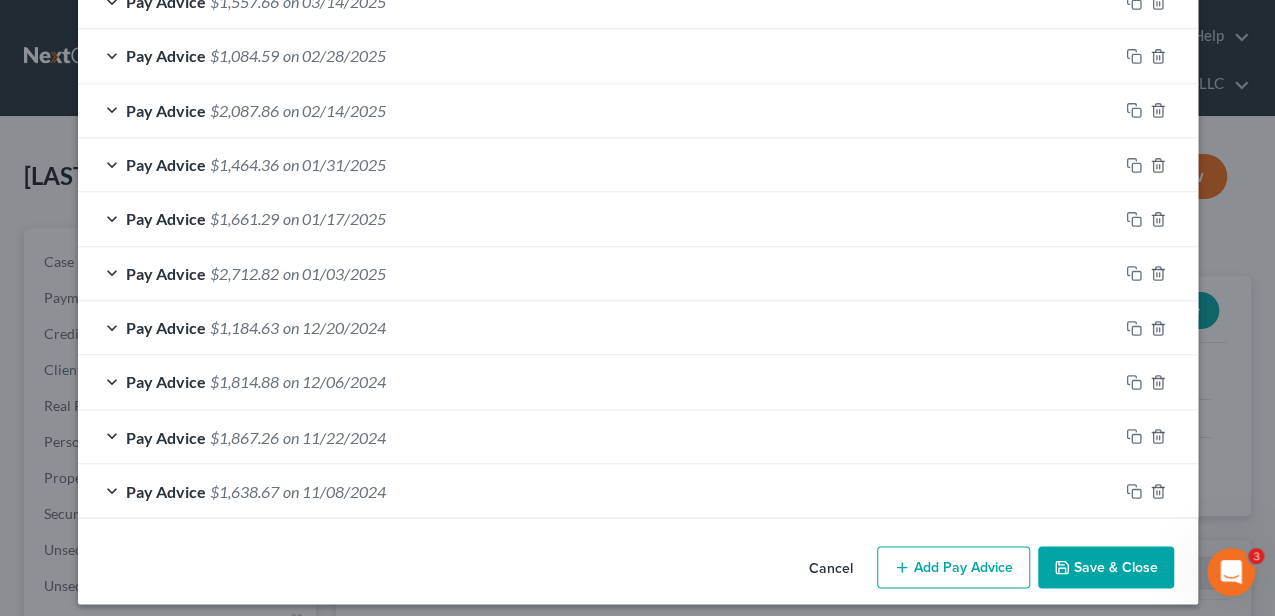 type on "249.71" 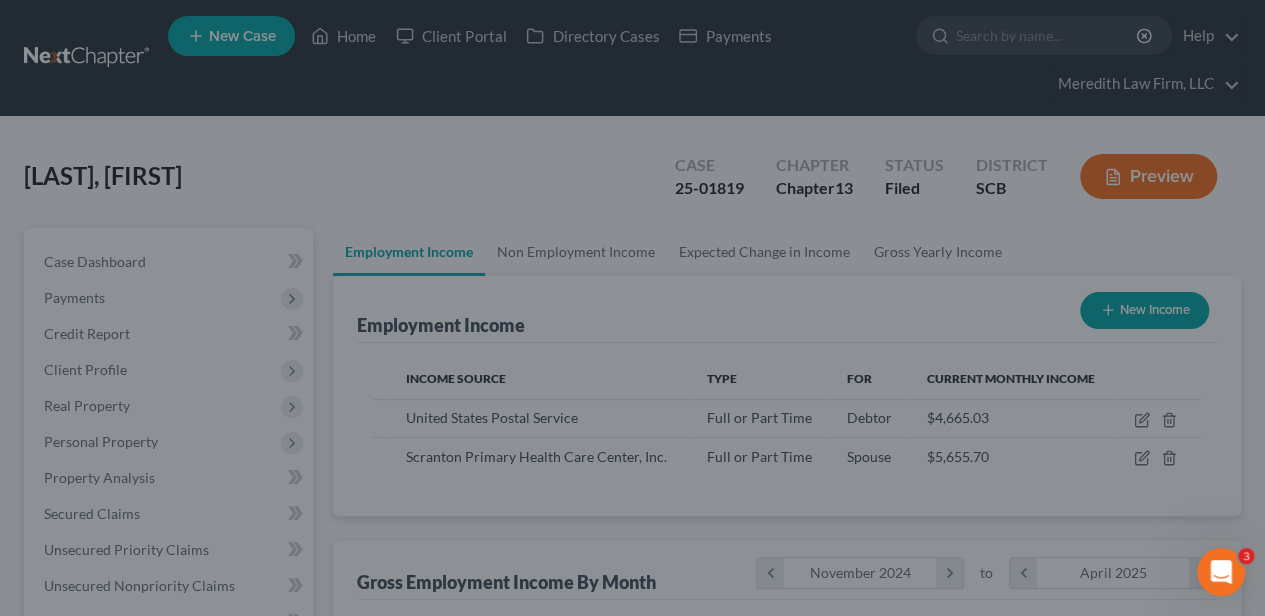 scroll, scrollTop: 356, scrollLeft: 506, axis: both 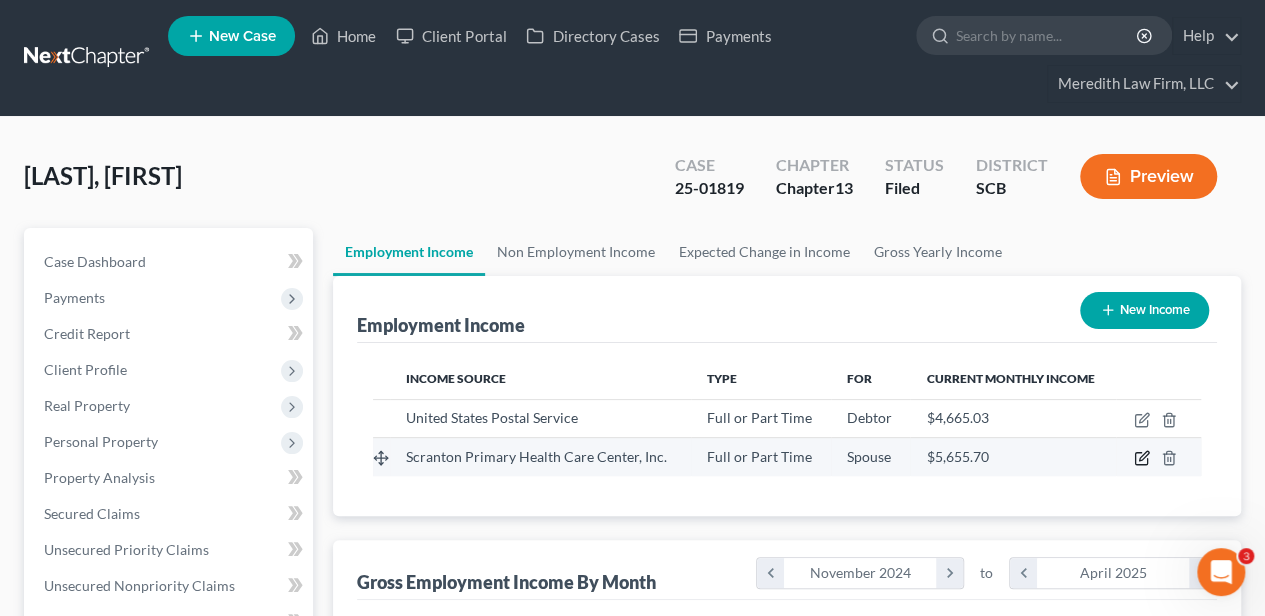 click 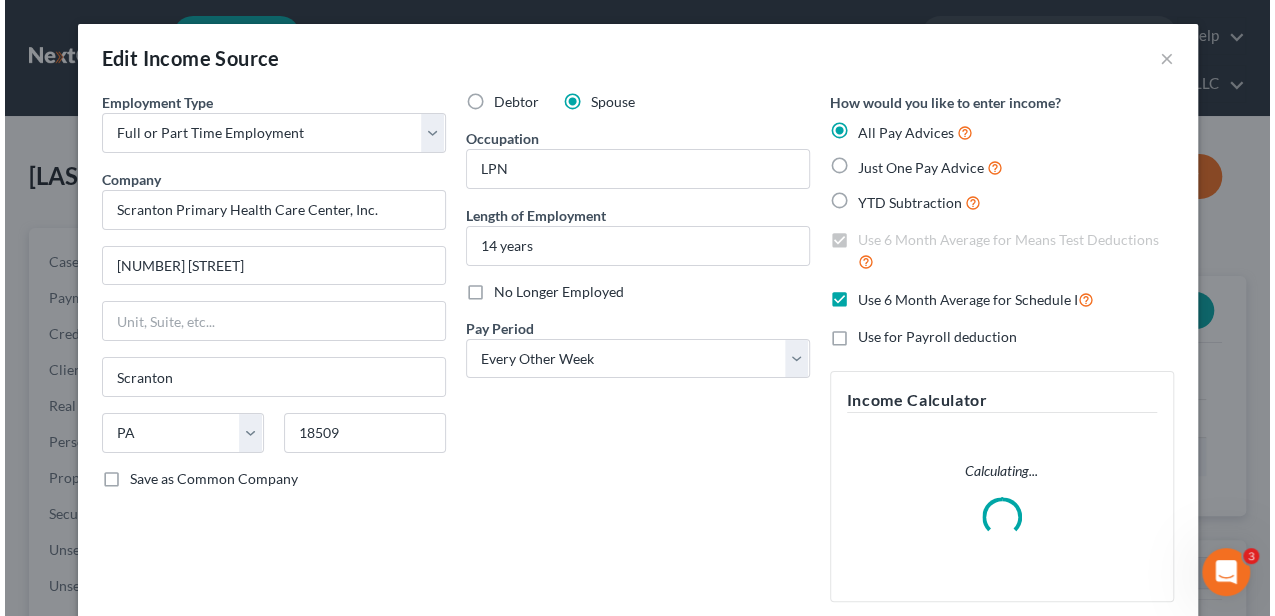 scroll, scrollTop: 999644, scrollLeft: 999489, axis: both 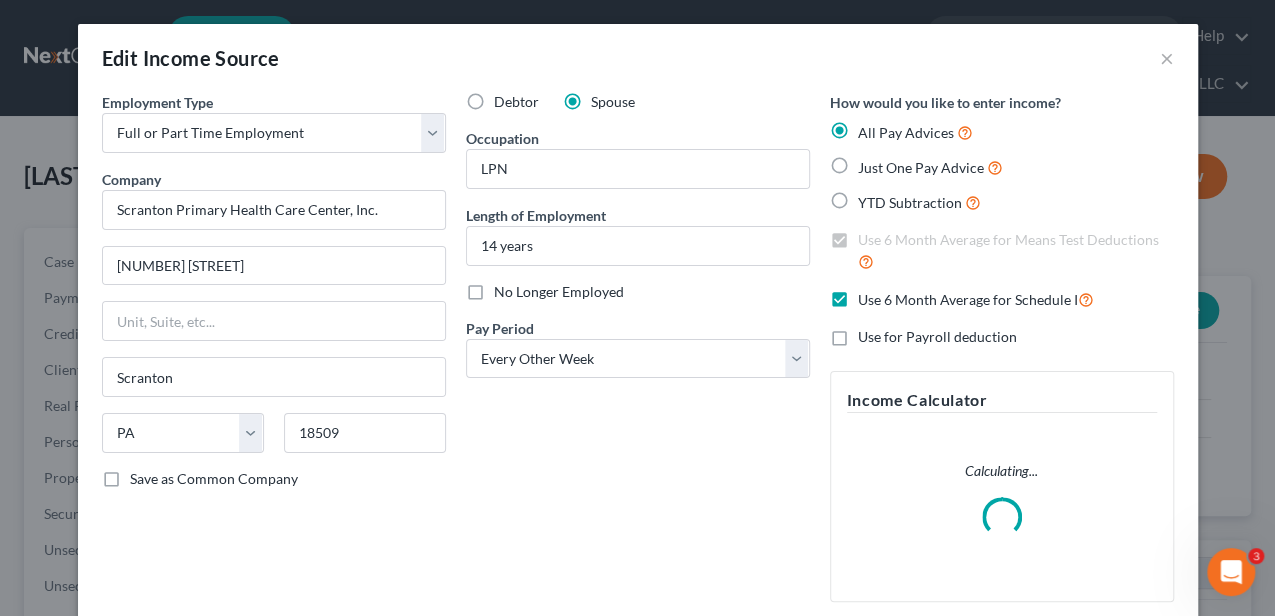 click on "Use 6 Month Average for Schedule I" at bounding box center (976, 299) 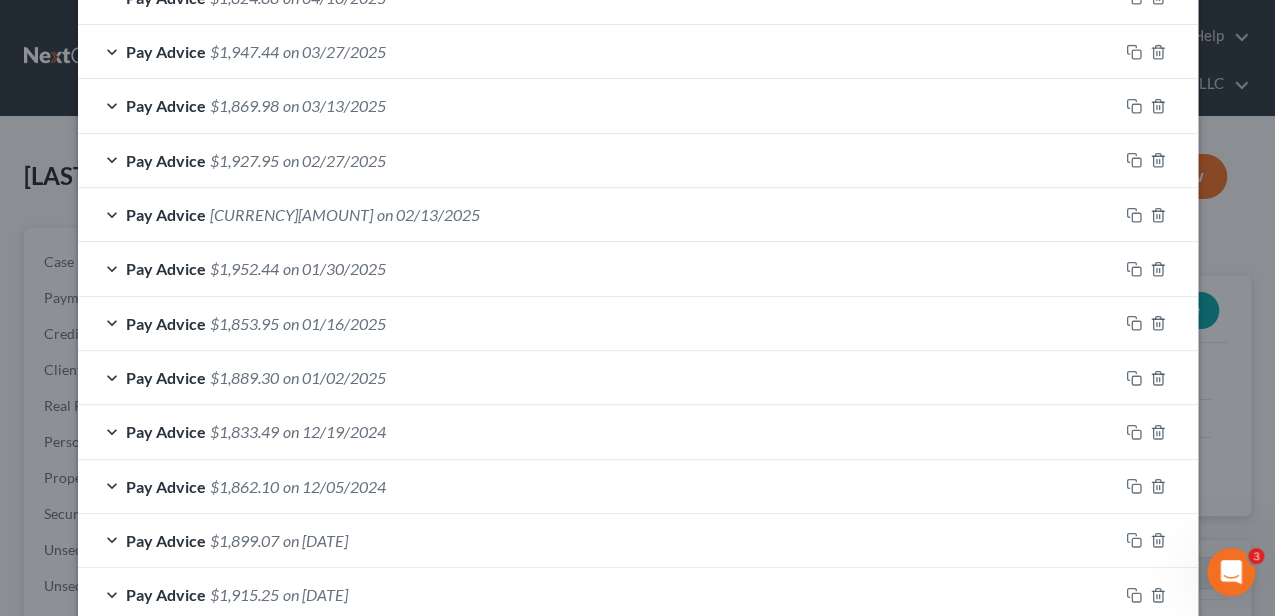scroll, scrollTop: 846, scrollLeft: 0, axis: vertical 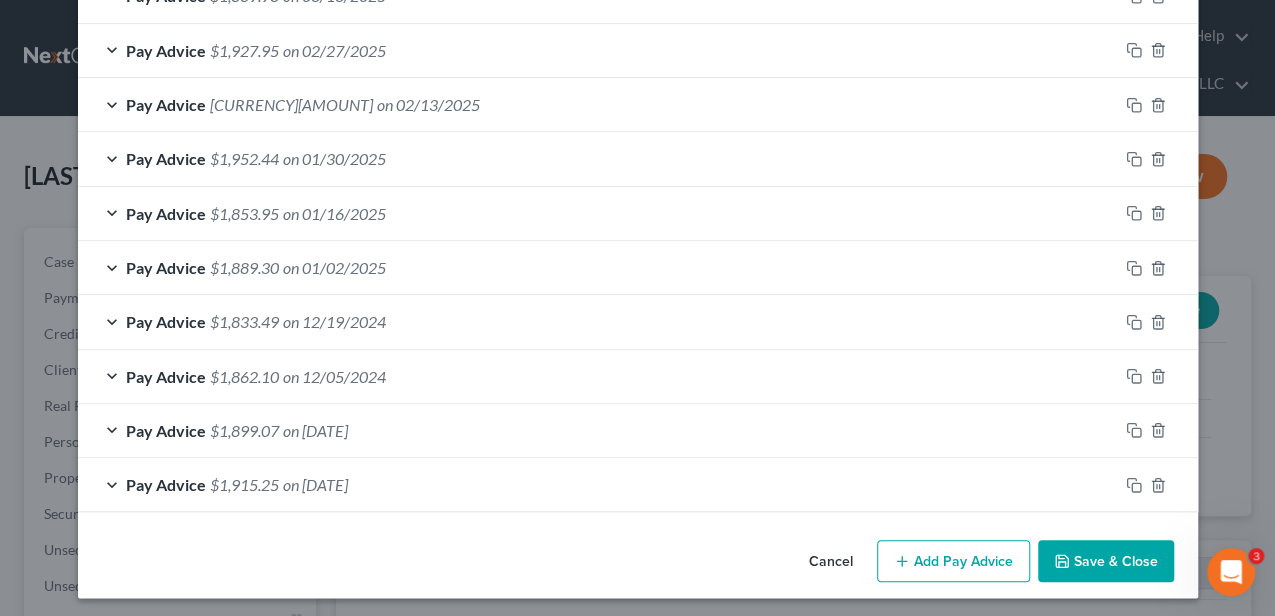 click on "Add Pay Advice" at bounding box center (953, 561) 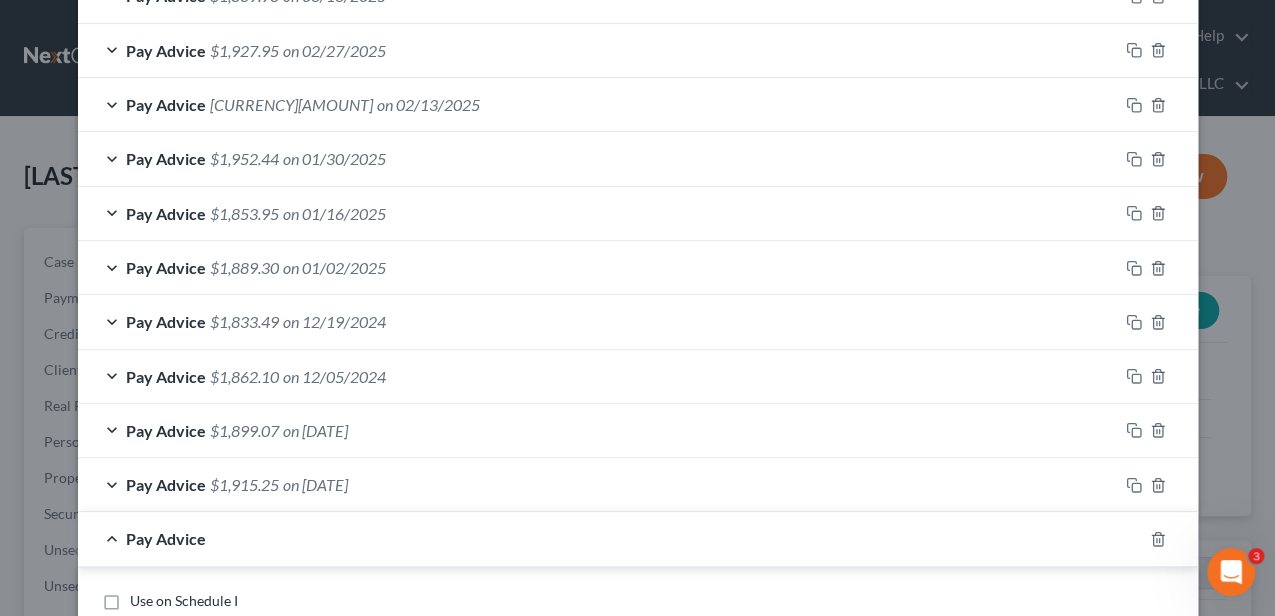 scroll, scrollTop: 1113, scrollLeft: 0, axis: vertical 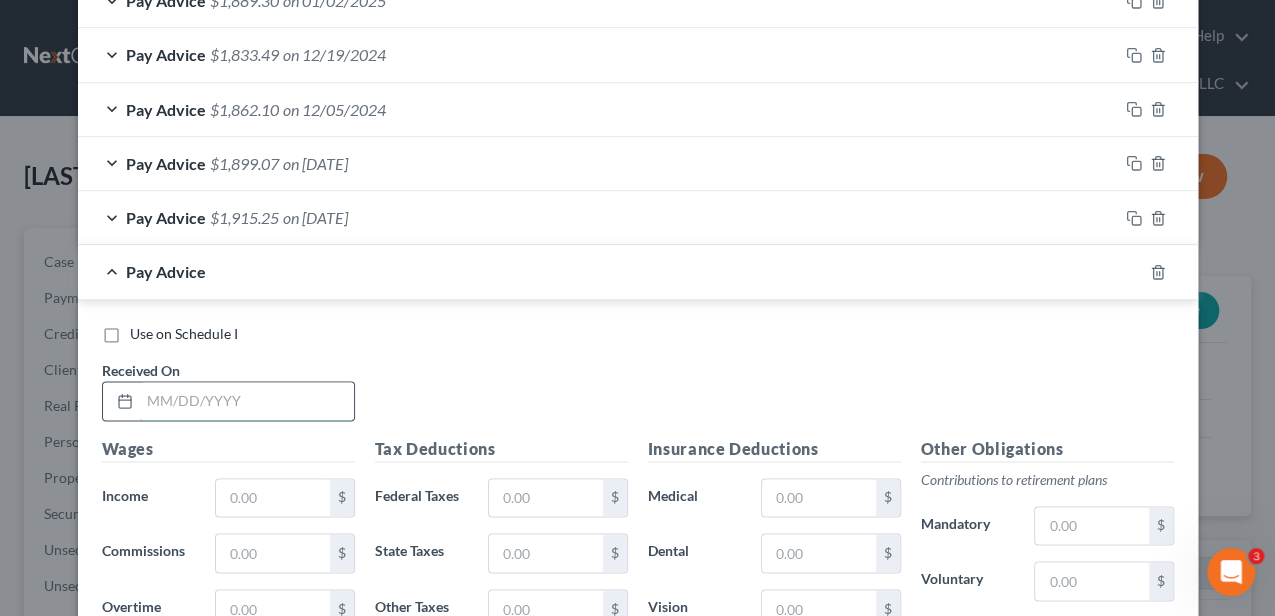 click at bounding box center [247, 401] 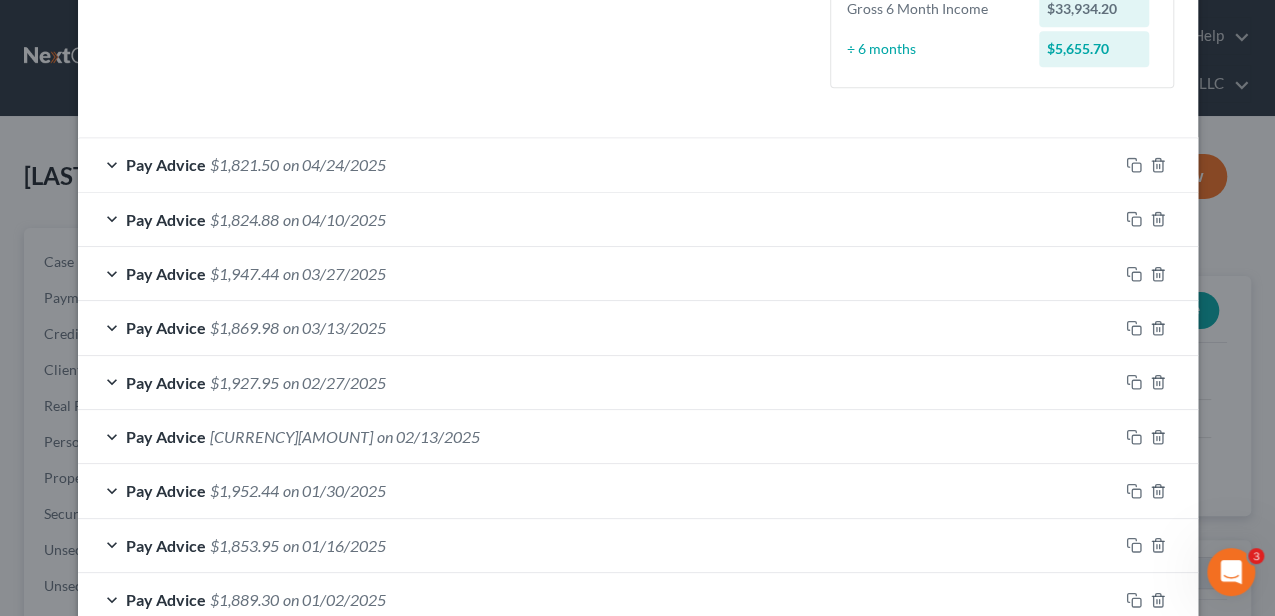scroll, scrollTop: 577, scrollLeft: 0, axis: vertical 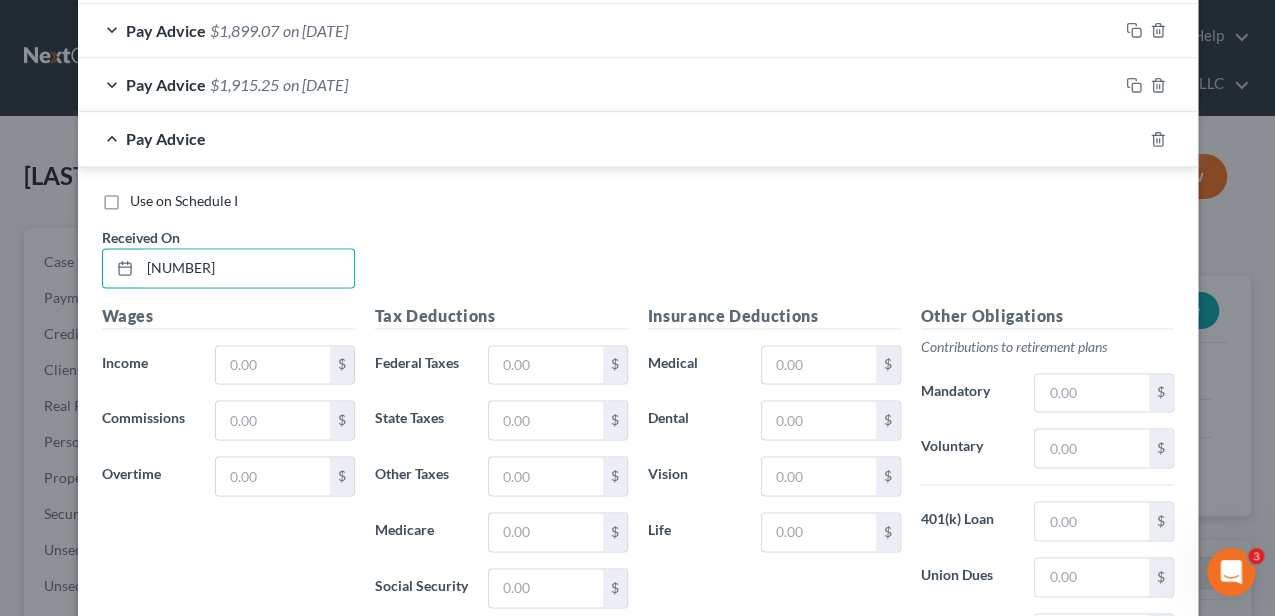 click on "Received On
*
5655.70" at bounding box center (228, 257) 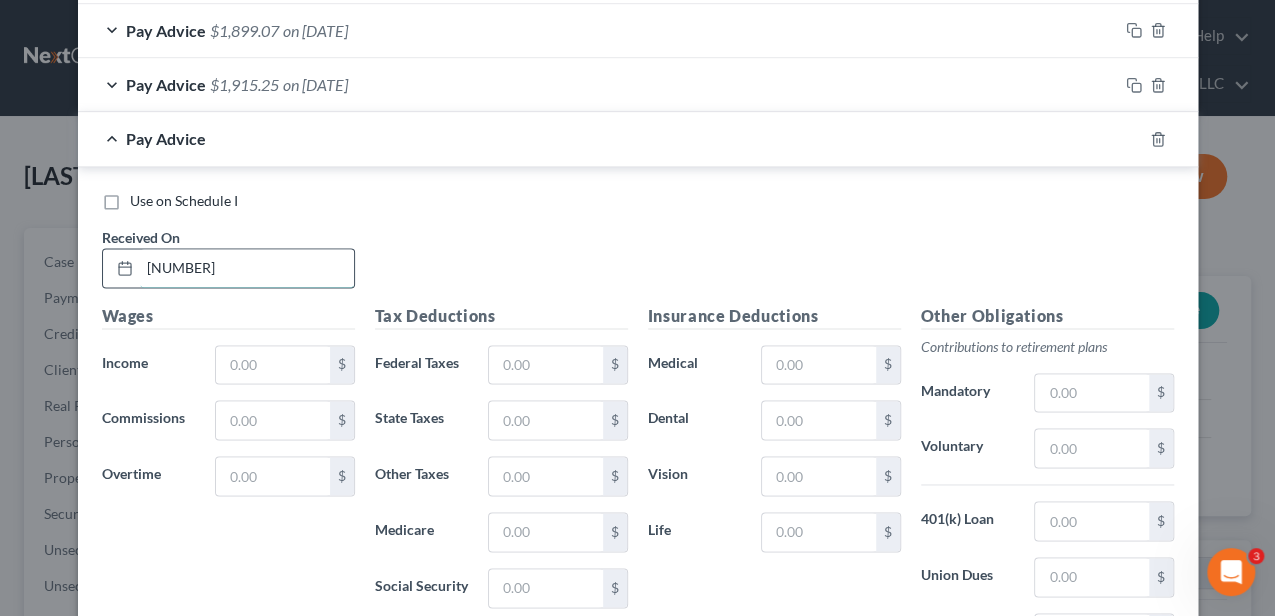 click on "5655.70" at bounding box center [247, 268] 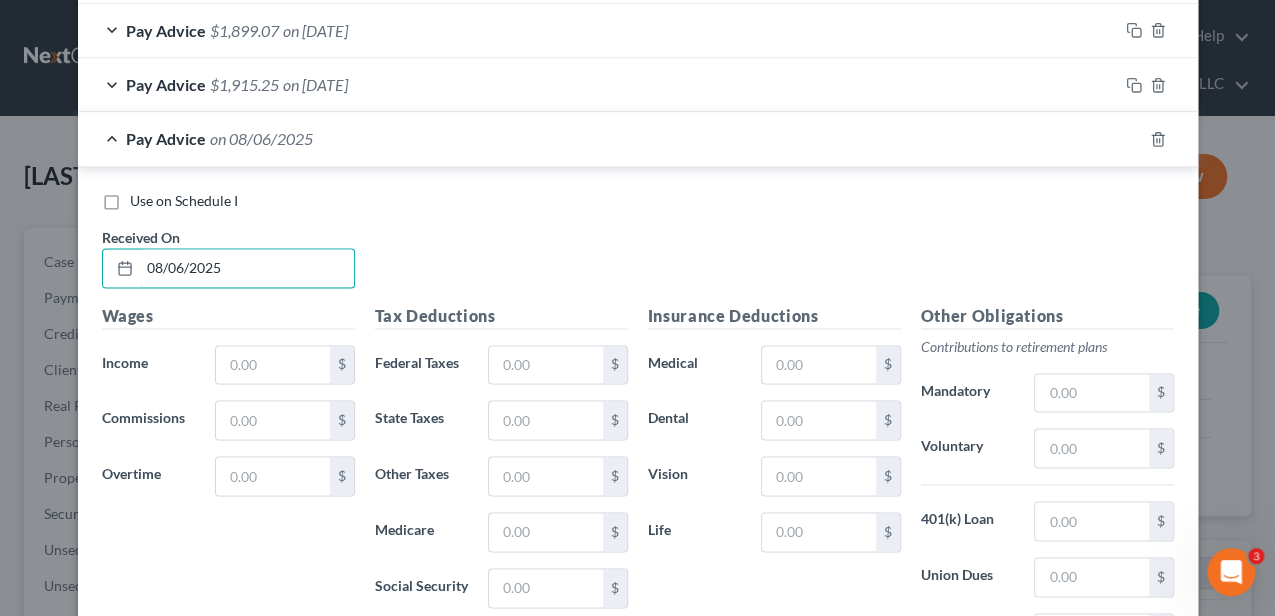 type on "08/06/2025" 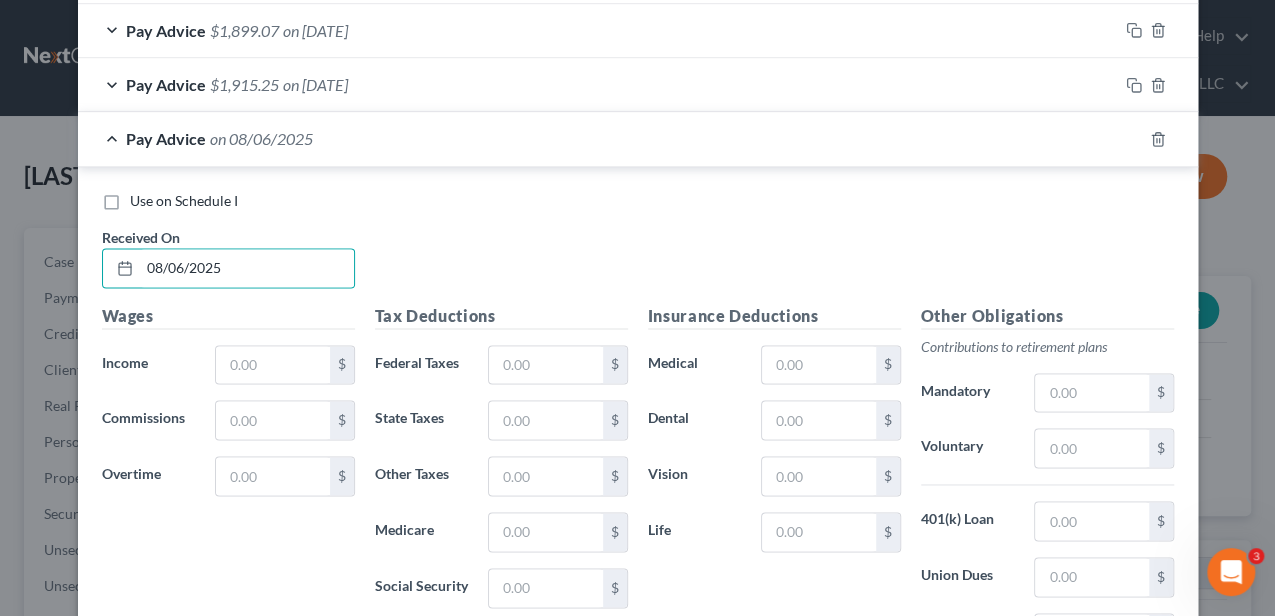 click on "Use on Schedule I" at bounding box center [184, 200] 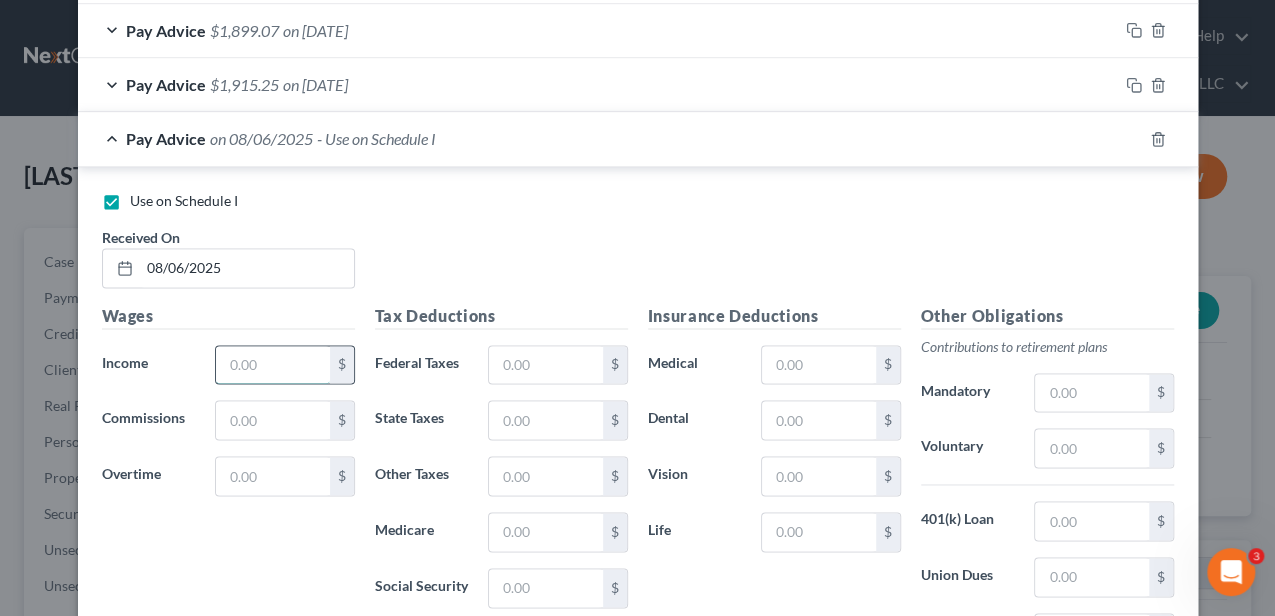 click at bounding box center (272, 365) 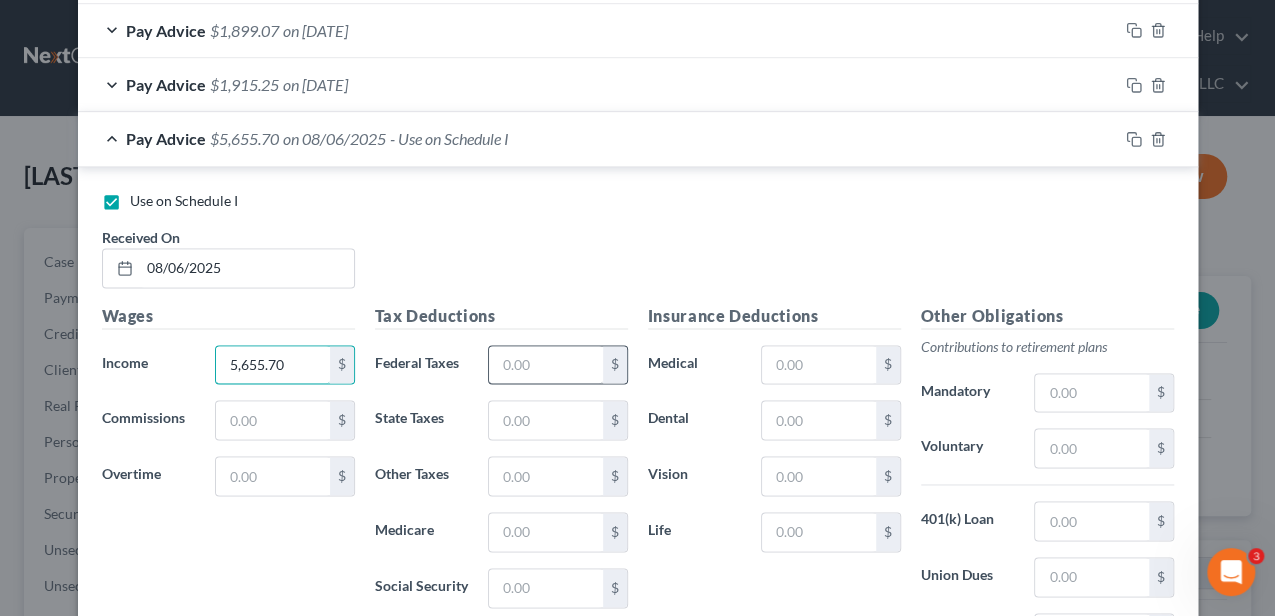 type on "5,655.70" 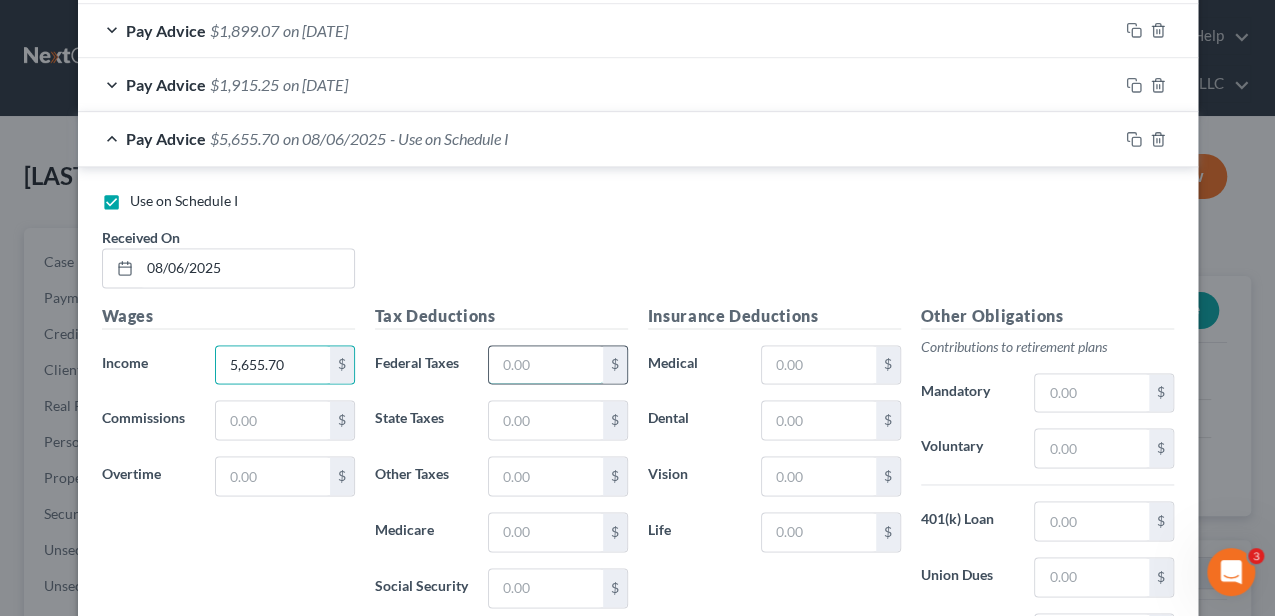 click at bounding box center (545, 365) 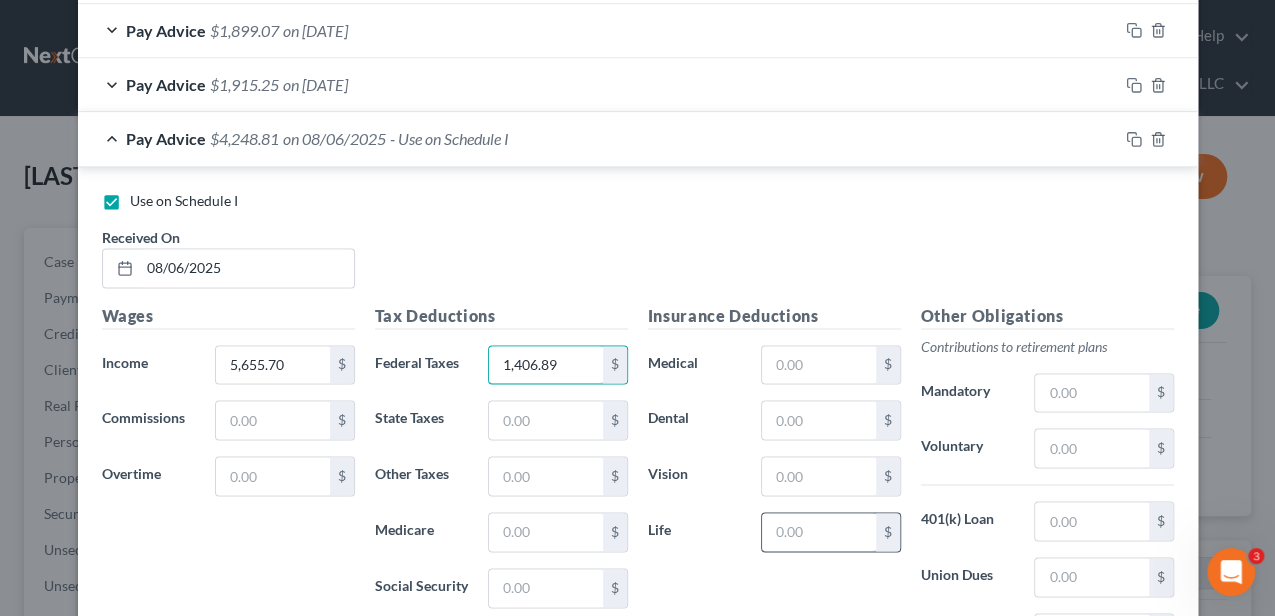 type on "1,406.89" 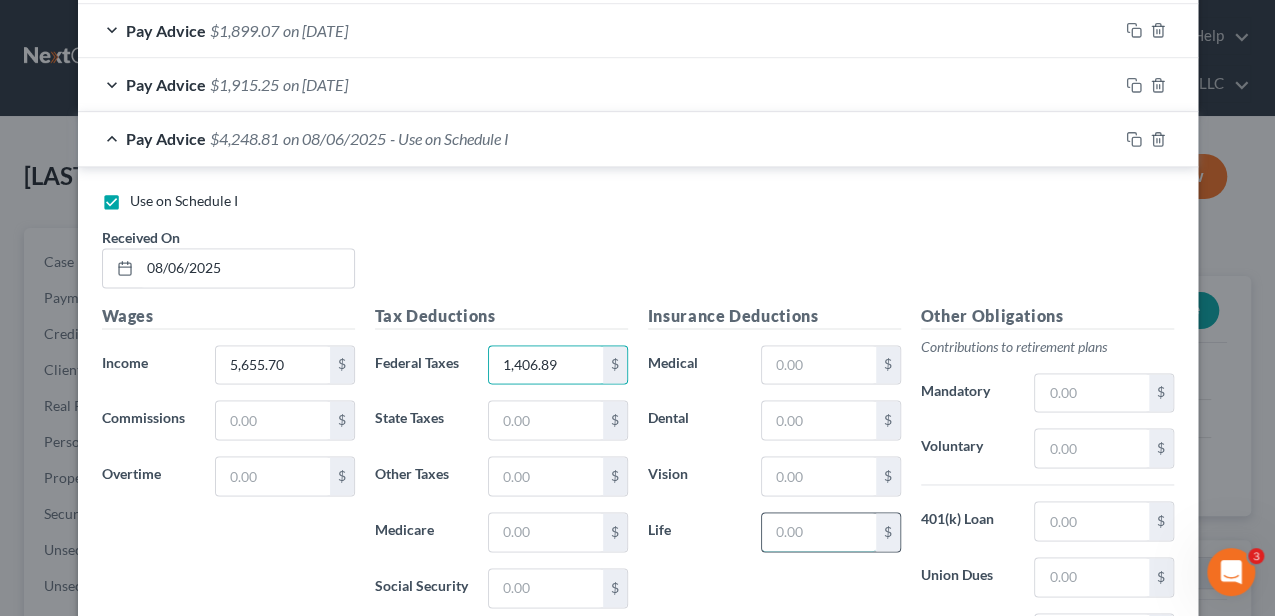 click at bounding box center [818, 532] 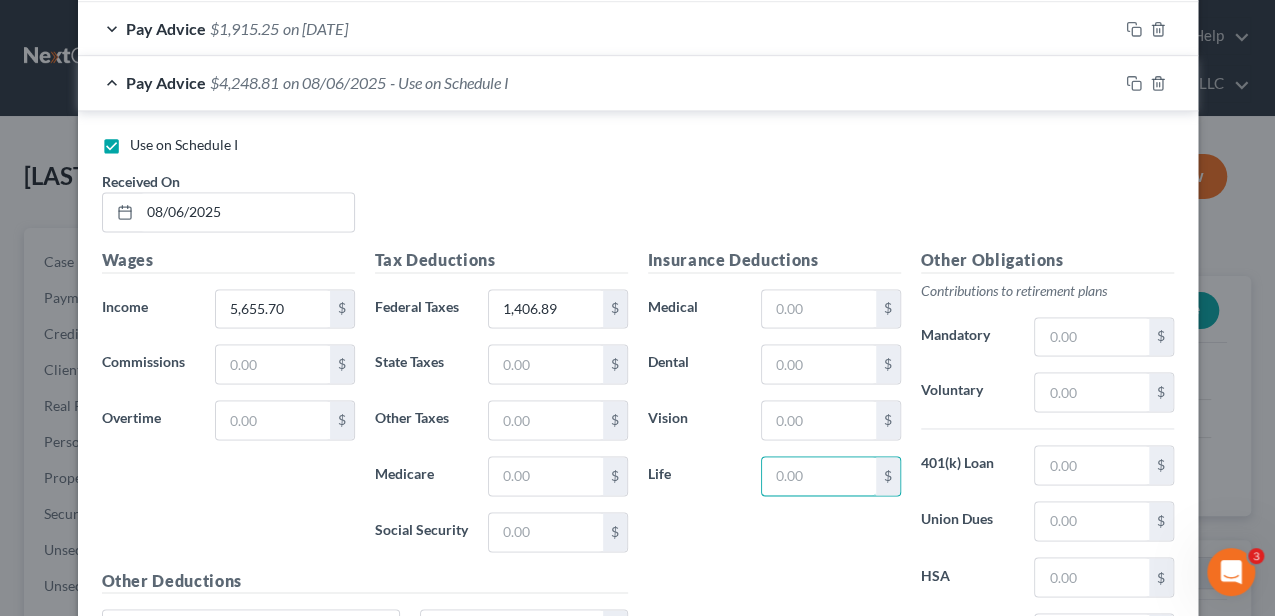 scroll, scrollTop: 1377, scrollLeft: 0, axis: vertical 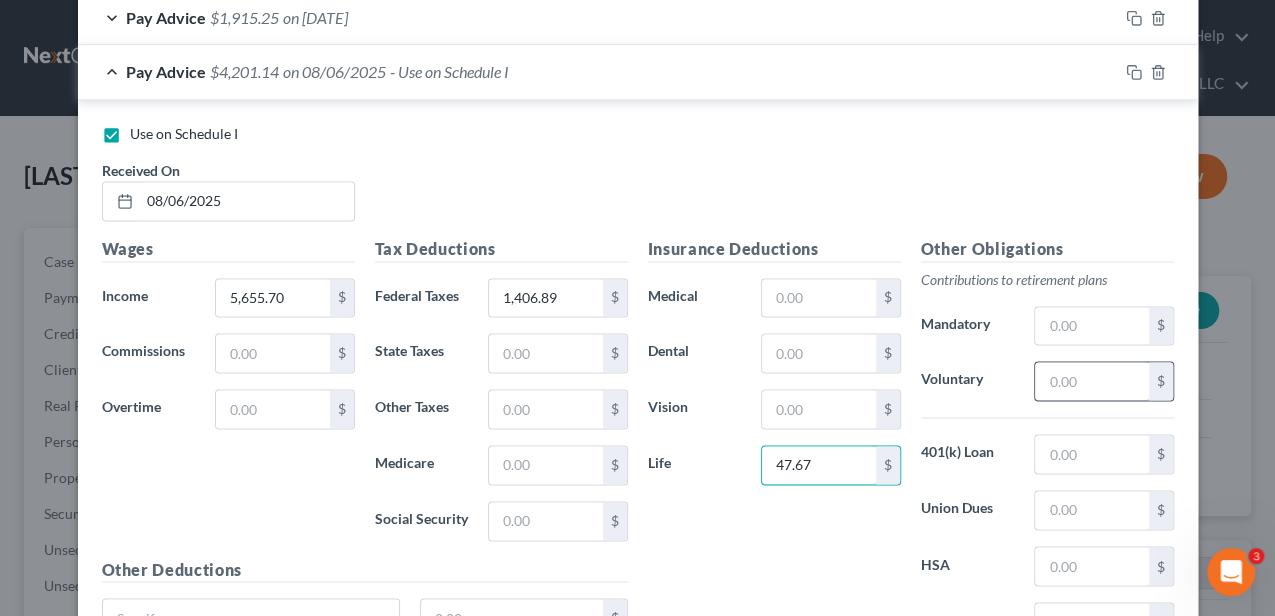 type on "47.67" 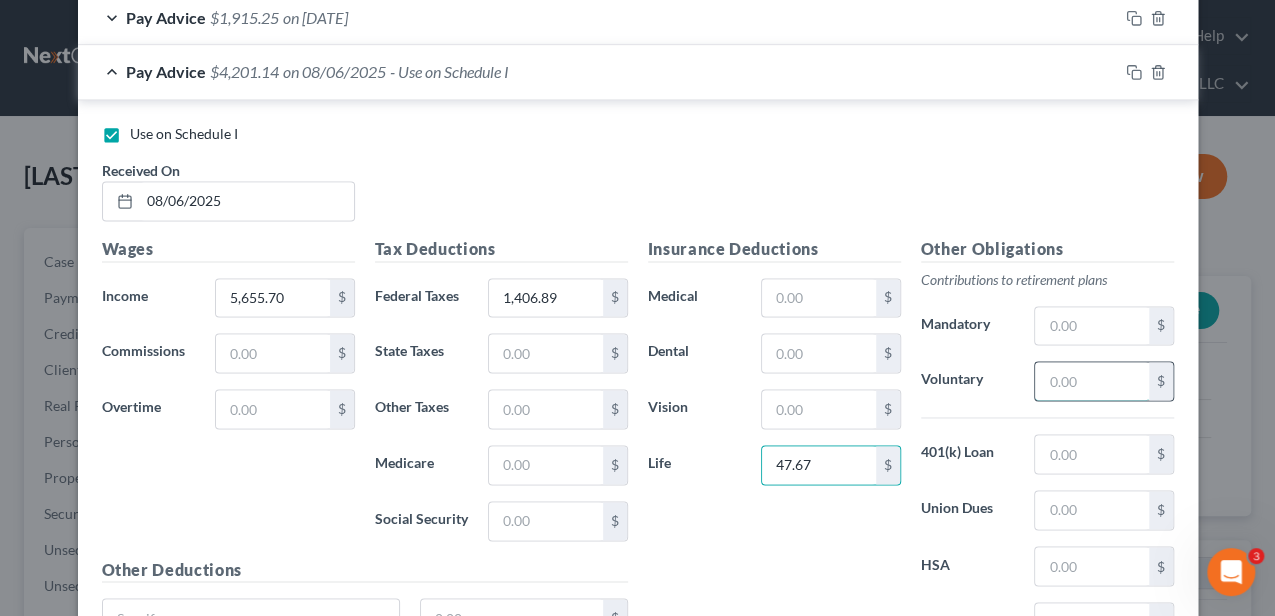 click at bounding box center [1091, 381] 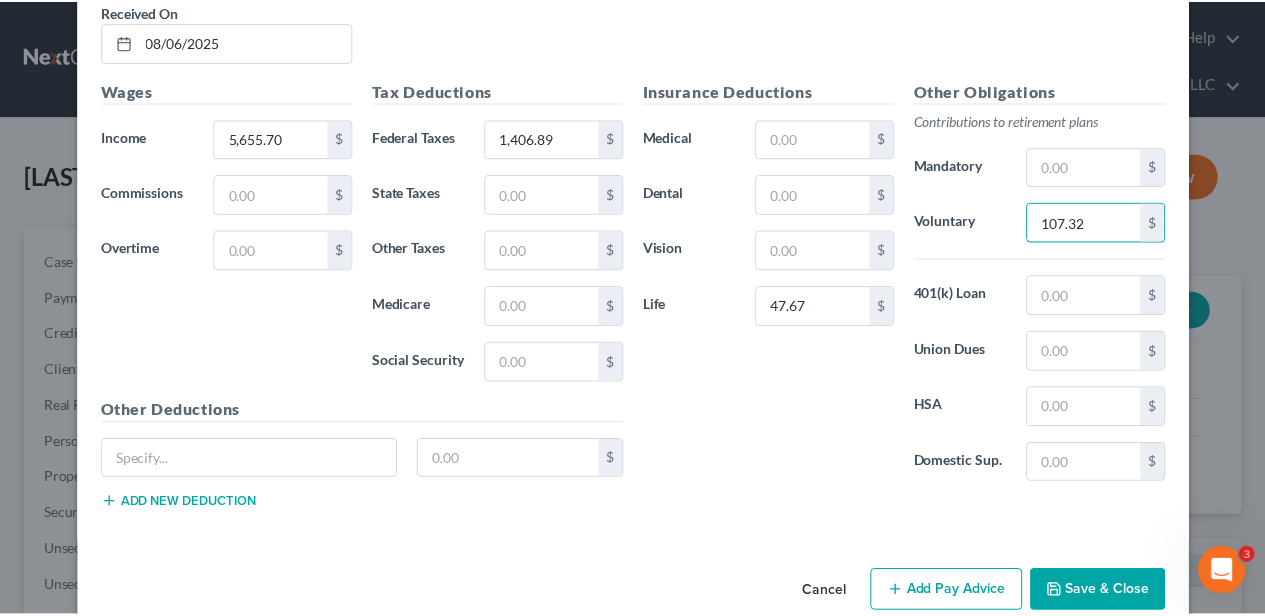 scroll, scrollTop: 1560, scrollLeft: 0, axis: vertical 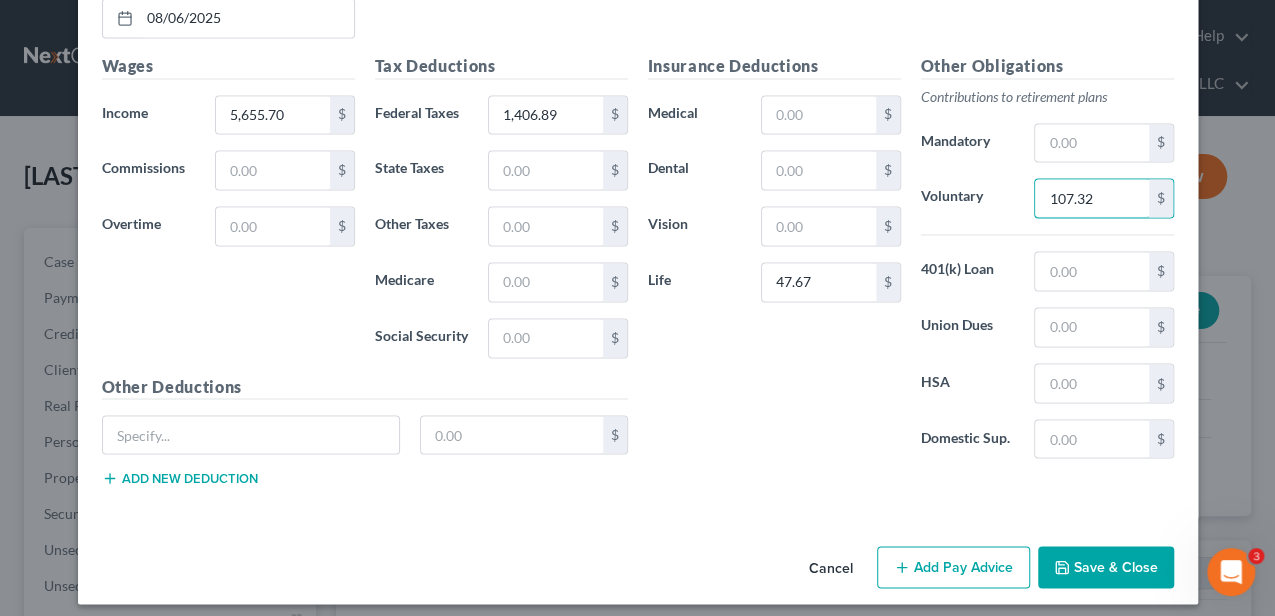 type on "107.32" 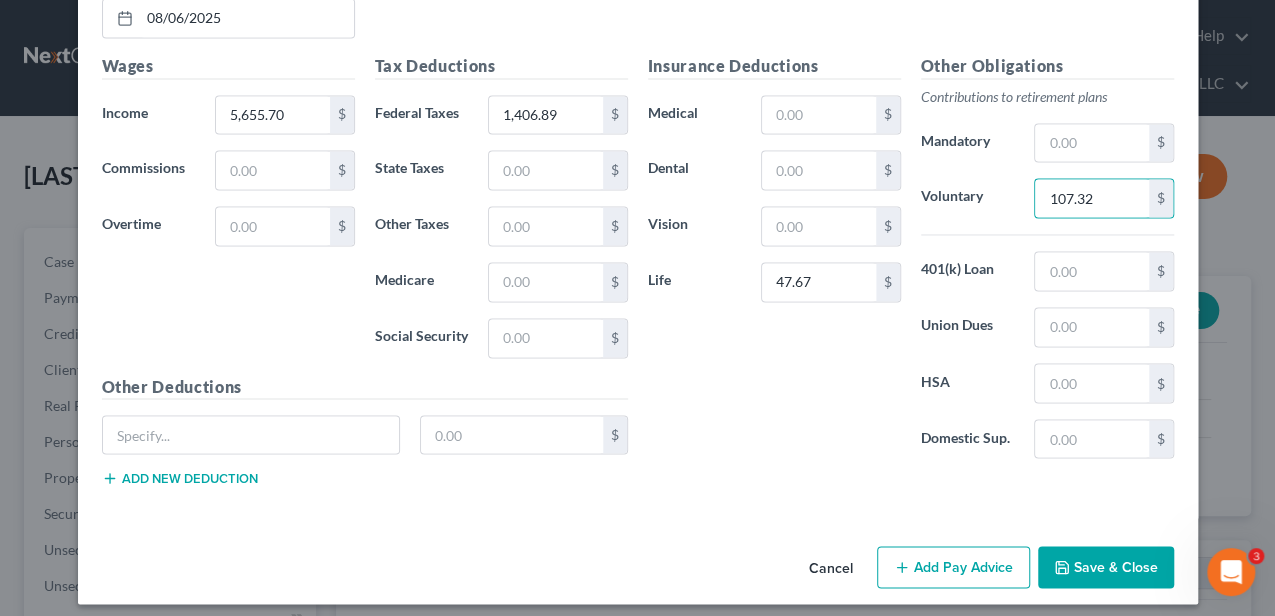 click on "Save & Close" at bounding box center (1106, 567) 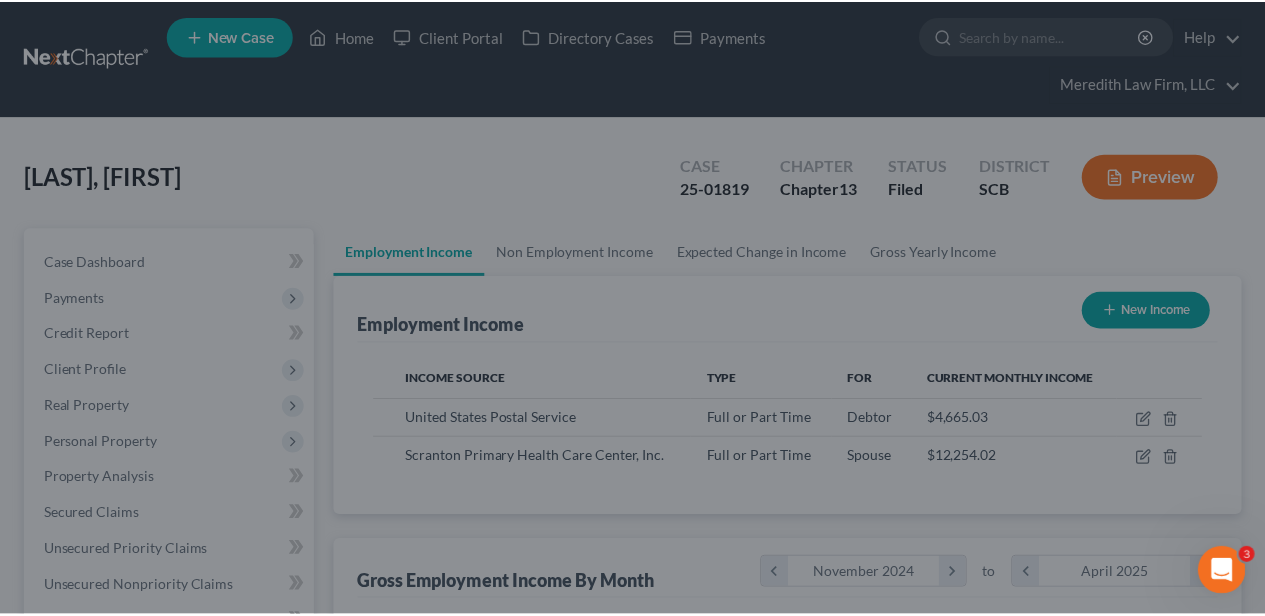 scroll, scrollTop: 356, scrollLeft: 506, axis: both 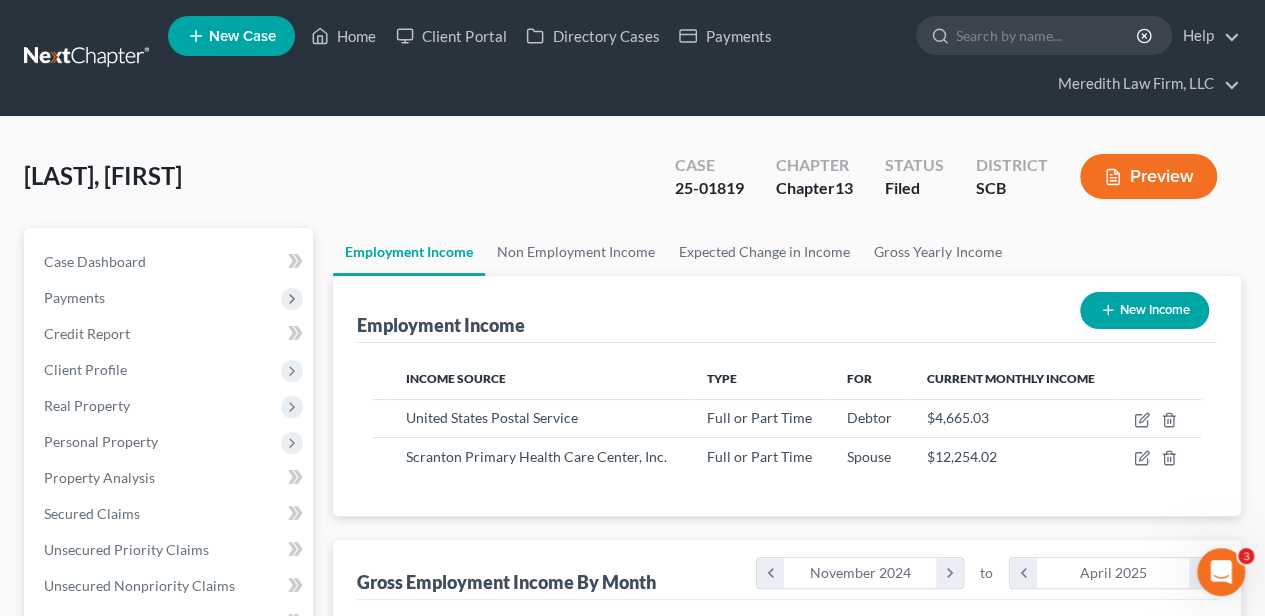 click on "Preview" at bounding box center (1148, 176) 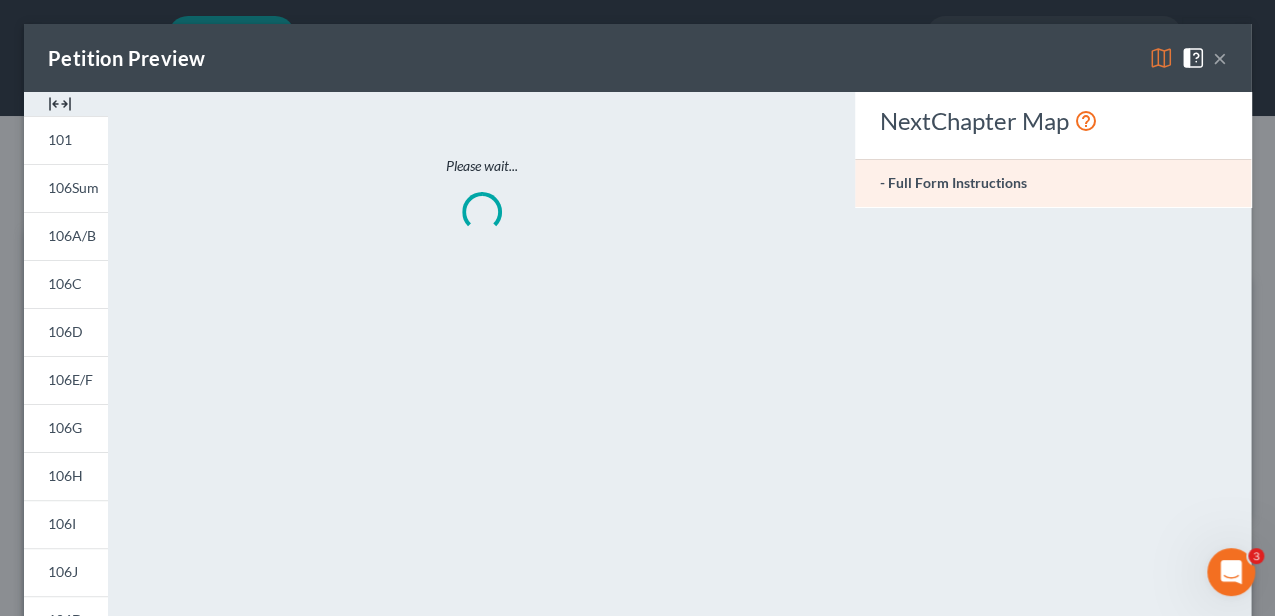 scroll, scrollTop: 999644, scrollLeft: 999489, axis: both 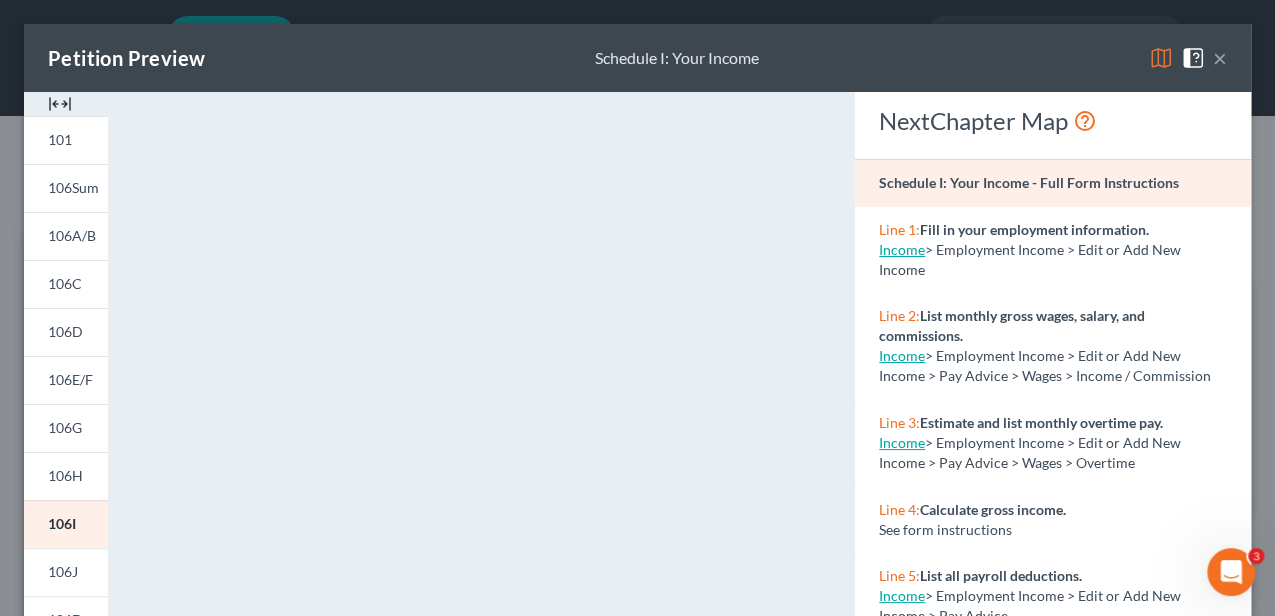 click at bounding box center (60, 104) 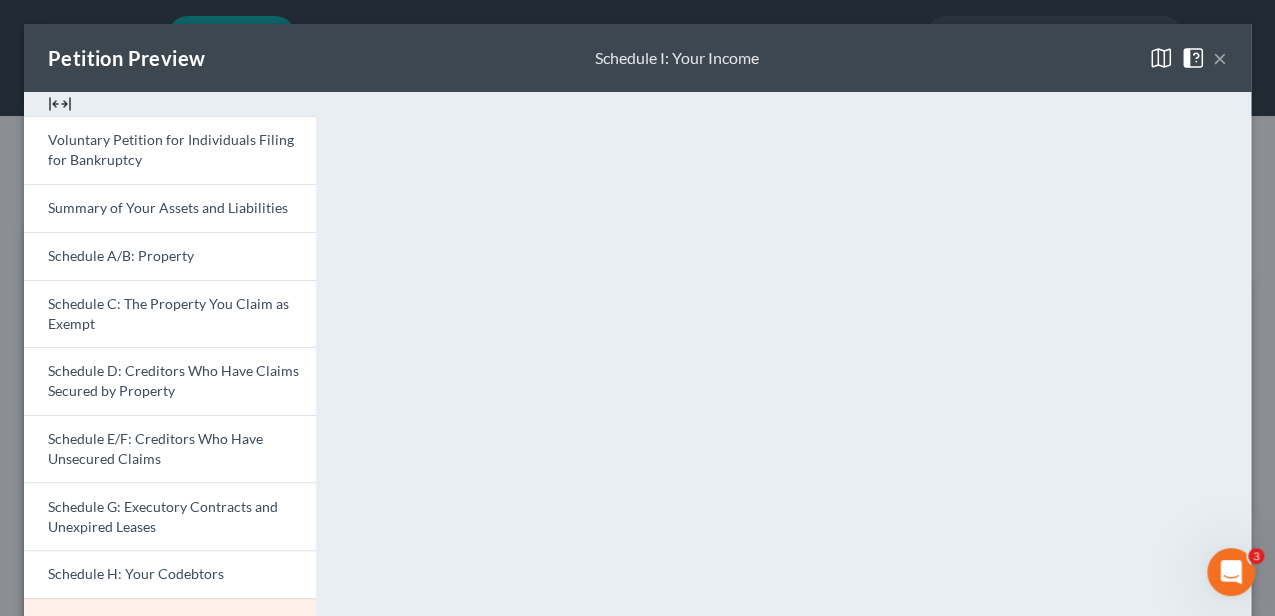 click on "×" at bounding box center [1220, 58] 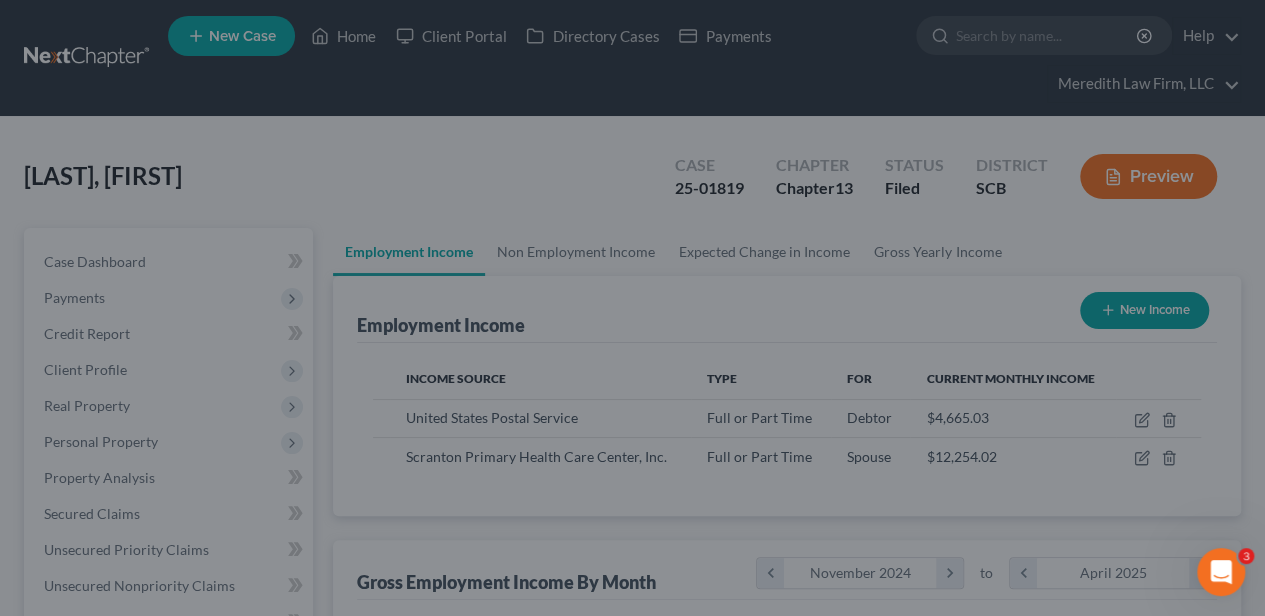 scroll, scrollTop: 356, scrollLeft: 506, axis: both 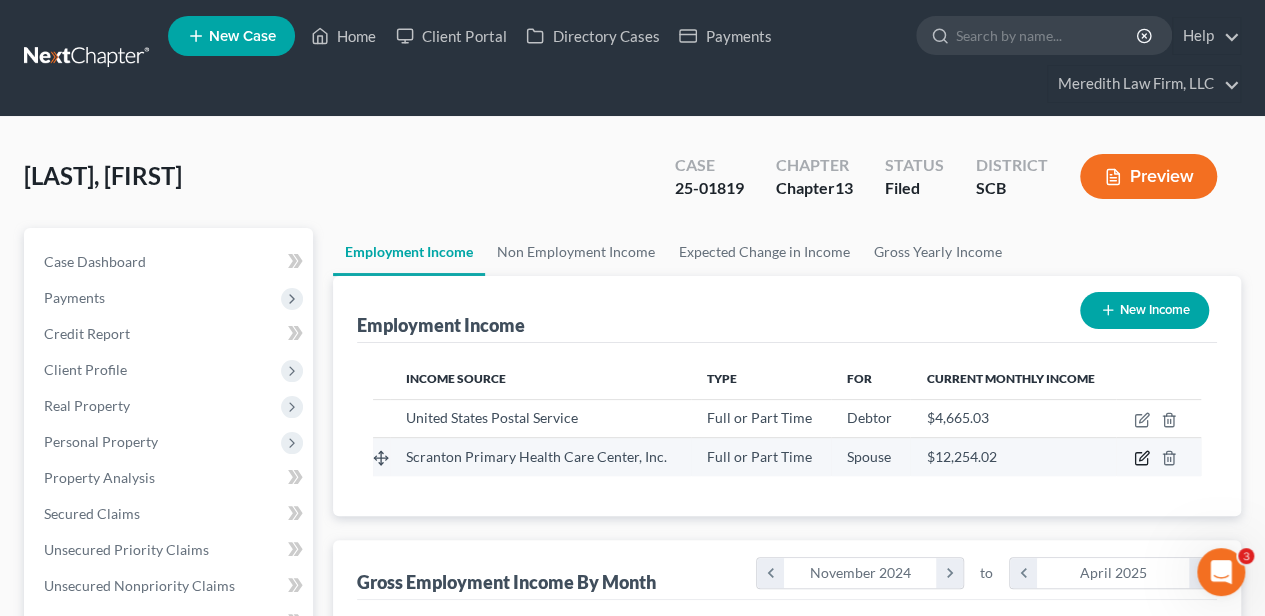 click 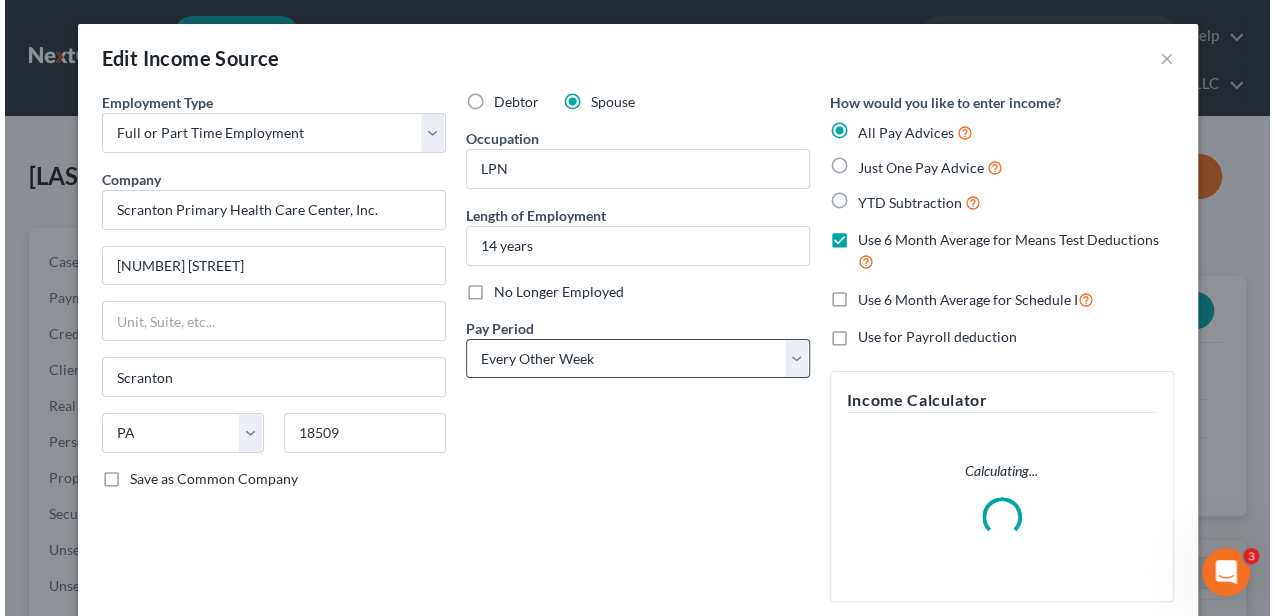 scroll, scrollTop: 999644, scrollLeft: 999489, axis: both 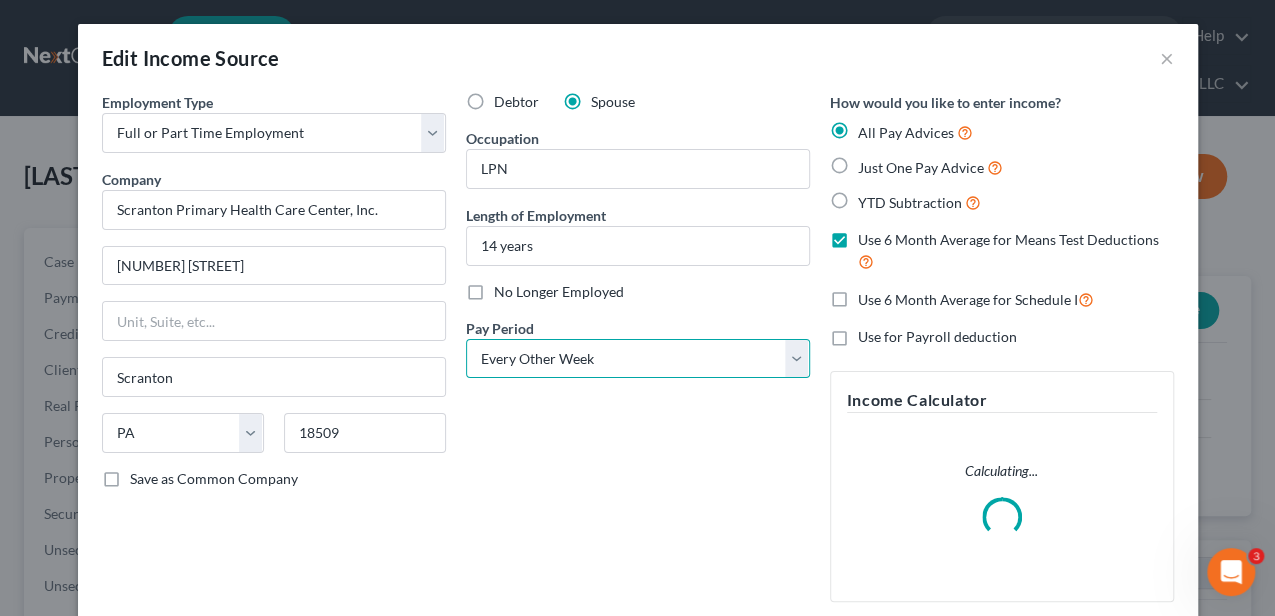 drag, startPoint x: 576, startPoint y: 366, endPoint x: 565, endPoint y: 370, distance: 11.7046995 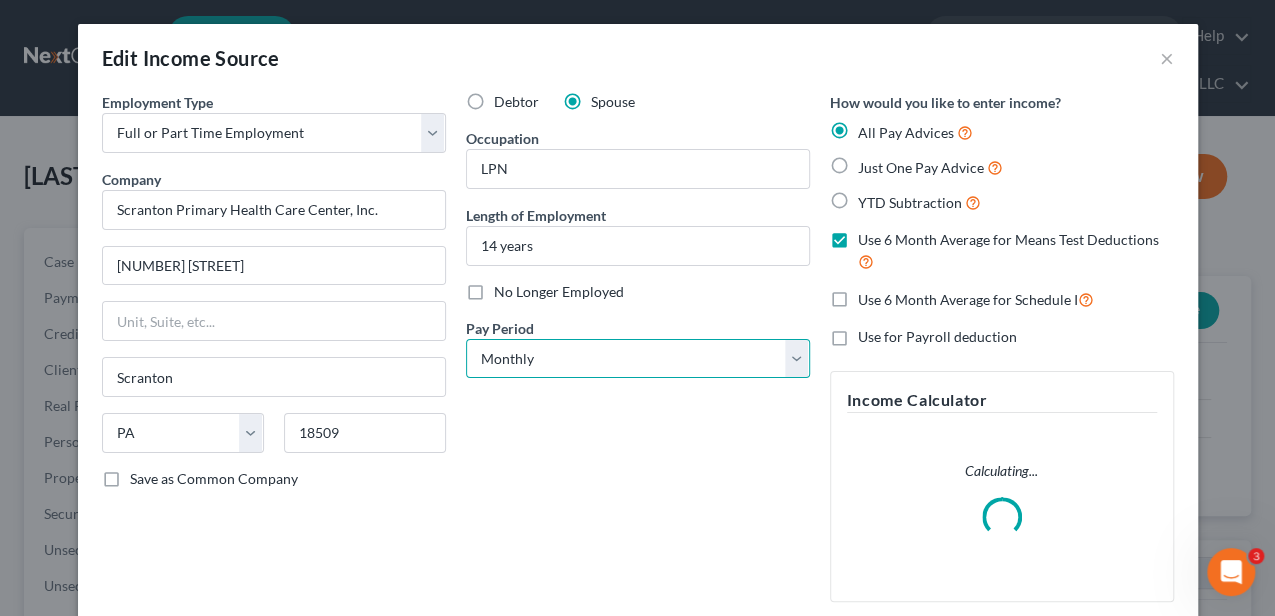 click on "Select Monthly Twice Monthly Every Other Week Weekly" at bounding box center (638, 359) 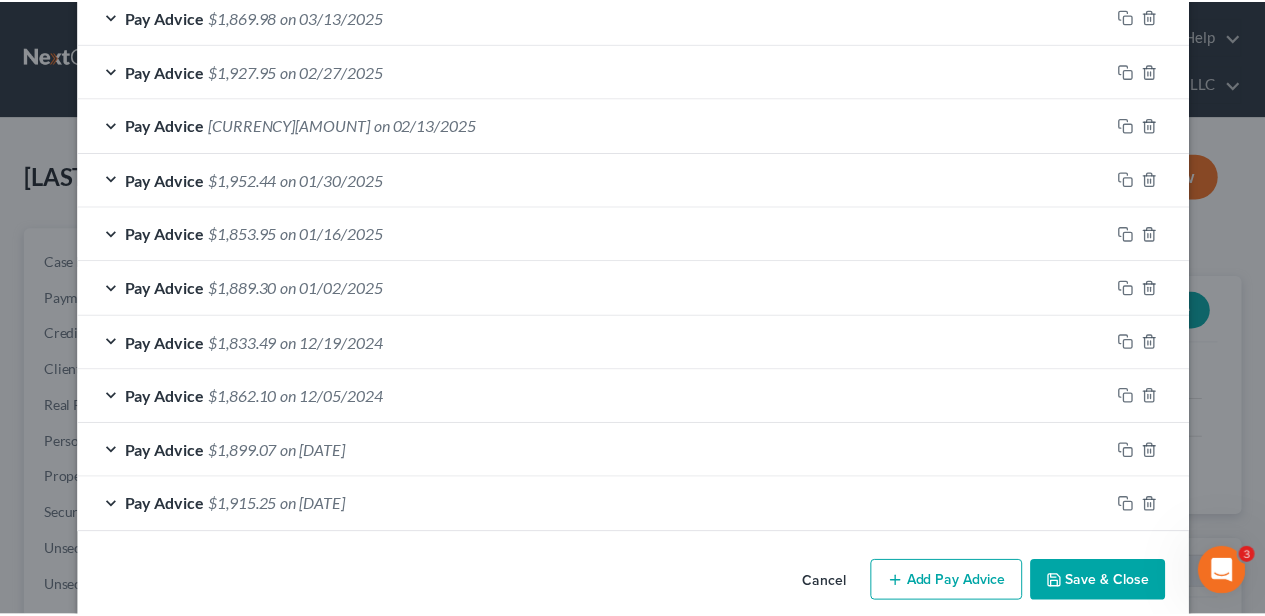 scroll, scrollTop: 920, scrollLeft: 0, axis: vertical 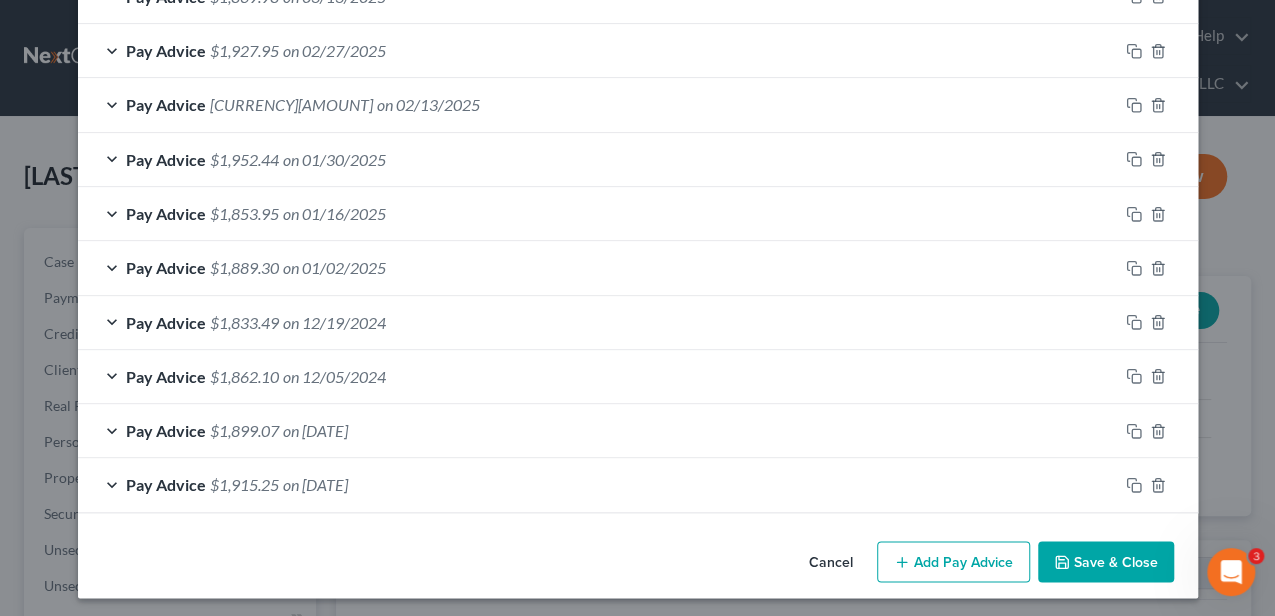 click 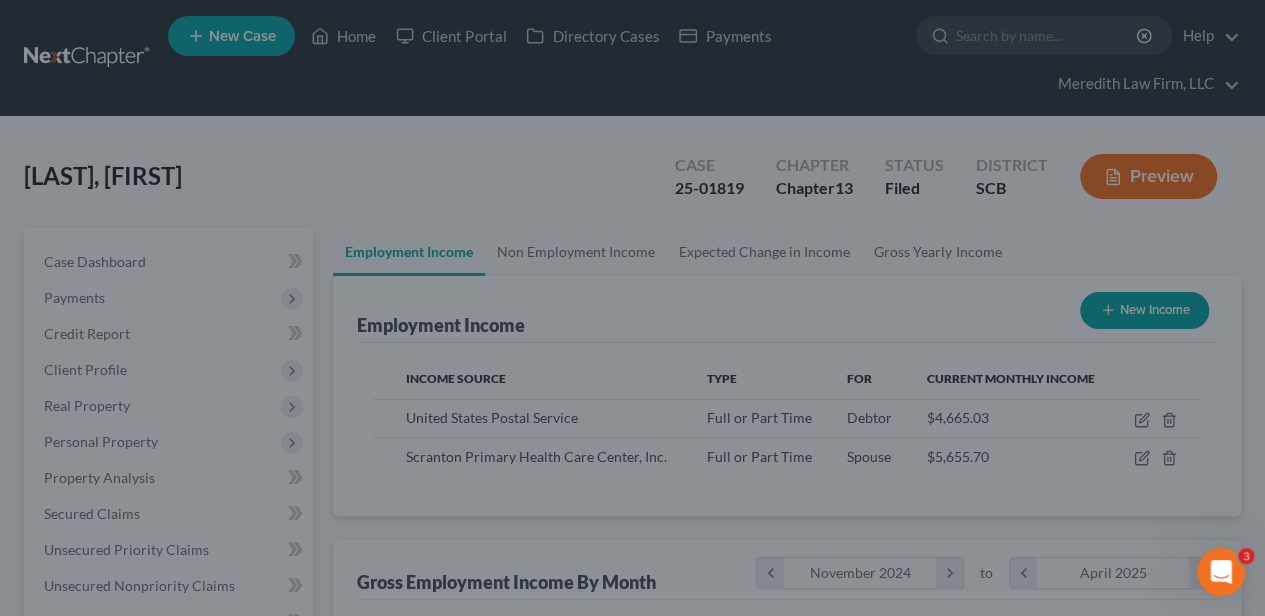 scroll, scrollTop: 356, scrollLeft: 506, axis: both 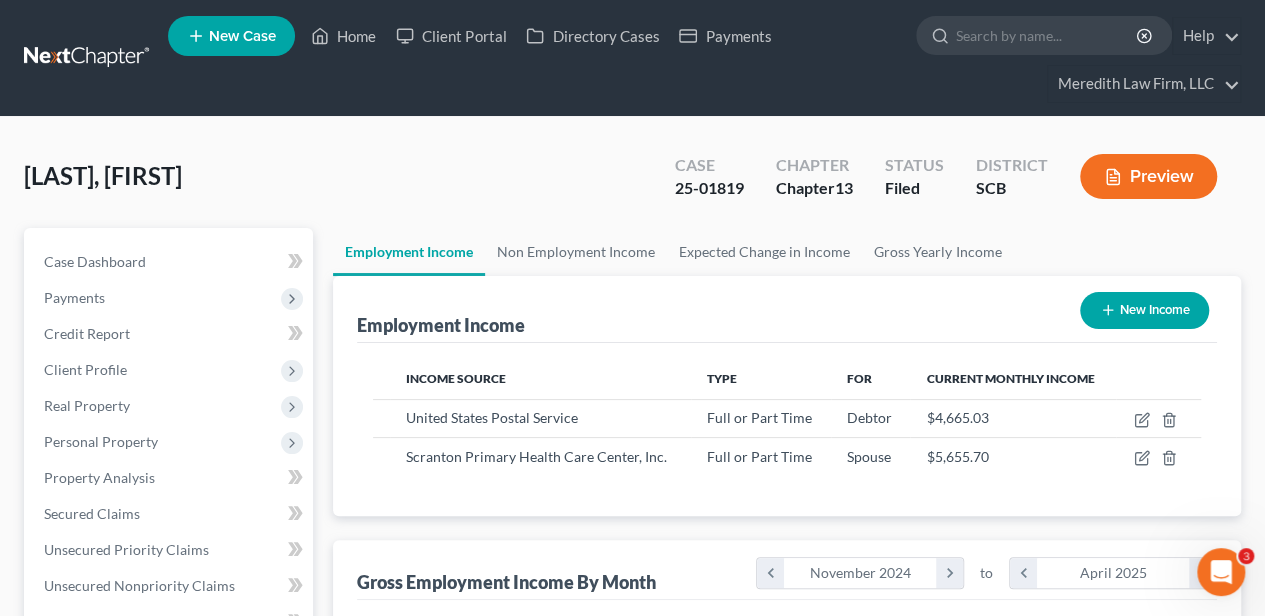 click on "Preview" at bounding box center [1148, 176] 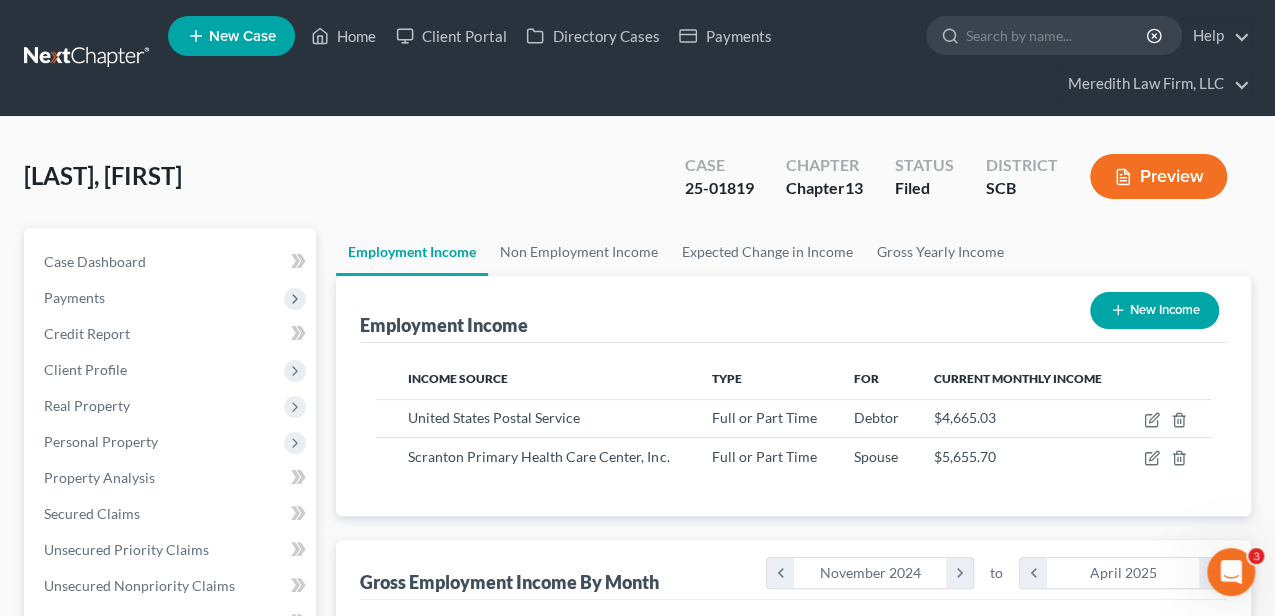 scroll, scrollTop: 999644, scrollLeft: 999489, axis: both 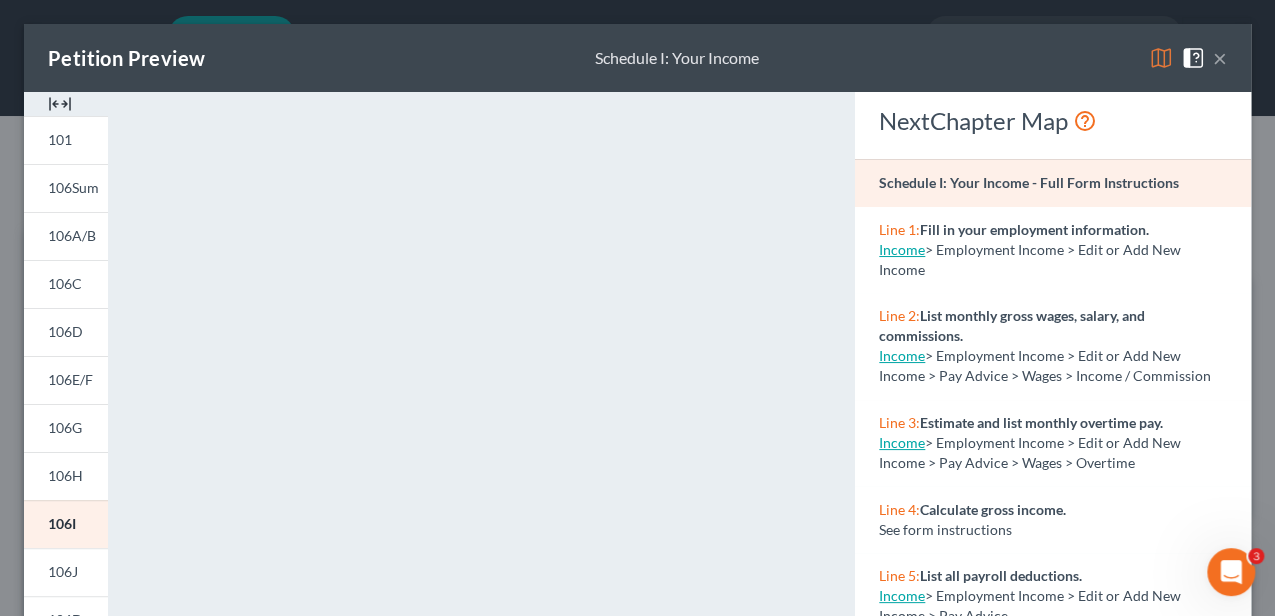 click at bounding box center (60, 104) 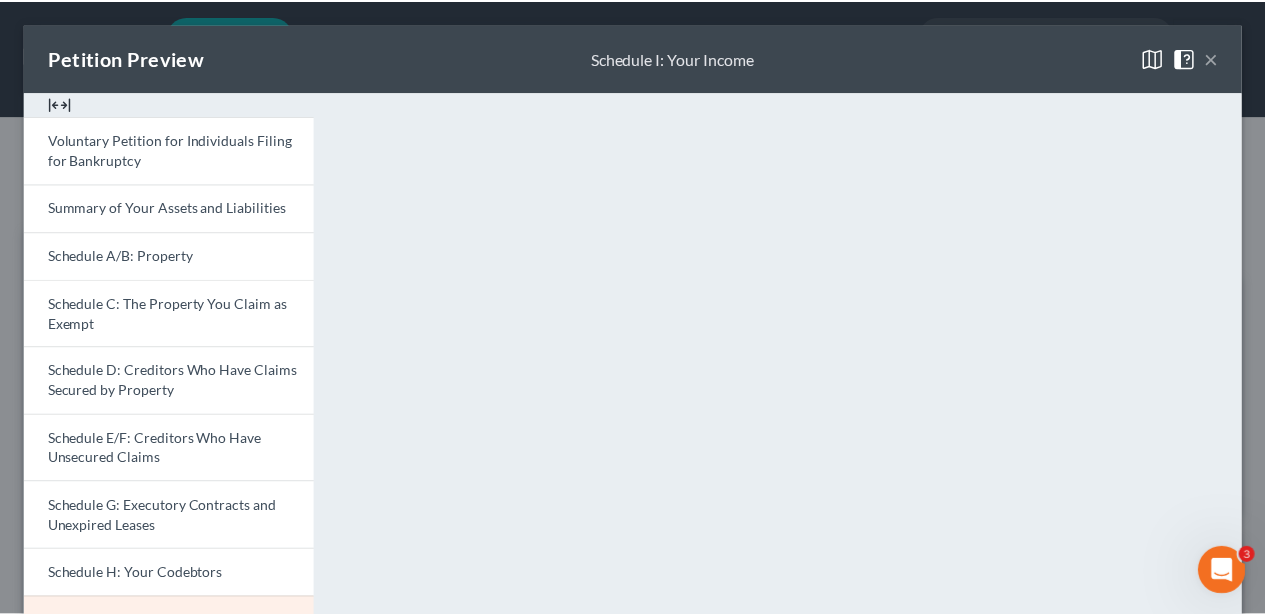 scroll, scrollTop: 0, scrollLeft: 0, axis: both 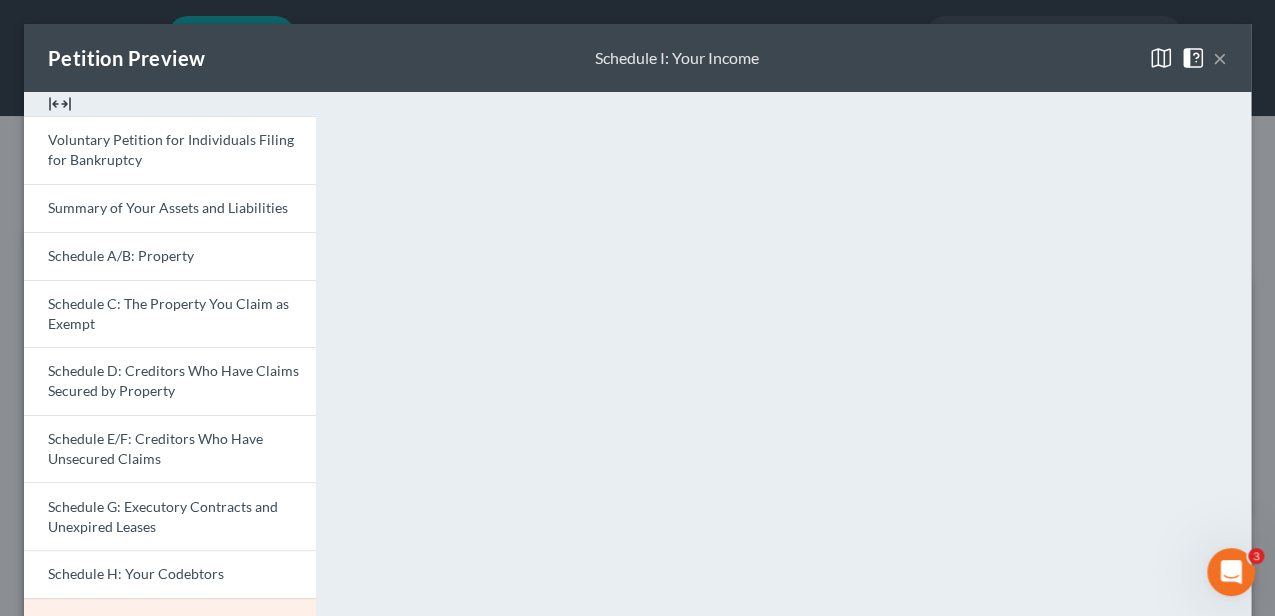 click on "×" at bounding box center [1220, 58] 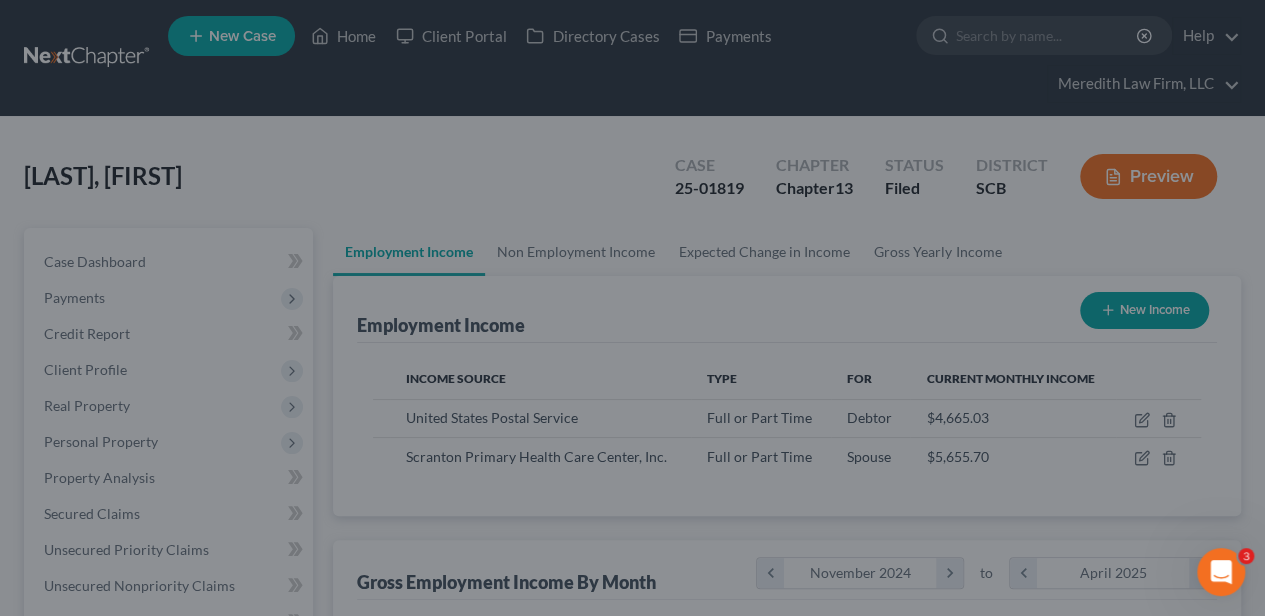 scroll, scrollTop: 356, scrollLeft: 506, axis: both 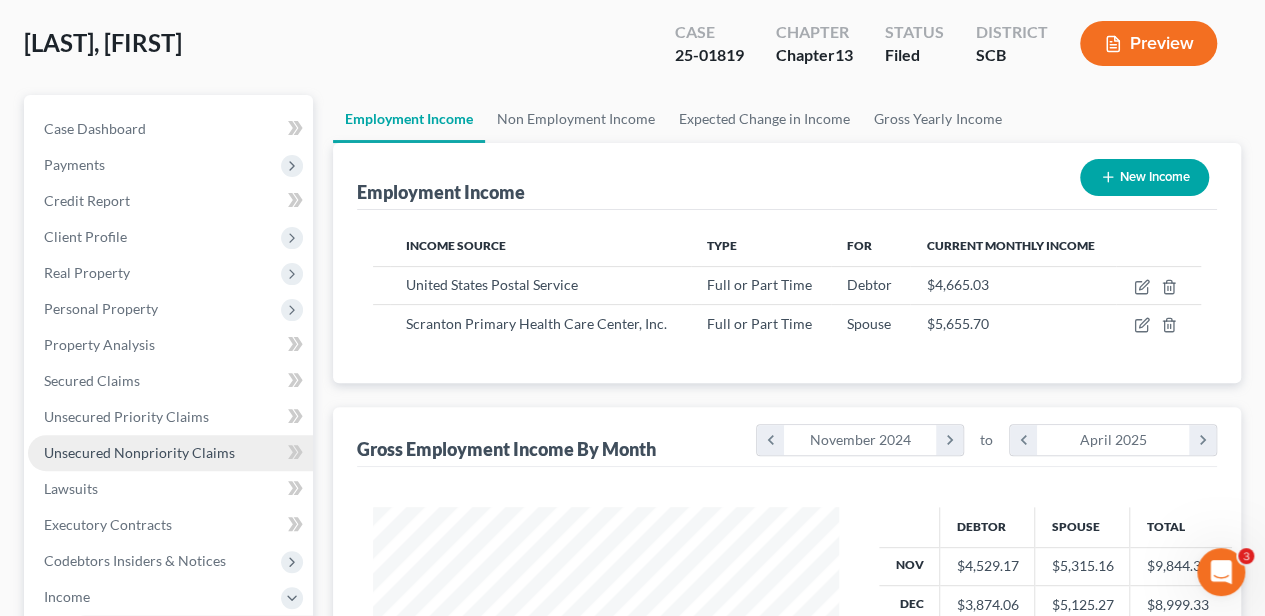 click on "Unsecured Nonpriority Claims" at bounding box center (139, 452) 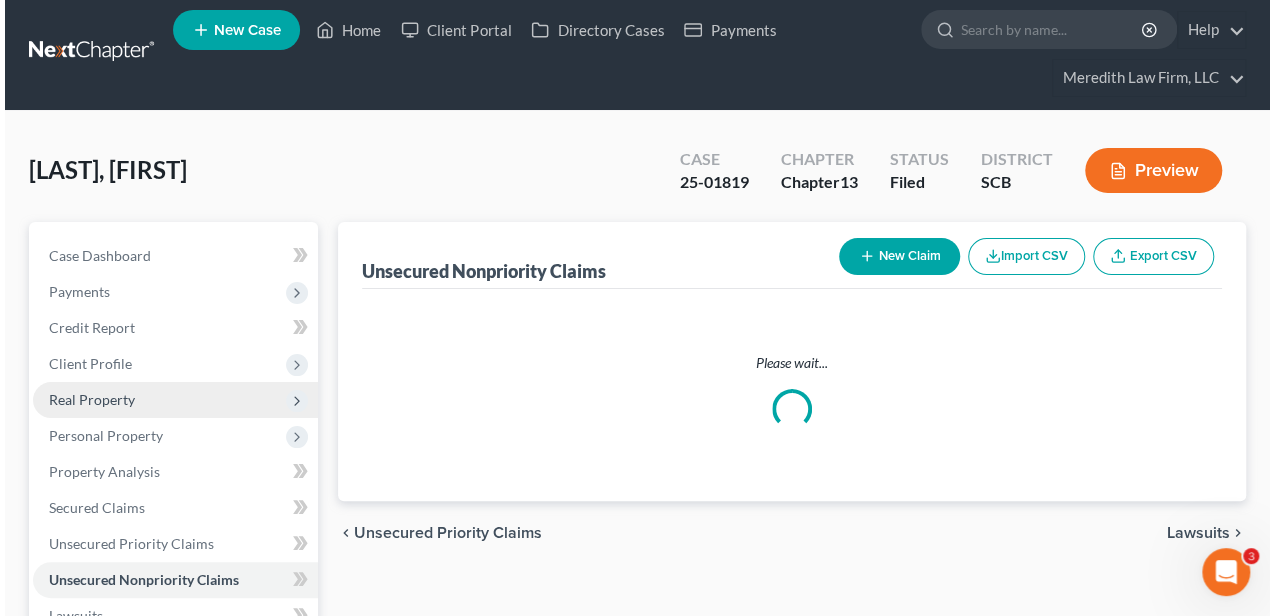 scroll, scrollTop: 0, scrollLeft: 0, axis: both 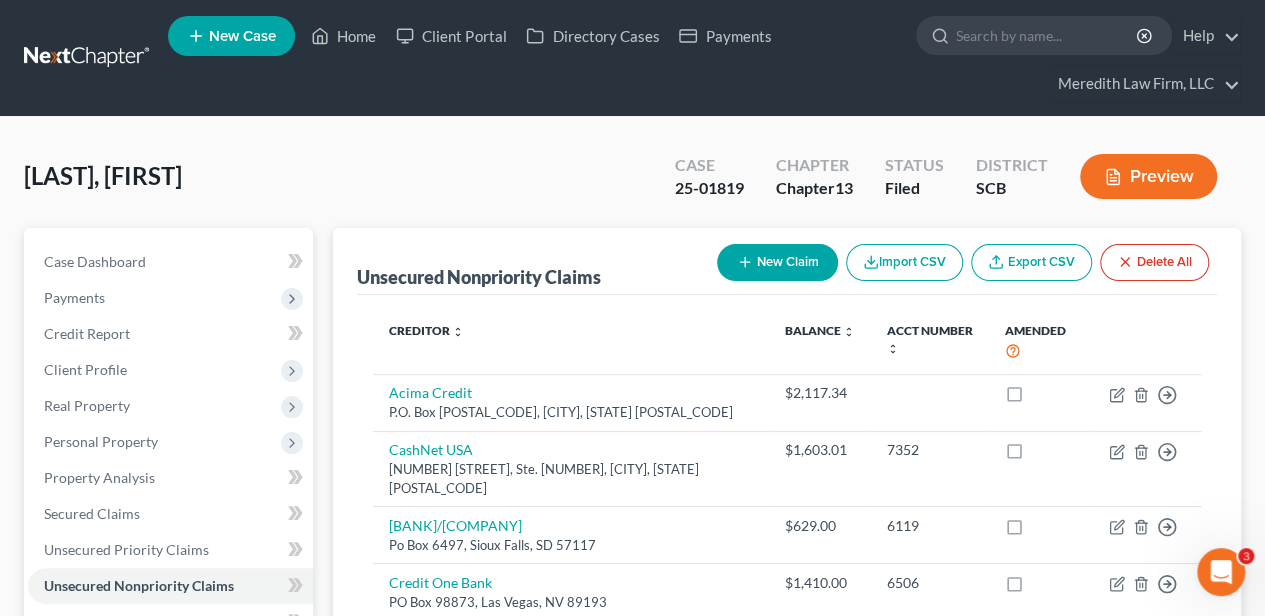 click on "Import CSV" at bounding box center [904, 262] 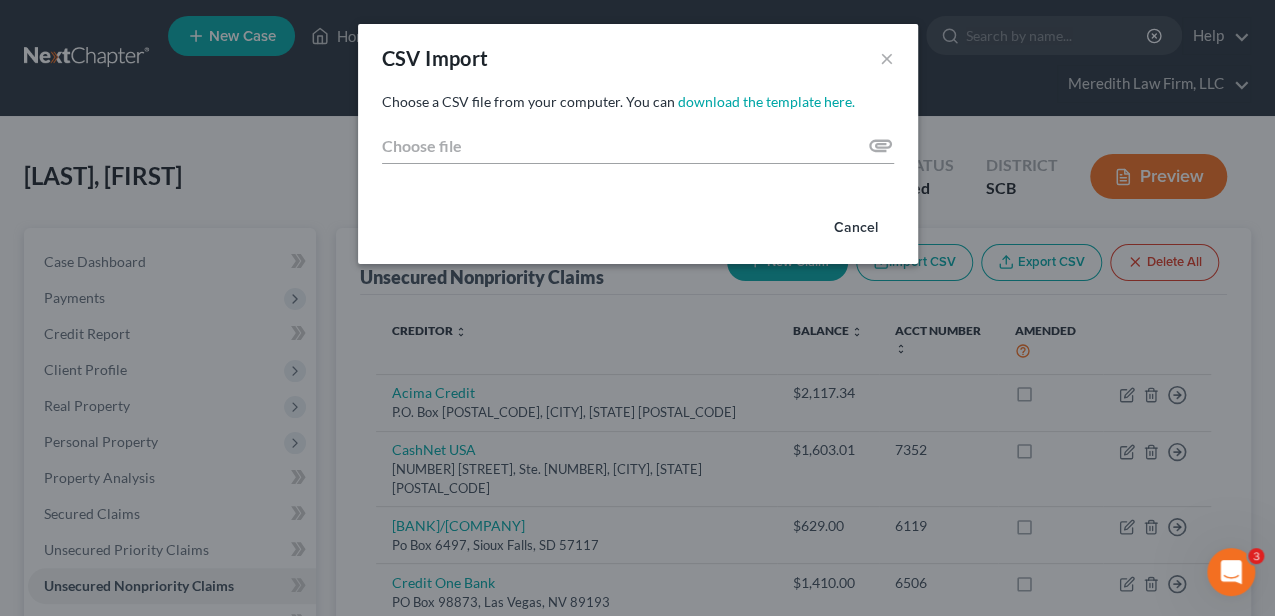 click on "Cancel" at bounding box center (856, 228) 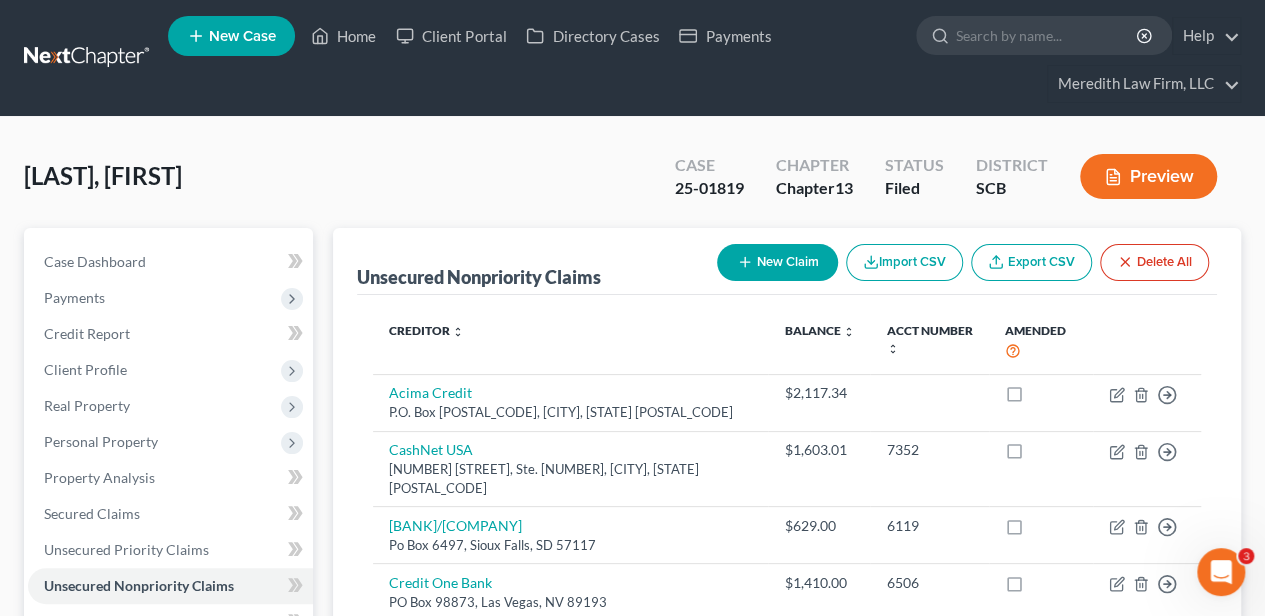 click at bounding box center [632, 308] 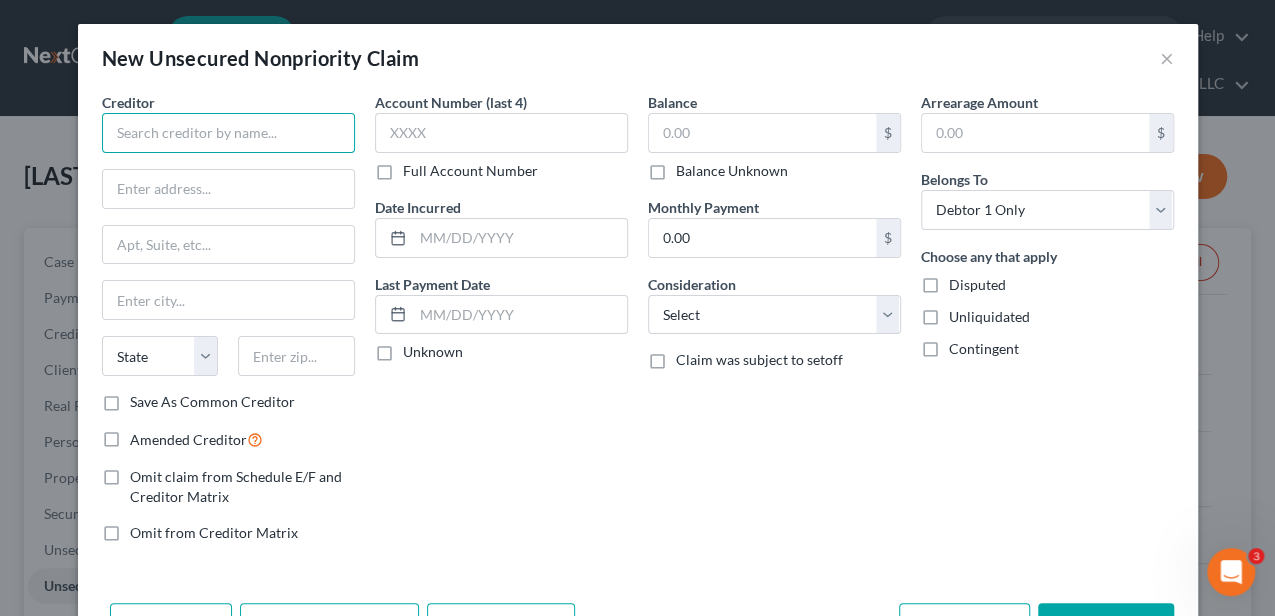 click at bounding box center [228, 133] 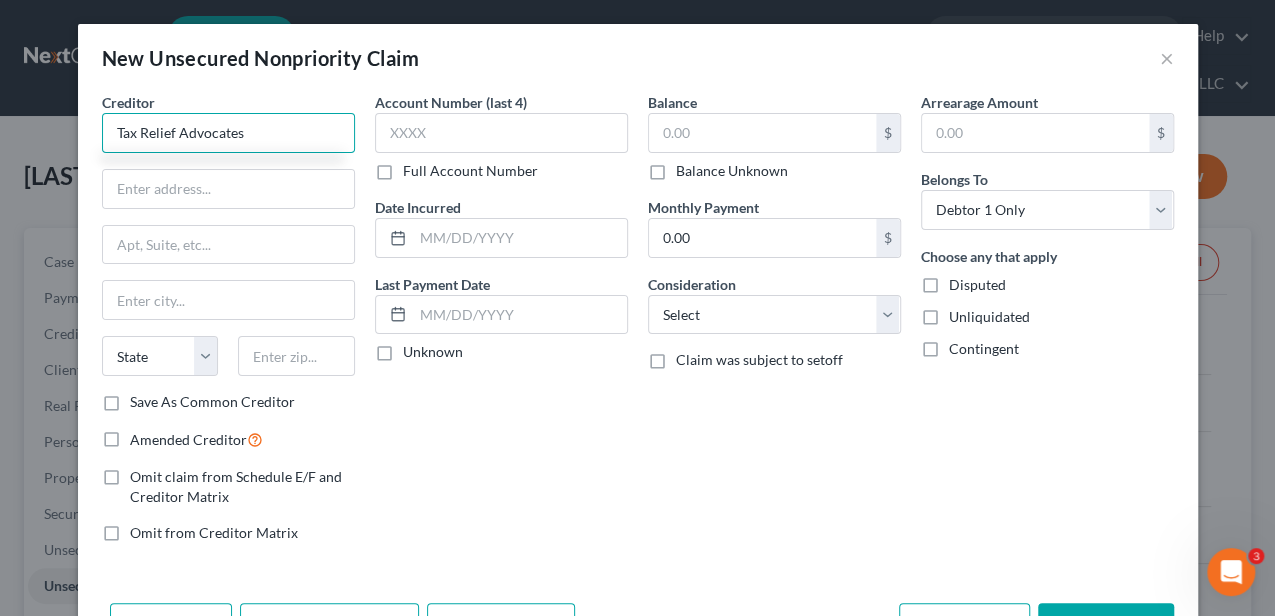 type on "Tax Relief Advocates" 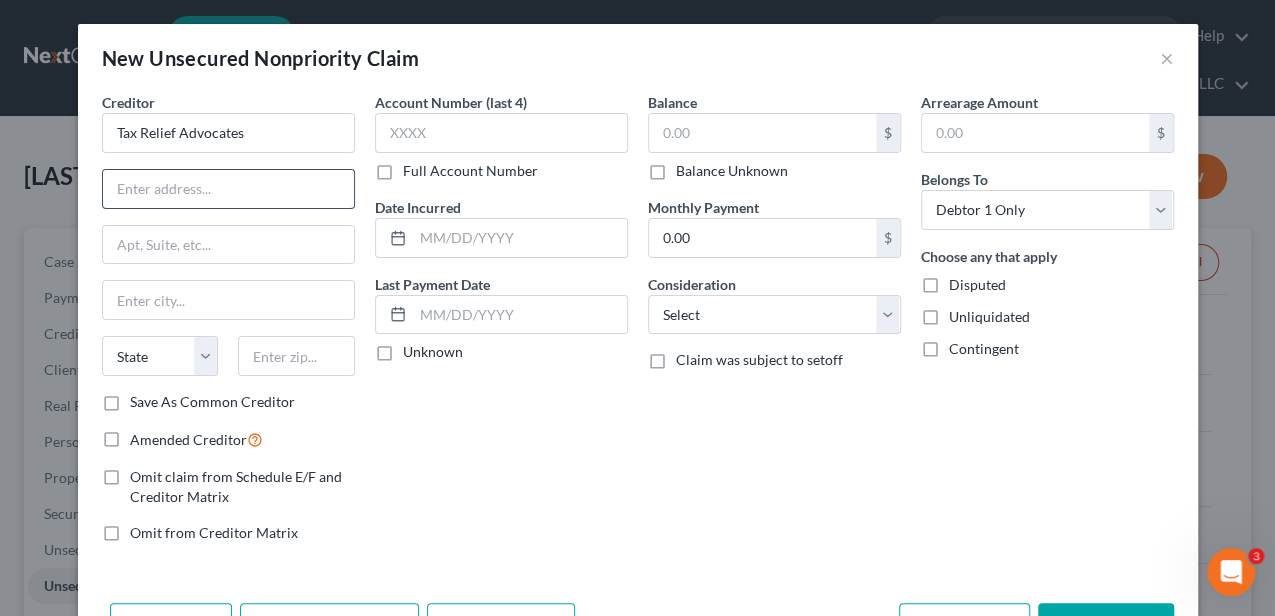 paste on "16808 Armstrong Ave. Irvine, CA 92606" 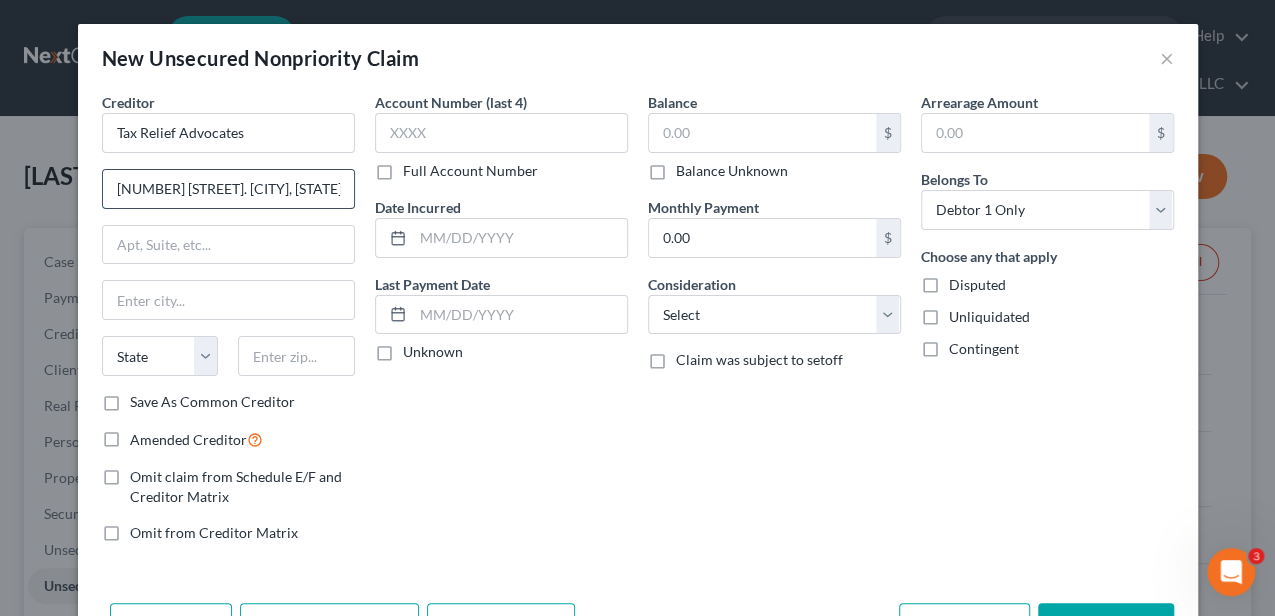 scroll, scrollTop: 0, scrollLeft: 21, axis: horizontal 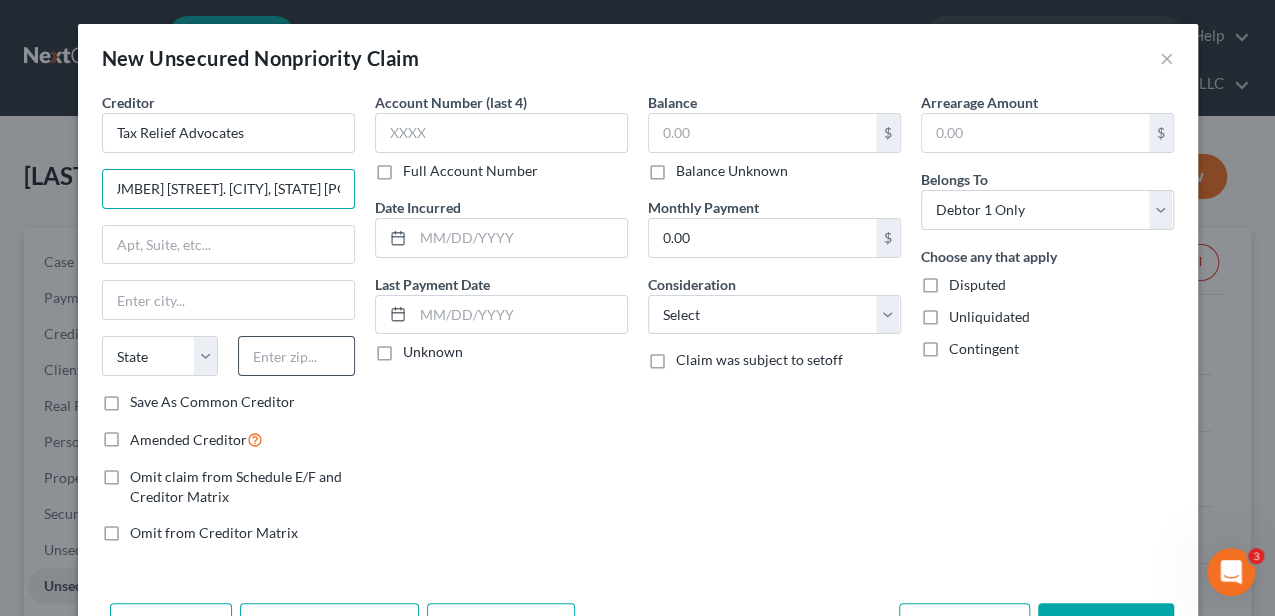 type on "16808 Armstrong Ave. Irvine, CA 92606" 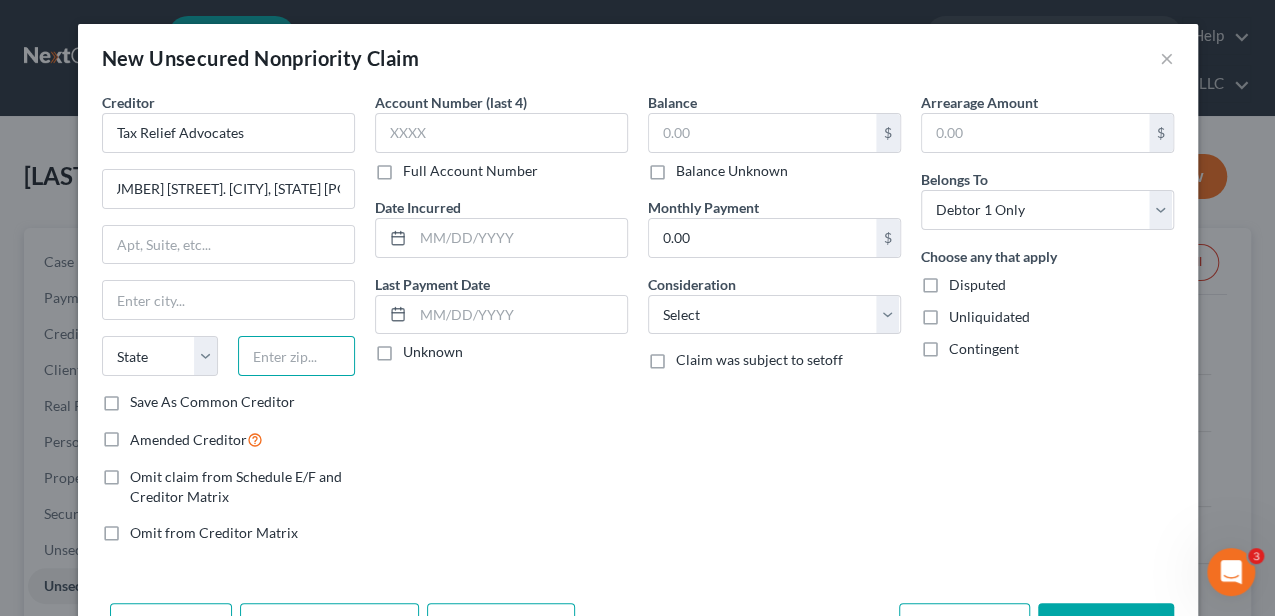 click at bounding box center [296, 356] 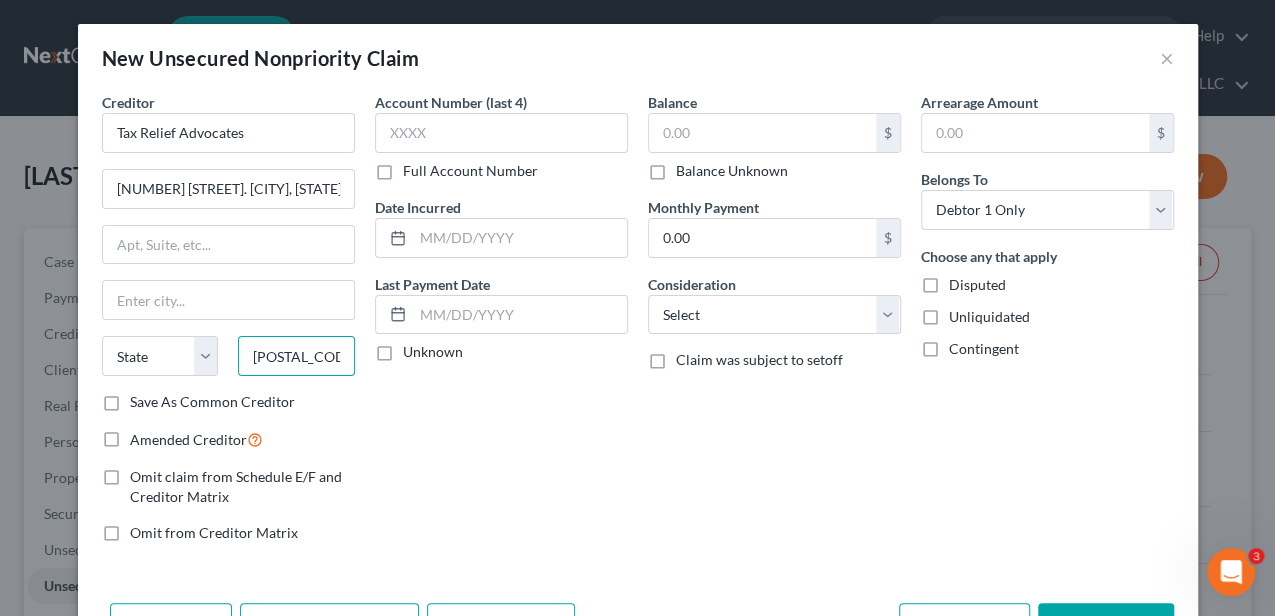 type on "92606" 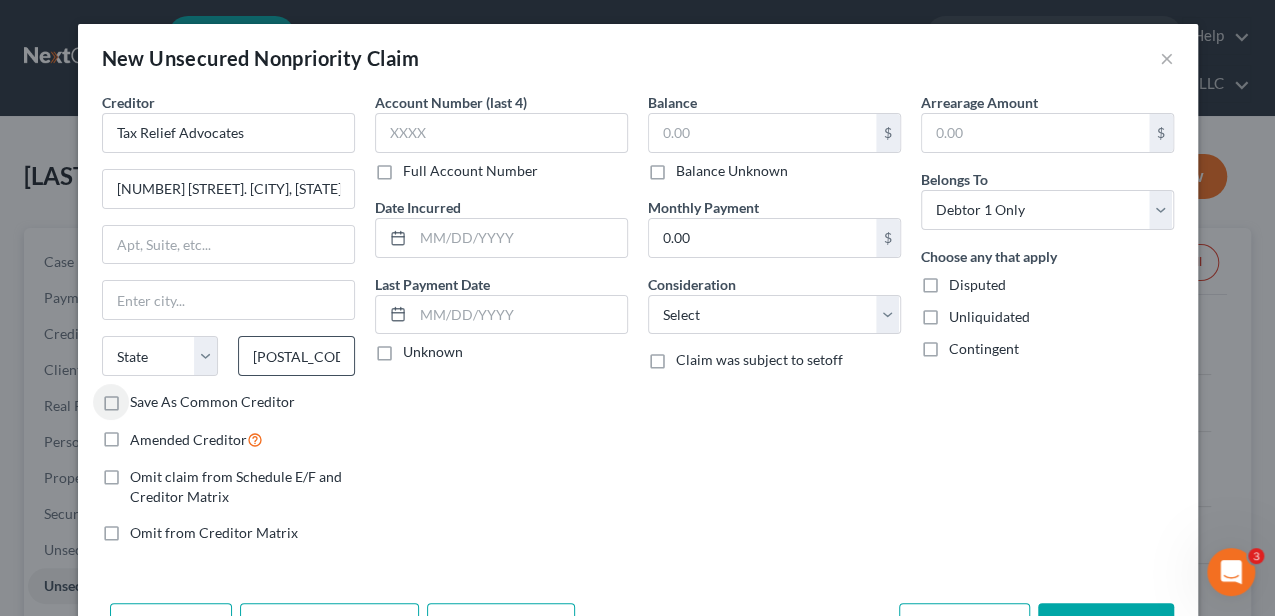 type on "Irvine" 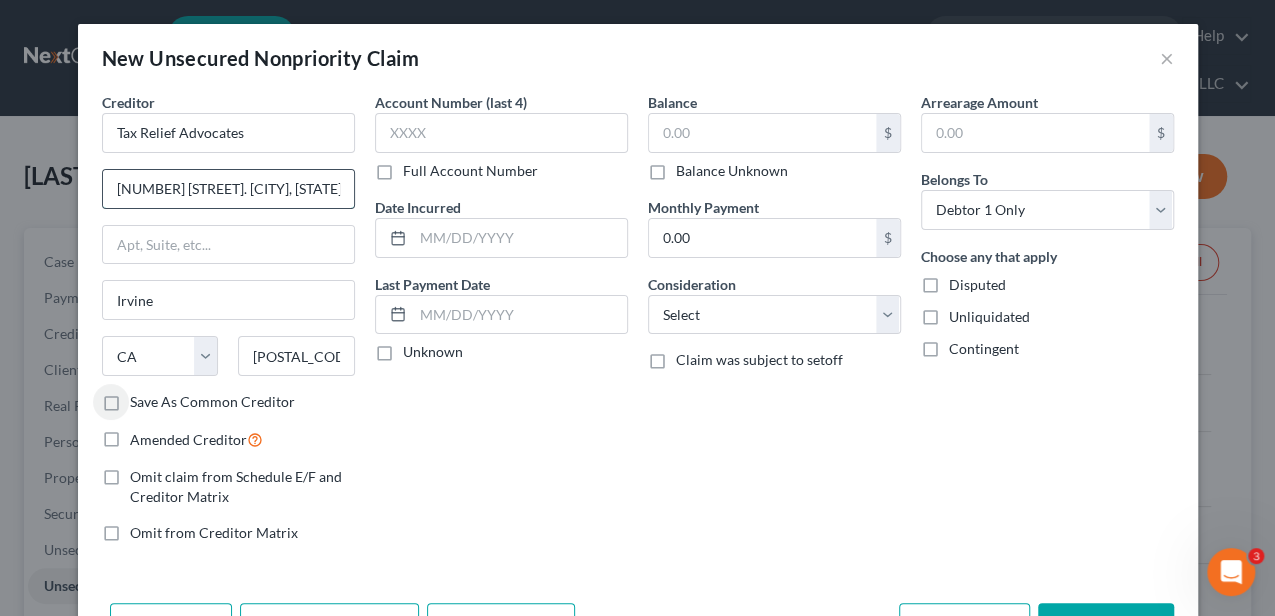 click on "16808 Armstrong Ave. Irvine, CA 92606" at bounding box center (228, 189) 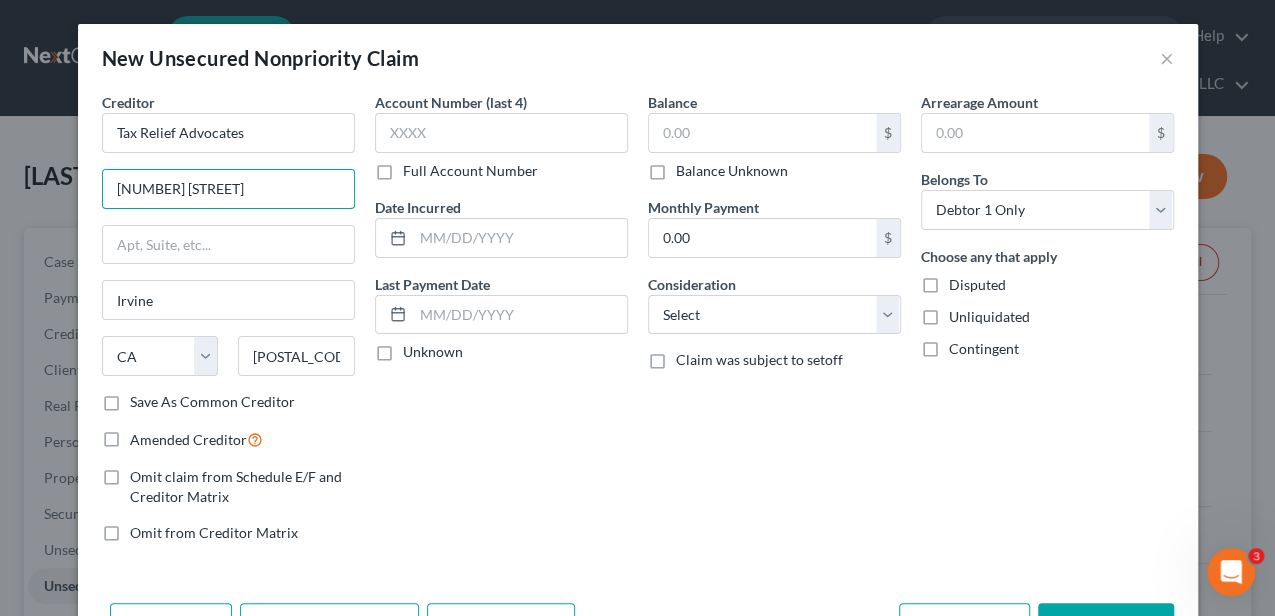 type on "16808 Armstrong Avenue" 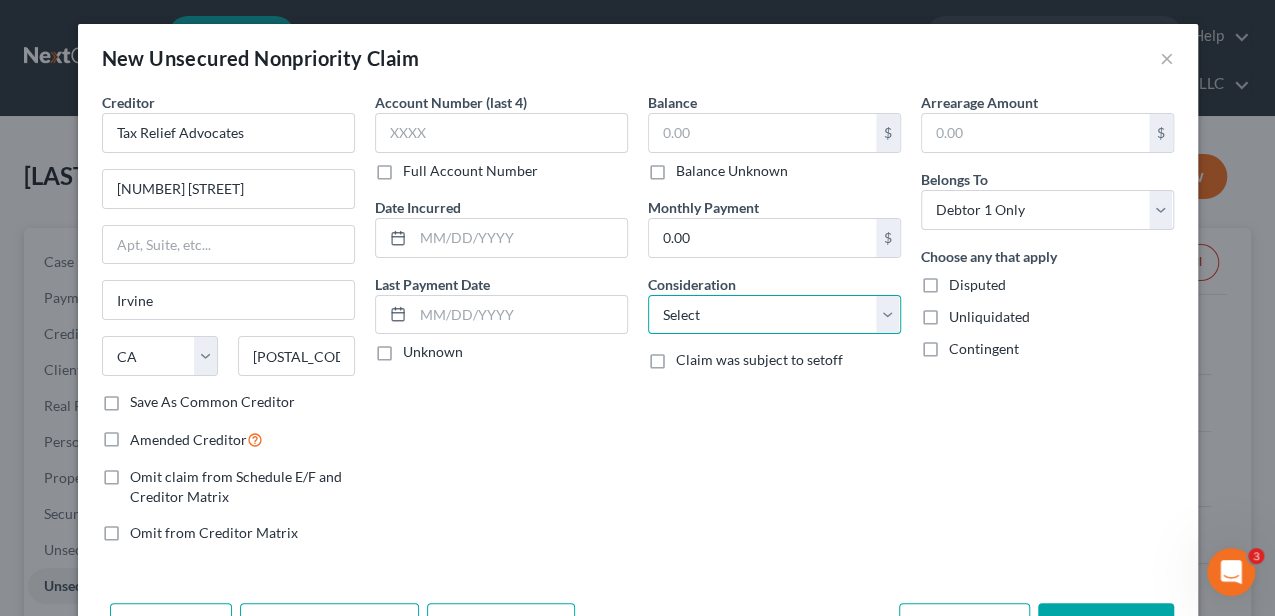 click on "Select Cable / Satellite Services Collection Agency Credit Card Debt Debt Counseling / Attorneys Deficiency Balance Domestic Support Obligations Home / Car Repairs Income Taxes Judgment Liens Medical Services Monies Loaned / Advanced Mortgage Obligation From Divorce Or Separation Obligation To Pensions Other Overdrawn Bank Account Promised To Help Pay Creditors Student Loans Suppliers And Vendors Telephone / Internet Services Utility Services" at bounding box center [774, 315] 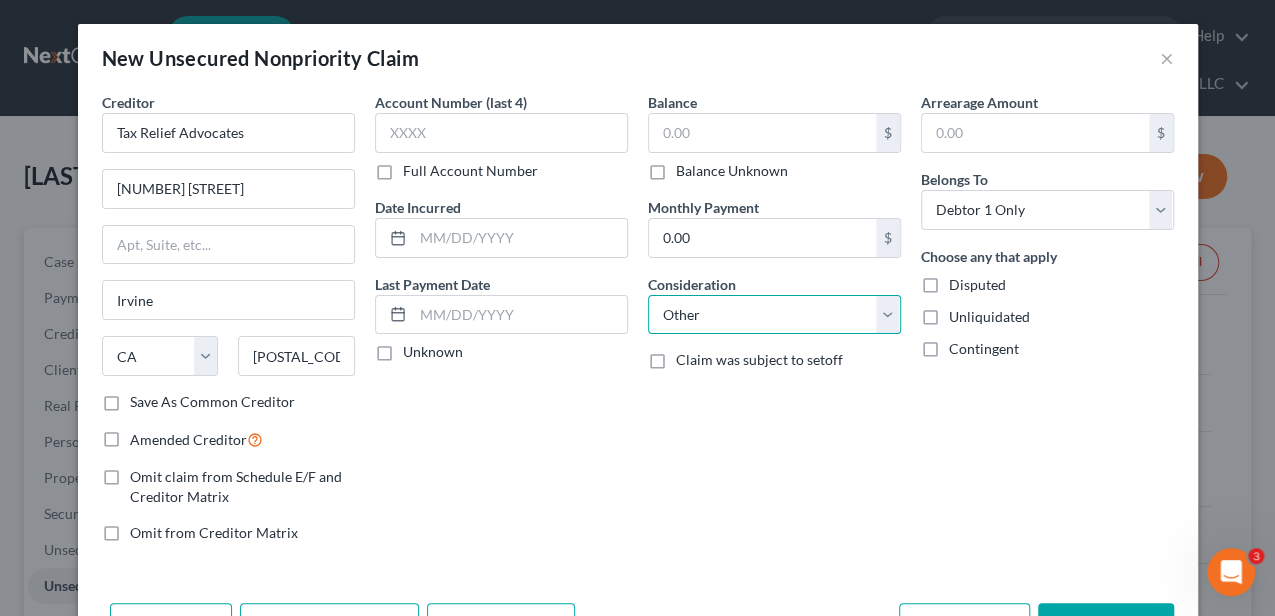 click on "Select Cable / Satellite Services Collection Agency Credit Card Debt Debt Counseling / Attorneys Deficiency Balance Domestic Support Obligations Home / Car Repairs Income Taxes Judgment Liens Medical Services Monies Loaned / Advanced Mortgage Obligation From Divorce Or Separation Obligation To Pensions Other Overdrawn Bank Account Promised To Help Pay Creditors Student Loans Suppliers And Vendors Telephone / Internet Services Utility Services" at bounding box center (774, 315) 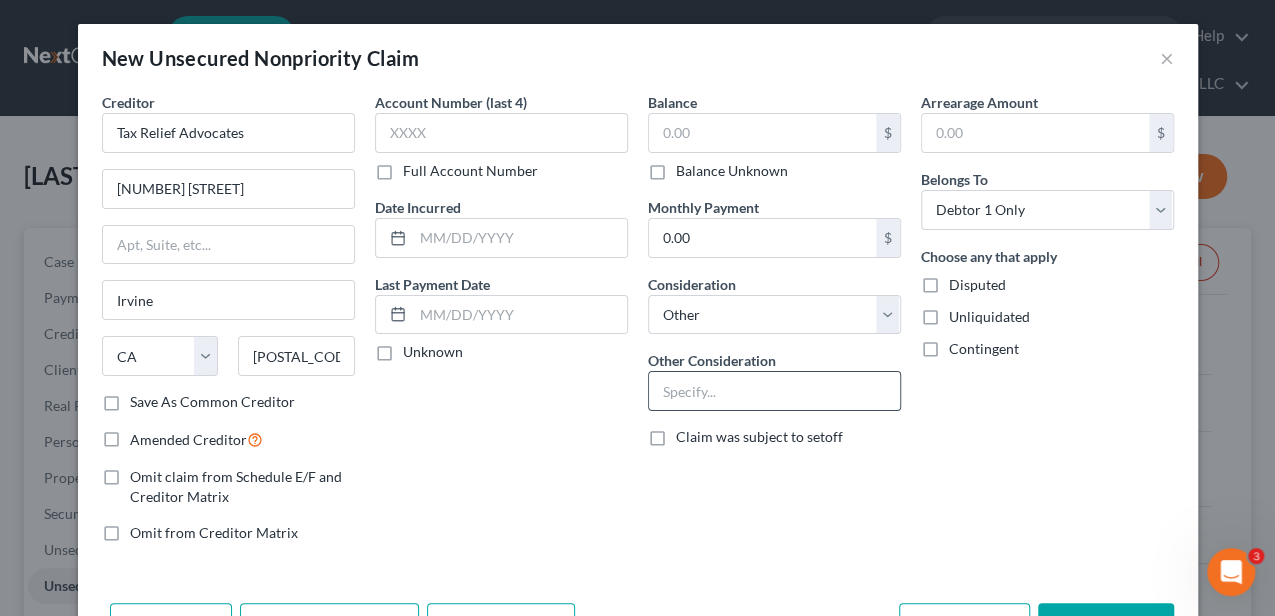 click at bounding box center (774, 391) 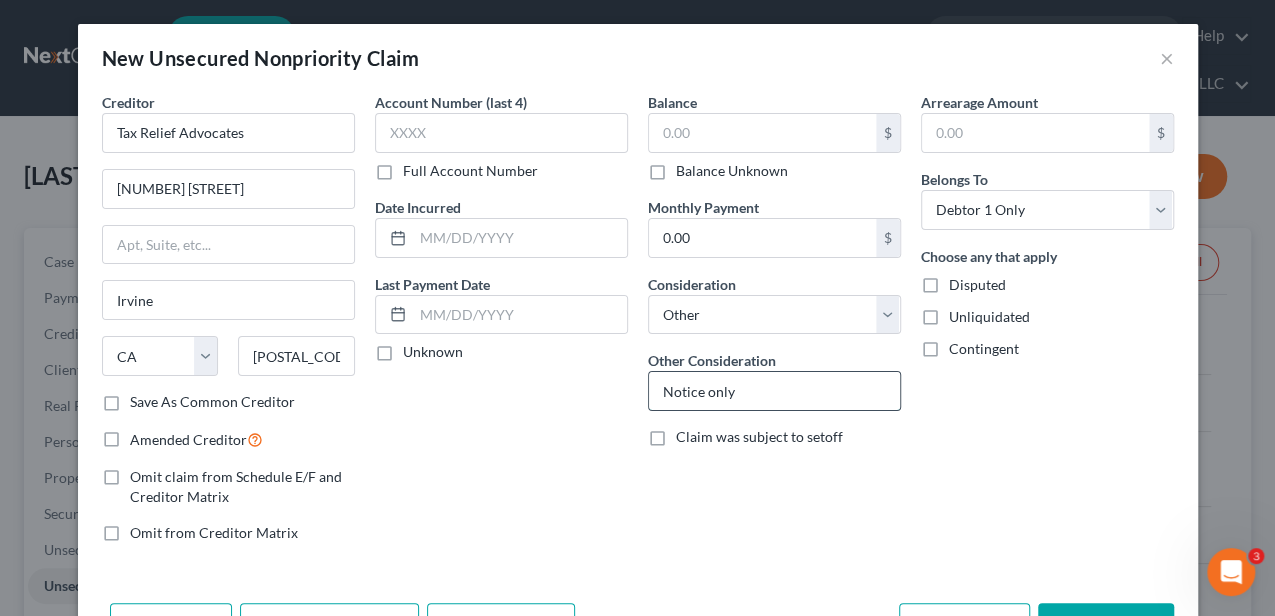 type on "Notice only" 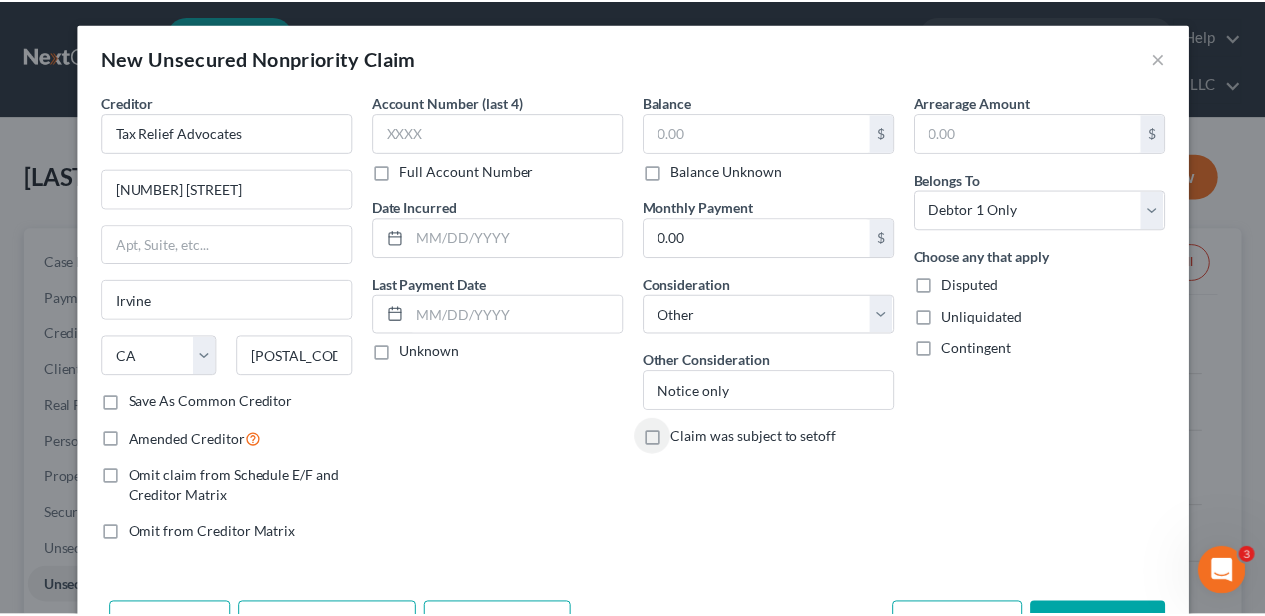 scroll, scrollTop: 65, scrollLeft: 0, axis: vertical 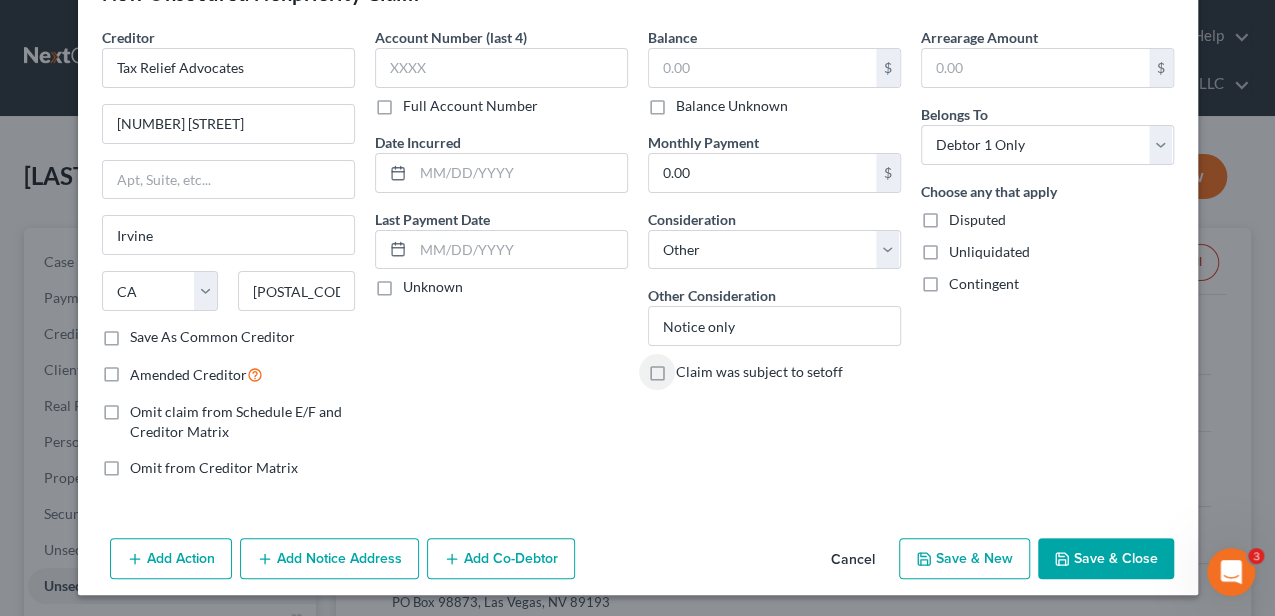click on "Save & Close" at bounding box center (1106, 559) 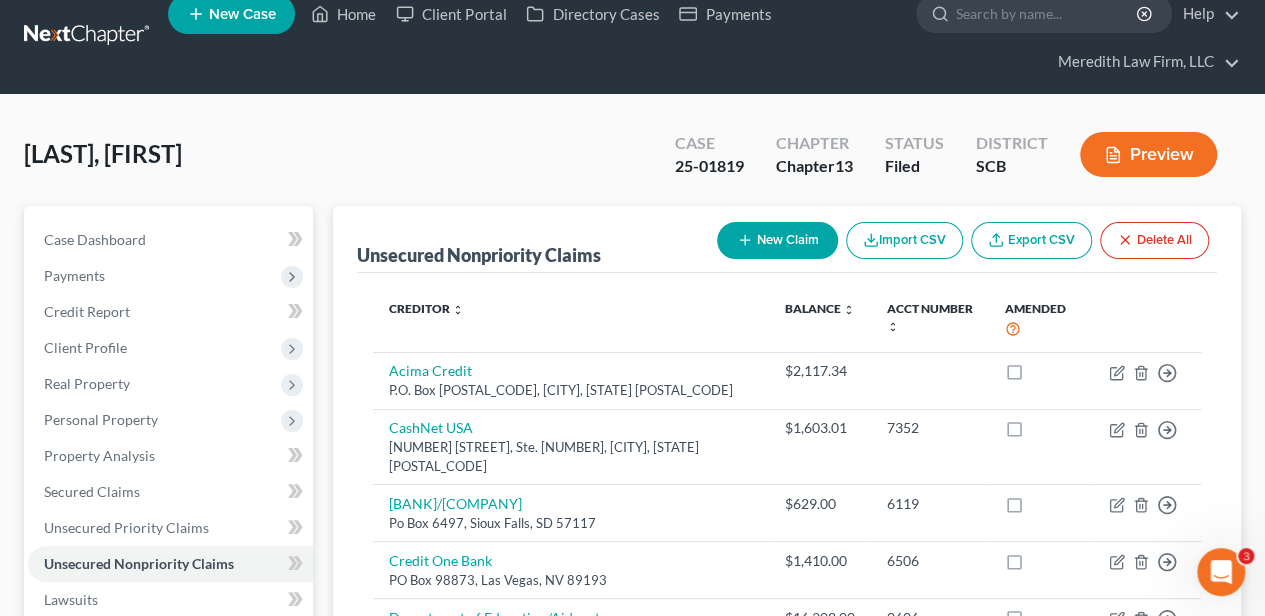 scroll, scrollTop: 0, scrollLeft: 0, axis: both 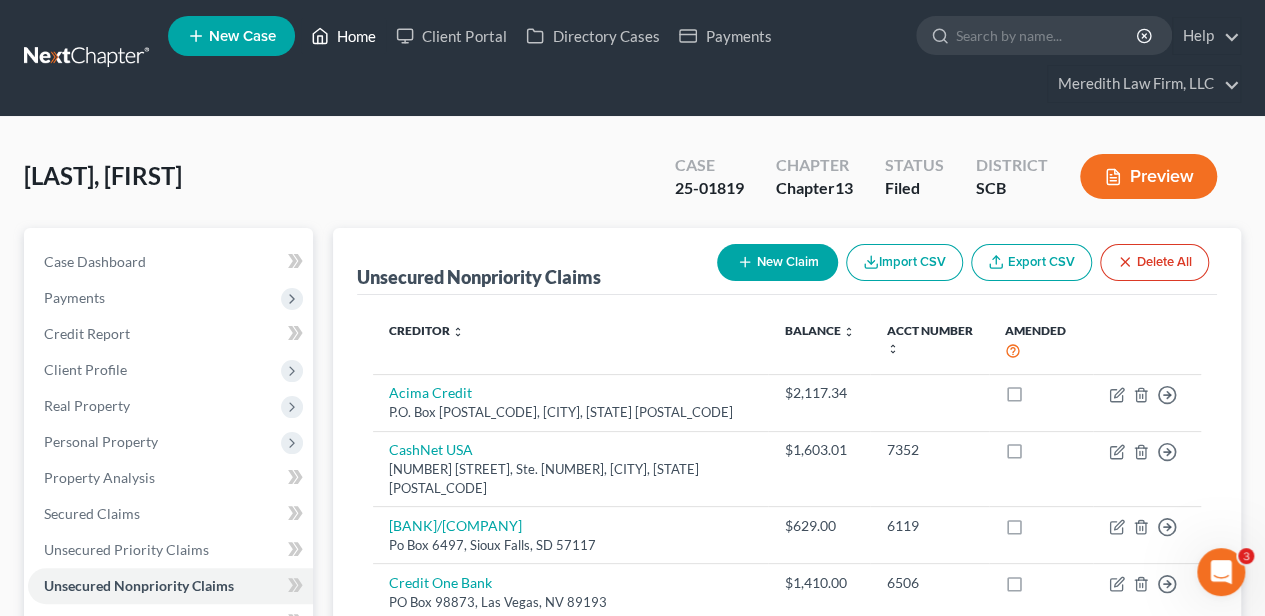 click on "Home" at bounding box center (343, 36) 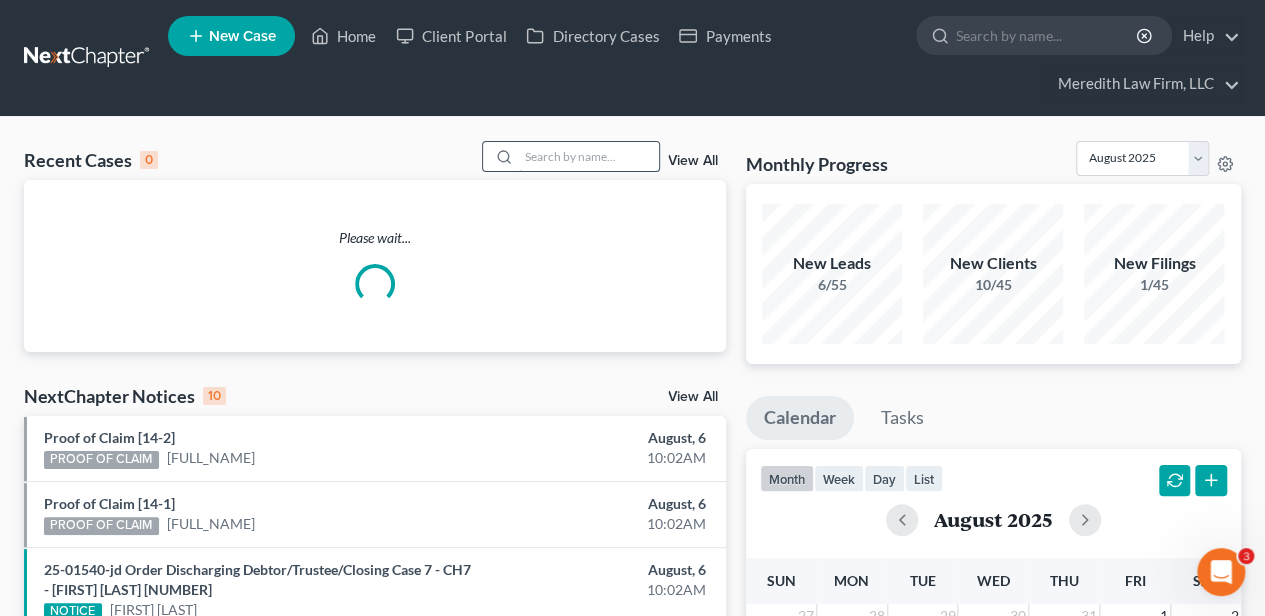 click at bounding box center [589, 156] 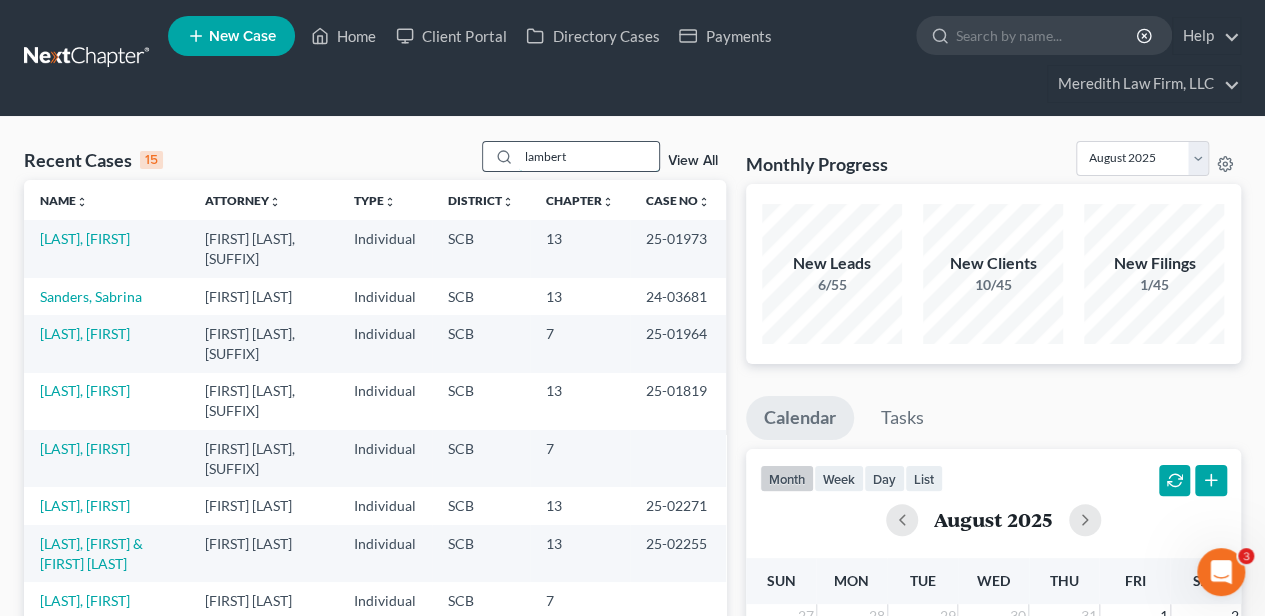 type on "lambert" 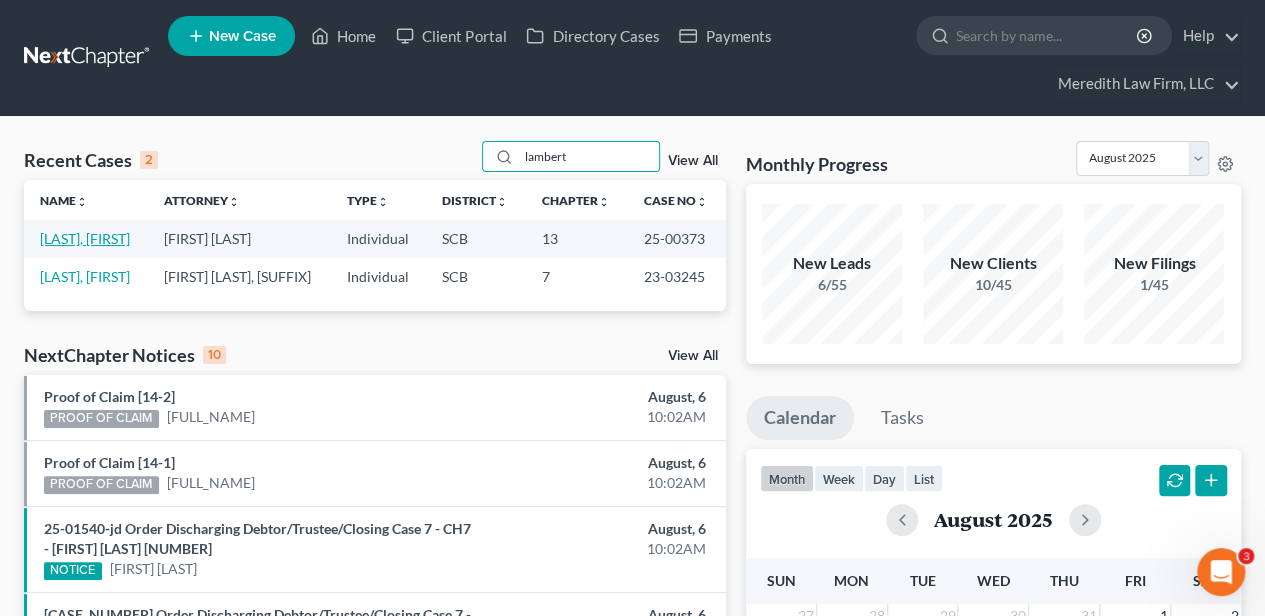 click on "Lambert, Christopher" at bounding box center [85, 238] 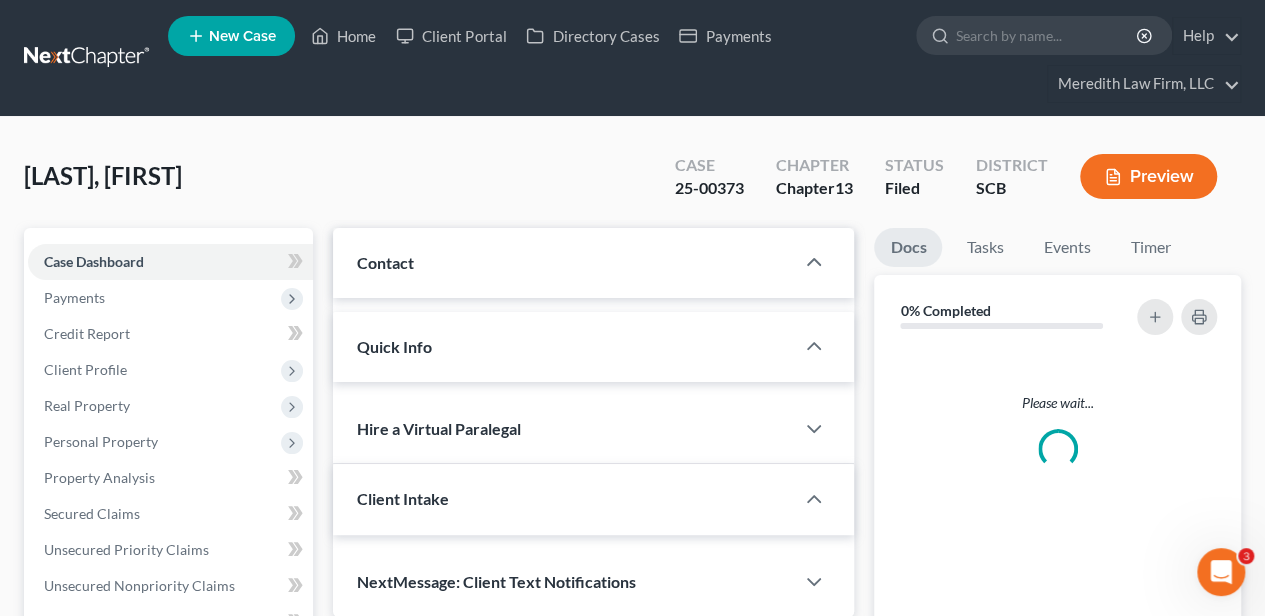 select on "0" 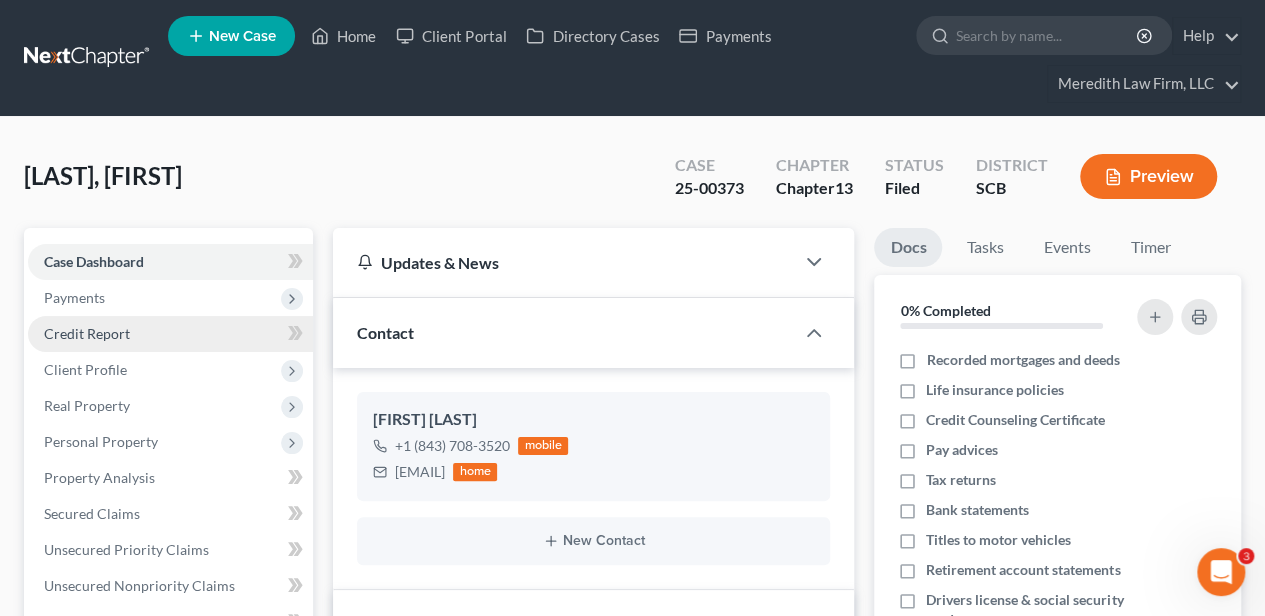 scroll, scrollTop: 88, scrollLeft: 0, axis: vertical 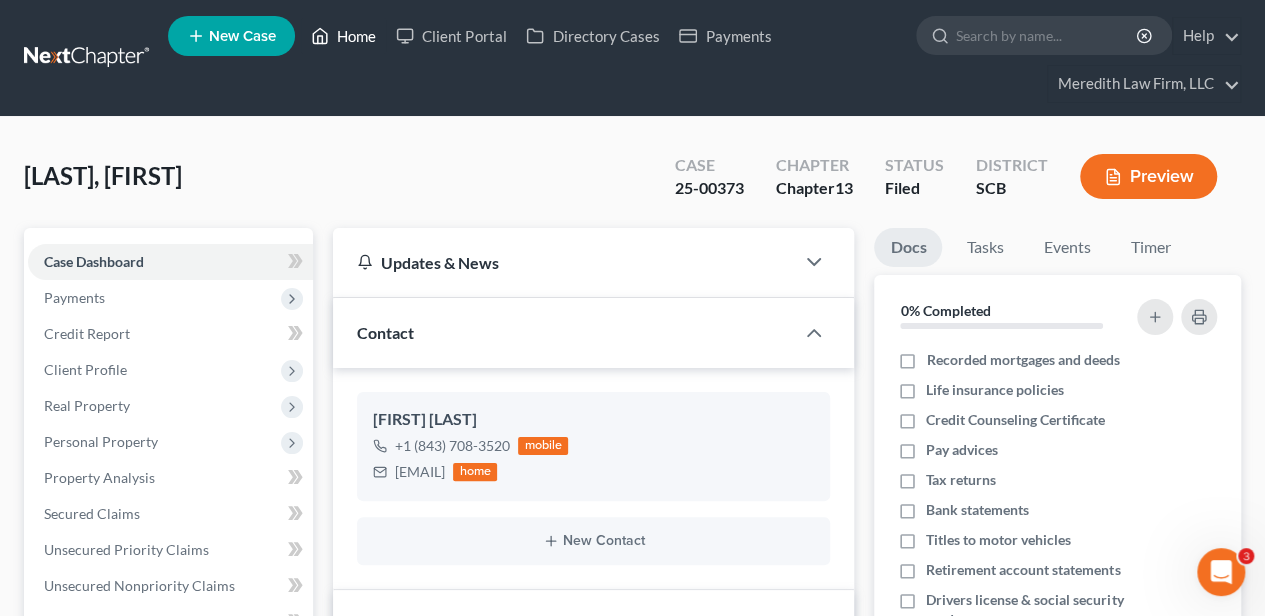 click on "Home" at bounding box center [343, 36] 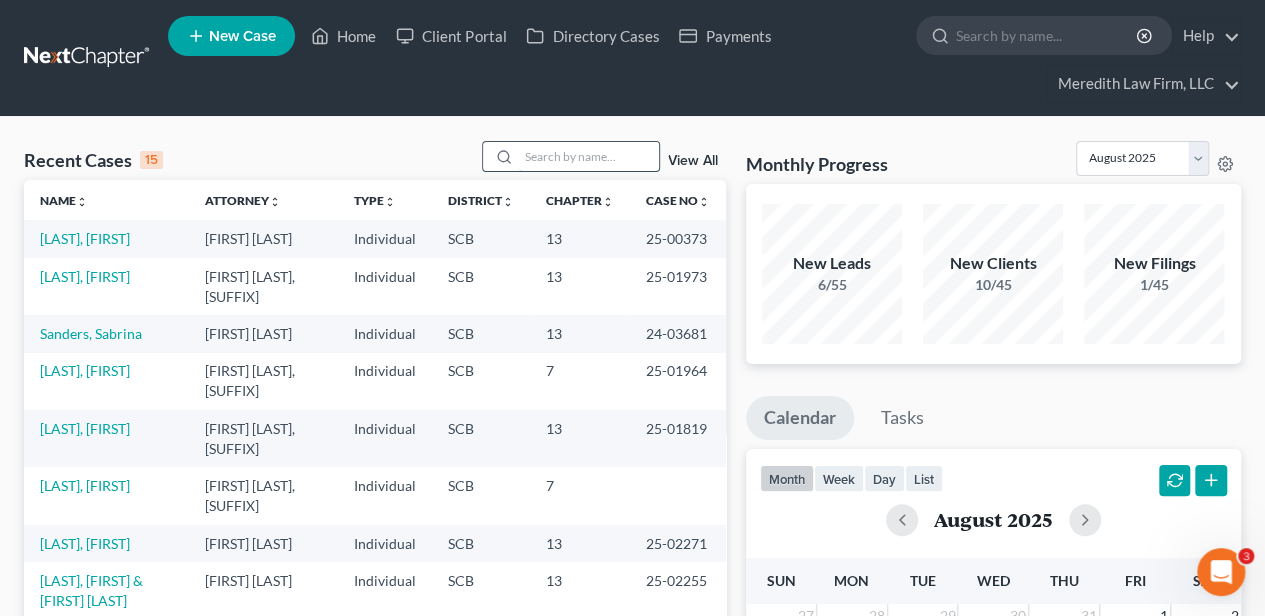 click at bounding box center [589, 156] 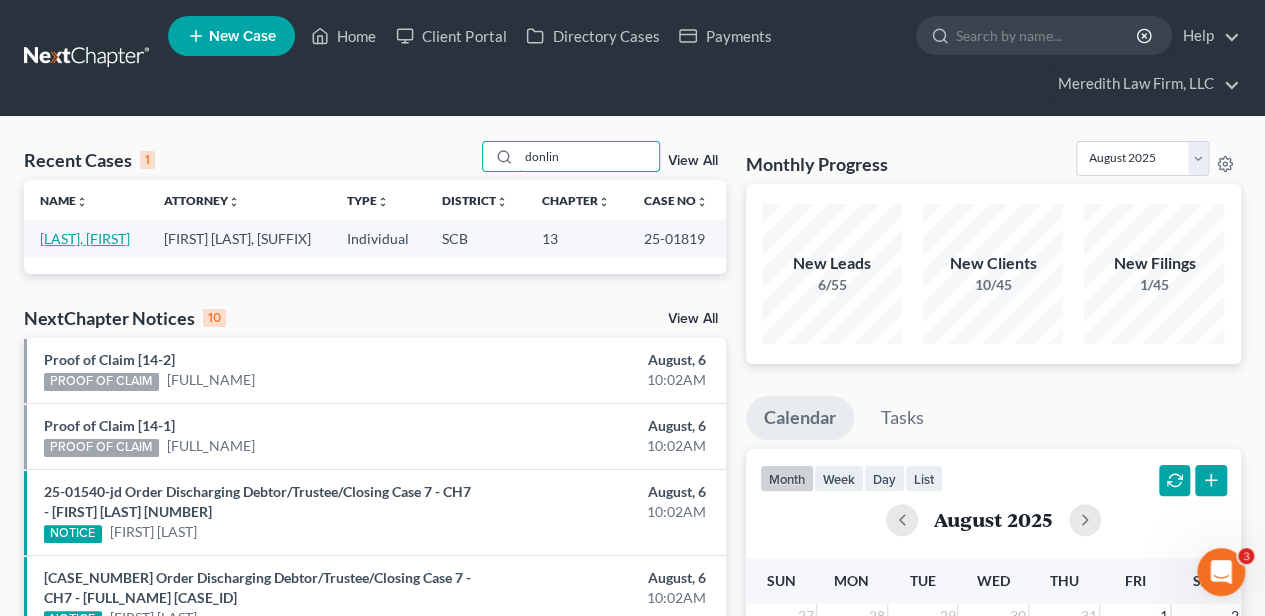 type on "donlin" 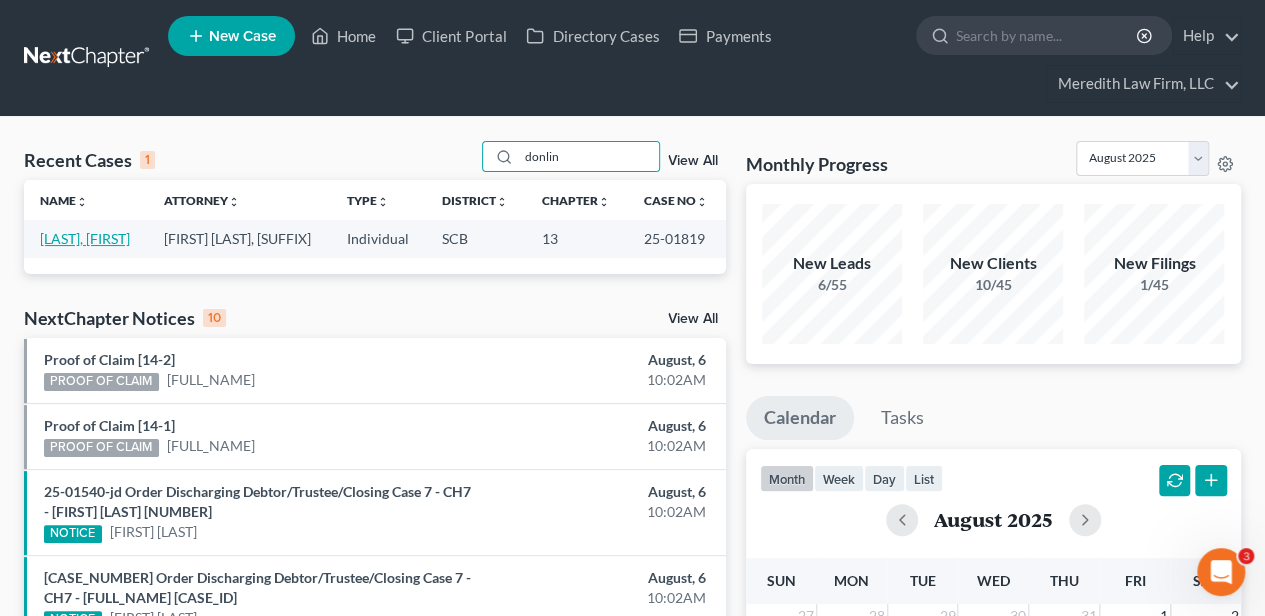 click on "[LAST], [FIRST]" at bounding box center [85, 238] 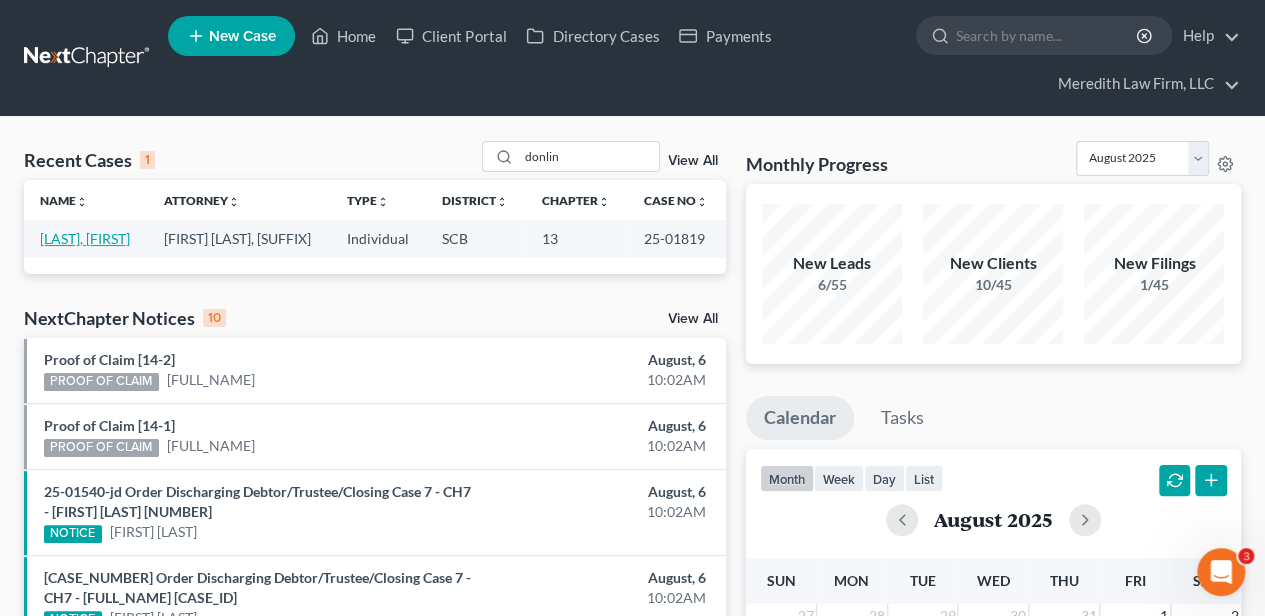 select on "2" 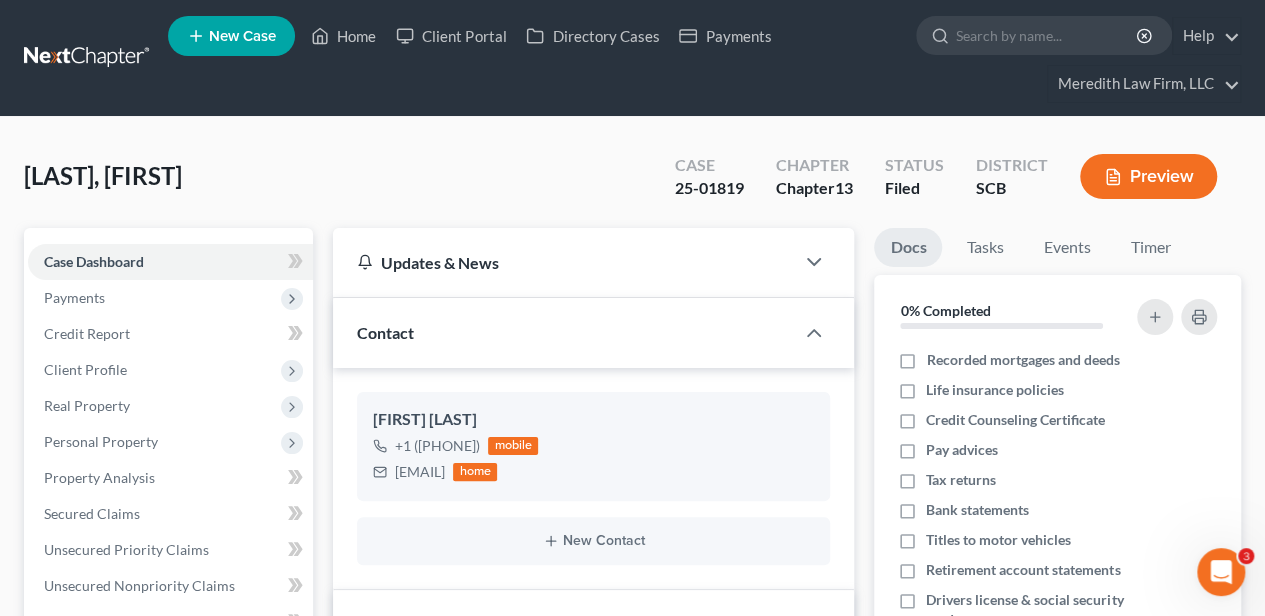 scroll, scrollTop: 1519, scrollLeft: 0, axis: vertical 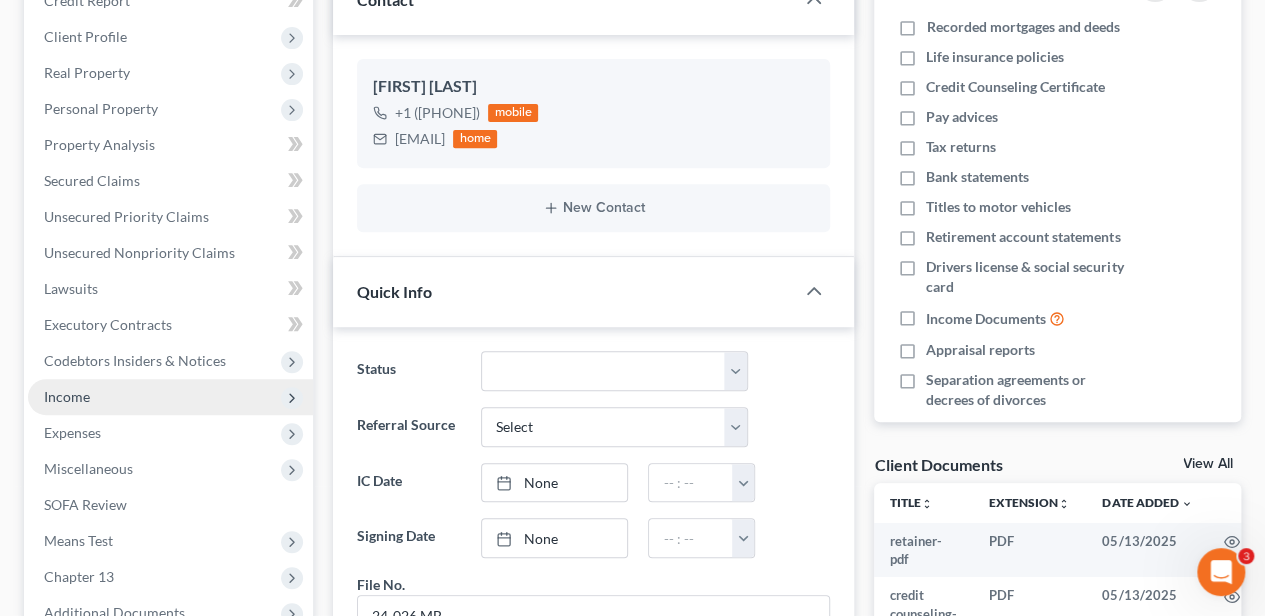 click on "Income" at bounding box center [170, 397] 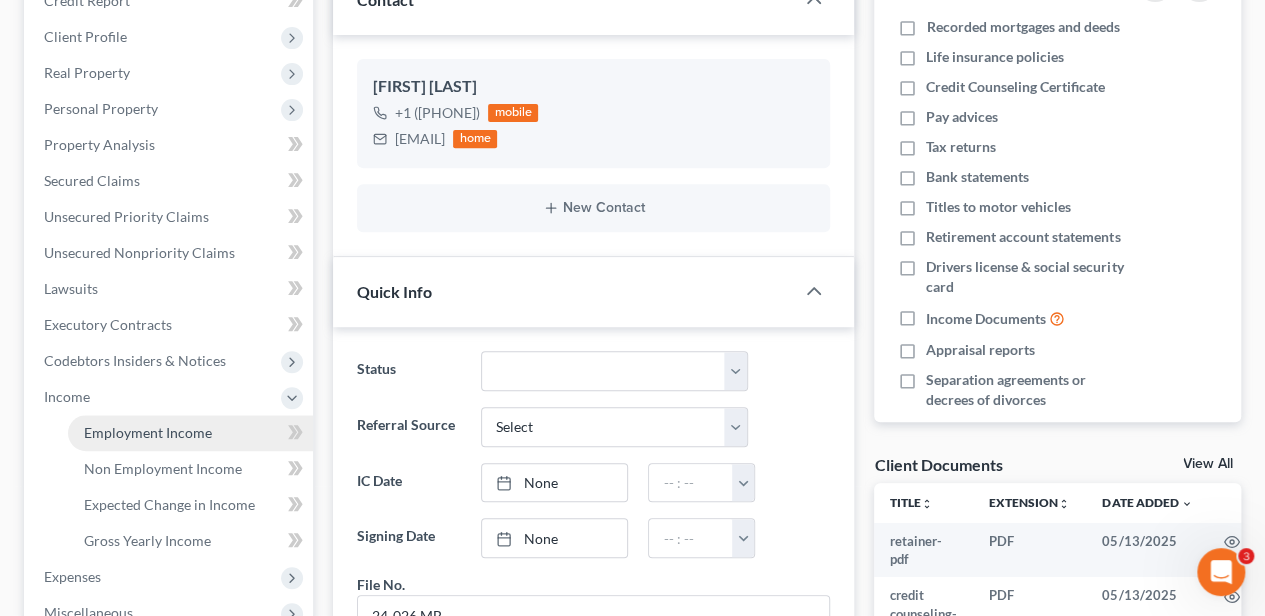 click on "Employment Income" at bounding box center (148, 432) 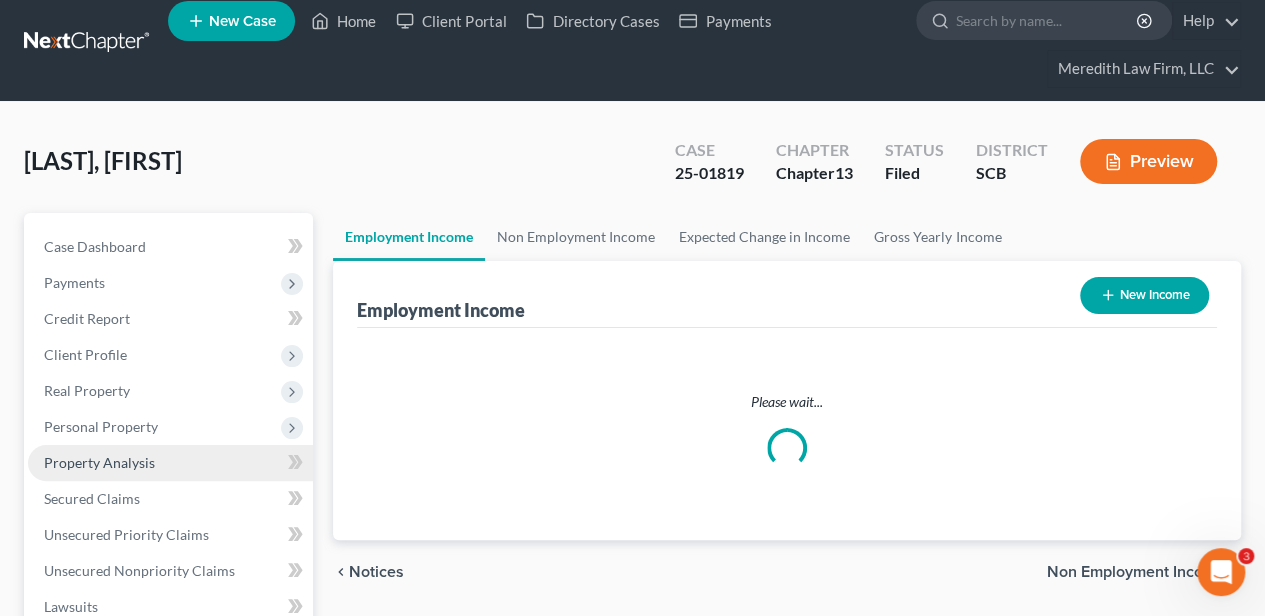 scroll, scrollTop: 0, scrollLeft: 0, axis: both 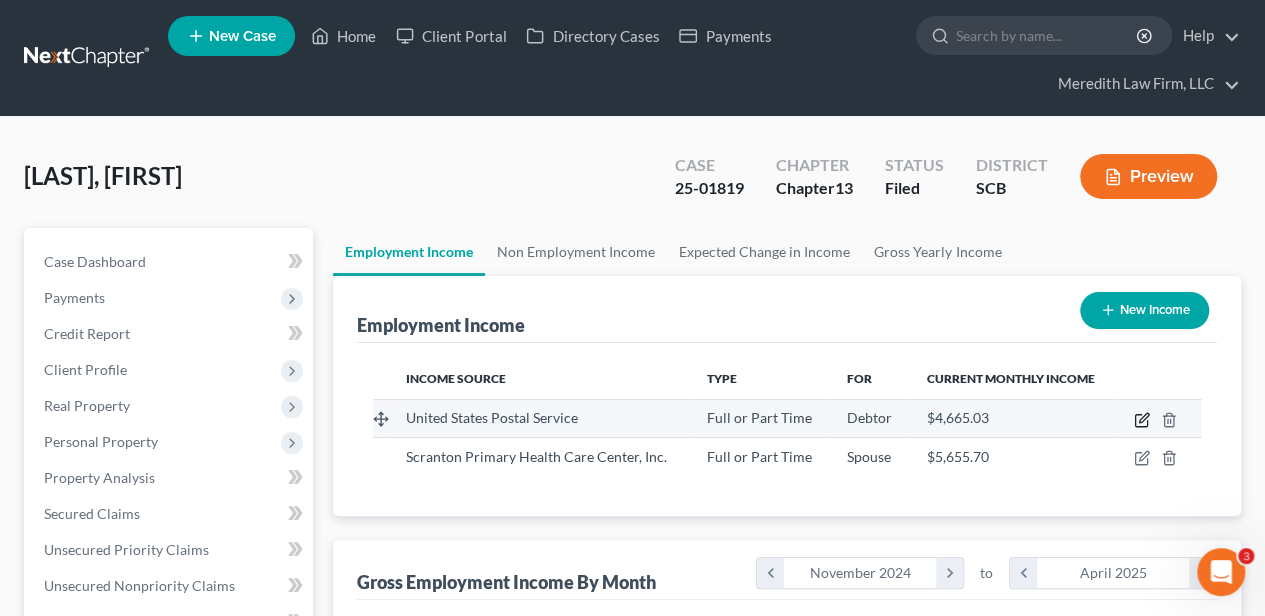 click 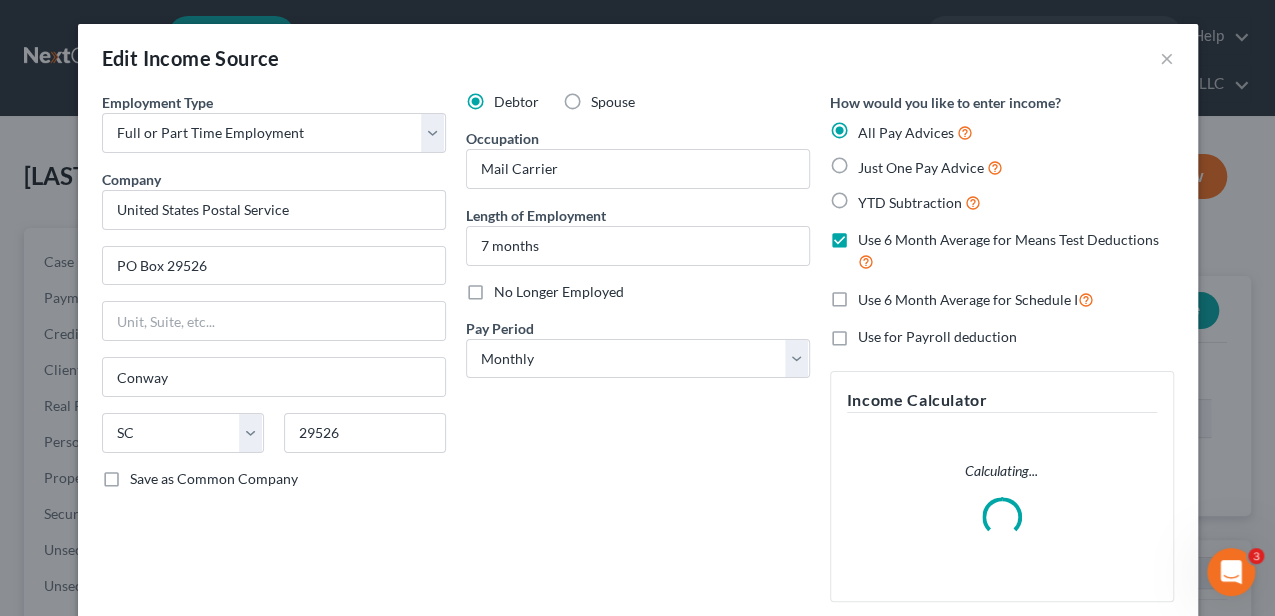 scroll, scrollTop: 999644, scrollLeft: 999489, axis: both 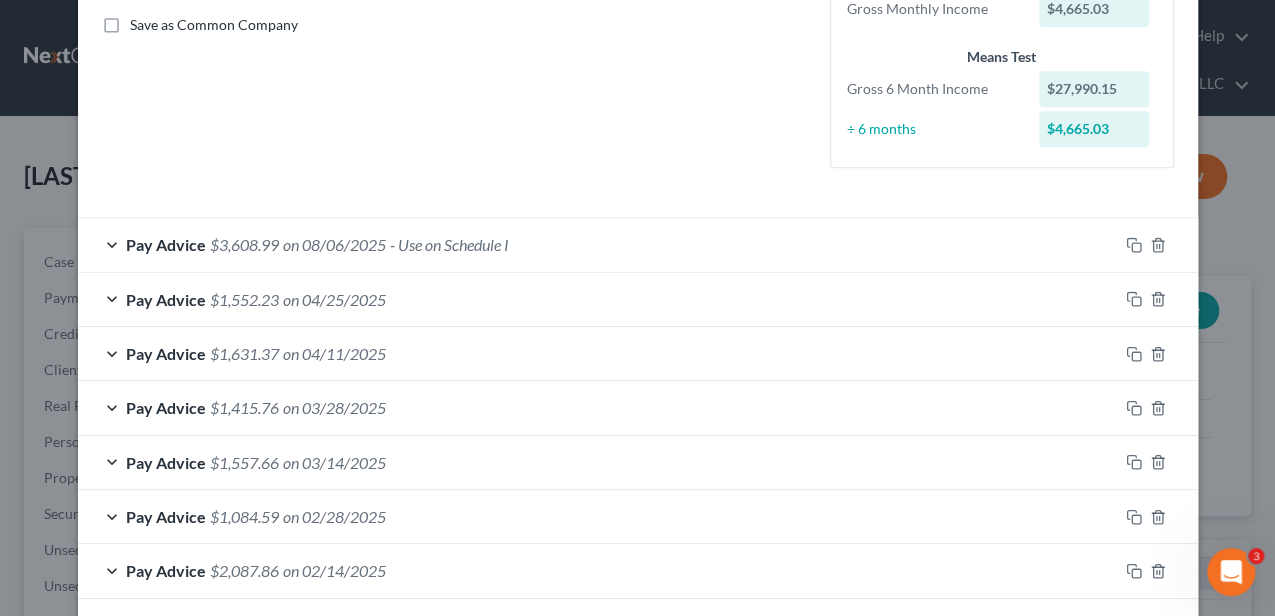 click on "Pay Advice $3,608.99 on 08/06/2025 - Use on Schedule I" at bounding box center (598, 244) 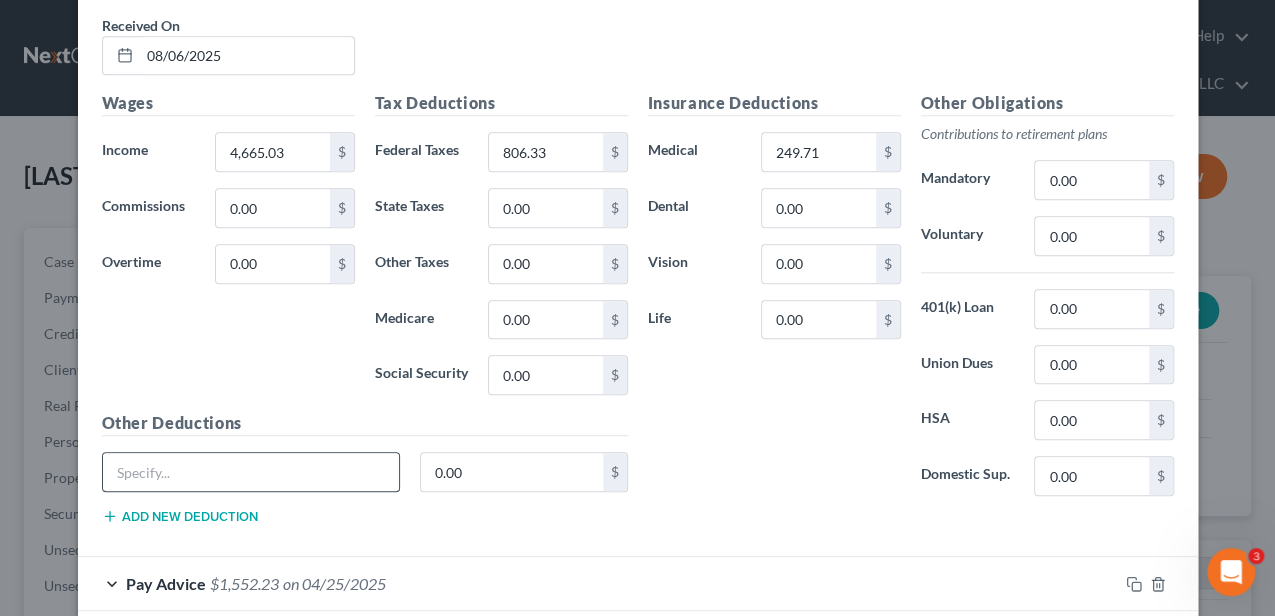 scroll, scrollTop: 854, scrollLeft: 0, axis: vertical 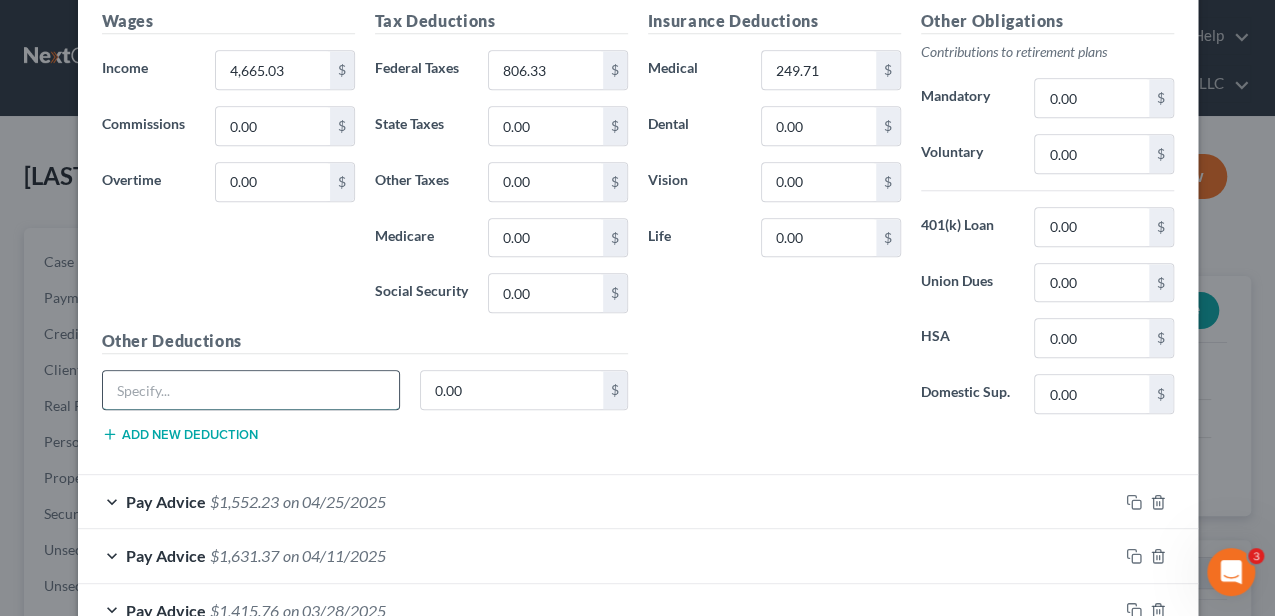 click at bounding box center [251, 390] 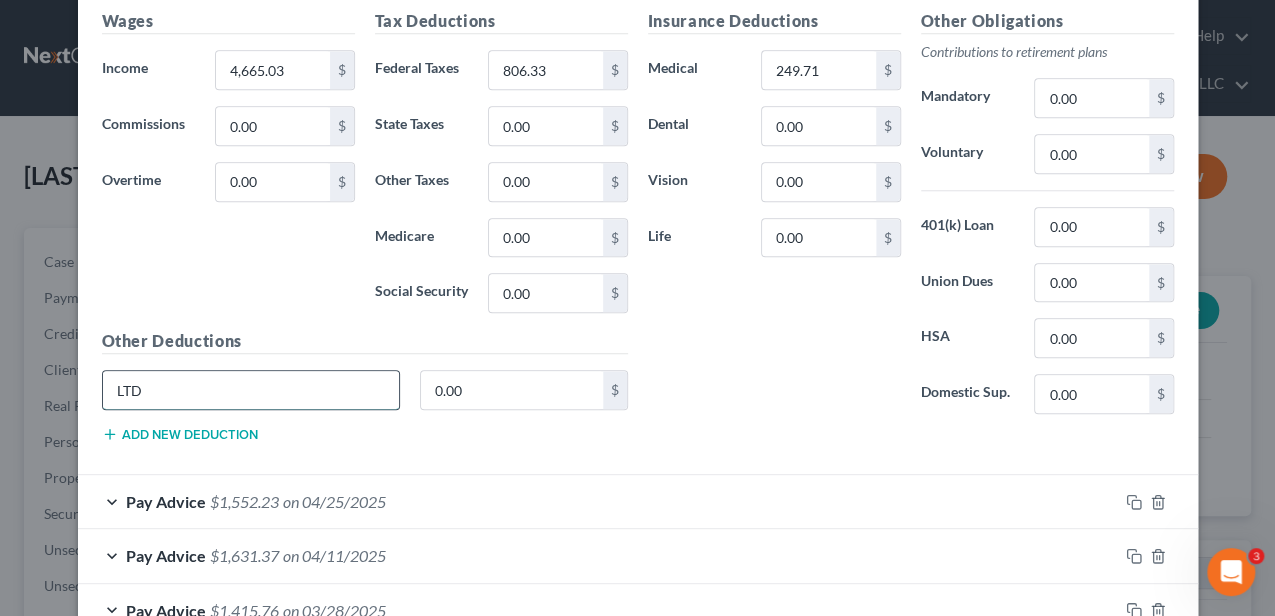 type on "LTD" 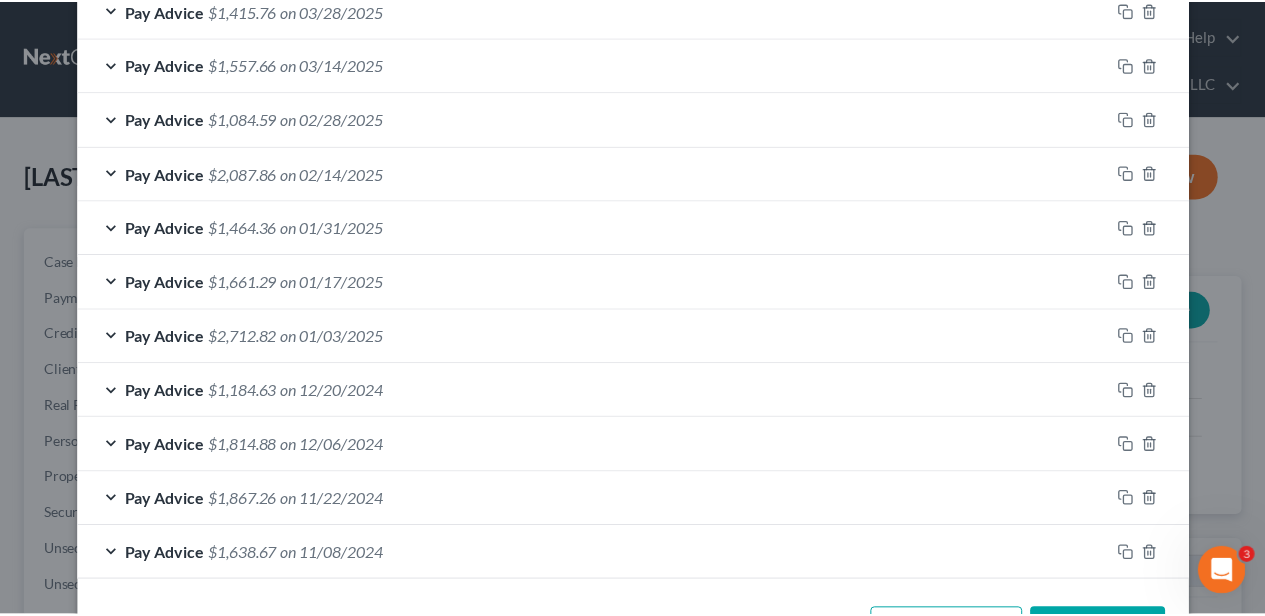 scroll, scrollTop: 1517, scrollLeft: 0, axis: vertical 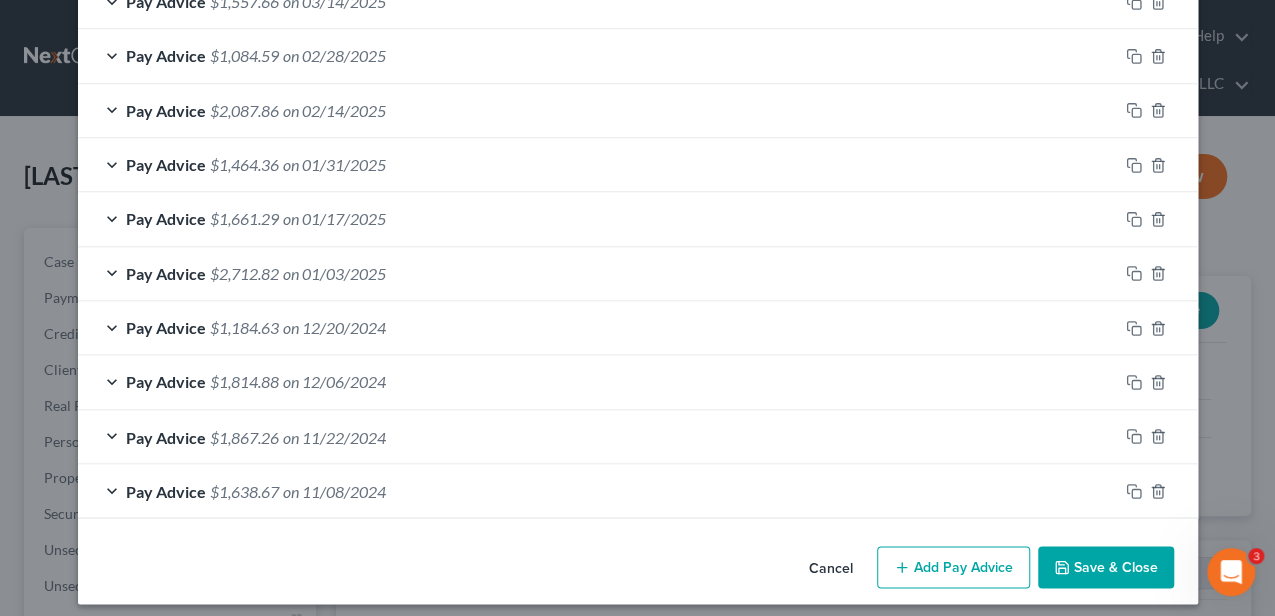 type on "103.78" 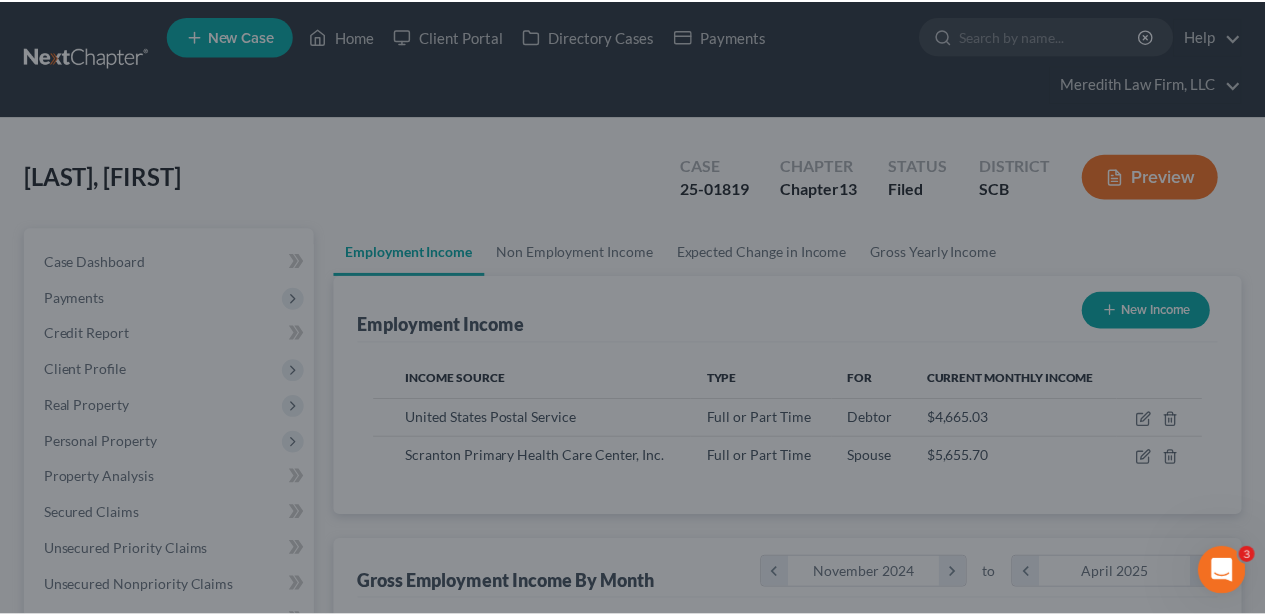 scroll, scrollTop: 356, scrollLeft: 506, axis: both 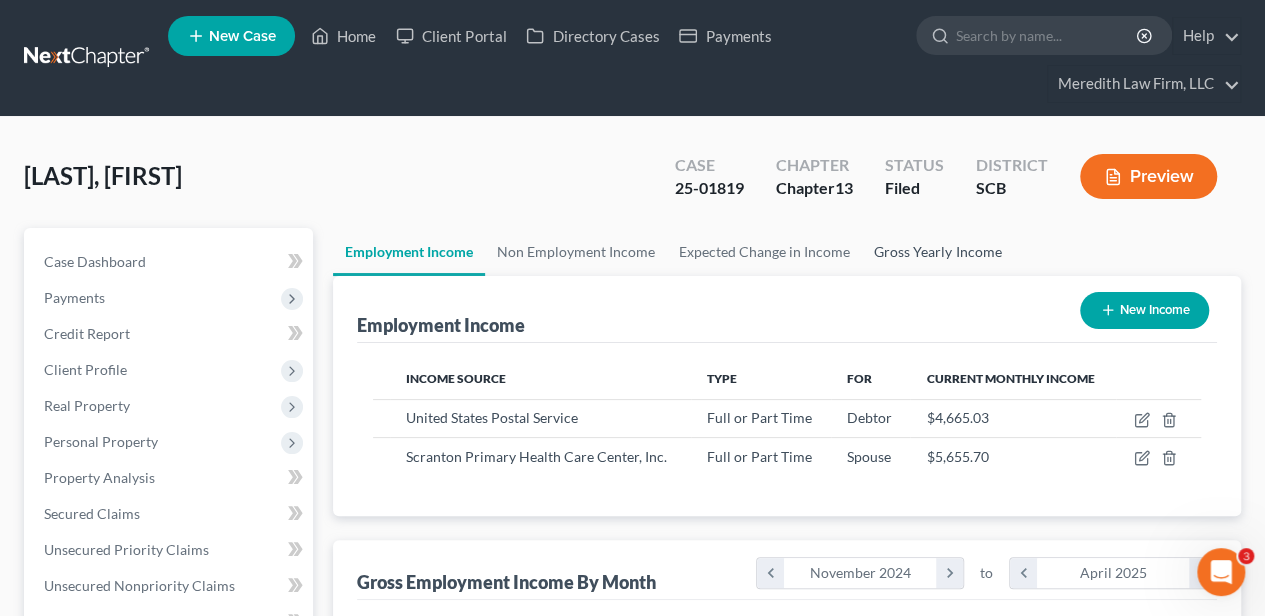 click on "Gross Yearly Income" at bounding box center (937, 252) 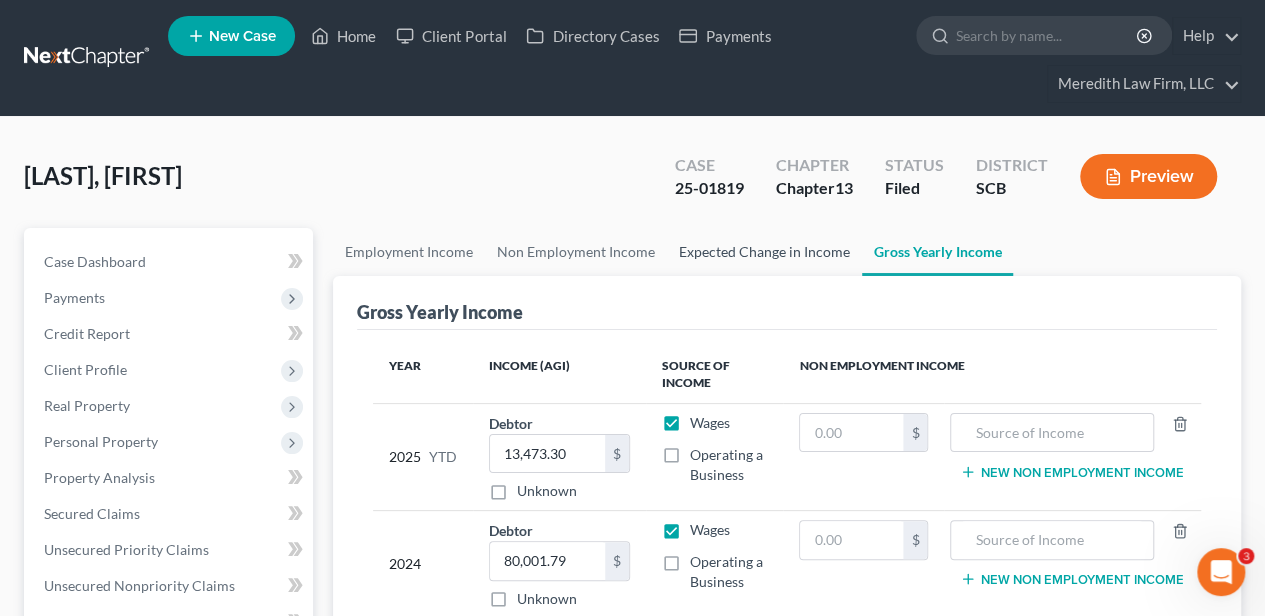 click on "Expected Change in Income" at bounding box center (764, 252) 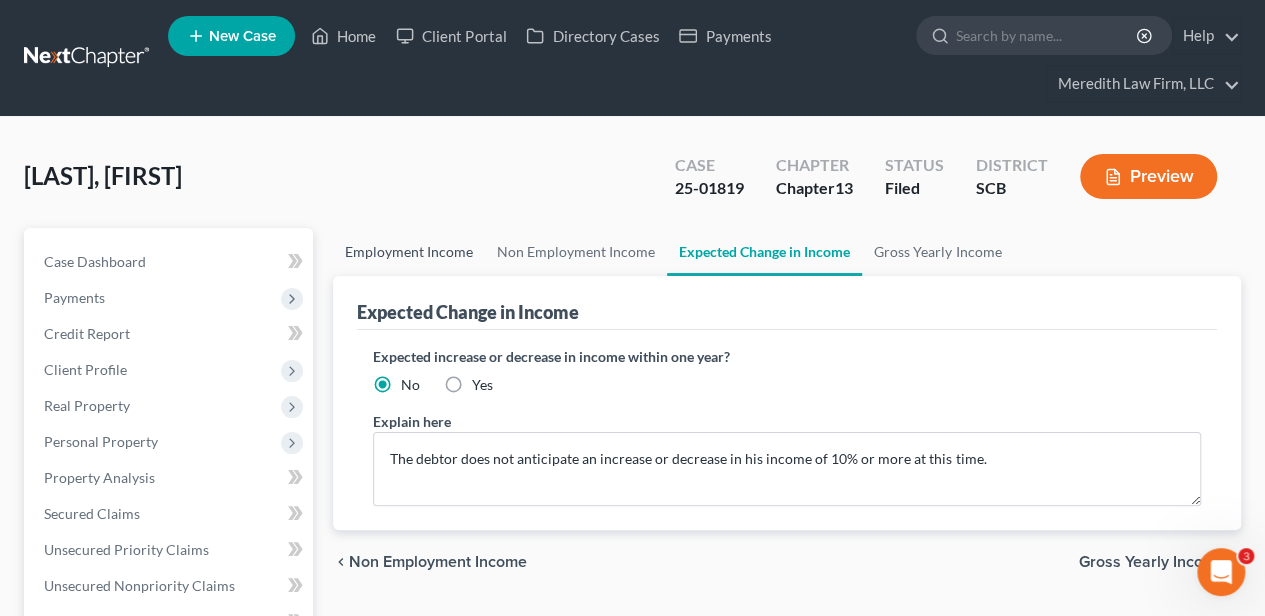 click on "Employment Income" at bounding box center [409, 252] 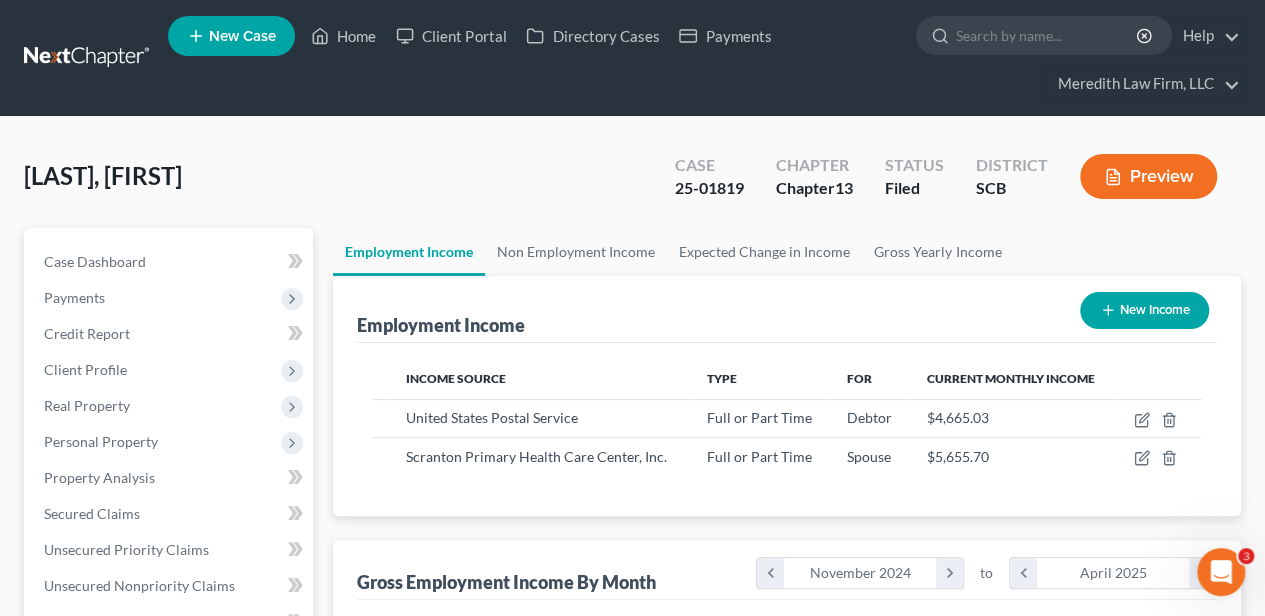 scroll, scrollTop: 999644, scrollLeft: 999494, axis: both 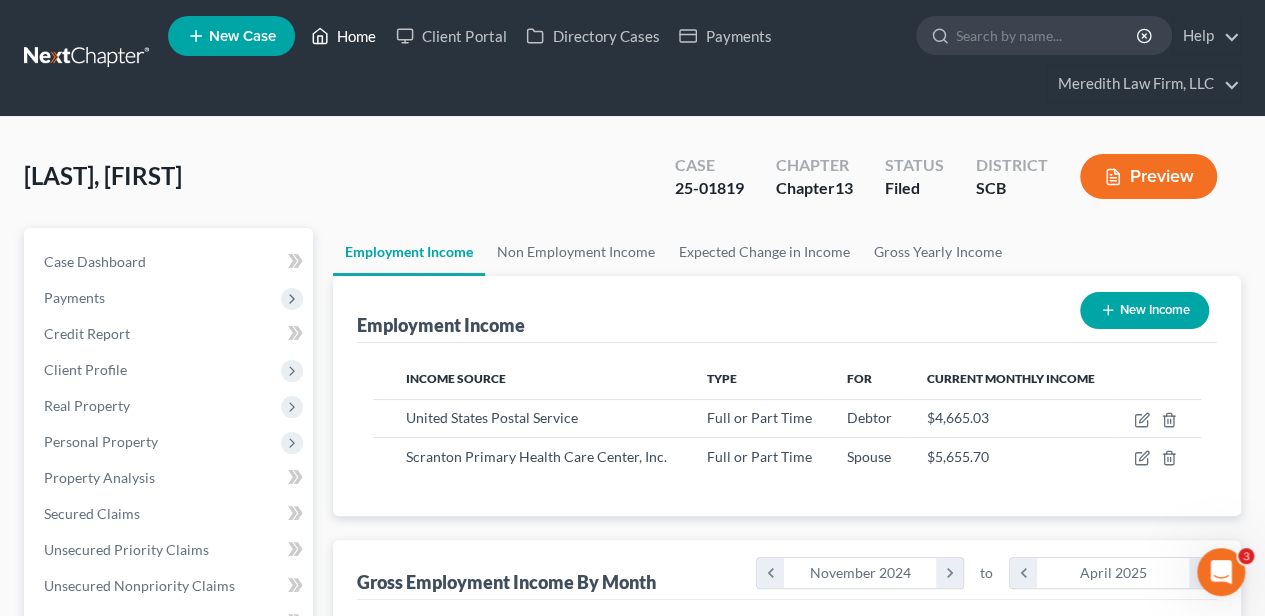 click on "Home" at bounding box center [343, 36] 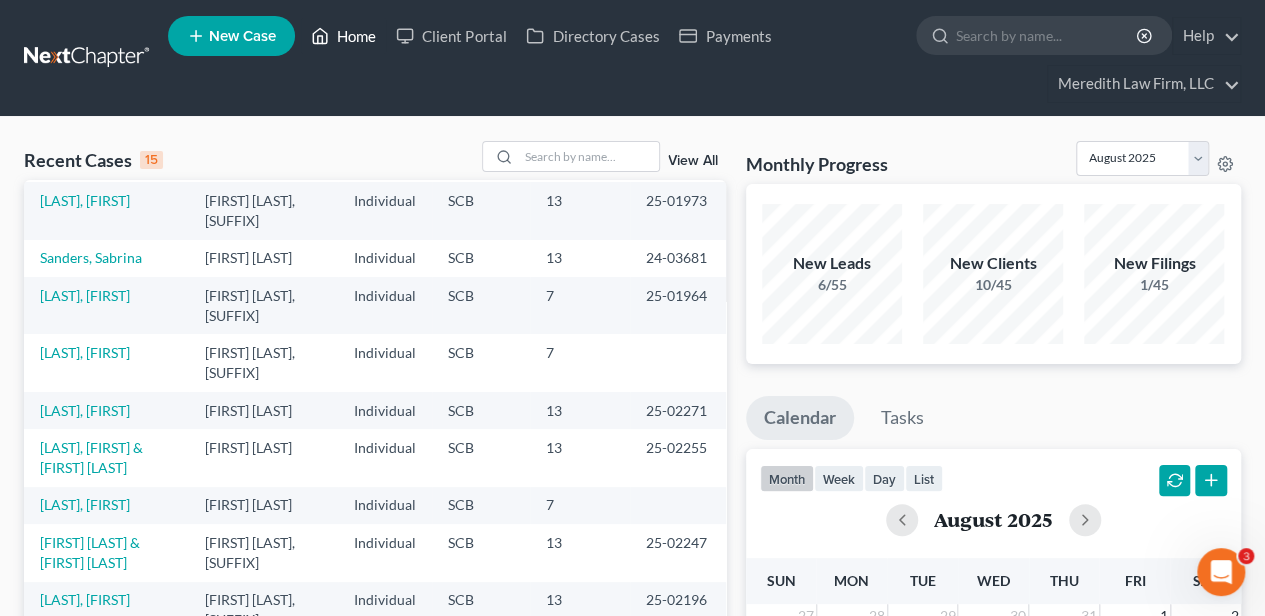 scroll, scrollTop: 200, scrollLeft: 0, axis: vertical 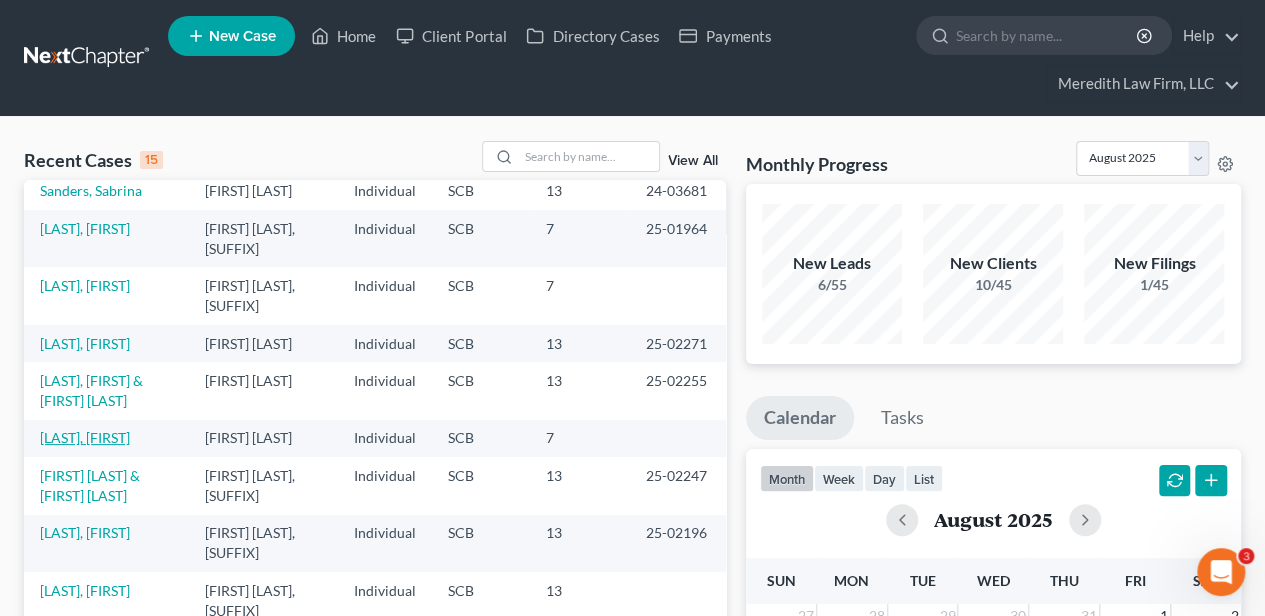 click on "[LAST], [FIRST]" at bounding box center [85, 437] 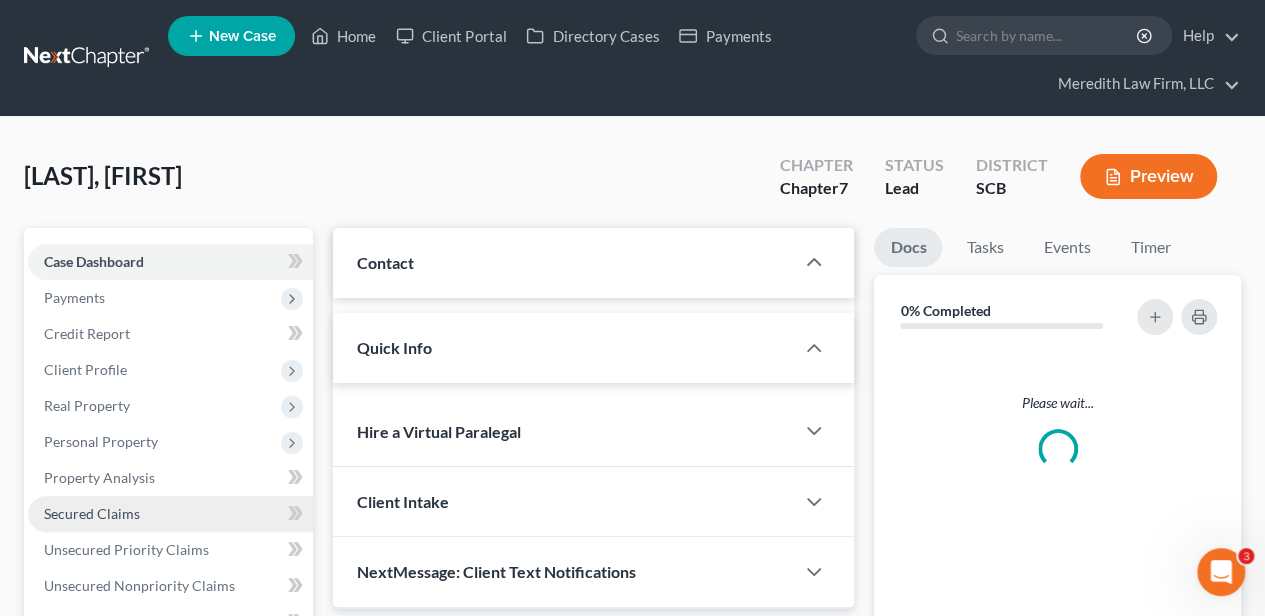 select on "2" 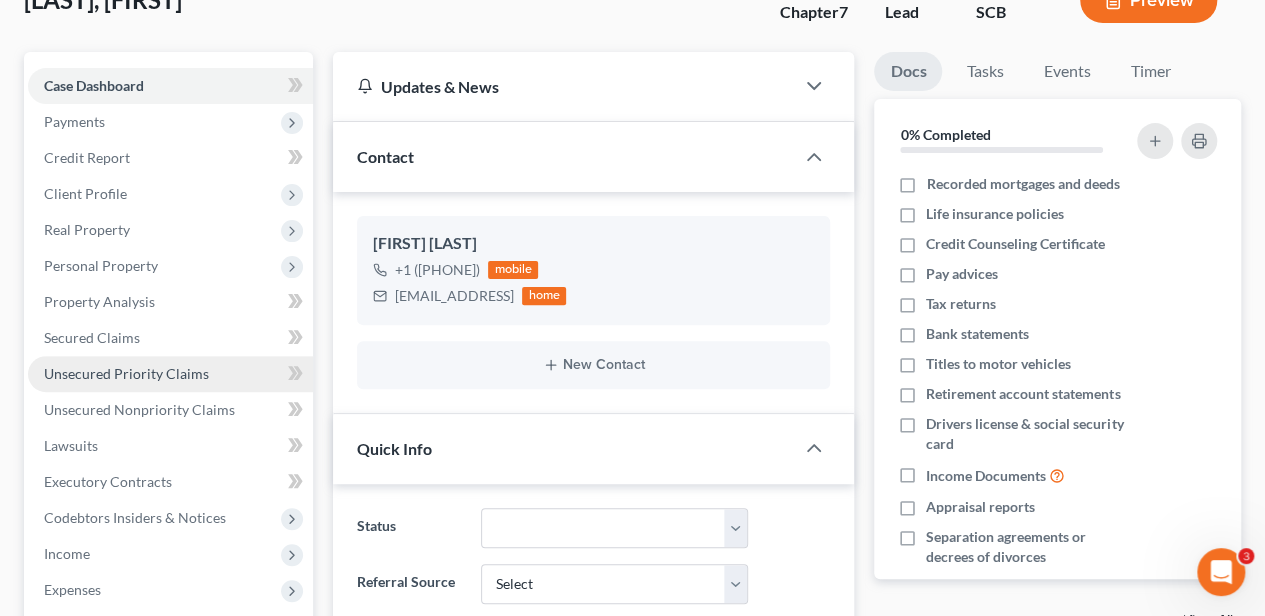 scroll, scrollTop: 200, scrollLeft: 0, axis: vertical 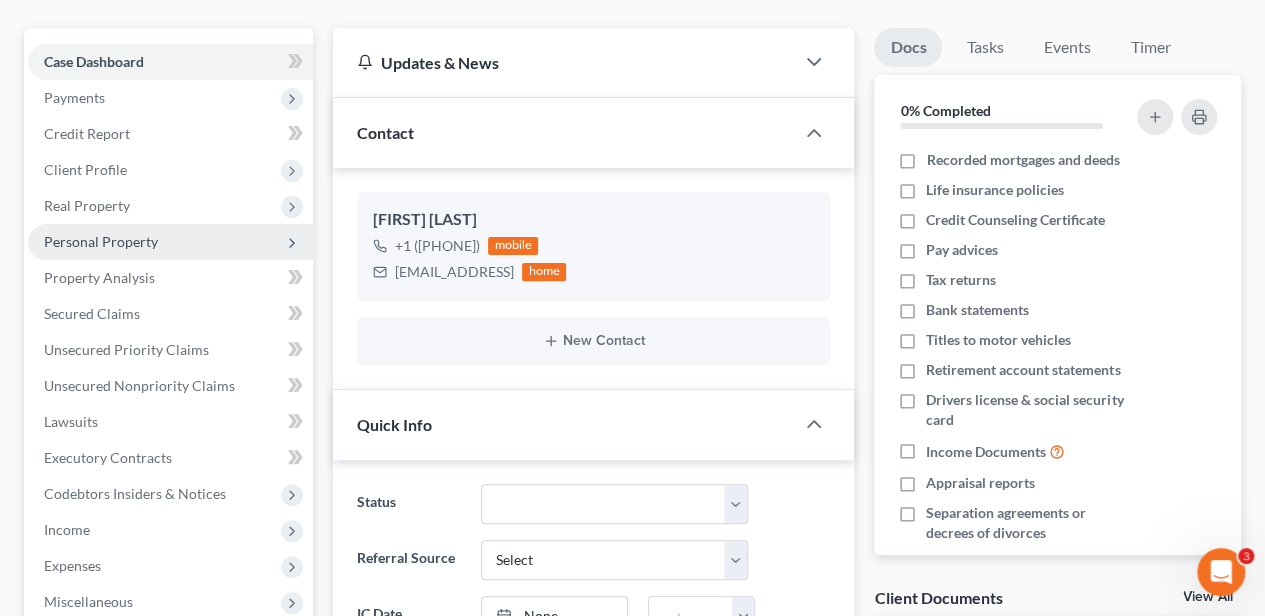 click on "Personal Property" at bounding box center [101, 241] 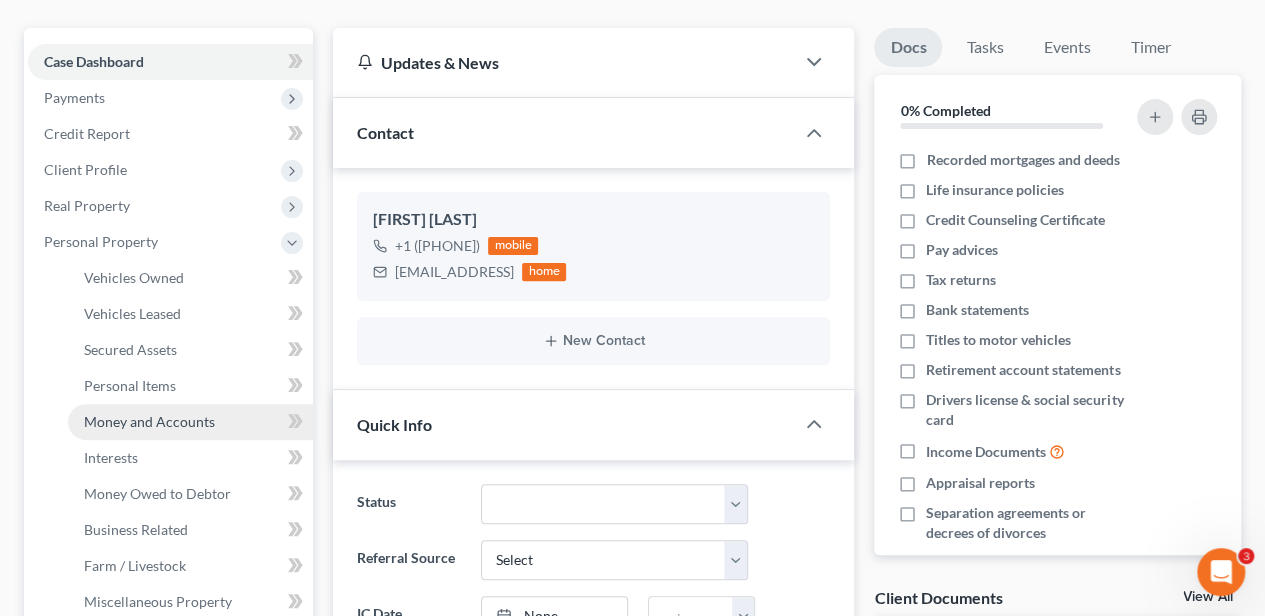 click on "Money and Accounts" at bounding box center [149, 421] 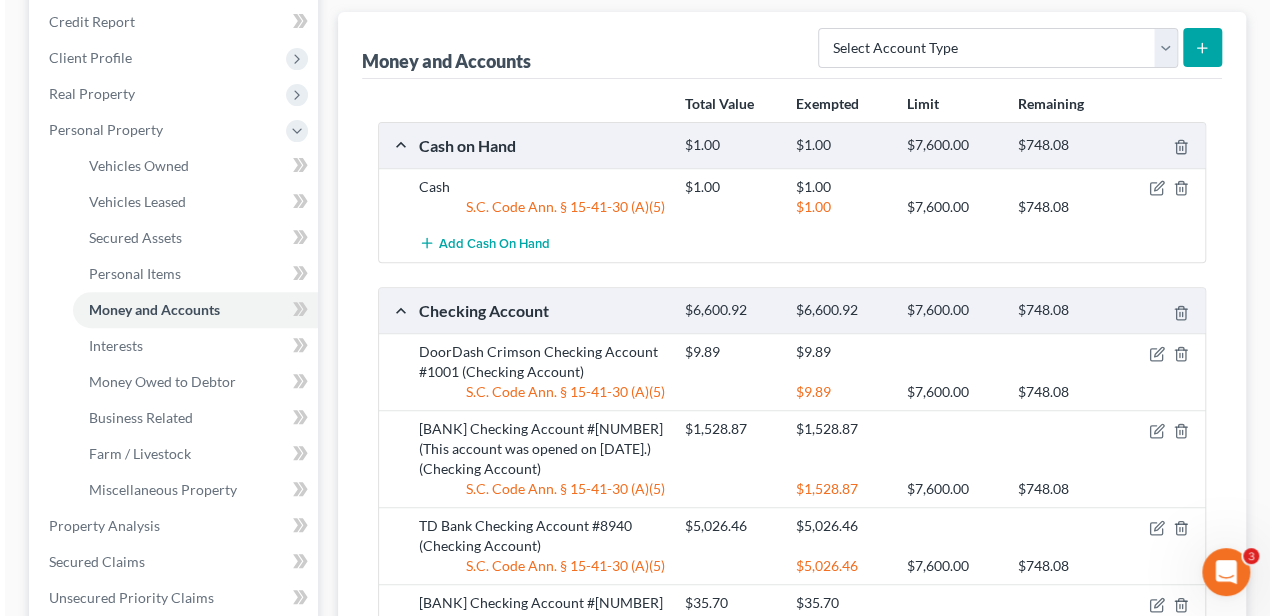 scroll, scrollTop: 333, scrollLeft: 0, axis: vertical 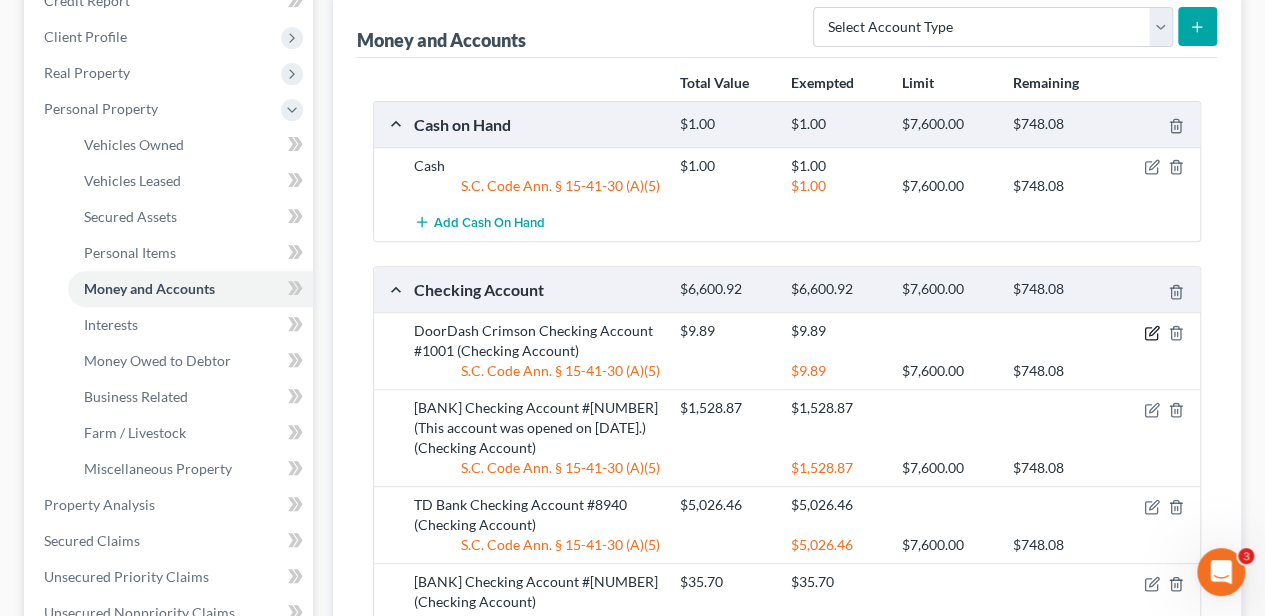 click 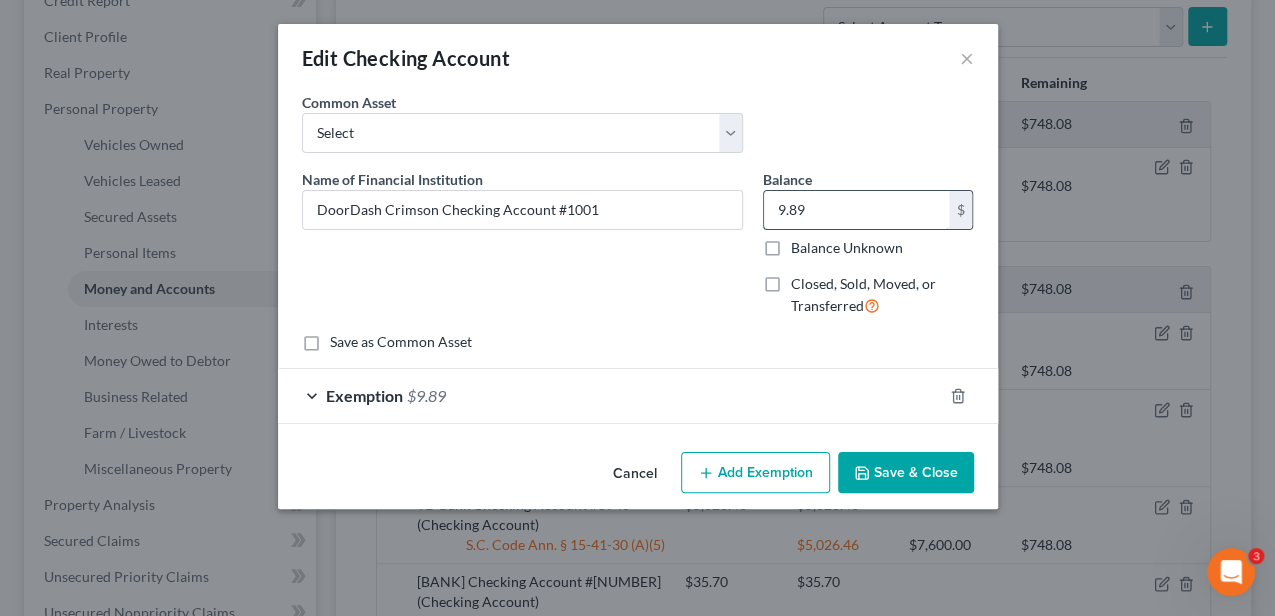 click on "9.89" at bounding box center (856, 210) 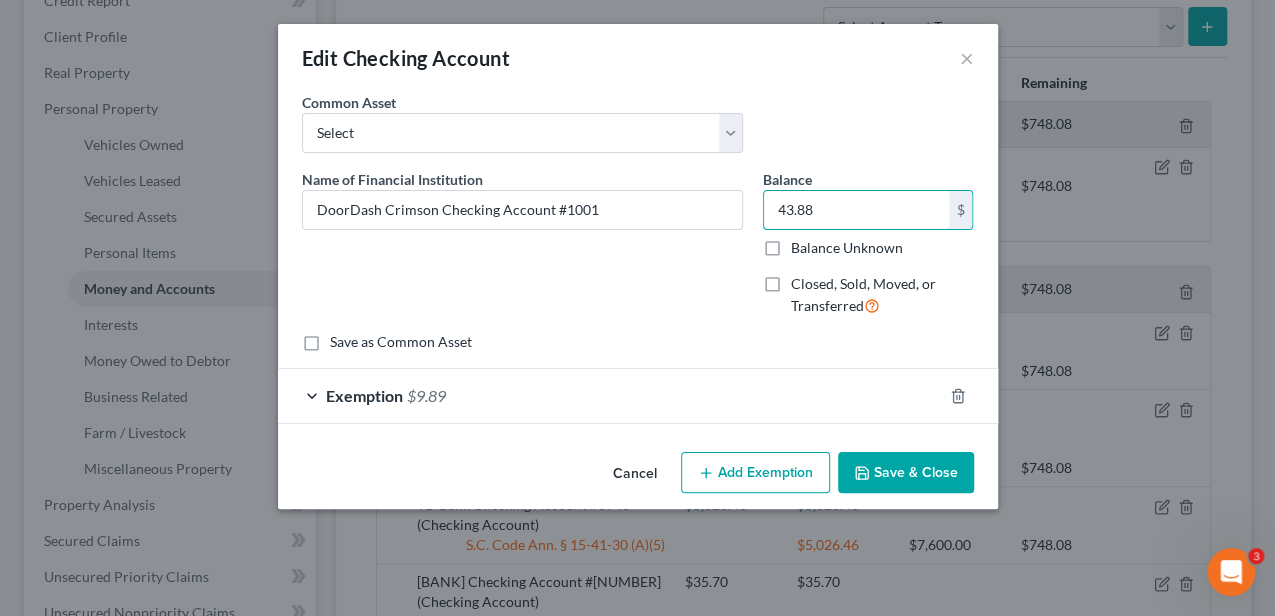 type on "43.88" 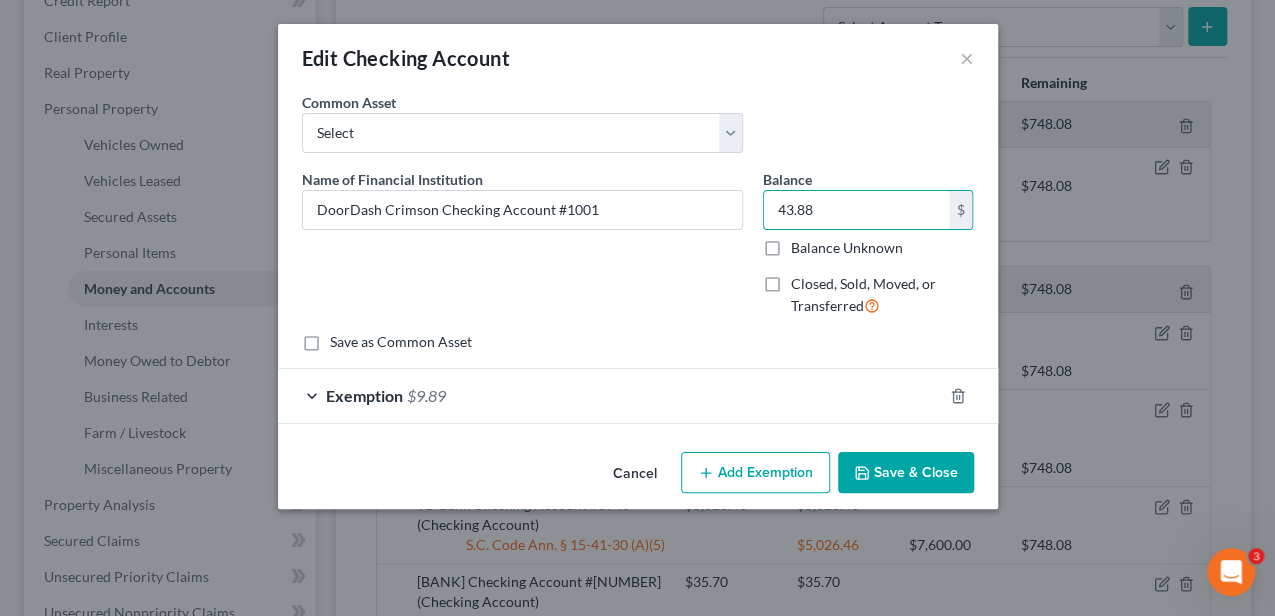 click on "Exemption $9.89" at bounding box center (610, 395) 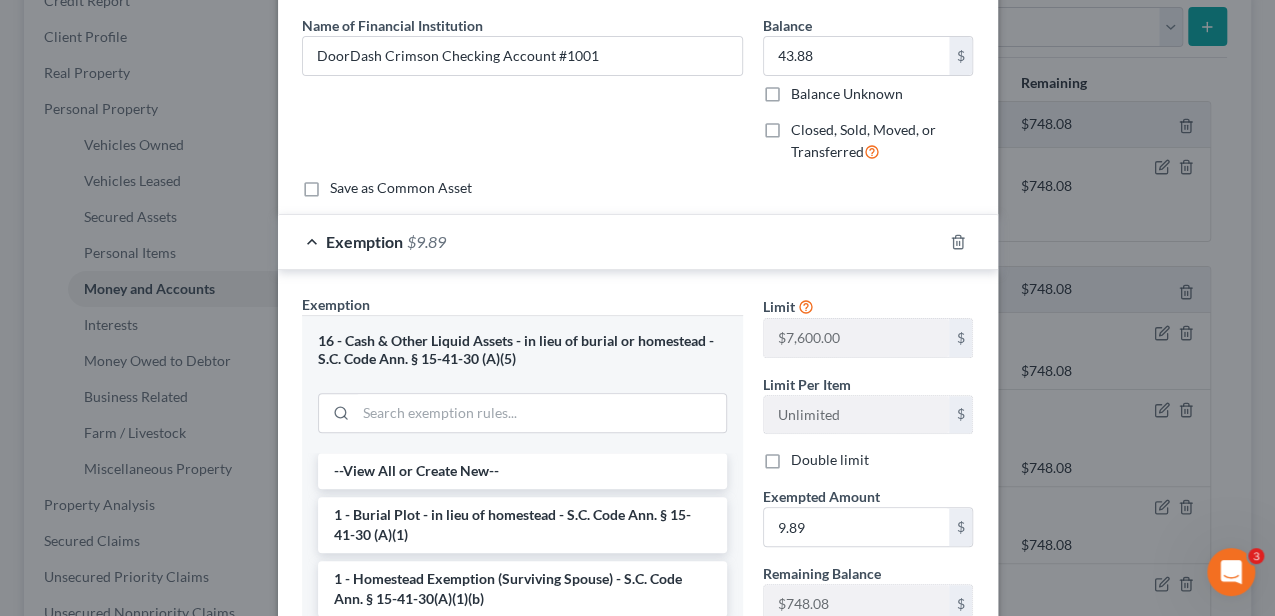 scroll, scrollTop: 200, scrollLeft: 0, axis: vertical 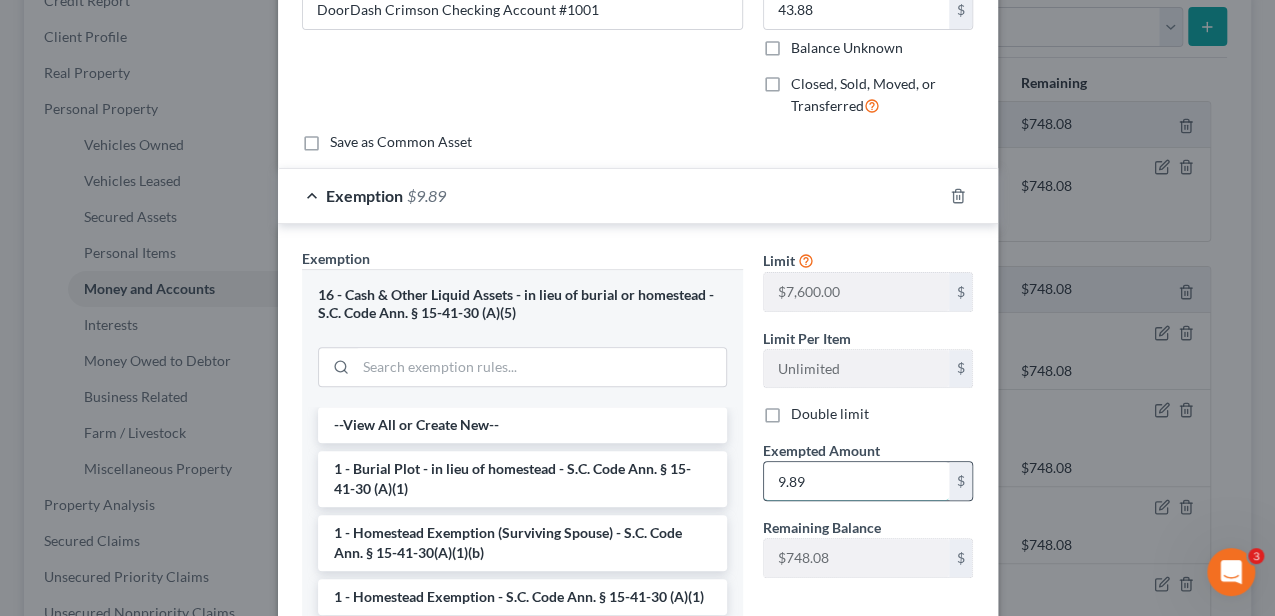 click on "9.89" at bounding box center [856, 481] 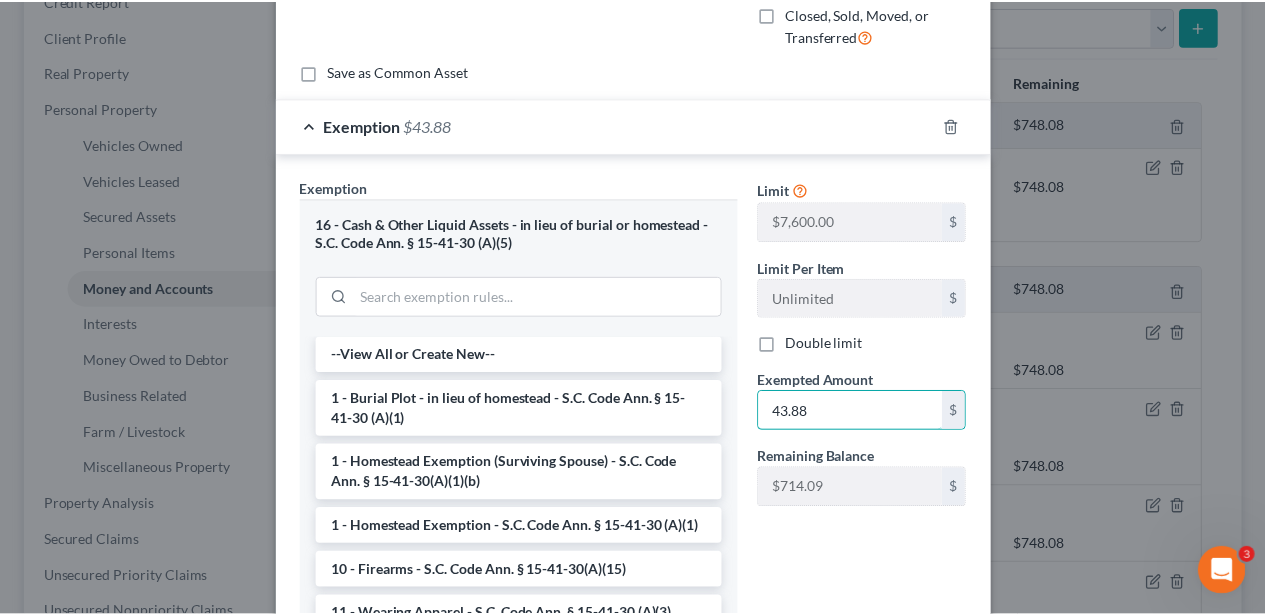 scroll, scrollTop: 400, scrollLeft: 0, axis: vertical 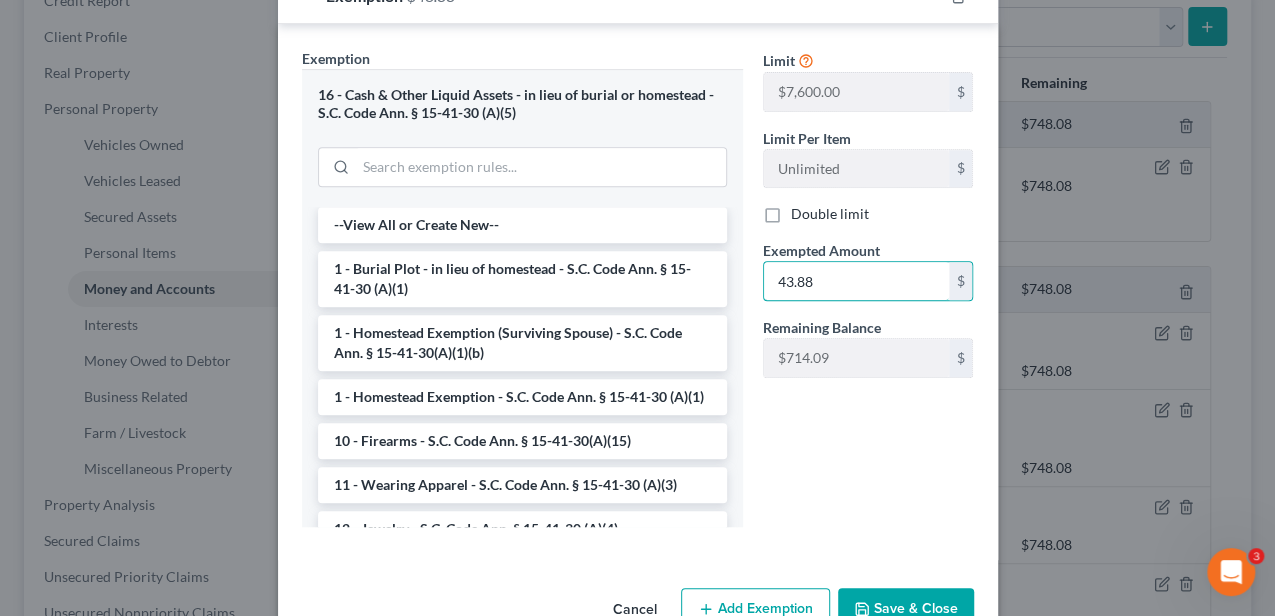type on "43.88" 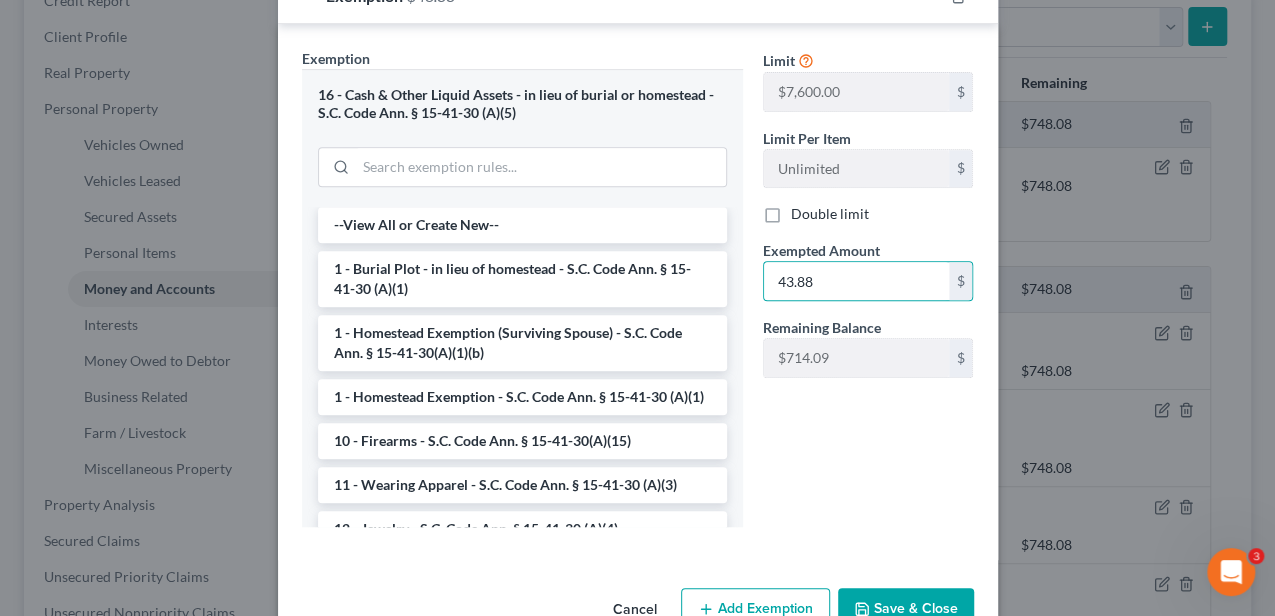 click on "Save & Close" at bounding box center (906, 609) 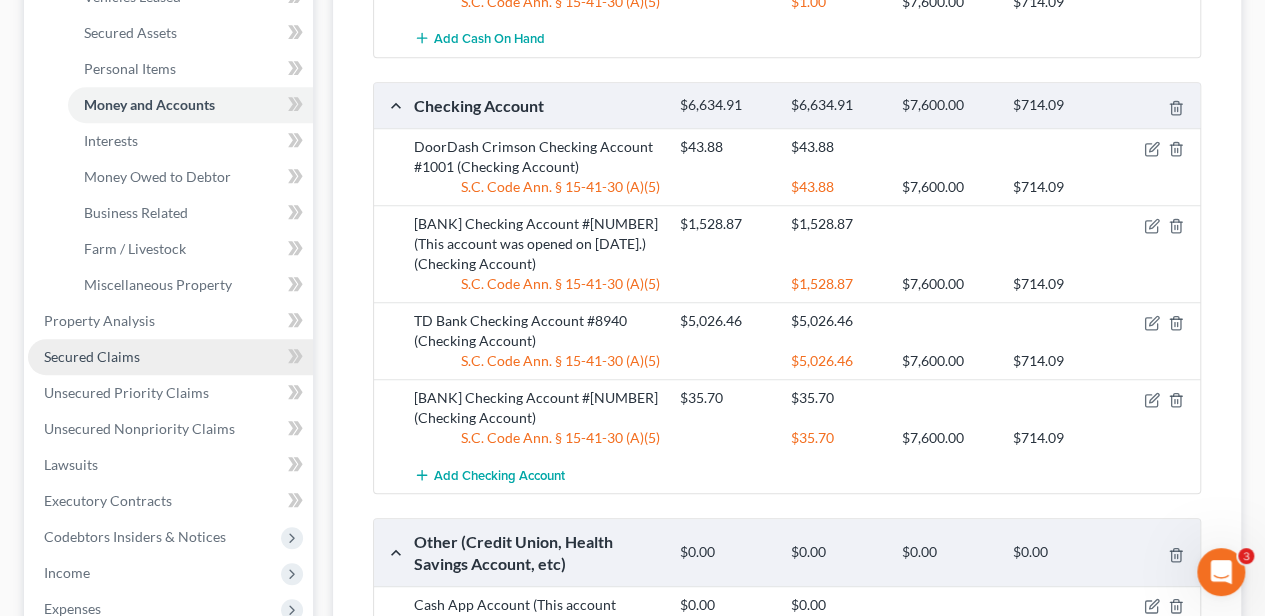 scroll, scrollTop: 666, scrollLeft: 0, axis: vertical 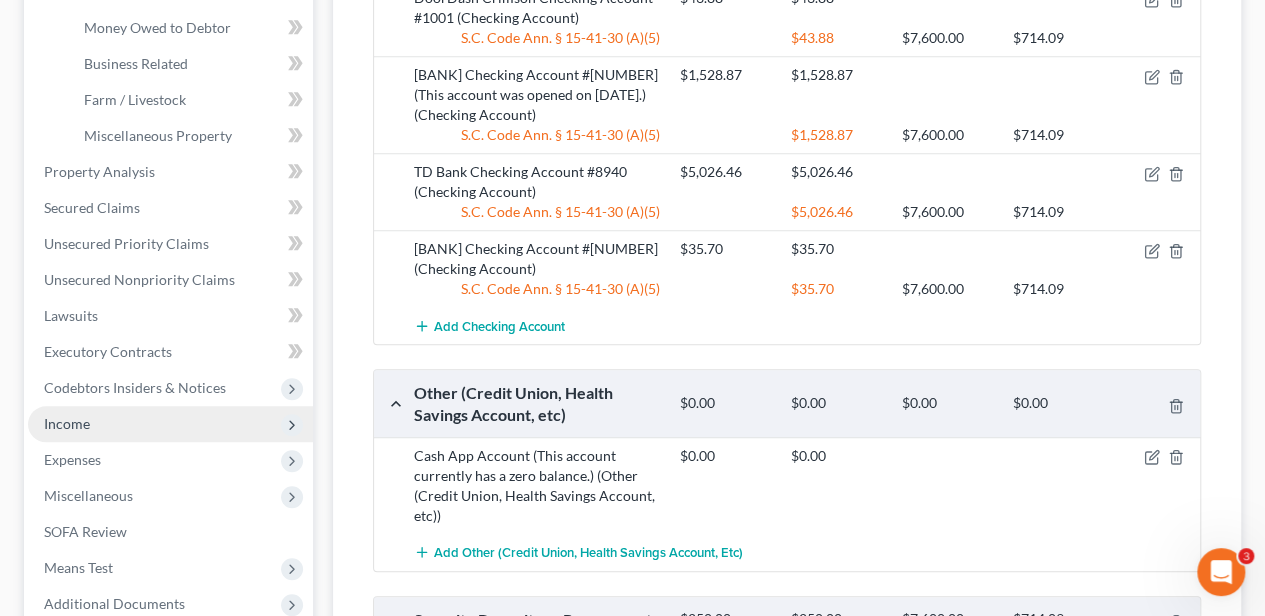 drag, startPoint x: 106, startPoint y: 426, endPoint x: 107, endPoint y: 414, distance: 12.0415945 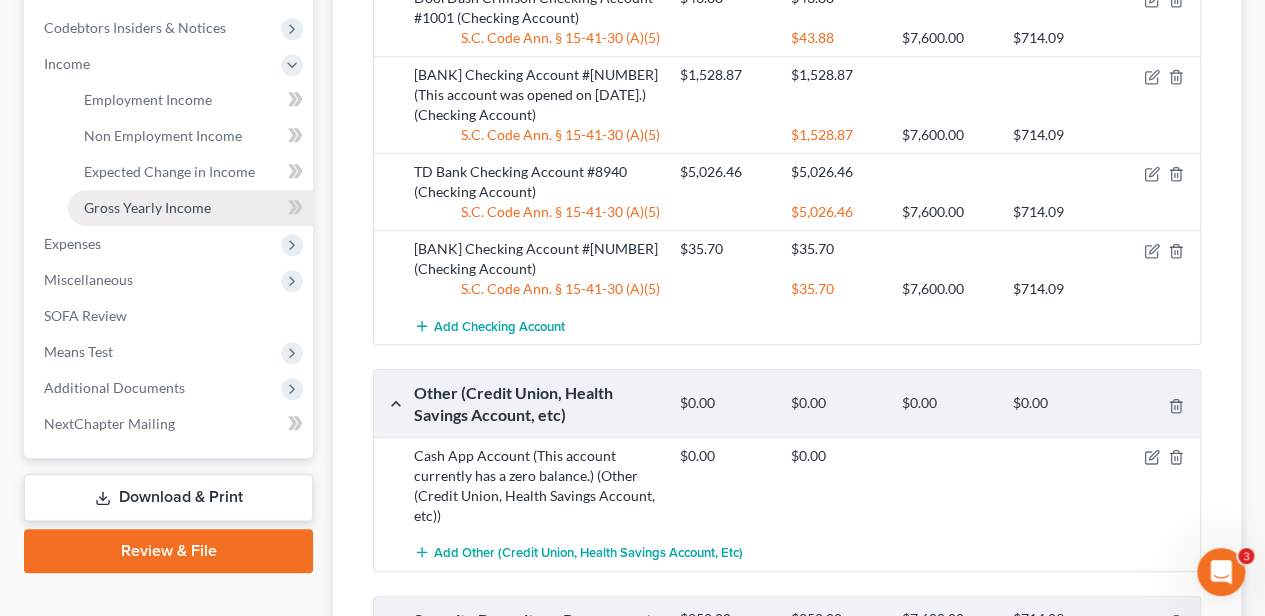 click on "Gross Yearly Income" at bounding box center (147, 207) 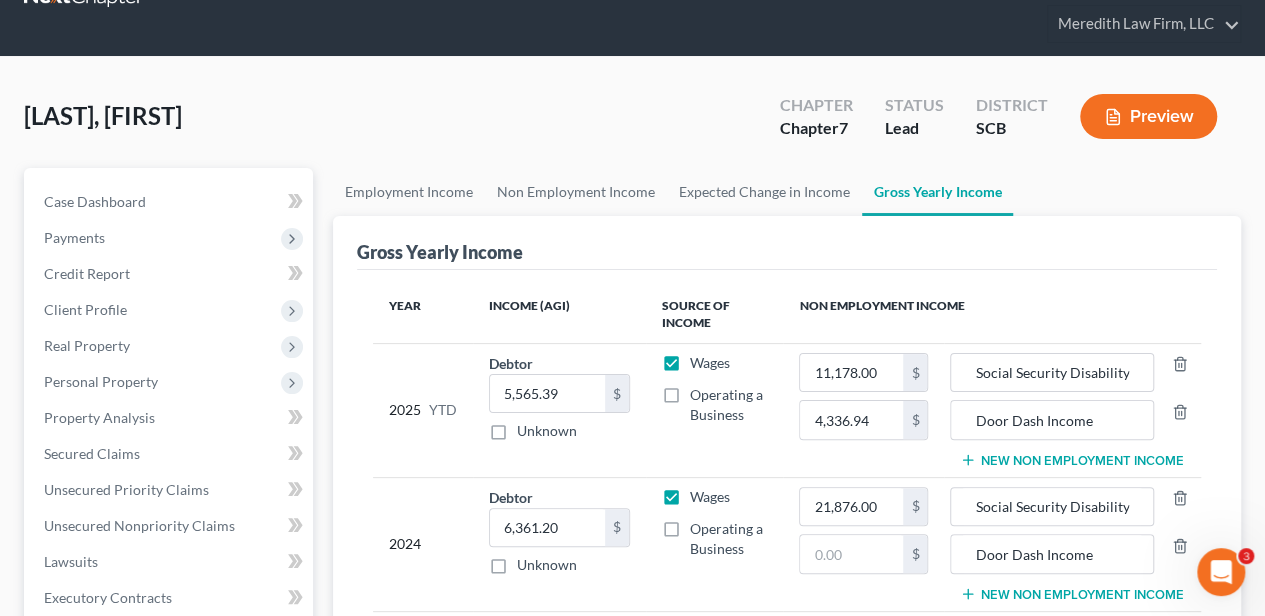 scroll, scrollTop: 0, scrollLeft: 0, axis: both 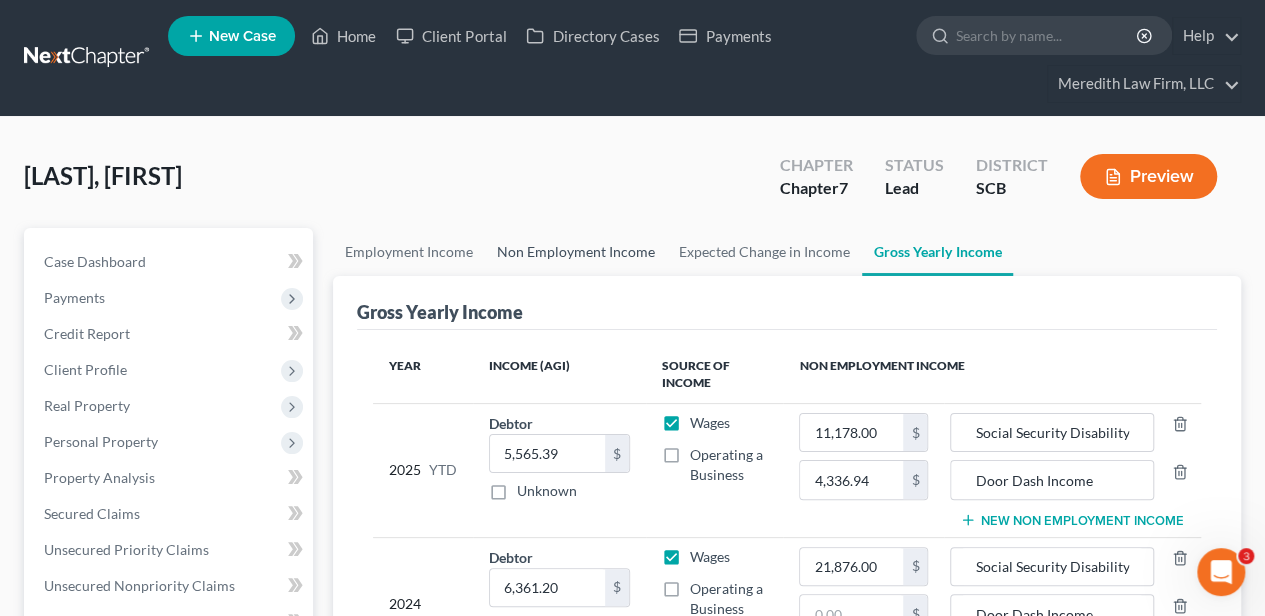 click on "Non Employment Income" at bounding box center (576, 252) 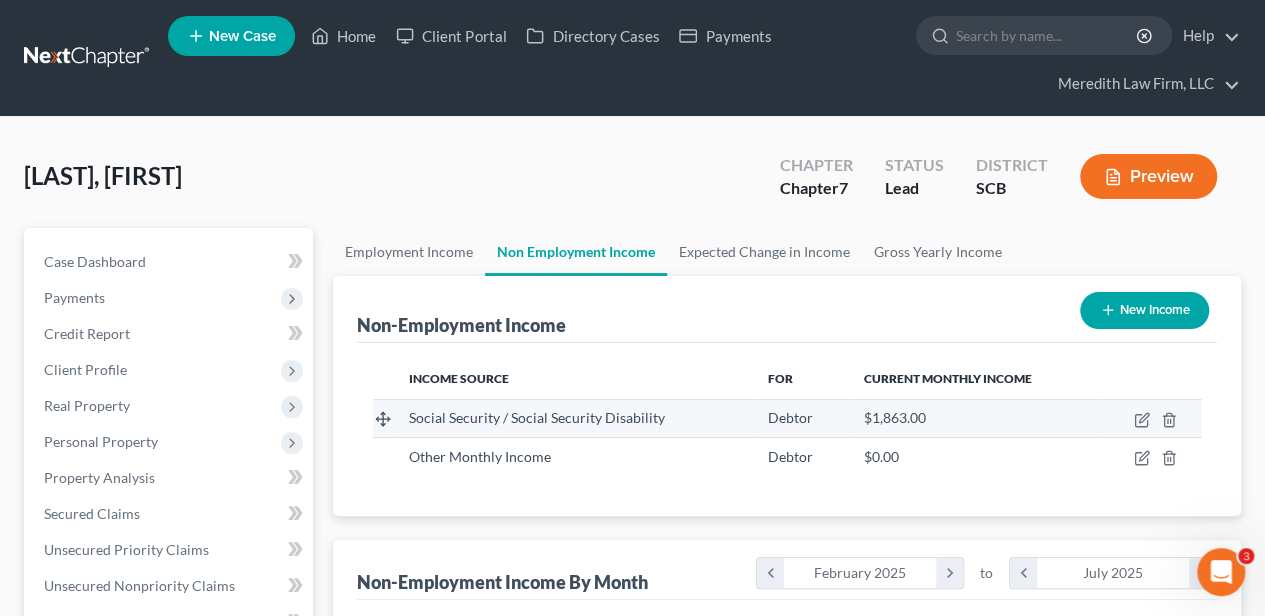 scroll, scrollTop: 999644, scrollLeft: 999494, axis: both 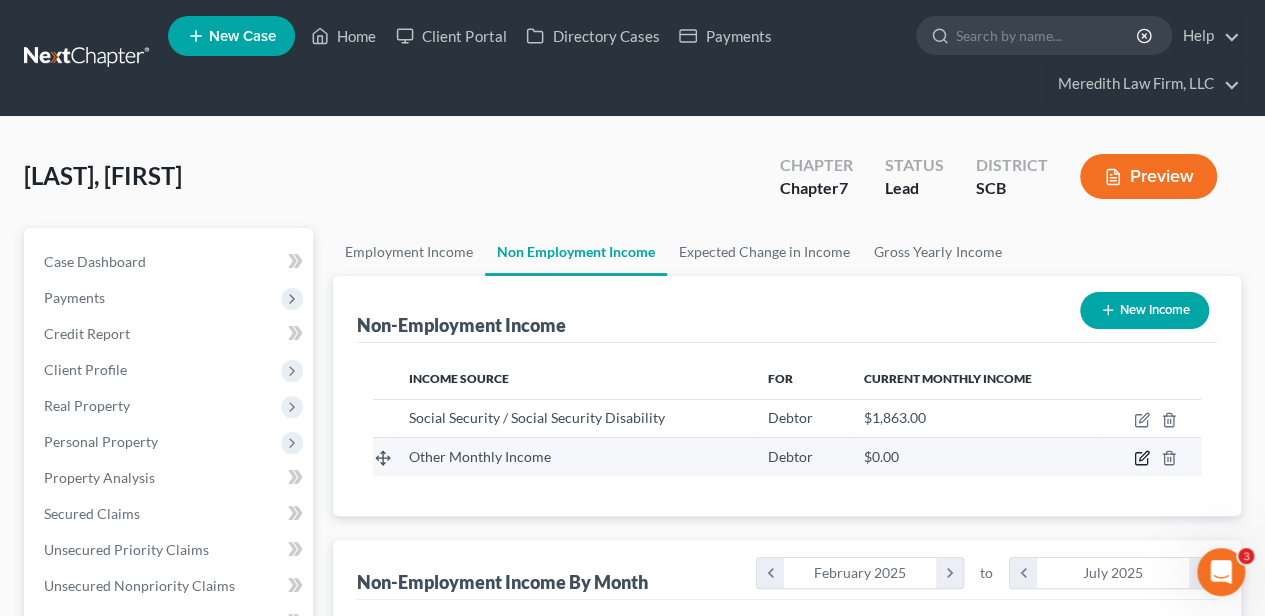 click 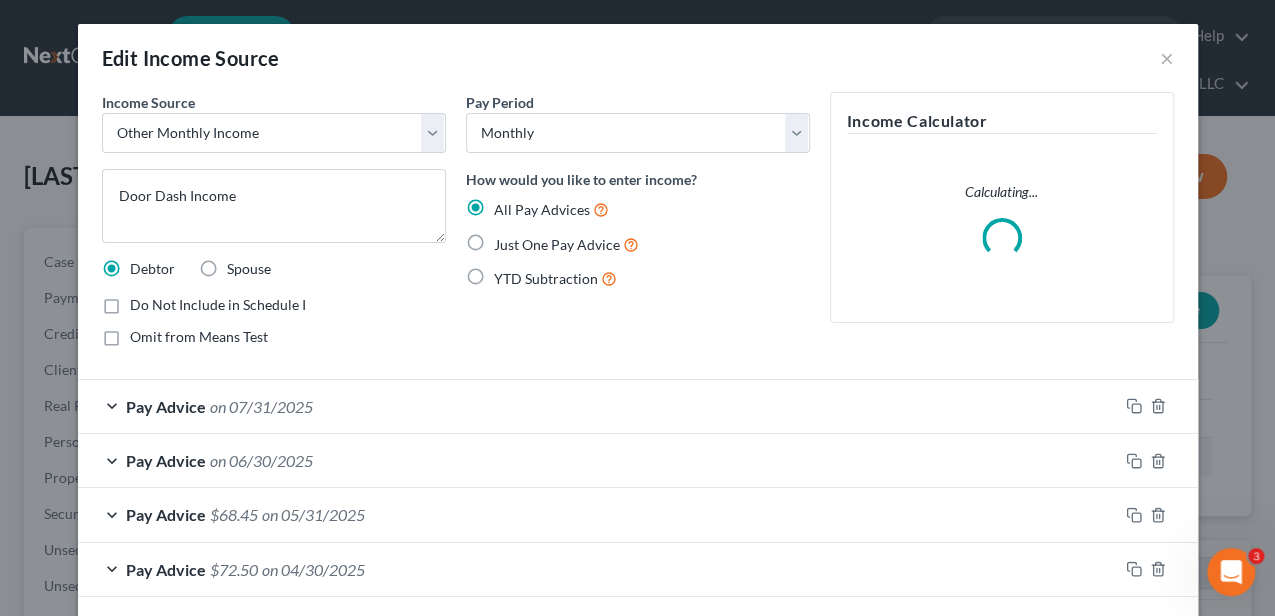 scroll, scrollTop: 999644, scrollLeft: 999489, axis: both 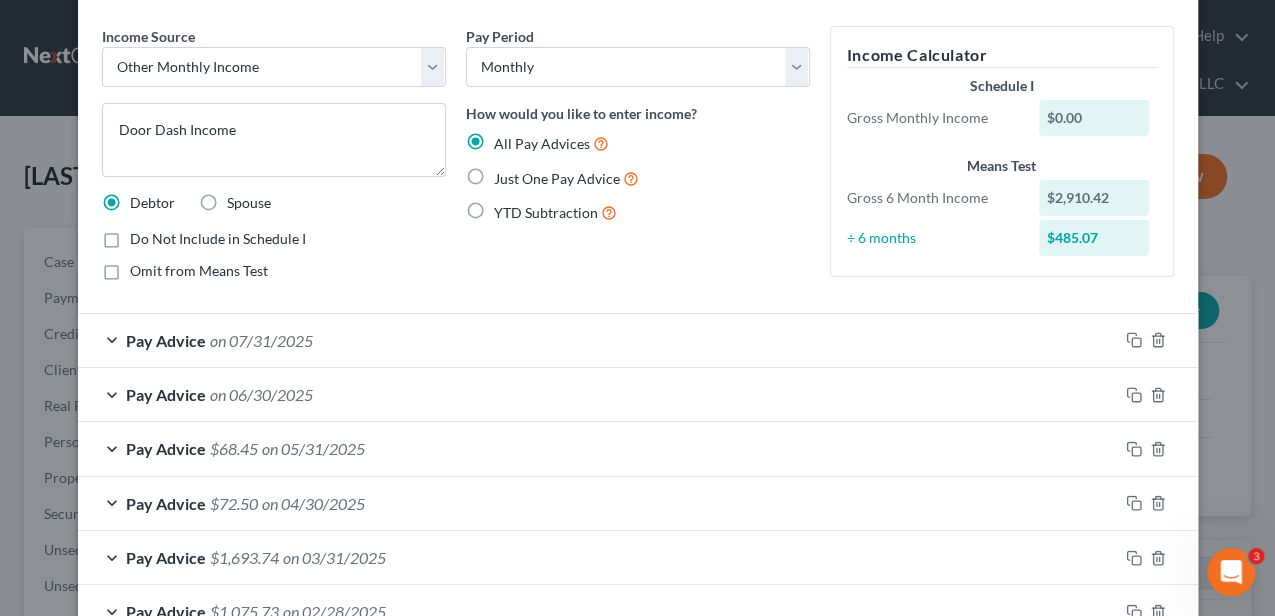 click on "Pay Advice on 07/31/2025" at bounding box center [598, 340] 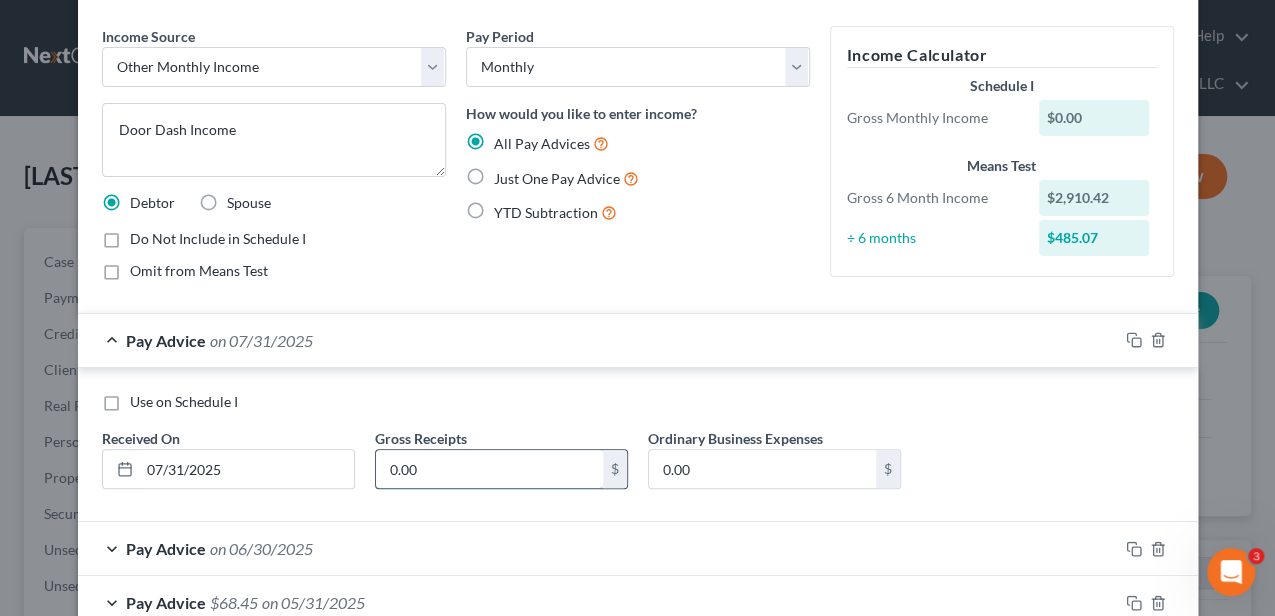 click on "0.00" at bounding box center (489, 469) 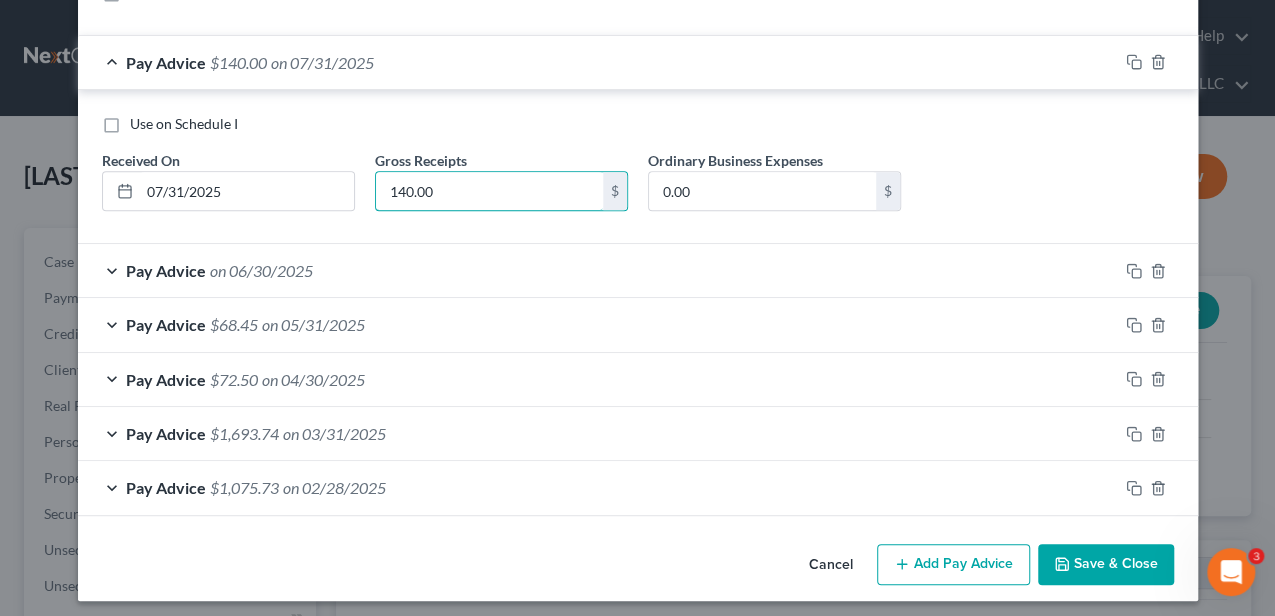 scroll, scrollTop: 348, scrollLeft: 0, axis: vertical 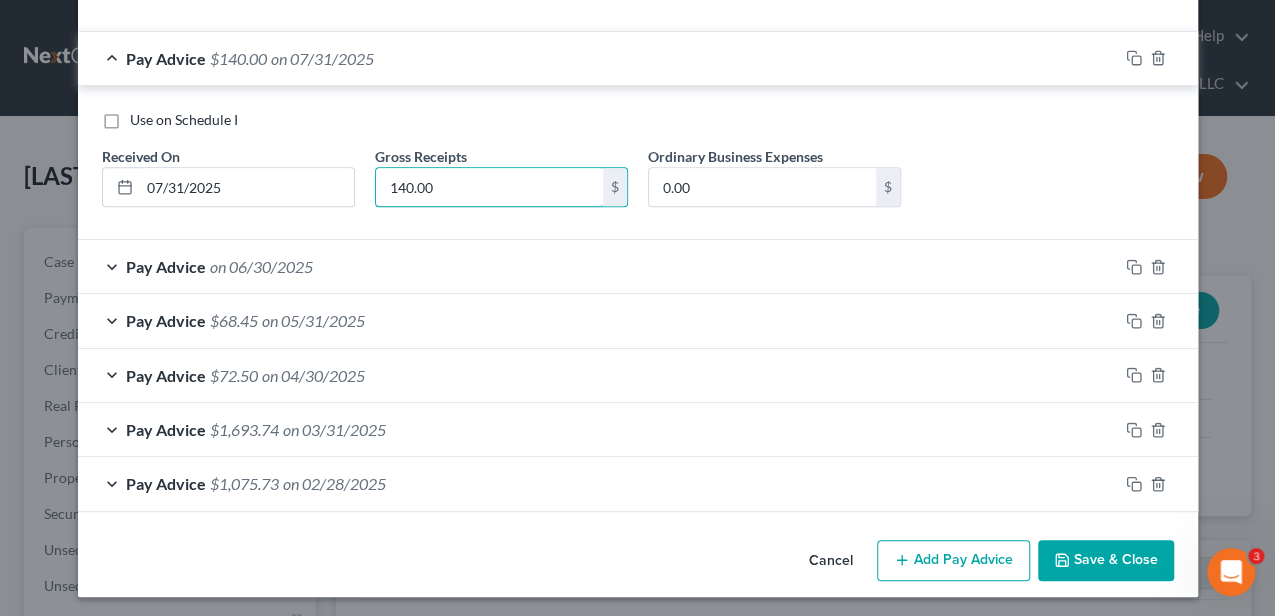 type on "140.00" 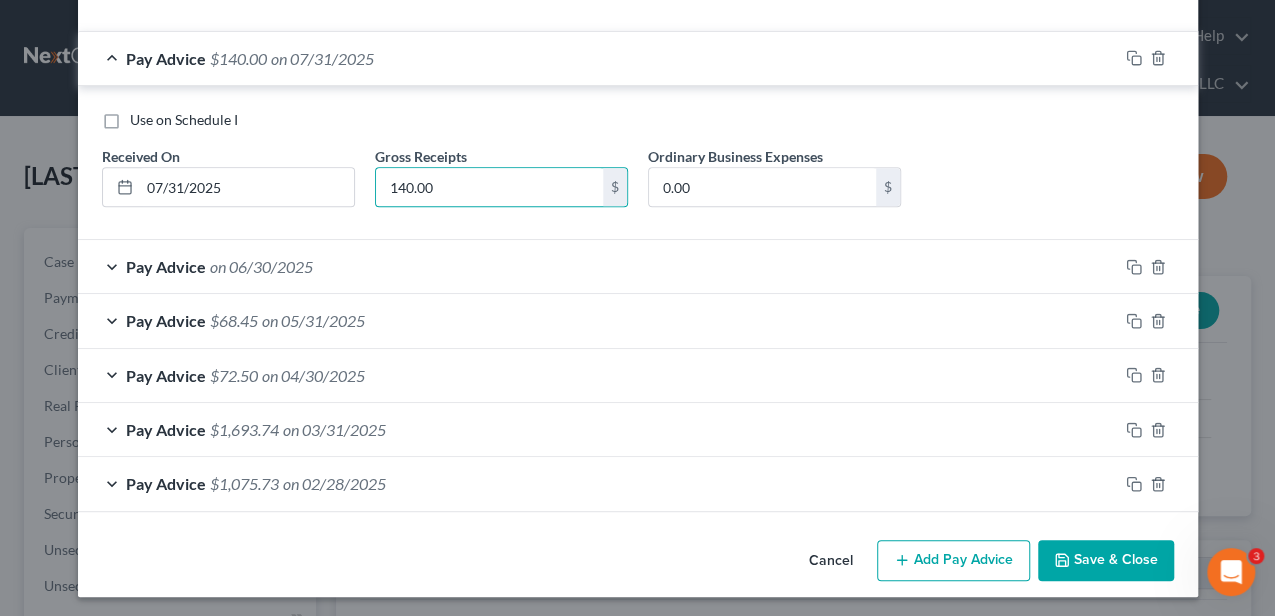 click on "Add Pay Advice" at bounding box center [953, 561] 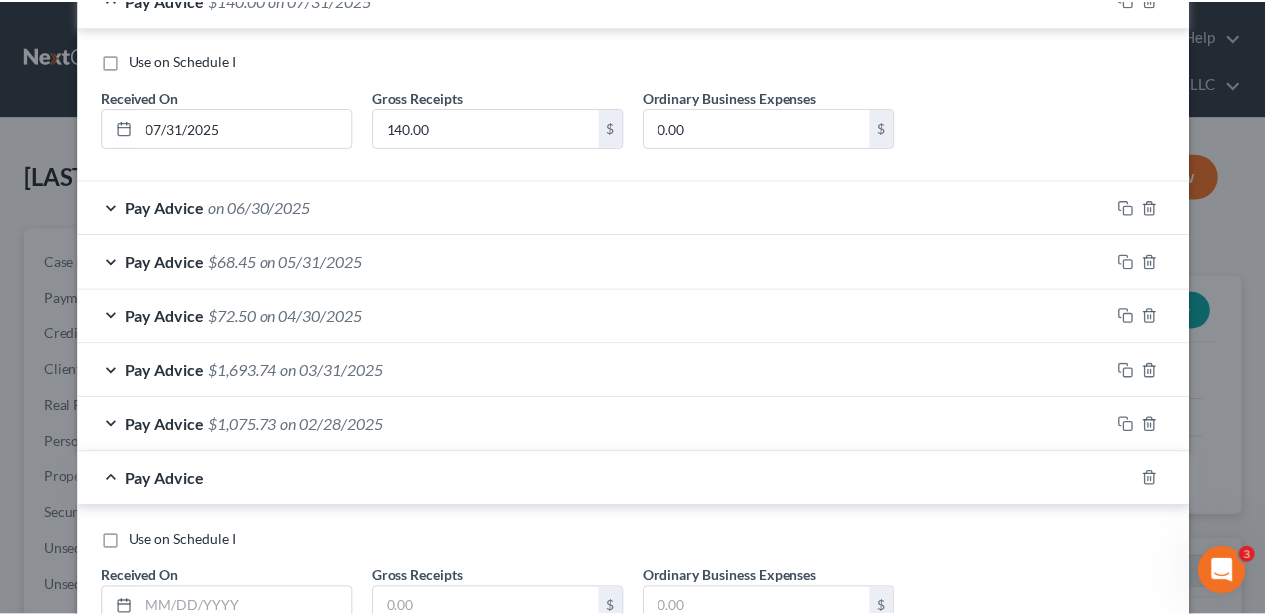 scroll, scrollTop: 554, scrollLeft: 0, axis: vertical 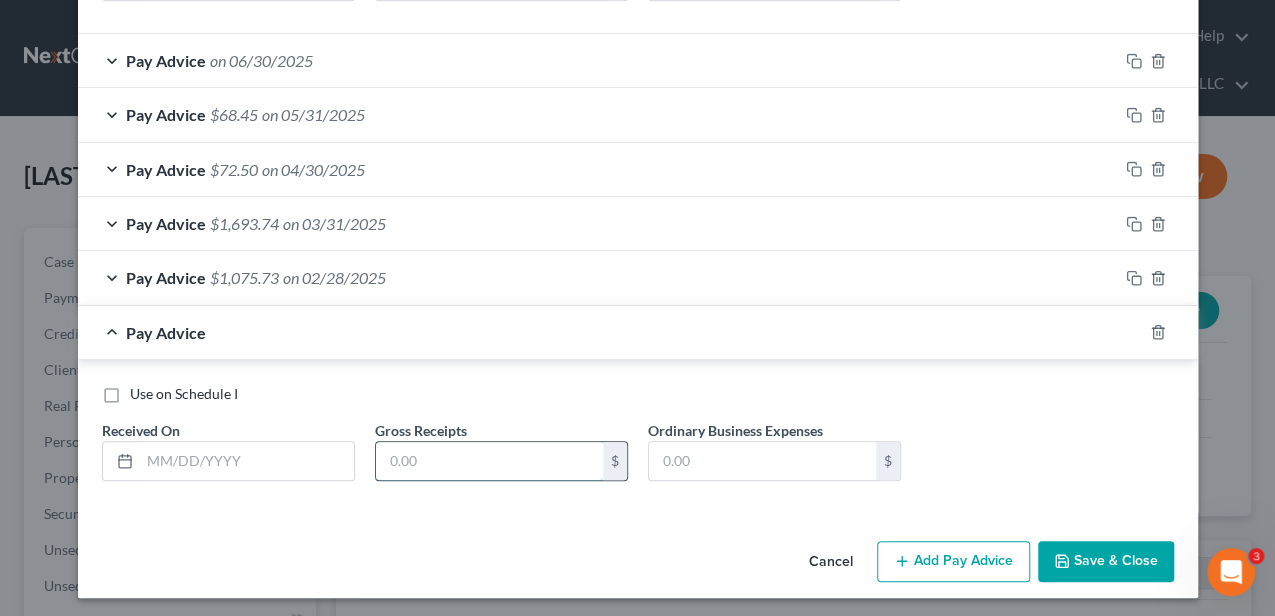 click at bounding box center (489, 461) 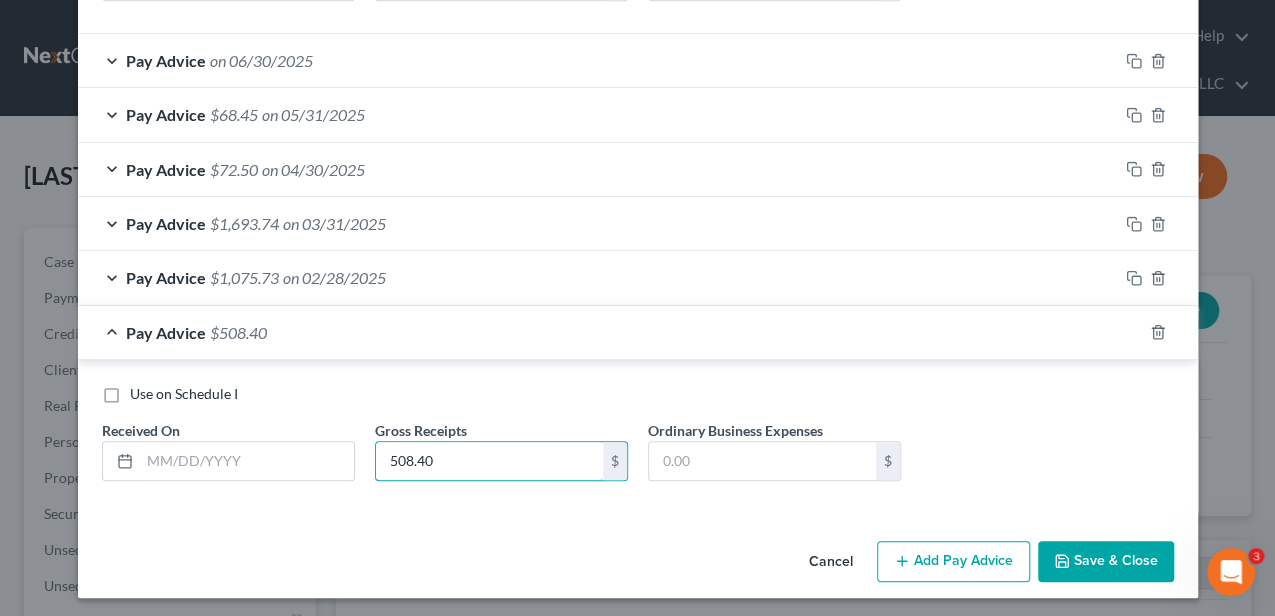 type on "508.40" 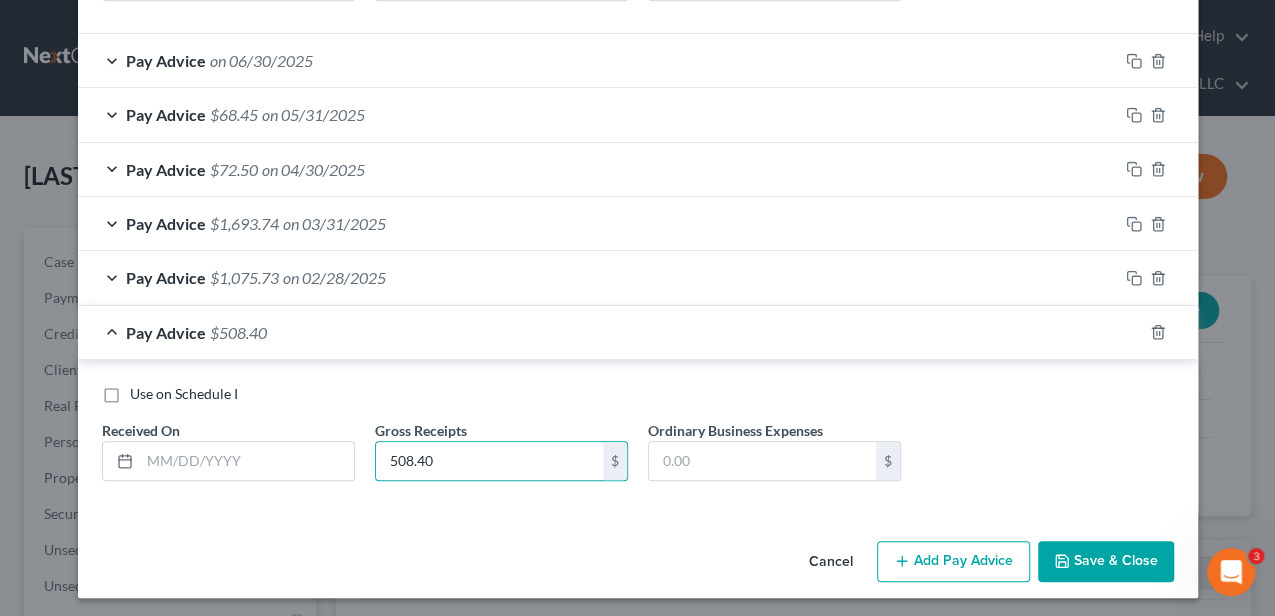 click on "Use on Schedule I" at bounding box center [184, 393] 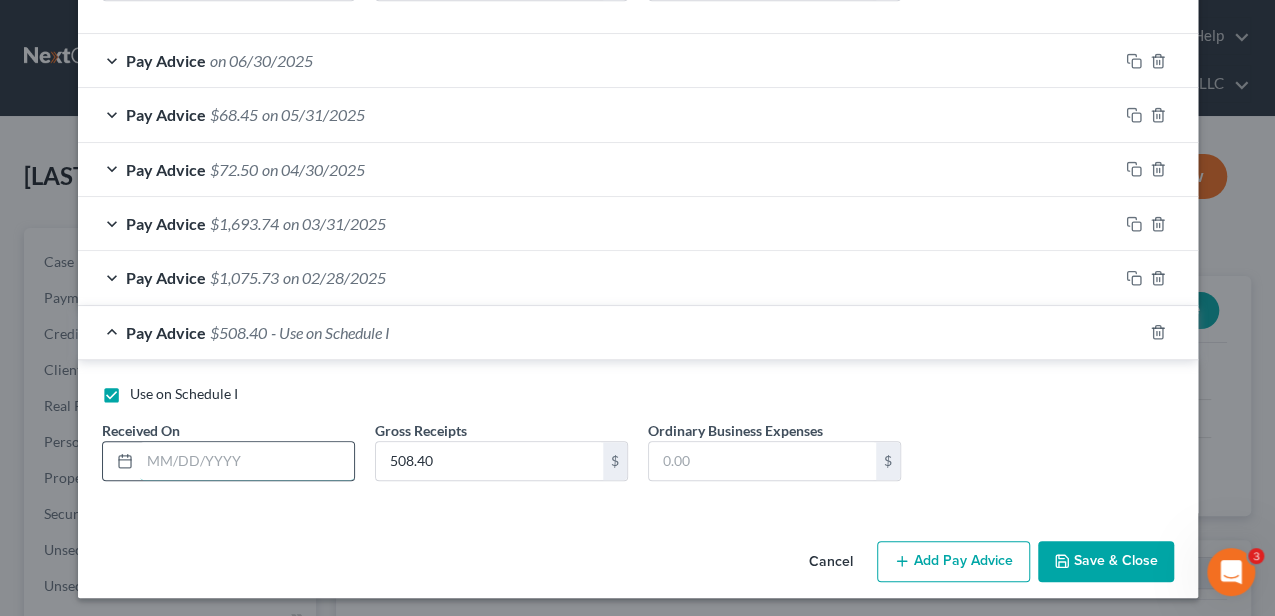 click at bounding box center [247, 461] 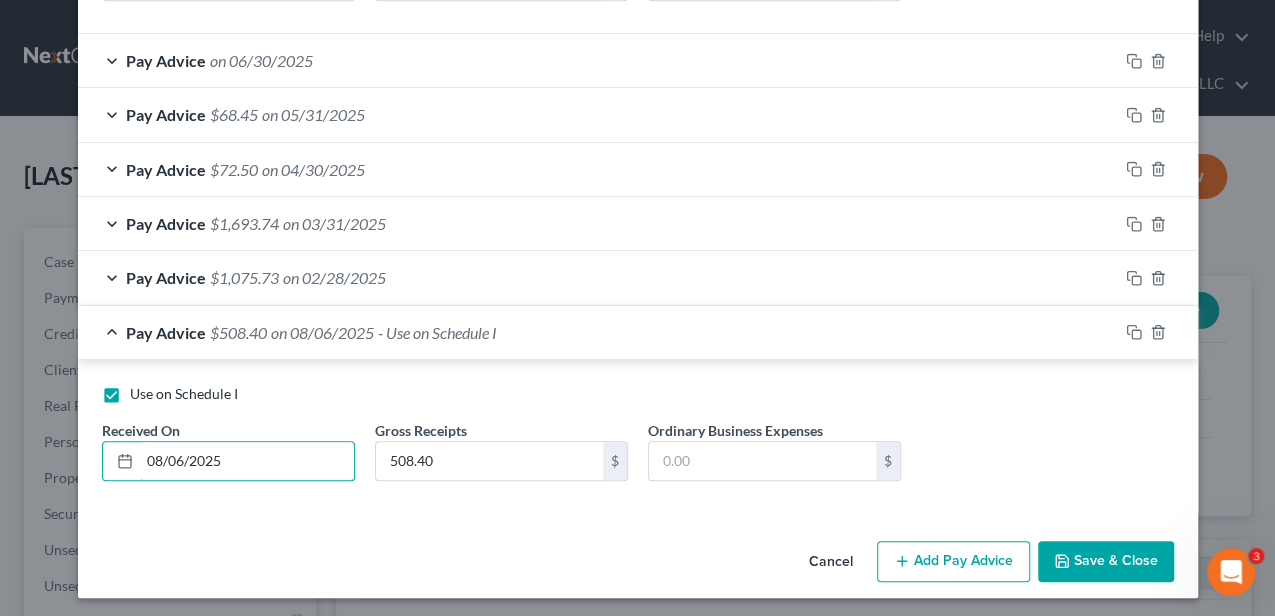 type on "08/06/2025" 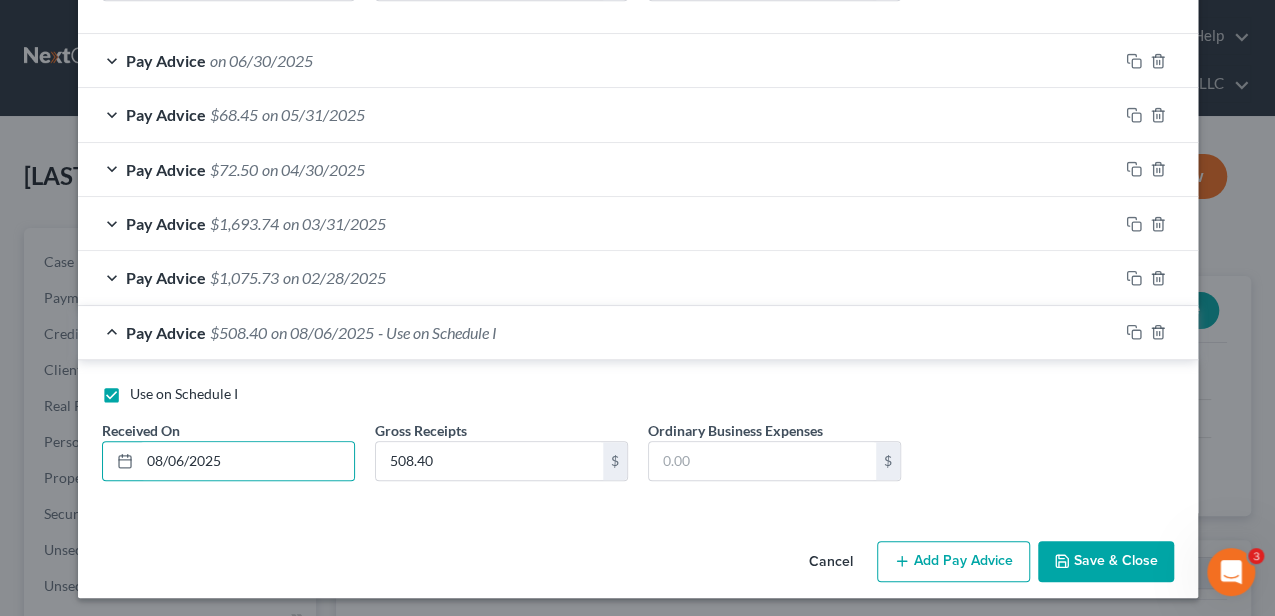 click on "Save & Close" at bounding box center [1106, 562] 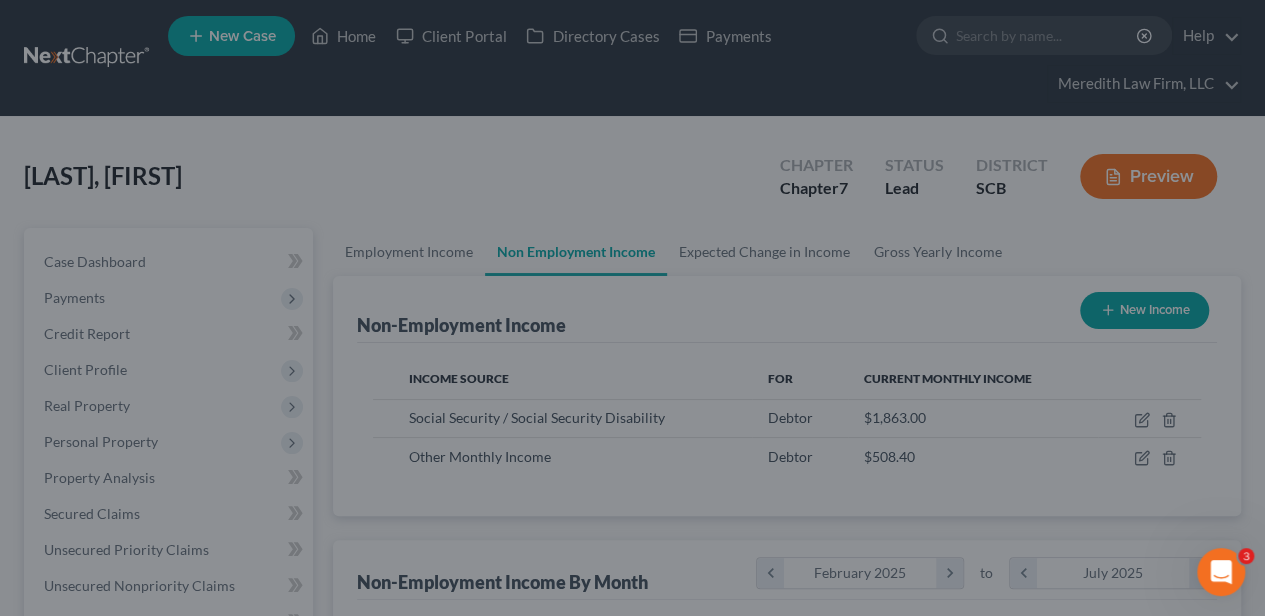 scroll, scrollTop: 356, scrollLeft: 506, axis: both 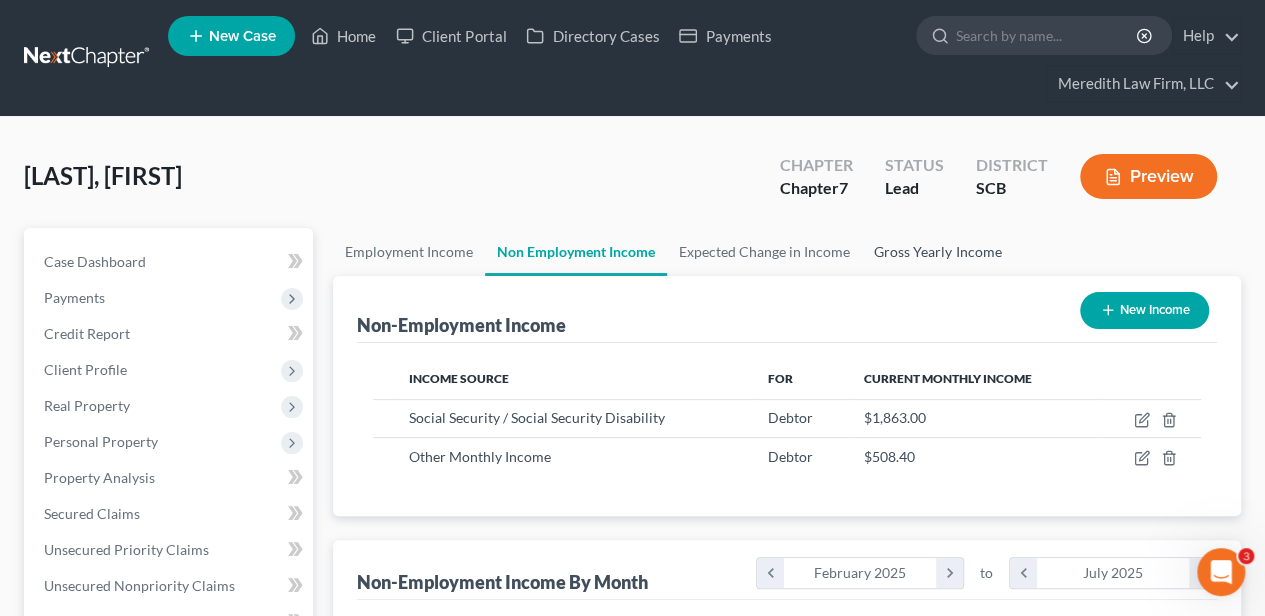 click on "Gross Yearly Income" at bounding box center (937, 252) 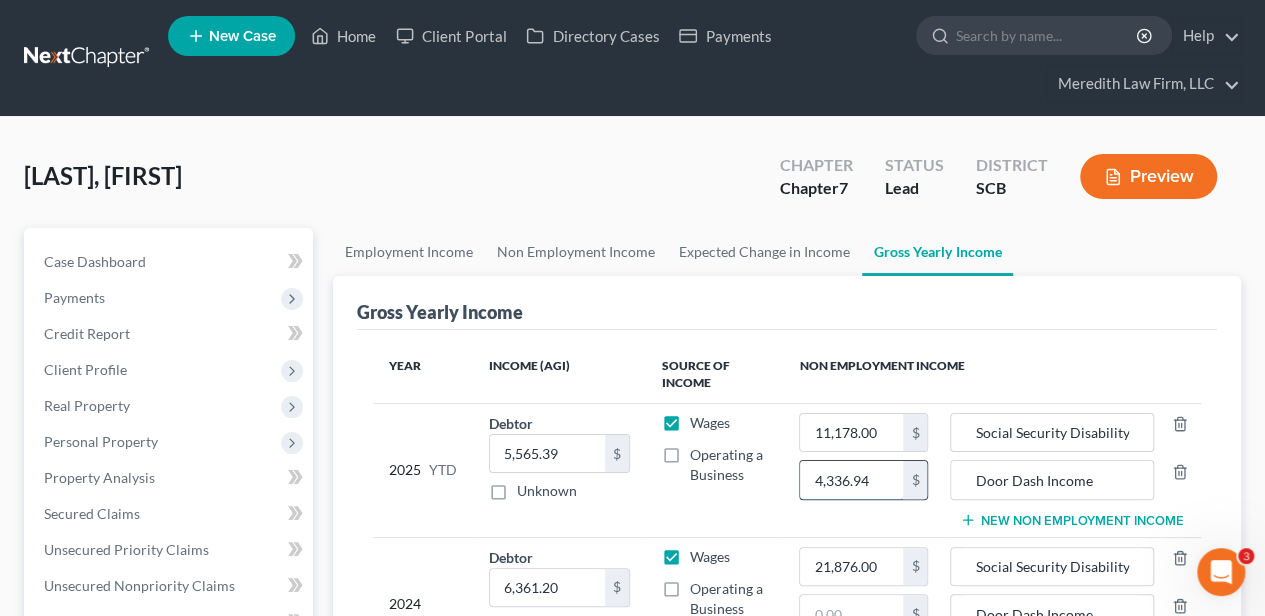 click on "4,336.94" at bounding box center (851, 480) 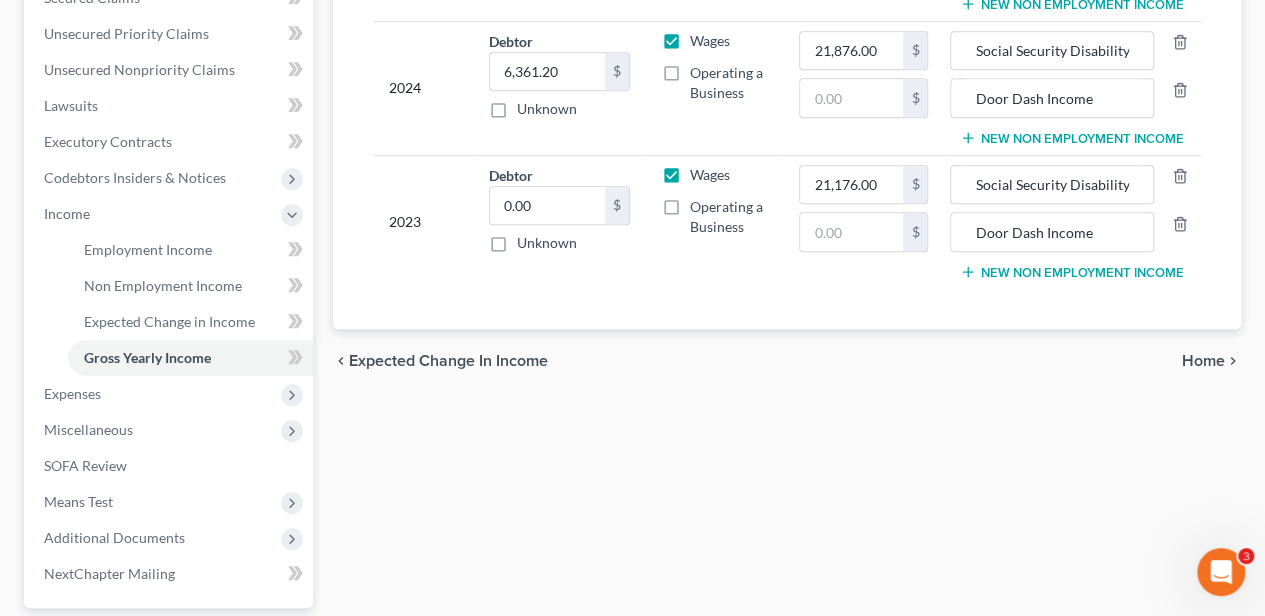 scroll, scrollTop: 533, scrollLeft: 0, axis: vertical 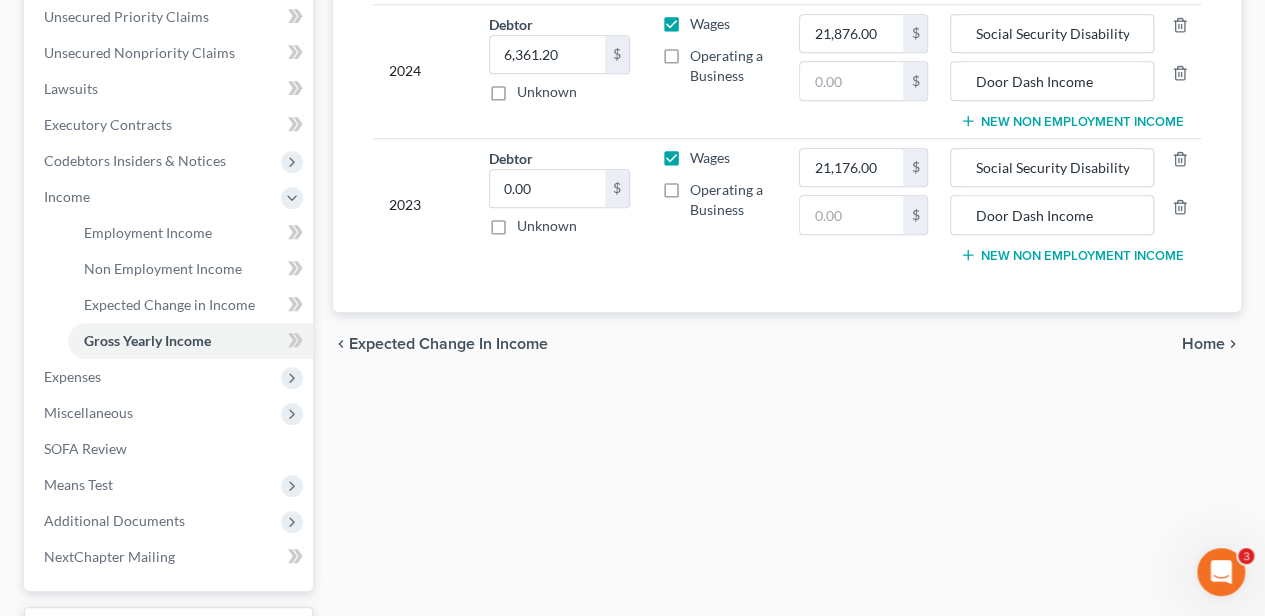 type on "4,476.94" 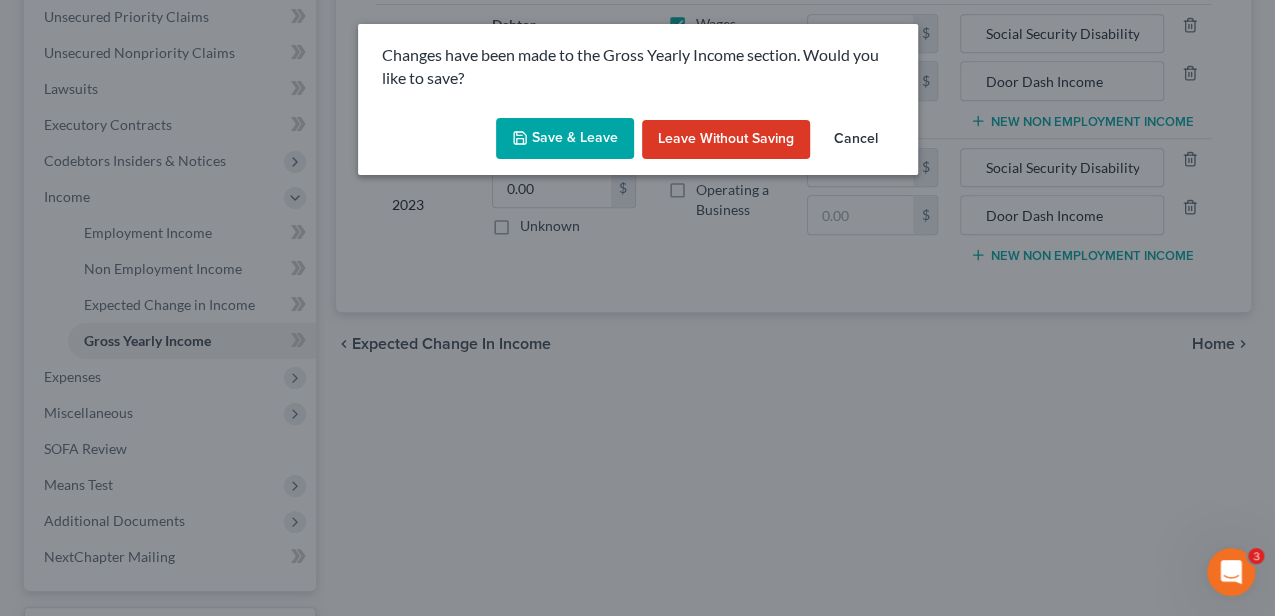 click on "Save & Leave" at bounding box center (565, 139) 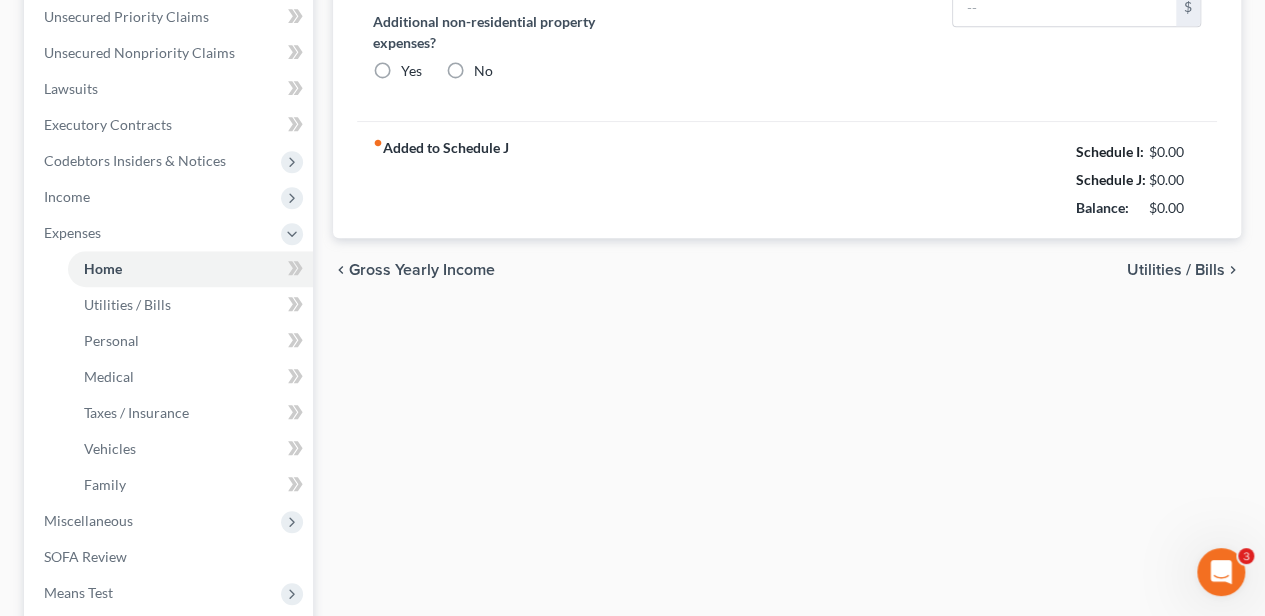 type on "1,692.00" 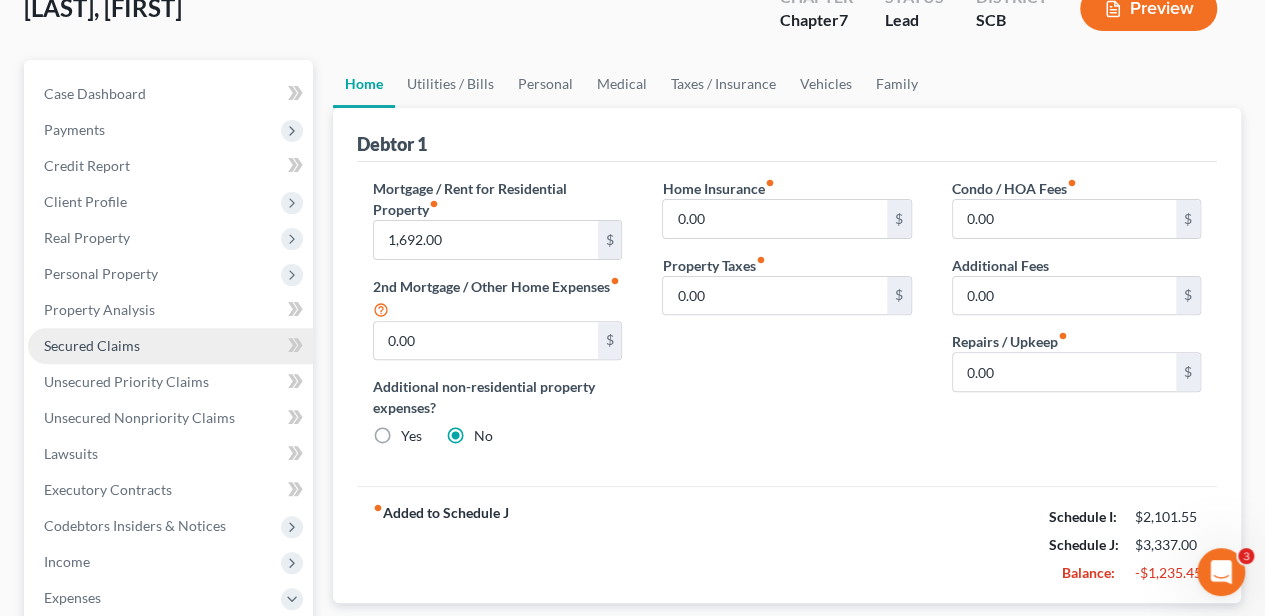 scroll, scrollTop: 200, scrollLeft: 0, axis: vertical 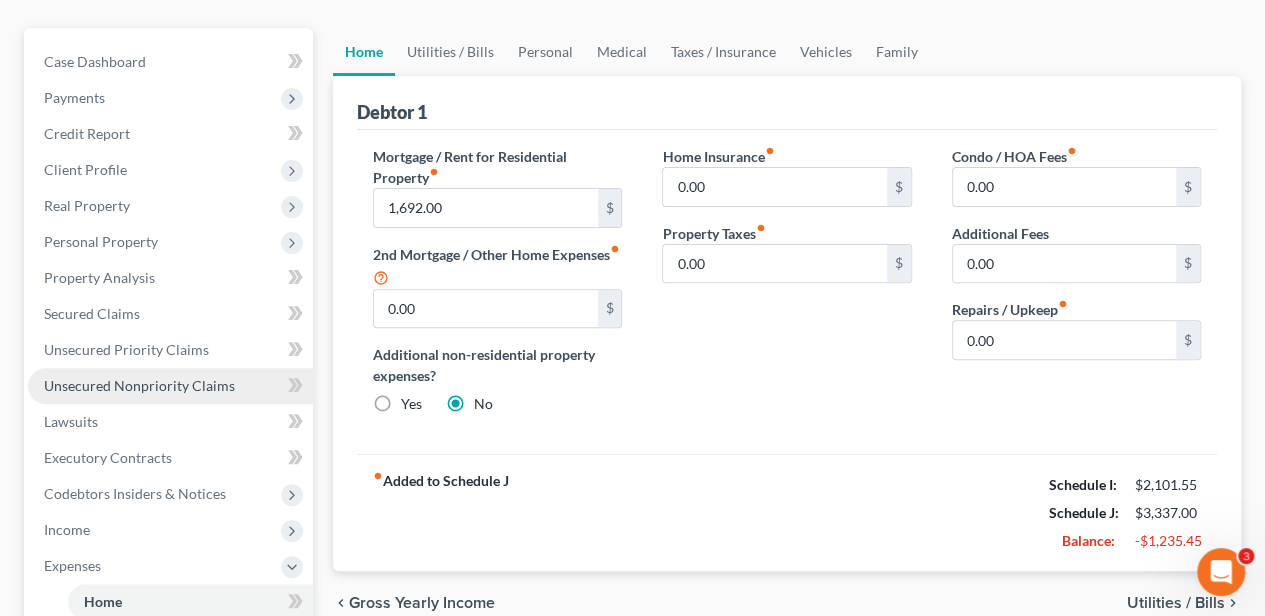 click on "Unsecured Nonpriority Claims" at bounding box center [170, 386] 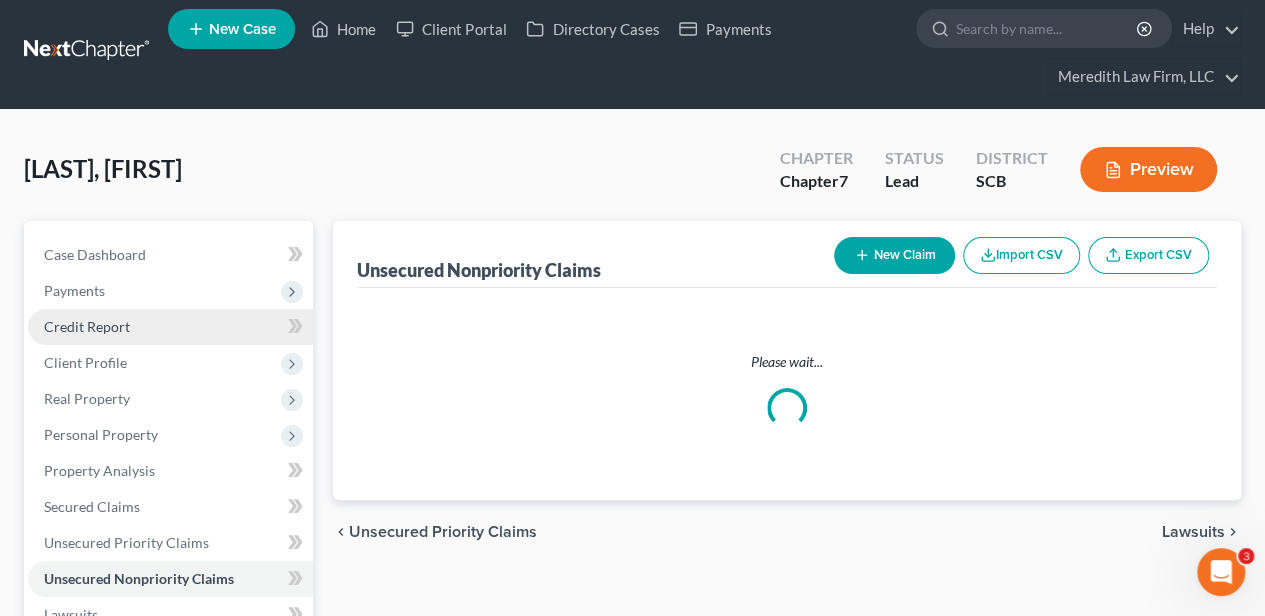 scroll, scrollTop: 0, scrollLeft: 0, axis: both 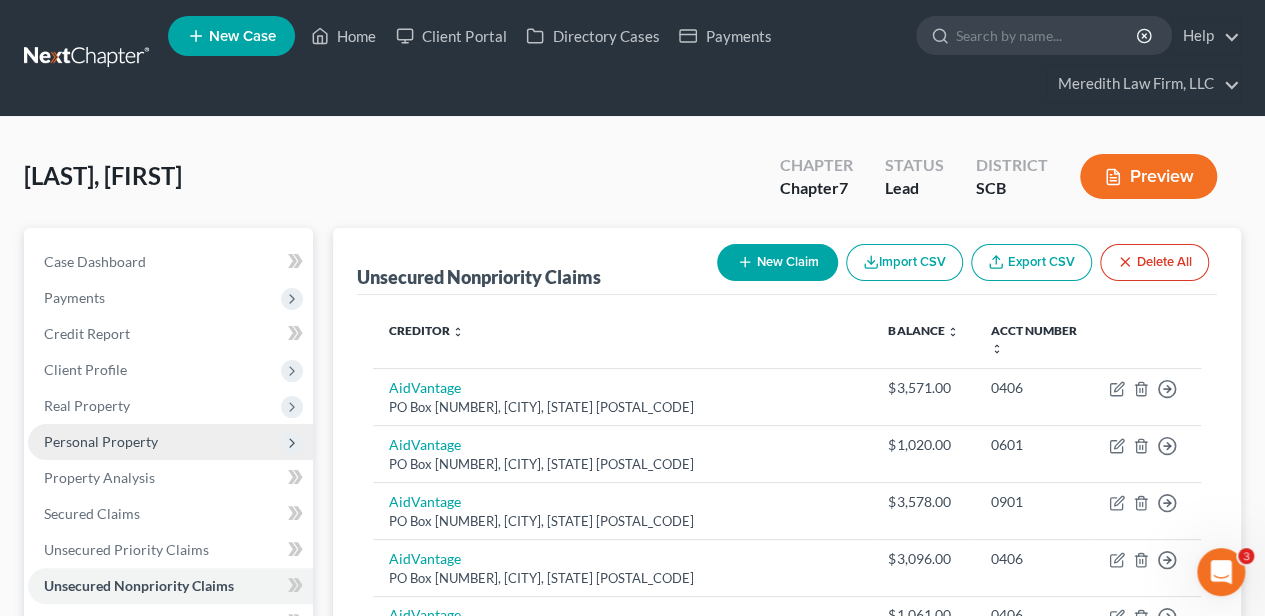 click on "Personal Property" at bounding box center [101, 441] 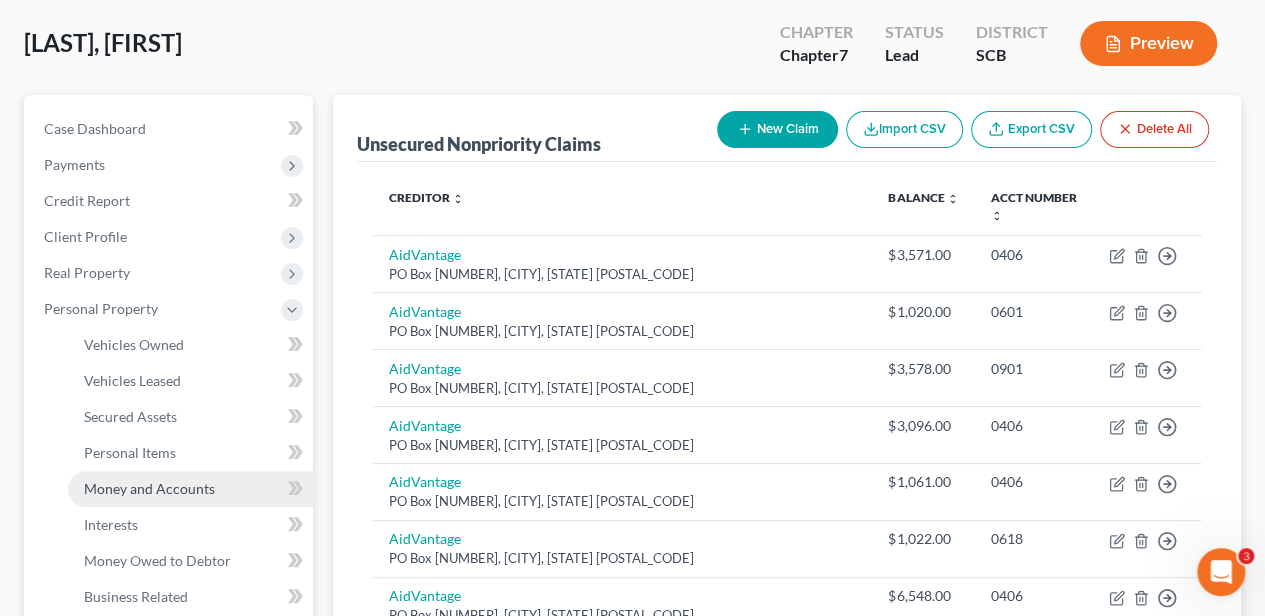 click on "Money and Accounts" at bounding box center [190, 489] 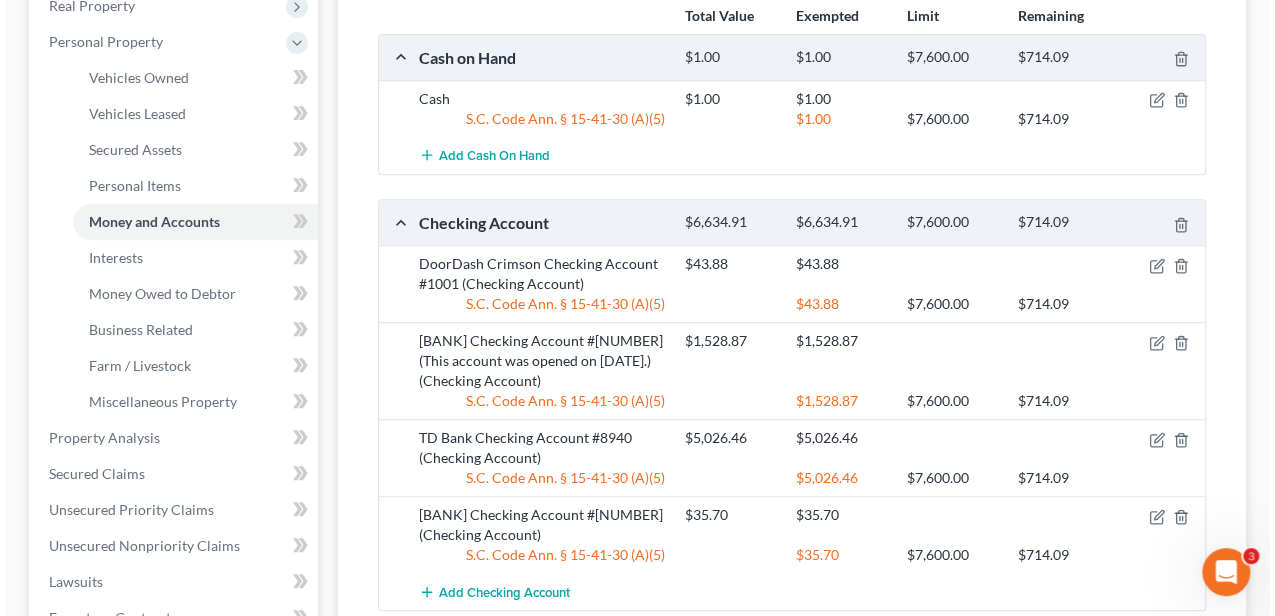 scroll, scrollTop: 466, scrollLeft: 0, axis: vertical 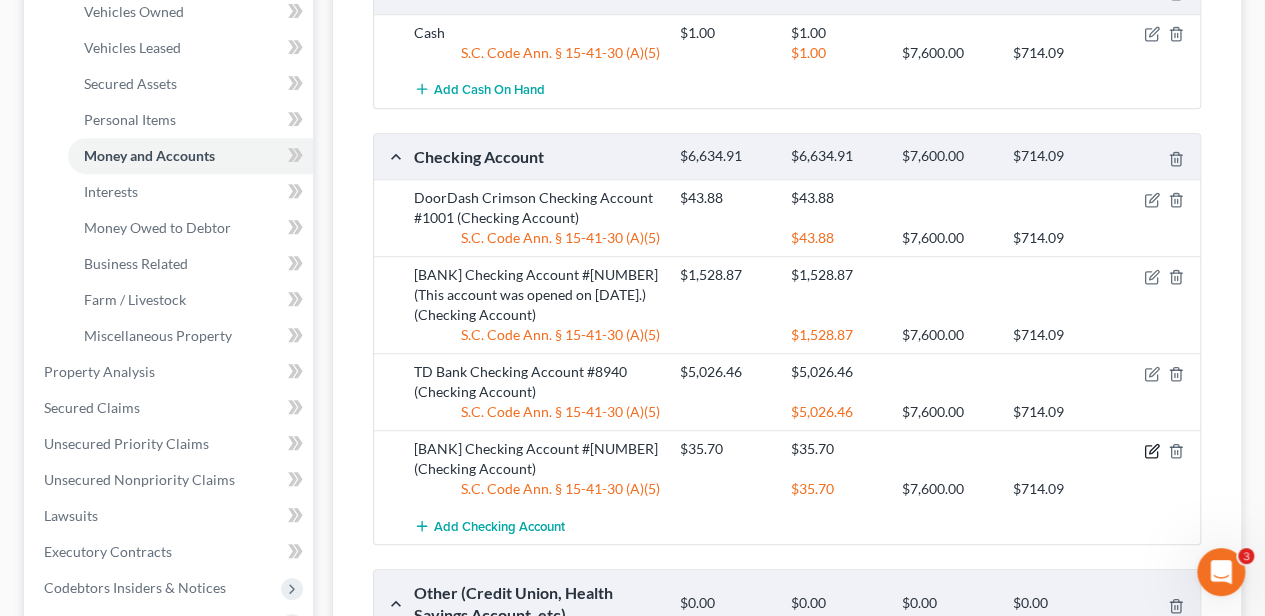 click 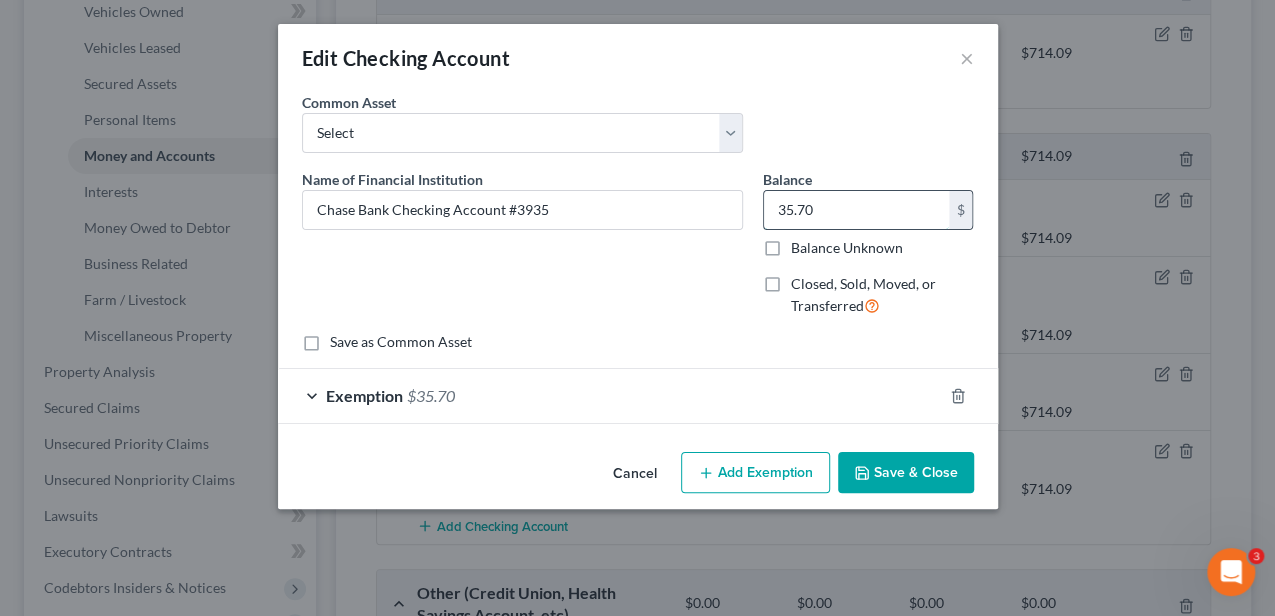 click on "35.70" at bounding box center (856, 210) 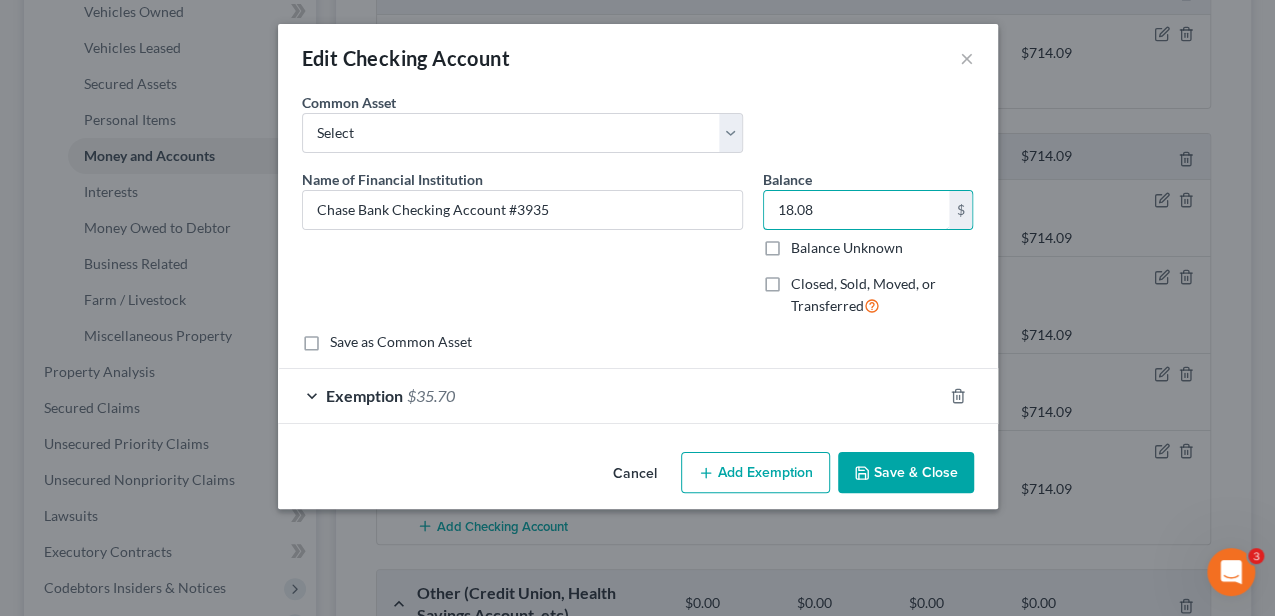 type on "18.08" 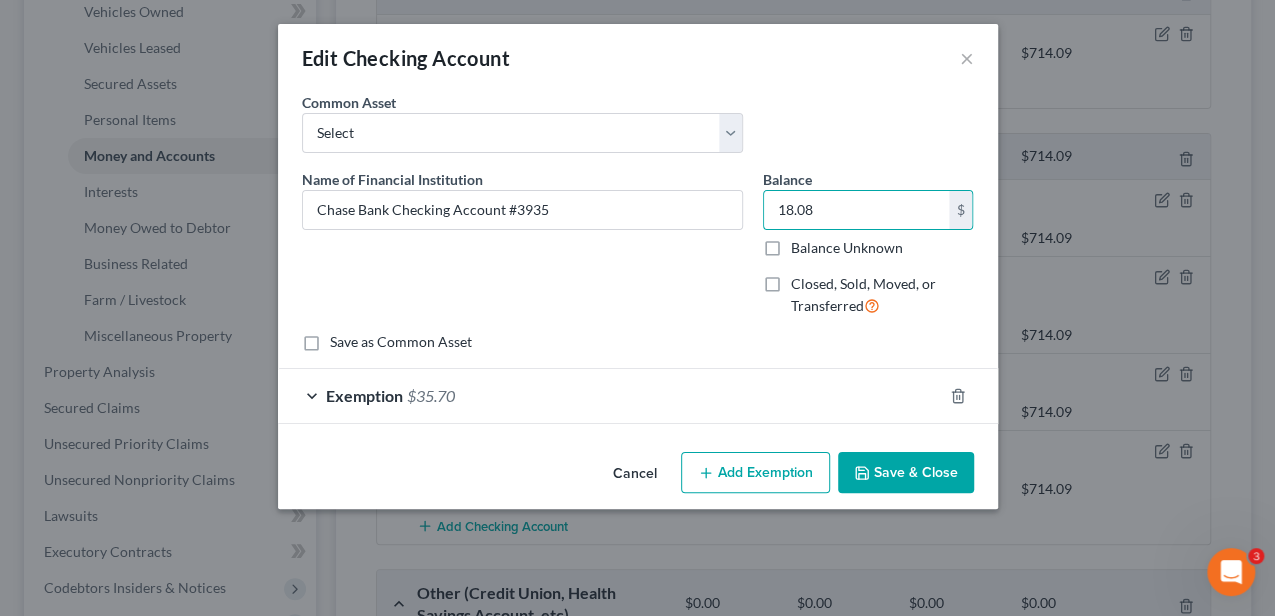 click on "Exemption $35.70" at bounding box center (610, 395) 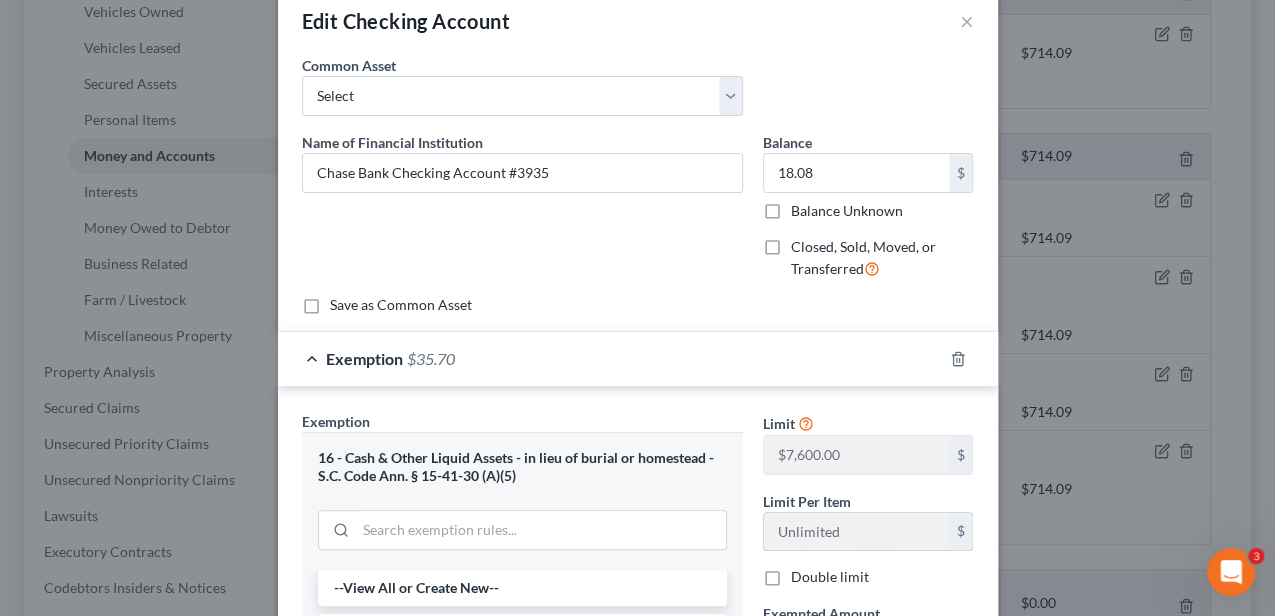 scroll, scrollTop: 66, scrollLeft: 0, axis: vertical 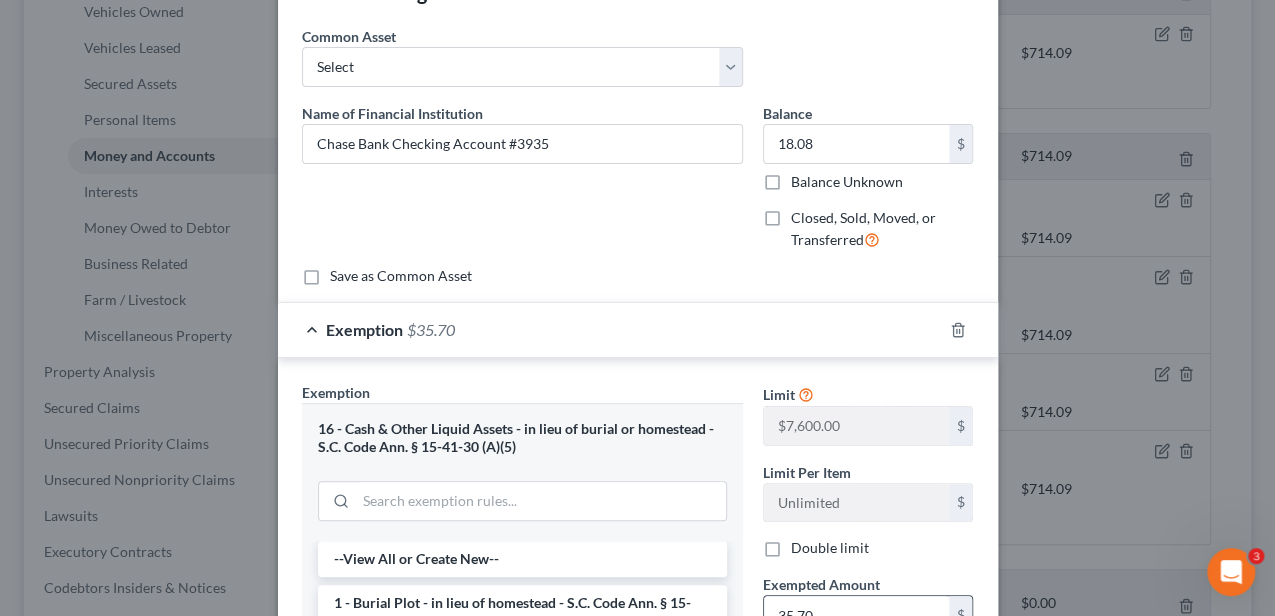 drag, startPoint x: 848, startPoint y: 606, endPoint x: 854, endPoint y: 596, distance: 11.661903 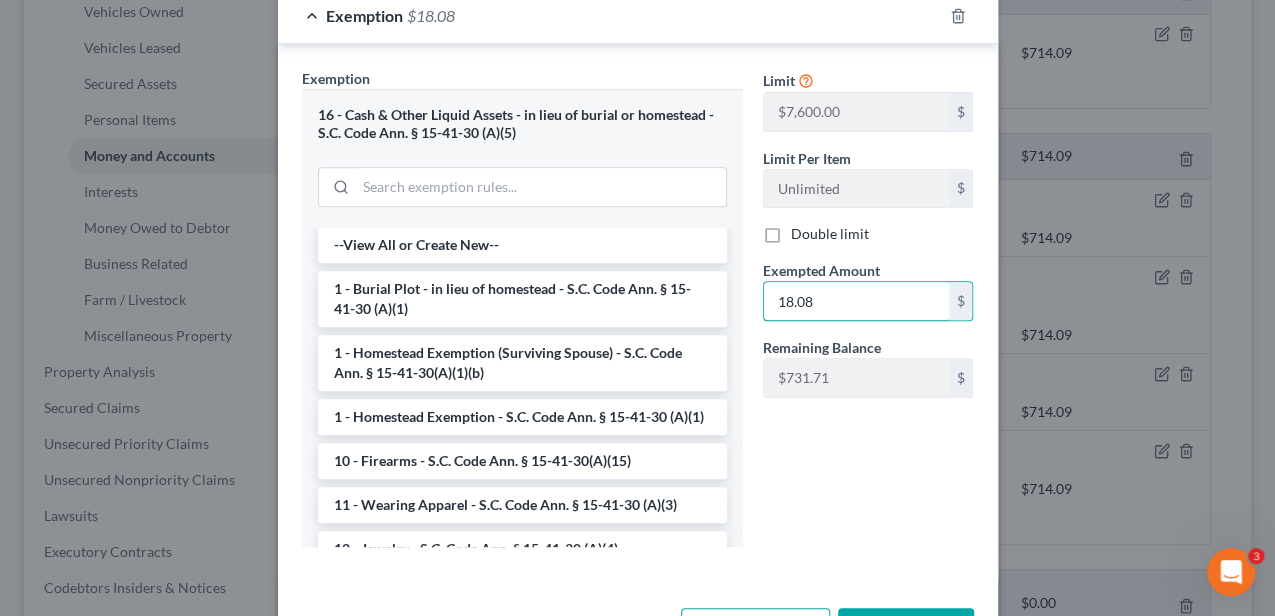 scroll, scrollTop: 403, scrollLeft: 0, axis: vertical 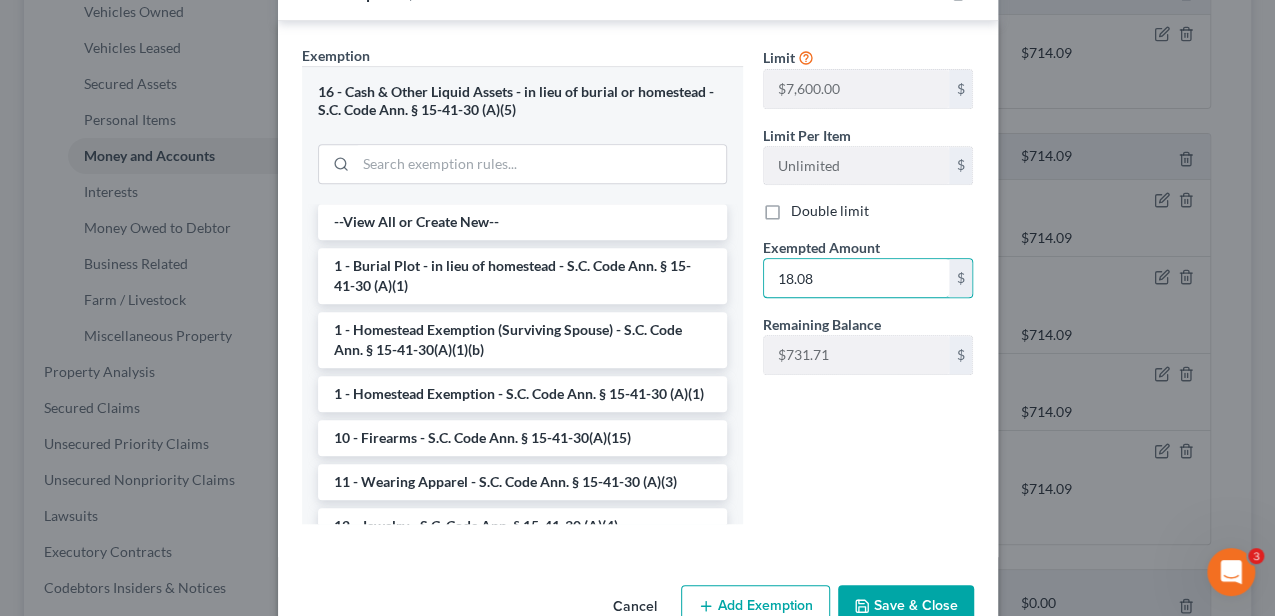 type on "18.08" 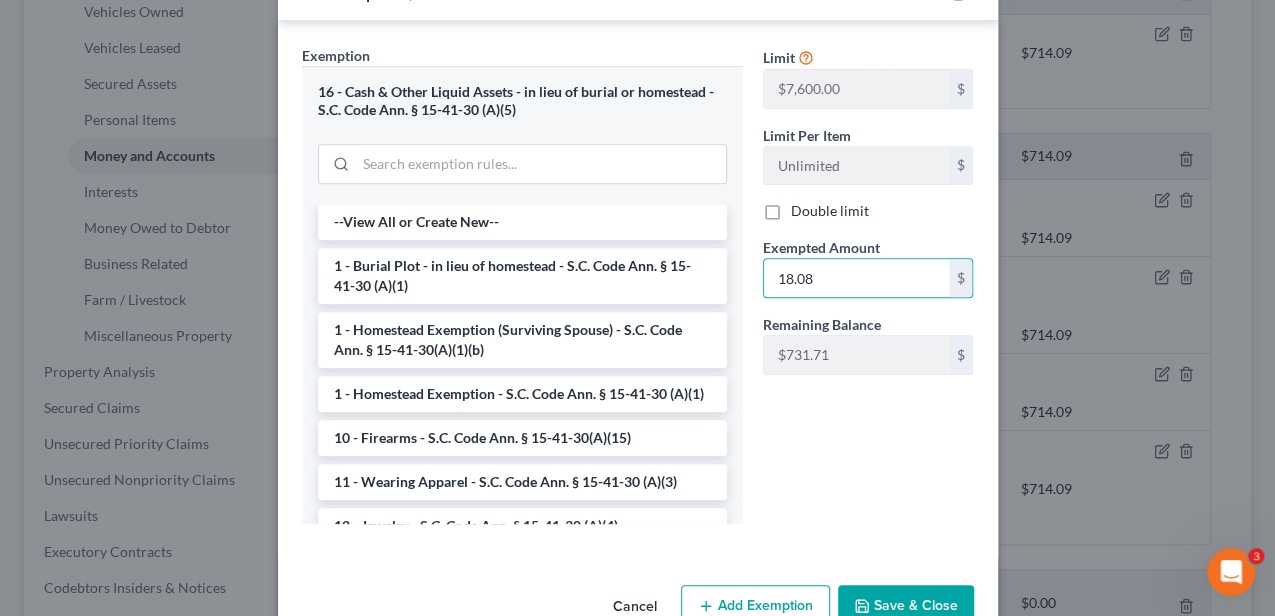 click on "Save & Close" at bounding box center [906, 606] 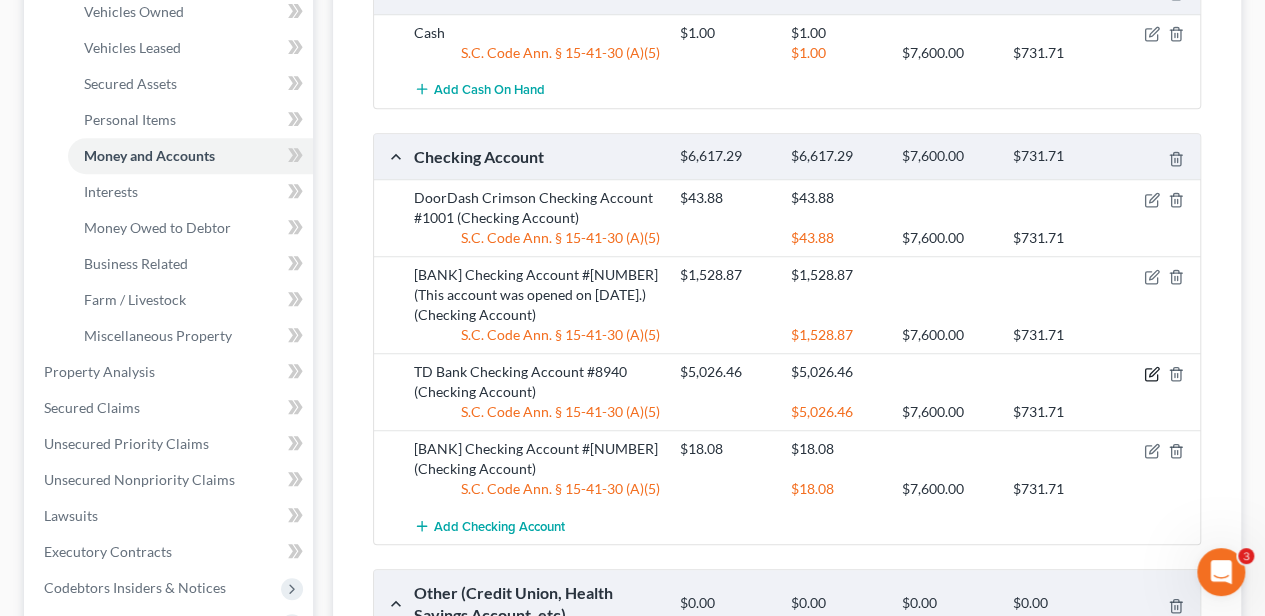 click 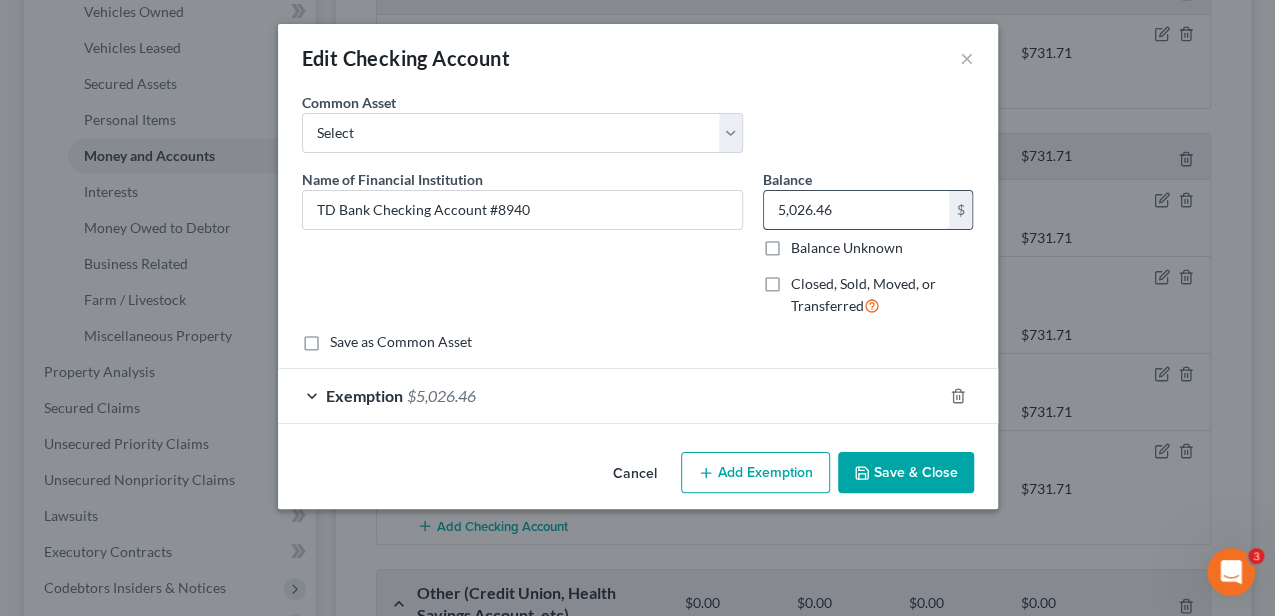 click on "5,026.46" at bounding box center (856, 210) 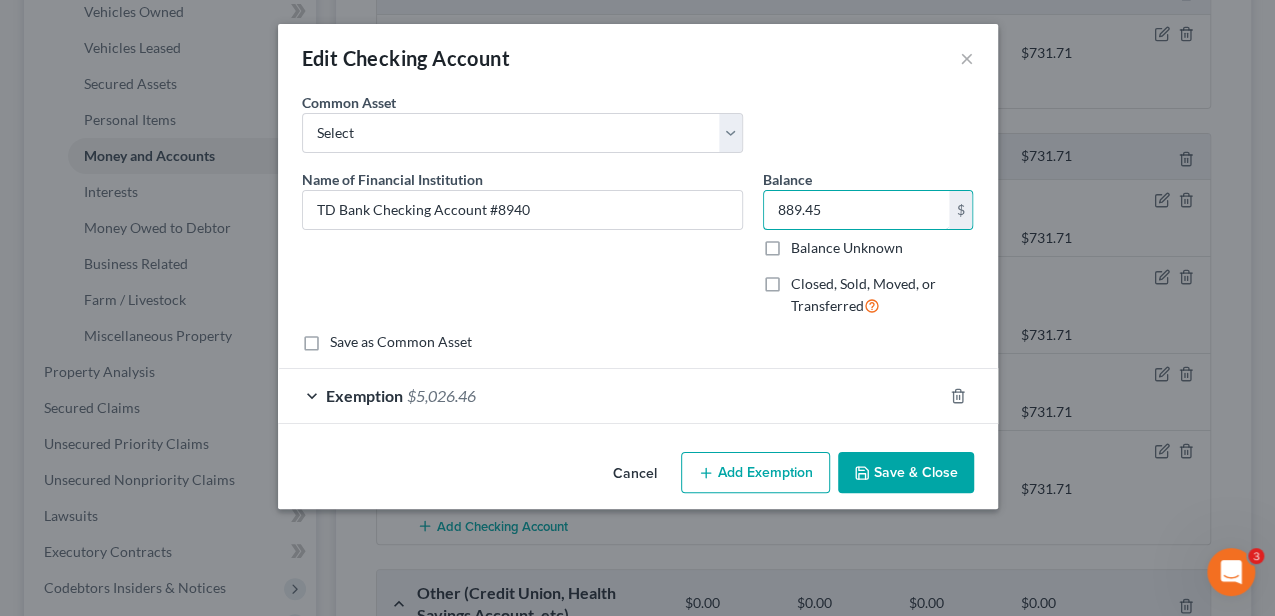type on "889.45" 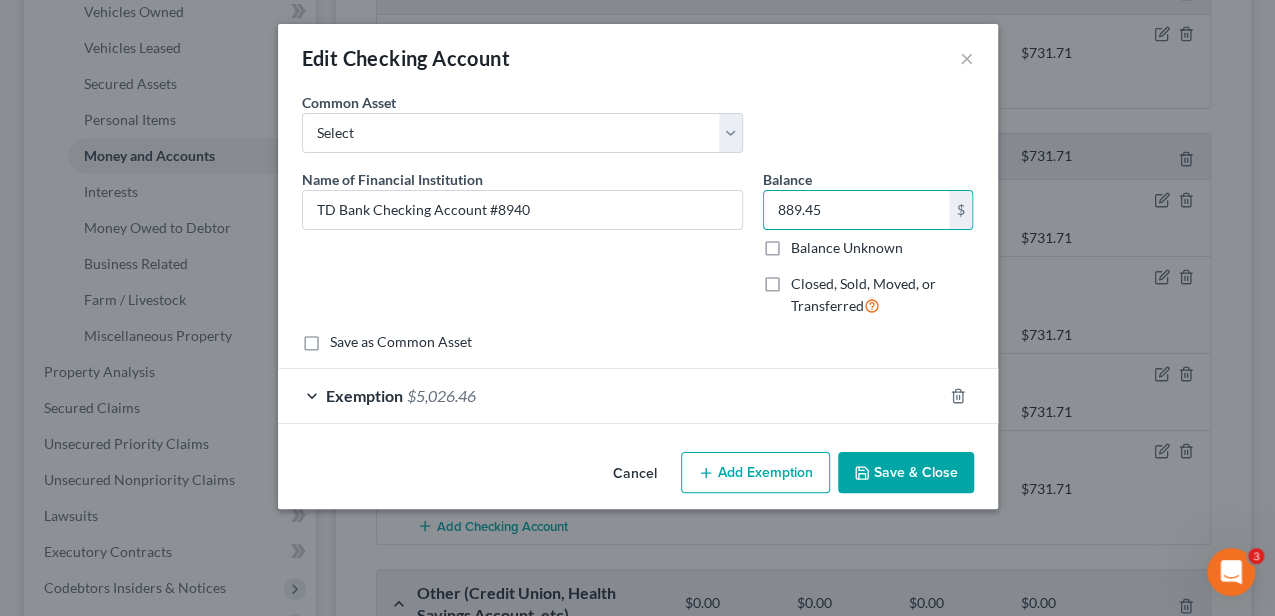 click on "Exemption $5,026.46" at bounding box center (610, 395) 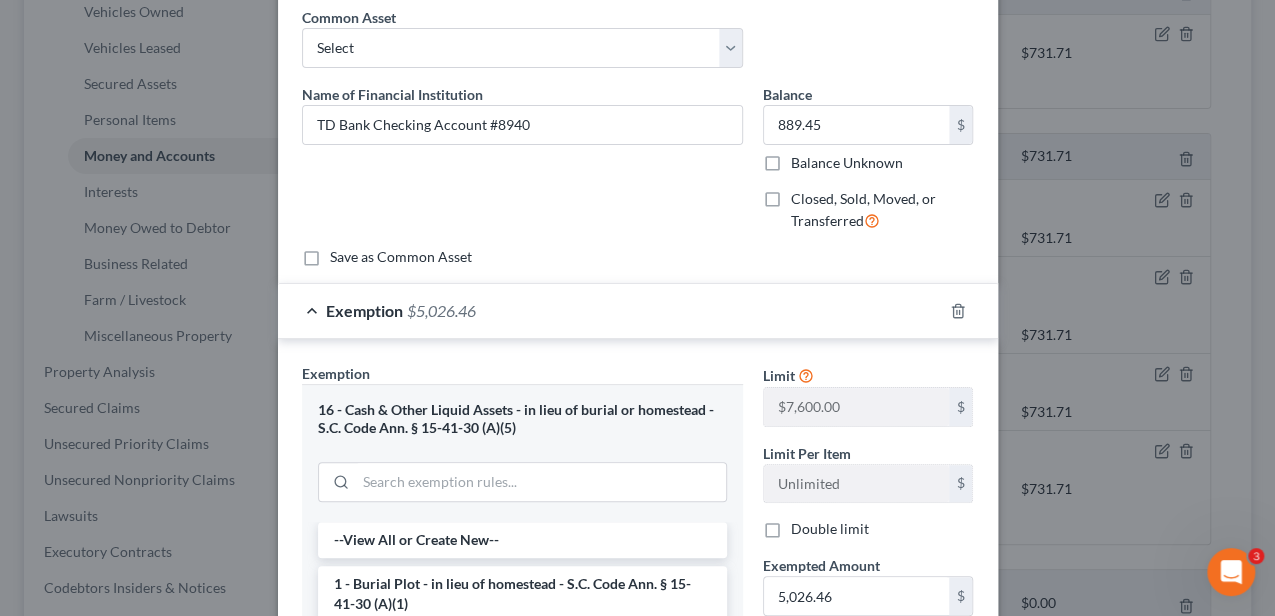 scroll, scrollTop: 133, scrollLeft: 0, axis: vertical 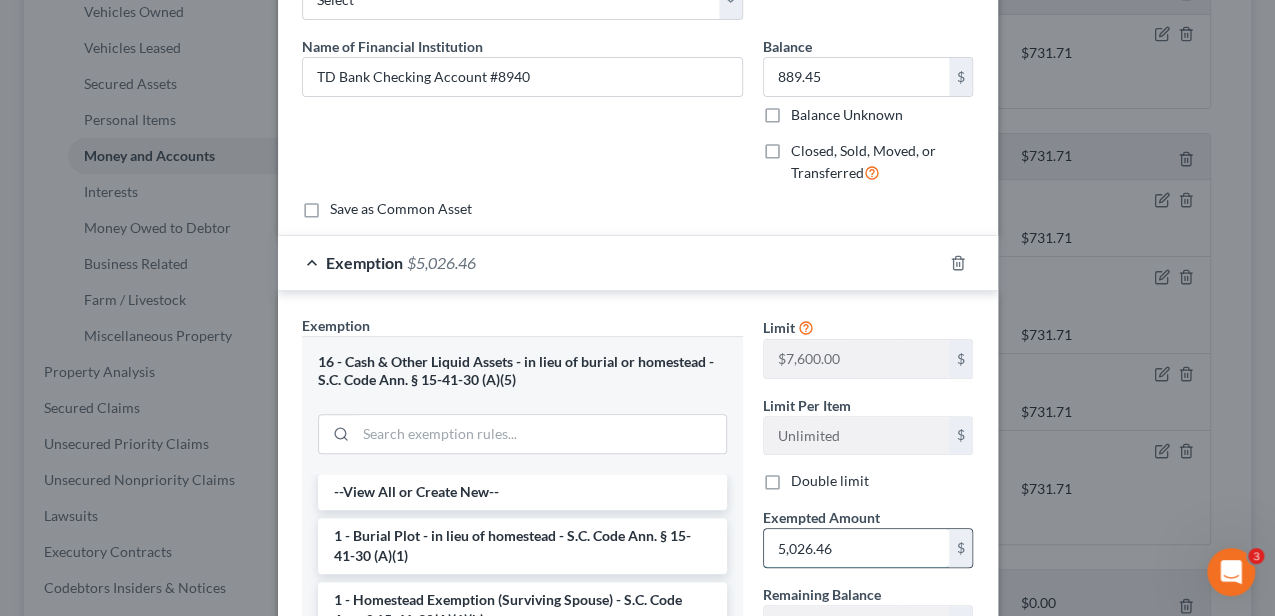 click on "5,026.46" at bounding box center (856, 548) 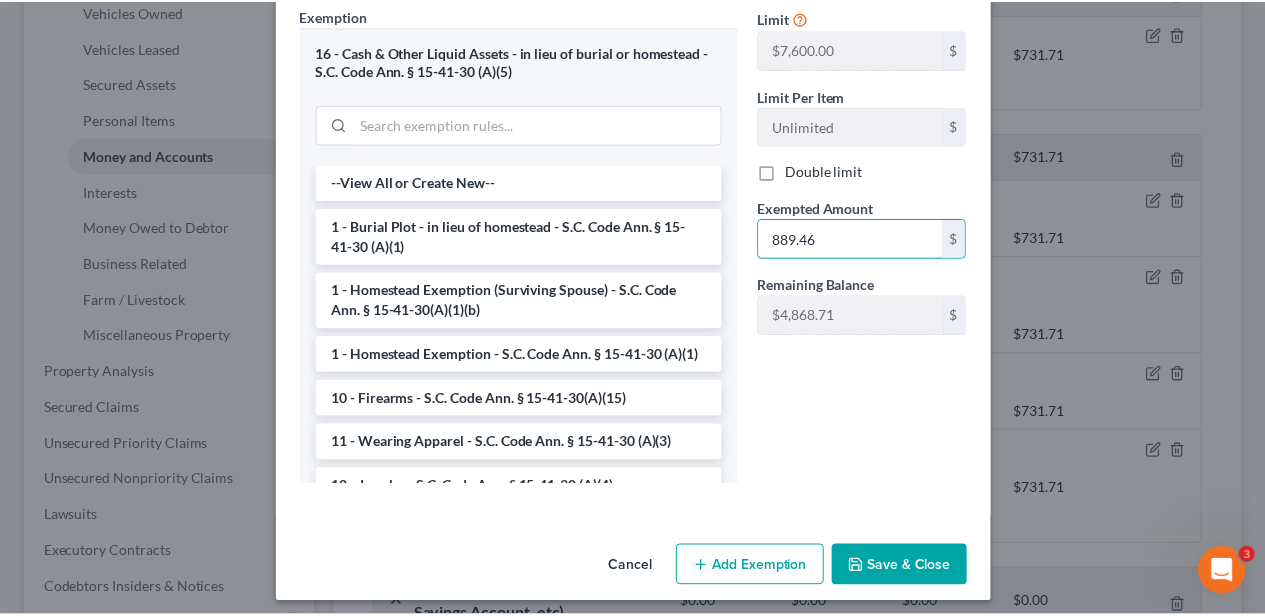 scroll, scrollTop: 450, scrollLeft: 0, axis: vertical 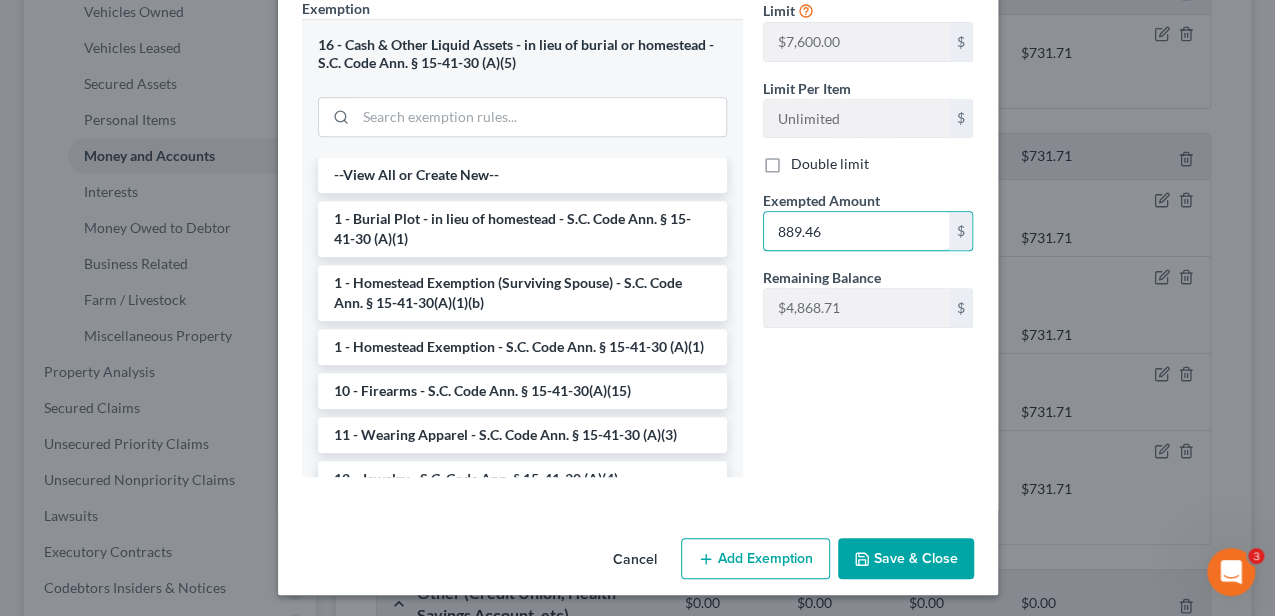 type on "889.46" 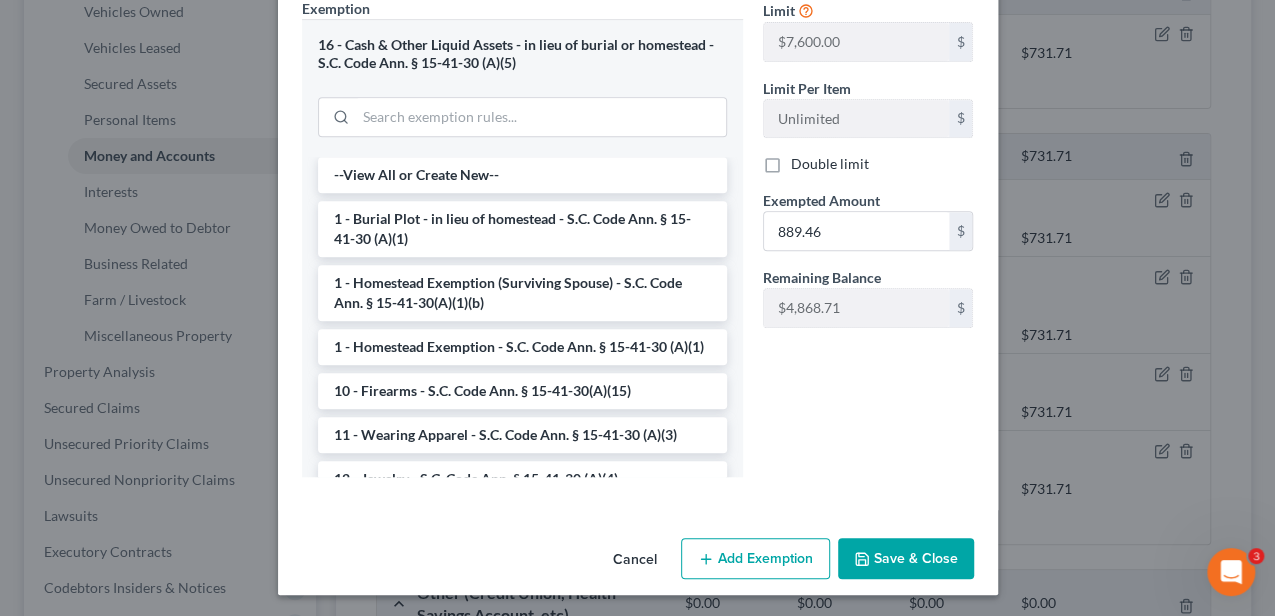 click on "Save & Close" at bounding box center [906, 559] 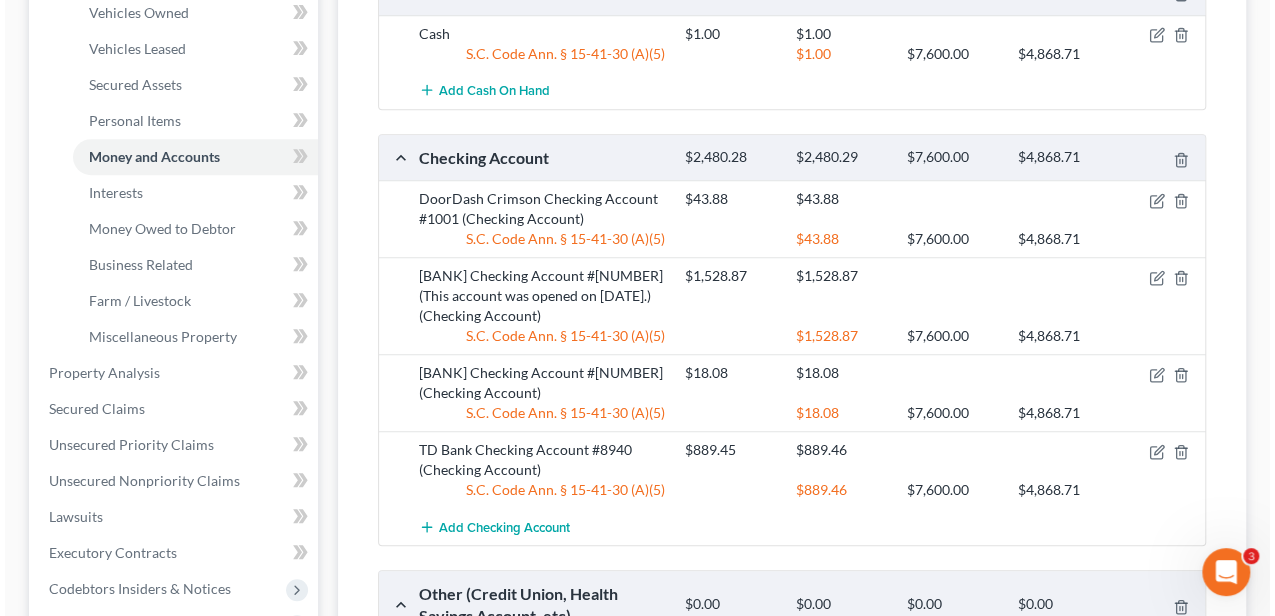 scroll, scrollTop: 466, scrollLeft: 0, axis: vertical 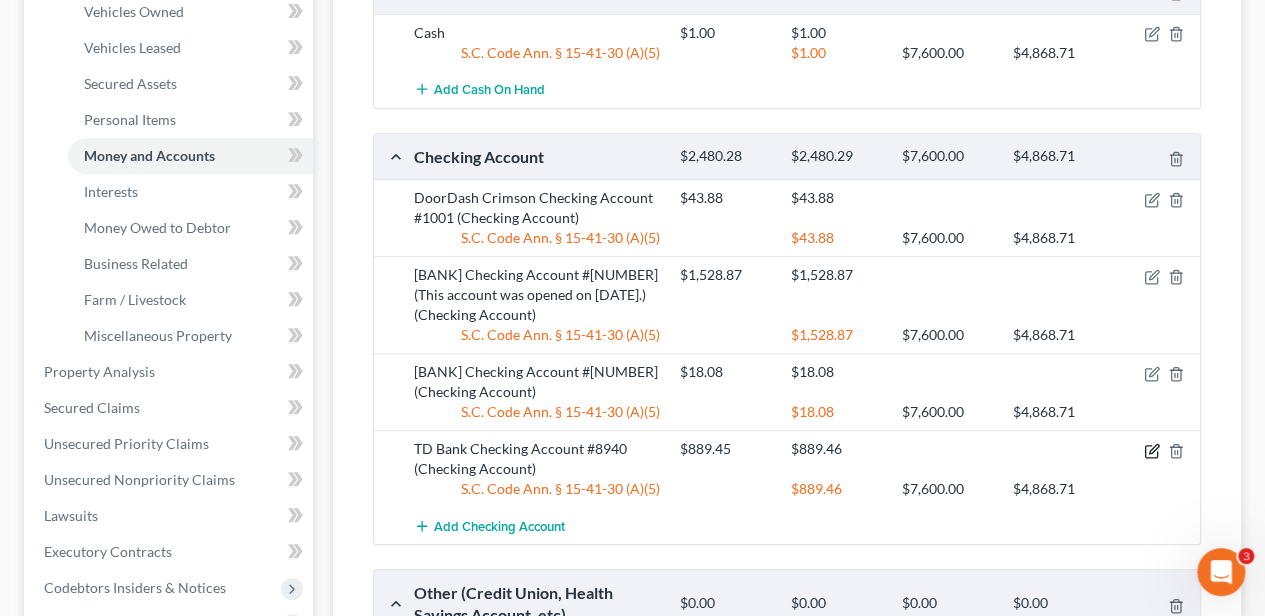 click 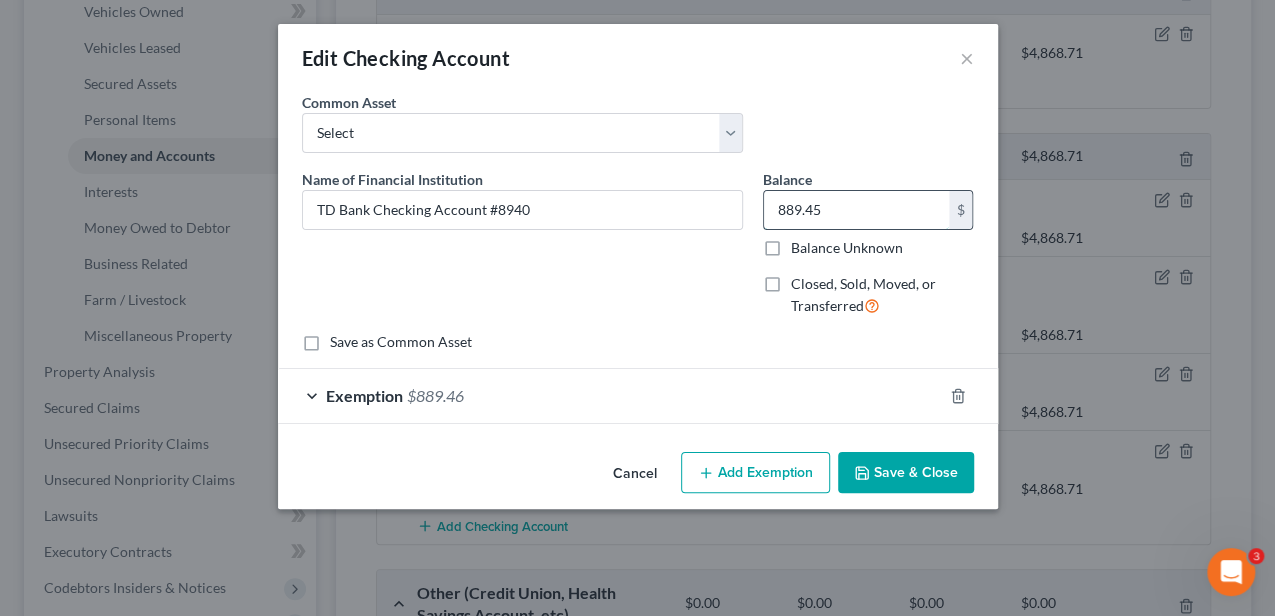 click on "889.45" at bounding box center (856, 210) 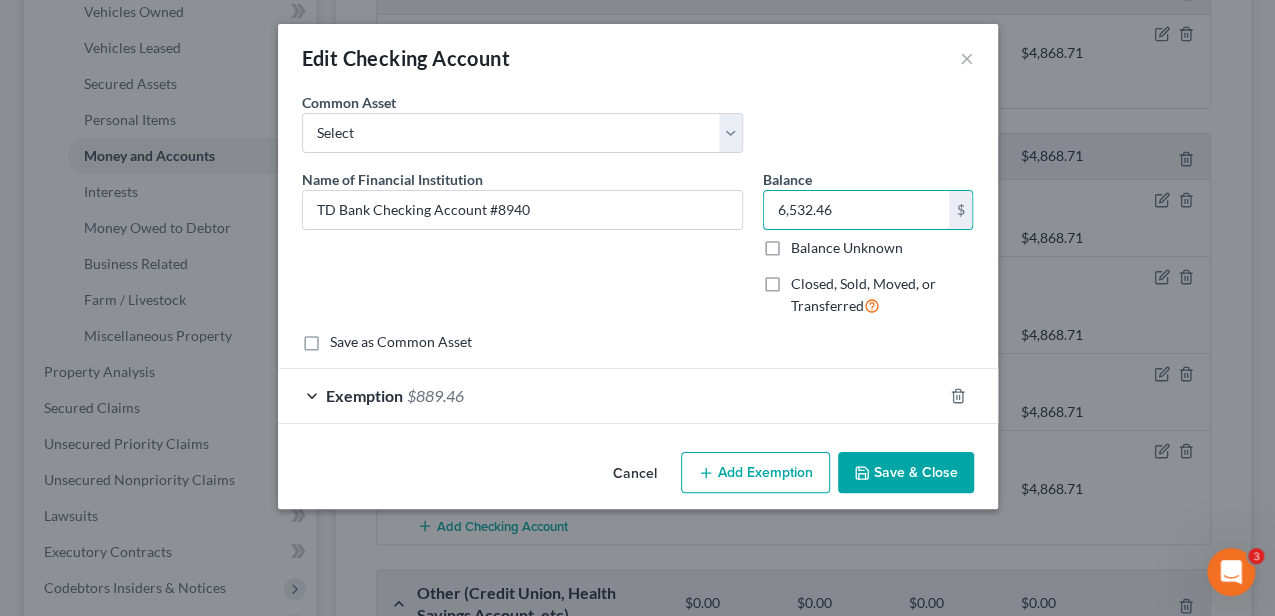 type on "6,532.46" 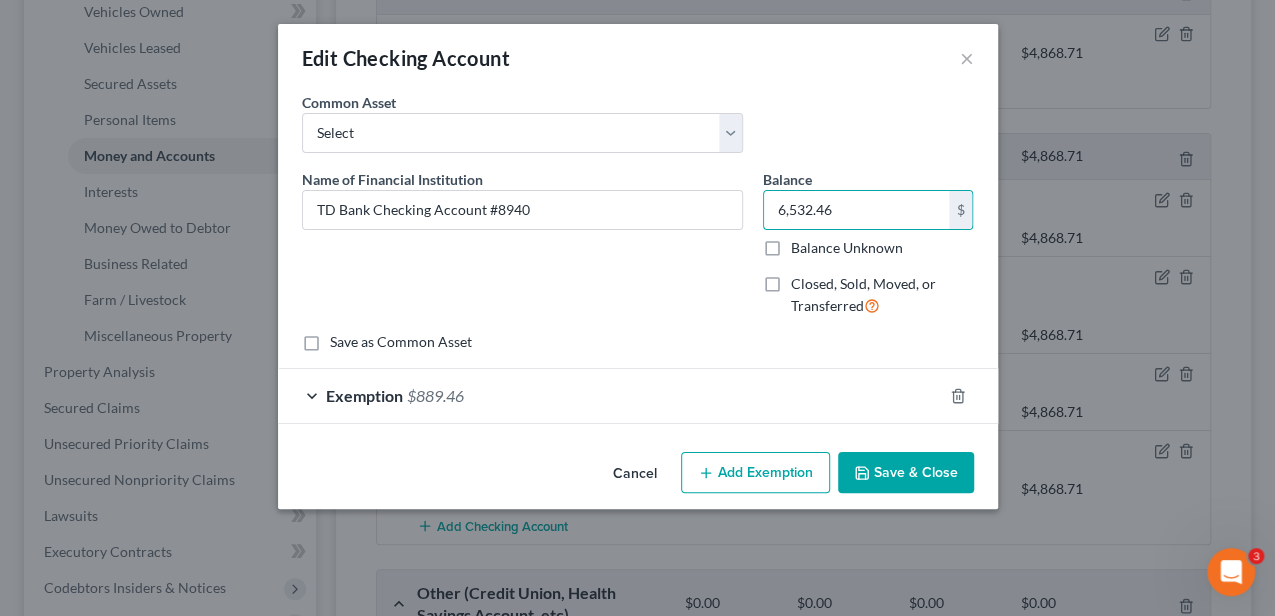 click on "Exemption $889.46" at bounding box center (610, 395) 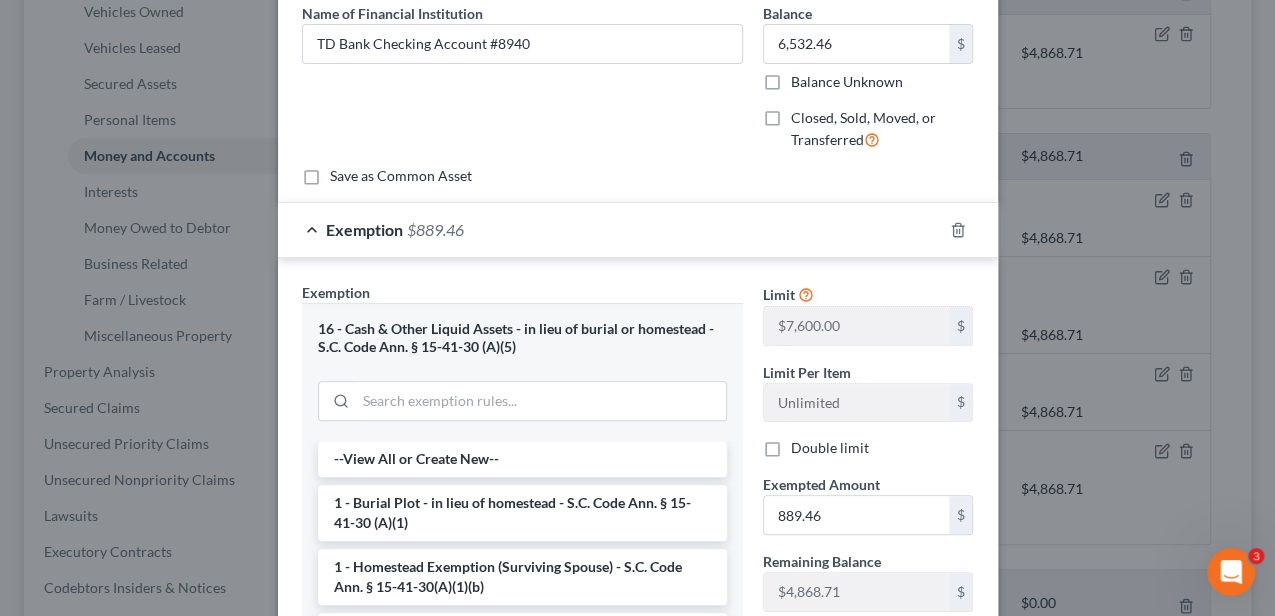 scroll, scrollTop: 200, scrollLeft: 0, axis: vertical 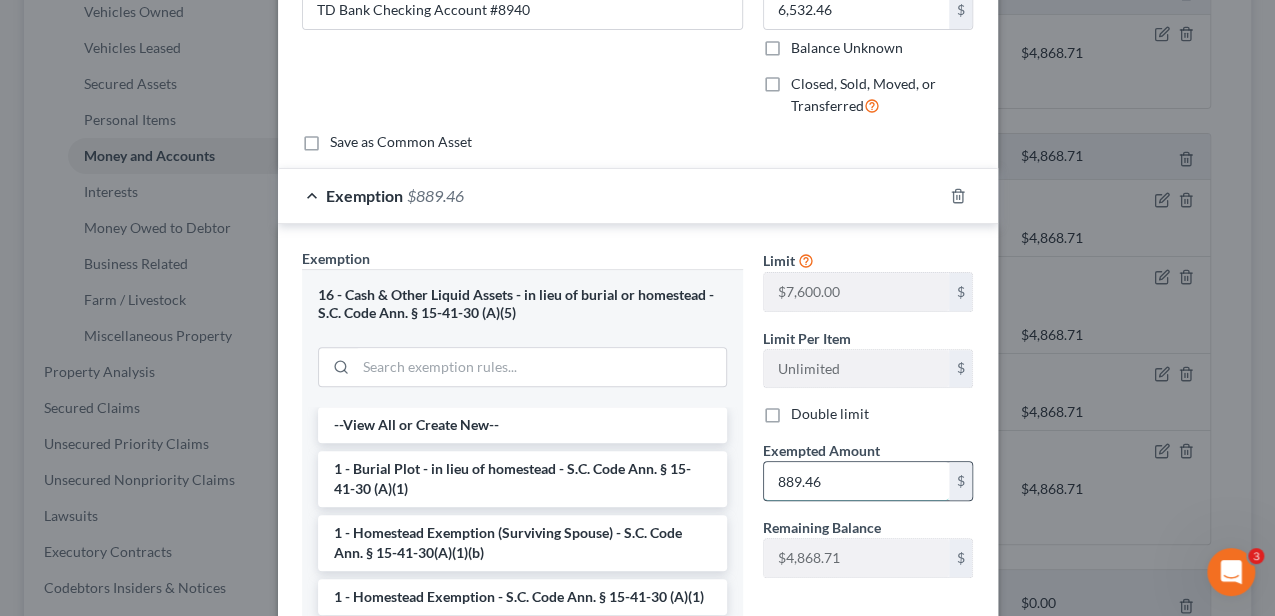click on "889.46" at bounding box center (856, 481) 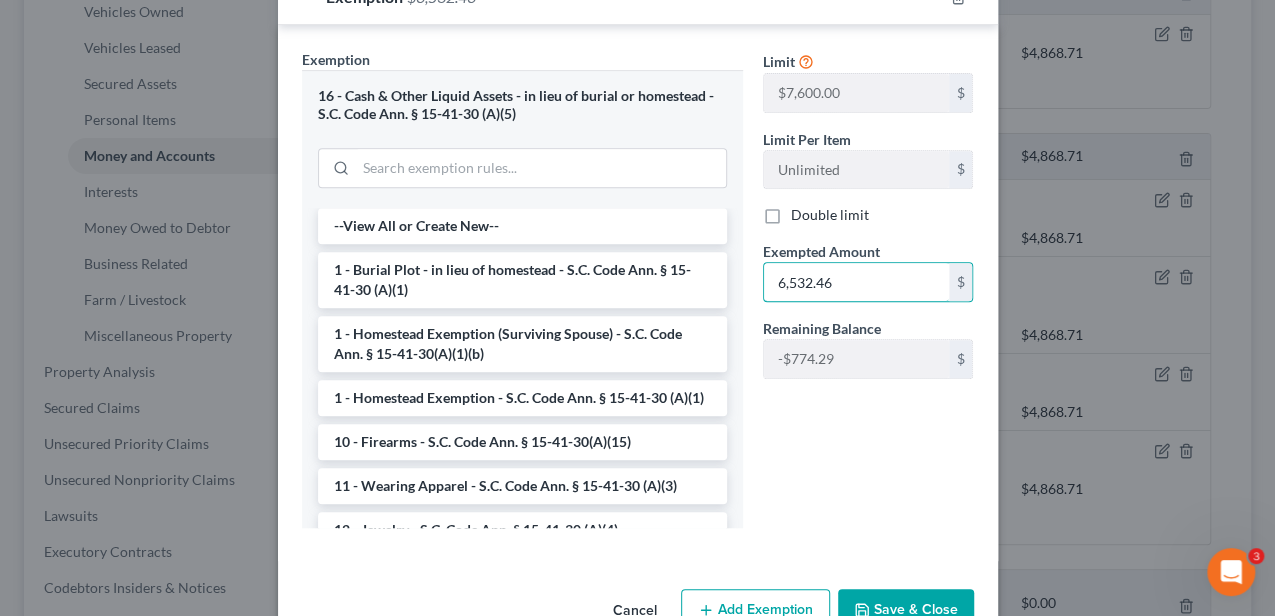 scroll, scrollTop: 400, scrollLeft: 0, axis: vertical 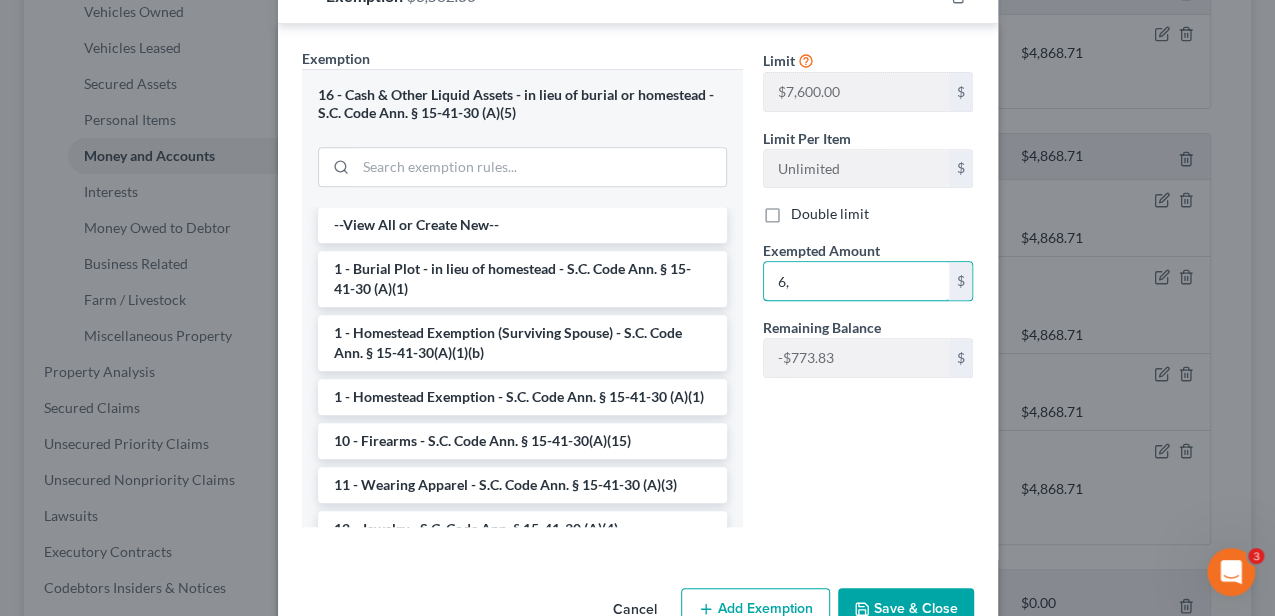 type on "6" 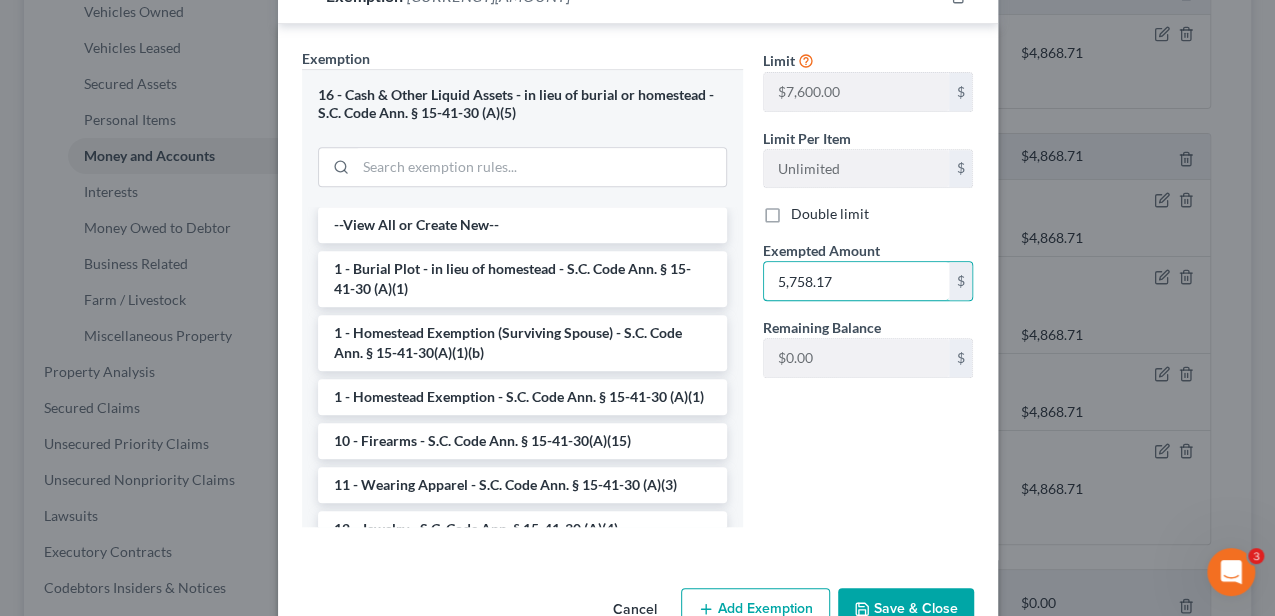 type on "5,758.17" 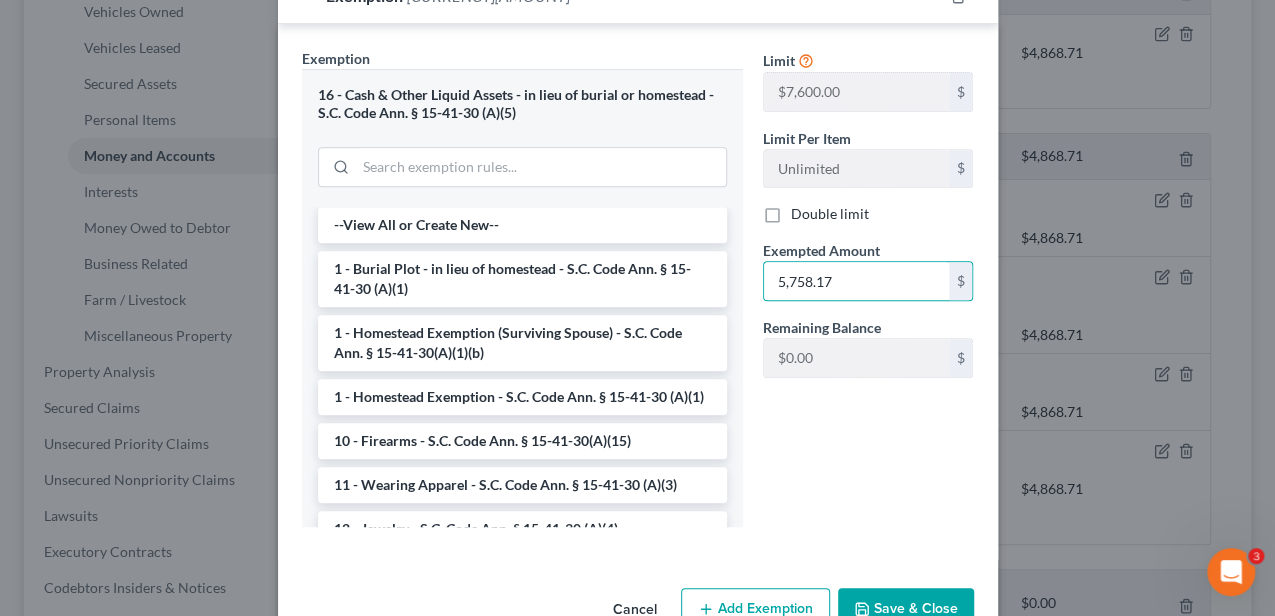 click on "Save & Close" at bounding box center (906, 609) 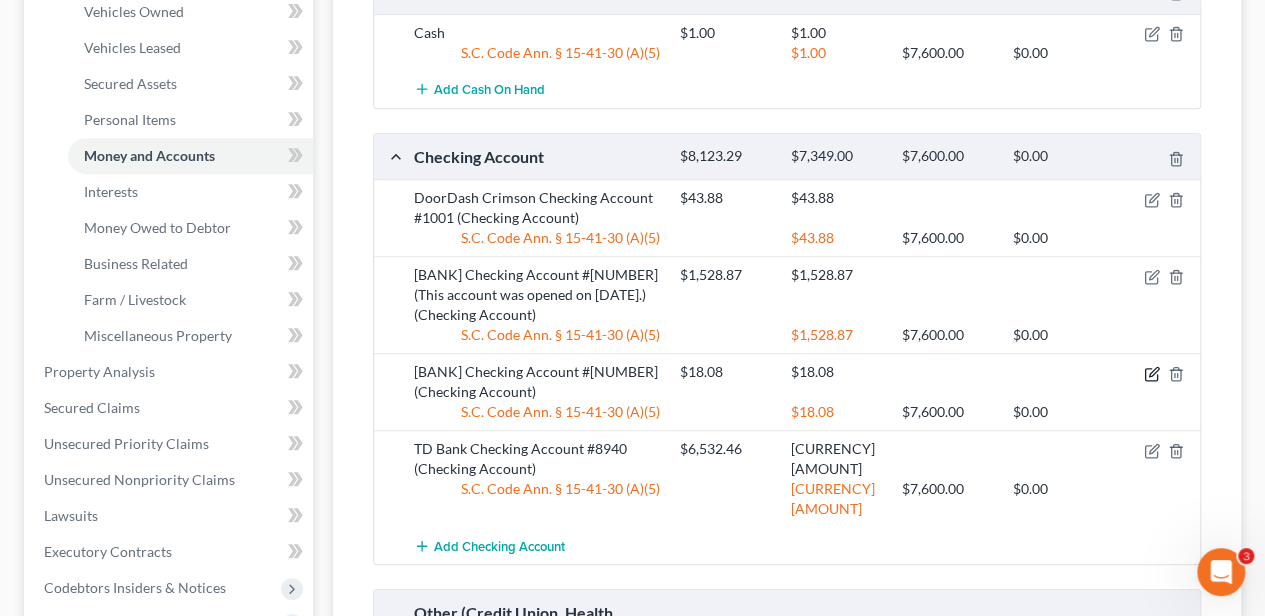 click 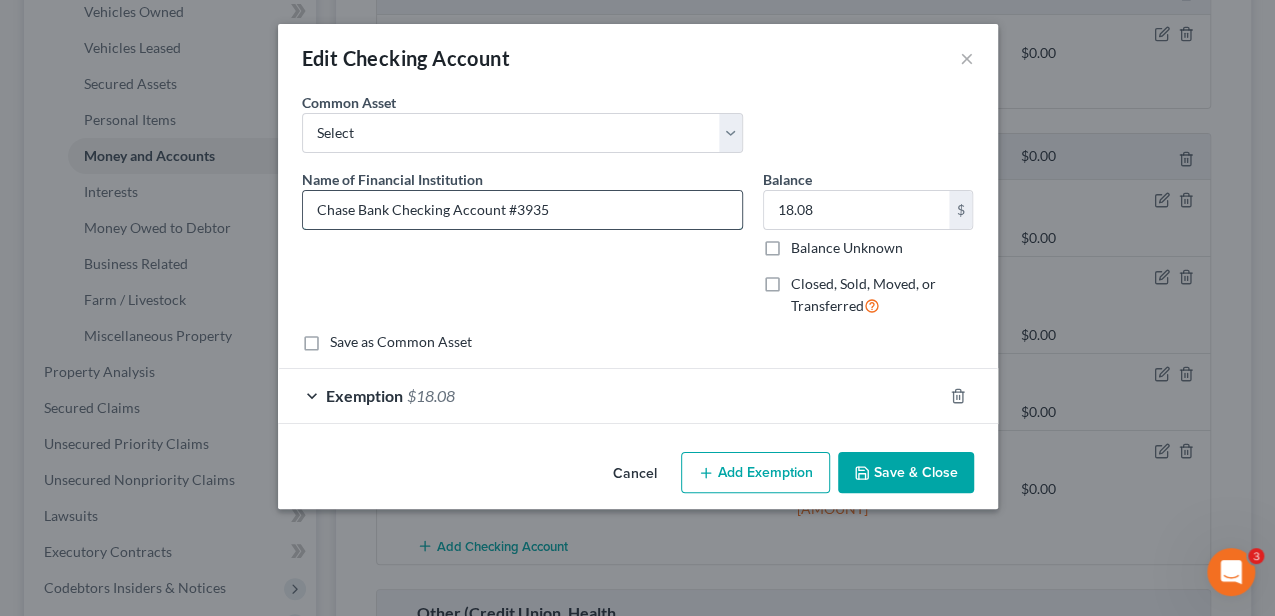 click on "Chase Bank Checking Account #3935" at bounding box center (522, 210) 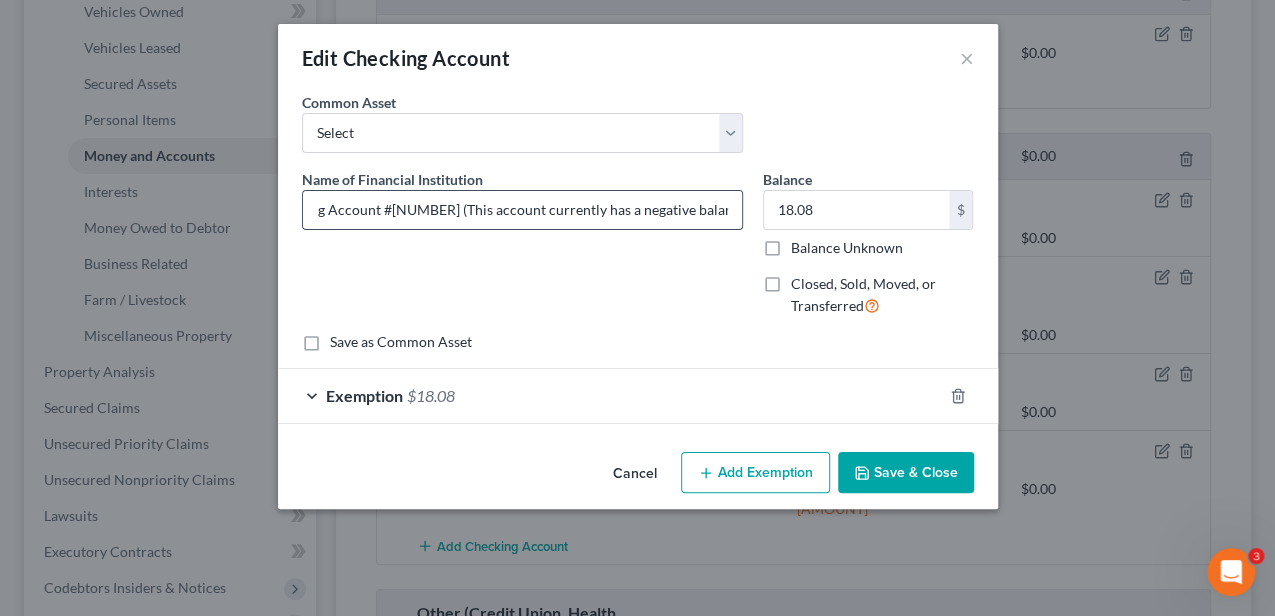 scroll, scrollTop: 0, scrollLeft: 106, axis: horizontal 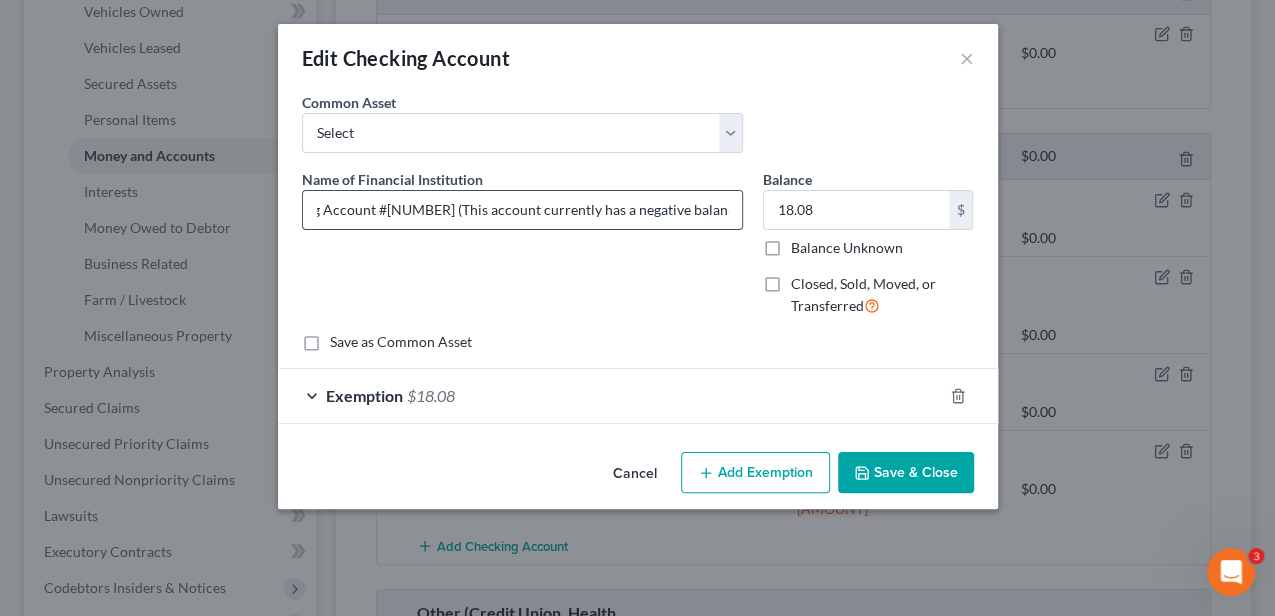 type on "Chase Bank Checking Account #3935 (This account currently has a negative balance.)" 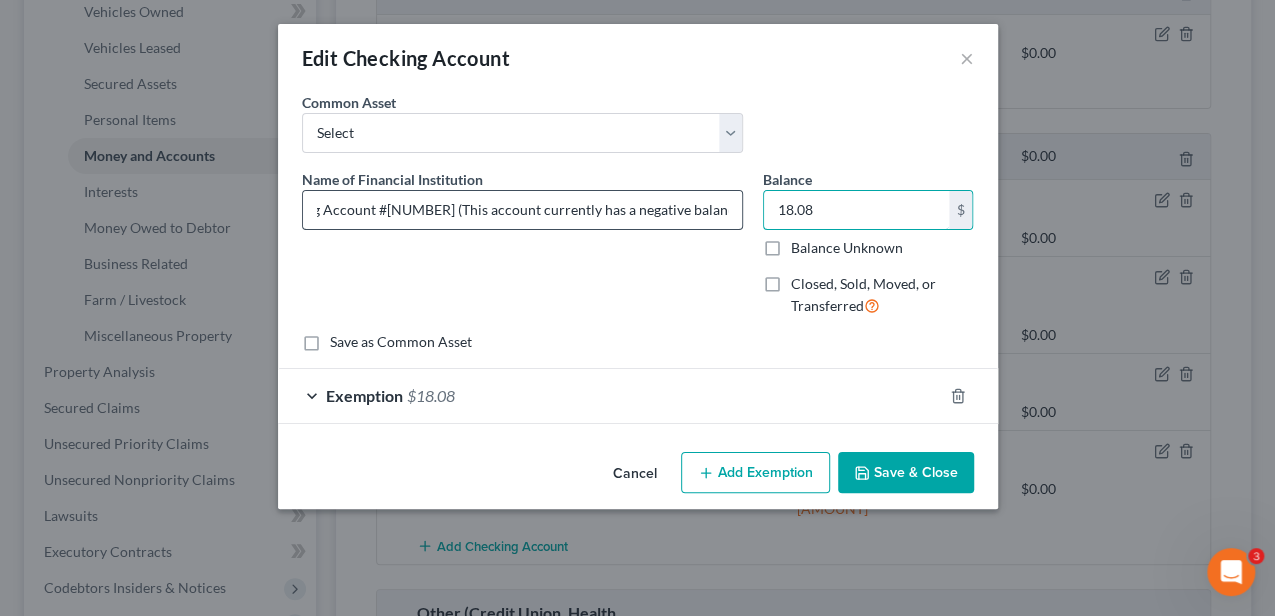scroll, scrollTop: 0, scrollLeft: 0, axis: both 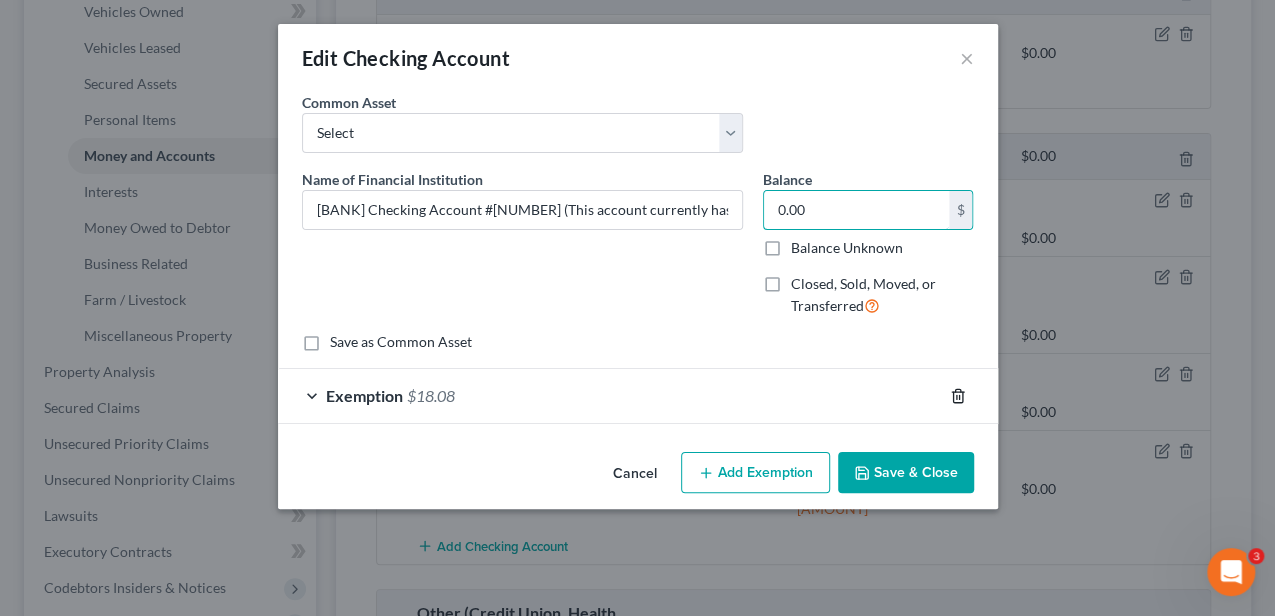 type on "0.00" 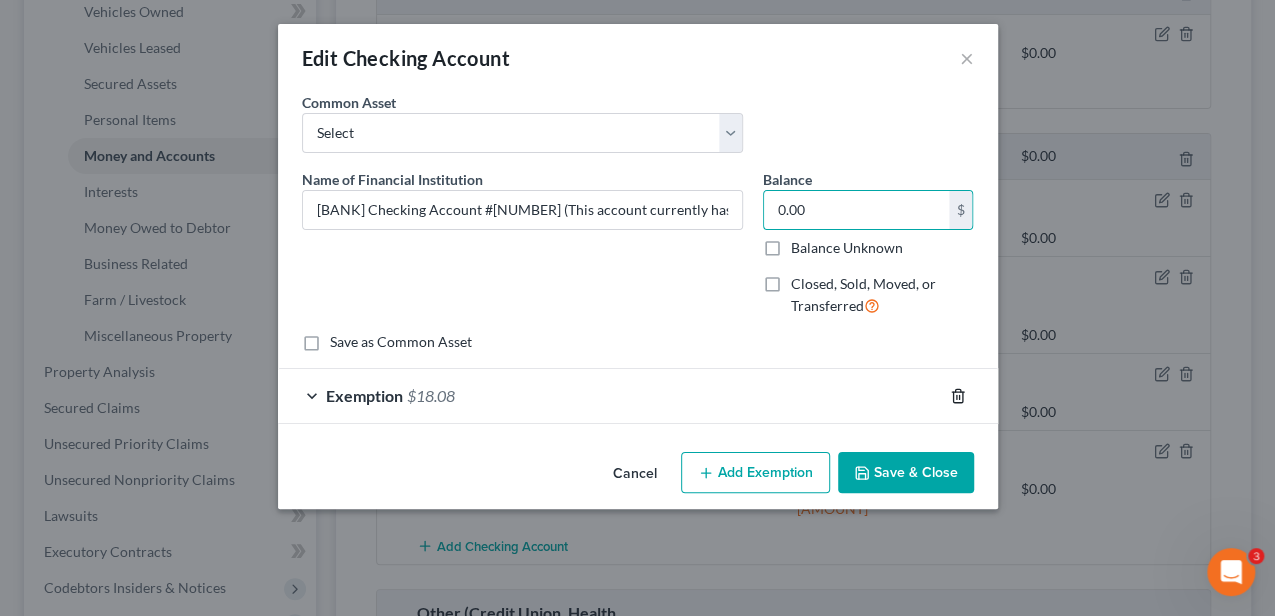 click 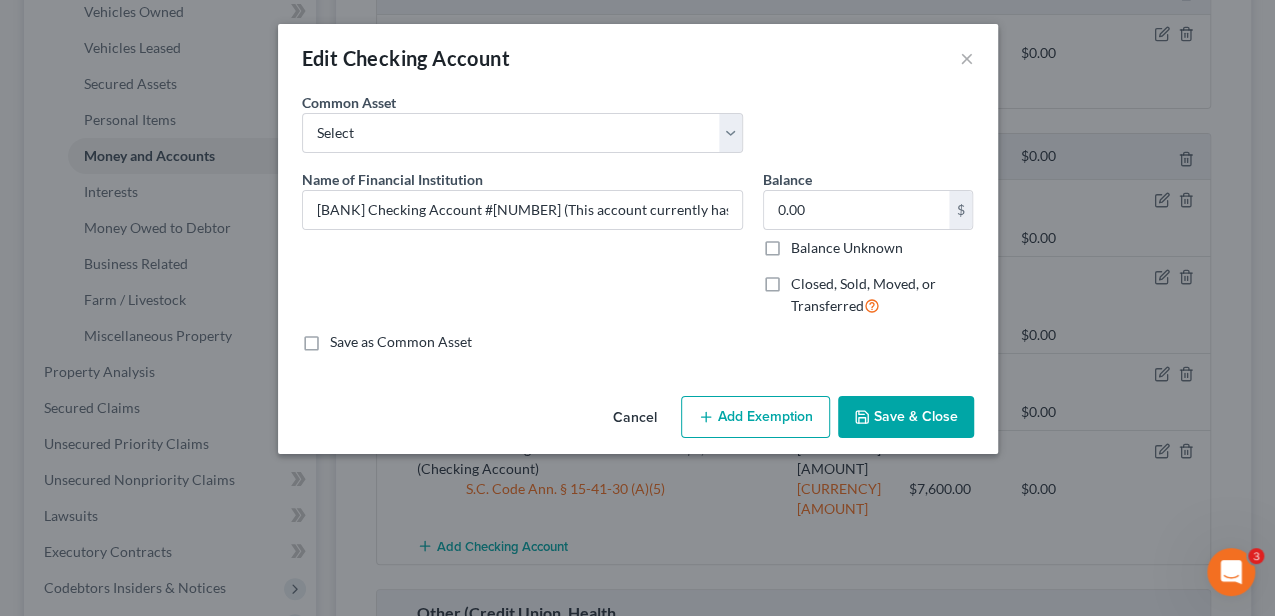 click on "Save & Close" at bounding box center (906, 417) 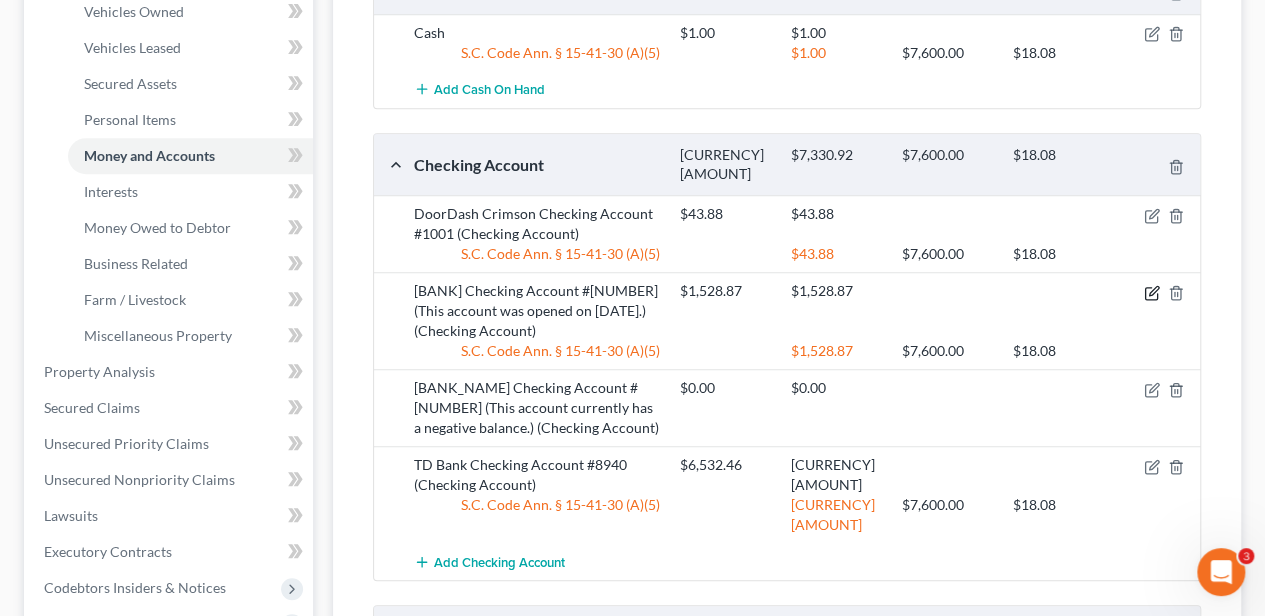 click 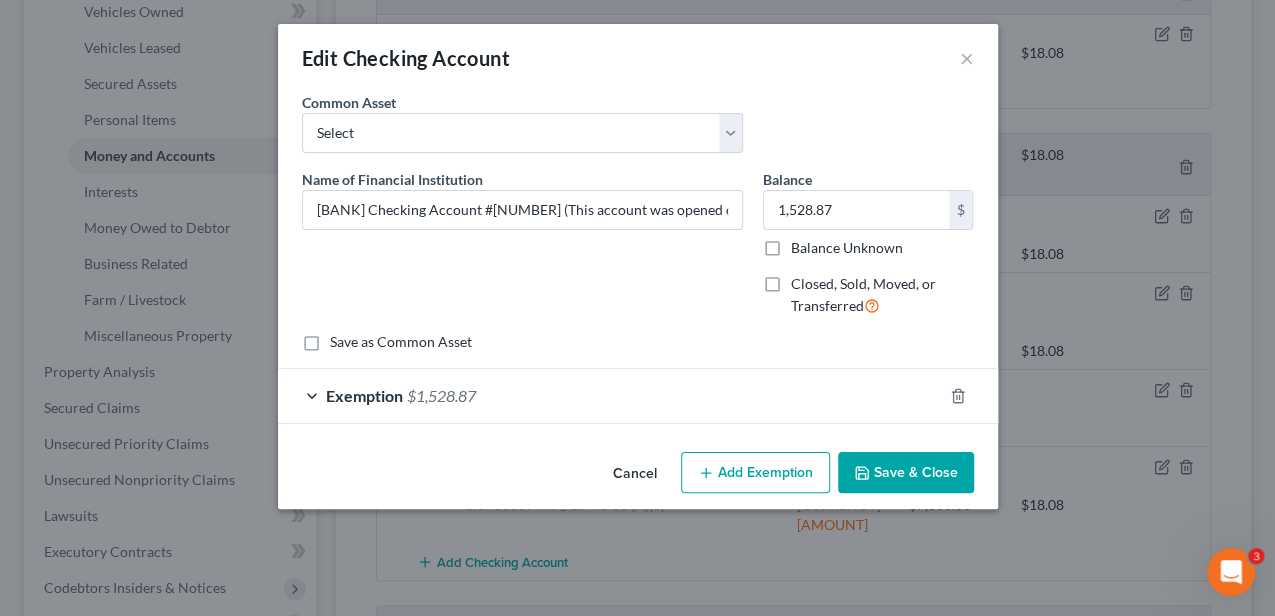 click on "Exemption $[NUMBER].[NUMBER]" at bounding box center [610, 395] 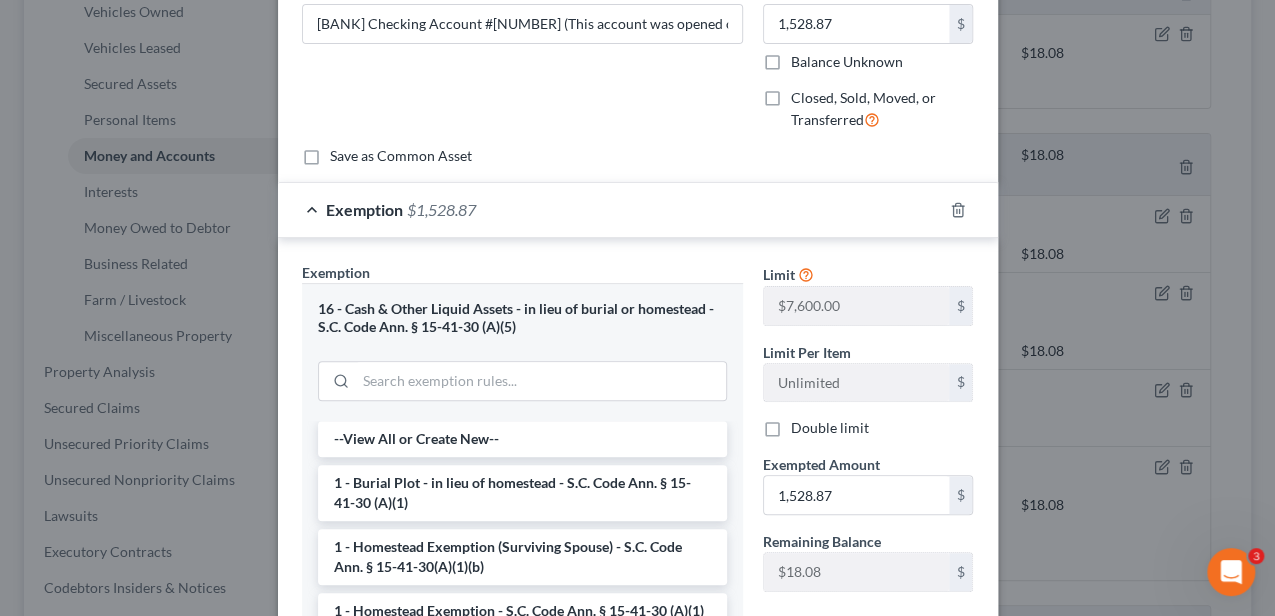scroll, scrollTop: 200, scrollLeft: 0, axis: vertical 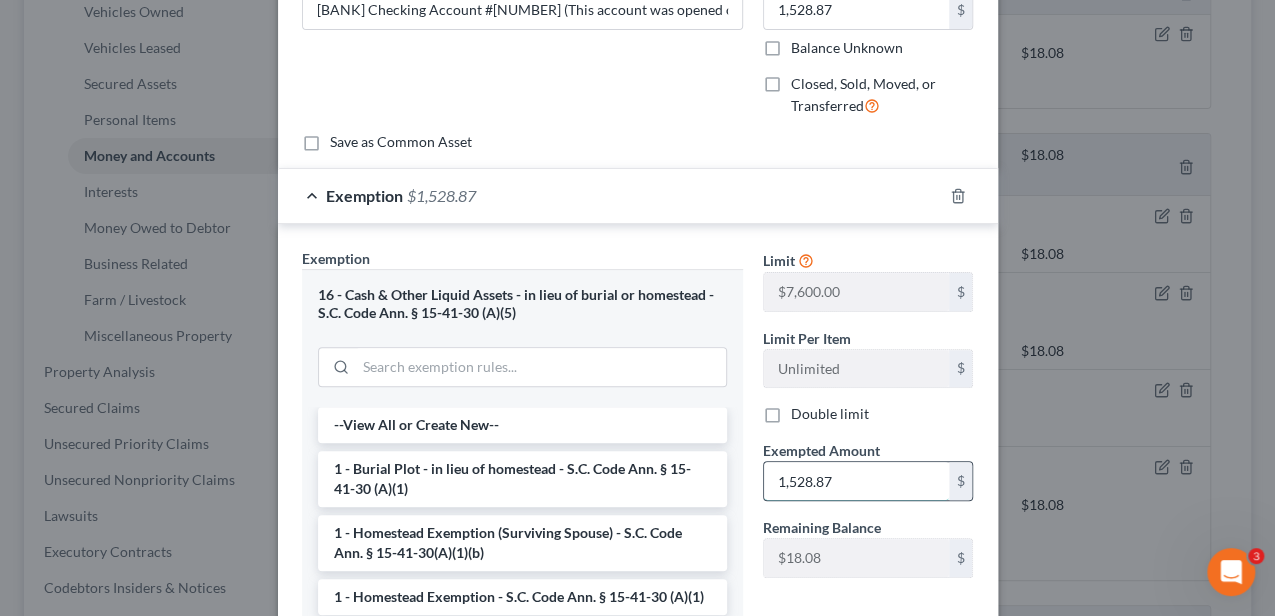 click on "1,528.87" at bounding box center (856, 481) 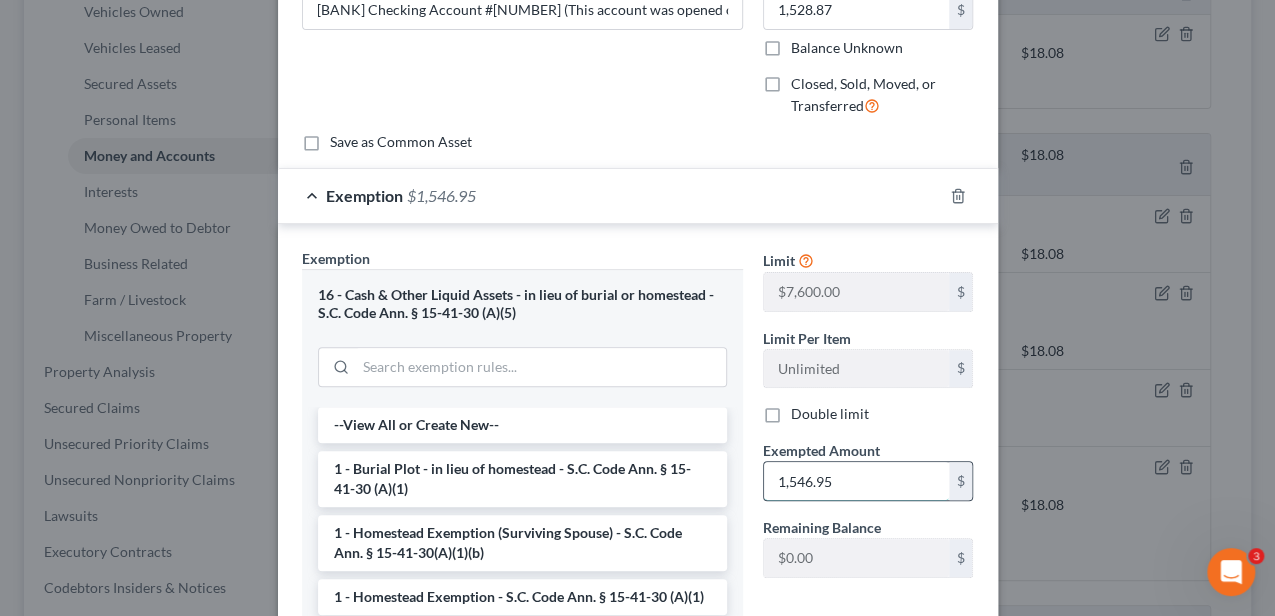 click on "1,546.95" at bounding box center [856, 481] 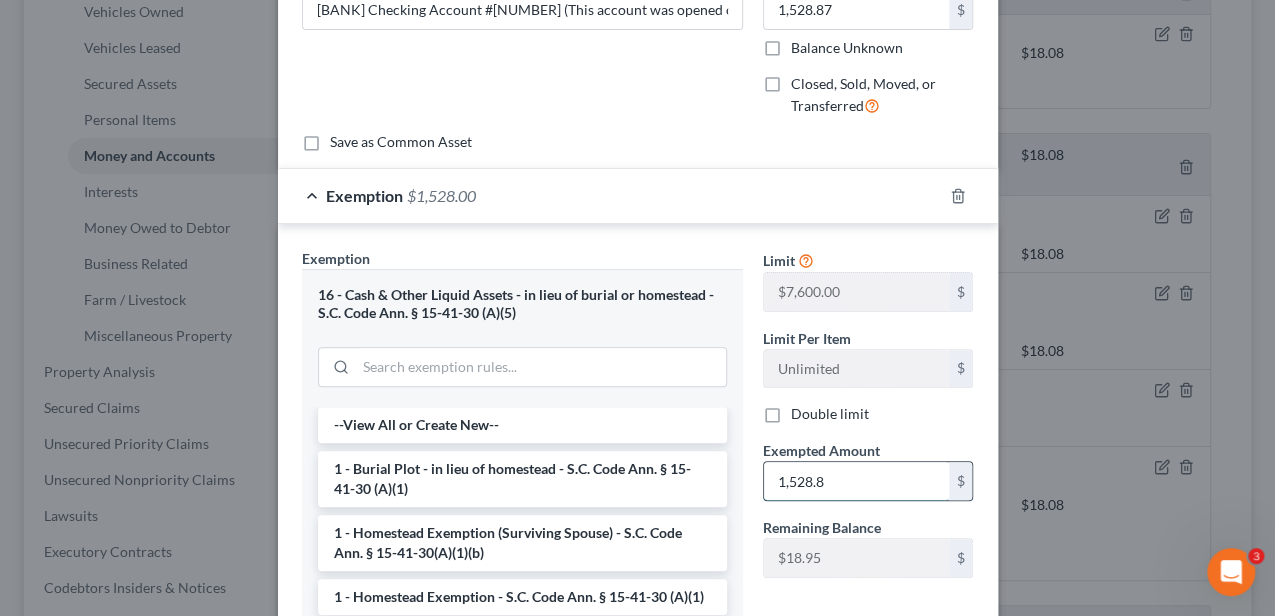 type on "1,528.87" 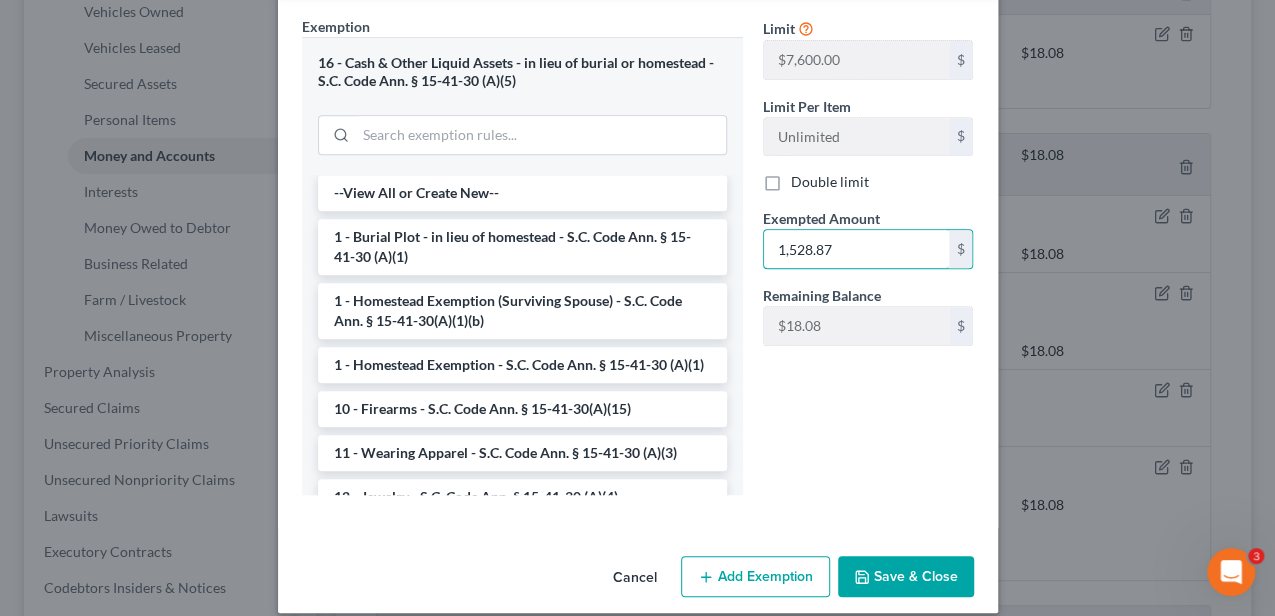 scroll, scrollTop: 450, scrollLeft: 0, axis: vertical 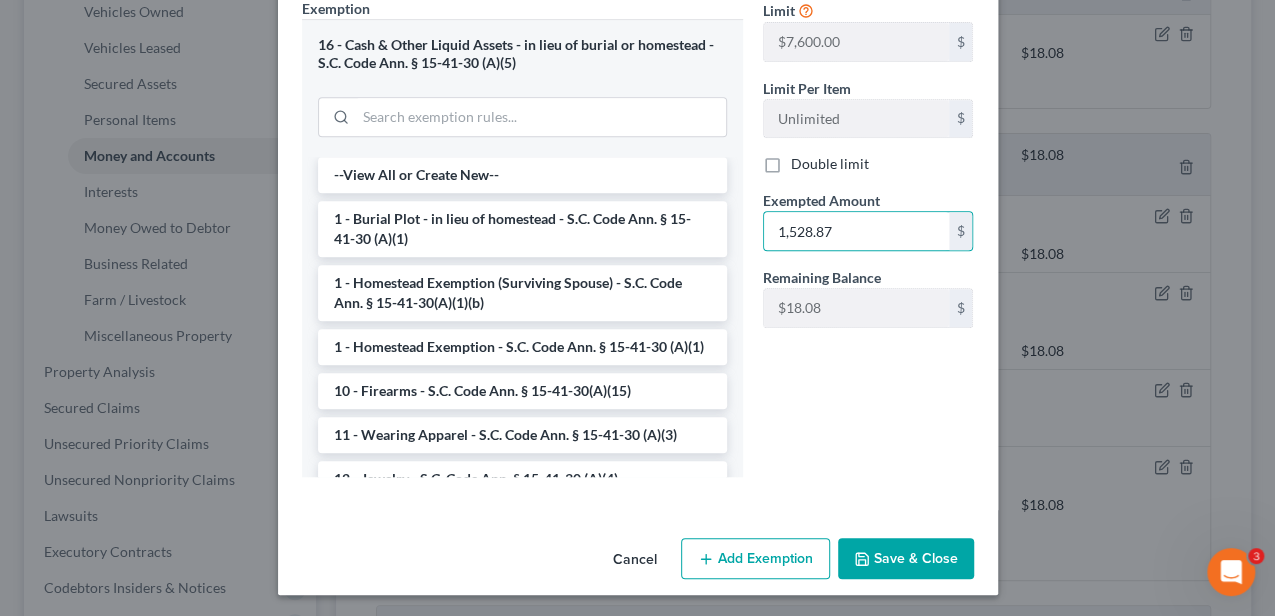 click on "Save & Close" at bounding box center (906, 559) 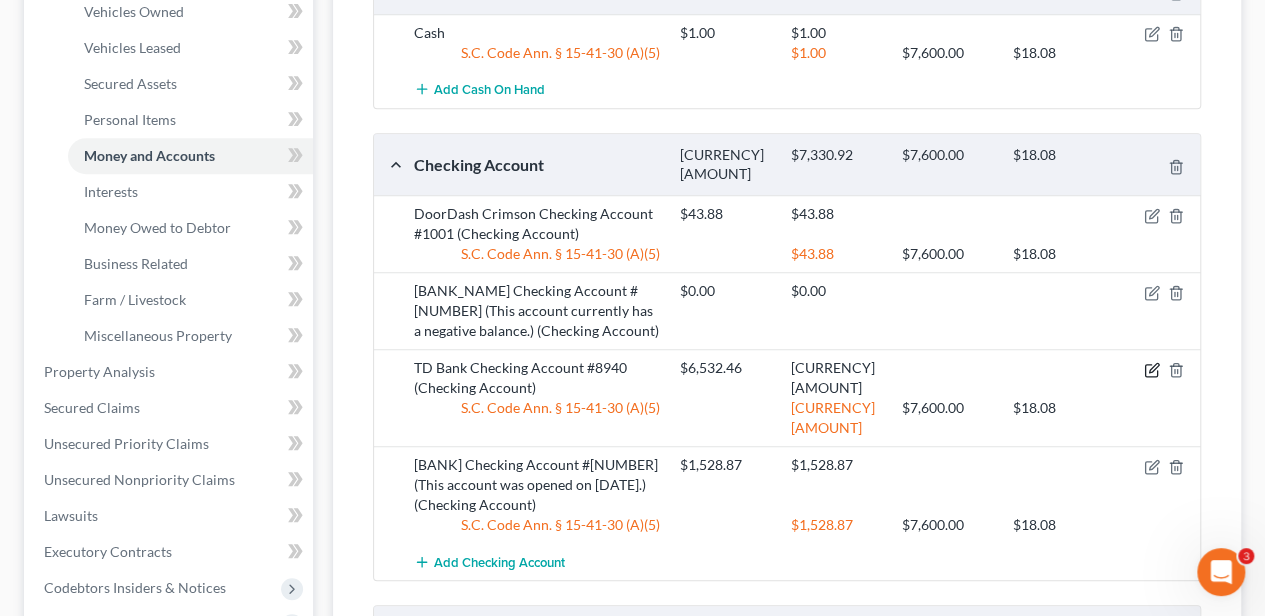 click 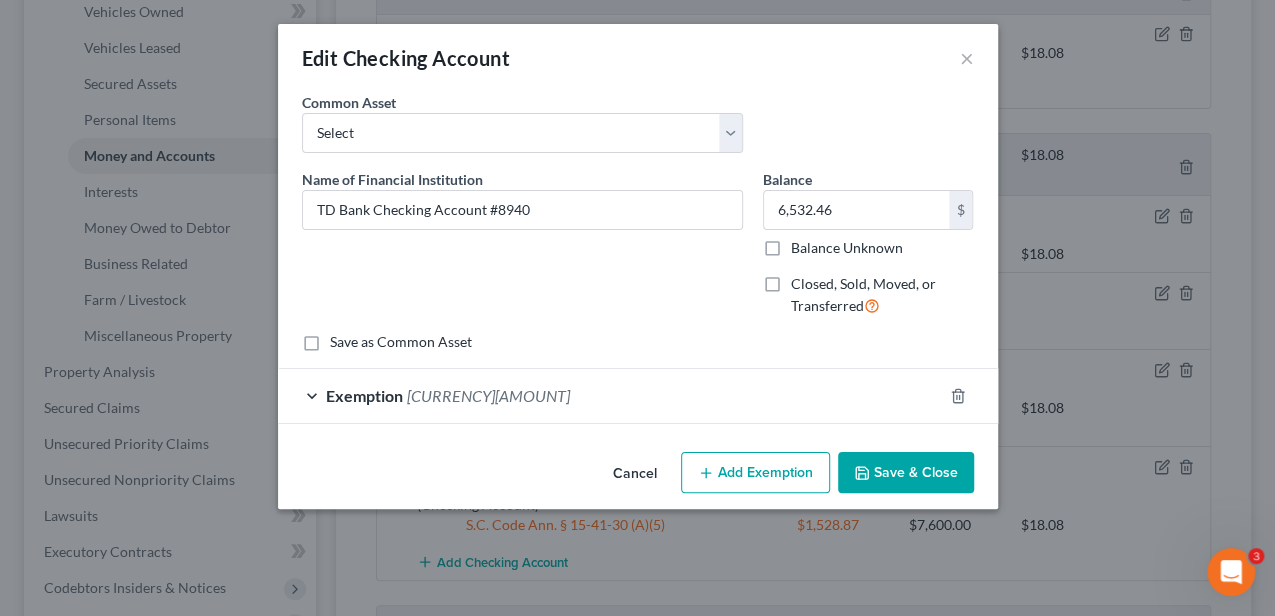 click on "Exemption $5,758.17" at bounding box center (610, 395) 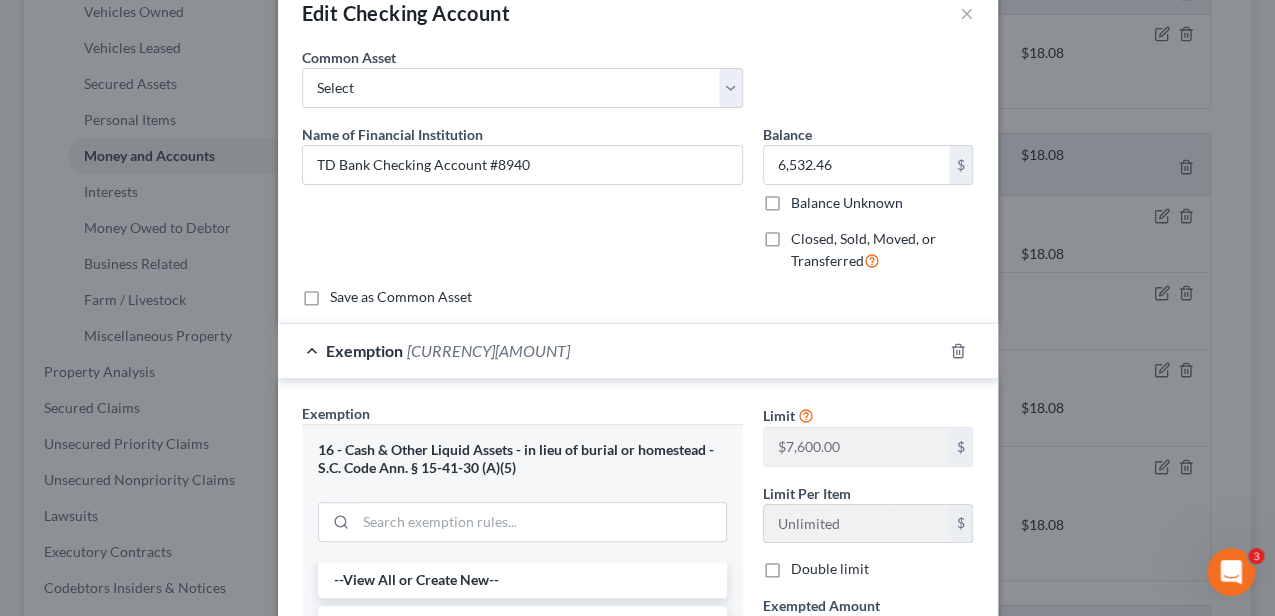 scroll, scrollTop: 200, scrollLeft: 0, axis: vertical 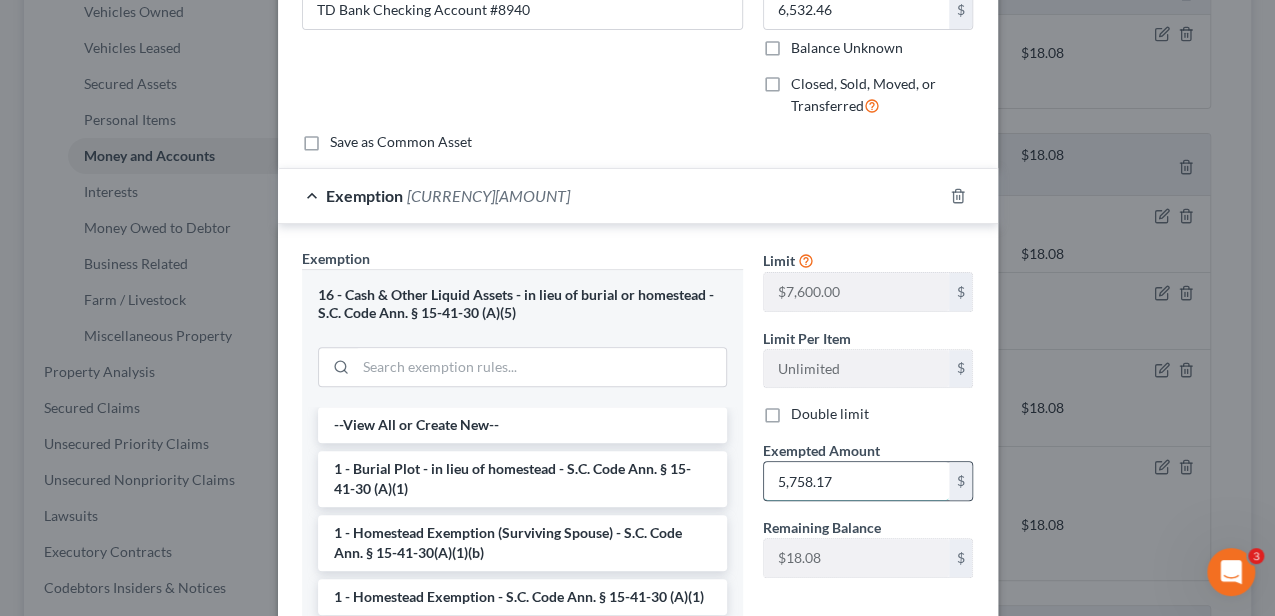 click on "5,758.17" at bounding box center (856, 481) 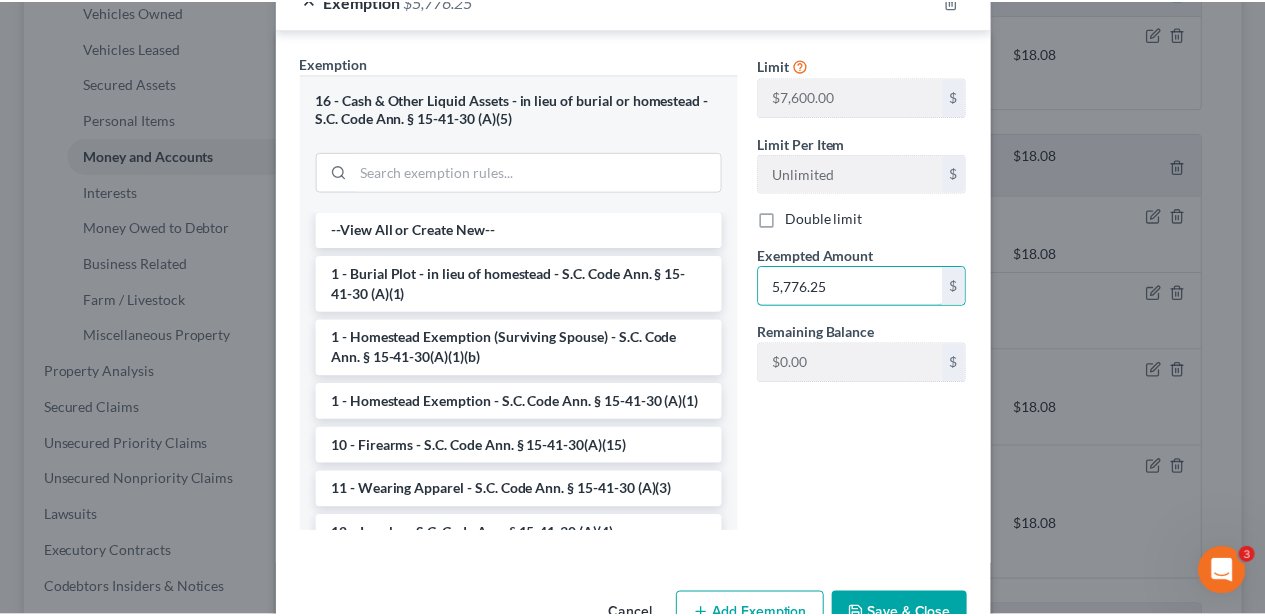 scroll, scrollTop: 450, scrollLeft: 0, axis: vertical 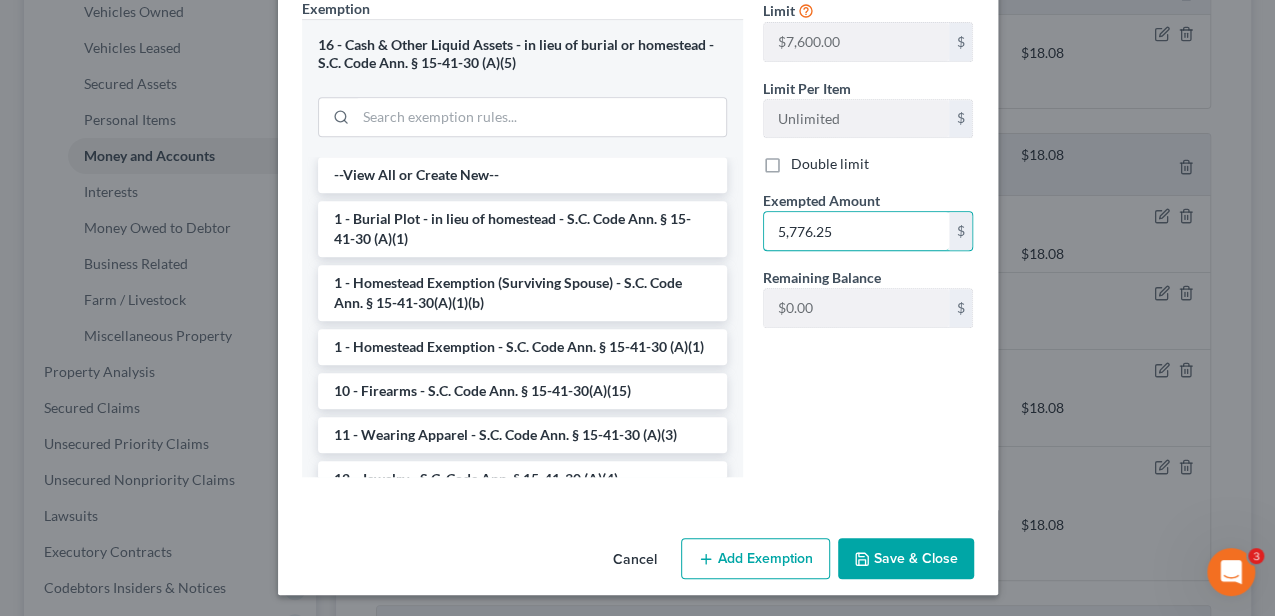 type on "5,776.25" 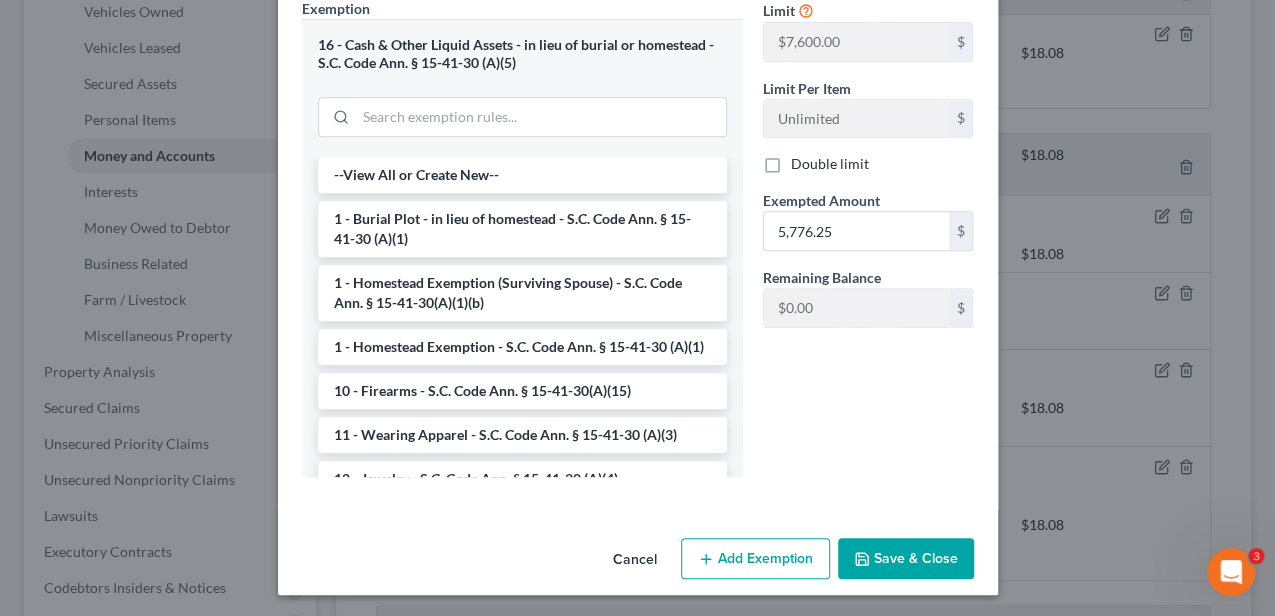 click on "Save & Close" at bounding box center (906, 559) 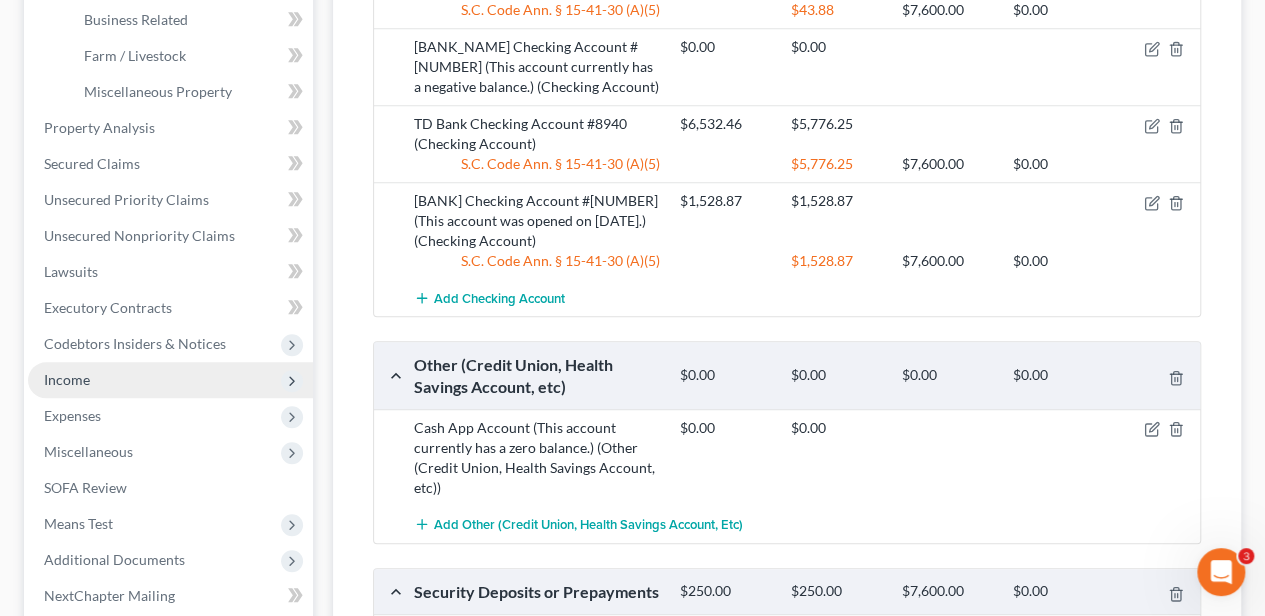 scroll, scrollTop: 733, scrollLeft: 0, axis: vertical 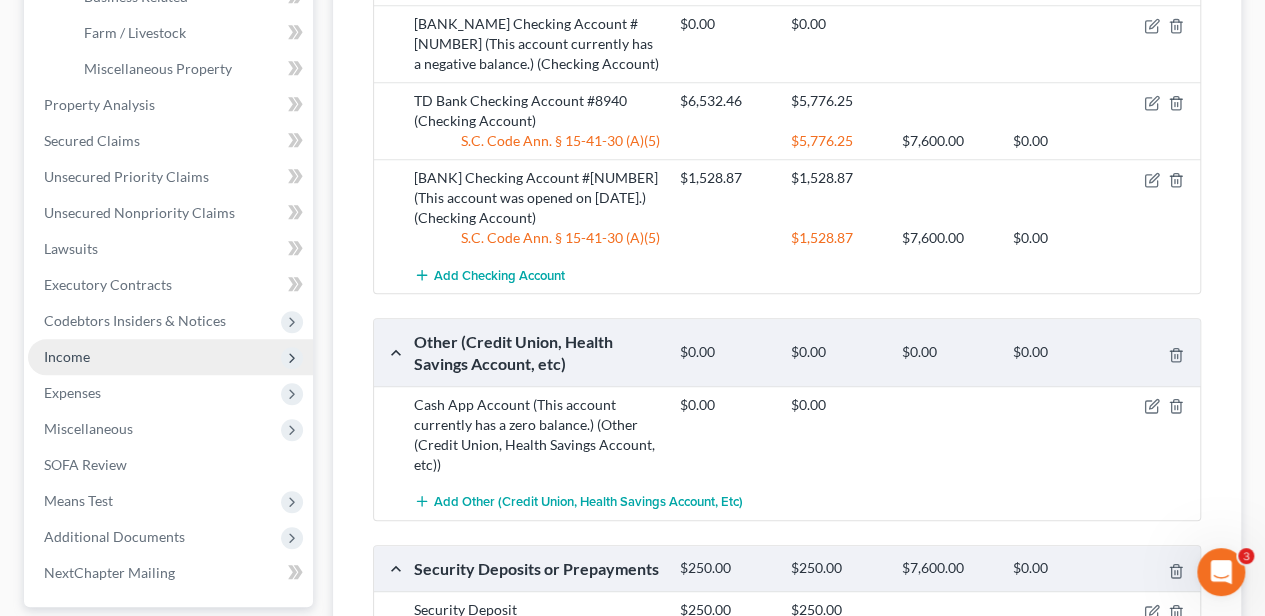 click on "Income" at bounding box center [170, 357] 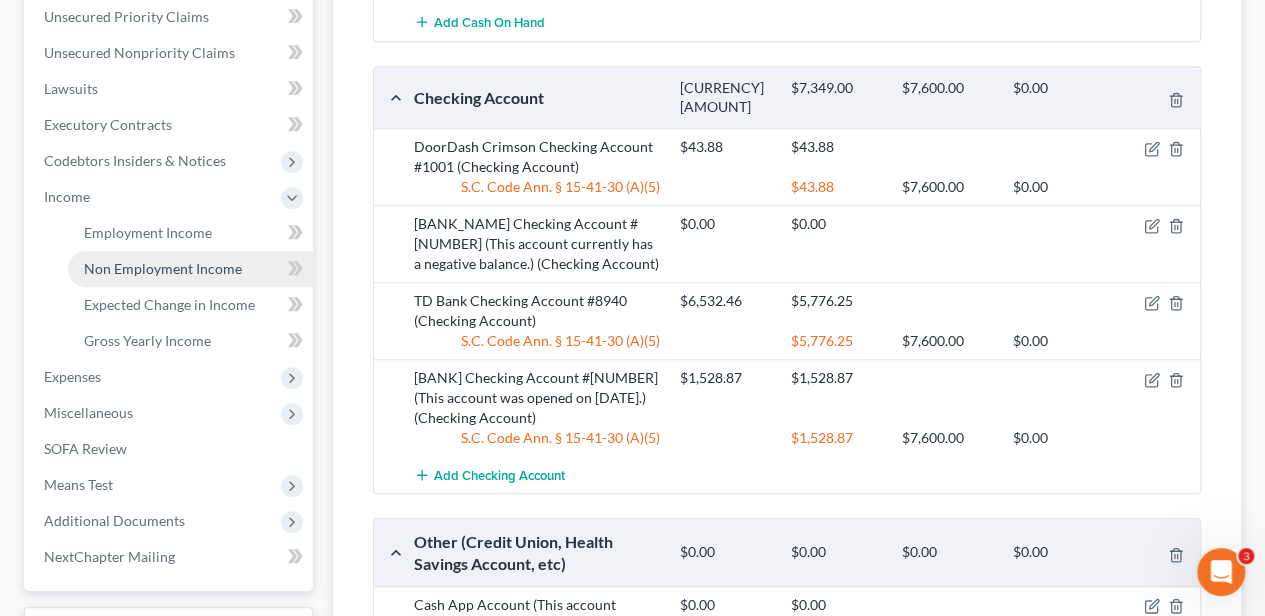 click on "Non Employment Income" at bounding box center [163, 268] 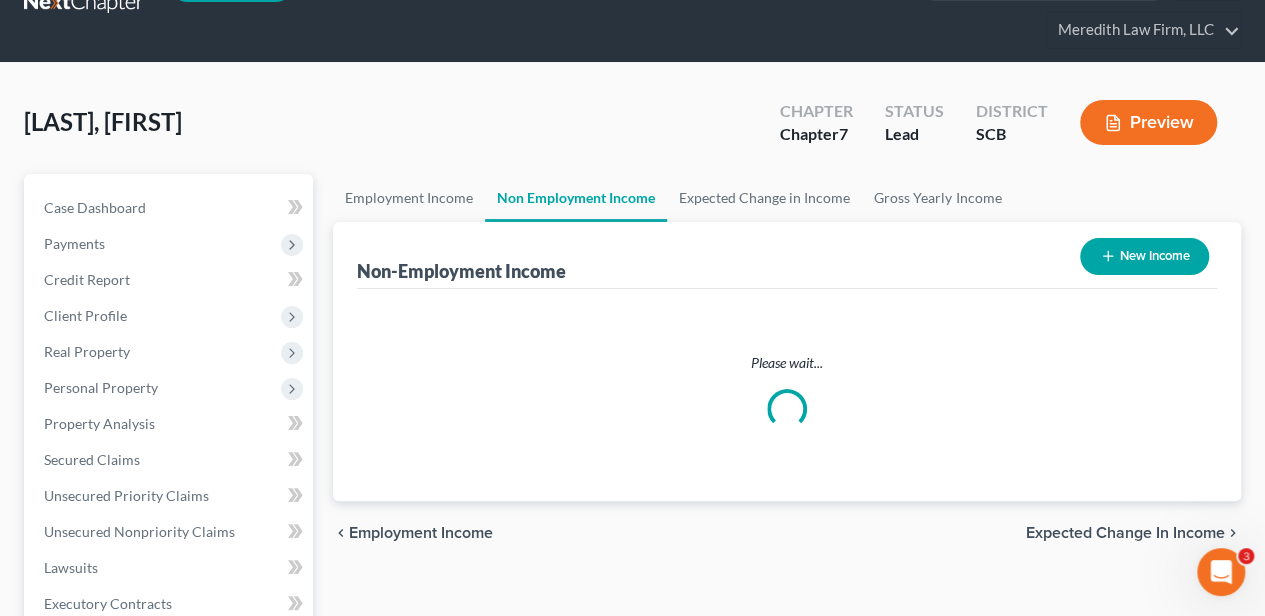 scroll, scrollTop: 0, scrollLeft: 0, axis: both 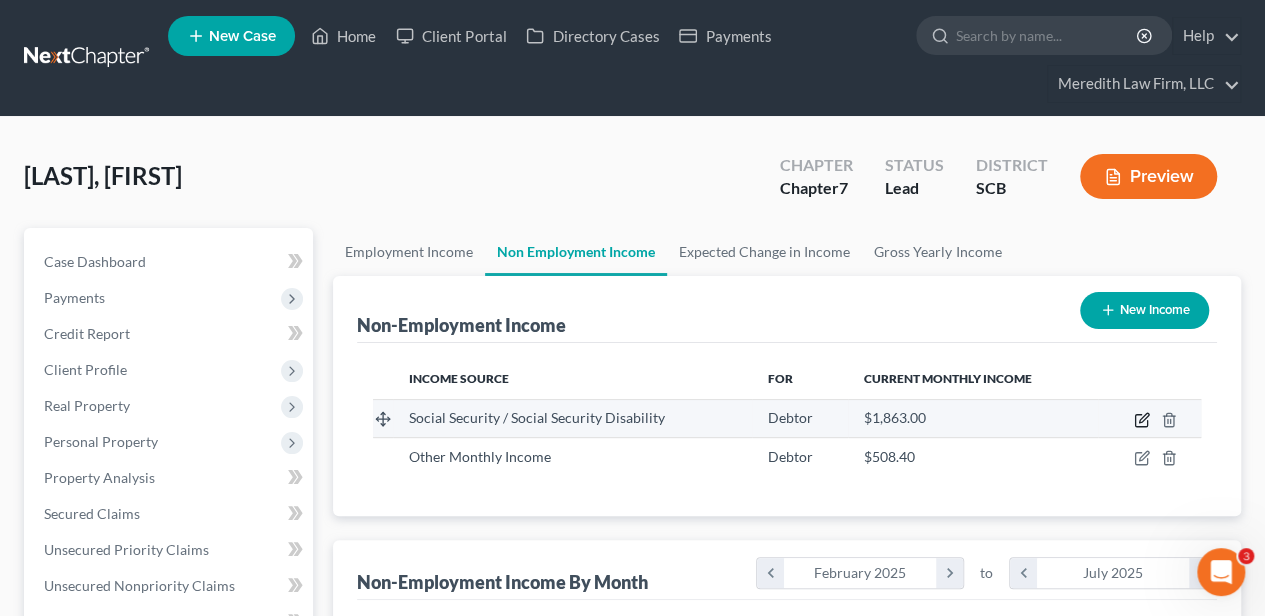 click 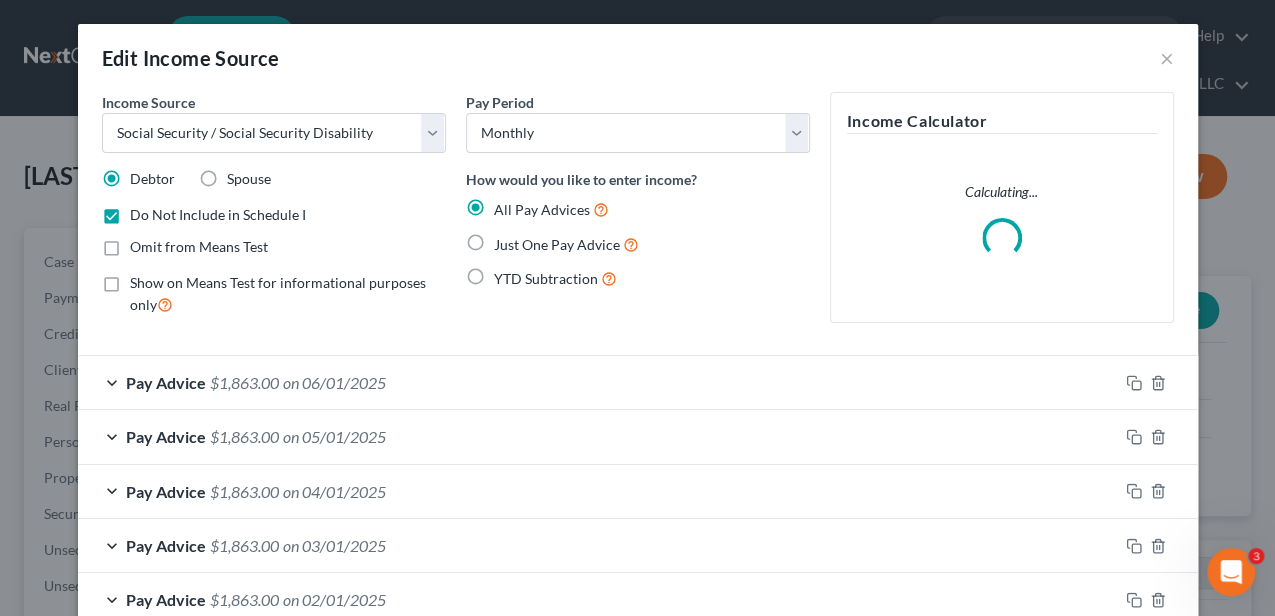scroll, scrollTop: 999644, scrollLeft: 999489, axis: both 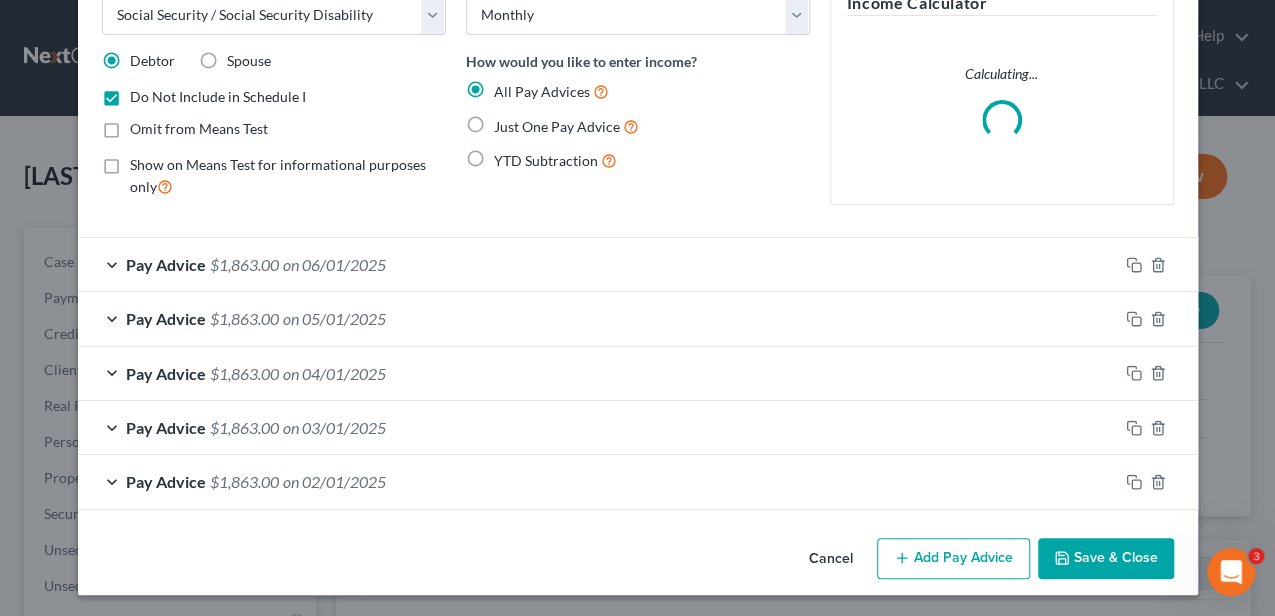 click on "Add Pay Advice" at bounding box center [953, 559] 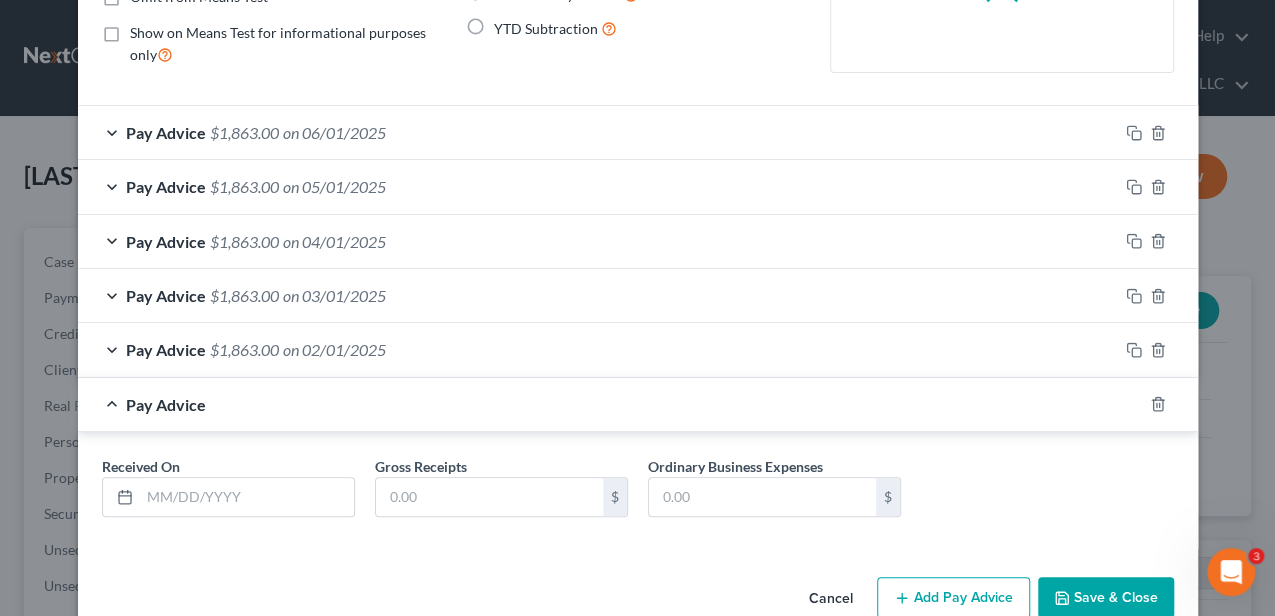 scroll, scrollTop: 251, scrollLeft: 0, axis: vertical 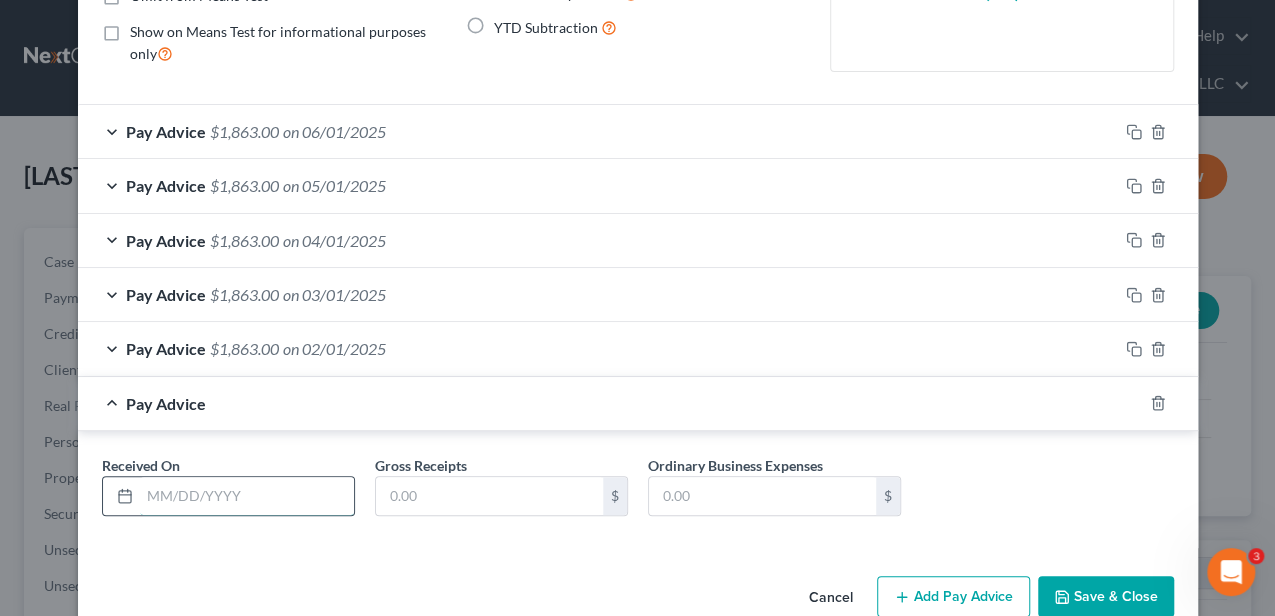 click at bounding box center (247, 496) 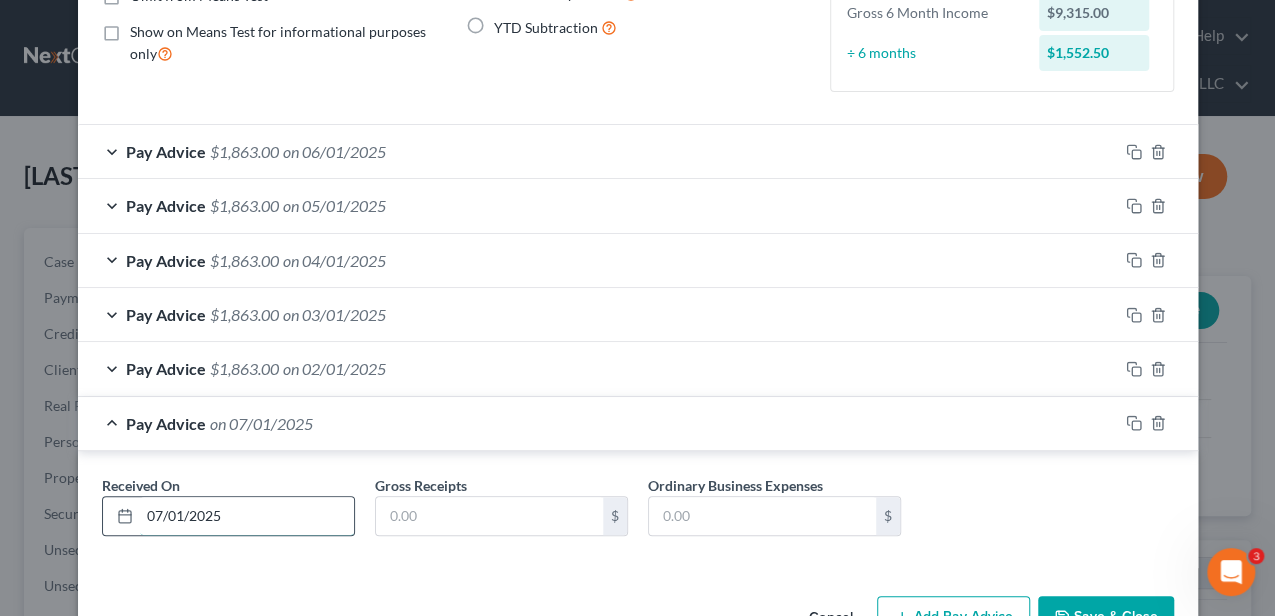type on "07/01/2025" 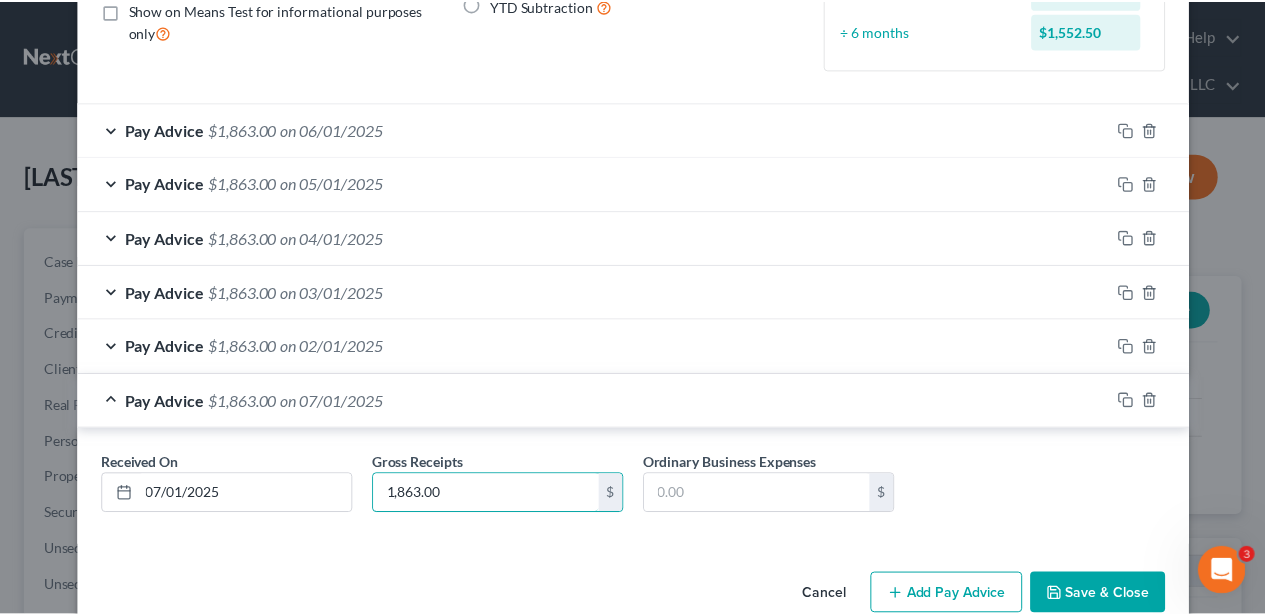 scroll, scrollTop: 308, scrollLeft: 0, axis: vertical 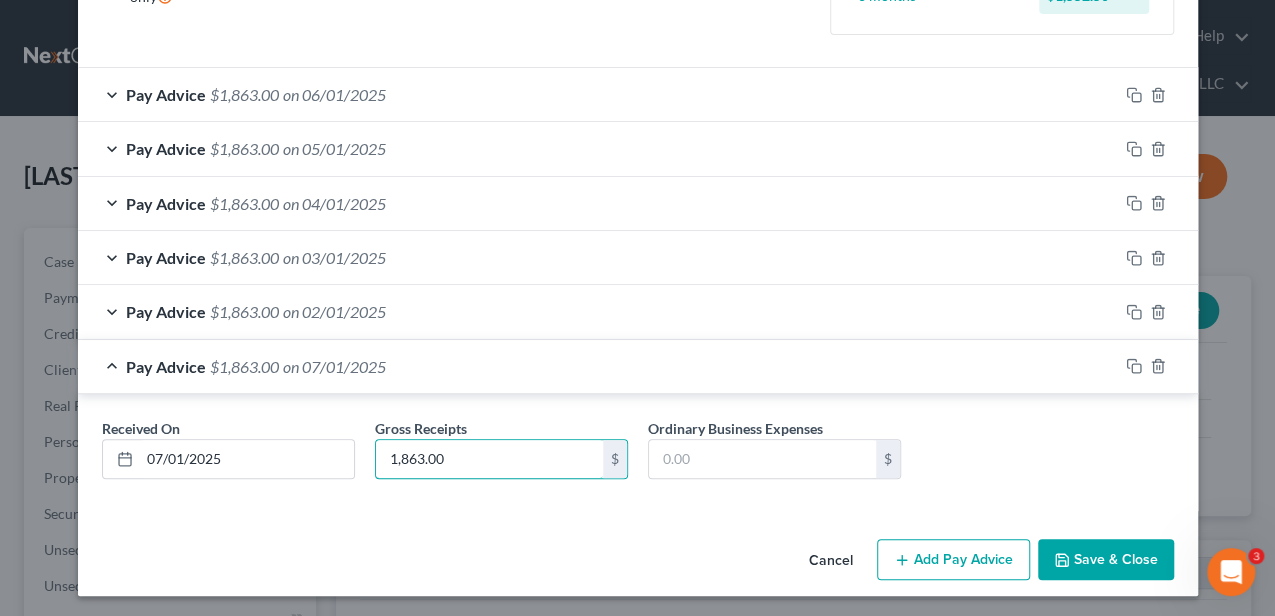 type on "1,863.00" 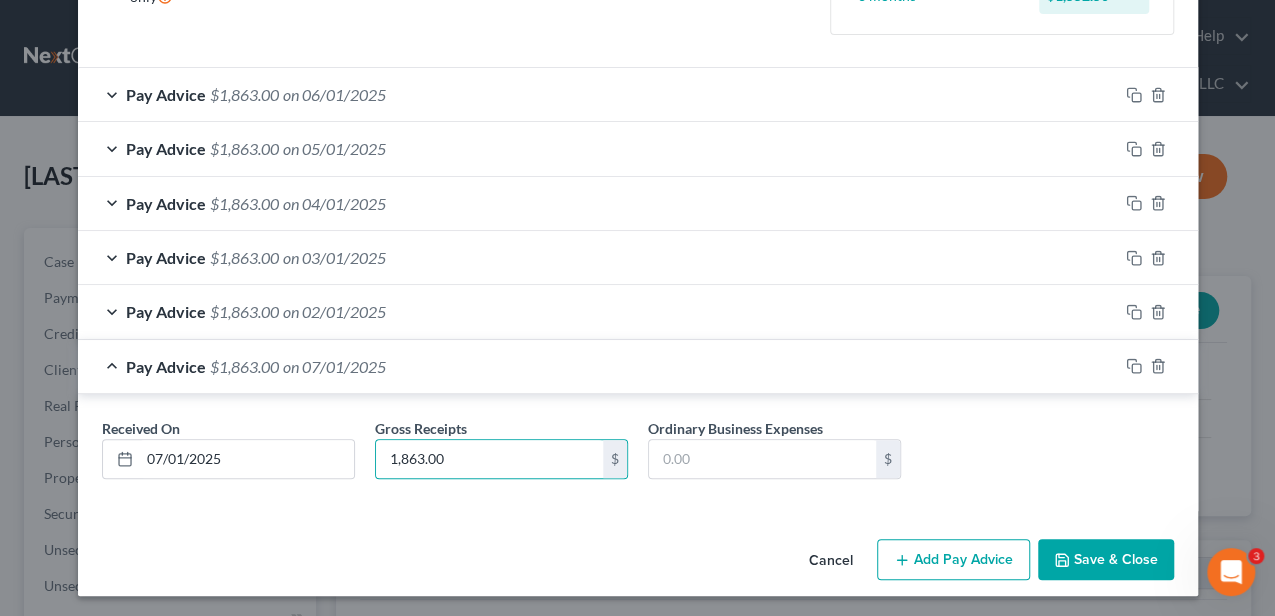 click on "Save & Close" at bounding box center [1106, 560] 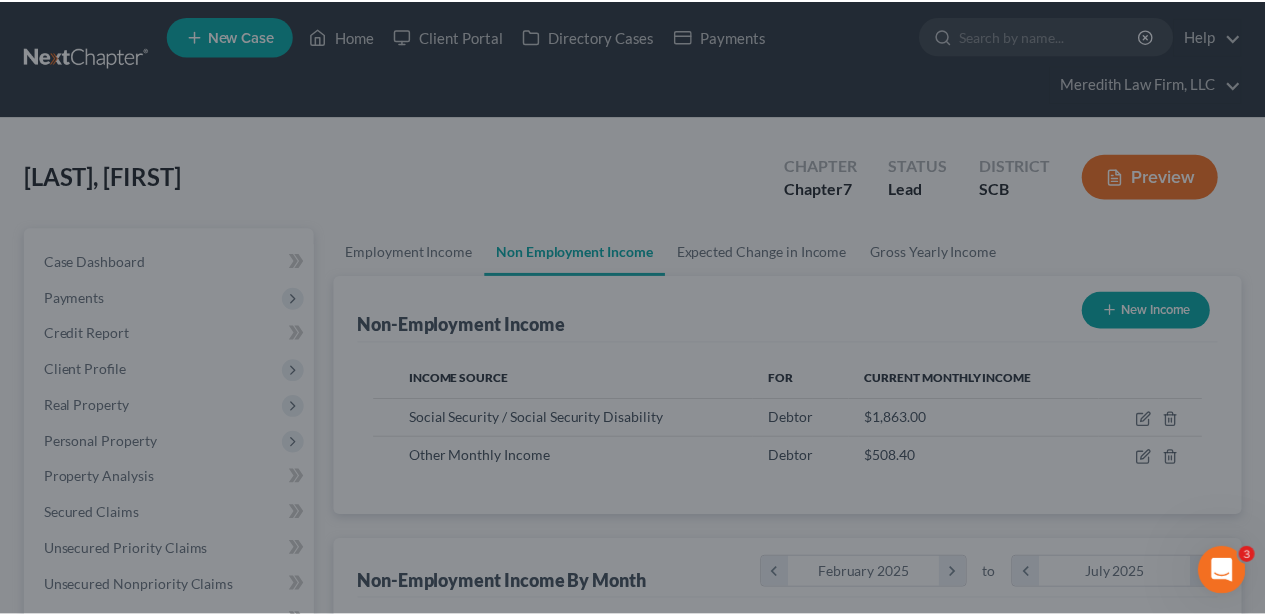 scroll, scrollTop: 356, scrollLeft: 506, axis: both 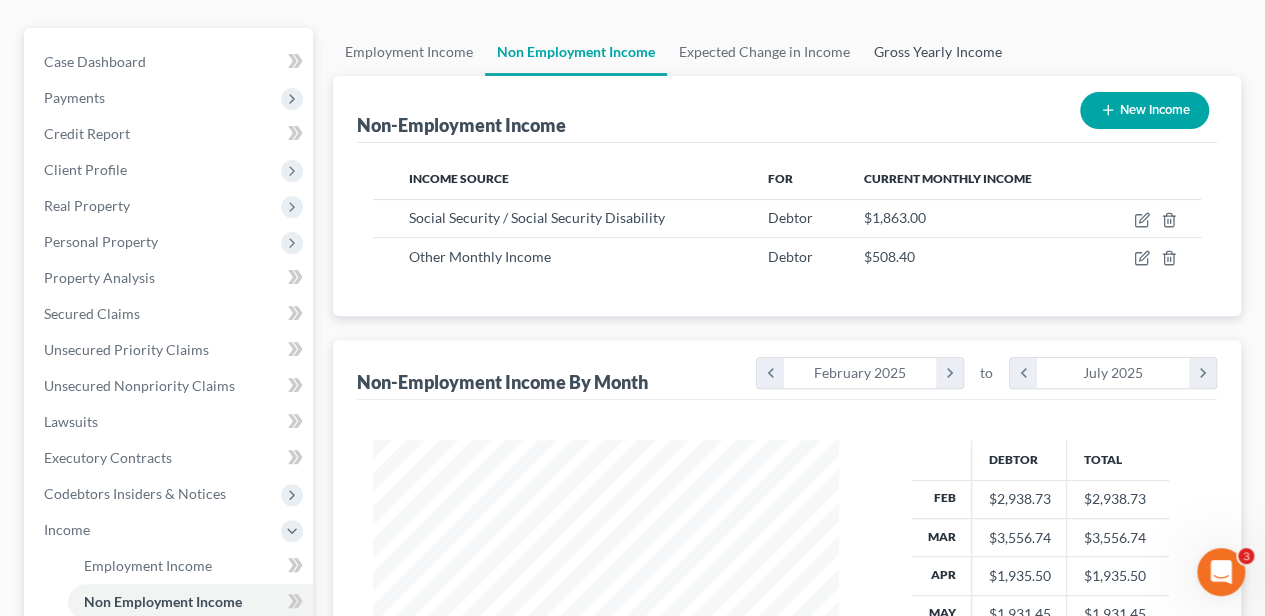 click on "Gross Yearly Income" at bounding box center (937, 52) 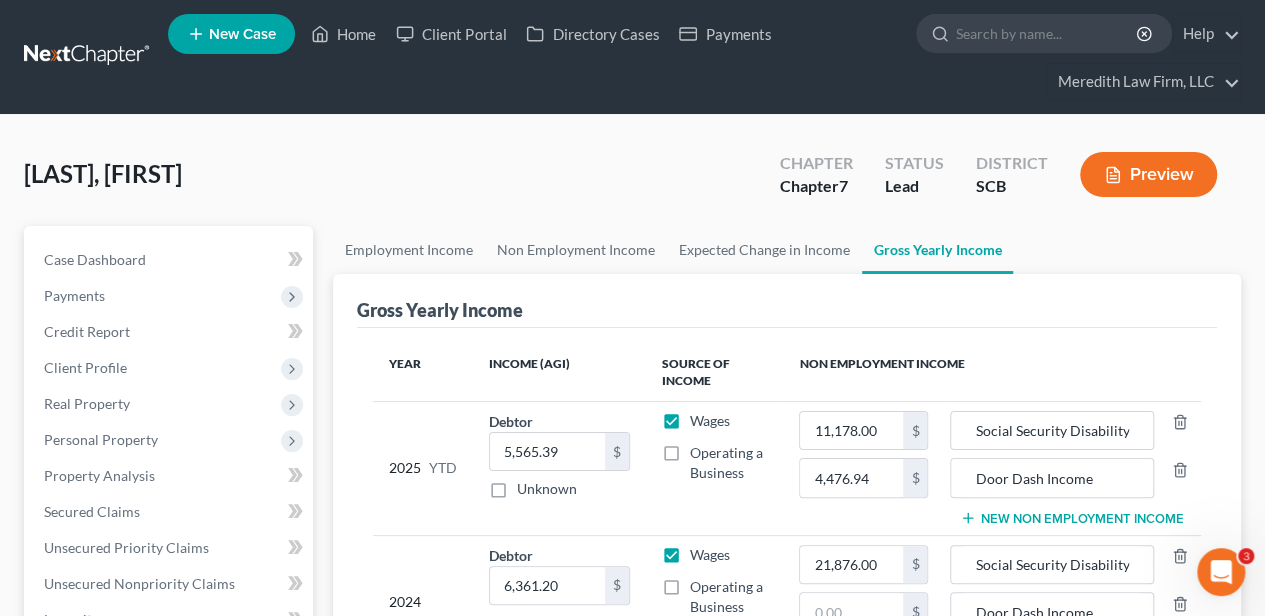 scroll, scrollTop: 0, scrollLeft: 0, axis: both 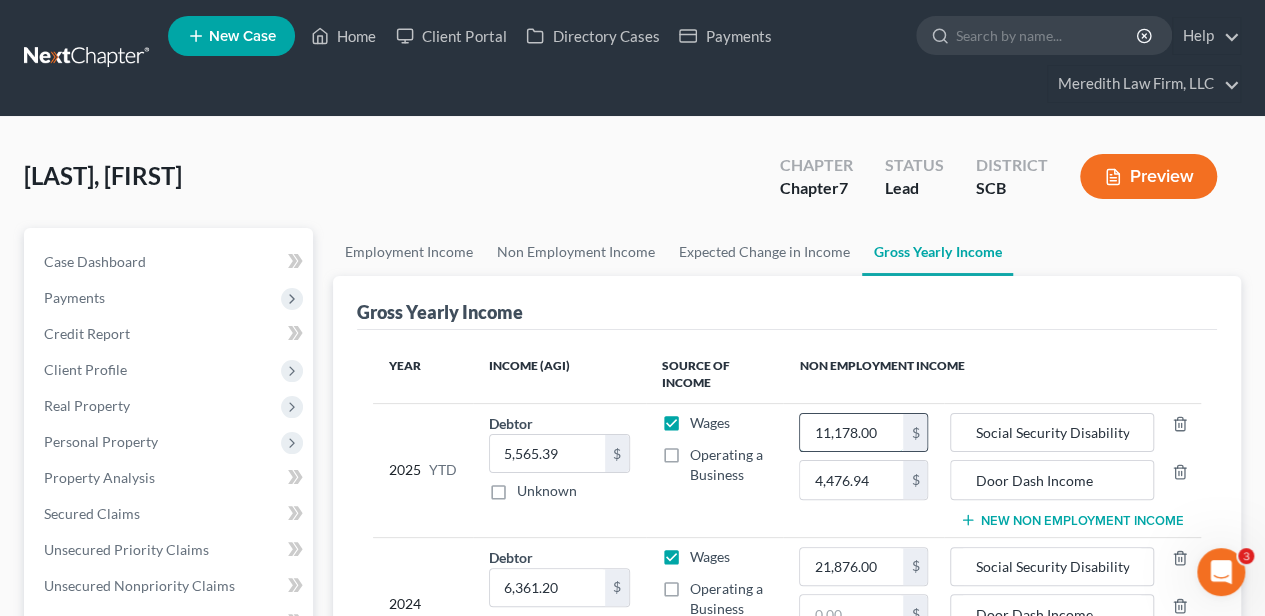 click on "11,178.00" at bounding box center [851, 433] 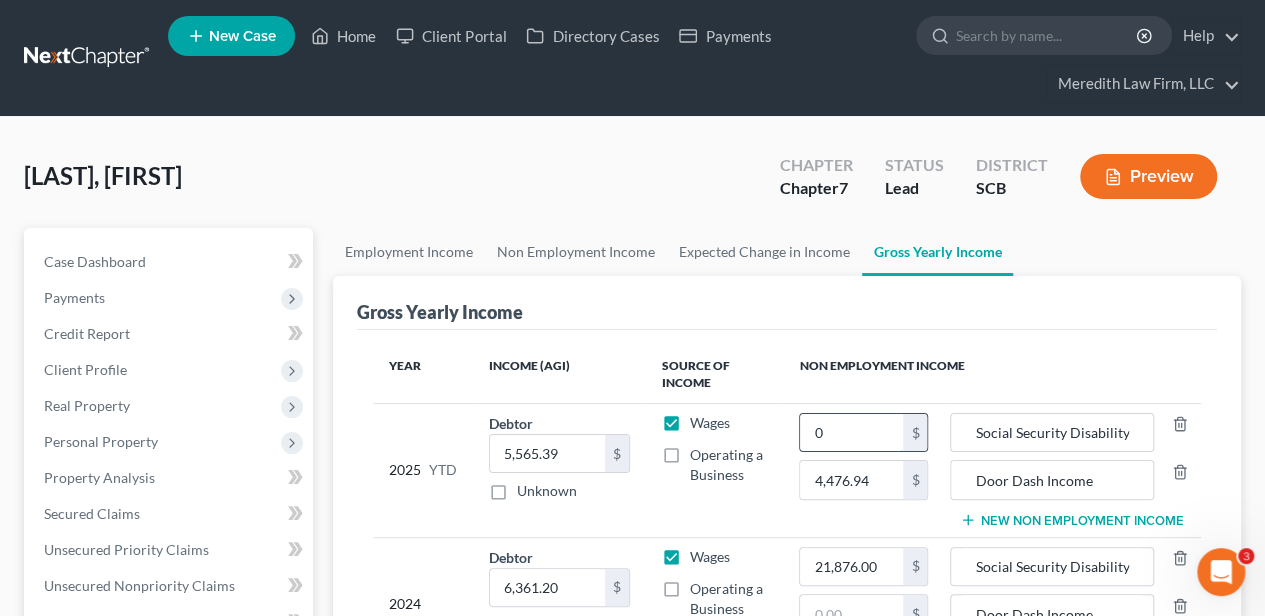 click on "0" at bounding box center [851, 433] 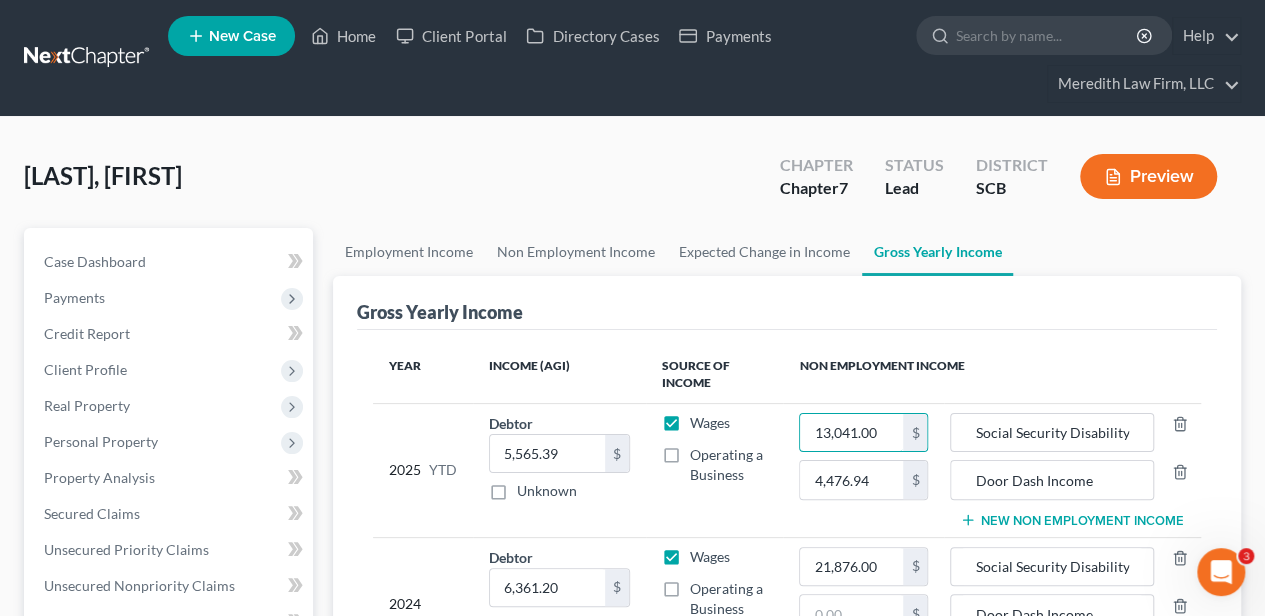 type on "13,041.00" 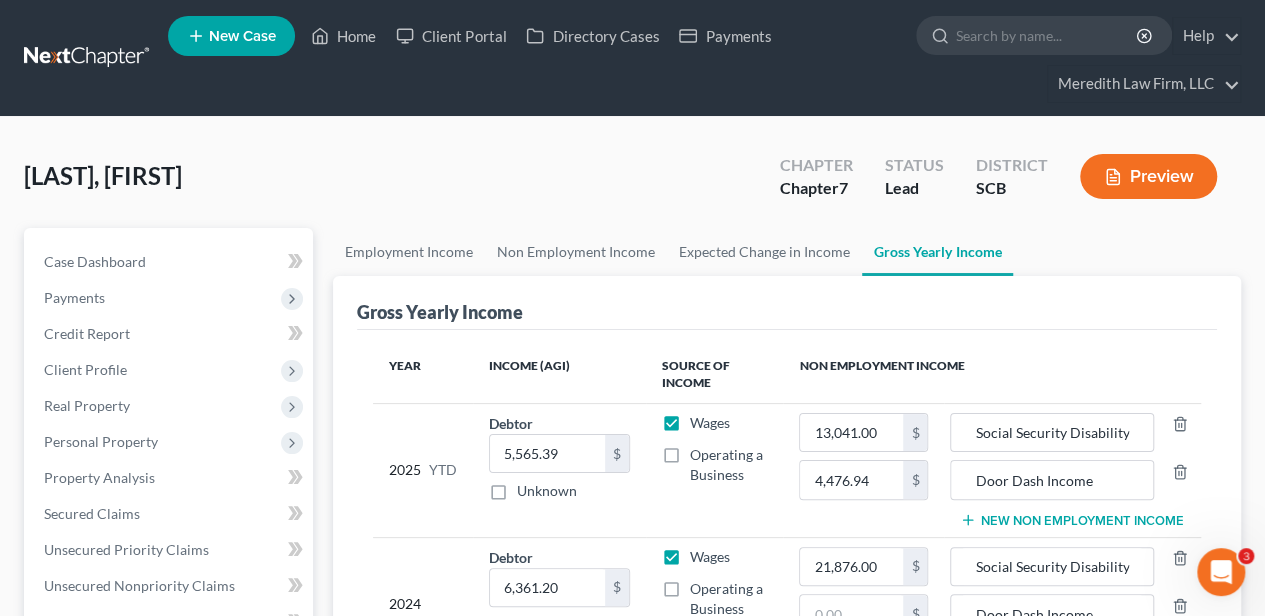 click on "2025  YTD" at bounding box center [423, 470] 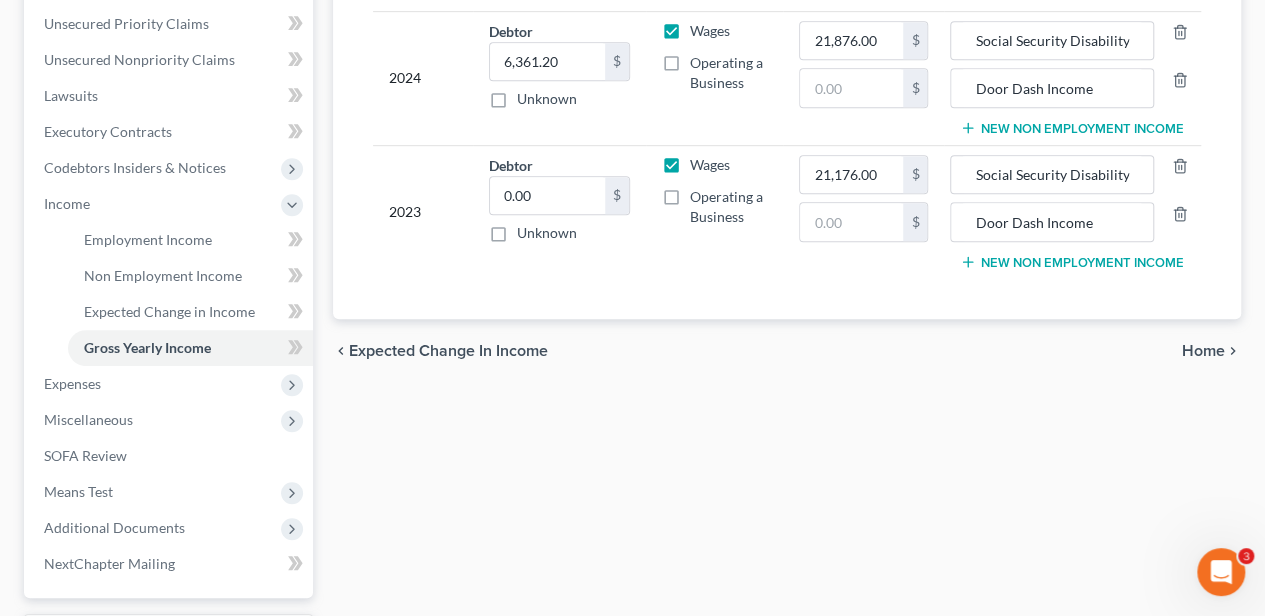 scroll, scrollTop: 666, scrollLeft: 0, axis: vertical 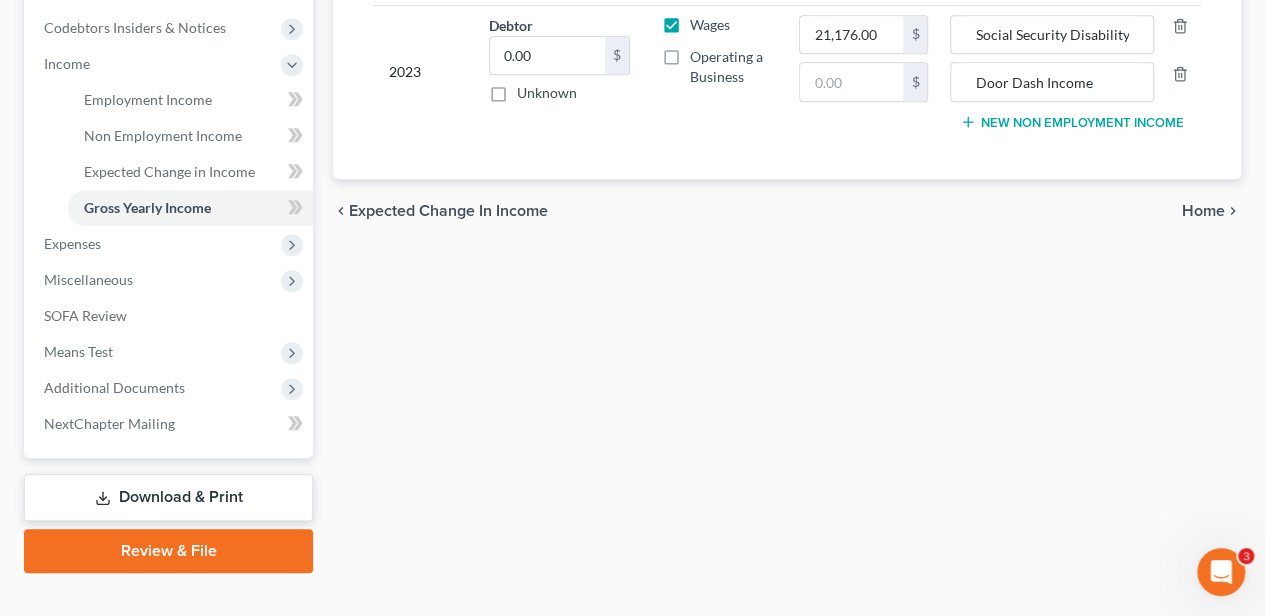 click on "Home" at bounding box center (1203, 211) 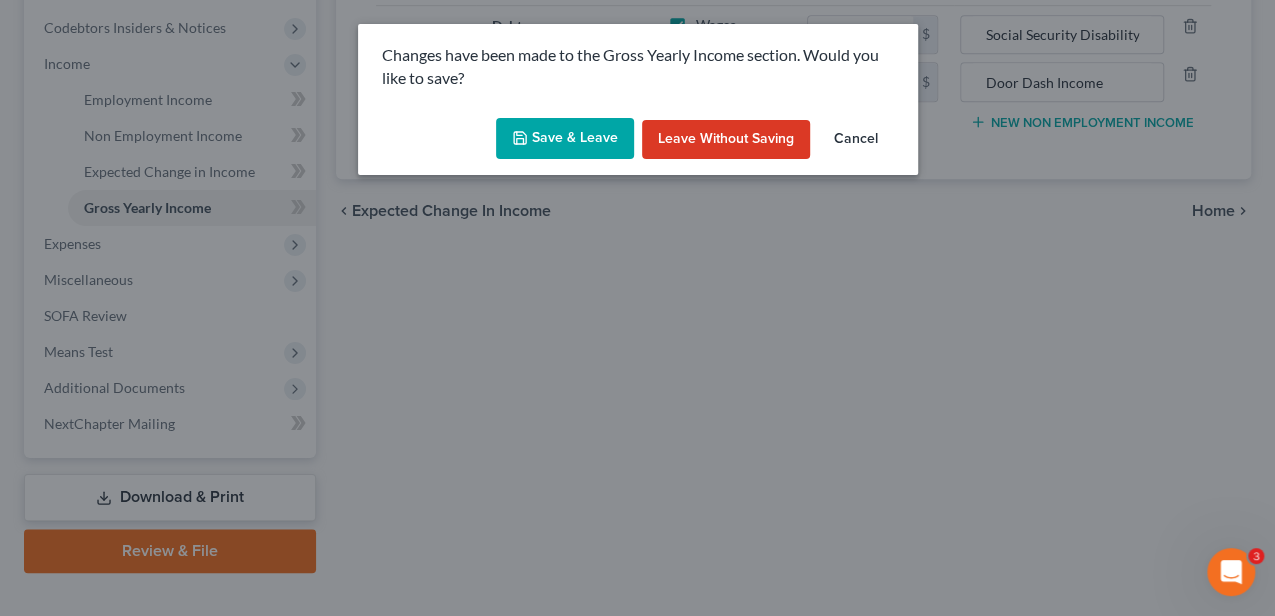 click on "Save & Leave" at bounding box center [565, 139] 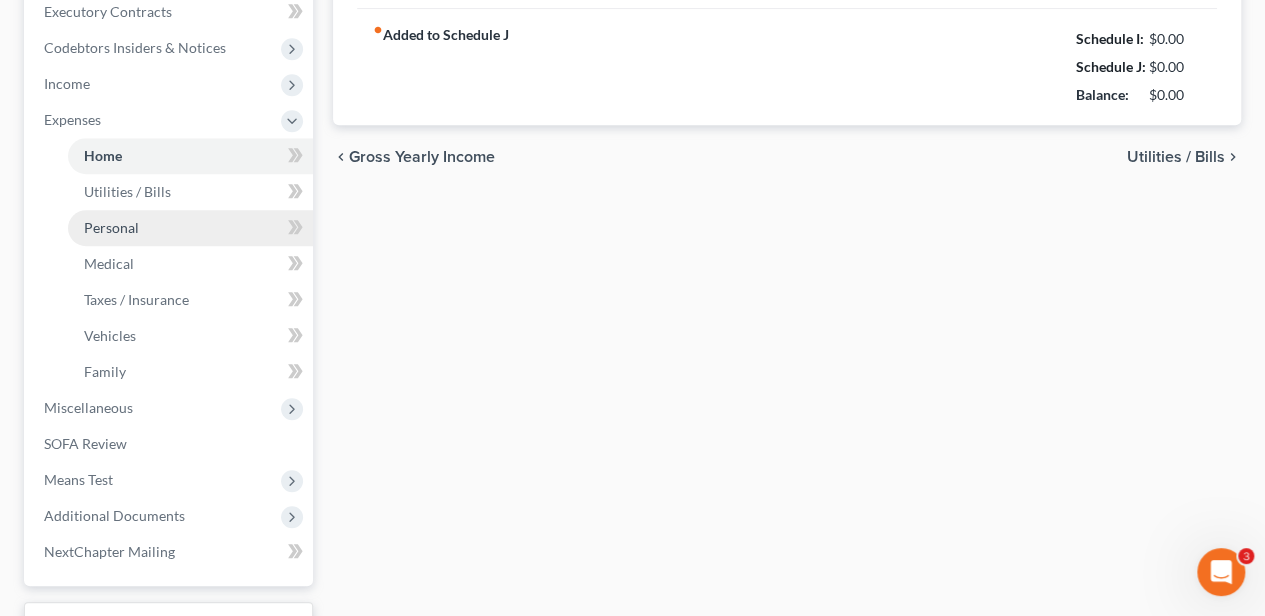 type on "1,692.00" 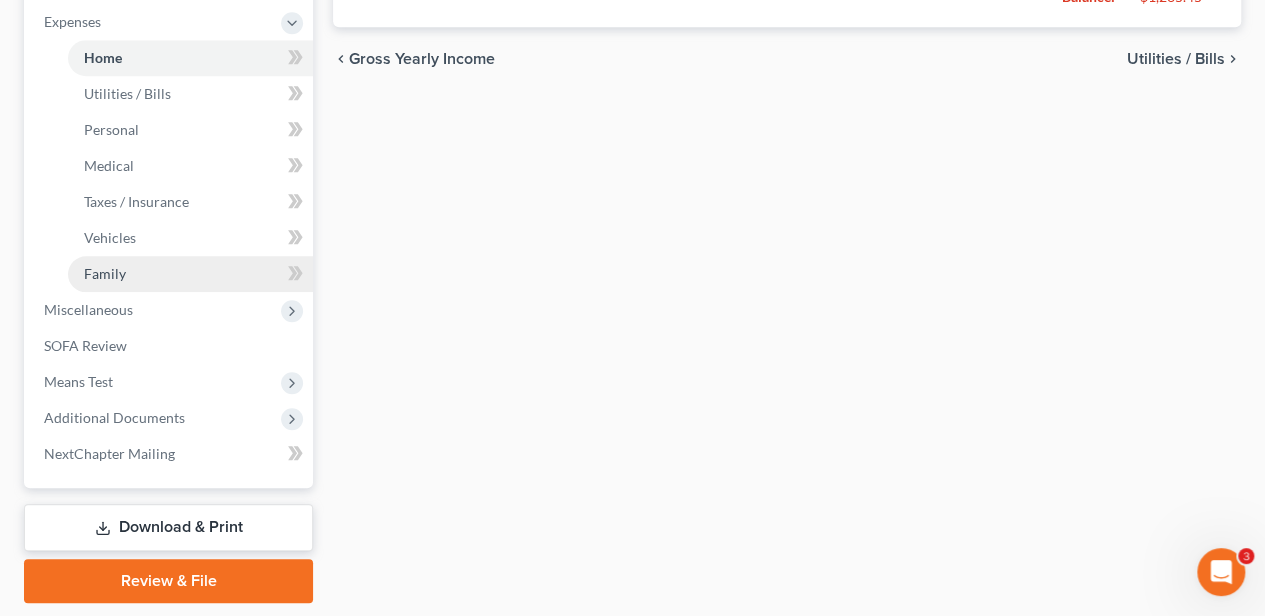 scroll, scrollTop: 804, scrollLeft: 0, axis: vertical 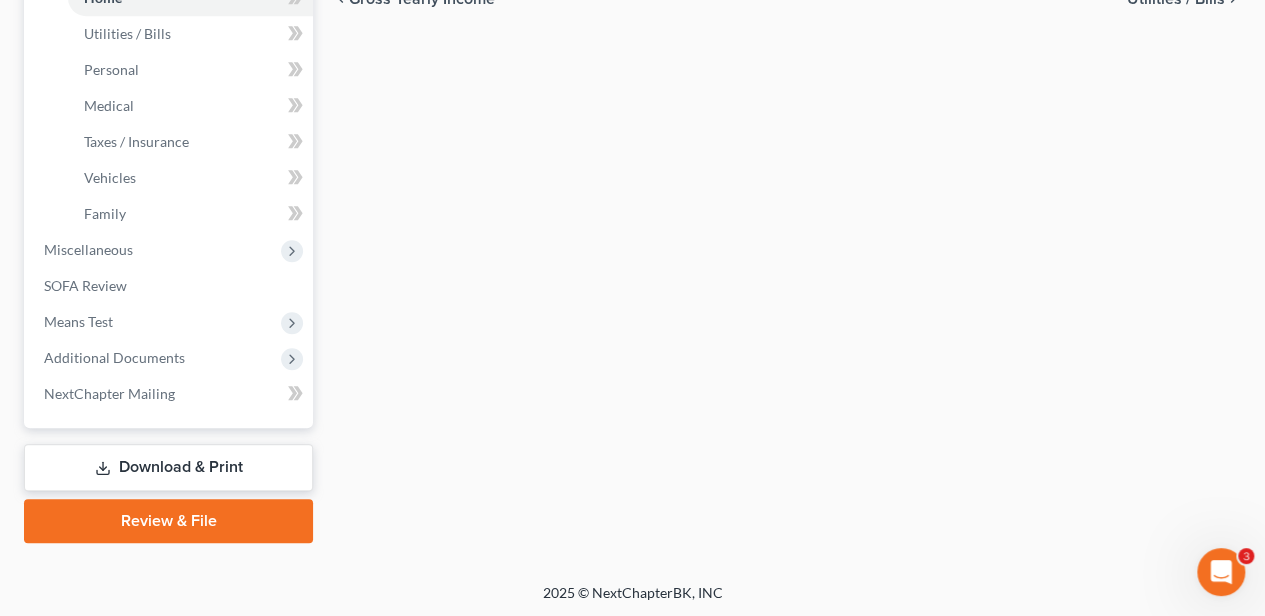 click on "Download & Print" at bounding box center (168, 467) 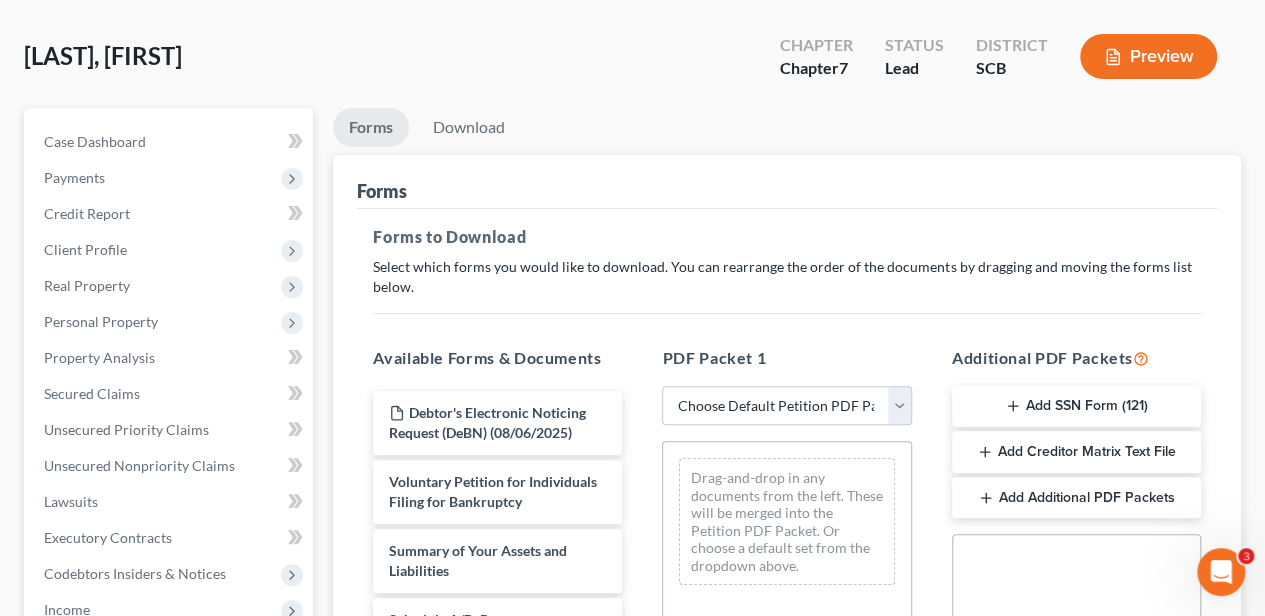 scroll, scrollTop: 133, scrollLeft: 0, axis: vertical 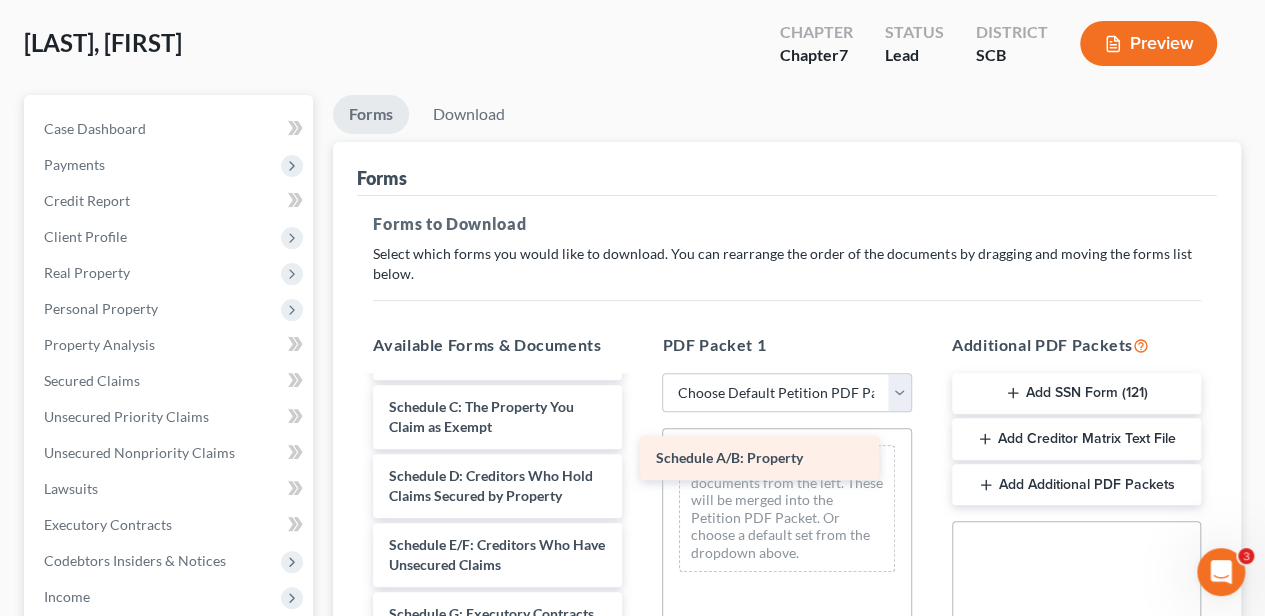 drag, startPoint x: 415, startPoint y: 396, endPoint x: 677, endPoint y: 448, distance: 267.11047 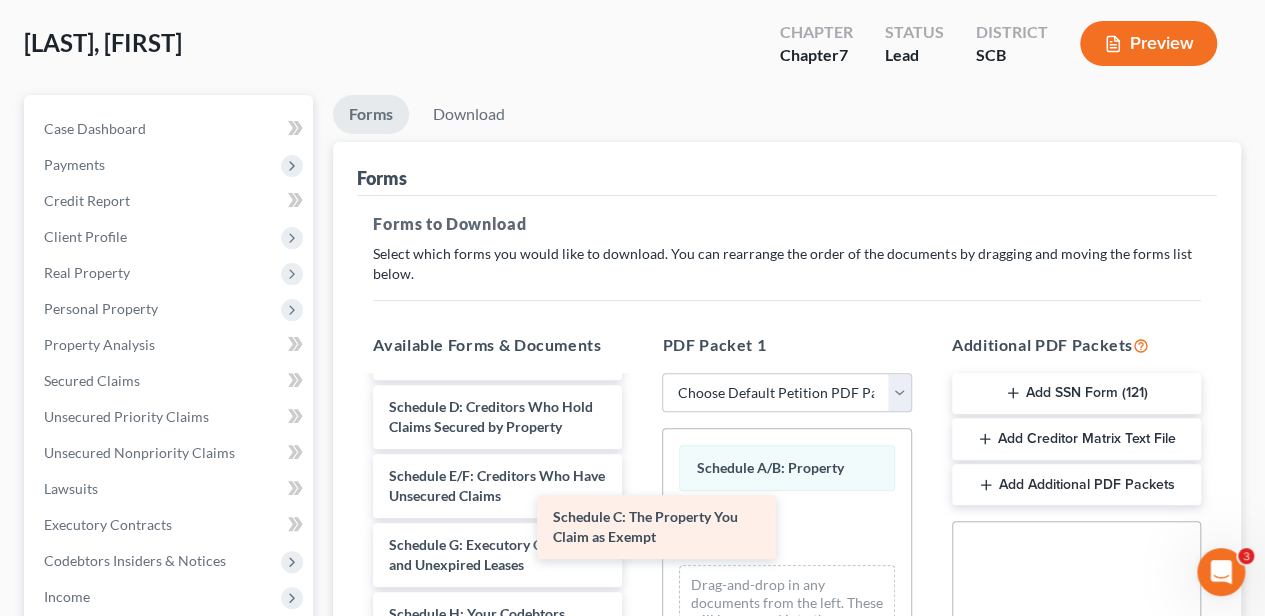 drag, startPoint x: 514, startPoint y: 409, endPoint x: 700, endPoint y: 513, distance: 213.10092 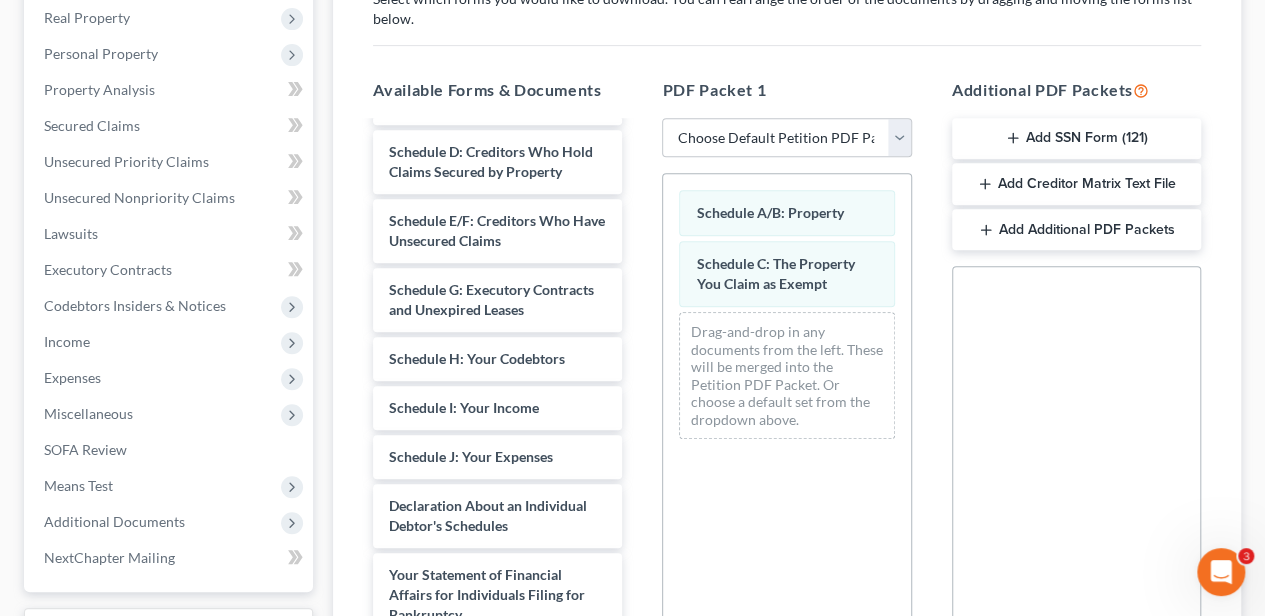 scroll, scrollTop: 400, scrollLeft: 0, axis: vertical 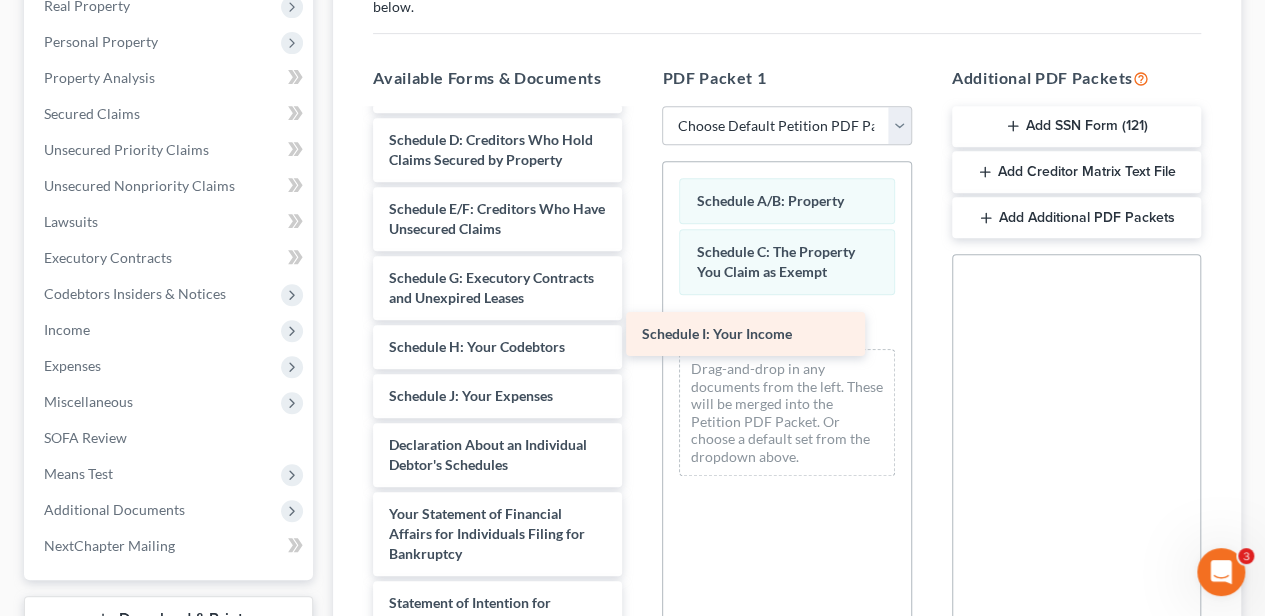 drag, startPoint x: 490, startPoint y: 404, endPoint x: 743, endPoint y: 344, distance: 260.0173 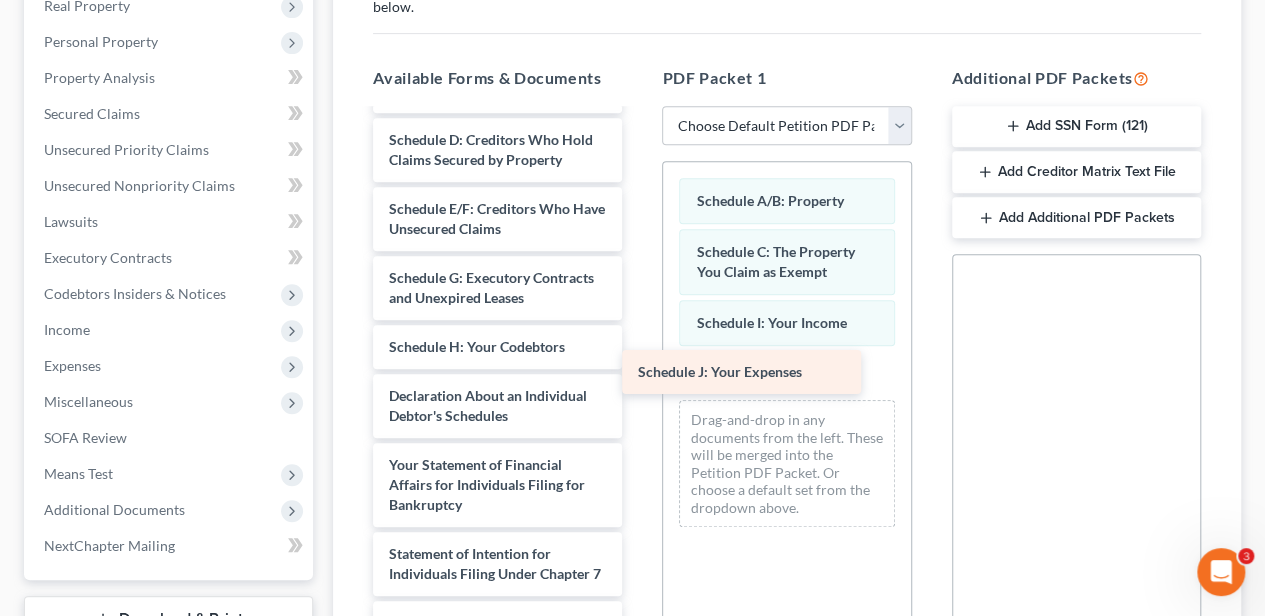 drag, startPoint x: 518, startPoint y: 400, endPoint x: 767, endPoint y: 378, distance: 249.97 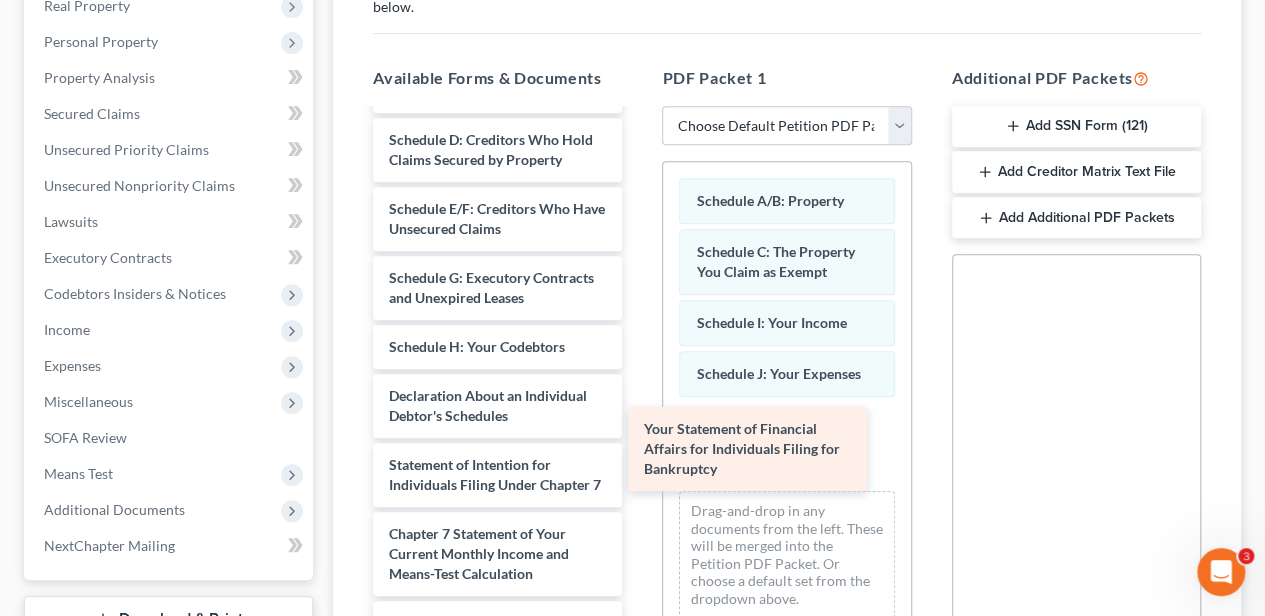drag, startPoint x: 524, startPoint y: 476, endPoint x: 779, endPoint y: 441, distance: 257.39075 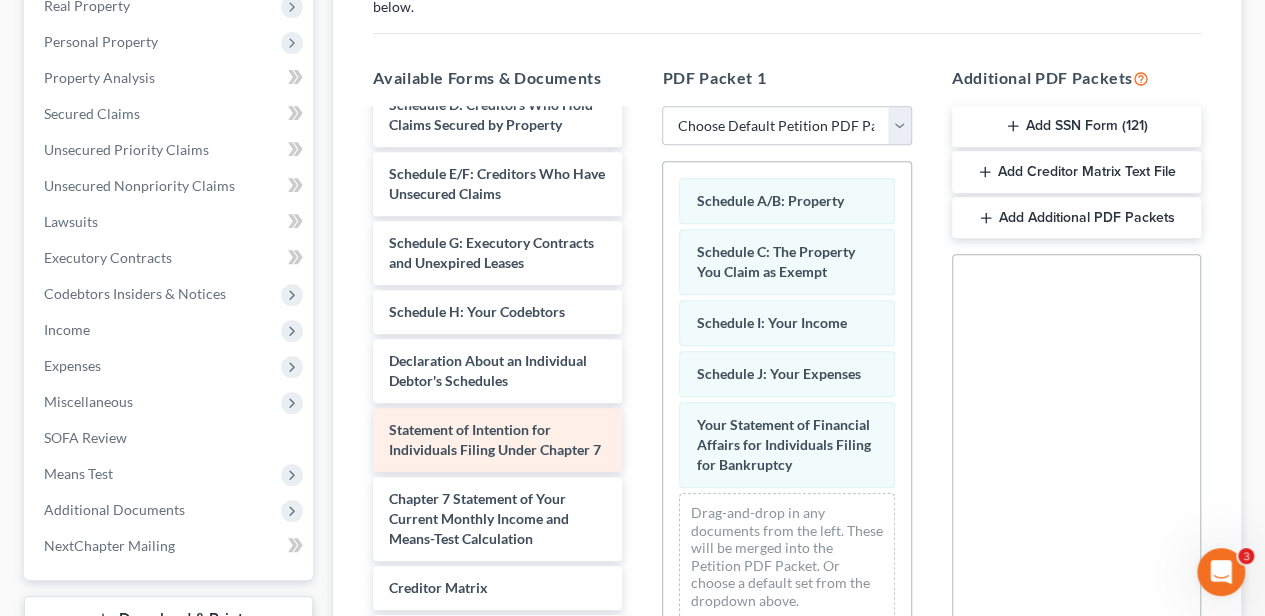 scroll, scrollTop: 266, scrollLeft: 0, axis: vertical 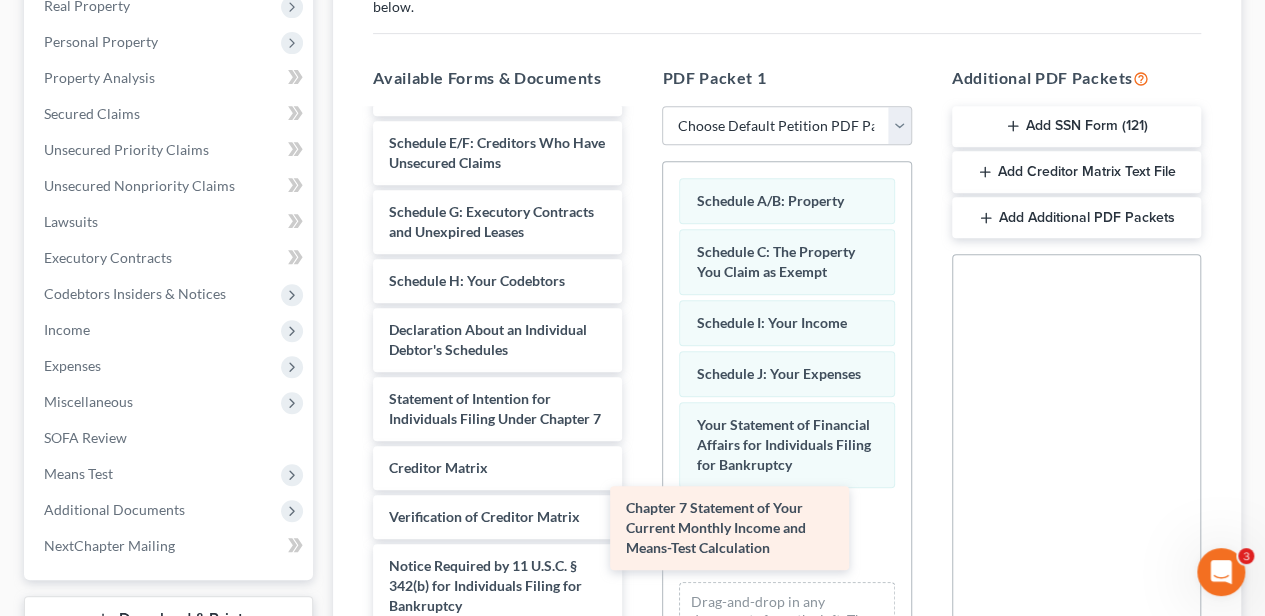 drag, startPoint x: 526, startPoint y: 509, endPoint x: 763, endPoint y: 532, distance: 238.11342 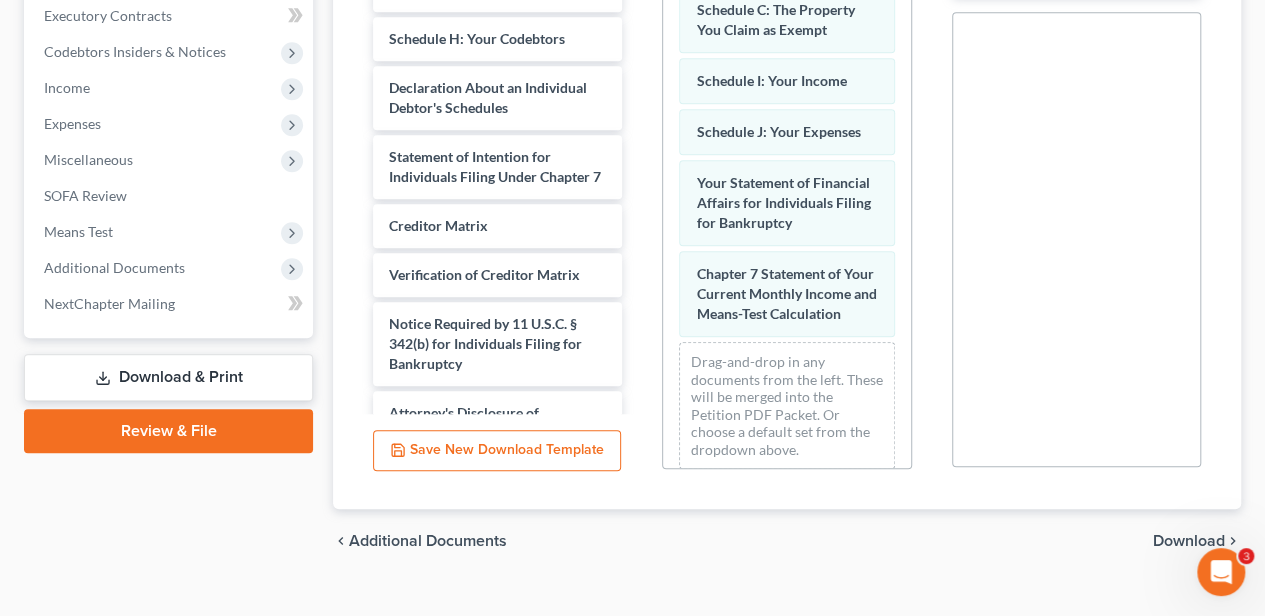 scroll, scrollTop: 672, scrollLeft: 0, axis: vertical 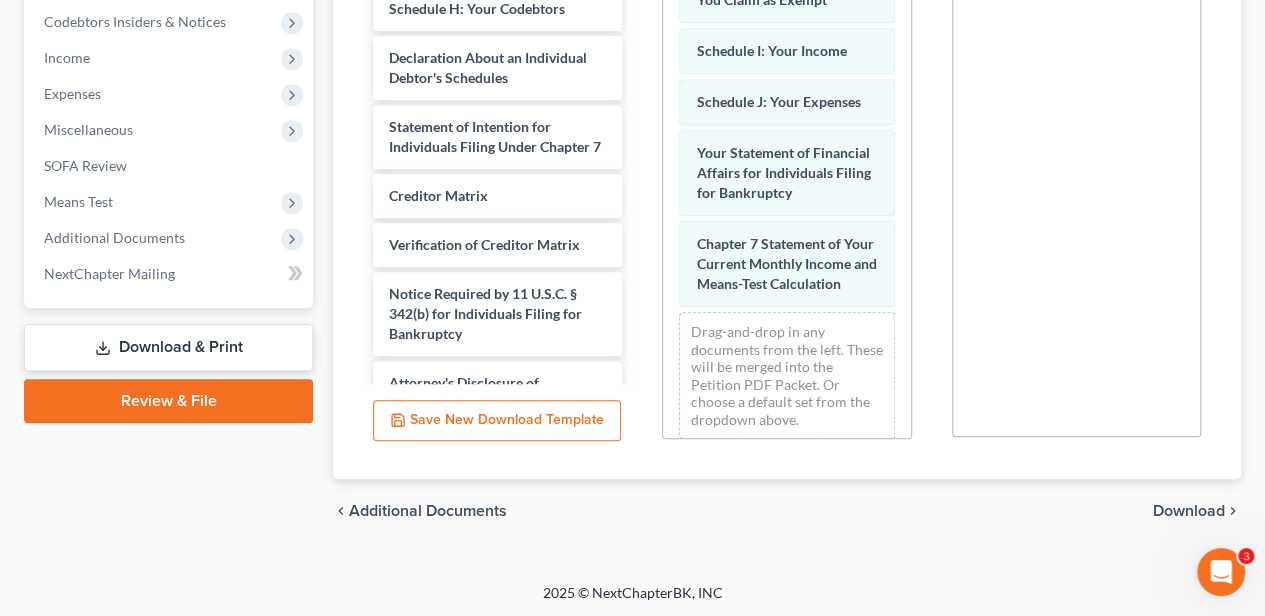 click on "Download" at bounding box center (1189, 511) 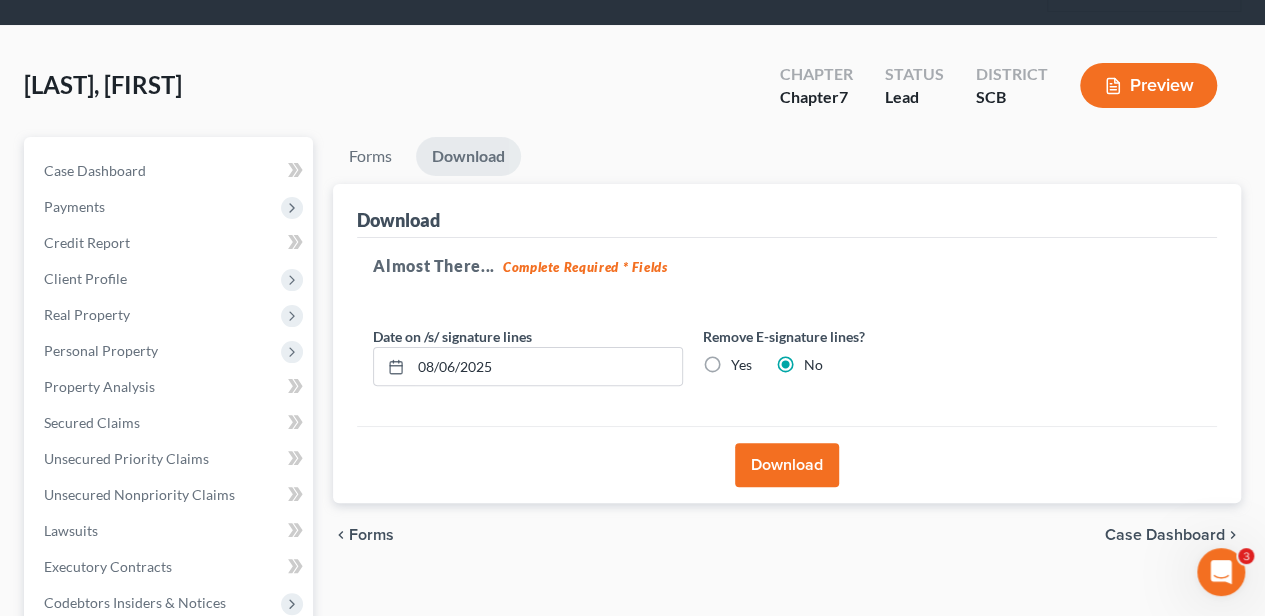 scroll, scrollTop: 85, scrollLeft: 0, axis: vertical 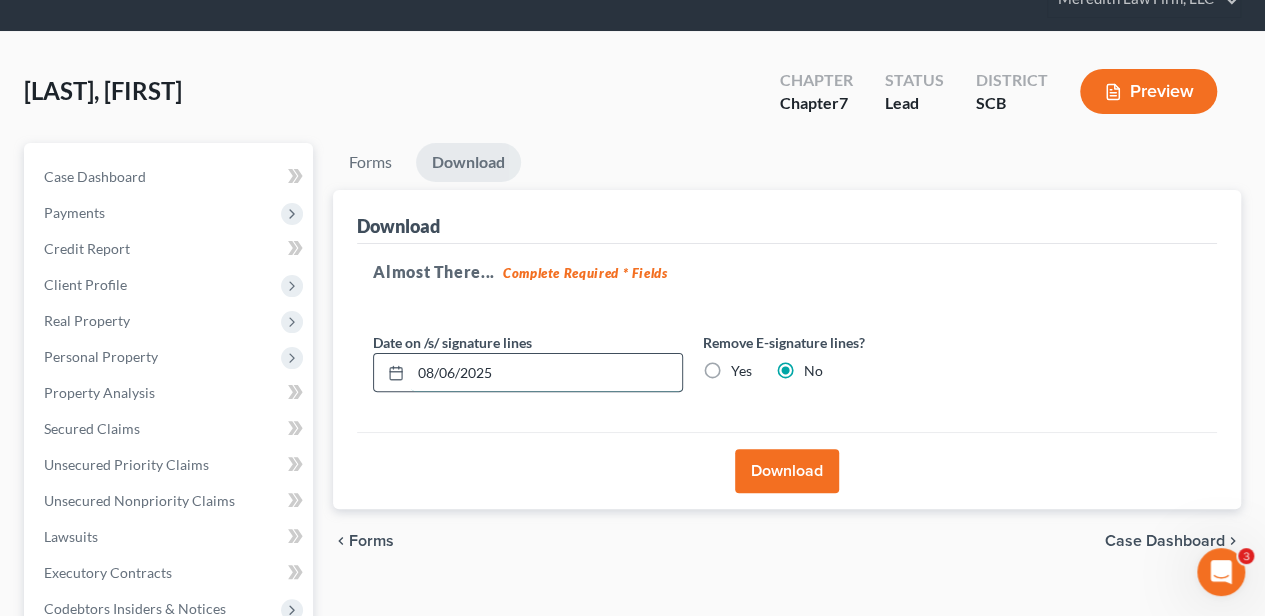 drag, startPoint x: 498, startPoint y: 379, endPoint x: 419, endPoint y: 387, distance: 79.40403 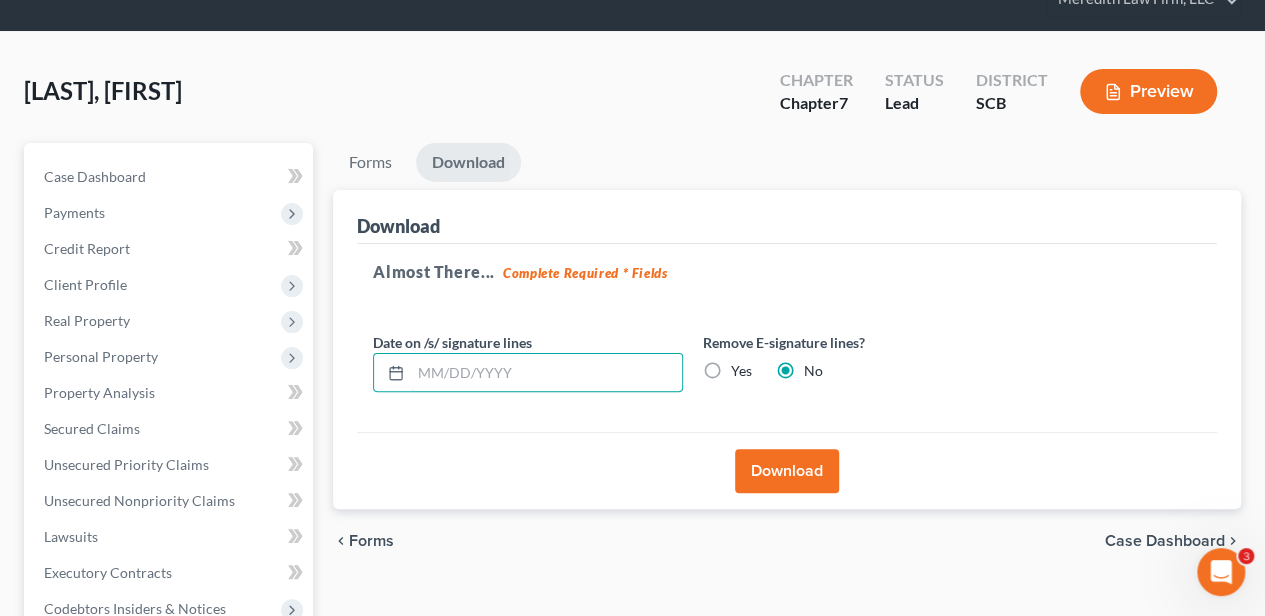 type 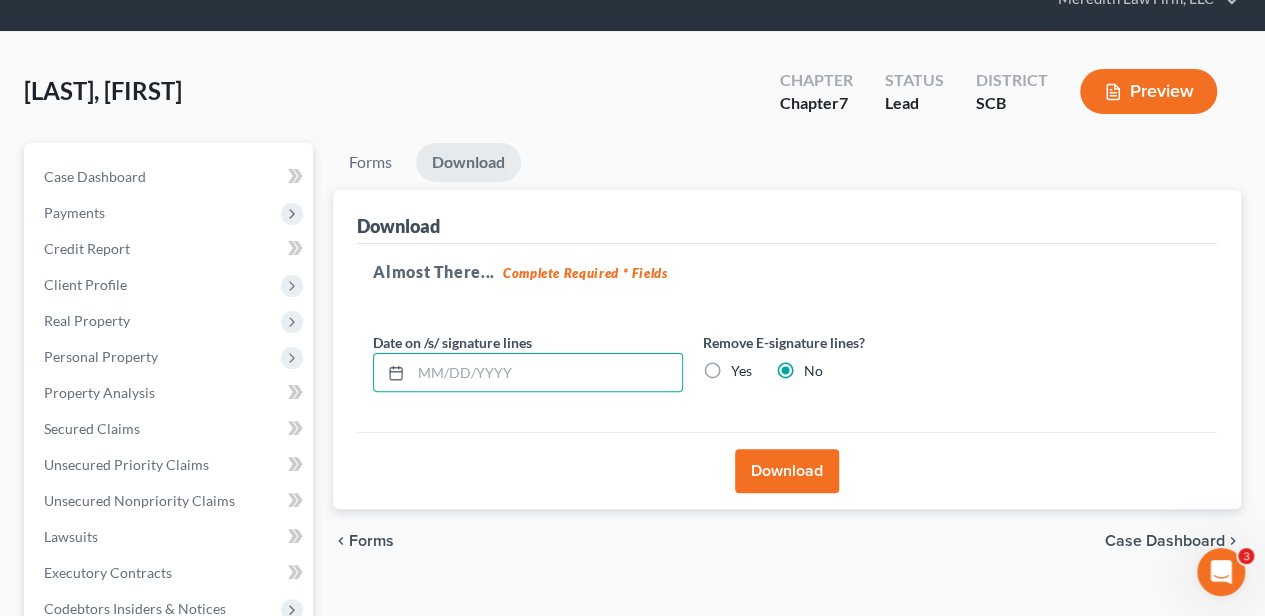 click on "Yes" at bounding box center [741, 371] 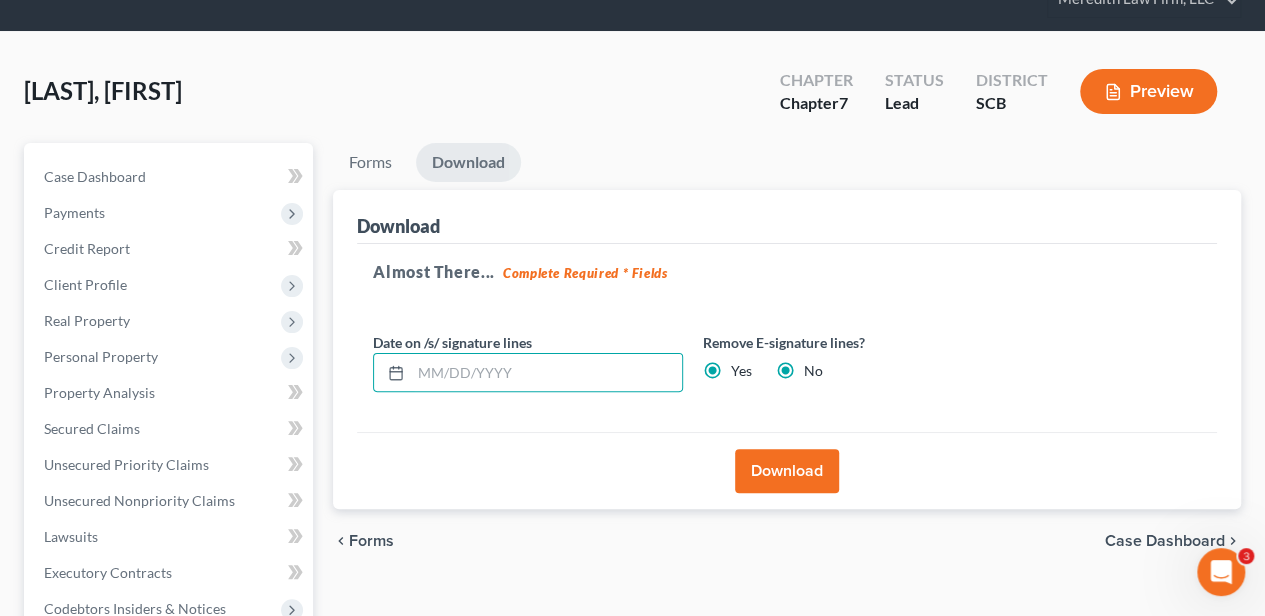 radio on "false" 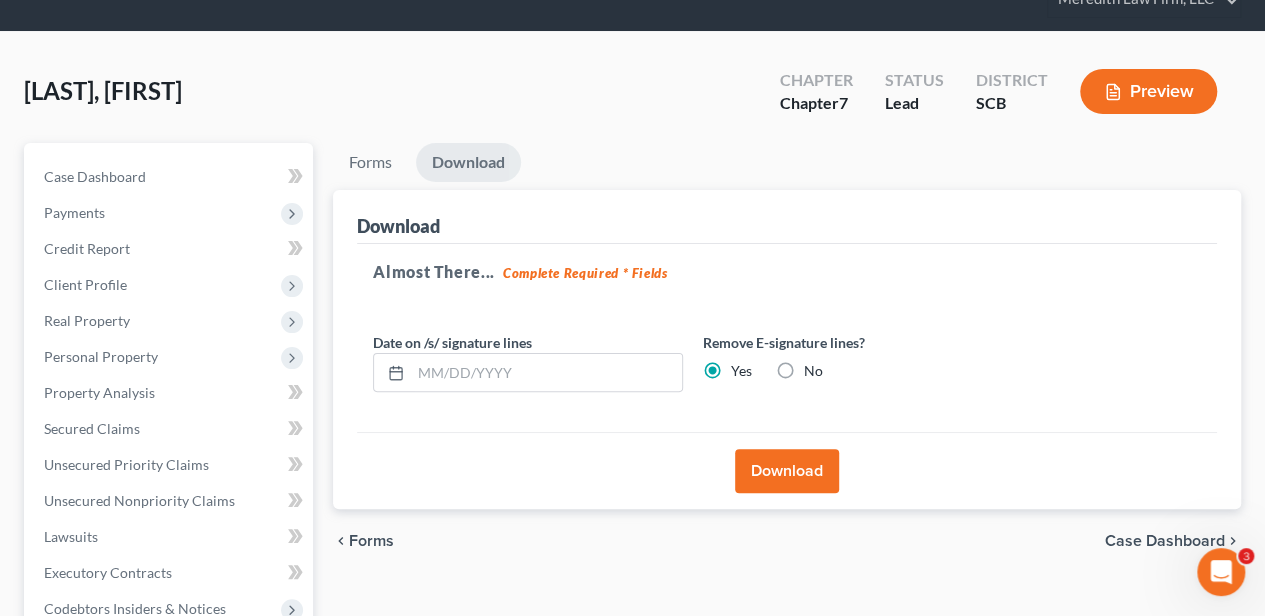 click on "Download" at bounding box center [787, 471] 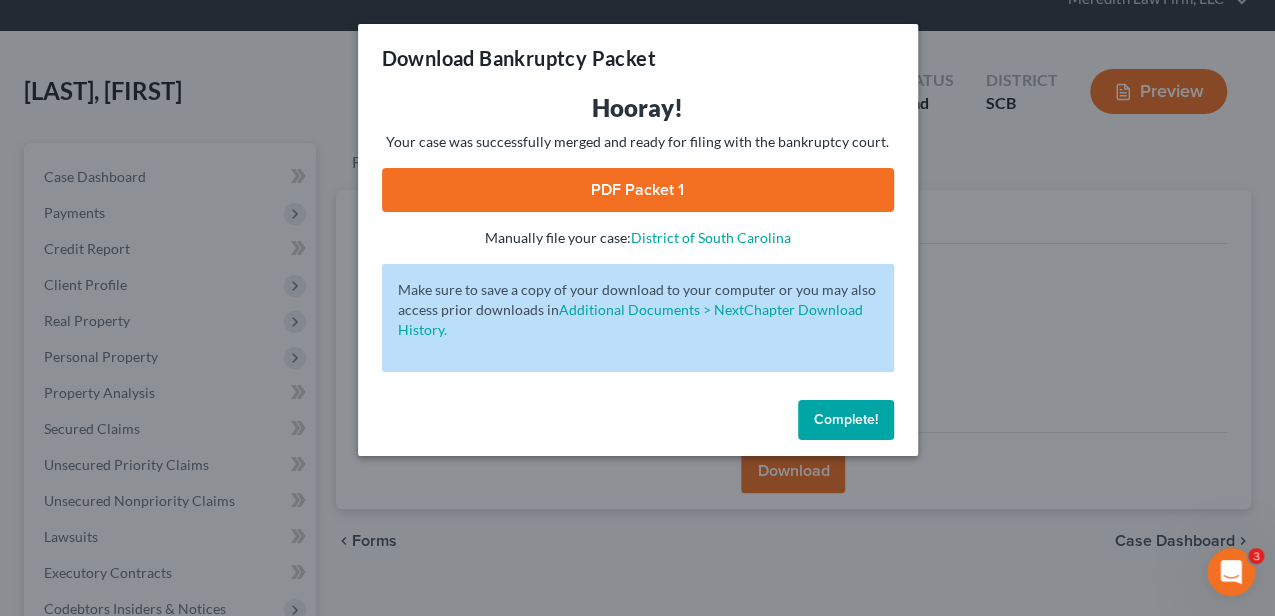 click on "PDF Packet 1" at bounding box center [638, 190] 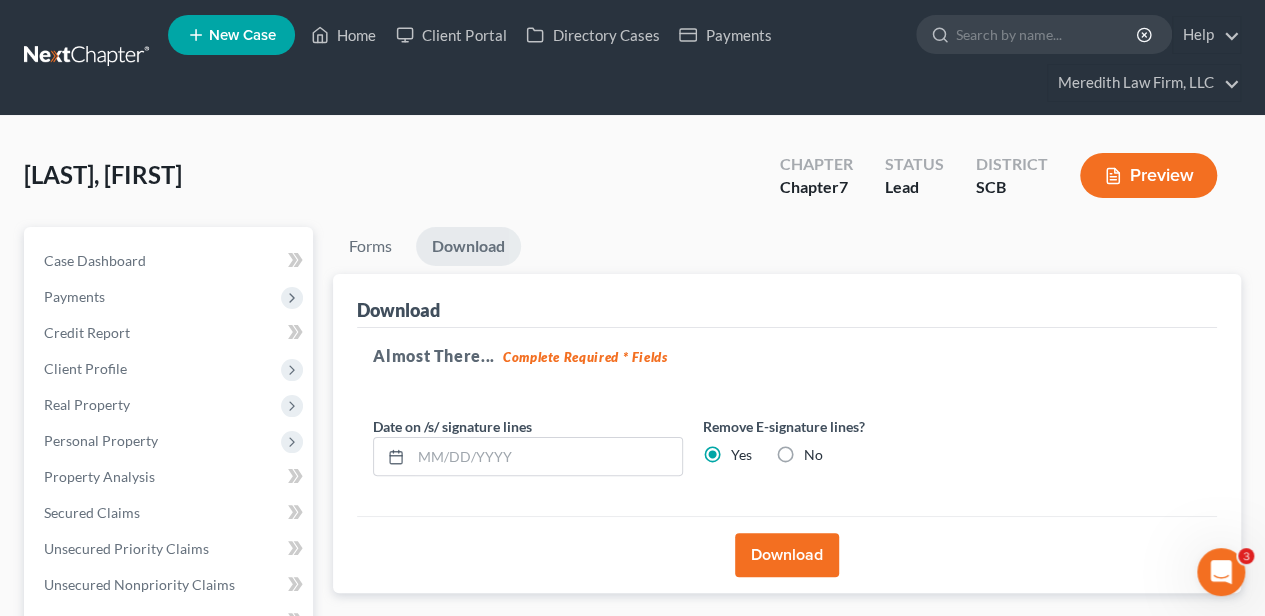 scroll, scrollTop: 0, scrollLeft: 0, axis: both 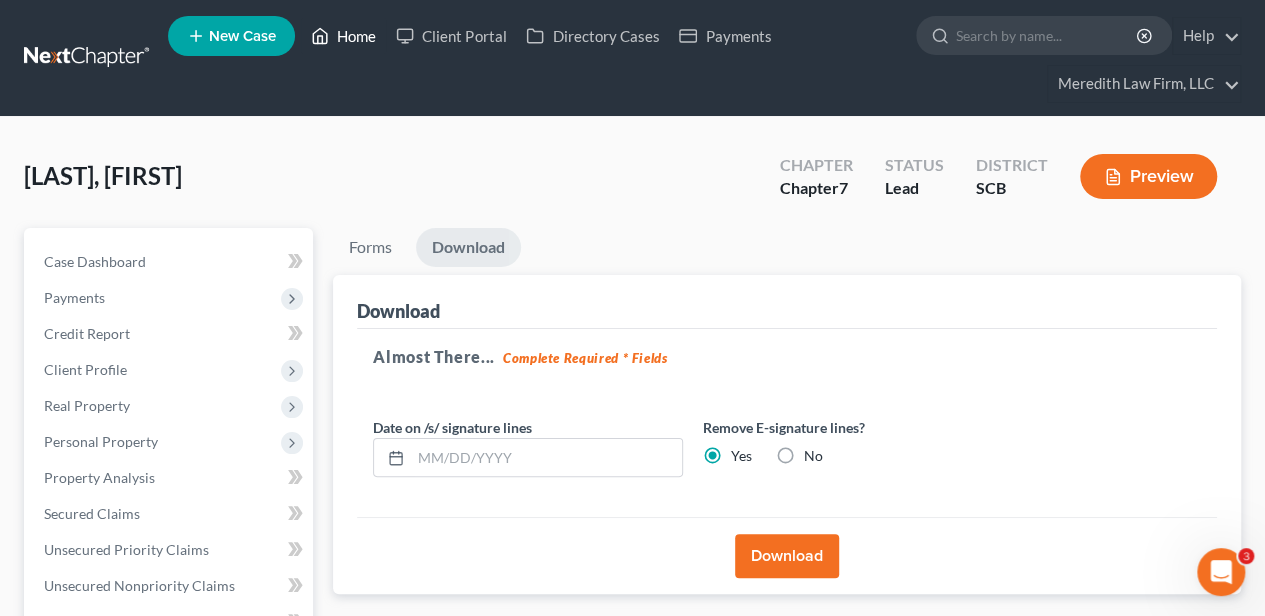 click on "Home" at bounding box center (343, 36) 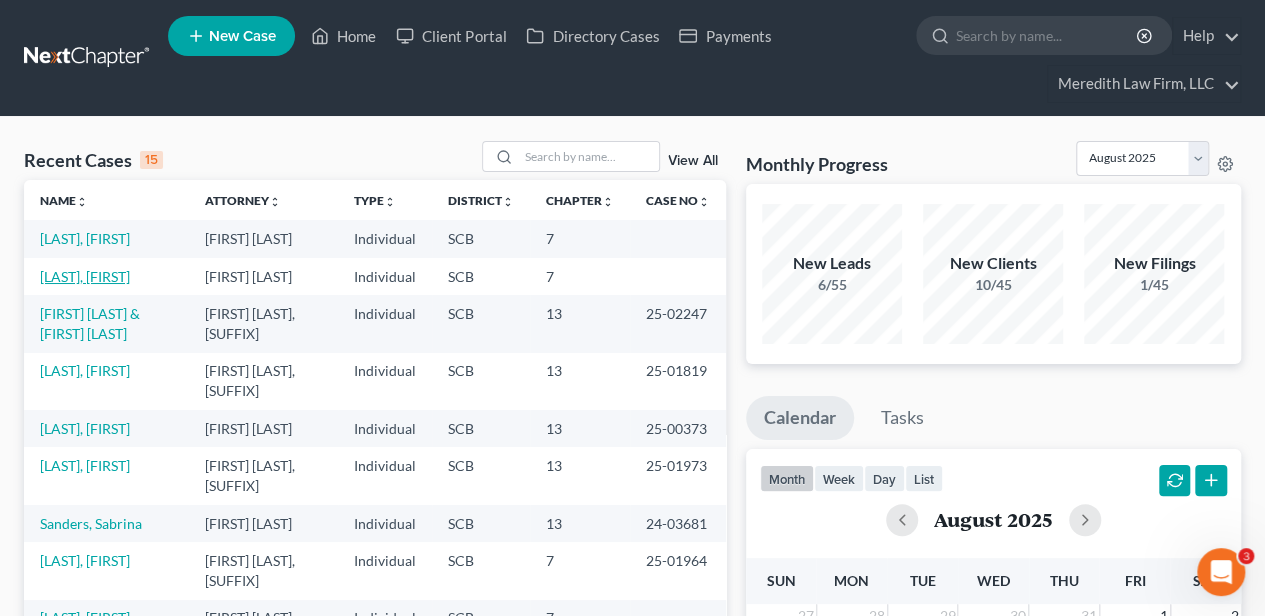 click on "[LAST], [FIRST]" at bounding box center (85, 276) 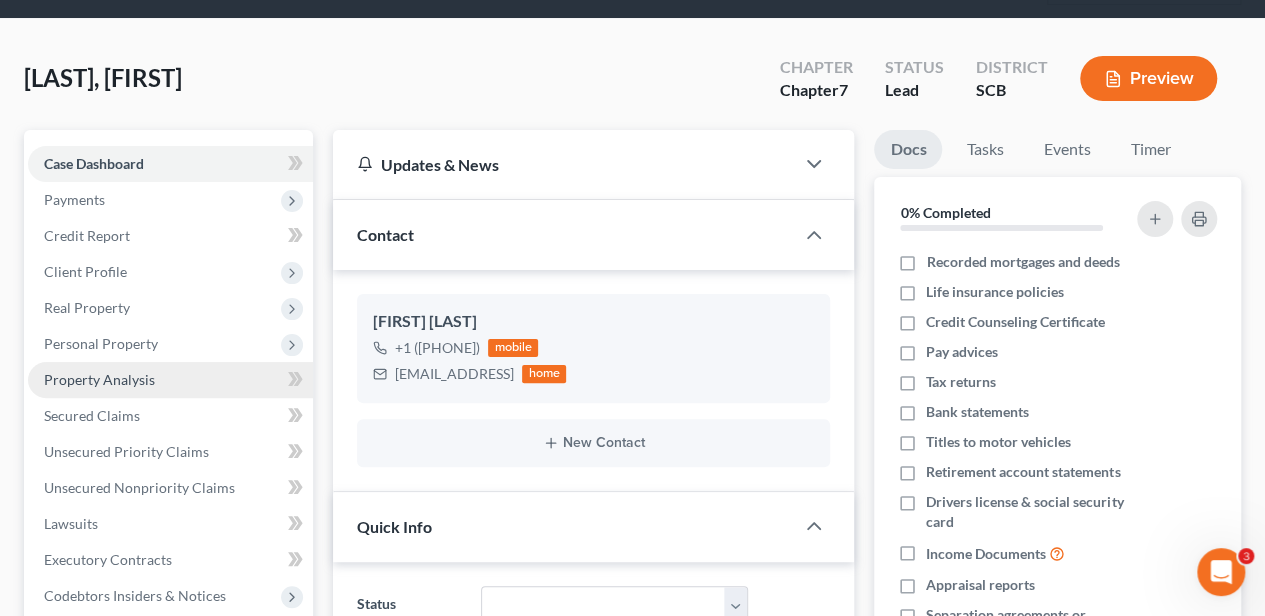 scroll, scrollTop: 133, scrollLeft: 0, axis: vertical 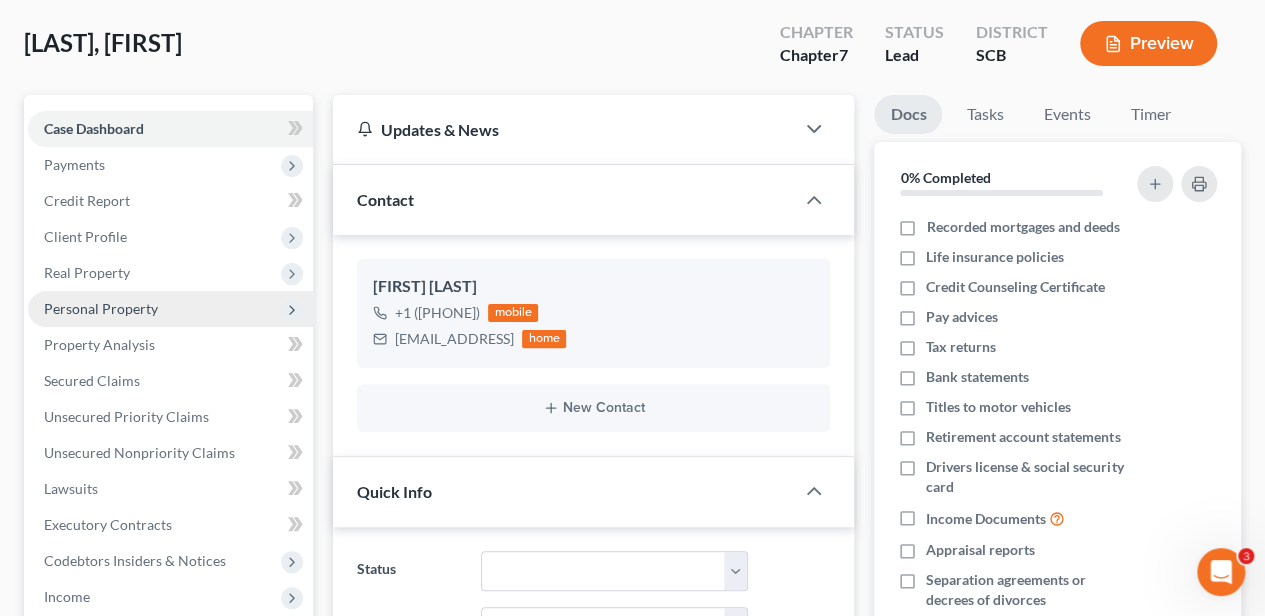 click on "Personal Property" at bounding box center [101, 308] 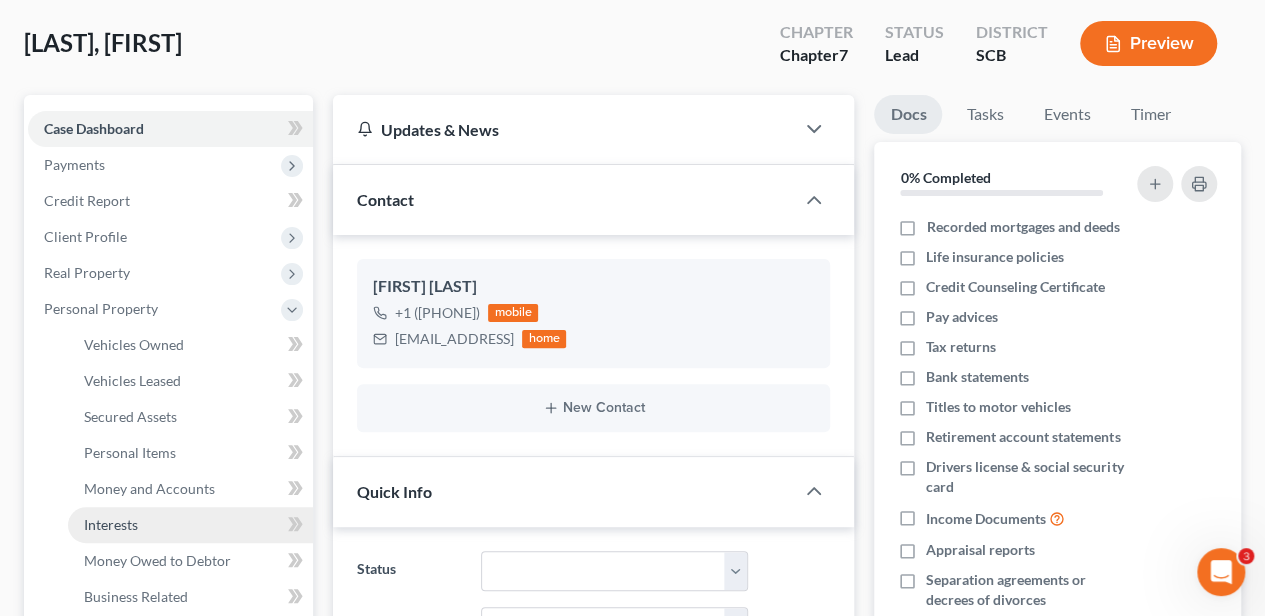 click on "Interests" at bounding box center (190, 525) 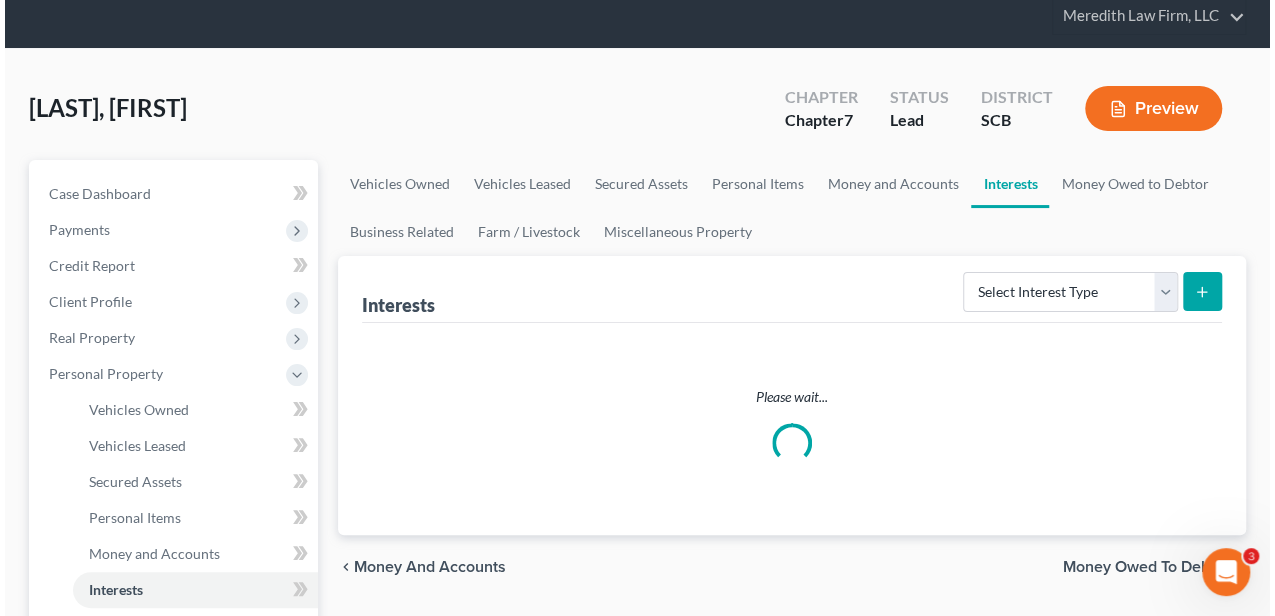 scroll, scrollTop: 0, scrollLeft: 0, axis: both 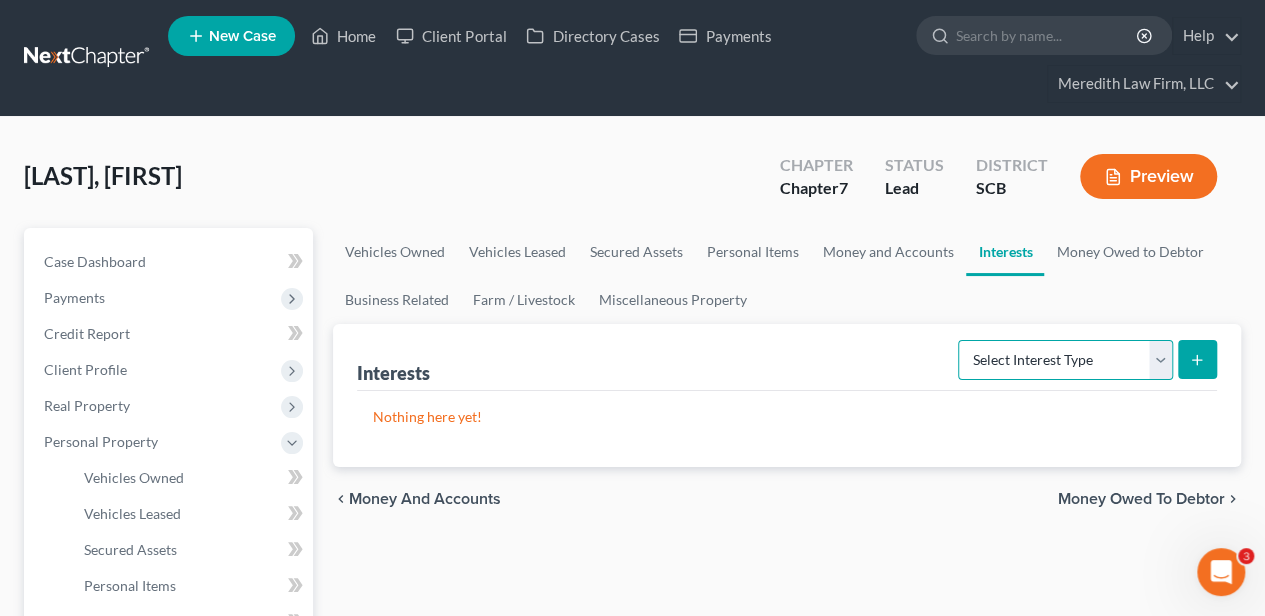 click on "Select Interest Type 401K Annuity Bond Education IRA Government Bond Government Pension Plan Incorporated Business IRA Joint Venture (Active) Joint Venture (Inactive) Keogh Mutual Fund Other Retirement Plan Partnership (Active) Partnership (Inactive) Pension Plan Stock Term Life Insurance Unincorporated Business Whole Life Insurance" at bounding box center [1065, 360] 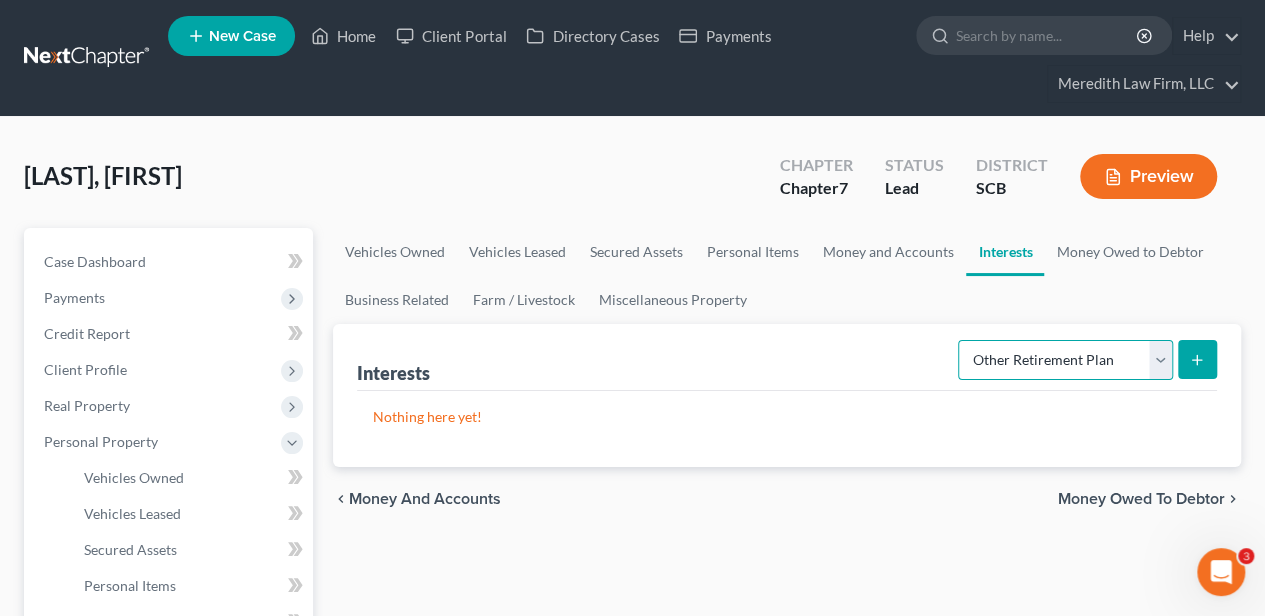 click on "Select Interest Type 401K Annuity Bond Education IRA Government Bond Government Pension Plan Incorporated Business IRA Joint Venture (Active) Joint Venture (Inactive) Keogh Mutual Fund Other Retirement Plan Partnership (Active) Partnership (Inactive) Pension Plan Stock Term Life Insurance Unincorporated Business Whole Life Insurance" at bounding box center [1065, 360] 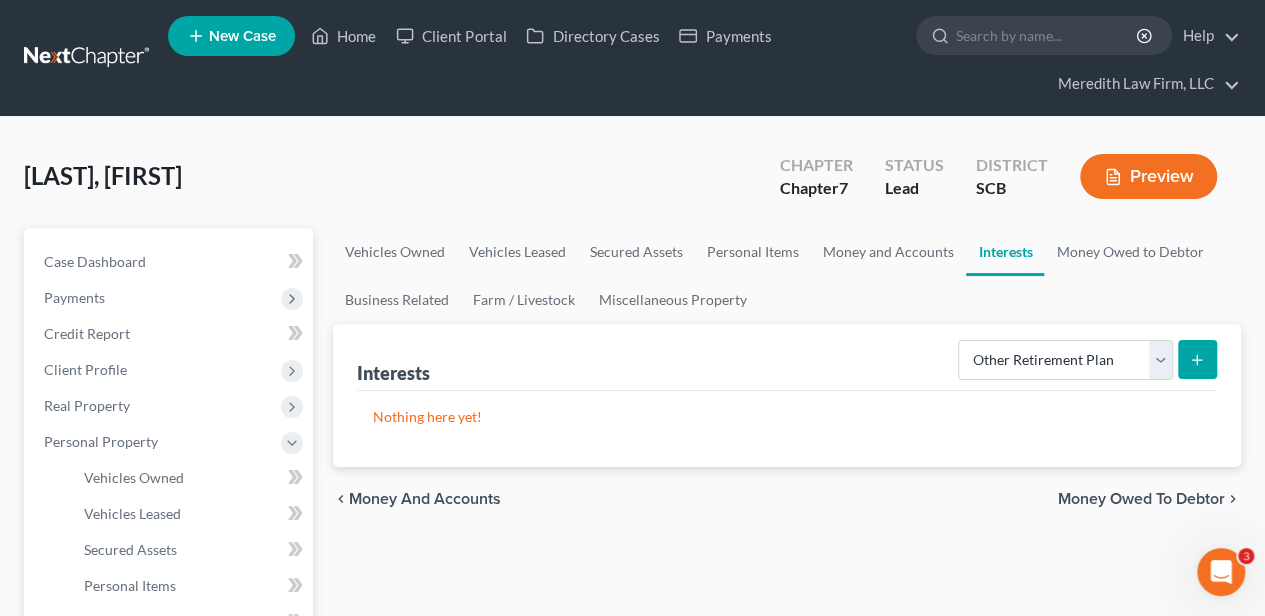 click 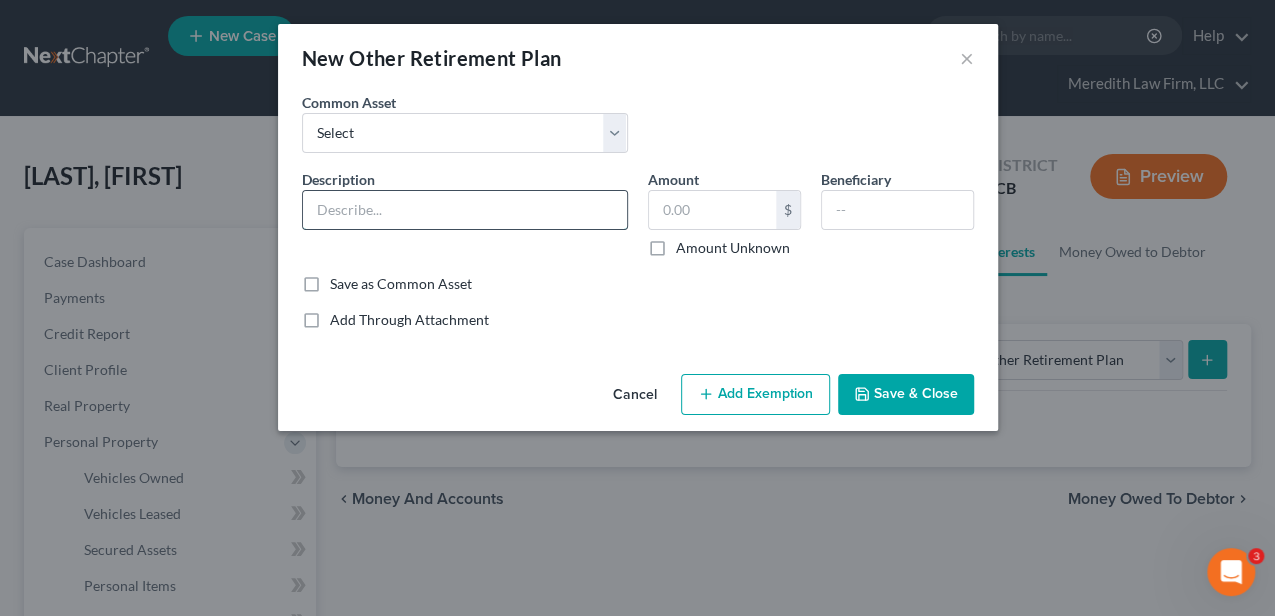 click at bounding box center [465, 210] 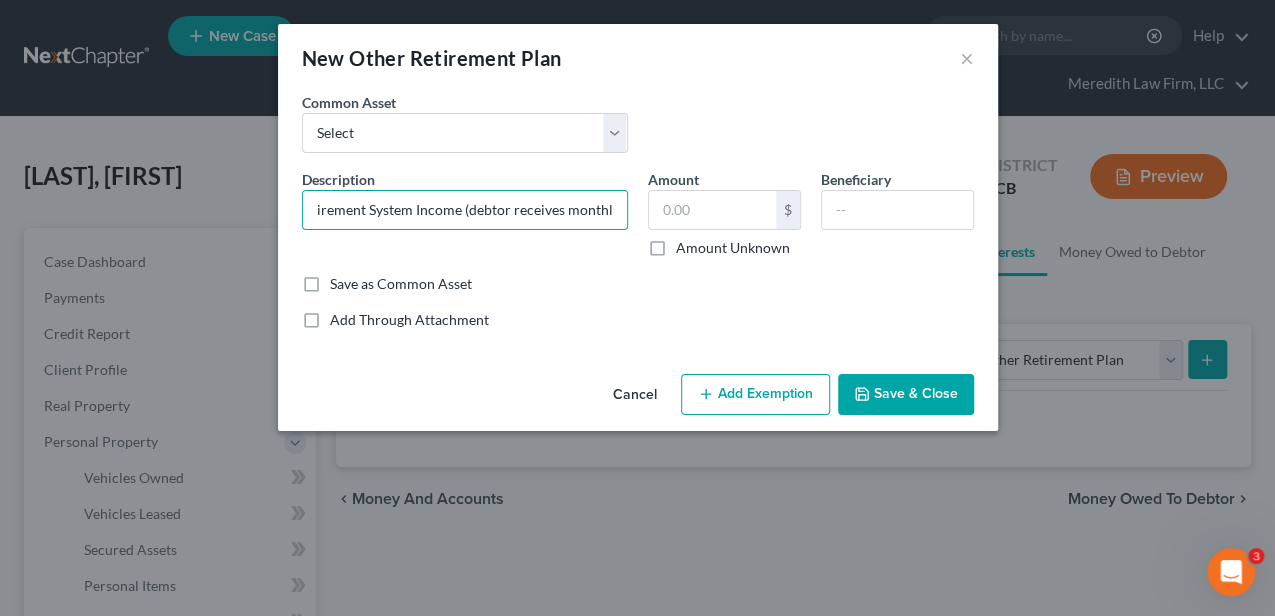 scroll, scrollTop: 0, scrollLeft: 185, axis: horizontal 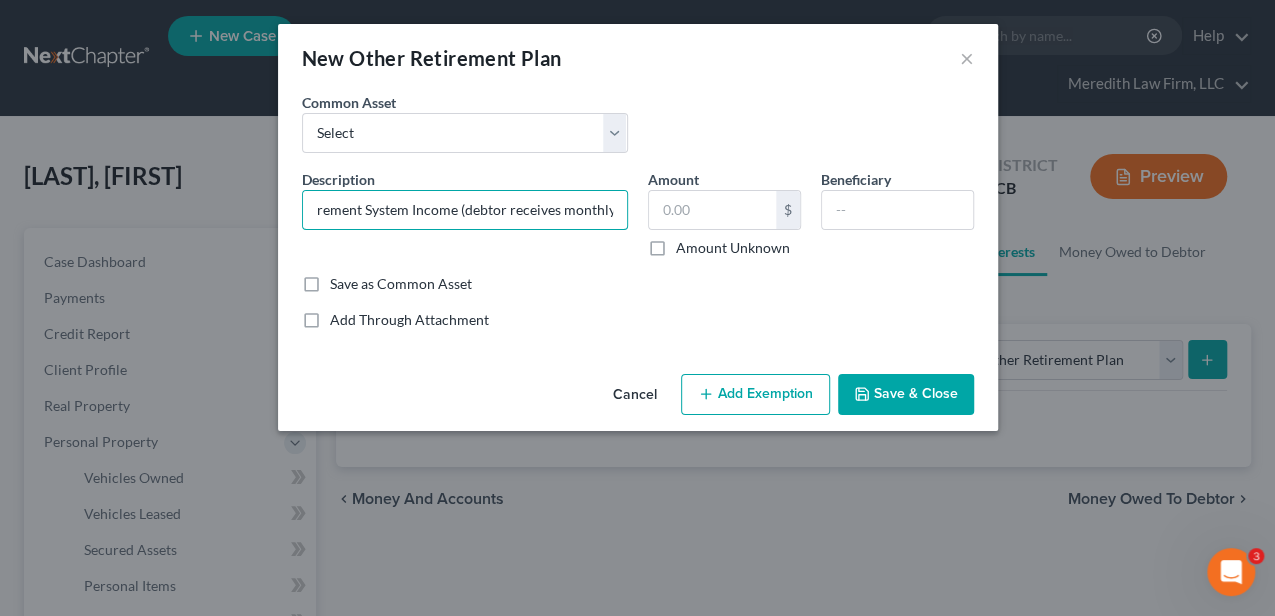 type on "New York State and Local Retirement System Income (debtor receives monthly)" 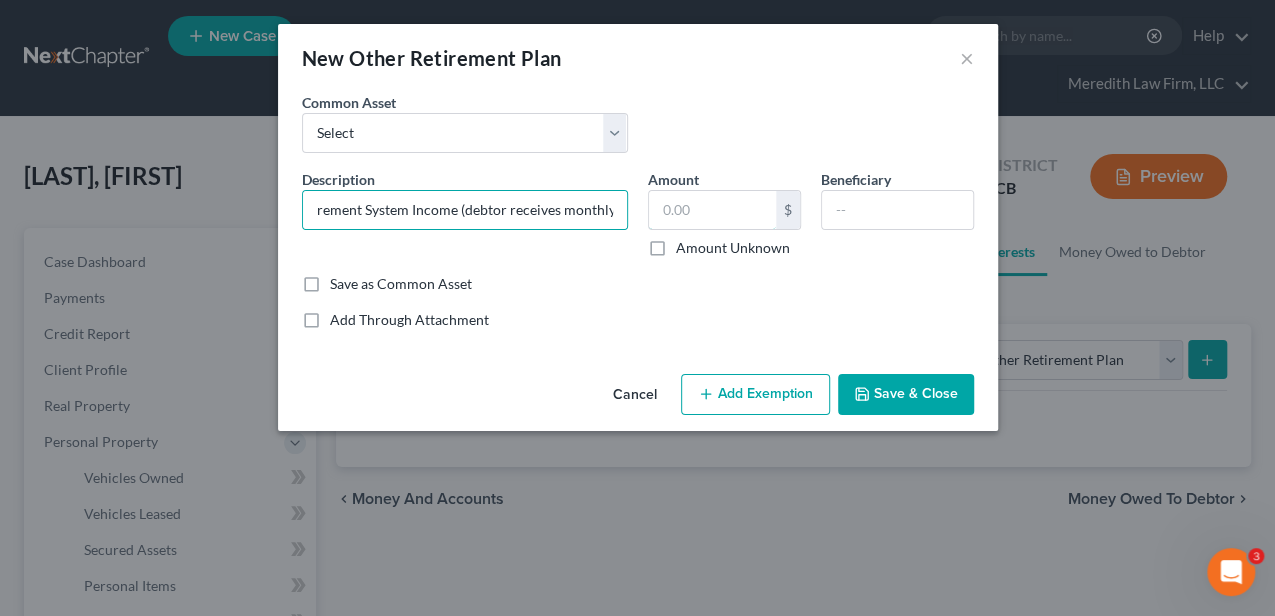 scroll, scrollTop: 0, scrollLeft: 0, axis: both 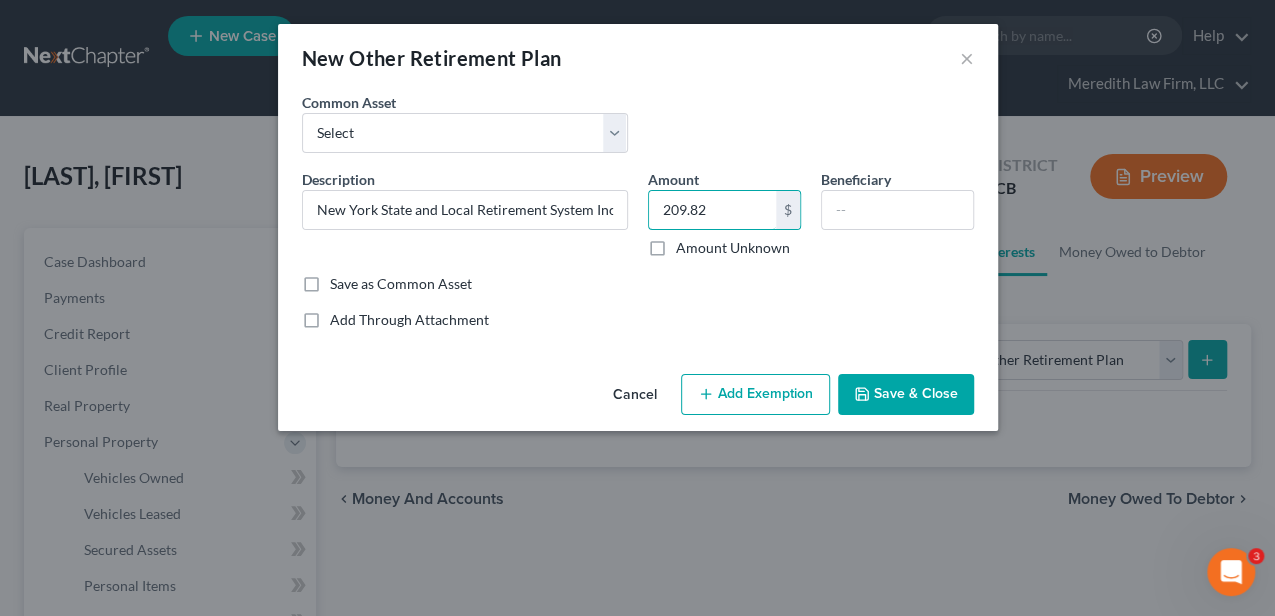 type on "209.82" 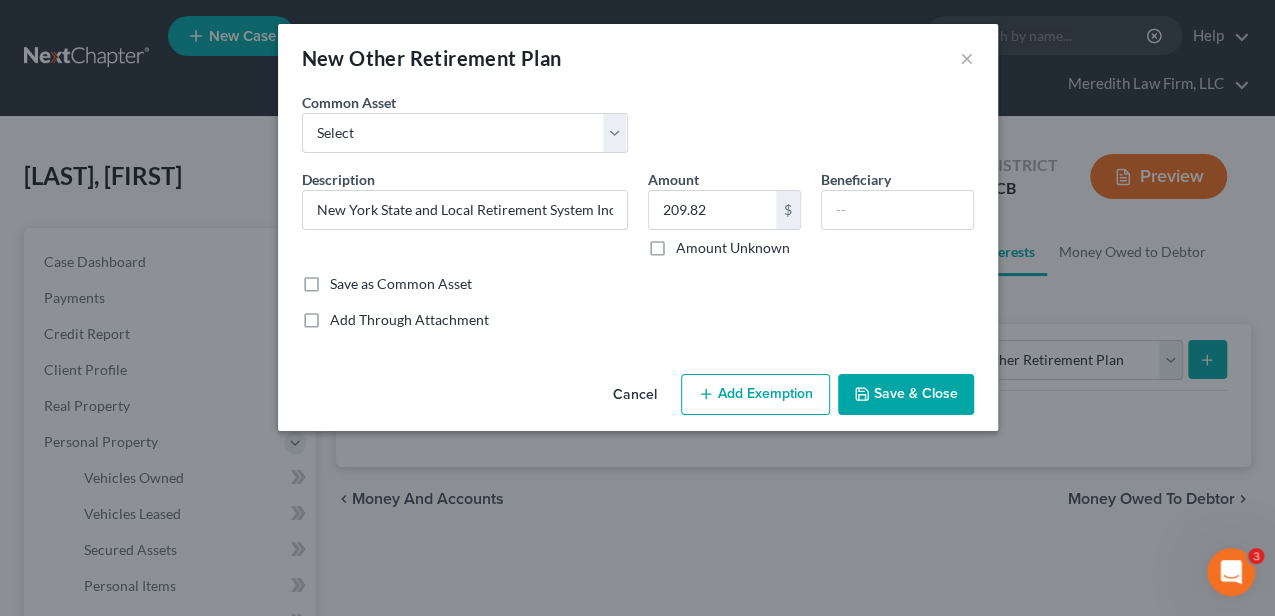 click on "Add Exemption" at bounding box center [755, 395] 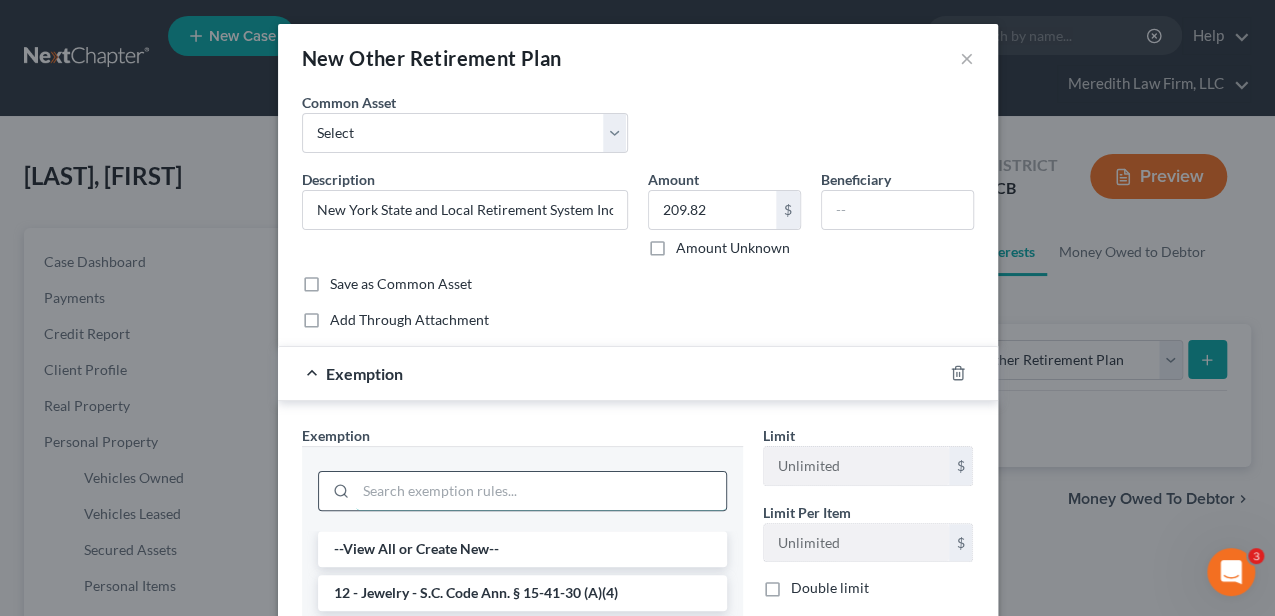 click at bounding box center (541, 491) 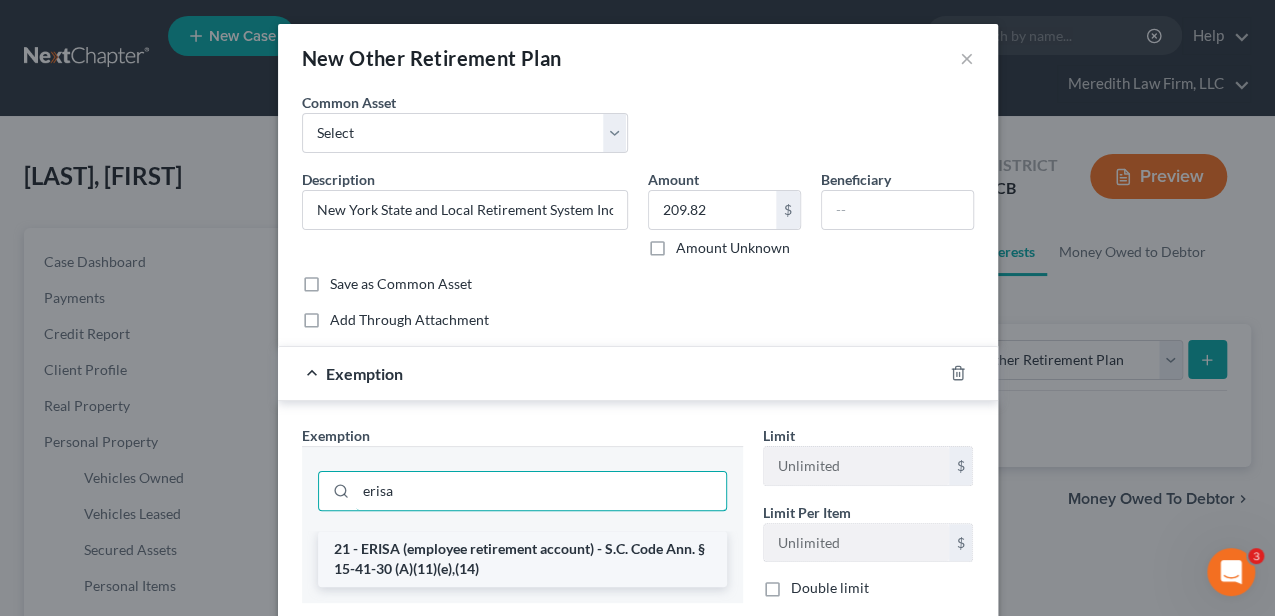 type on "erisa" 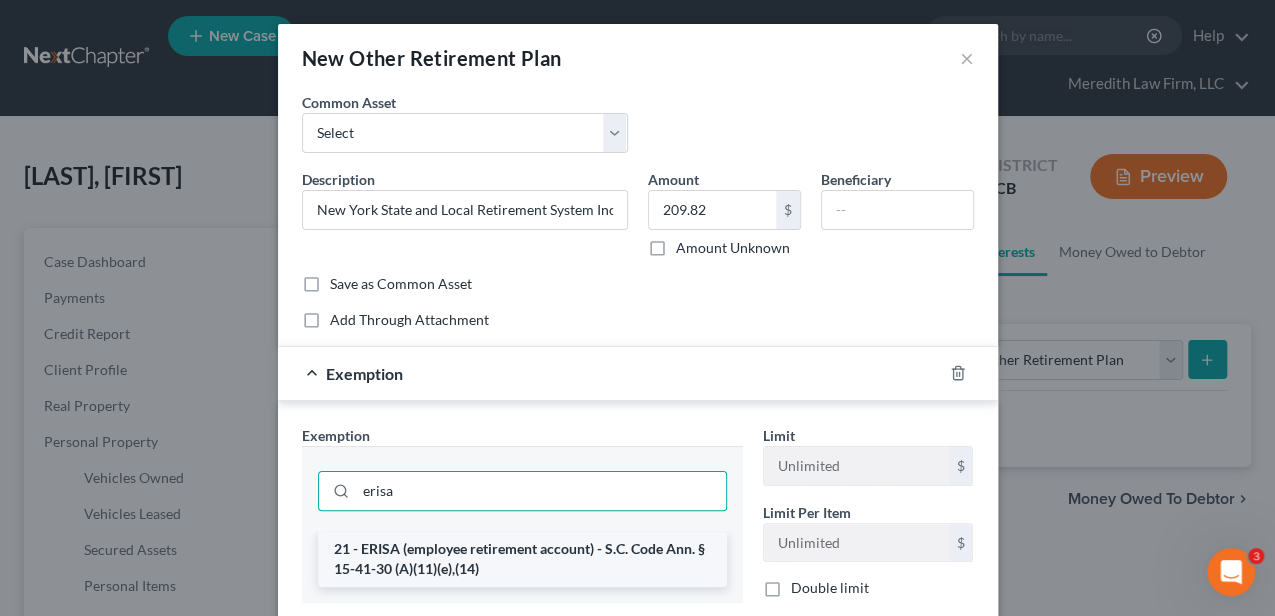 click on "21 - ERISA (employee retirement account) - S.C. Code Ann. § 15-41-30 (A)(11)(e),(14)" at bounding box center (522, 559) 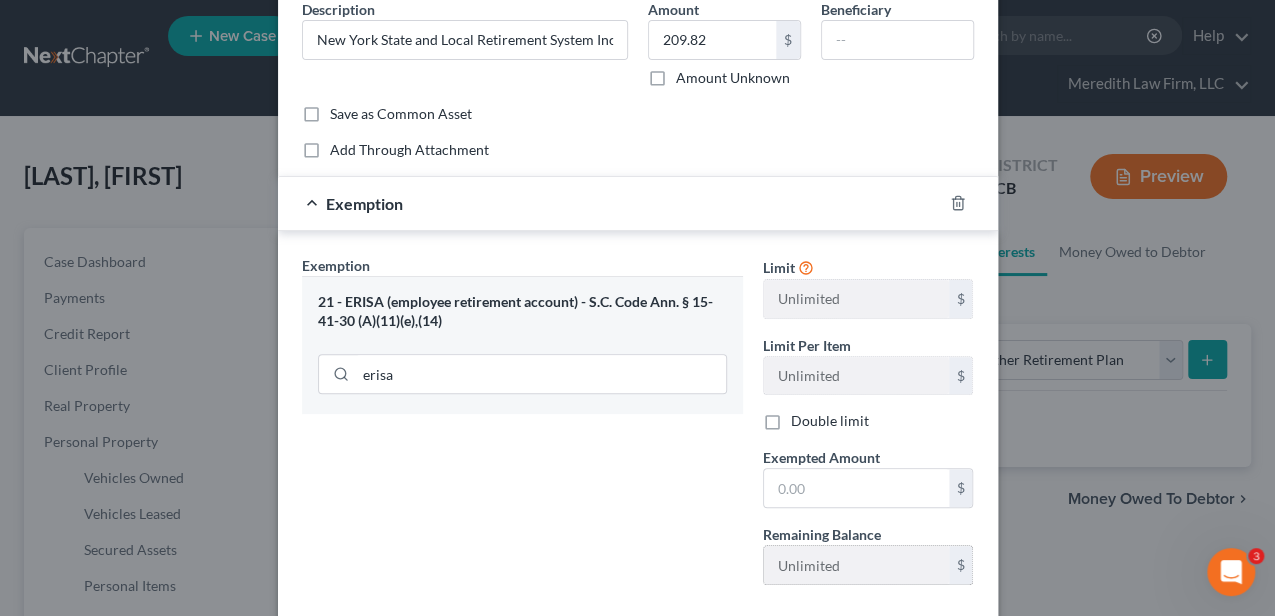 scroll, scrollTop: 200, scrollLeft: 0, axis: vertical 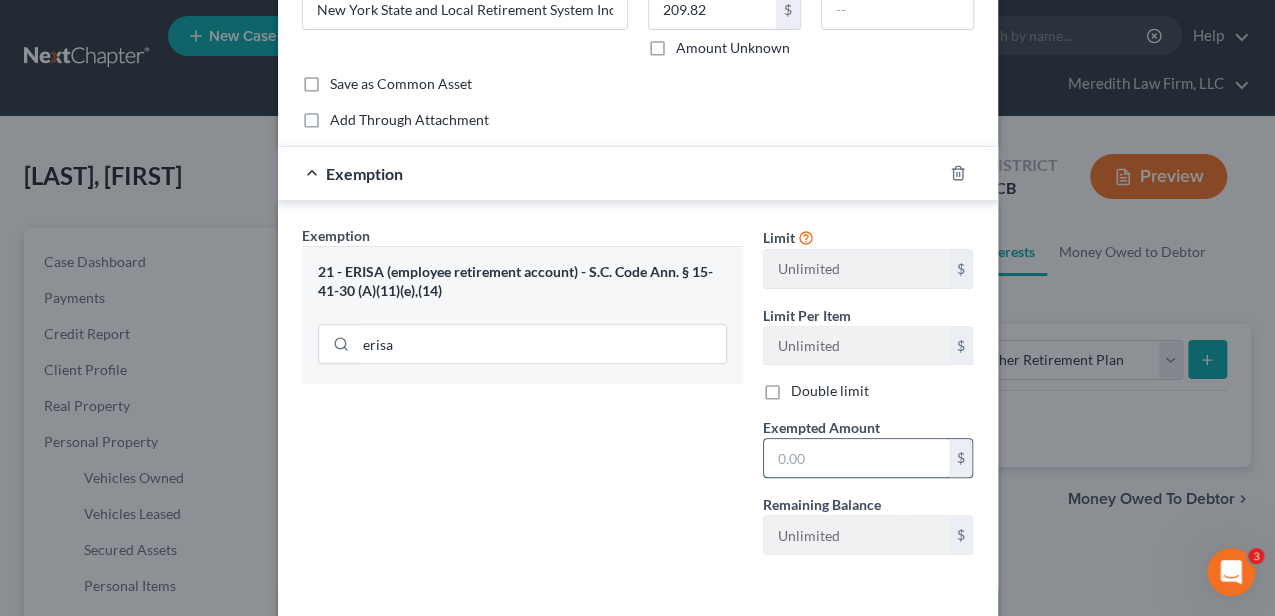 click at bounding box center [856, 458] 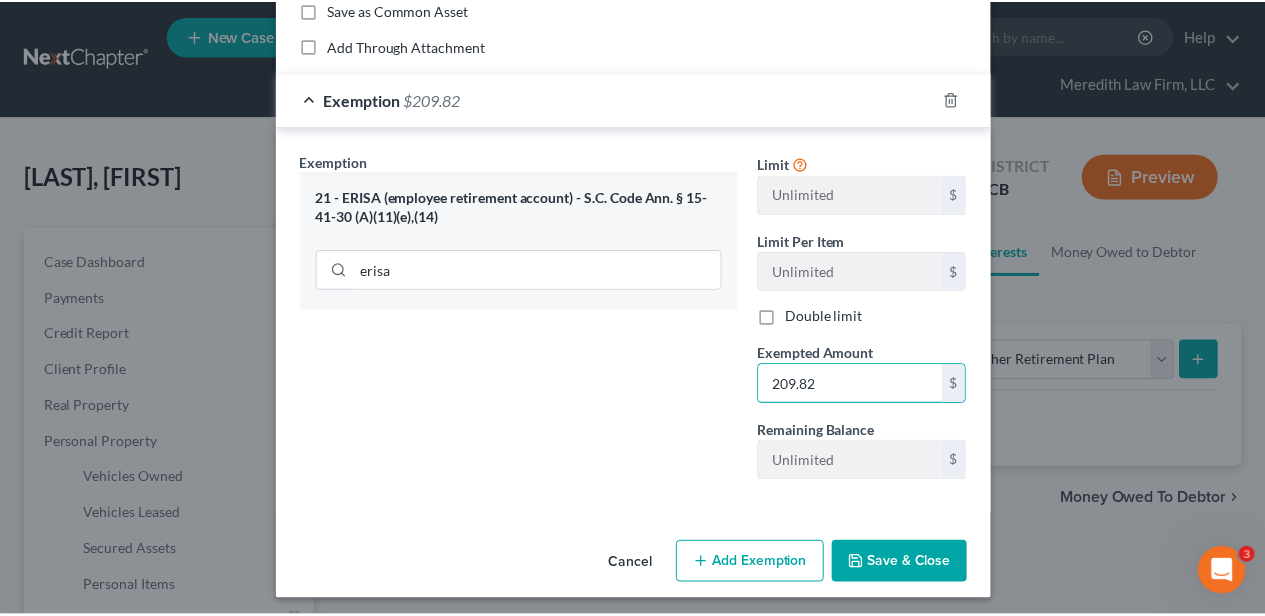 scroll, scrollTop: 277, scrollLeft: 0, axis: vertical 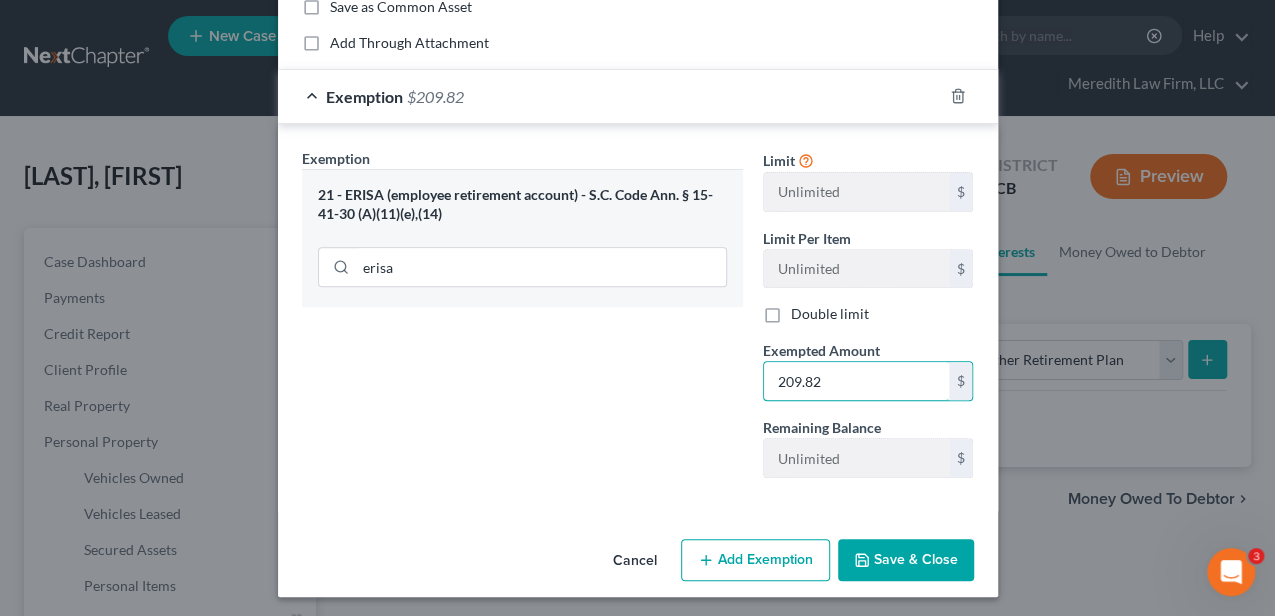 type on "209.82" 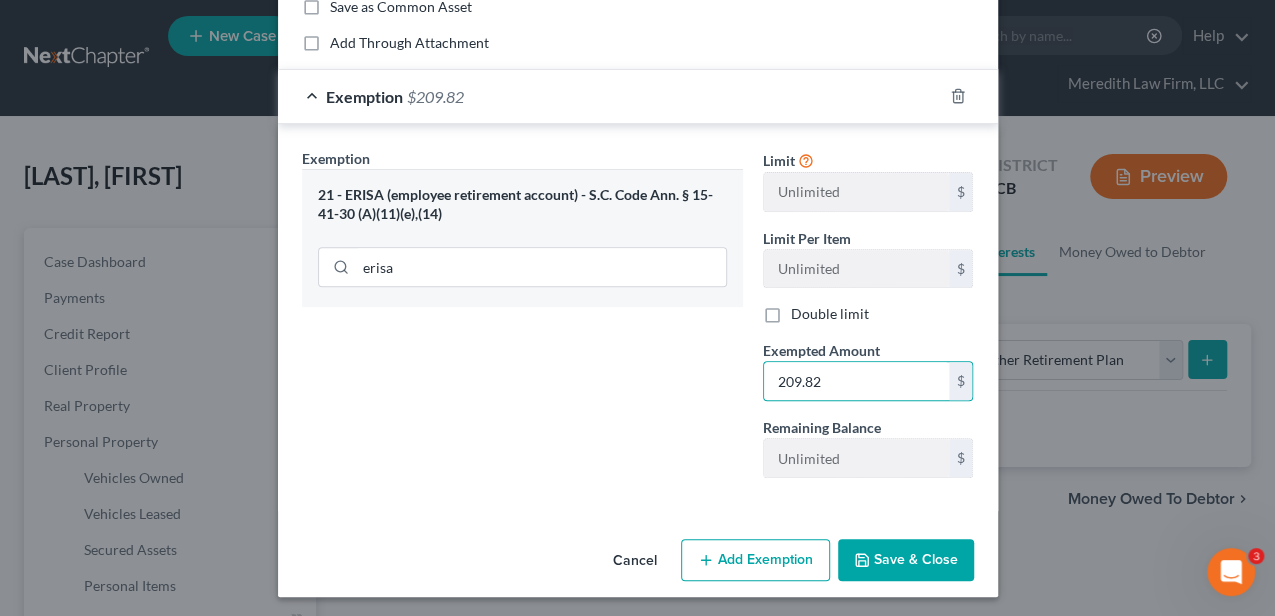 click on "Save & Close" at bounding box center [906, 560] 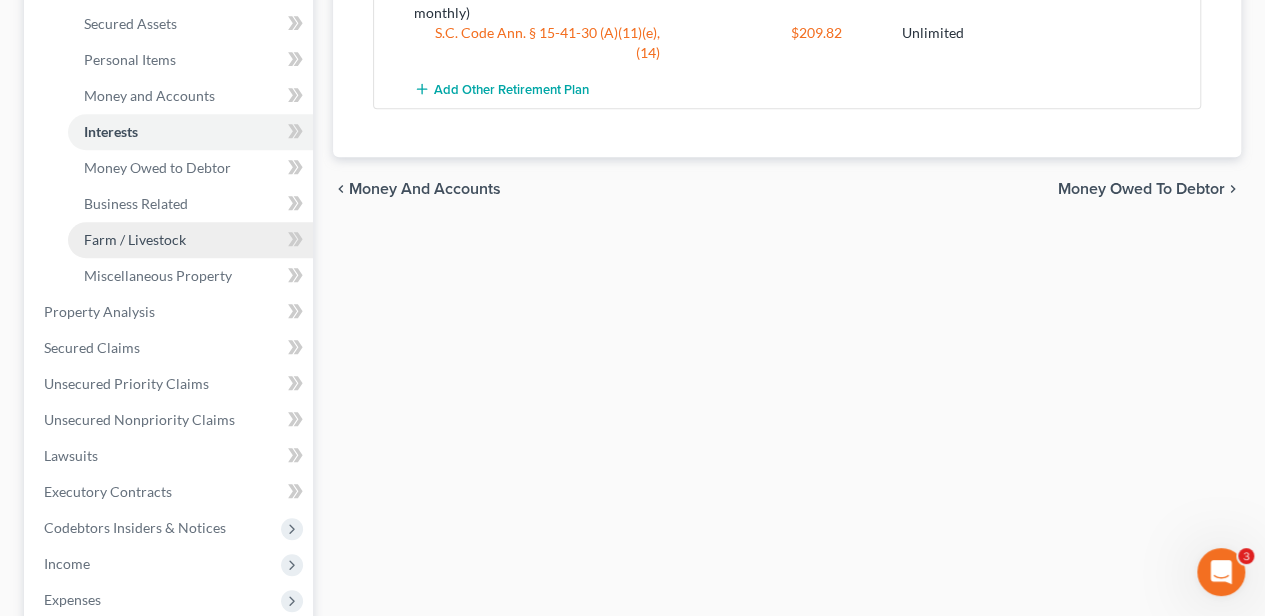 scroll, scrollTop: 533, scrollLeft: 0, axis: vertical 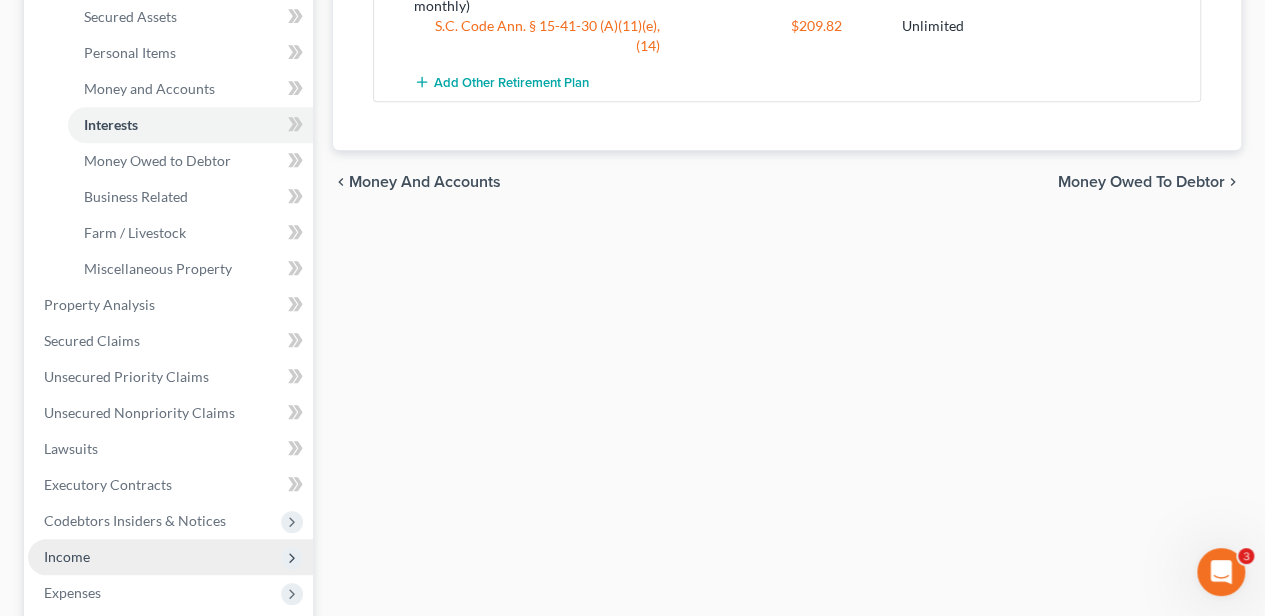 click on "Income" at bounding box center [170, 557] 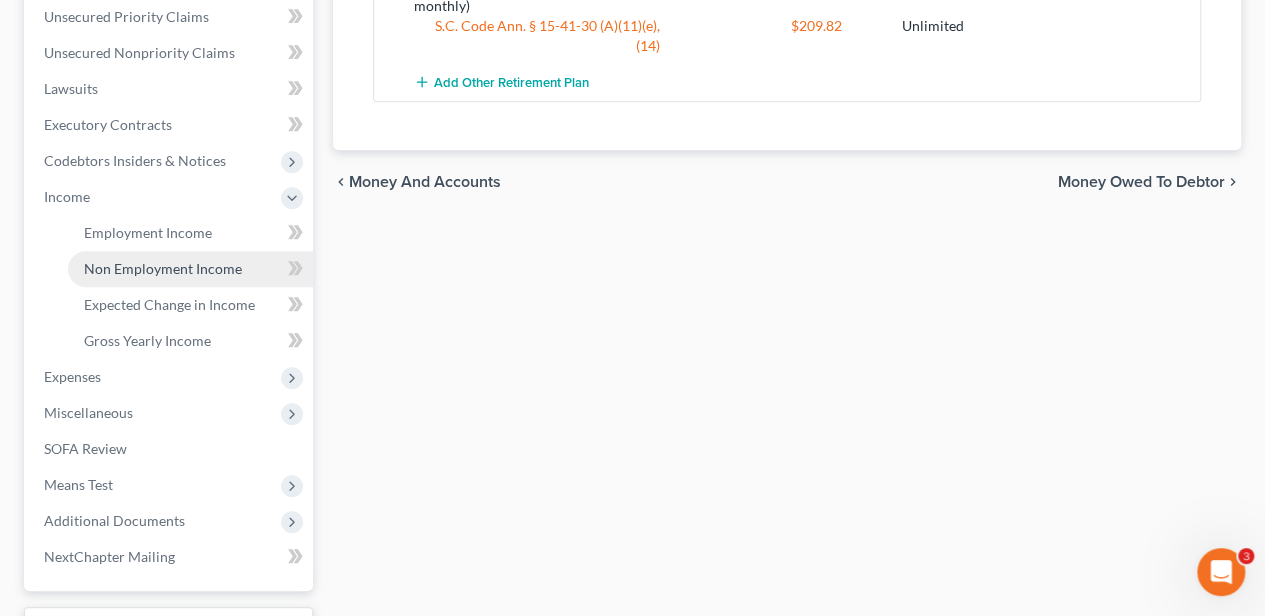 click on "Non Employment Income" at bounding box center (163, 268) 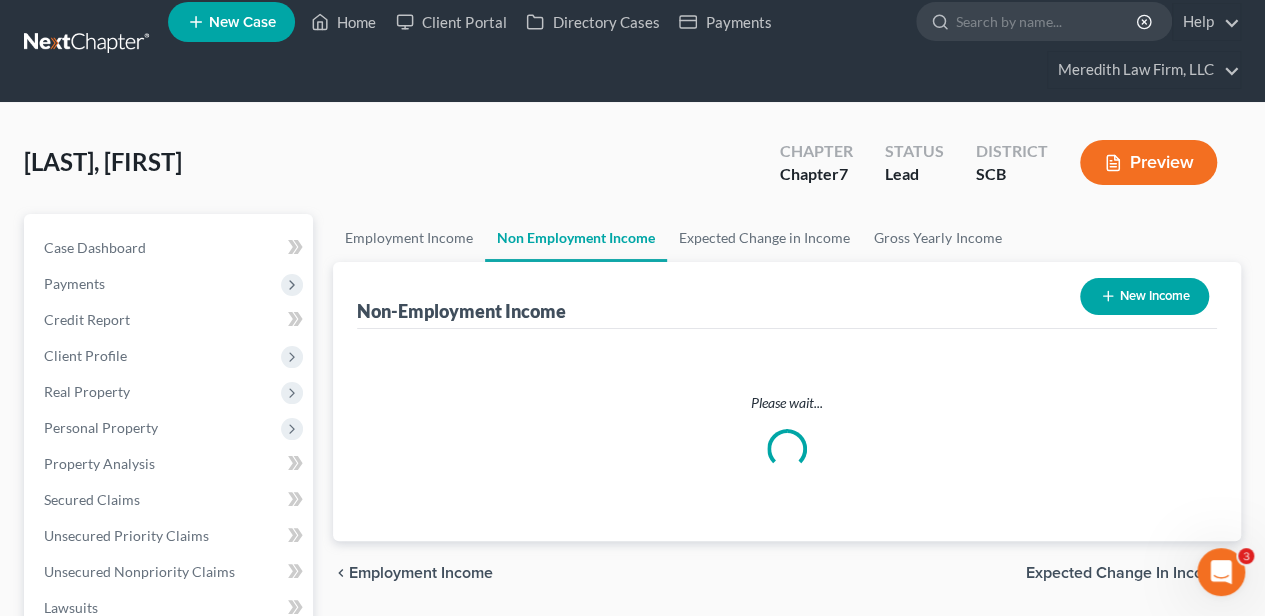 scroll, scrollTop: 0, scrollLeft: 0, axis: both 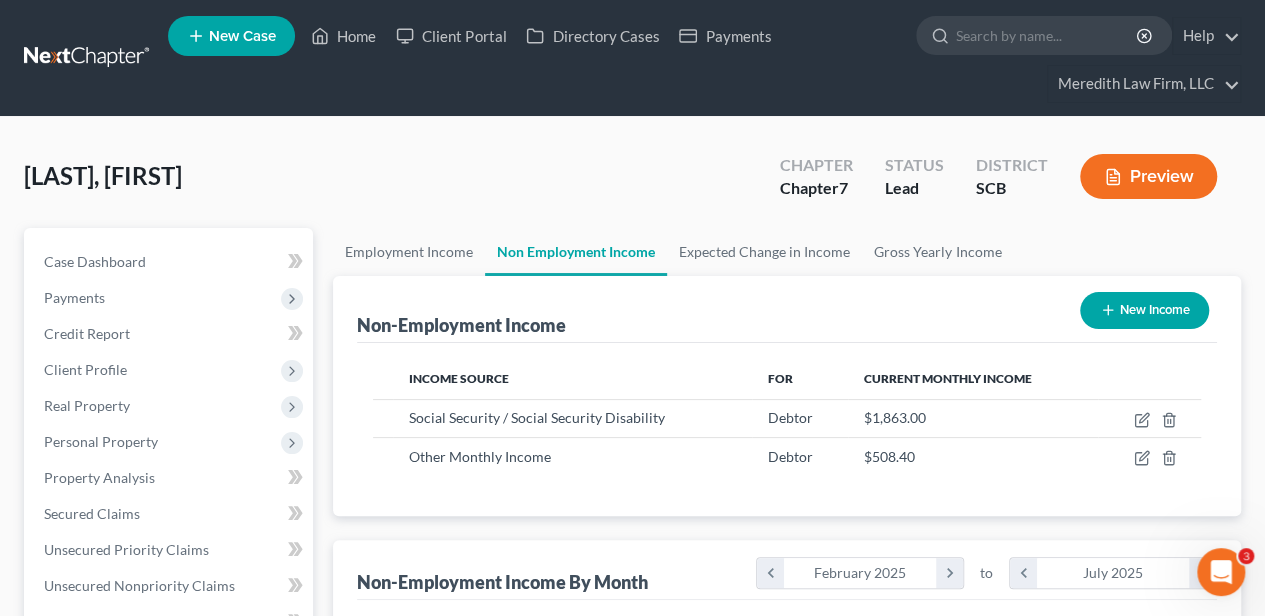 click on "New Income" at bounding box center [1144, 310] 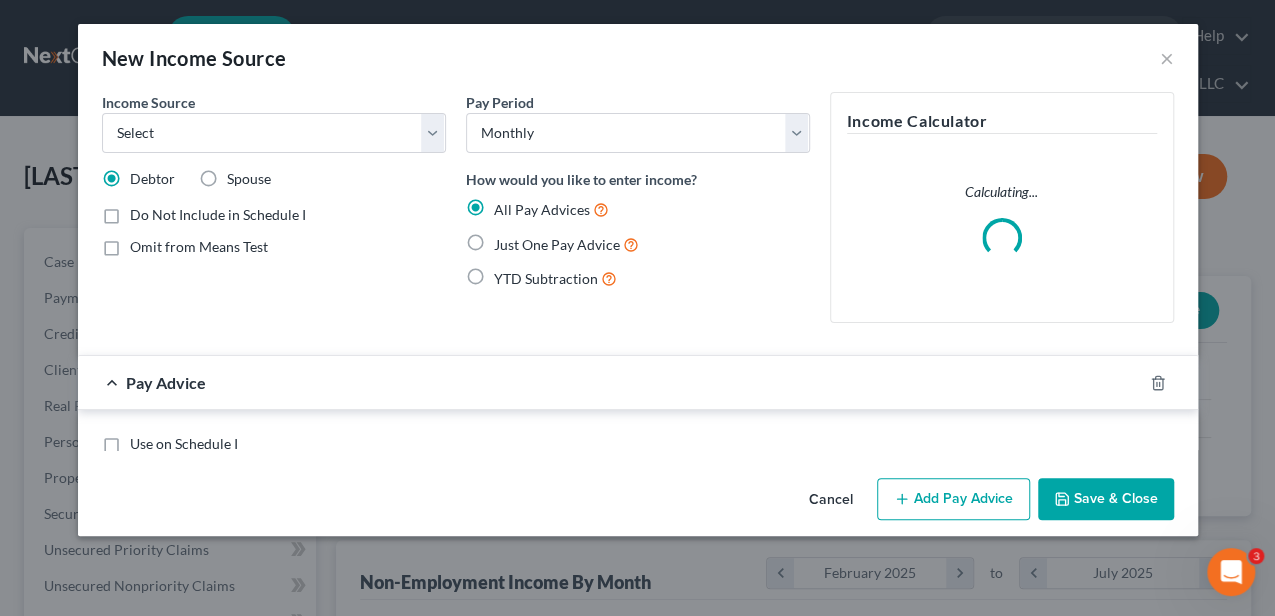 scroll, scrollTop: 999644, scrollLeft: 999489, axis: both 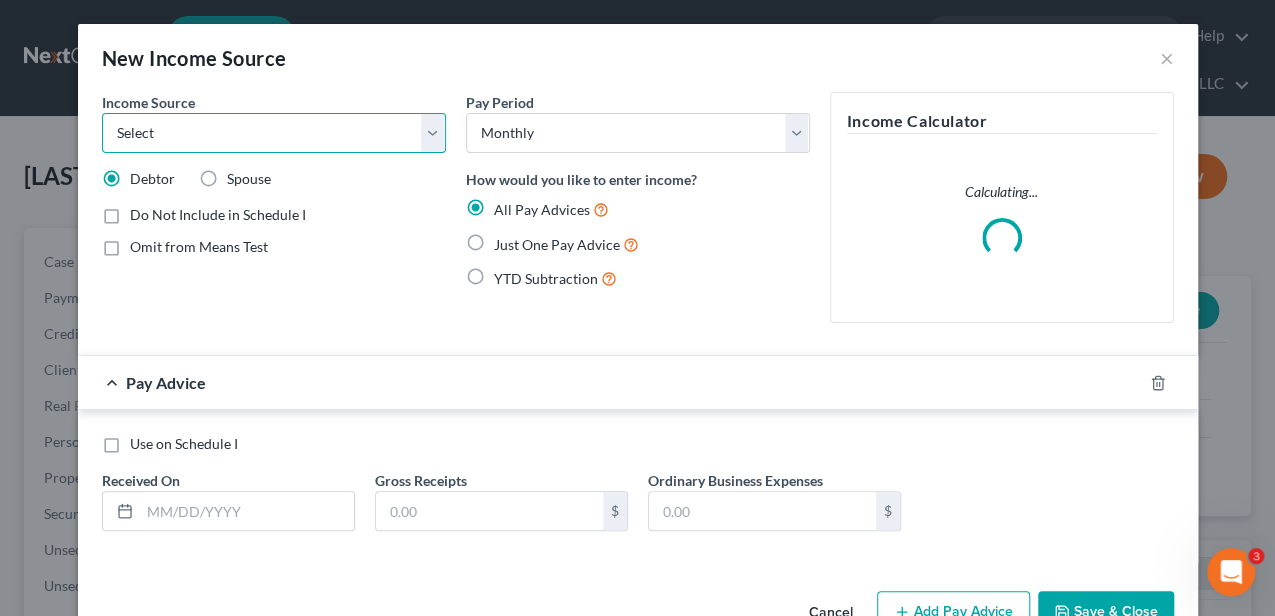 click on "Select Unemployment Disability (from employer) Pension Retirement Social Security / Social Security Disability Other Government Assistance Interests, Dividends or Royalties Child / Family Support Contributions to Household Property / Rental Business, Professional or Farm Alimony / Maintenance Payments Military Disability Benefits Other Monthly Income" at bounding box center [274, 133] 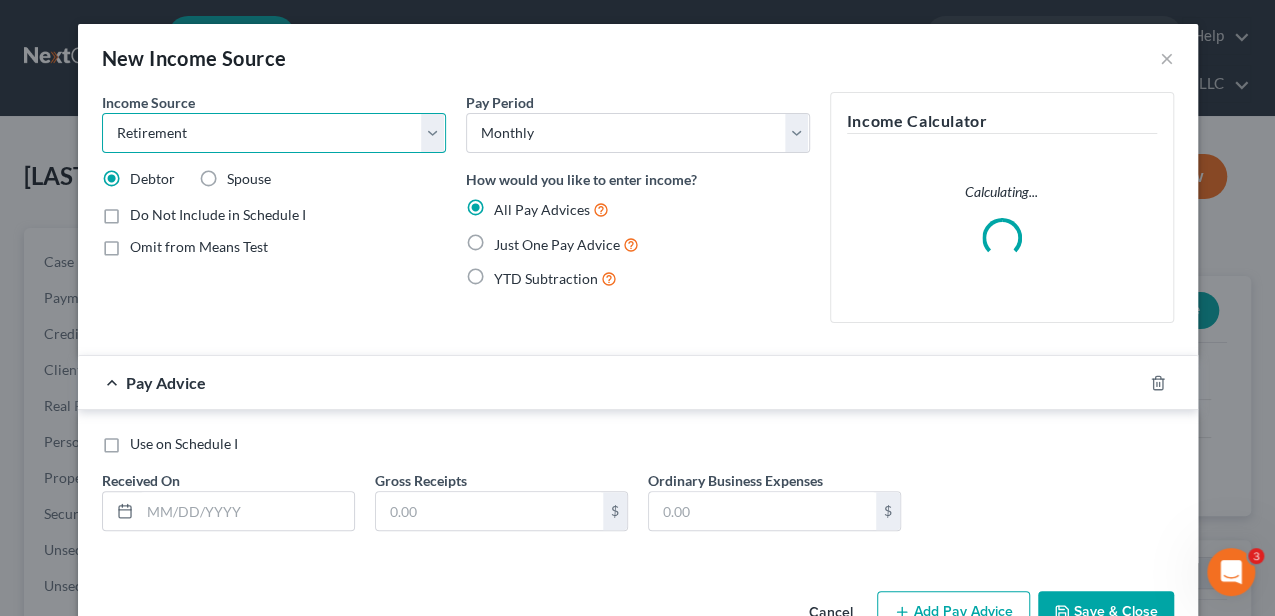 click on "Select Unemployment Disability (from employer) Pension Retirement Social Security / Social Security Disability Other Government Assistance Interests, Dividends or Royalties Child / Family Support Contributions to Household Property / Rental Business, Professional or Farm Alimony / Maintenance Payments Military Disability Benefits Other Monthly Income" at bounding box center [274, 133] 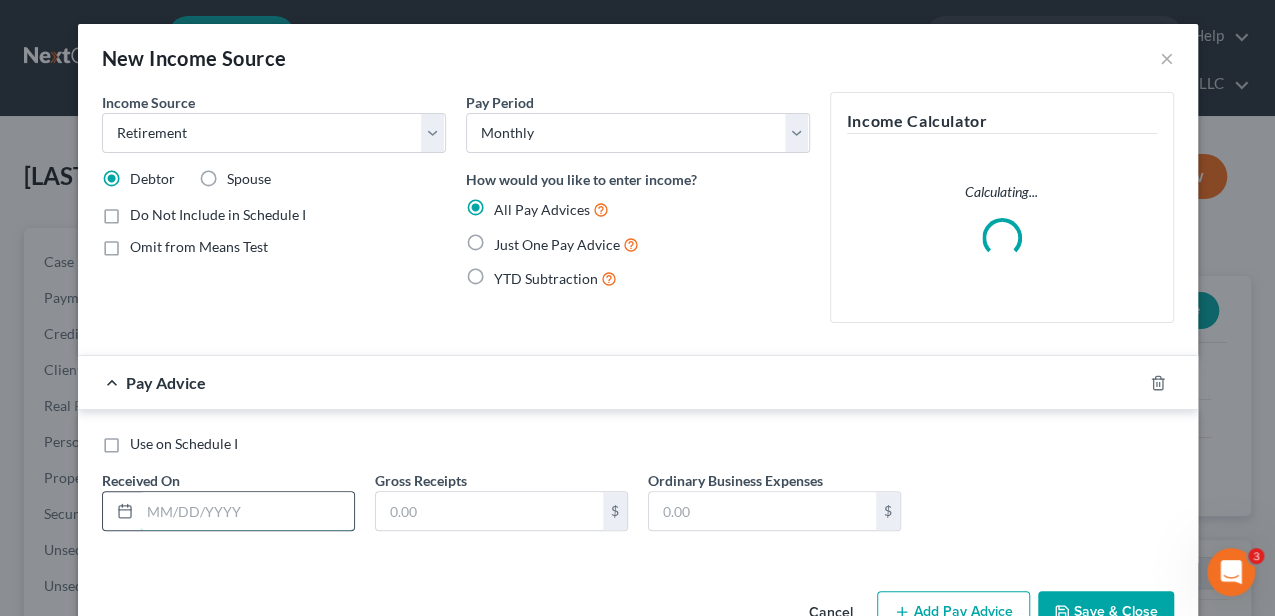 click at bounding box center (247, 511) 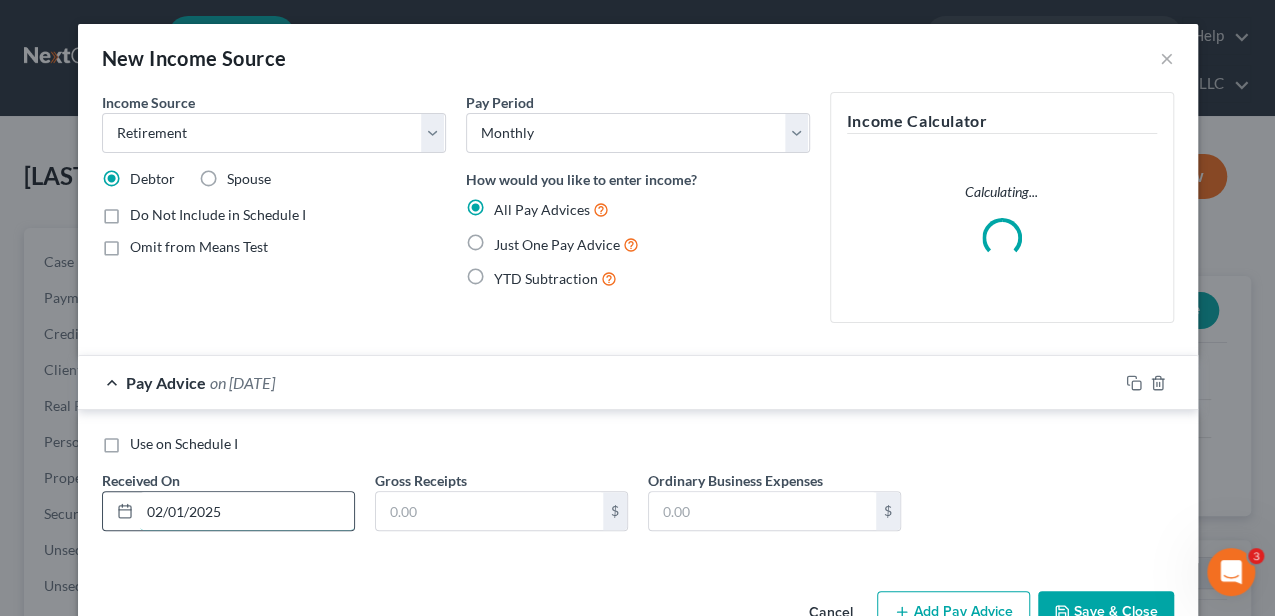 type on "02/01/2025" 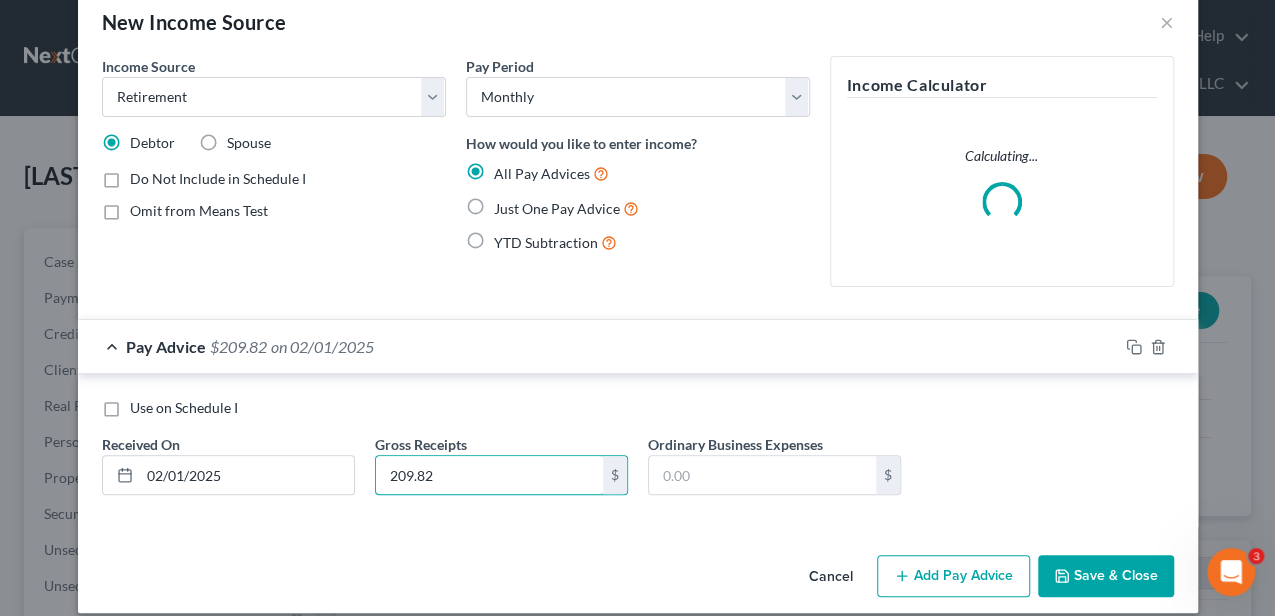 scroll, scrollTop: 54, scrollLeft: 0, axis: vertical 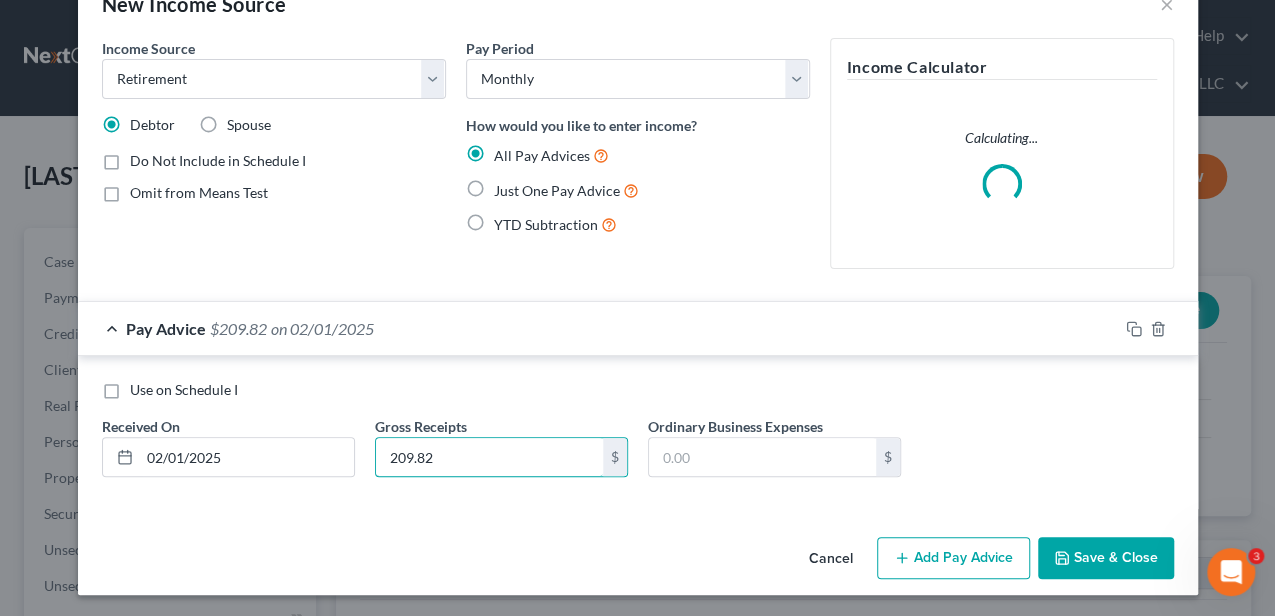 type on "209.82" 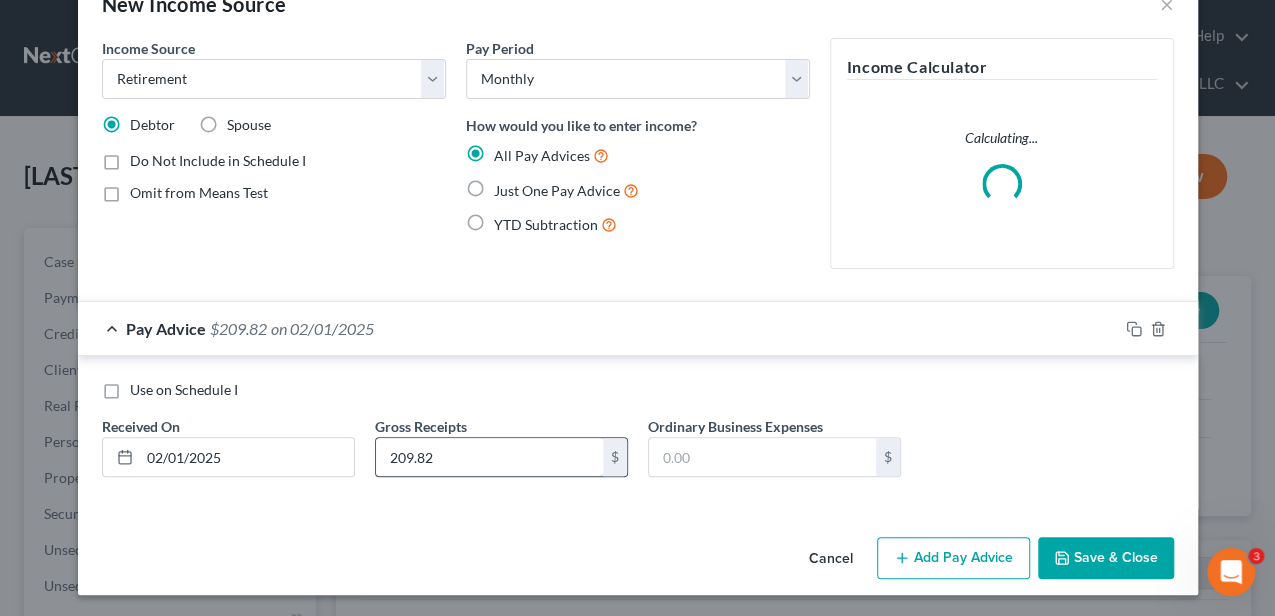 drag, startPoint x: 906, startPoint y: 548, endPoint x: 482, endPoint y: 470, distance: 431.11484 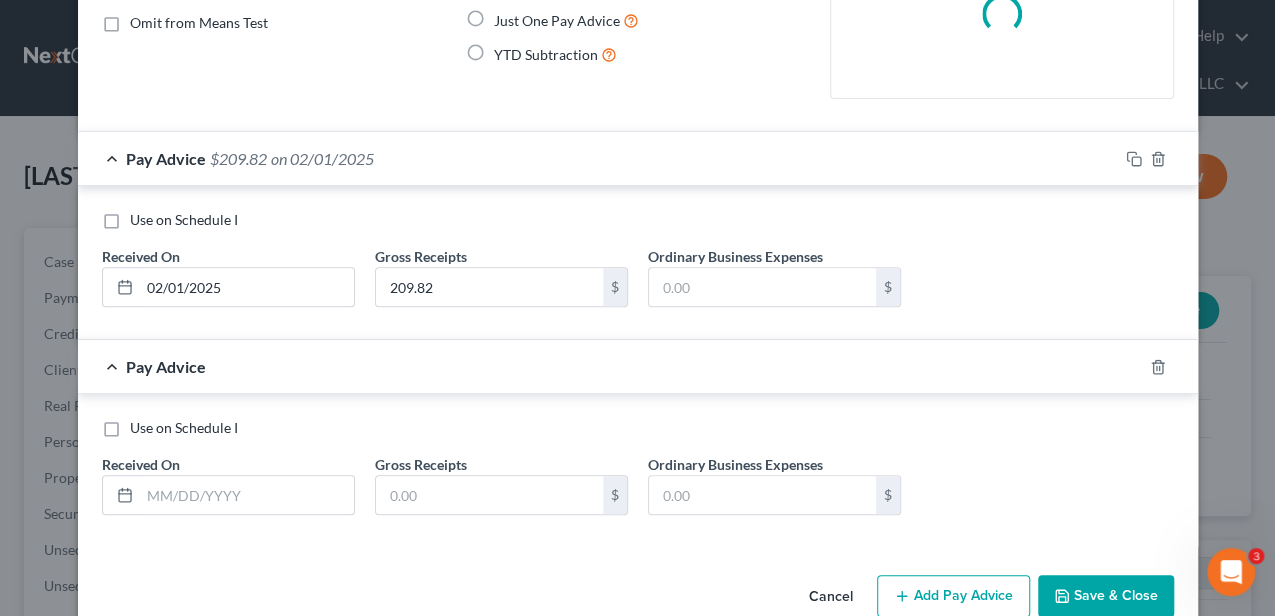 scroll, scrollTop: 261, scrollLeft: 0, axis: vertical 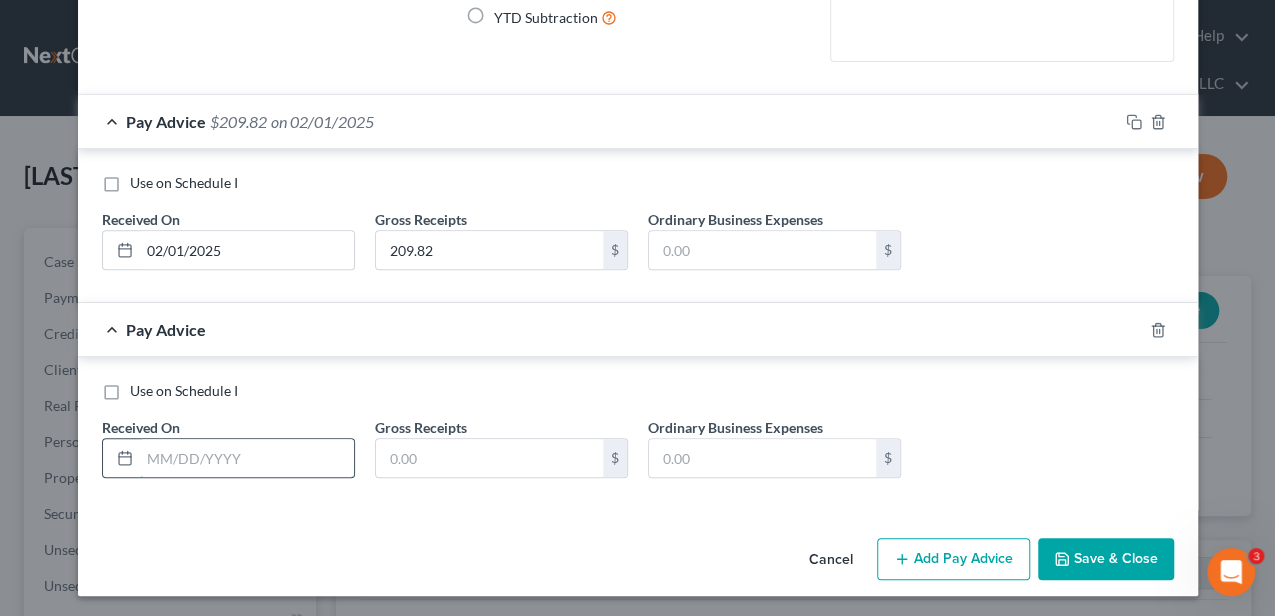 click at bounding box center [247, 458] 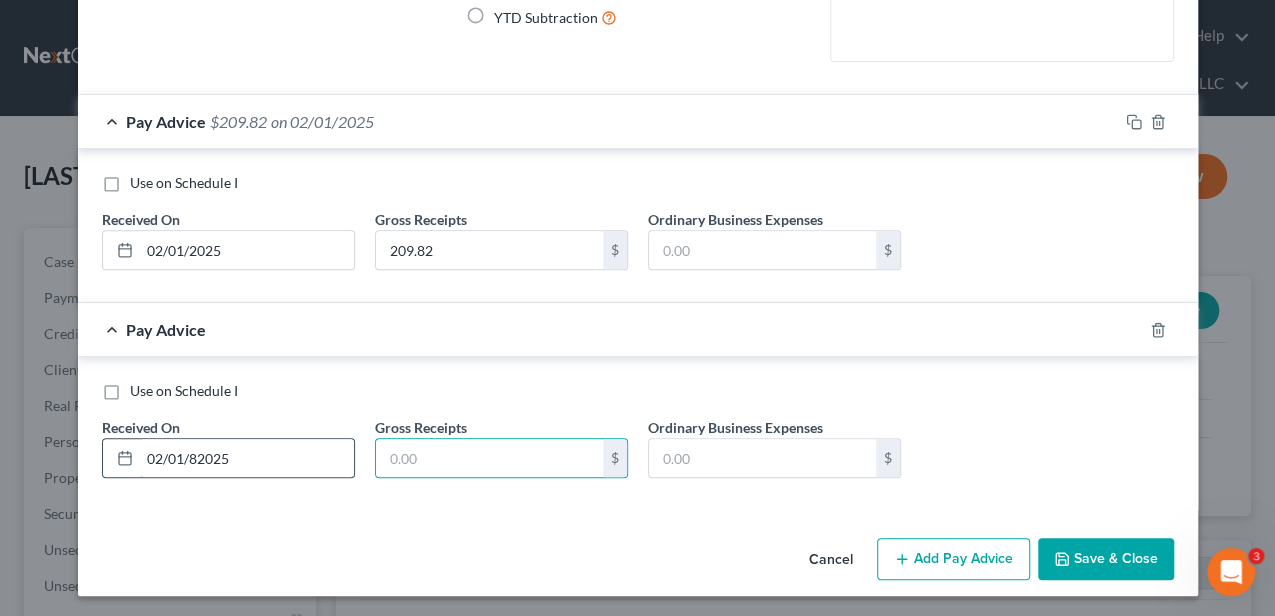 click on "02/01/82025" at bounding box center [247, 458] 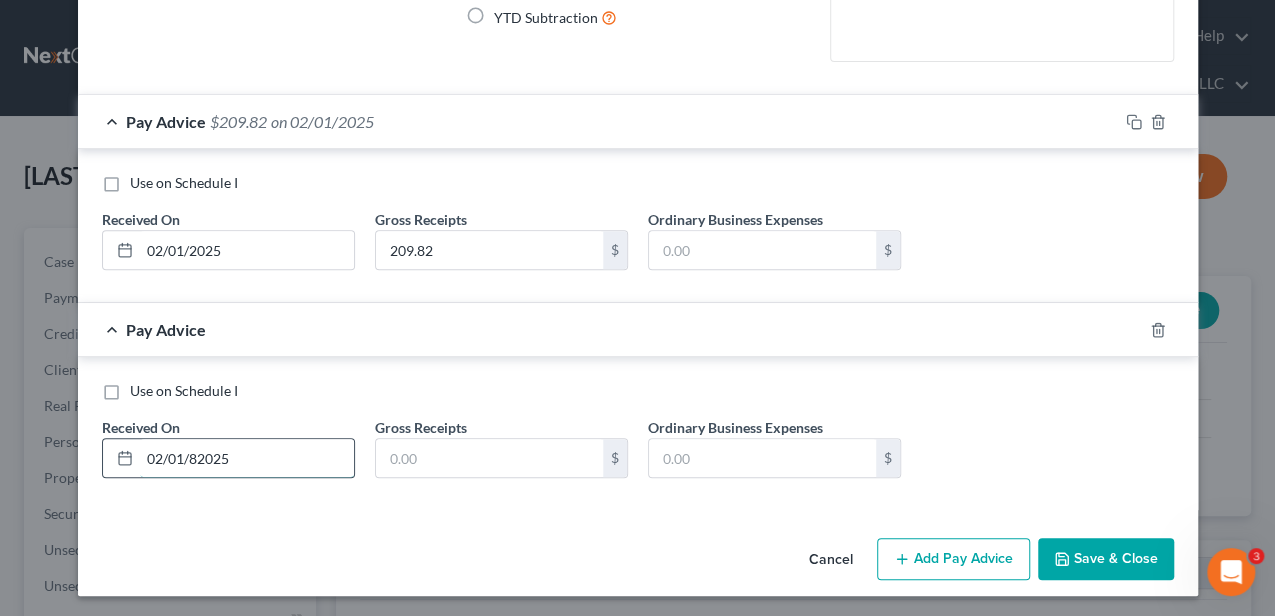 click on "02/01/82025" at bounding box center (247, 458) 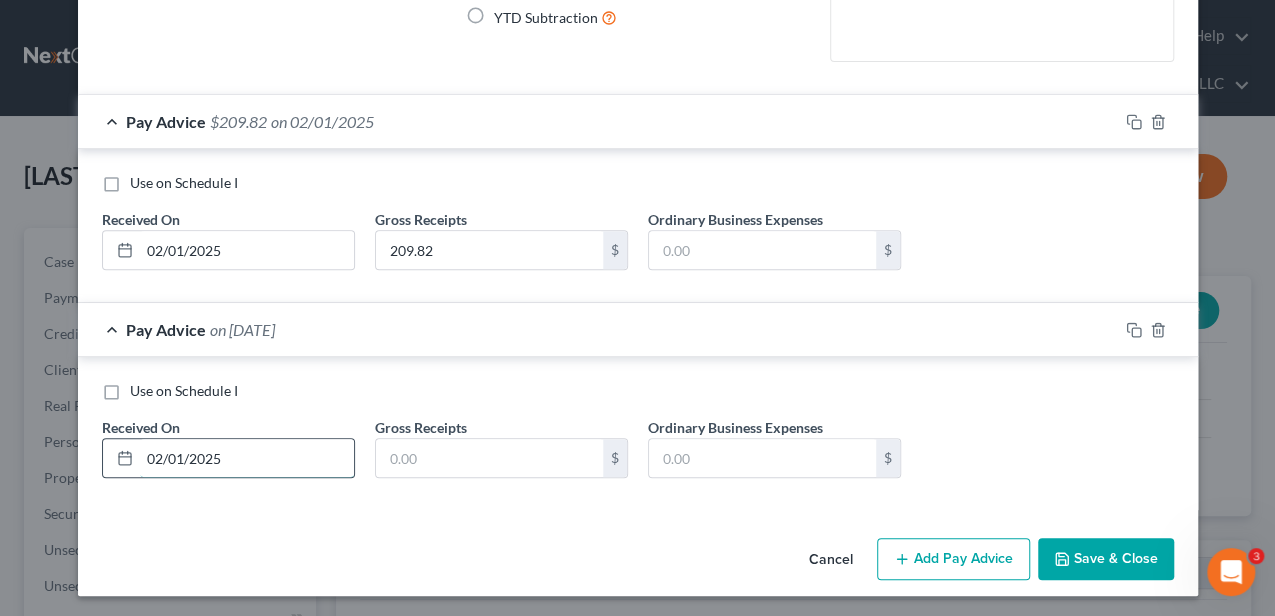 type on "02/01/2025" 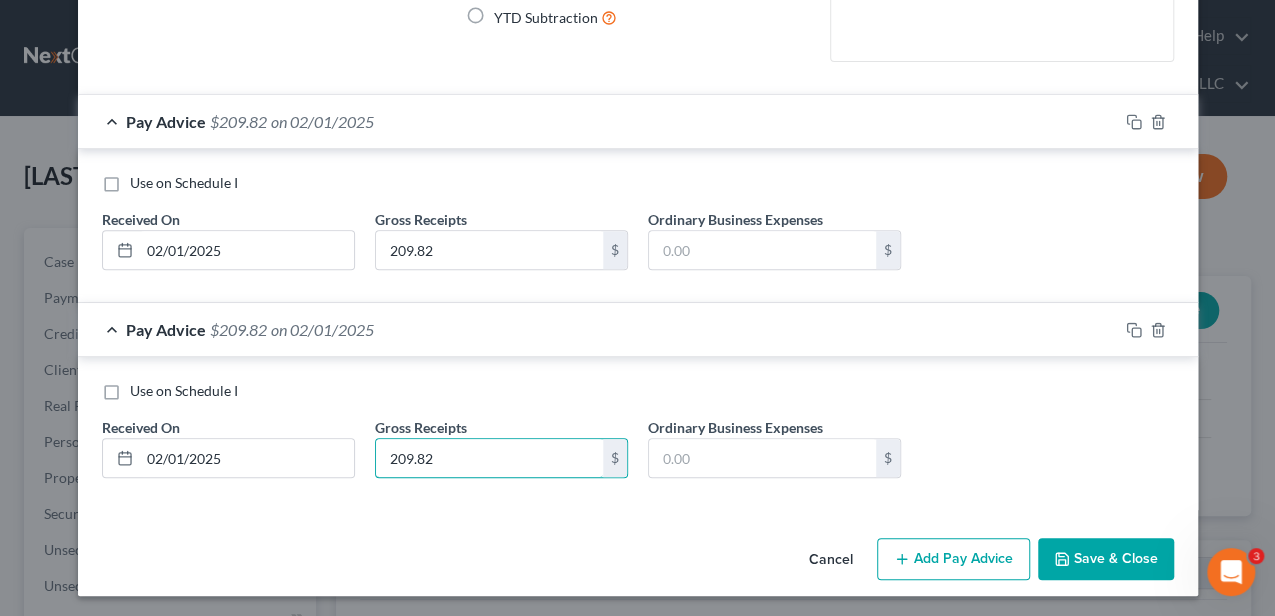 type on "209.82" 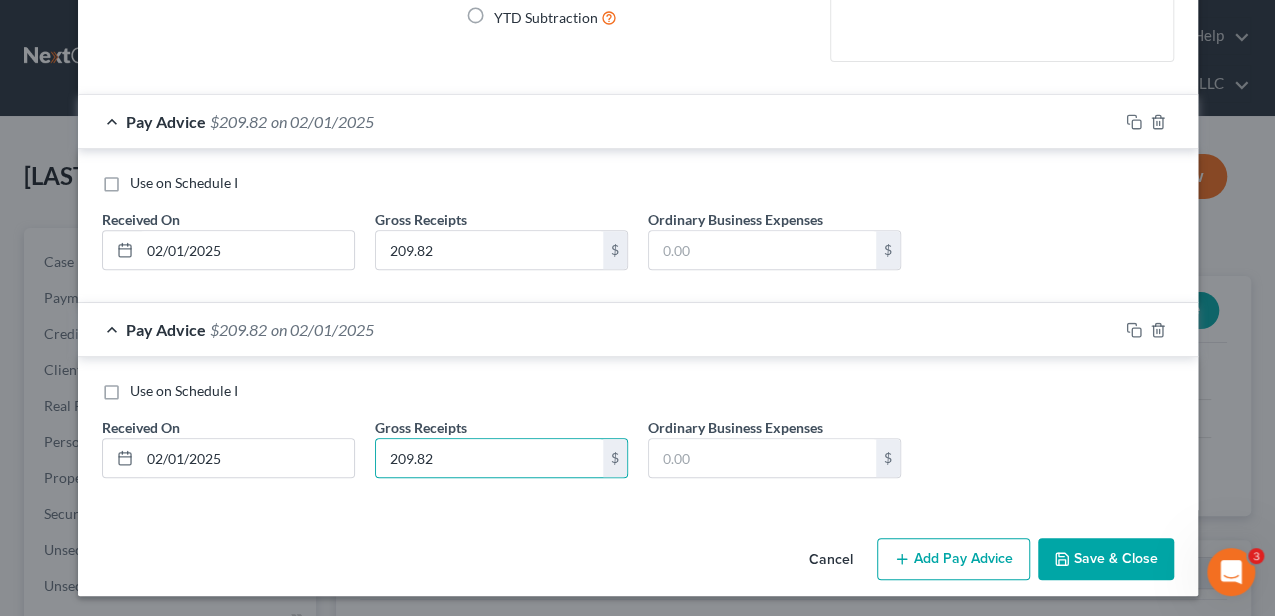 click on "Add Pay Advice" at bounding box center [953, 559] 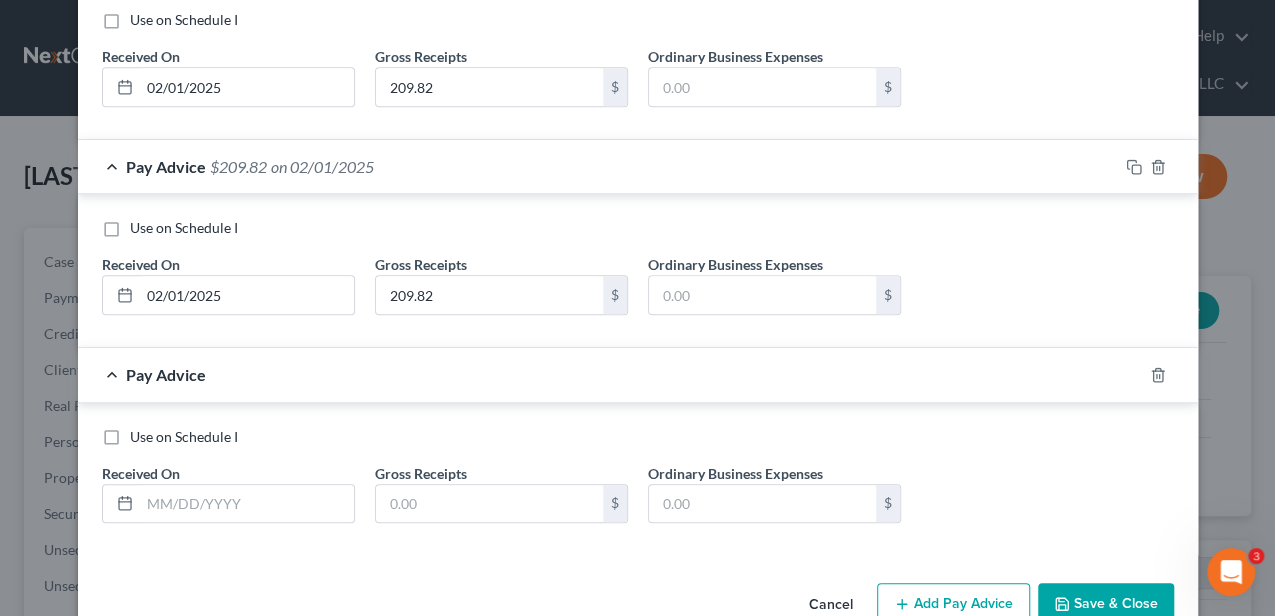scroll, scrollTop: 401, scrollLeft: 0, axis: vertical 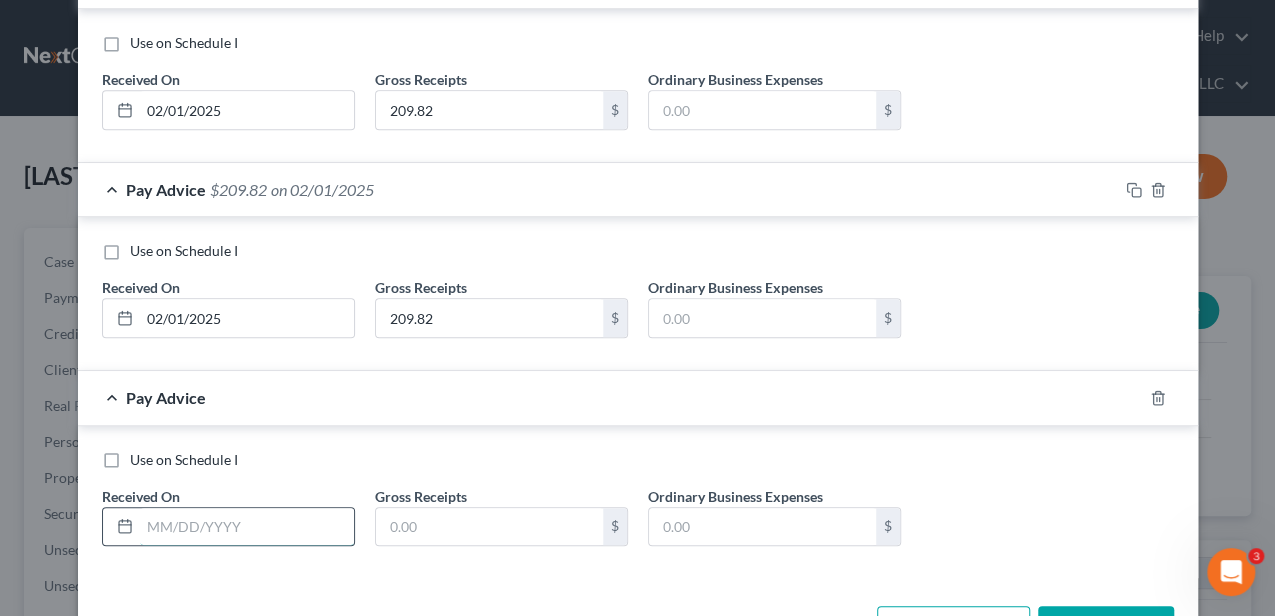 click at bounding box center [247, 527] 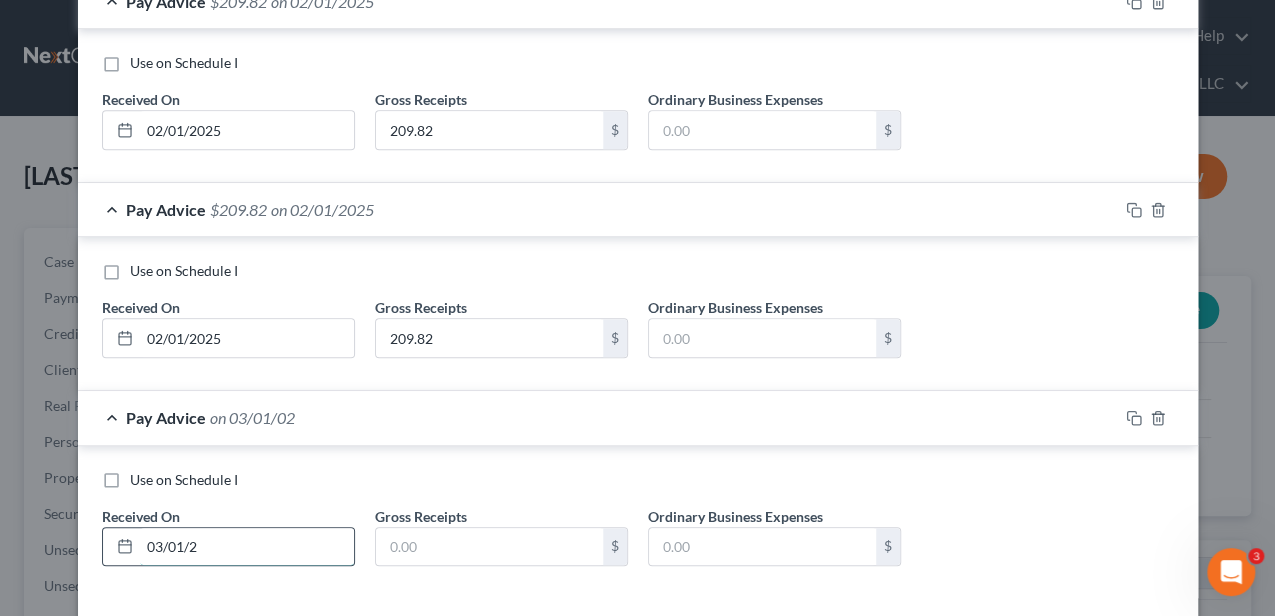 scroll, scrollTop: 421, scrollLeft: 0, axis: vertical 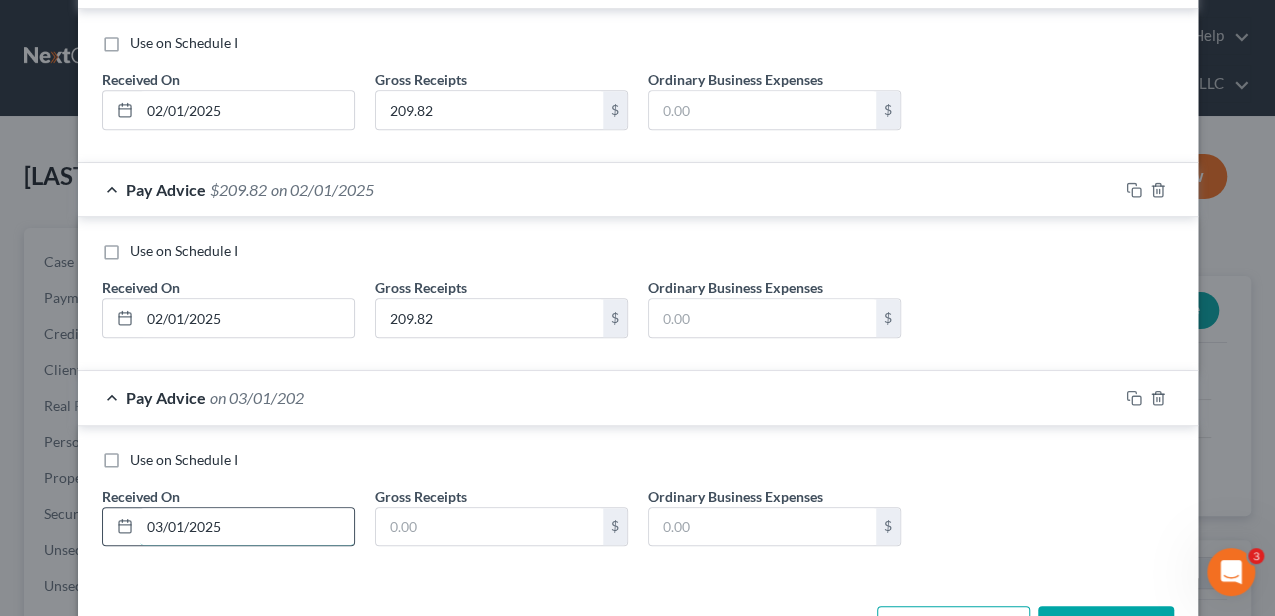 type on "03/01/2025" 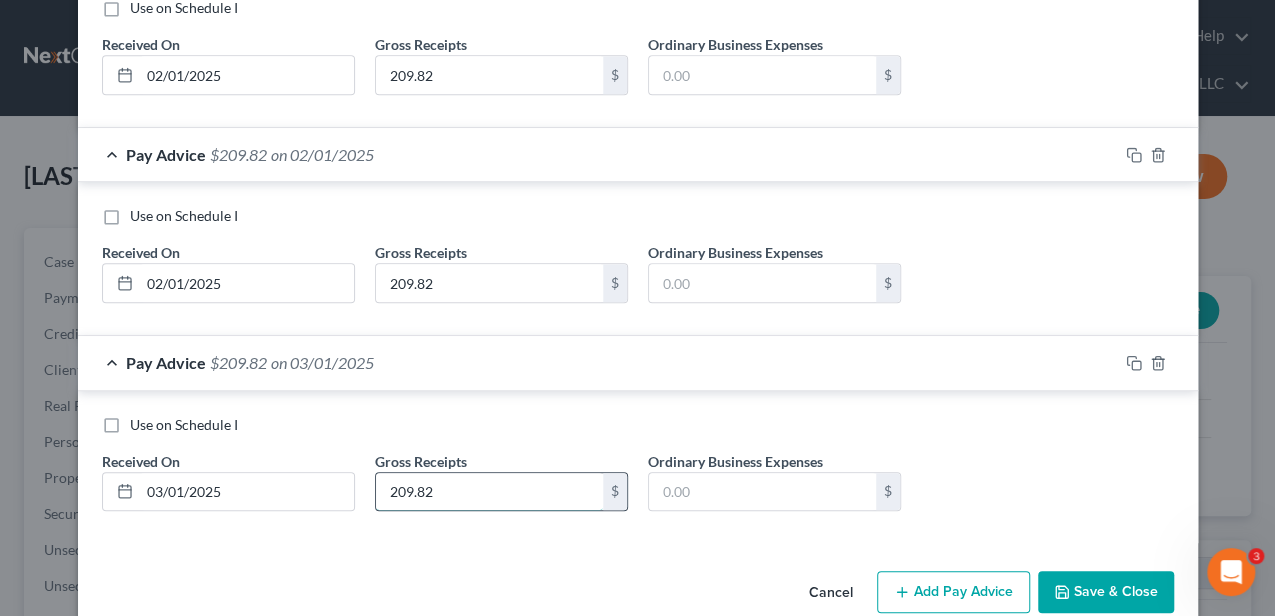 scroll, scrollTop: 488, scrollLeft: 0, axis: vertical 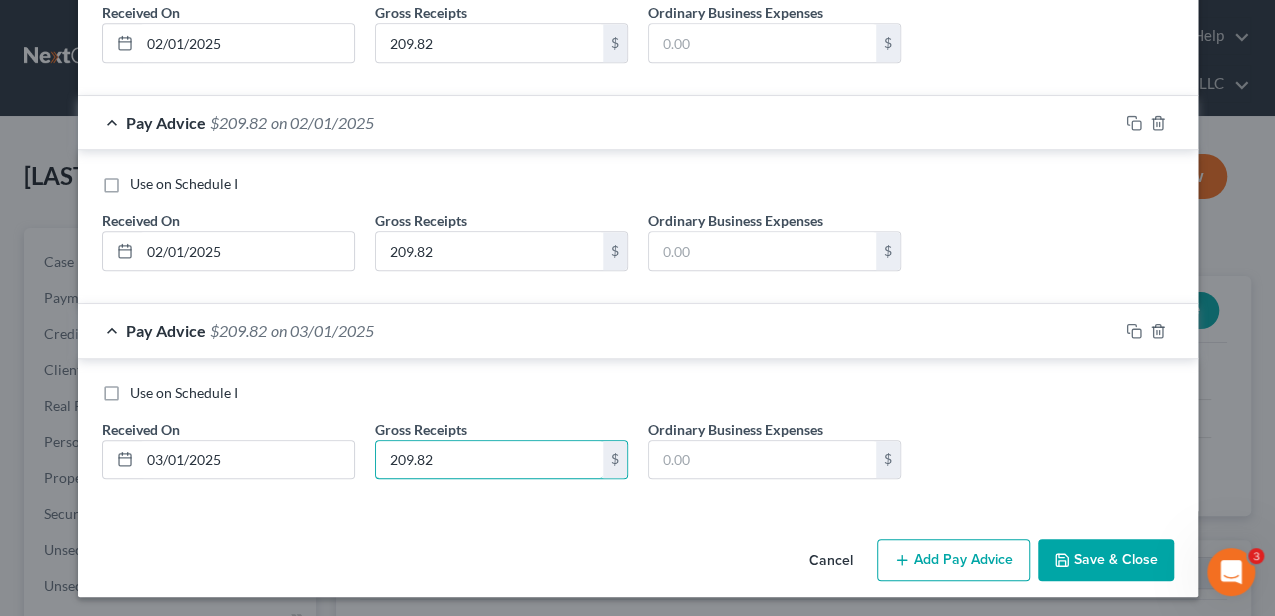 type on "209.82" 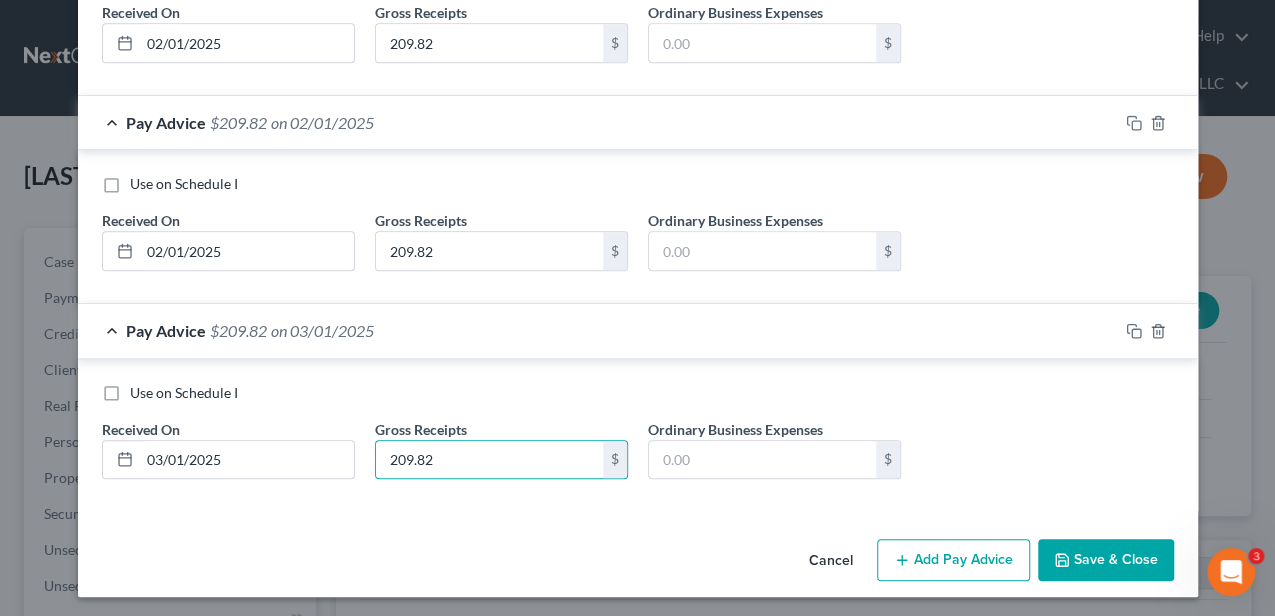 click on "Add Pay Advice" at bounding box center (953, 560) 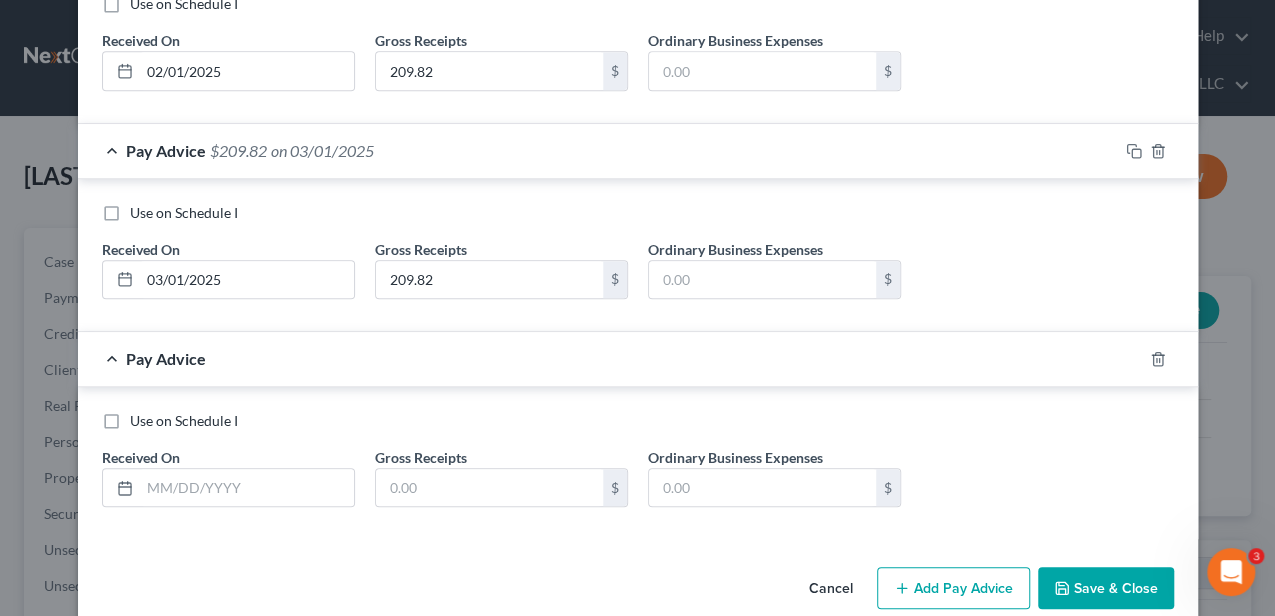 scroll, scrollTop: 688, scrollLeft: 0, axis: vertical 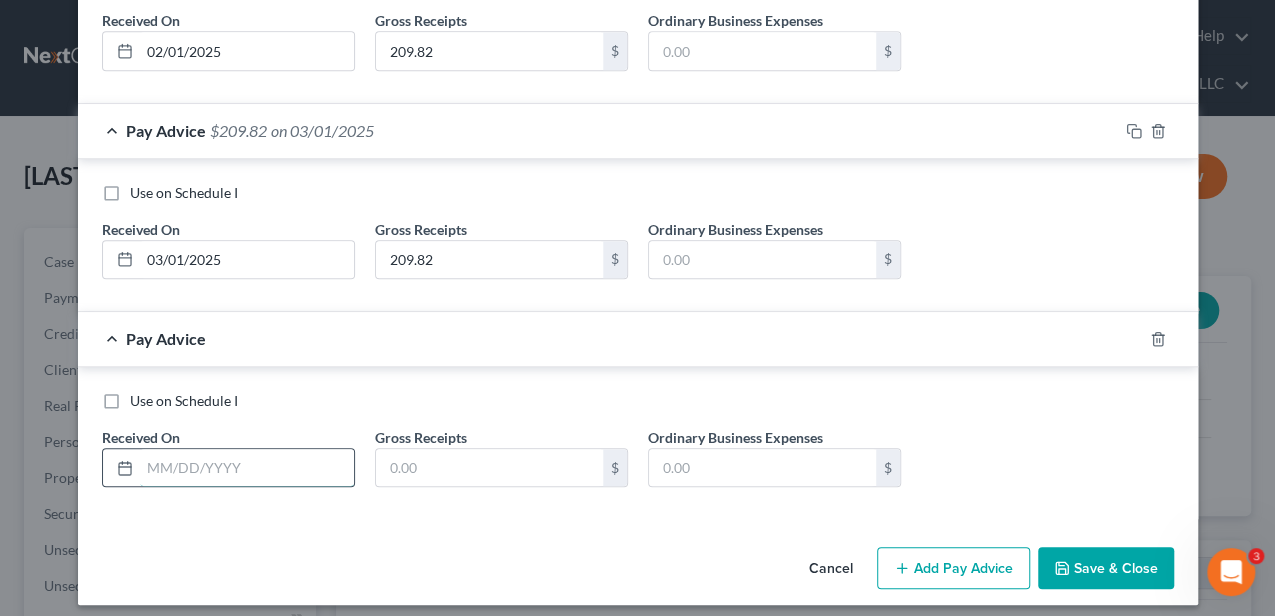 click at bounding box center [247, 468] 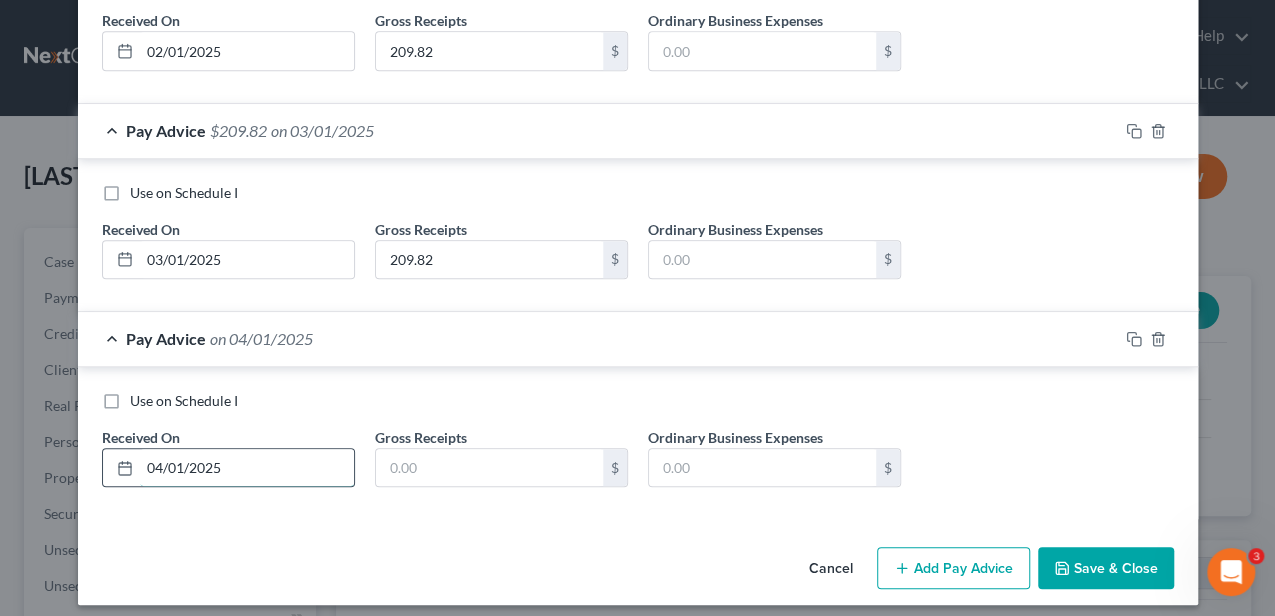 type on "04/01/2025" 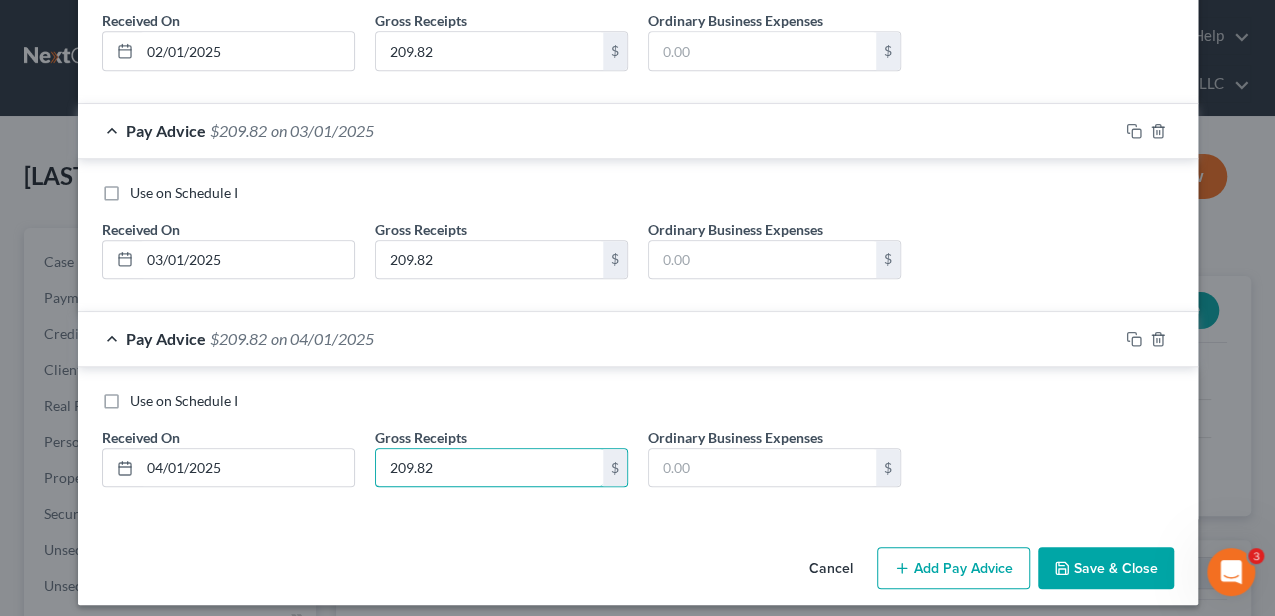 type on "209.82" 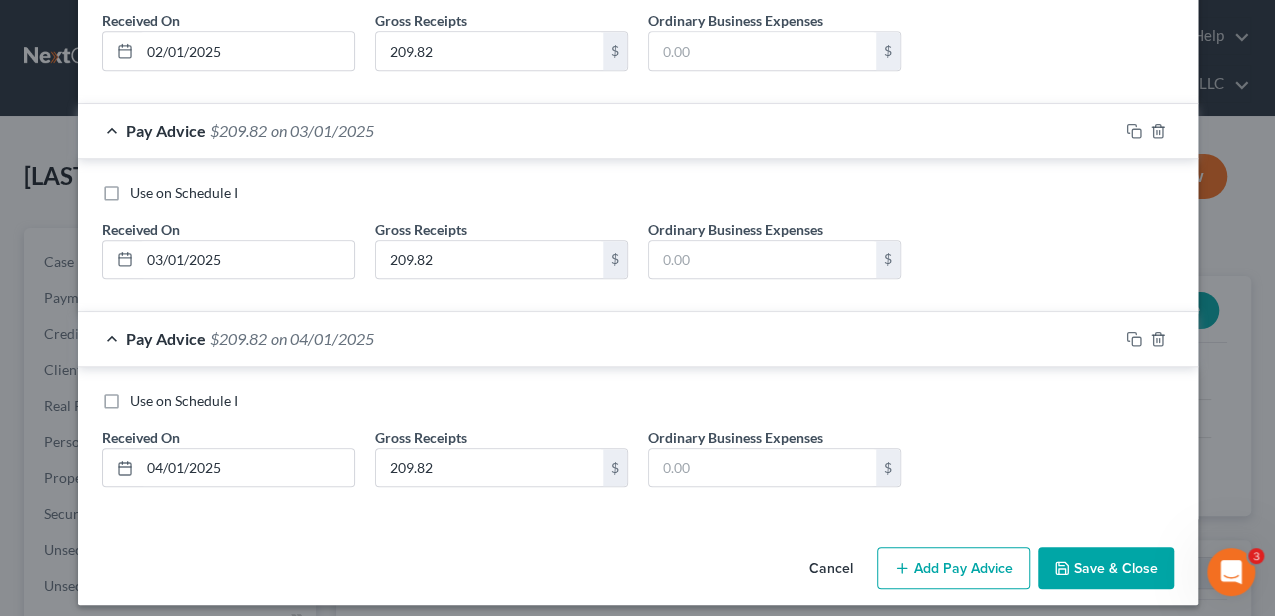 click on "Add Pay Advice" at bounding box center [953, 568] 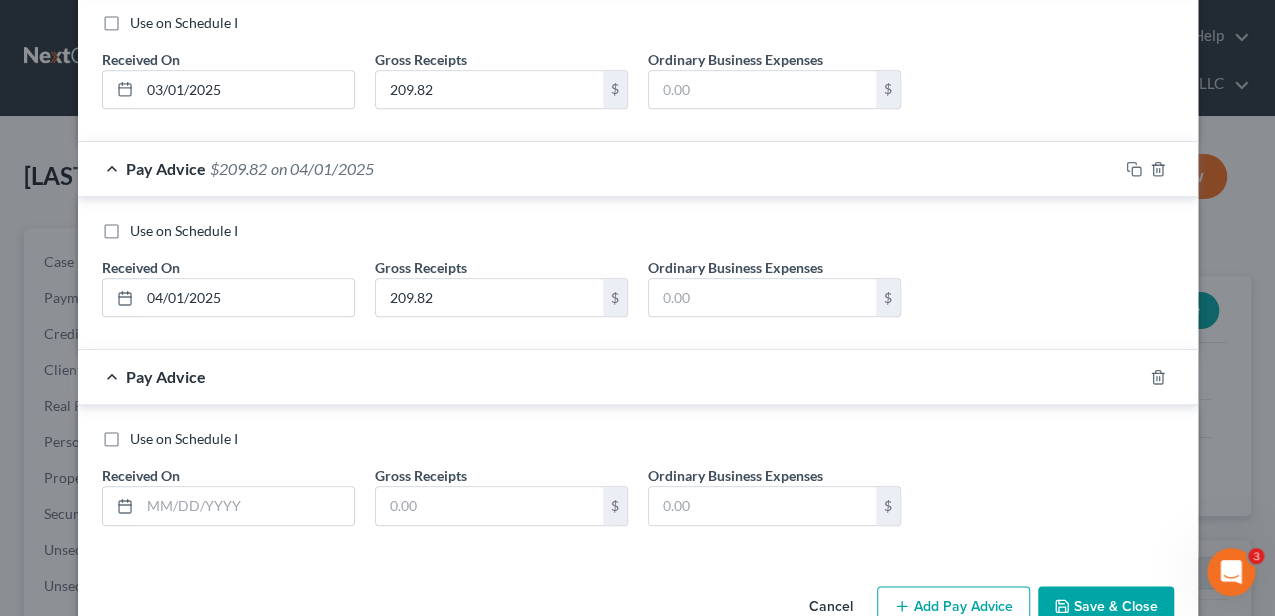 scroll, scrollTop: 888, scrollLeft: 0, axis: vertical 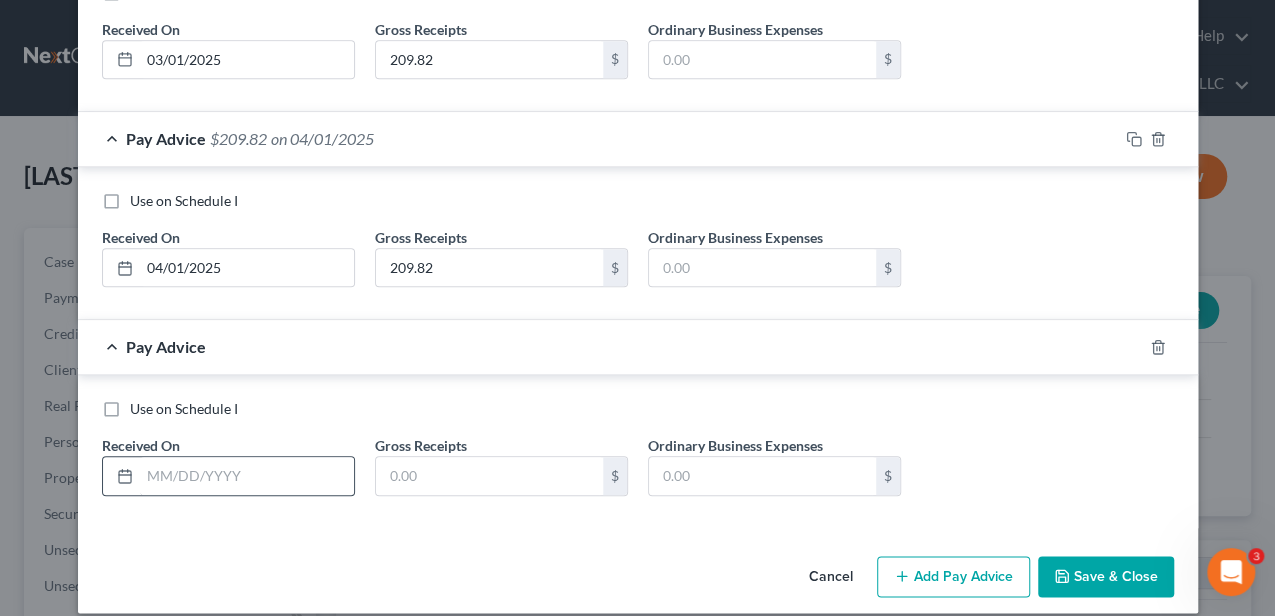 type 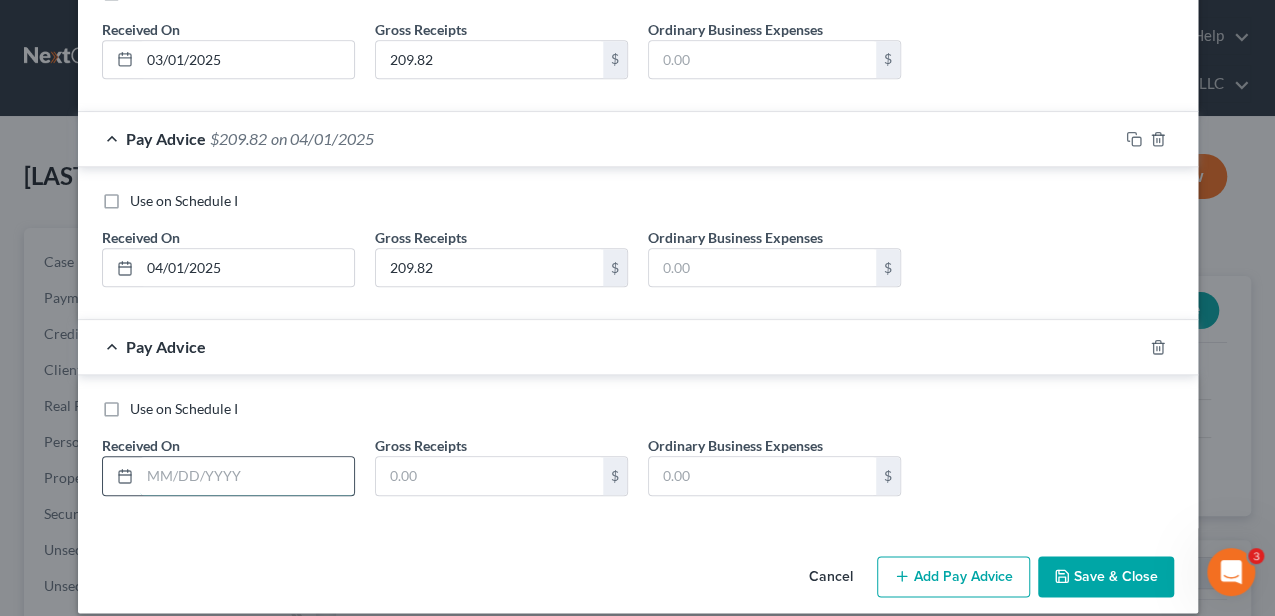 click at bounding box center [247, 476] 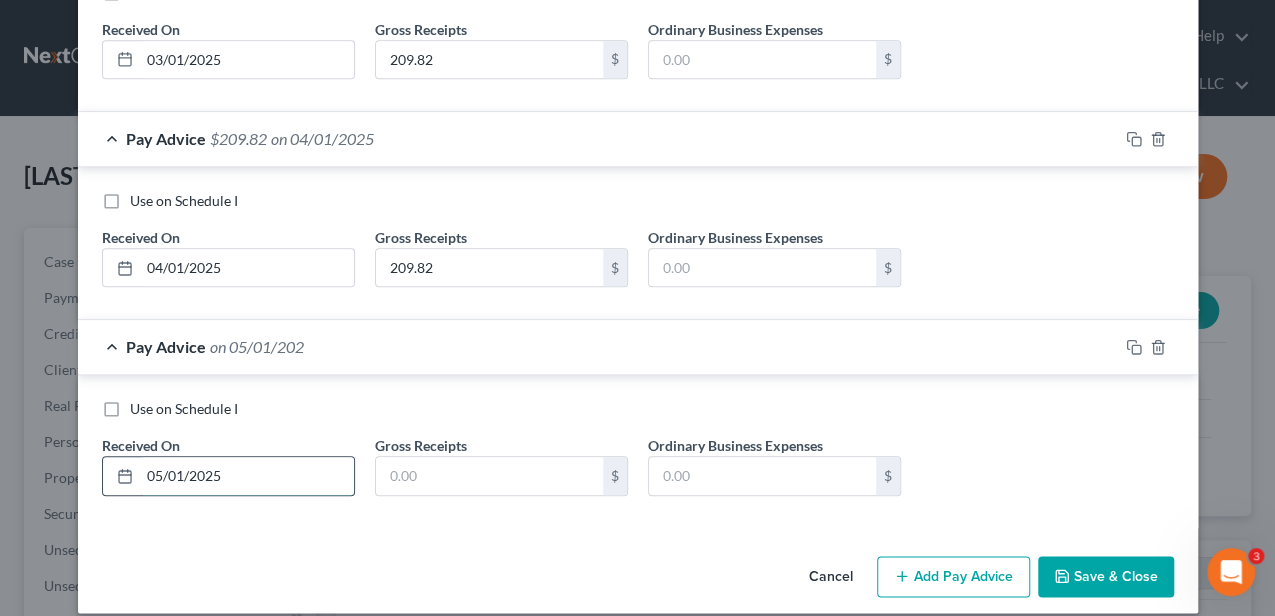 type on "05/01/2025" 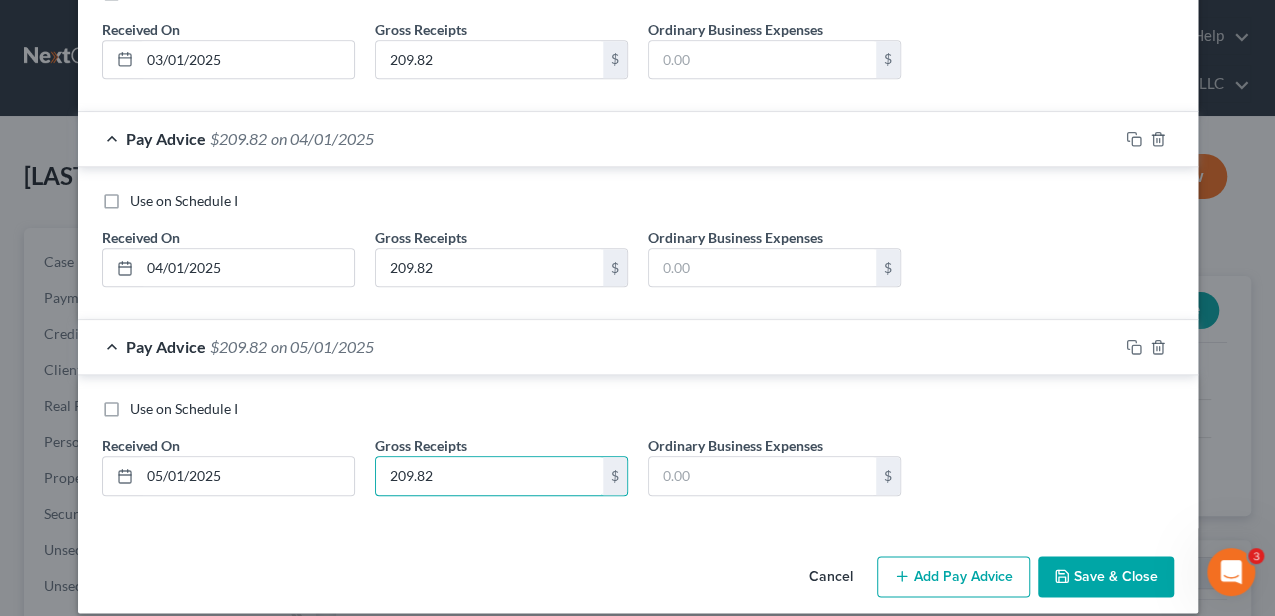 type on "209.82" 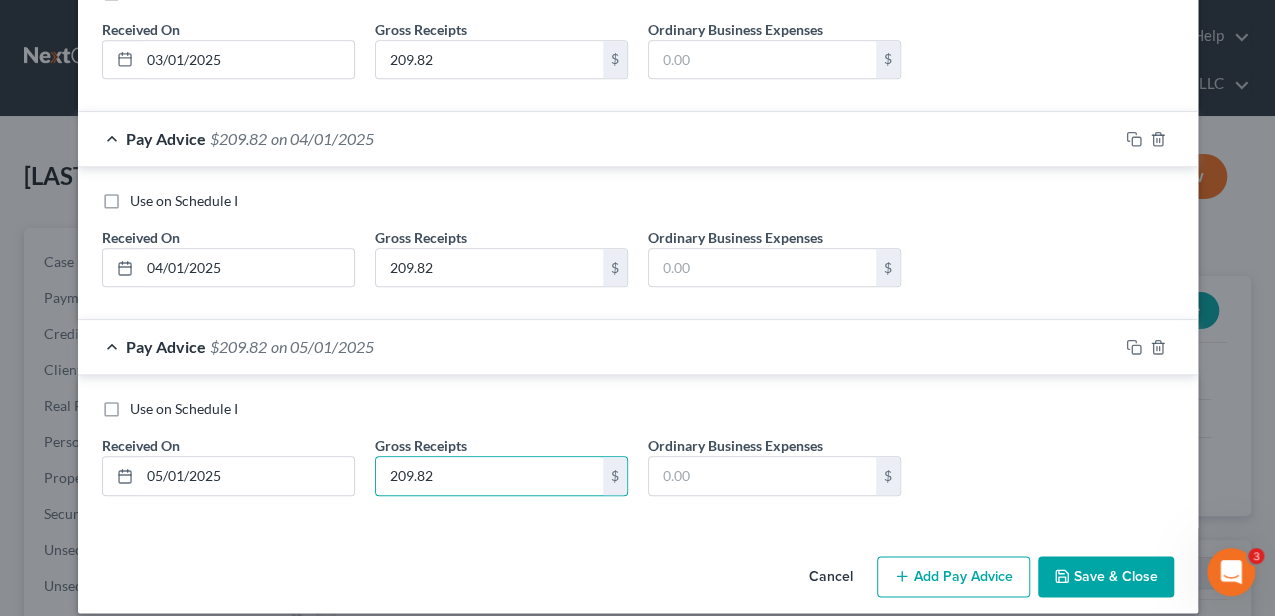 drag, startPoint x: 920, startPoint y: 562, endPoint x: 497, endPoint y: 509, distance: 426.3074 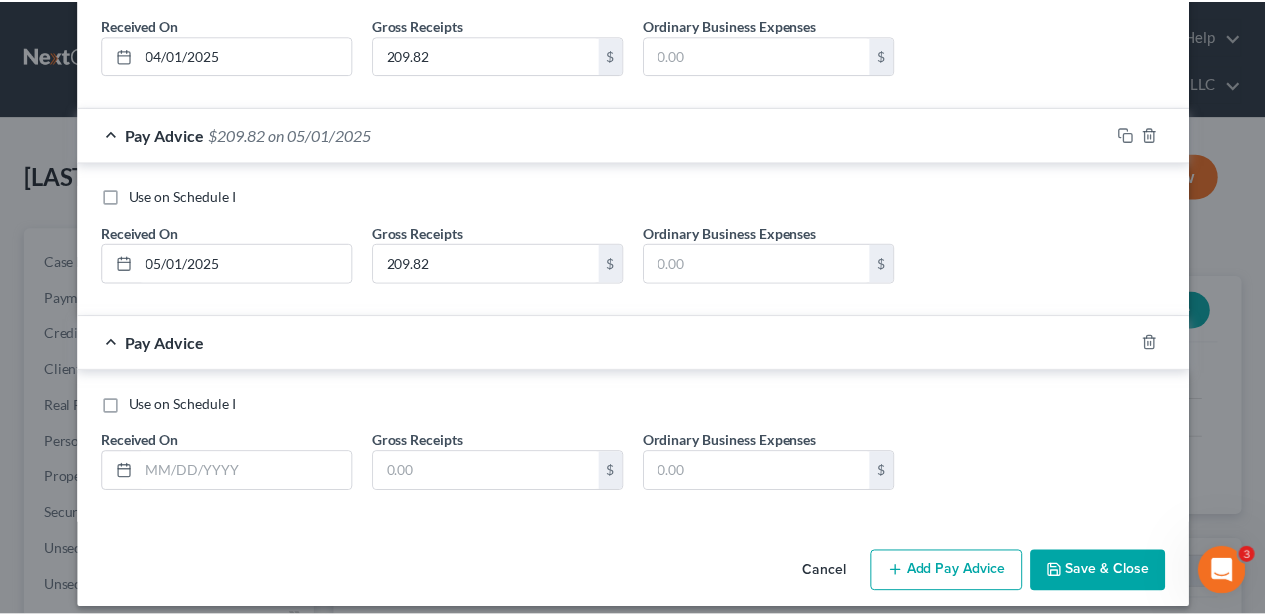 scroll, scrollTop: 1108, scrollLeft: 0, axis: vertical 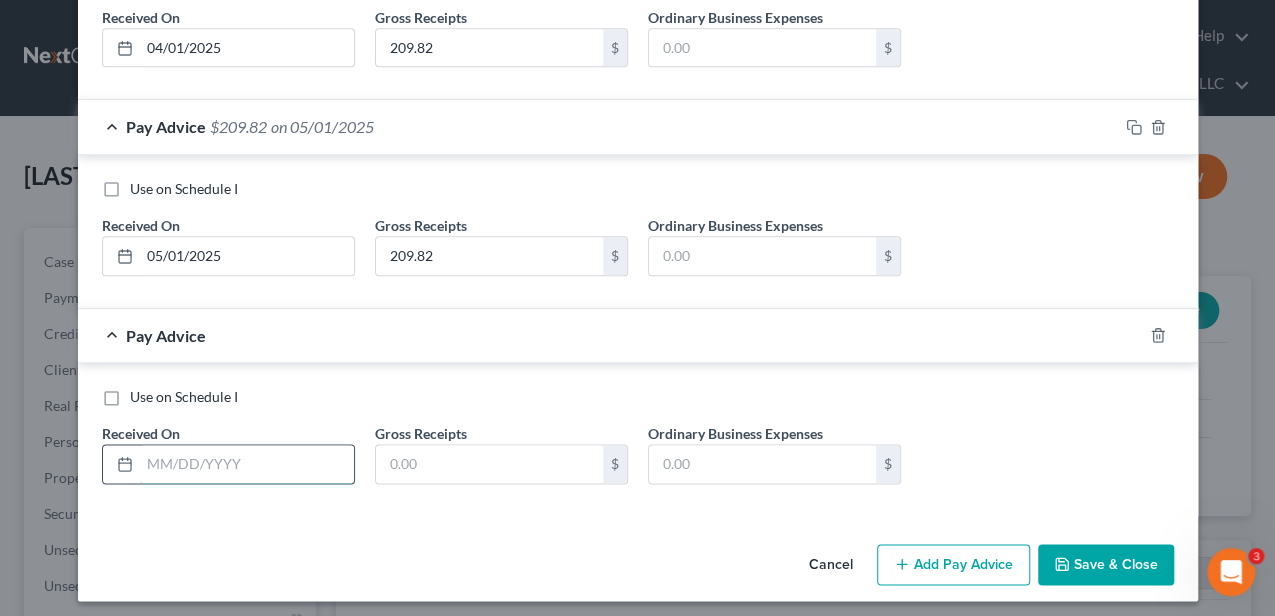 click at bounding box center [247, 464] 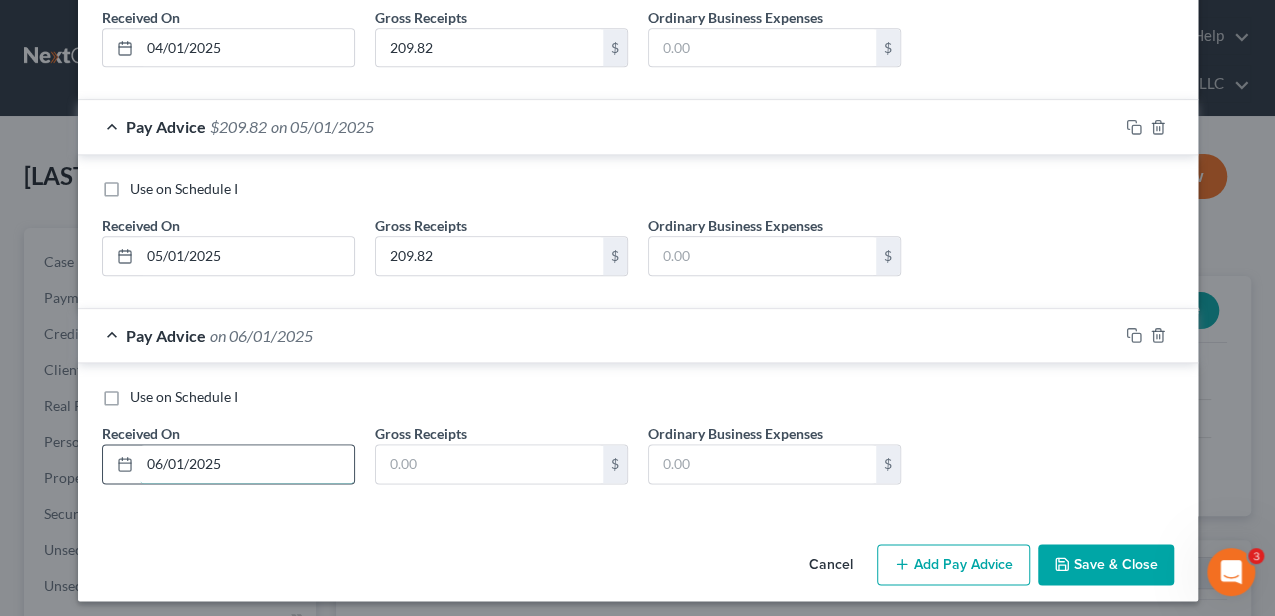 type on "06/01/2025" 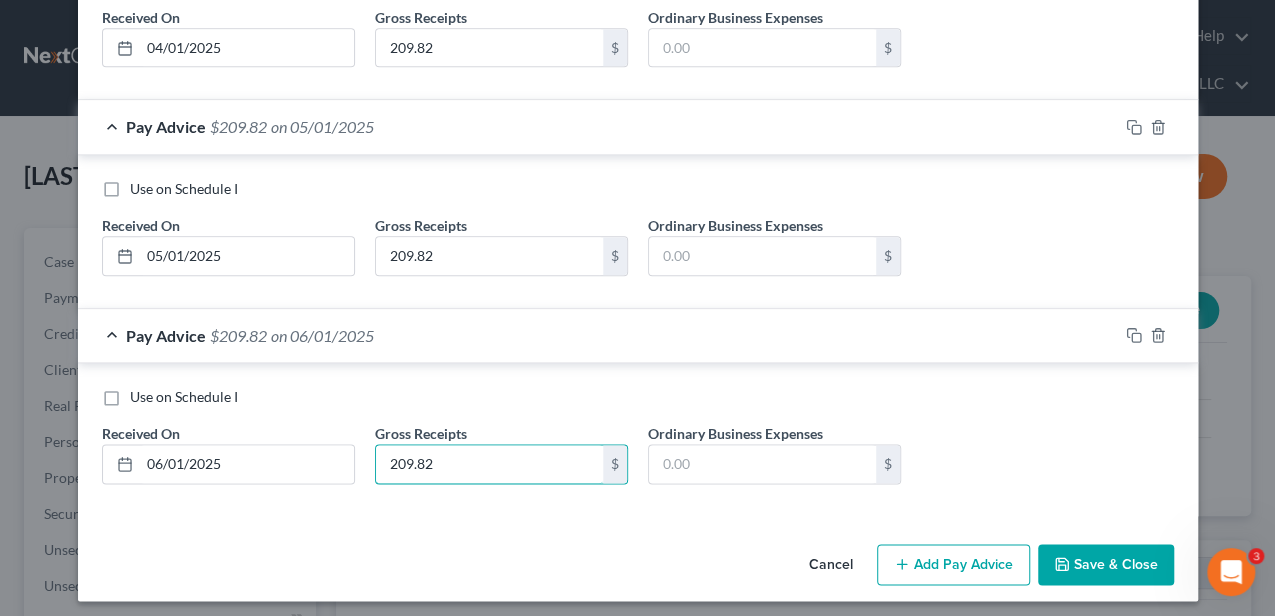 type on "209.82" 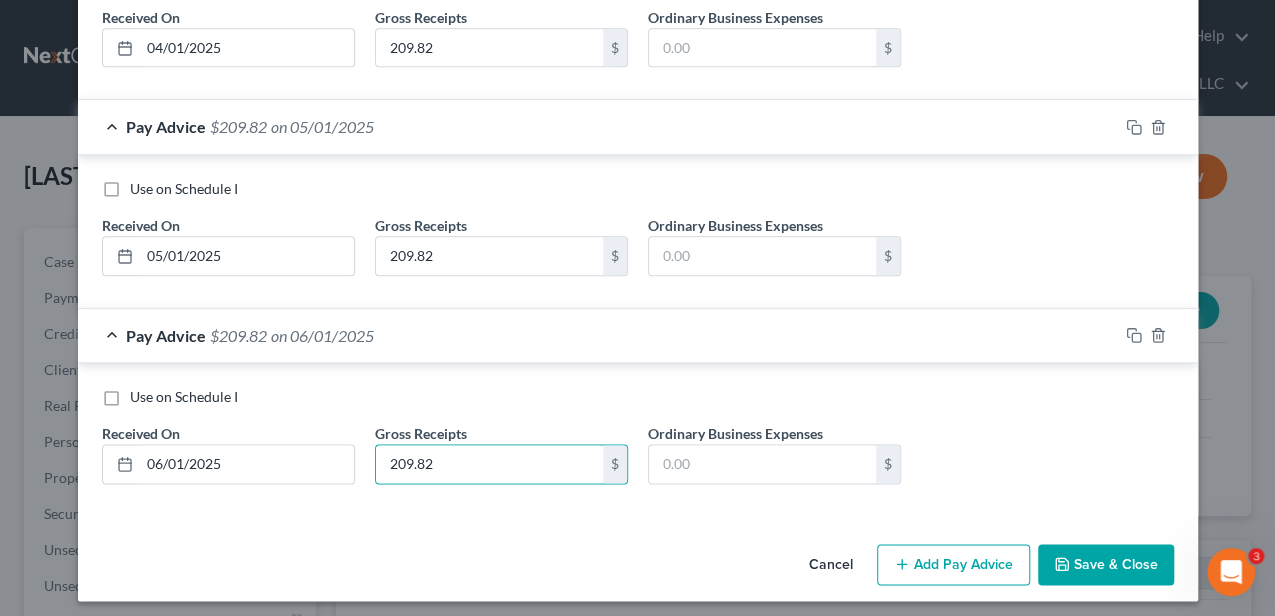 click on "Save & Close" at bounding box center [1106, 565] 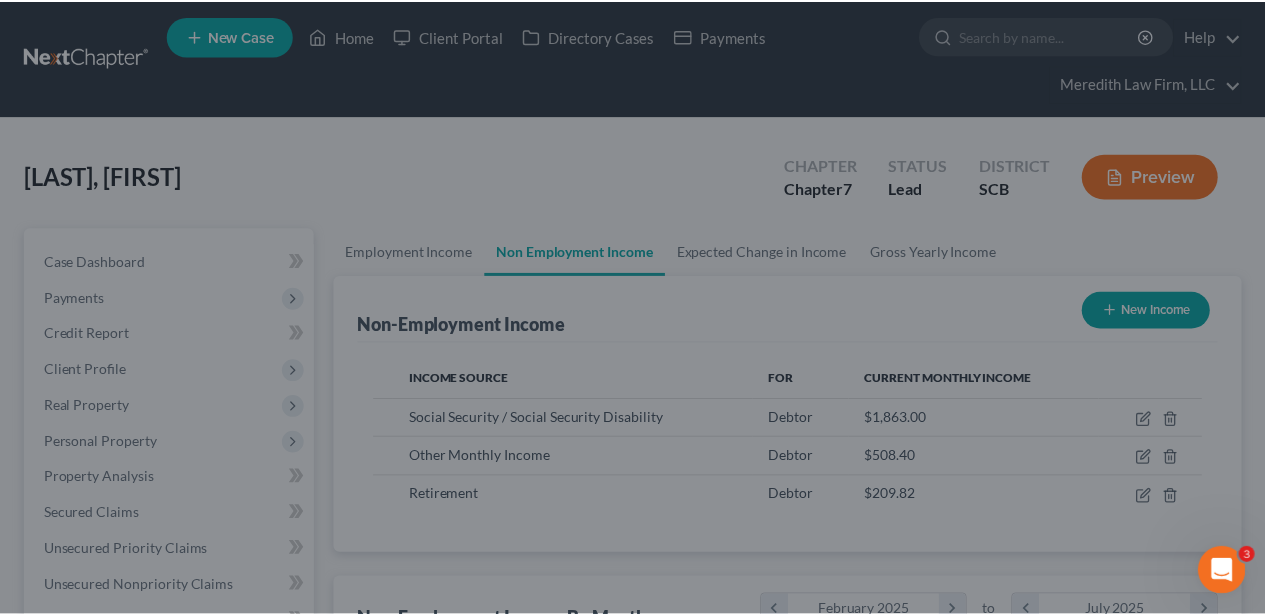 scroll, scrollTop: 356, scrollLeft: 506, axis: both 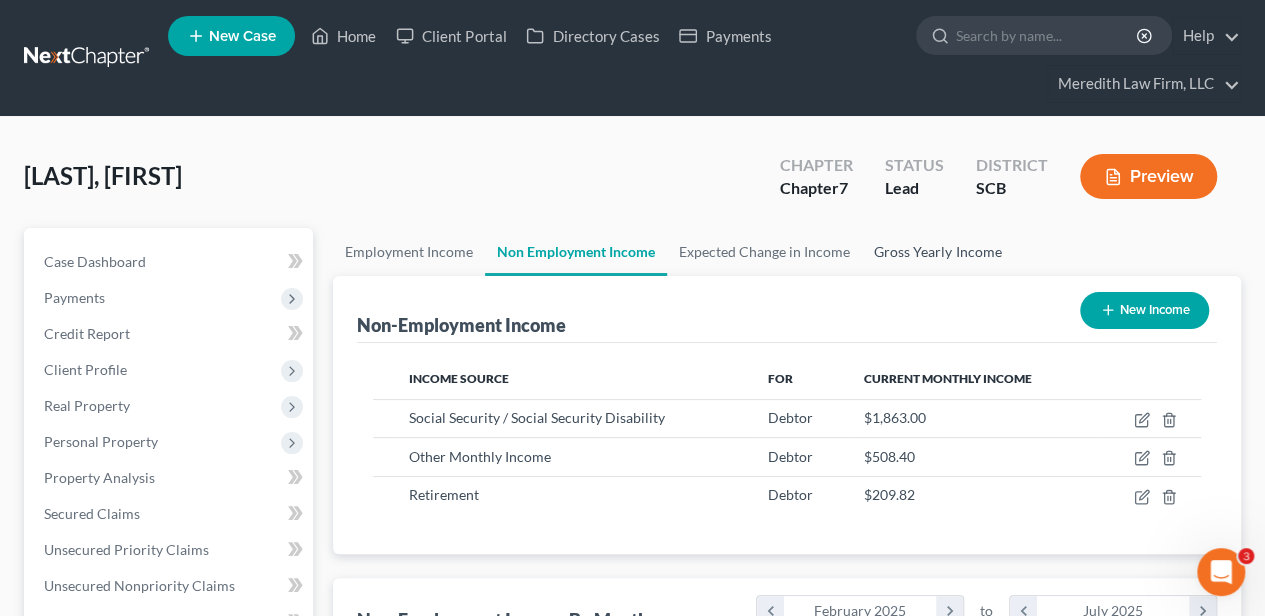 click on "Gross Yearly Income" at bounding box center [937, 252] 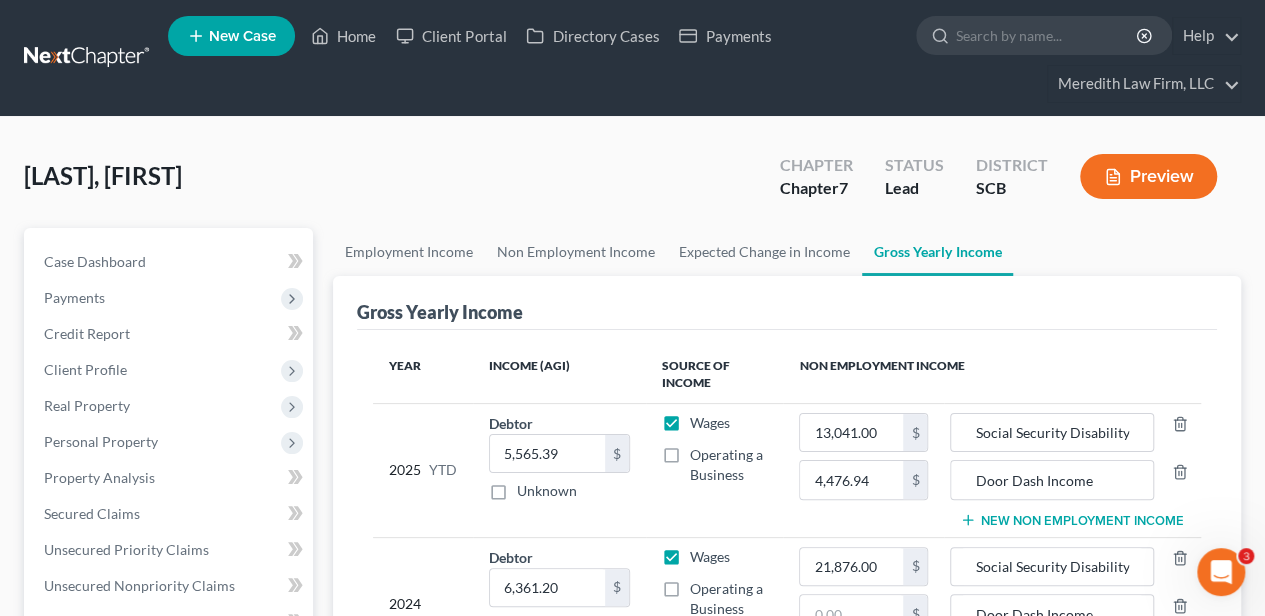click on "New Non Employment Income" at bounding box center [1071, 520] 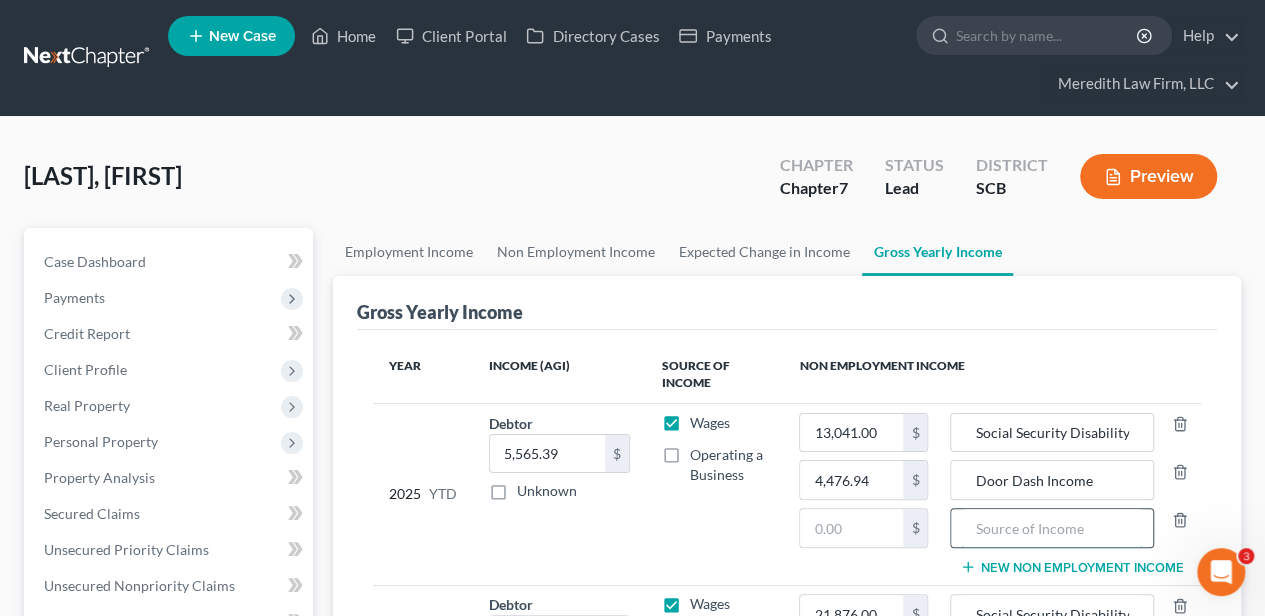 click at bounding box center (1052, 528) 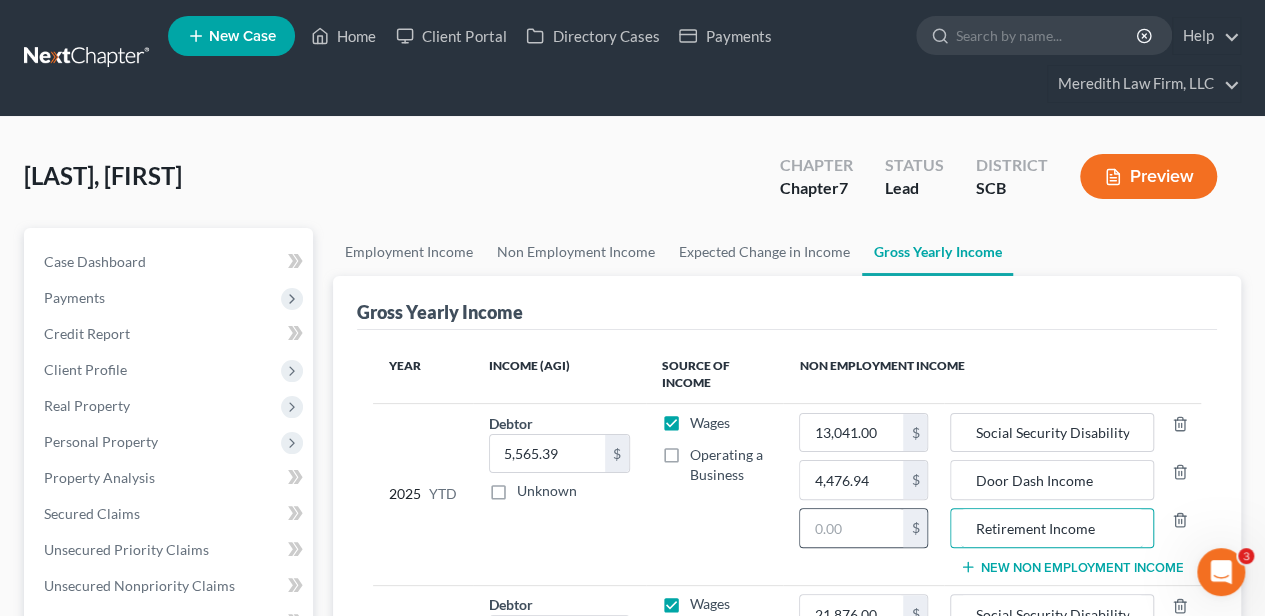 type on "Retirement Income" 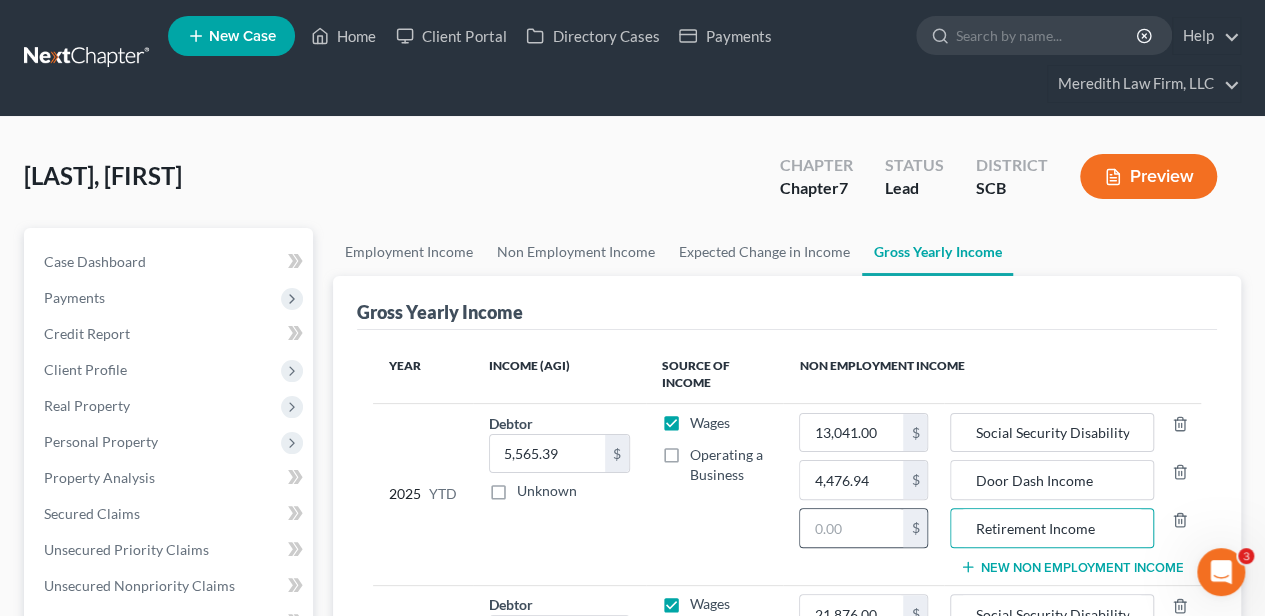 click on "$" at bounding box center (863, 528) 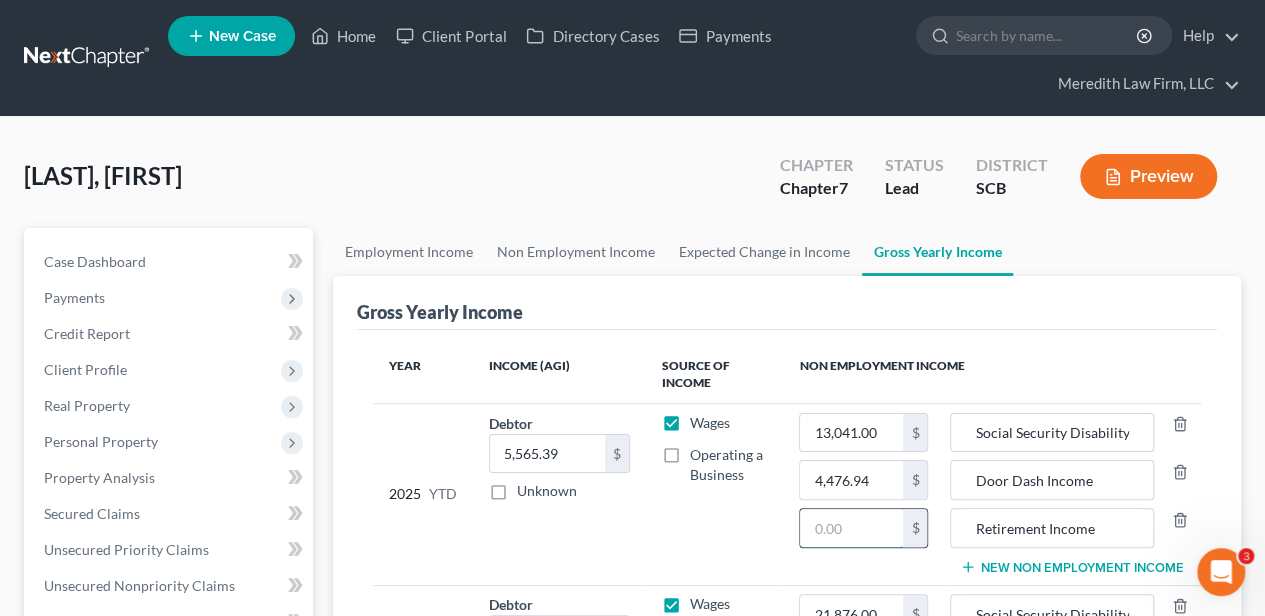 click at bounding box center (851, 528) 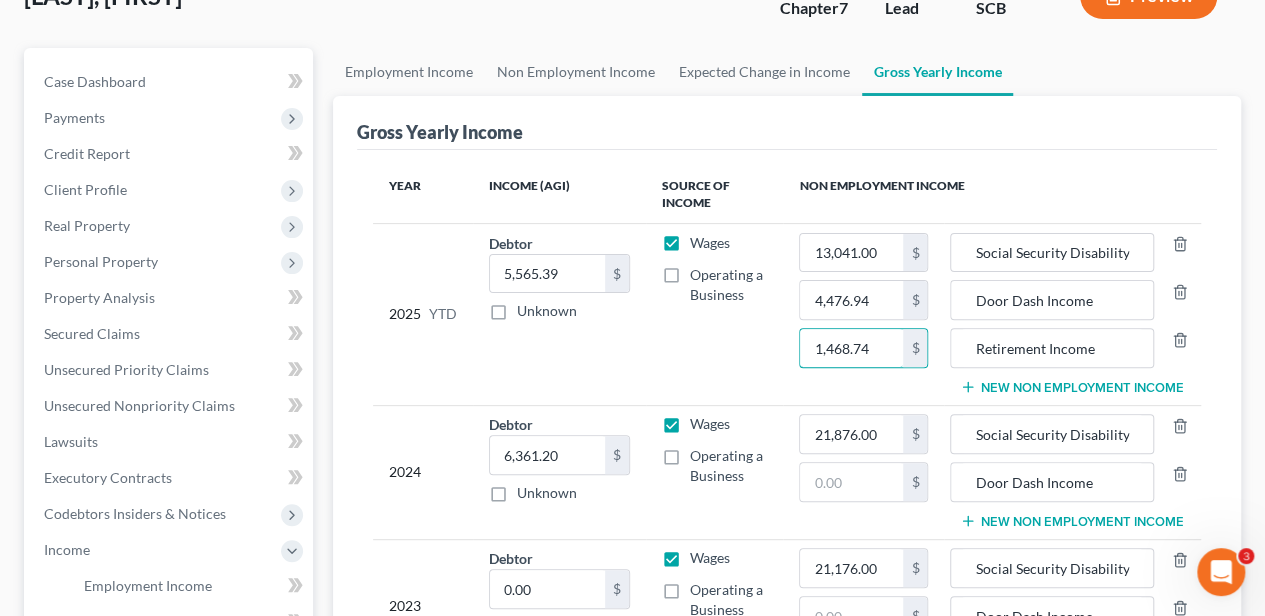 scroll, scrollTop: 266, scrollLeft: 0, axis: vertical 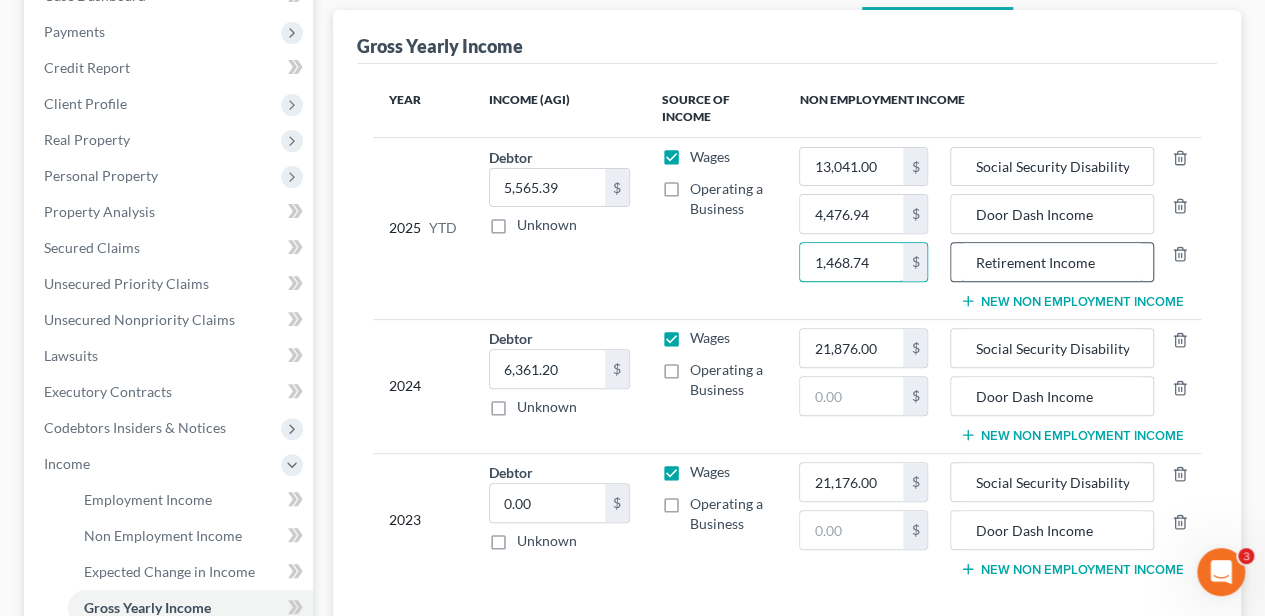 type on "1,468.74" 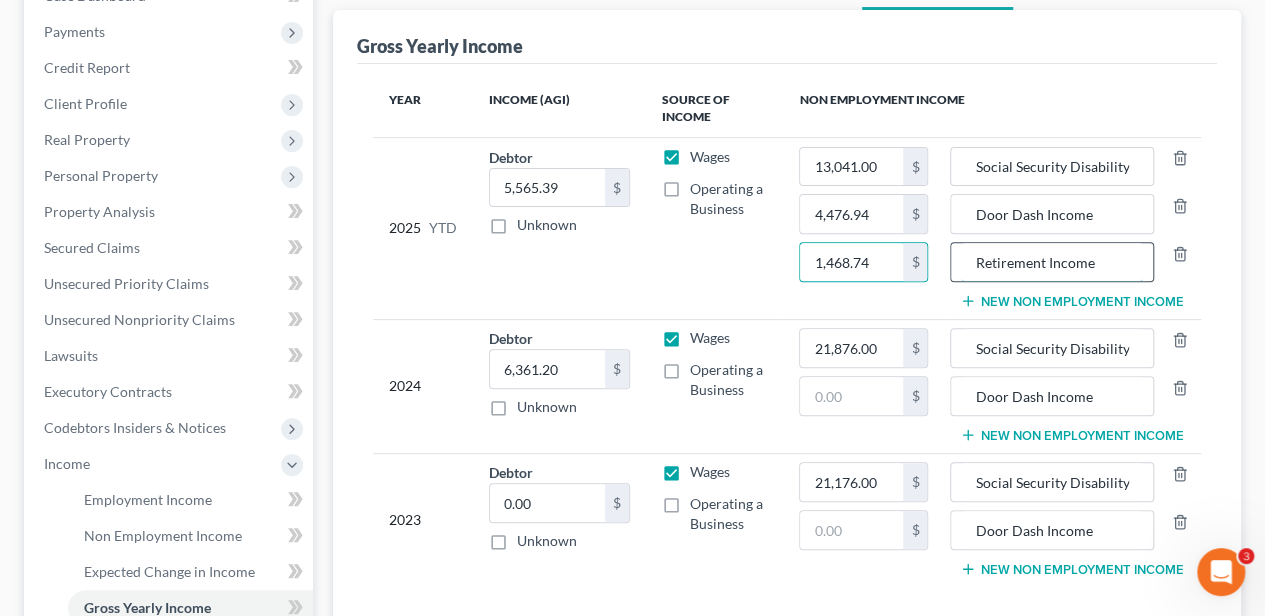 click on "Retirement Income" at bounding box center [1052, 262] 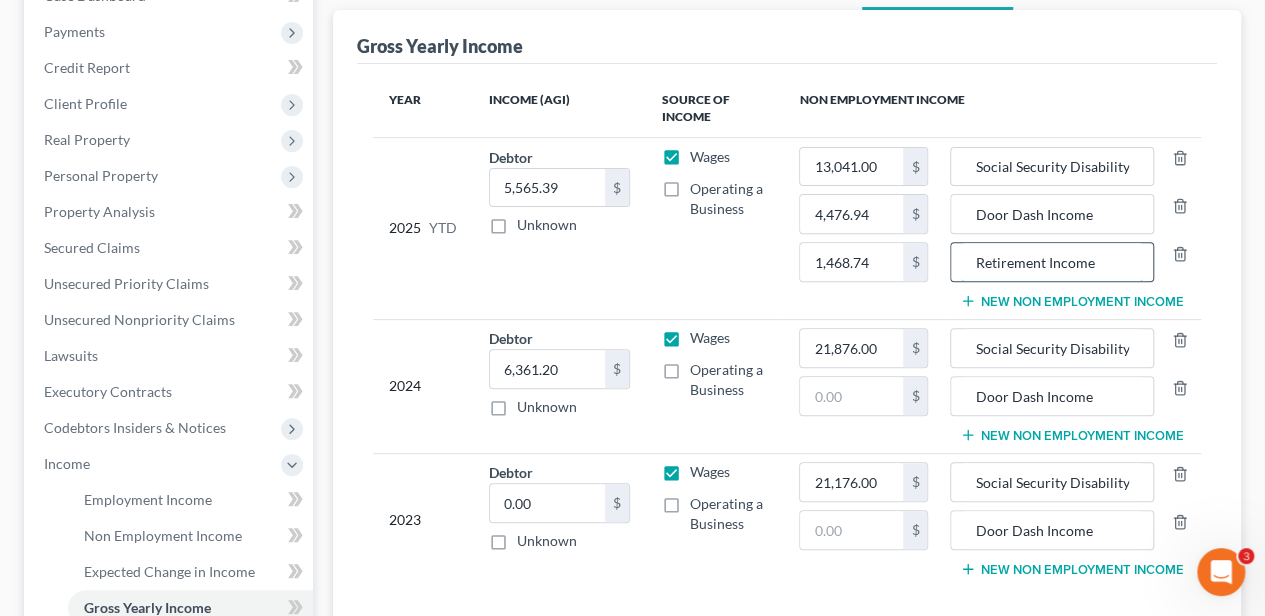 click on "Retirement Income" at bounding box center [1052, 262] 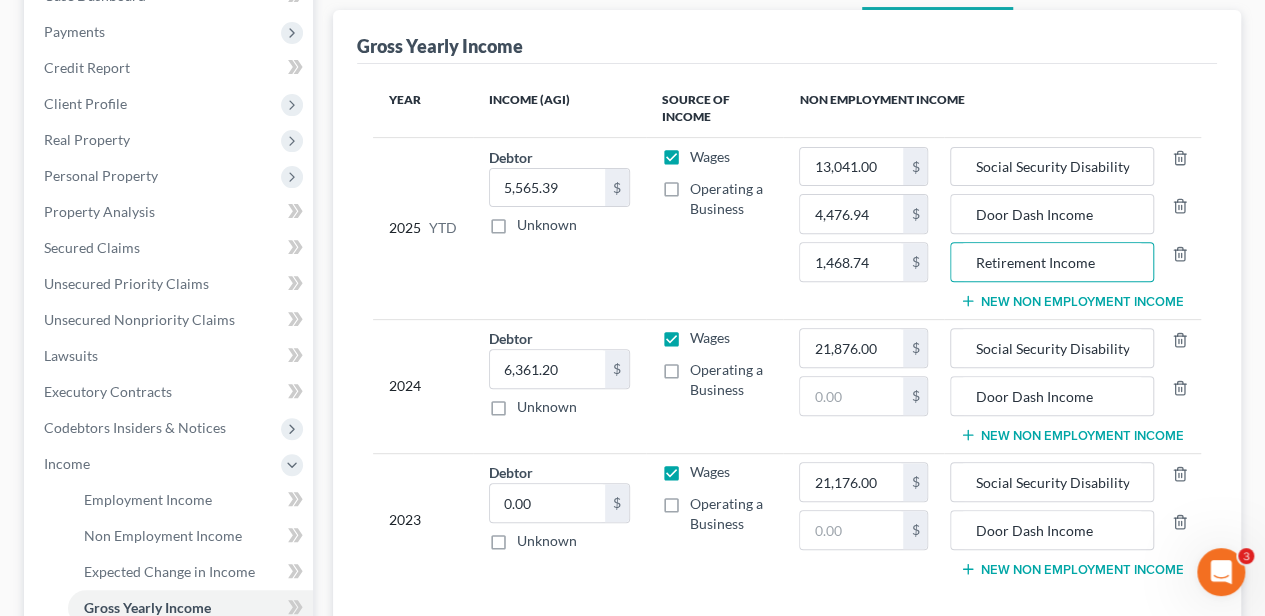 click on "New Non Employment Income" at bounding box center [1071, 435] 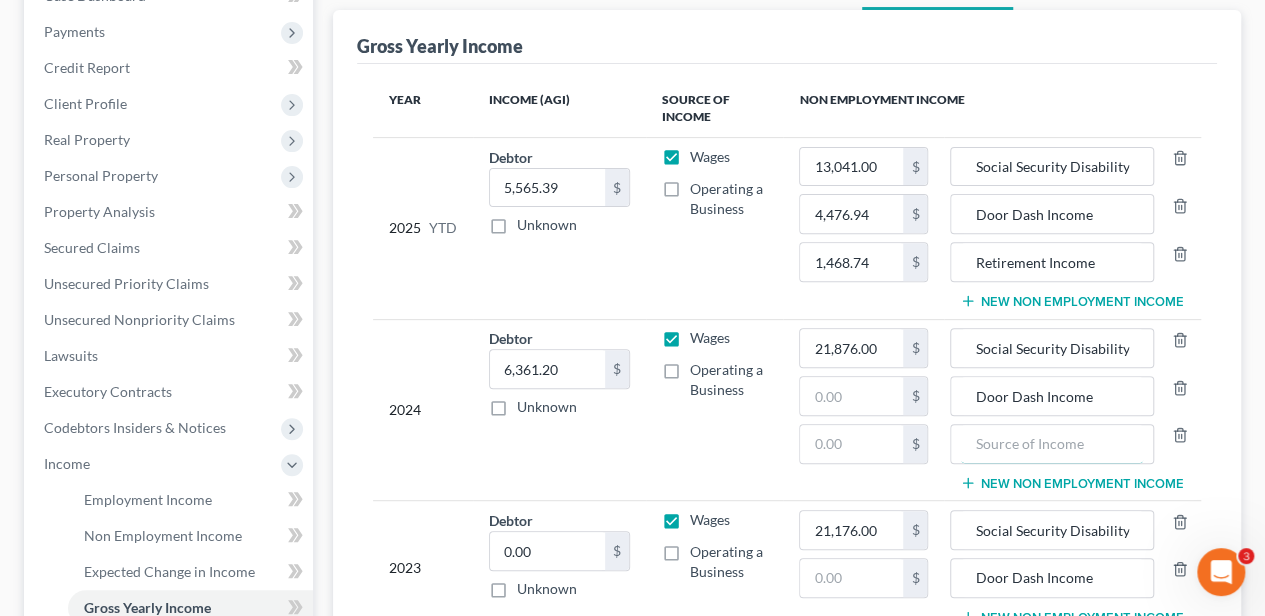 click at bounding box center [1052, 444] 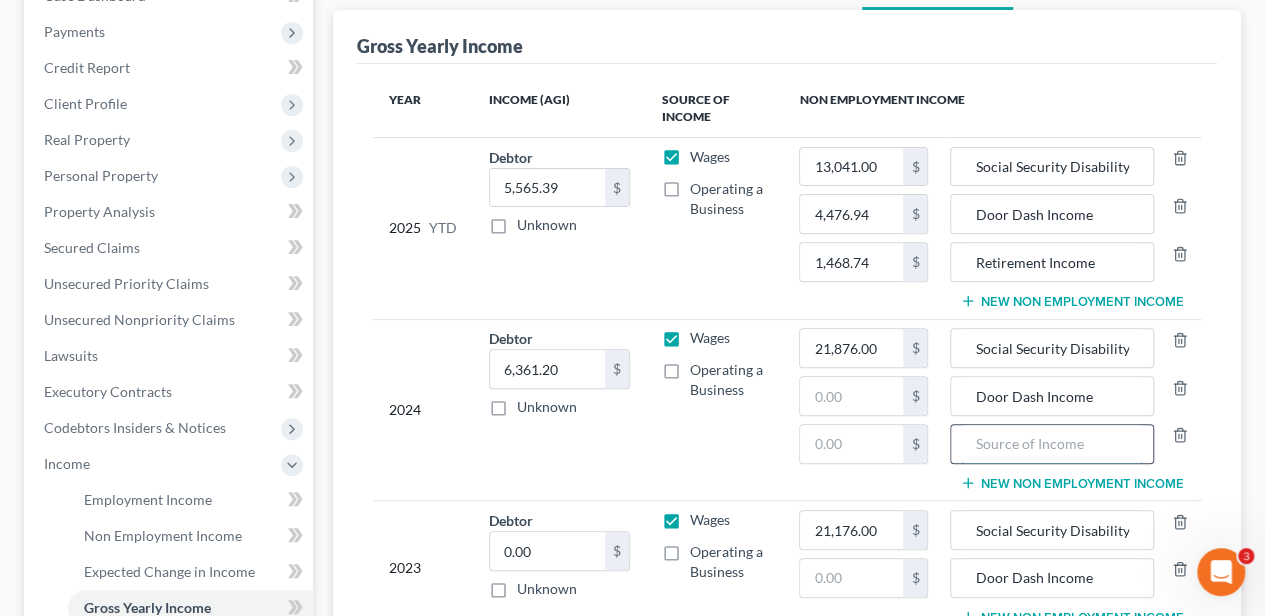 click at bounding box center [1052, 444] 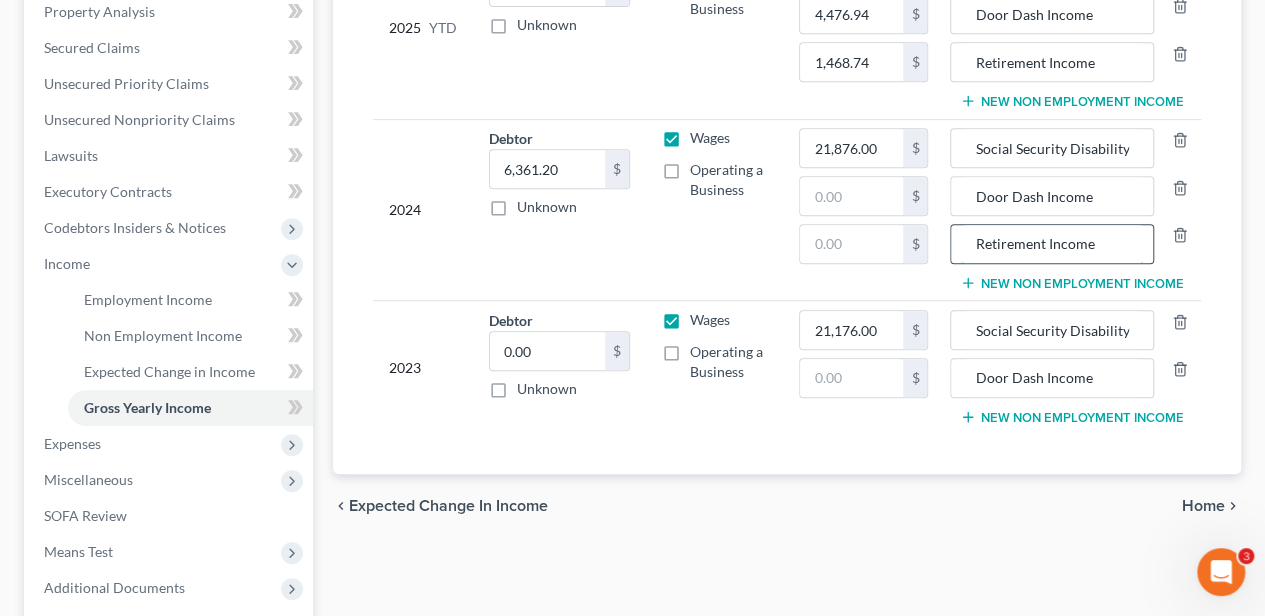 scroll, scrollTop: 466, scrollLeft: 0, axis: vertical 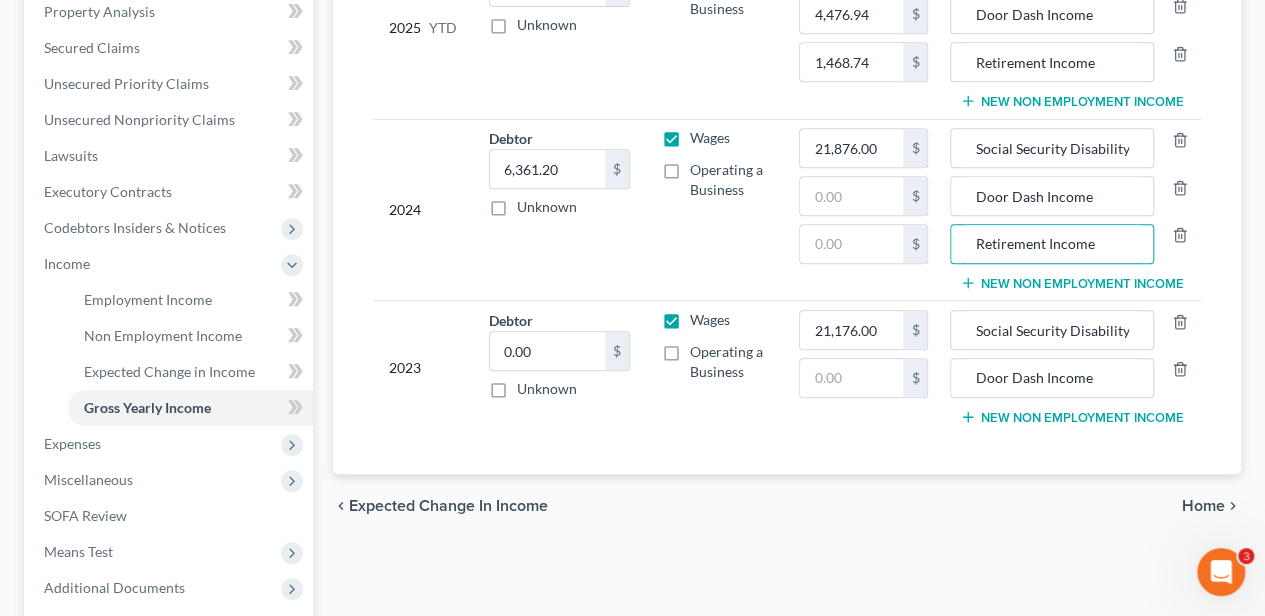 type on "Retirement Income" 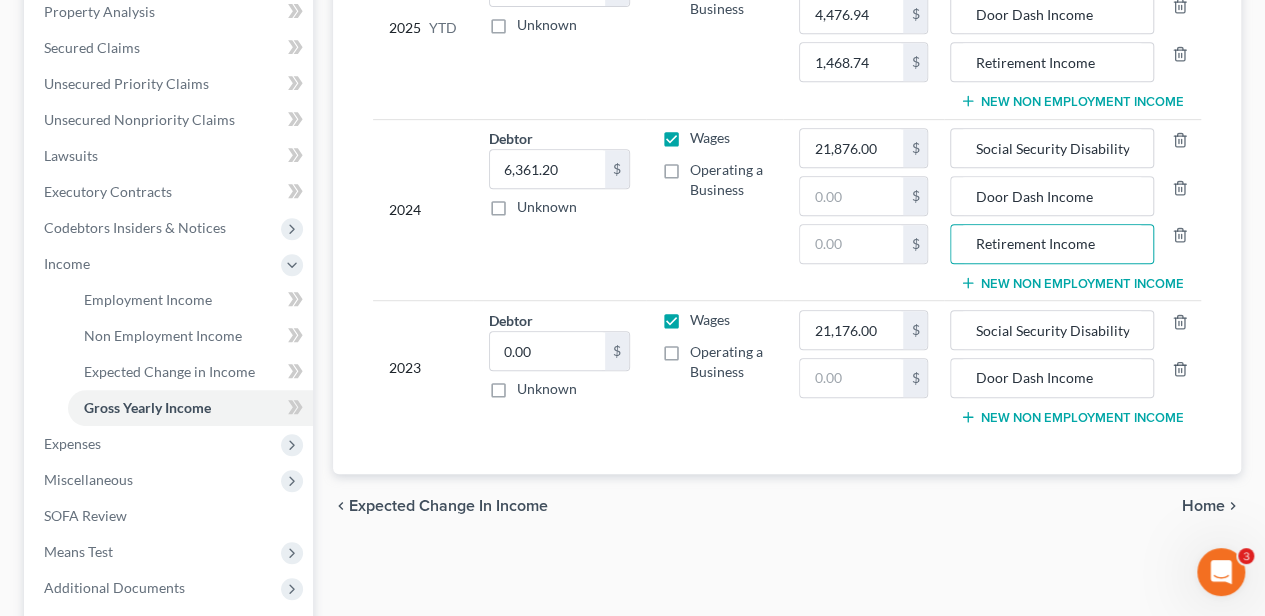 click on "New Non Employment Income" at bounding box center (1071, 417) 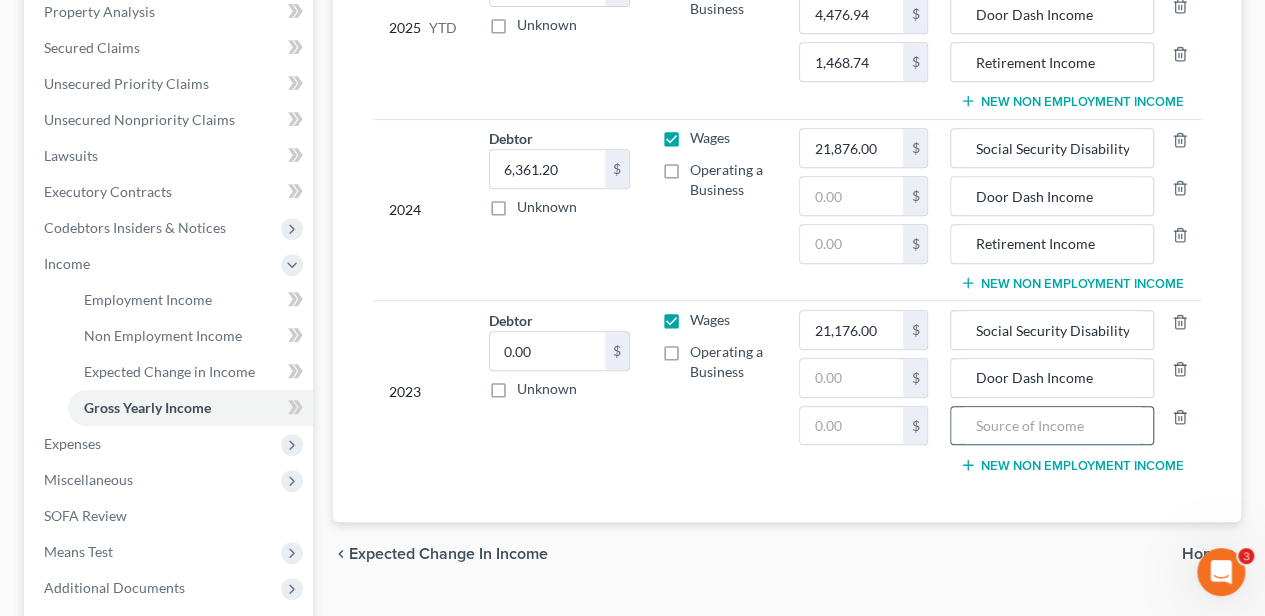 click at bounding box center (1052, 426) 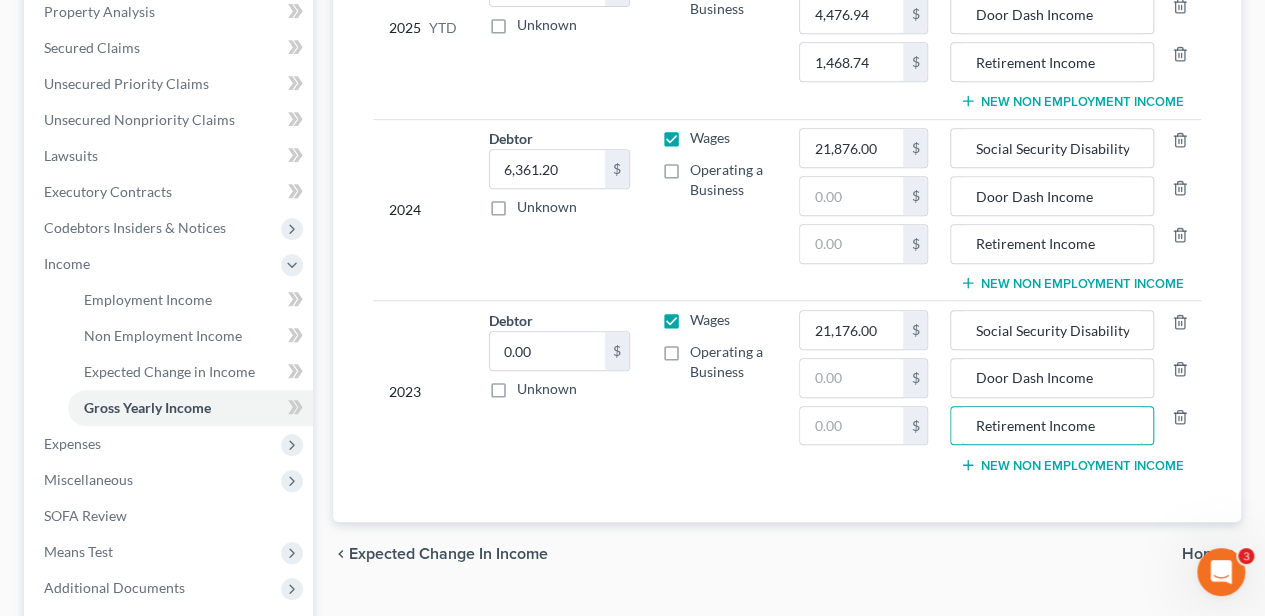 type on "Retirement Income" 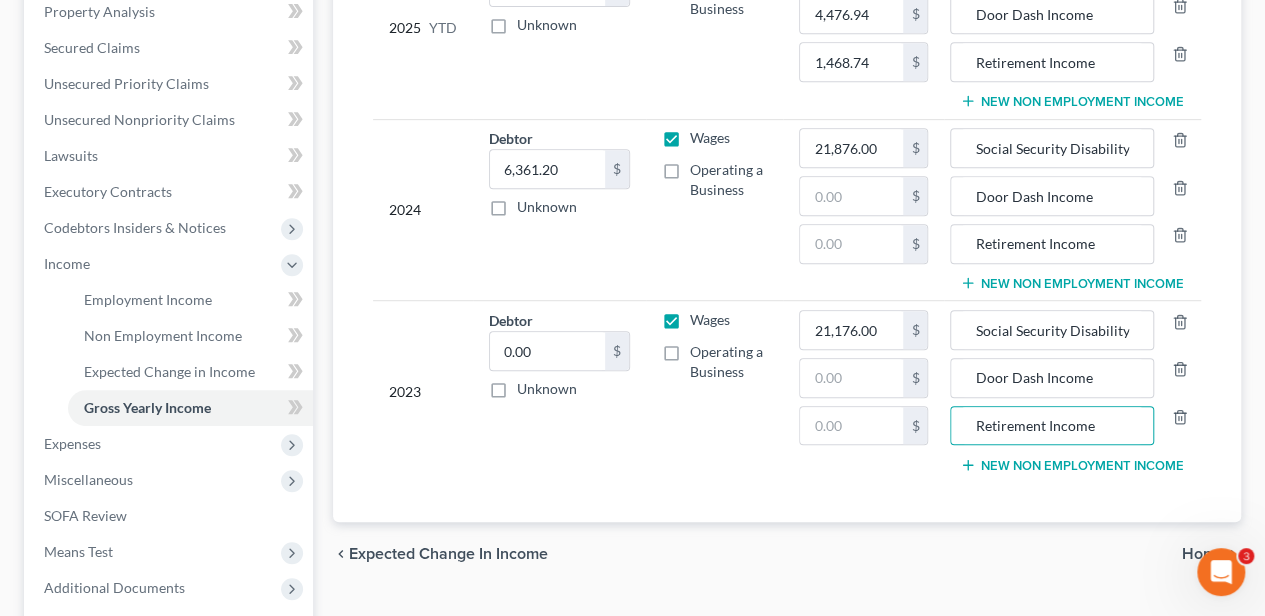 click on "Home" at bounding box center (1203, 554) 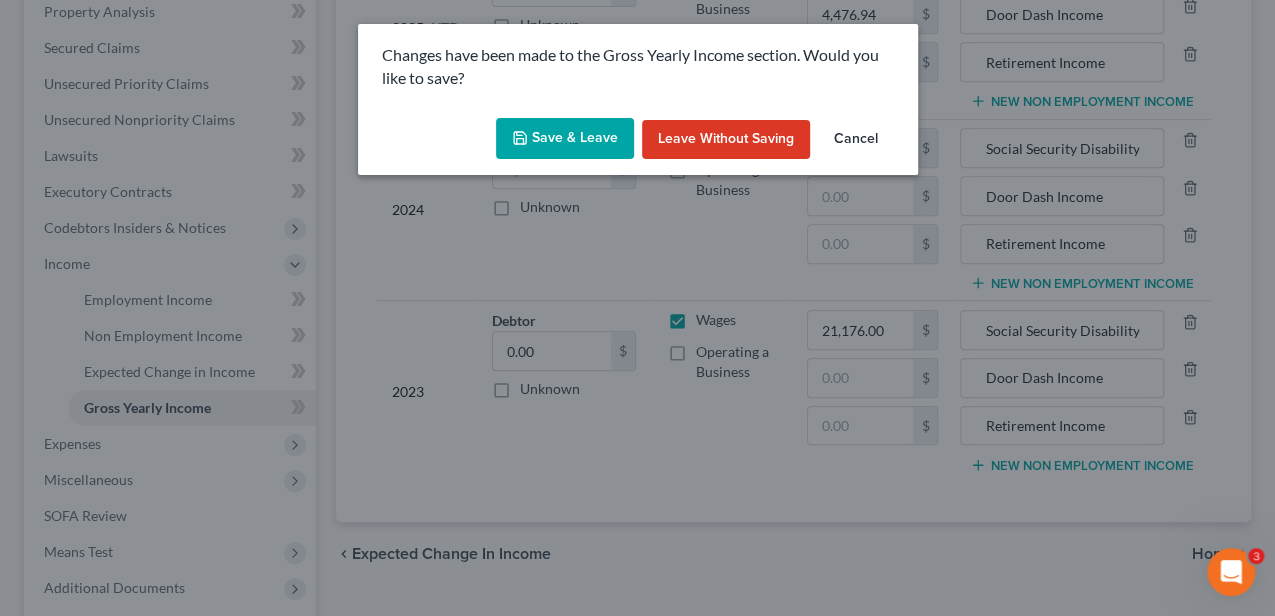 click on "Save & Leave" at bounding box center (565, 139) 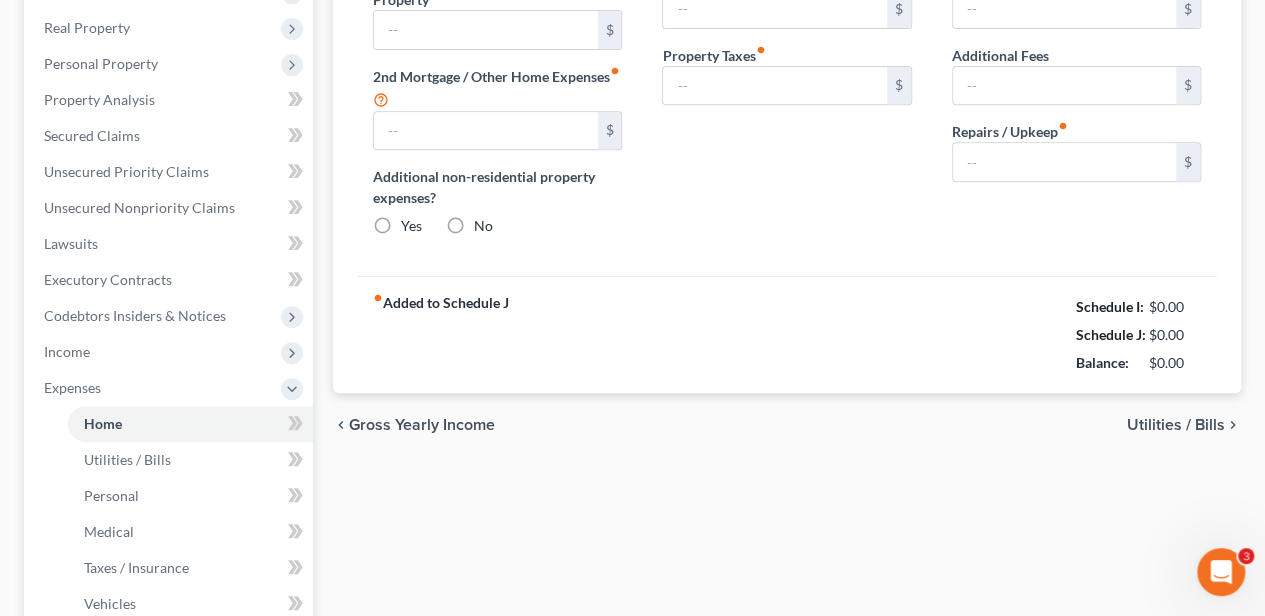 type on "1,692.00" 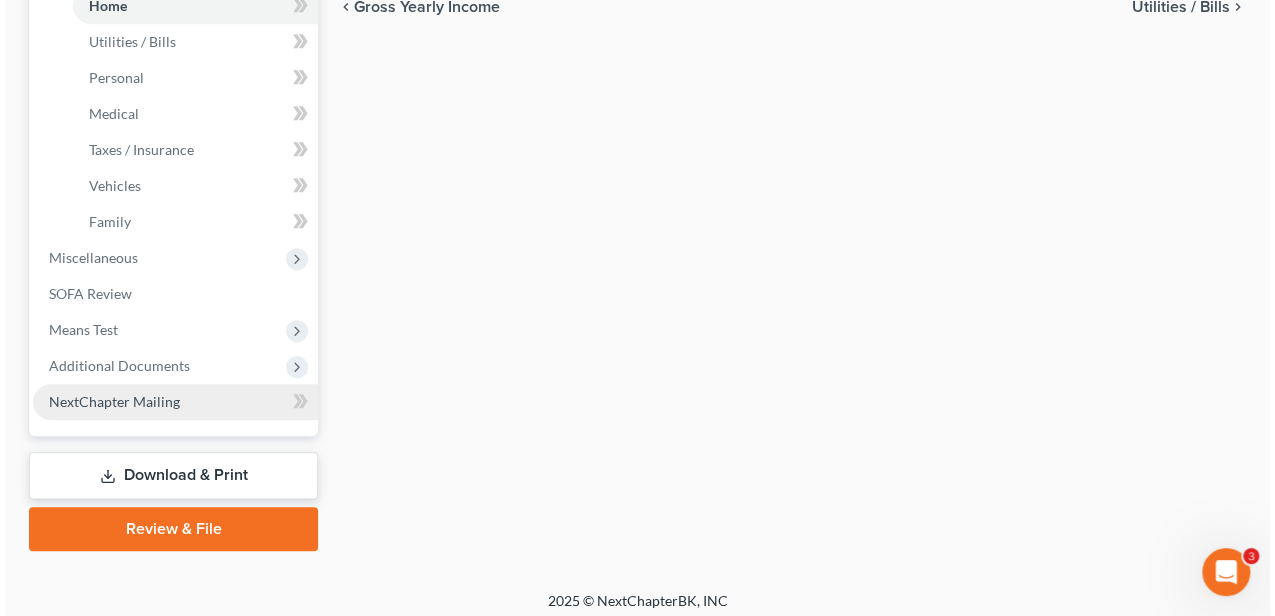scroll, scrollTop: 804, scrollLeft: 0, axis: vertical 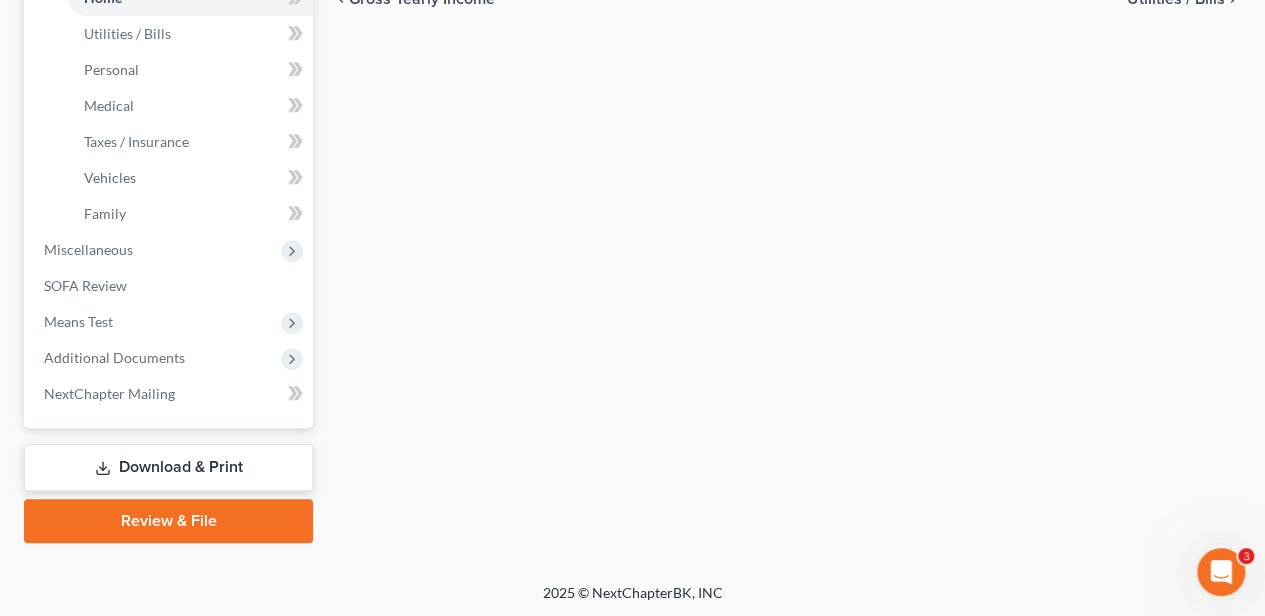 click on "Download & Print" at bounding box center (168, 467) 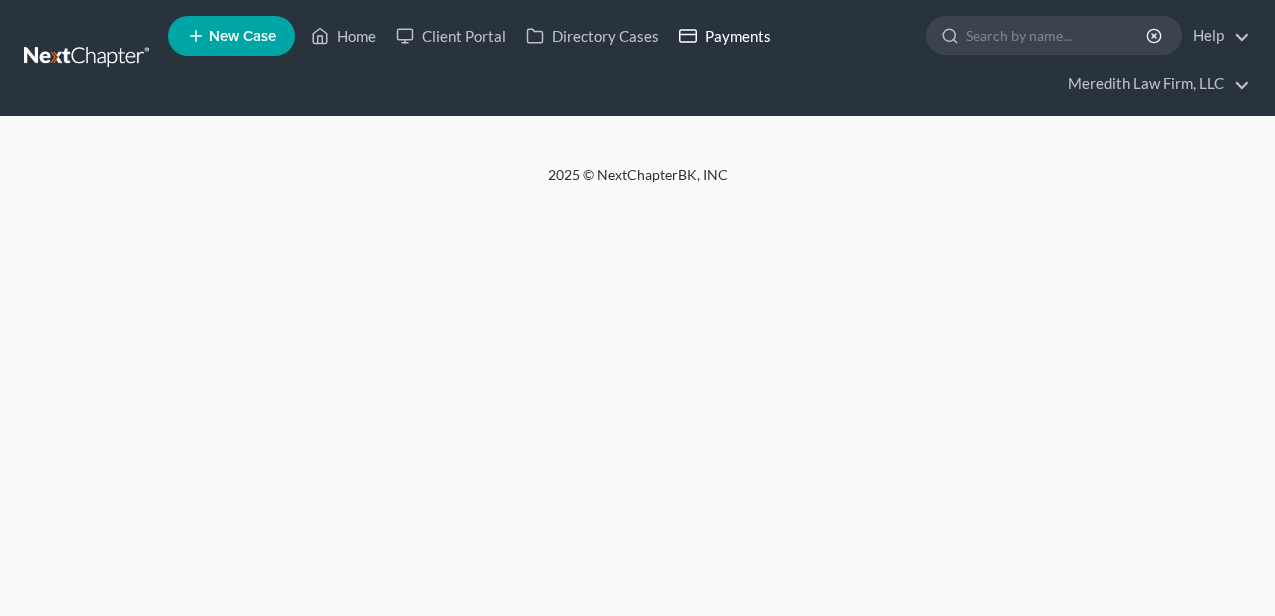 scroll, scrollTop: 0, scrollLeft: 0, axis: both 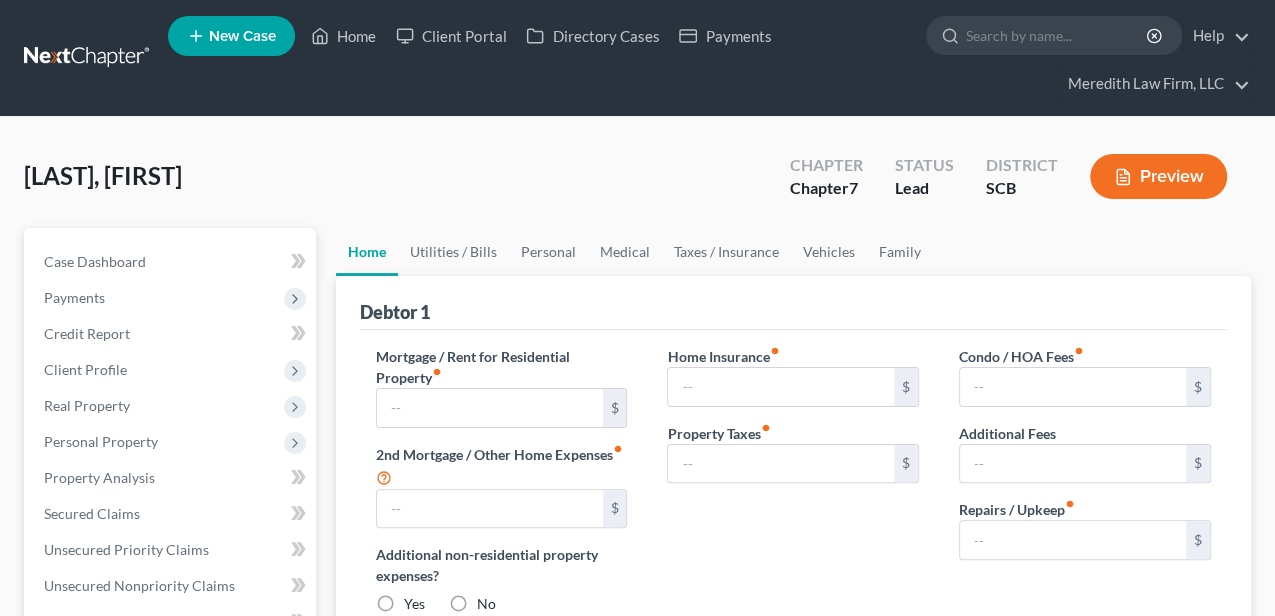 type on "1,692.00" 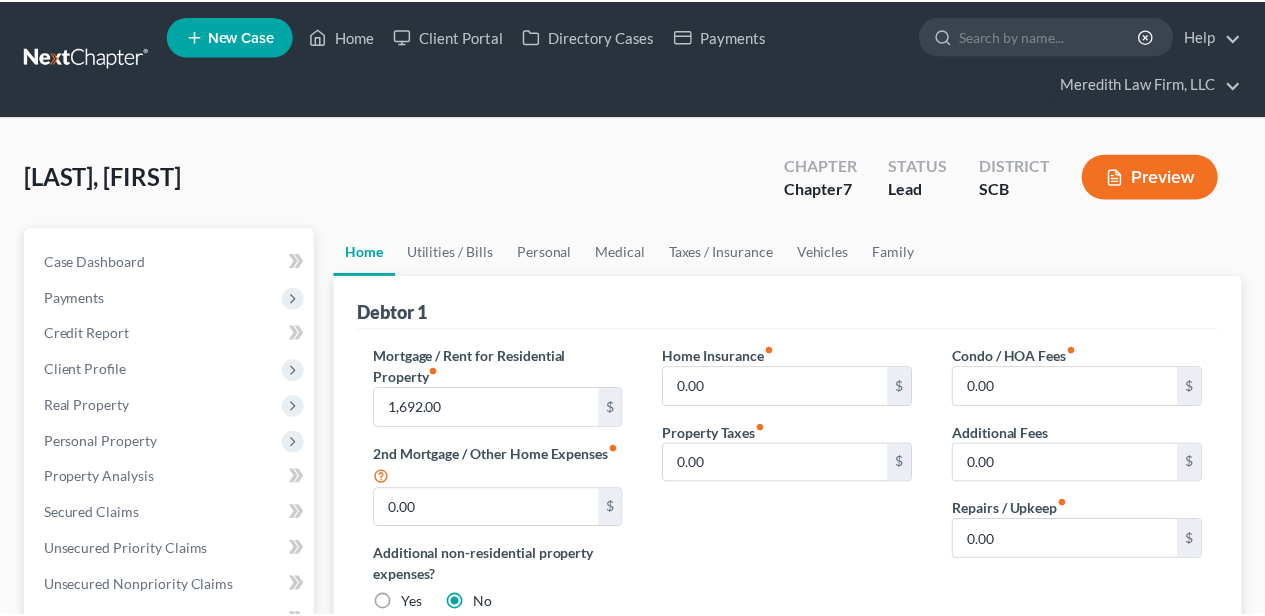 scroll, scrollTop: 804, scrollLeft: 0, axis: vertical 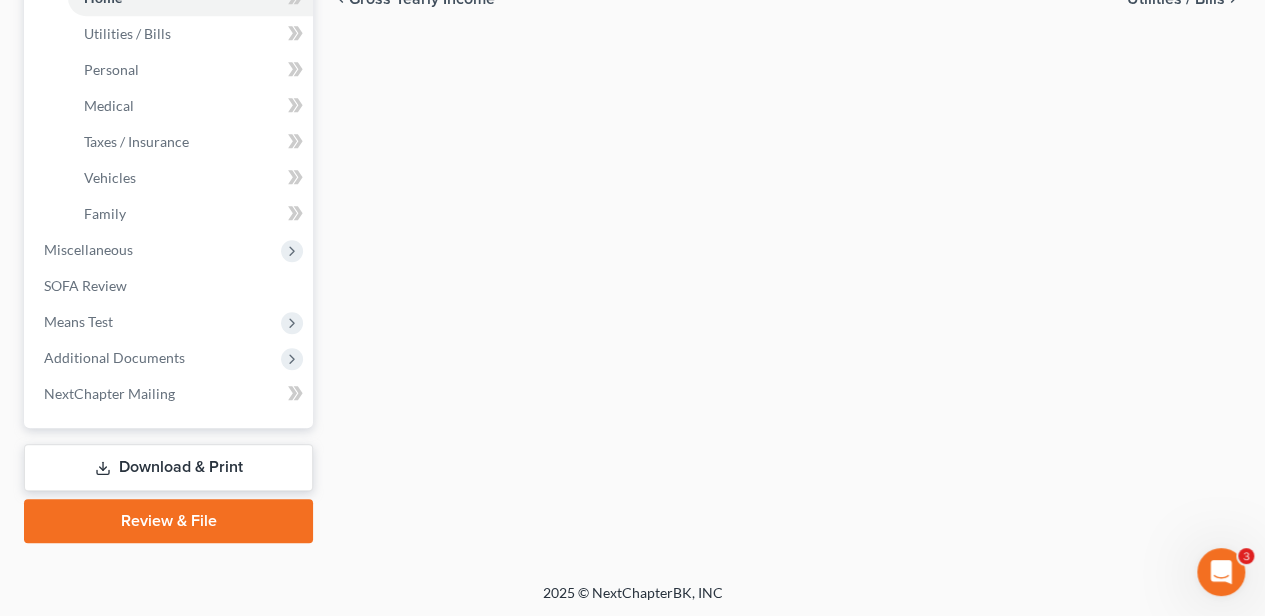 click on "Download & Print" at bounding box center (168, 467) 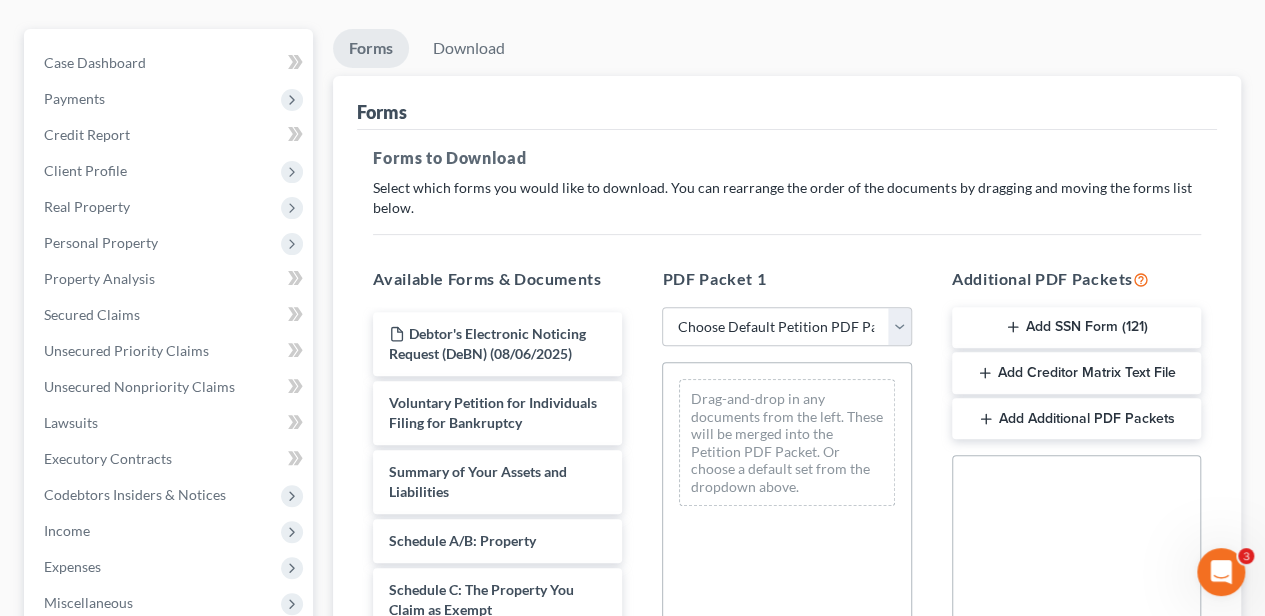 scroll, scrollTop: 200, scrollLeft: 0, axis: vertical 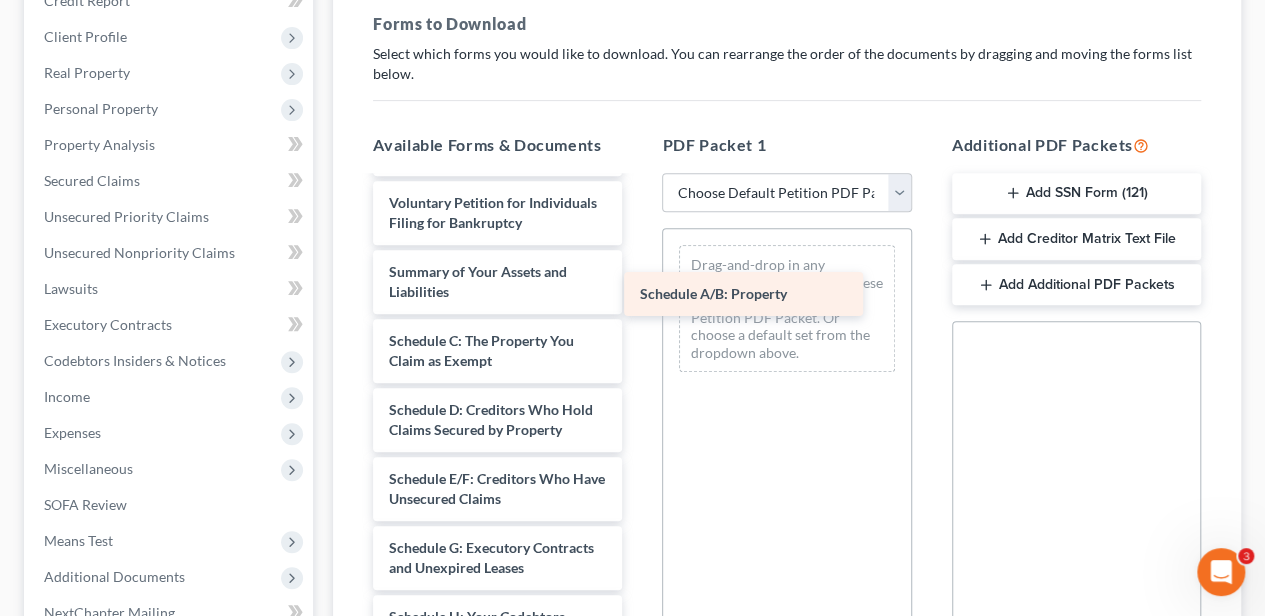 drag, startPoint x: 461, startPoint y: 334, endPoint x: 712, endPoint y: 290, distance: 254.8274 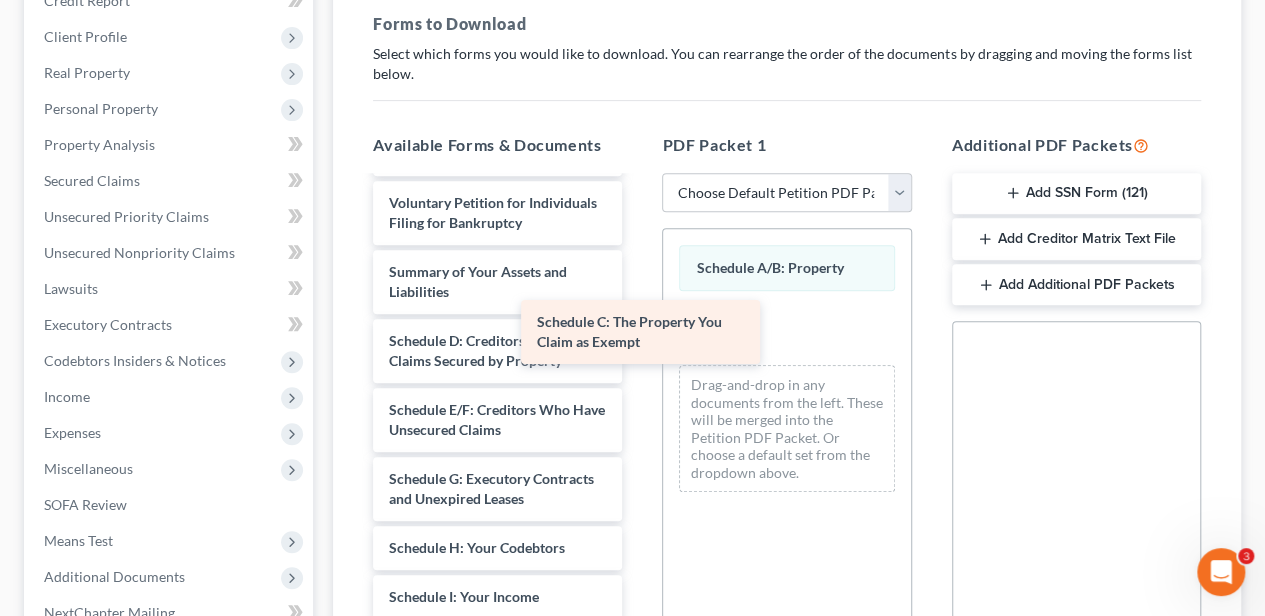 drag, startPoint x: 541, startPoint y: 346, endPoint x: 726, endPoint y: 328, distance: 185.87361 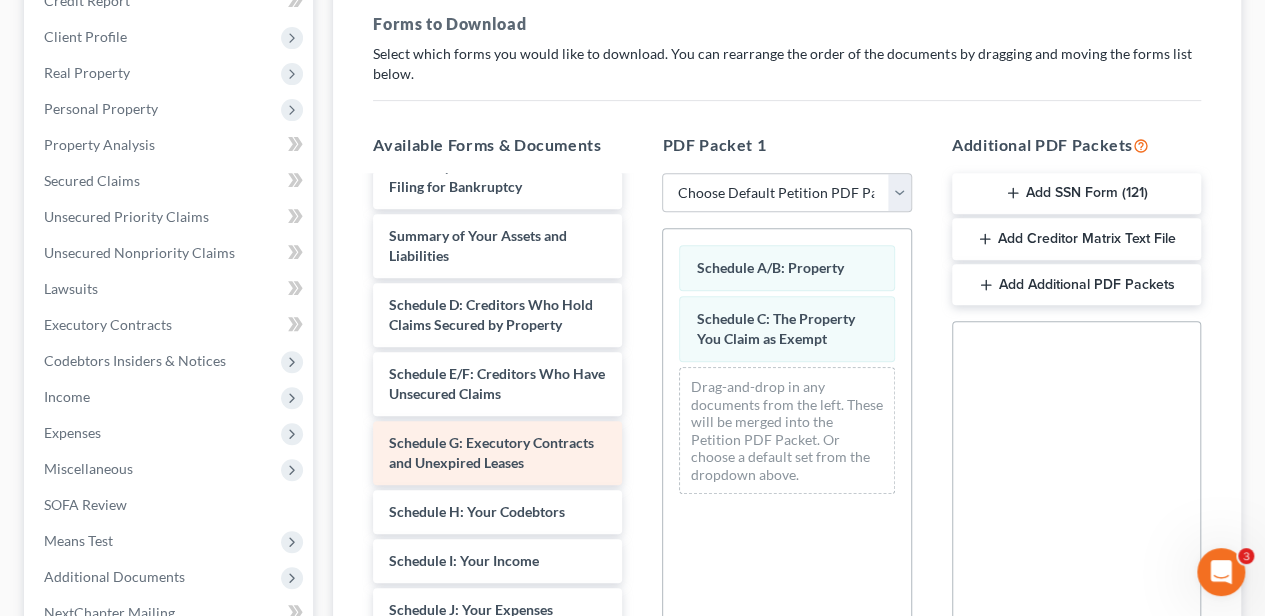scroll, scrollTop: 133, scrollLeft: 0, axis: vertical 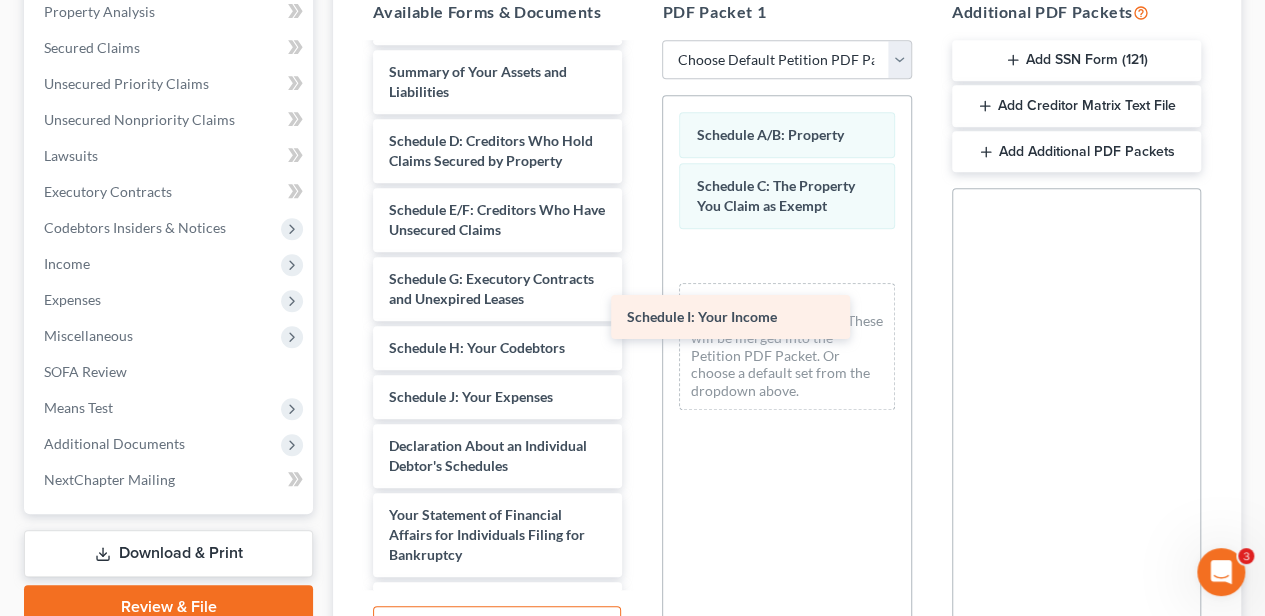 drag, startPoint x: 514, startPoint y: 388, endPoint x: 754, endPoint y: 298, distance: 256.3201 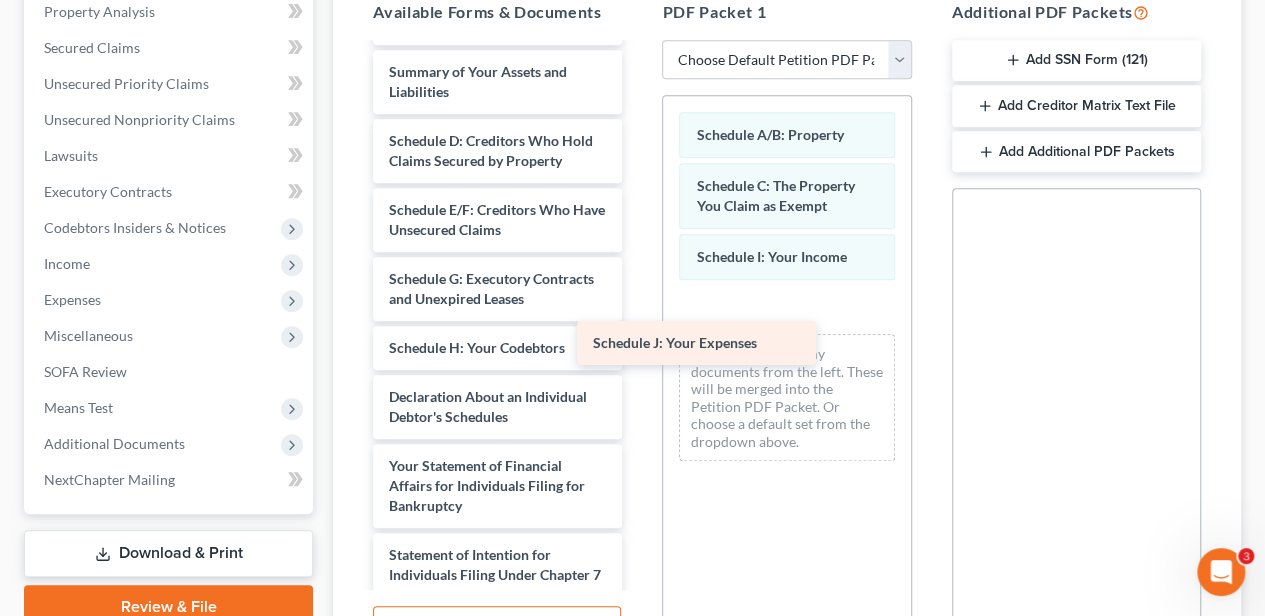 drag, startPoint x: 542, startPoint y: 395, endPoint x: 770, endPoint y: 324, distance: 238.79907 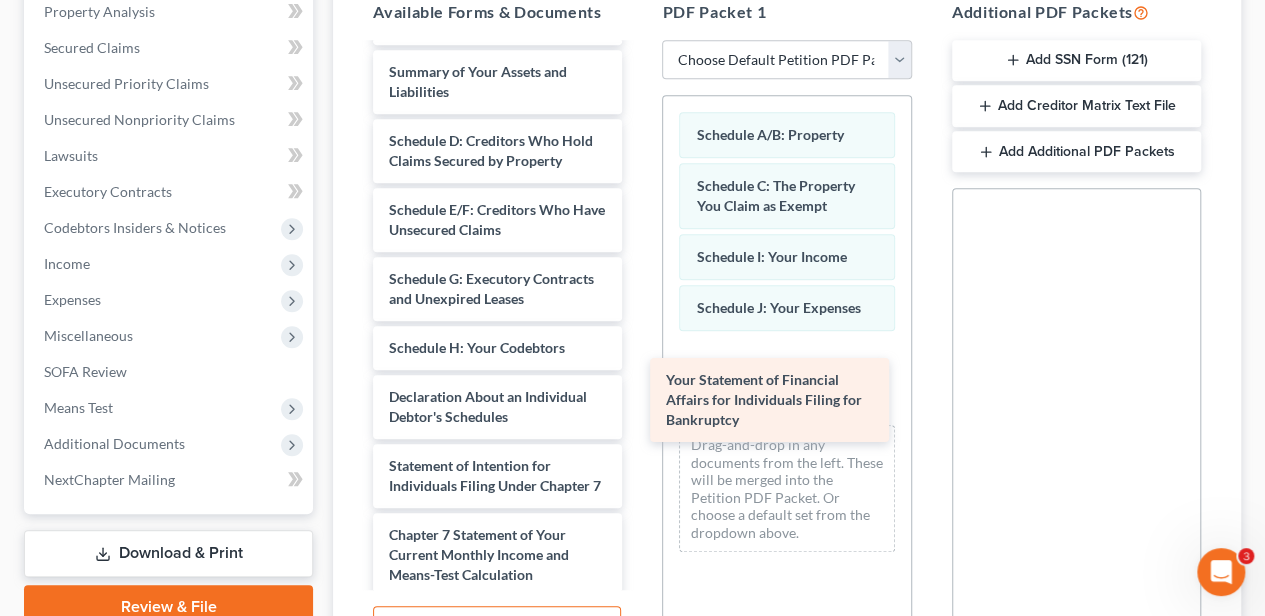 drag, startPoint x: 518, startPoint y: 474, endPoint x: 809, endPoint y: 374, distance: 307.7028 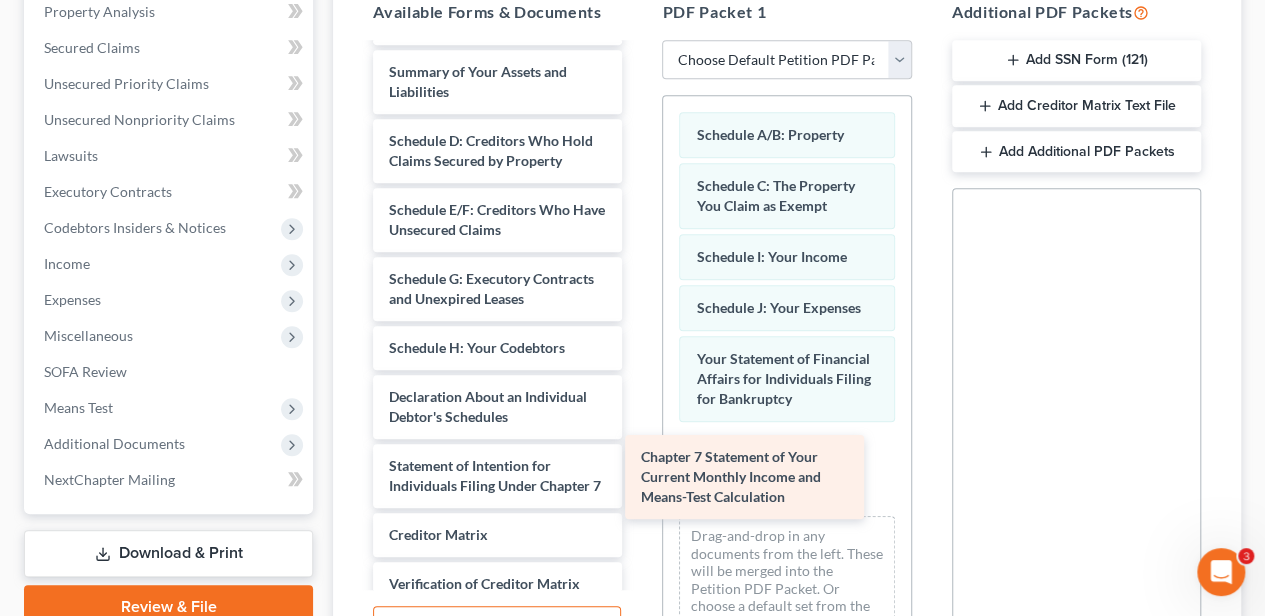 drag, startPoint x: 518, startPoint y: 563, endPoint x: 770, endPoint y: 468, distance: 269.31207 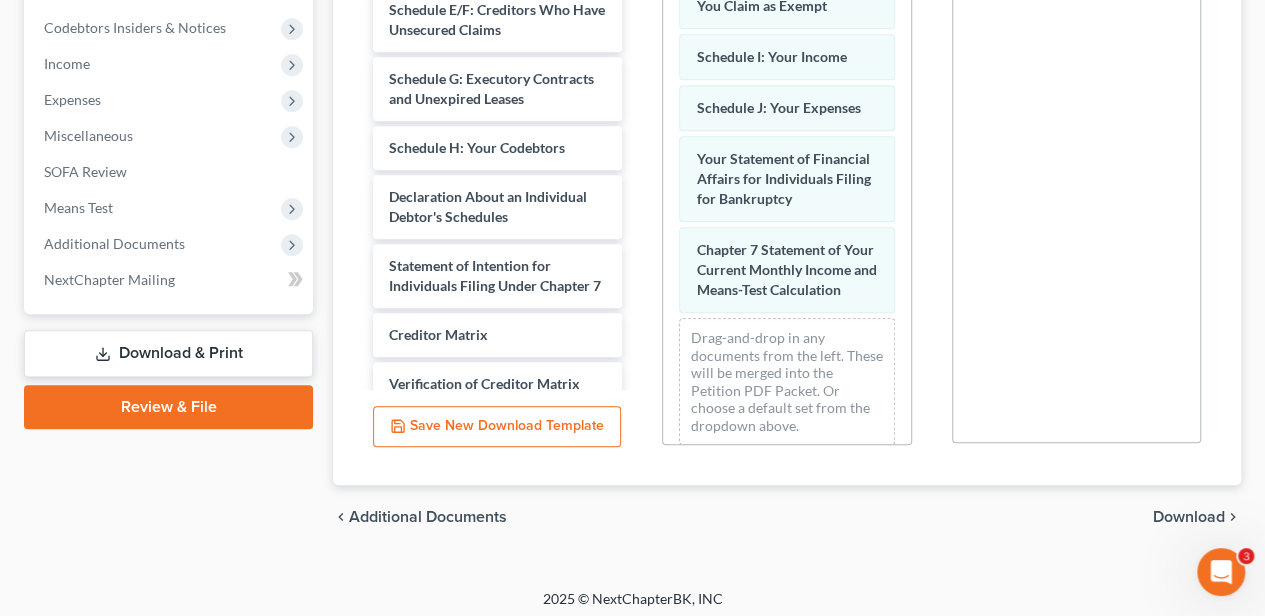 click on "Download" at bounding box center (1189, 517) 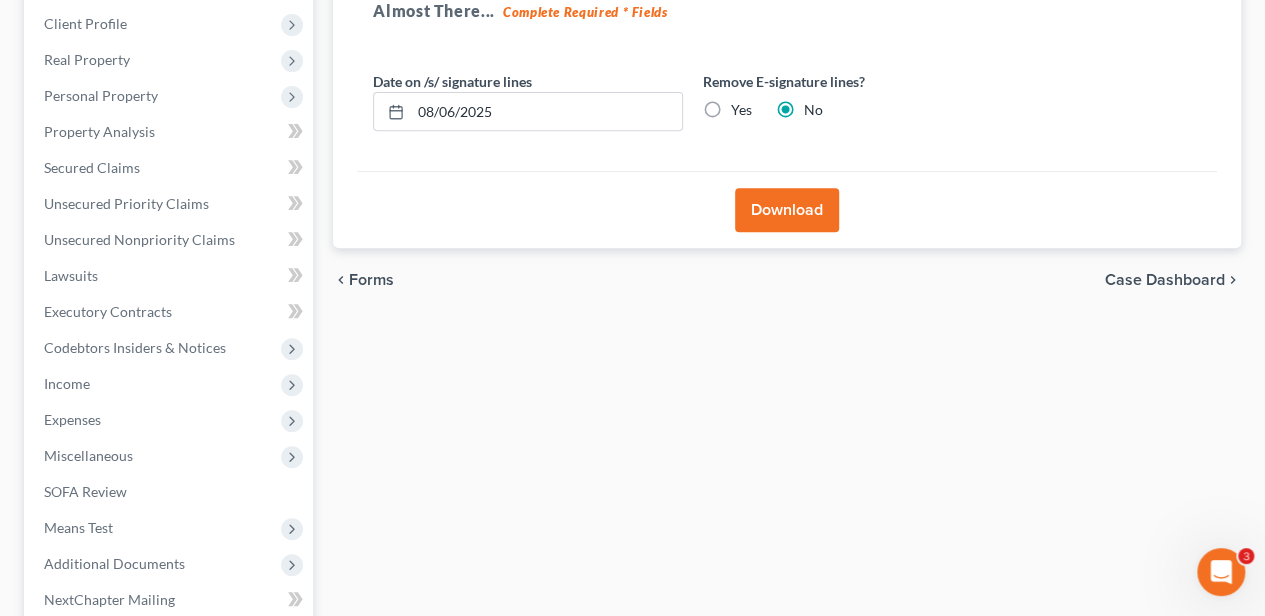 scroll, scrollTop: 152, scrollLeft: 0, axis: vertical 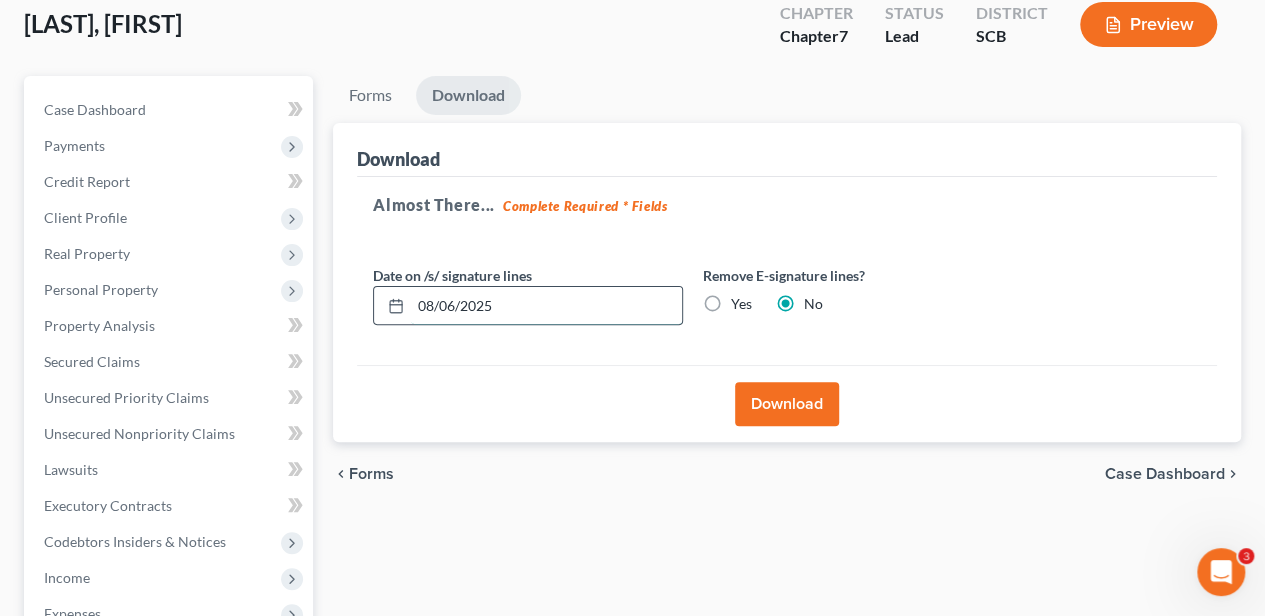 click on "08/06/2025" at bounding box center (546, 306) 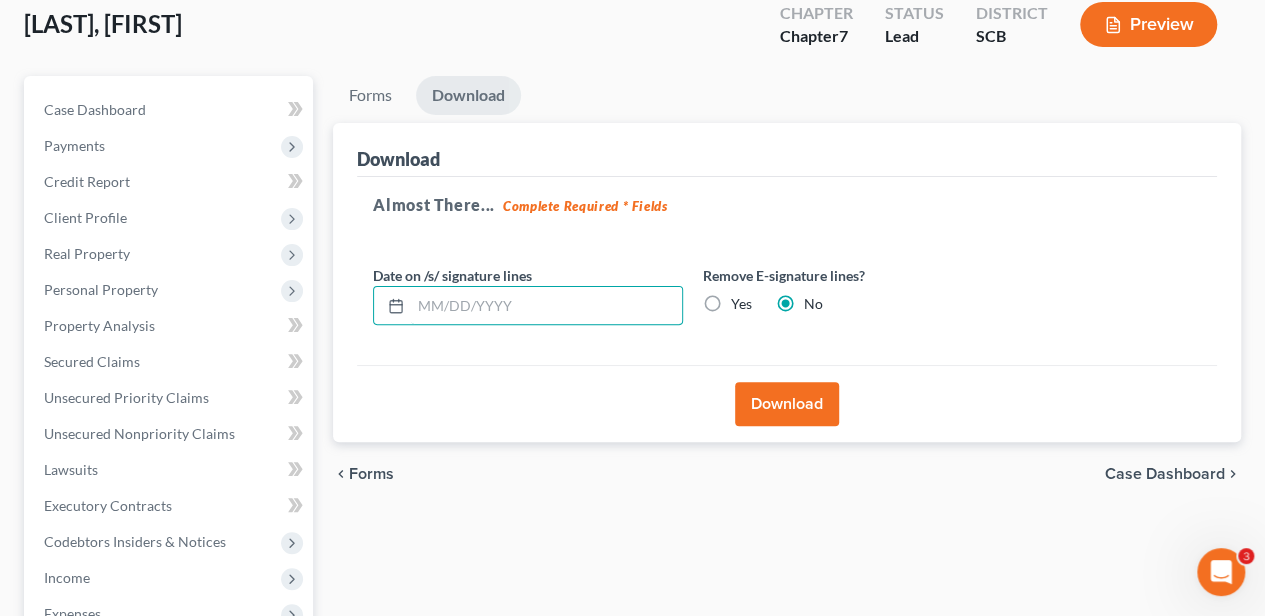 type 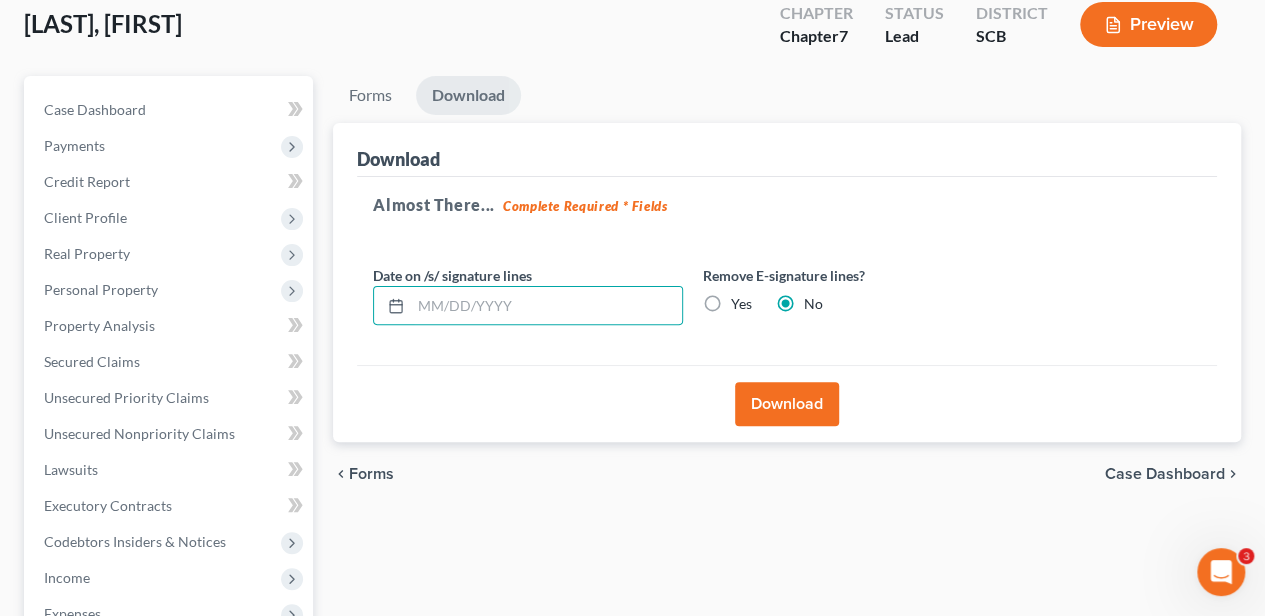 click on "Yes" at bounding box center [741, 304] 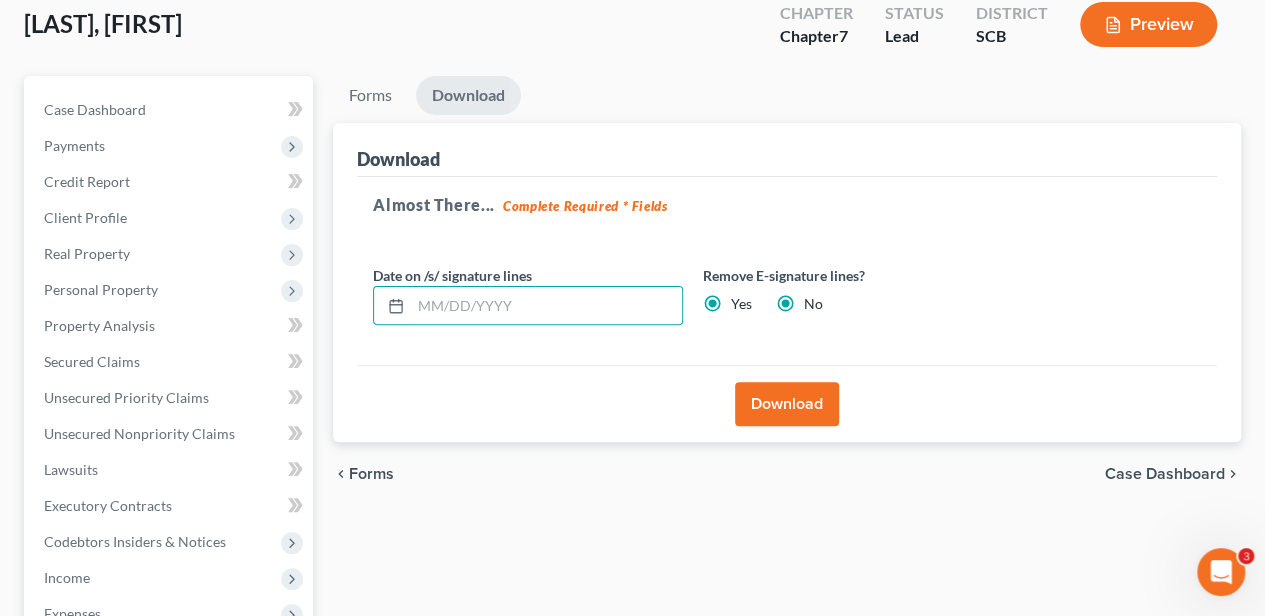 radio on "false" 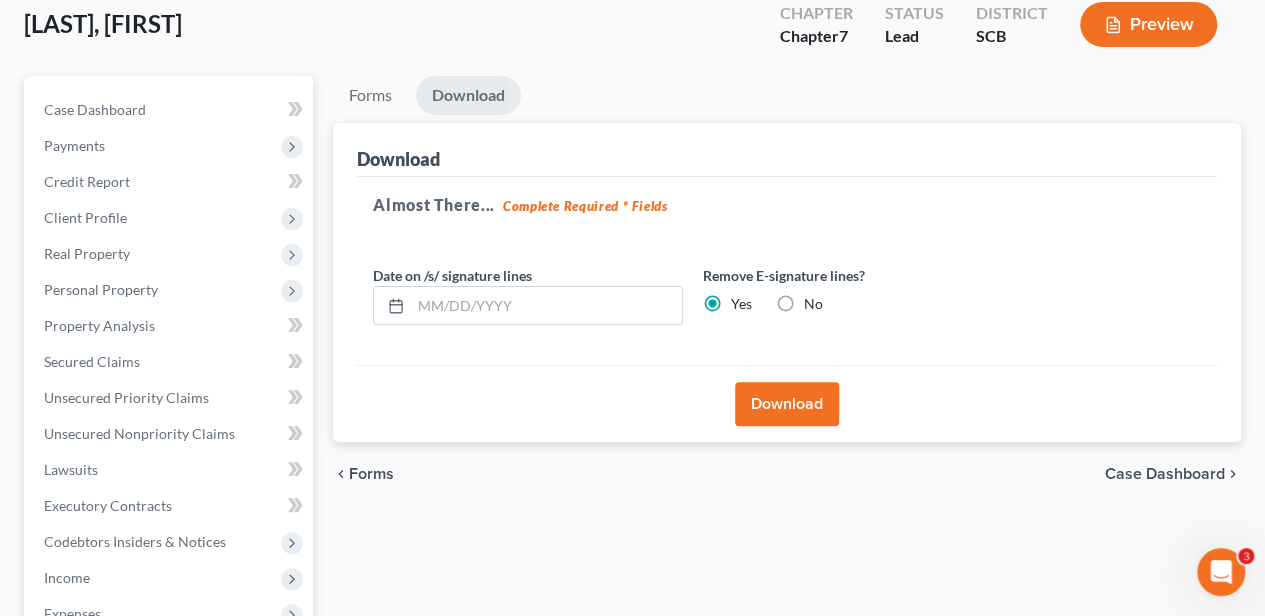 click on "Download" at bounding box center [787, 404] 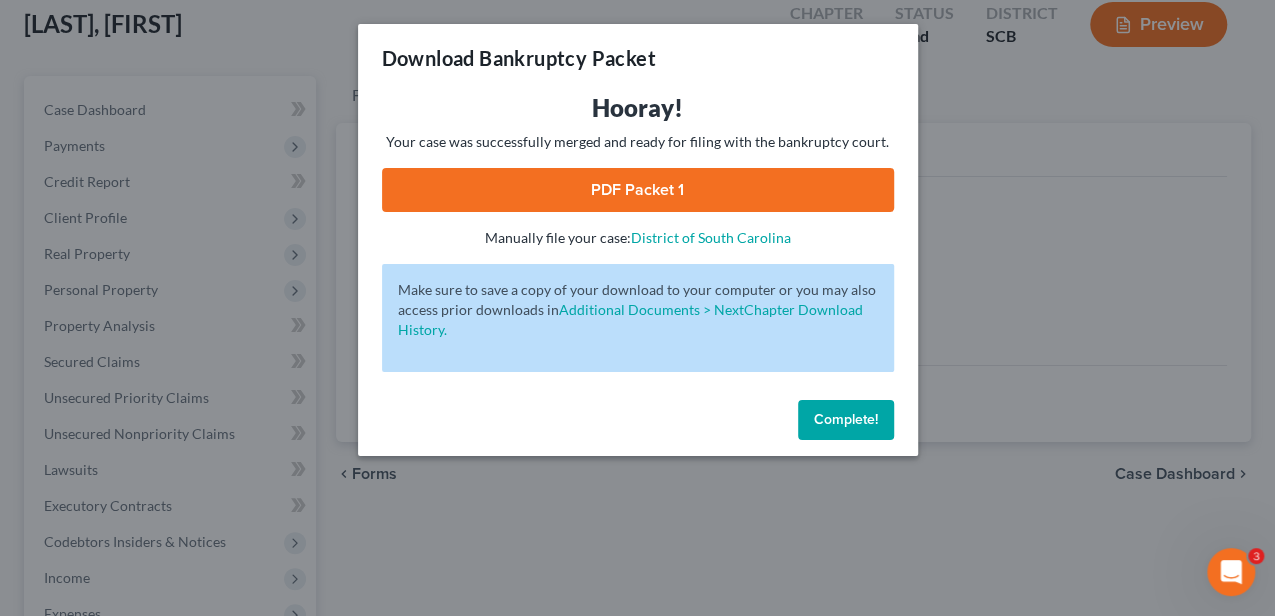 click on "PDF Packet 1" at bounding box center [638, 190] 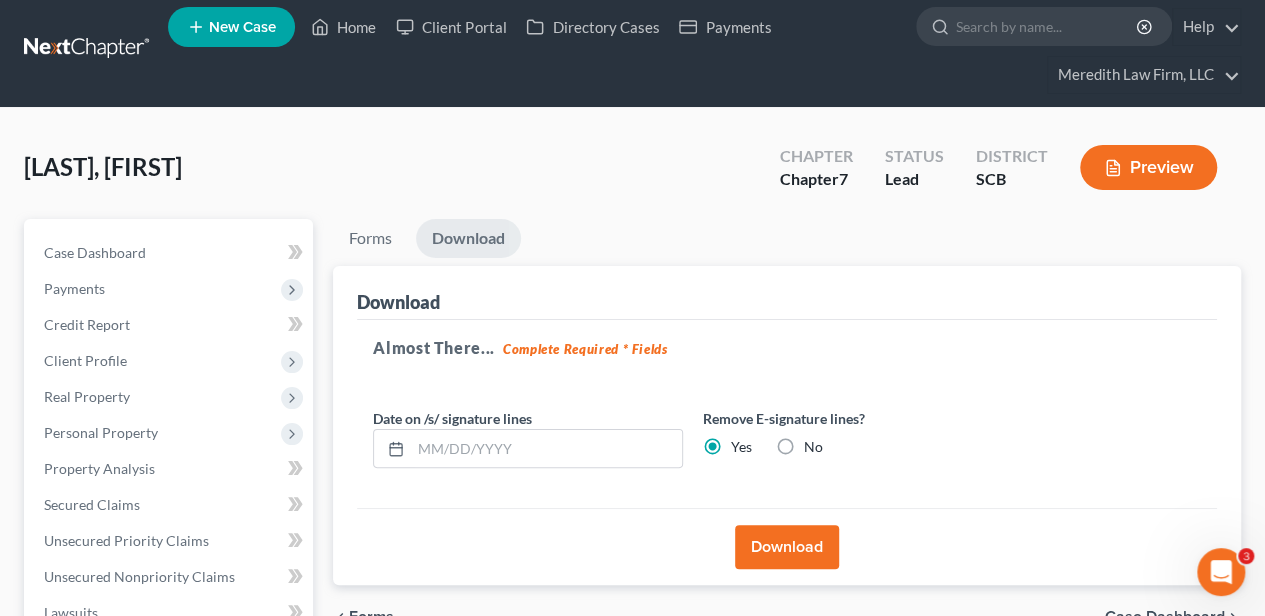 scroll, scrollTop: 0, scrollLeft: 0, axis: both 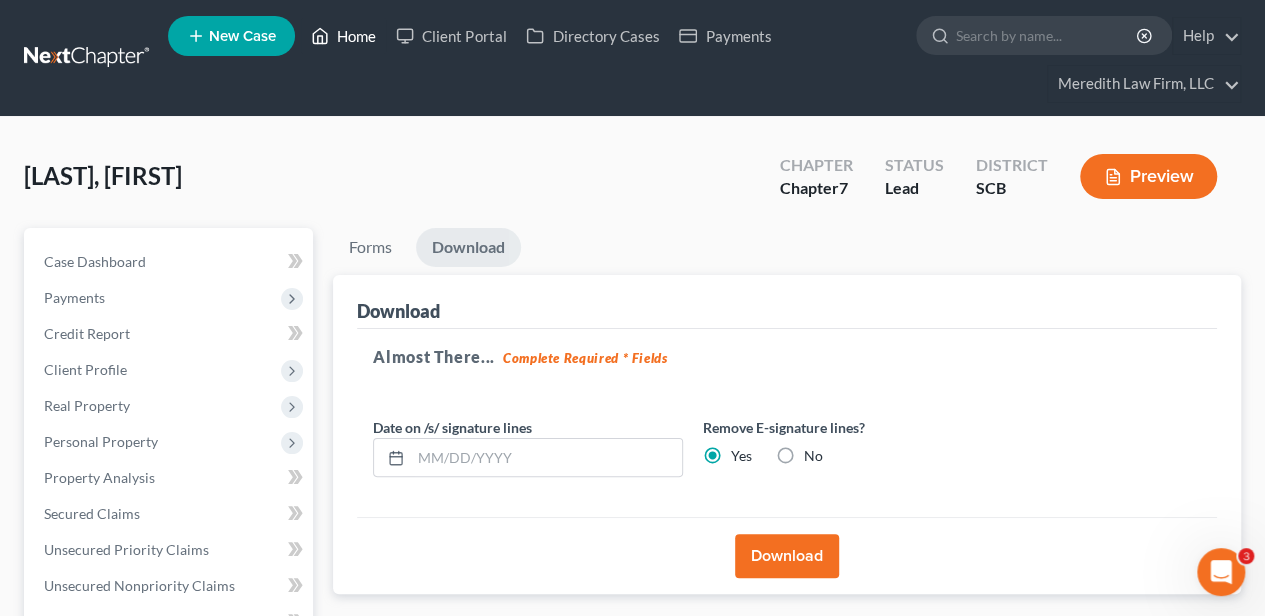 click on "Home" at bounding box center (343, 36) 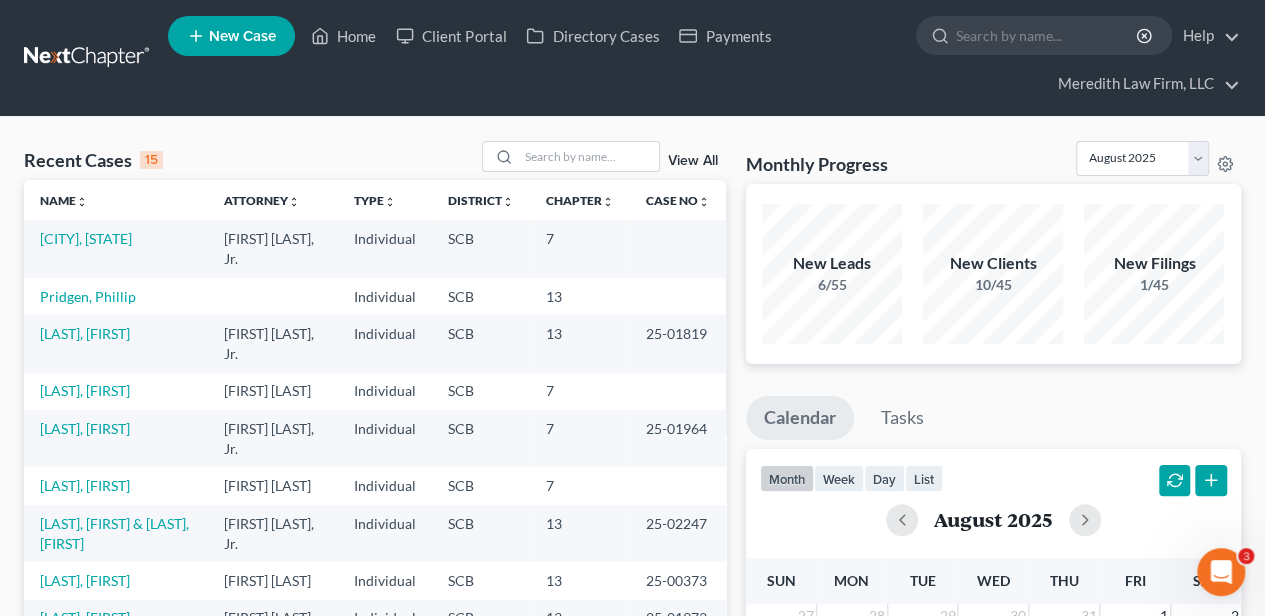 click on "New Case Home Client Portal Directory Cases Payments         - No Result - See all results Or Press Enter... Help Help Center Webinars Training Videos What's new Meredith Law Firm, LLC Meredith Law Firm, LLC kkeen@meredithlawfirm.com My Account Settings Plan + Billing Account Add-Ons Log out" at bounding box center [704, 58] 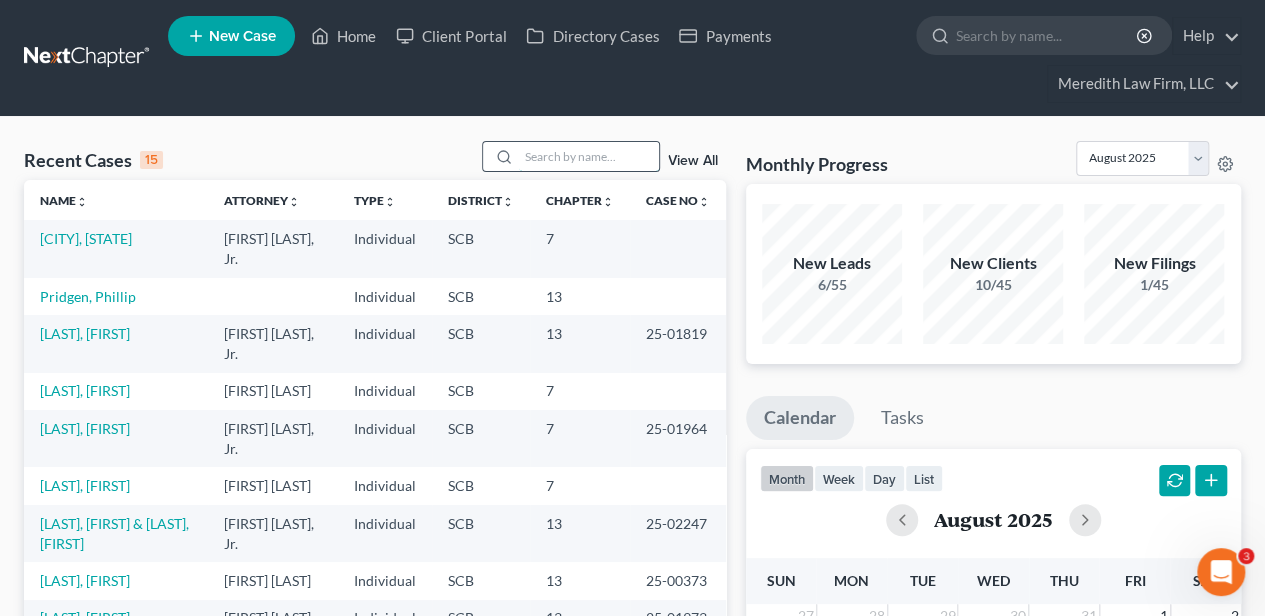 click at bounding box center [589, 156] 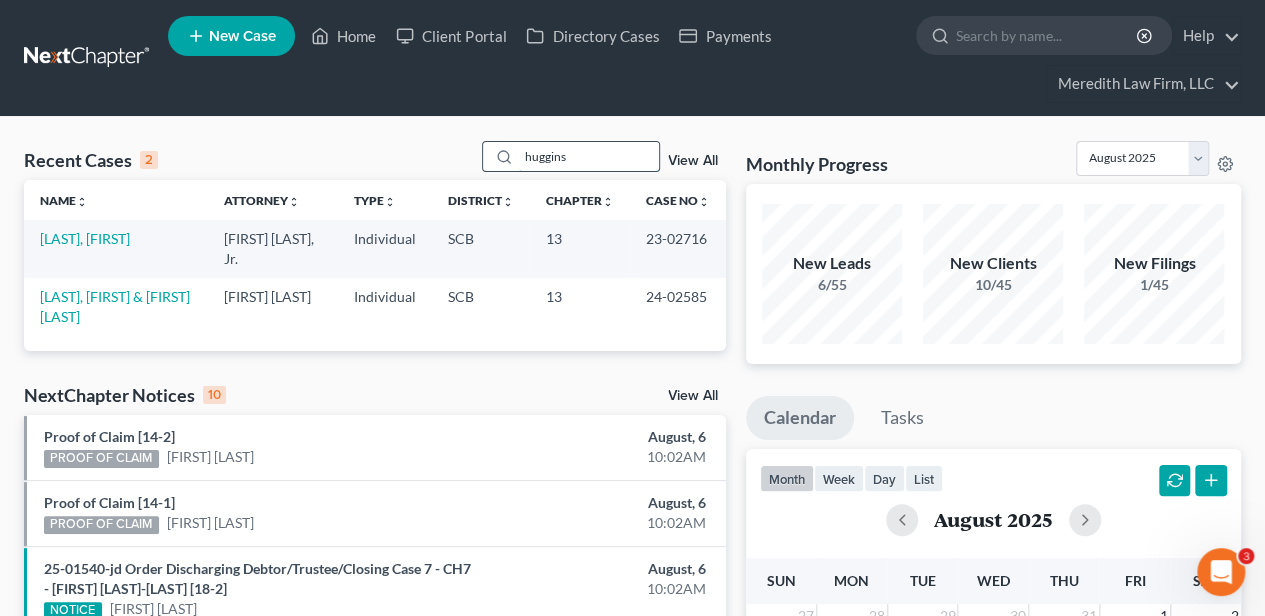 click on "huggins" at bounding box center [589, 156] 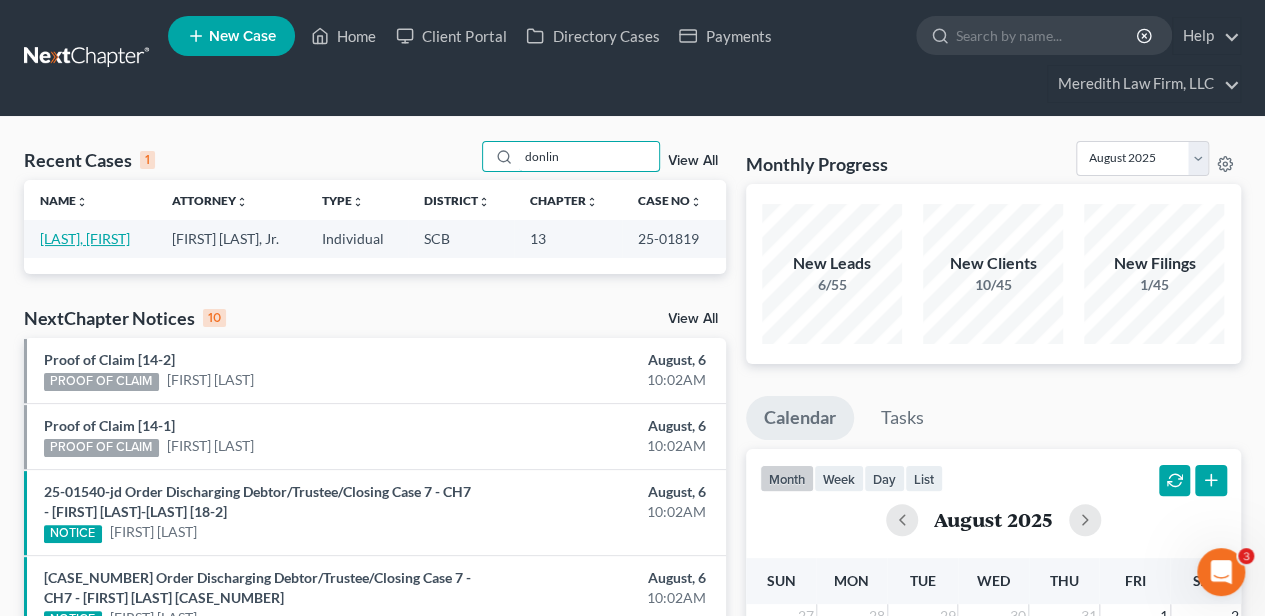 type on "donlin" 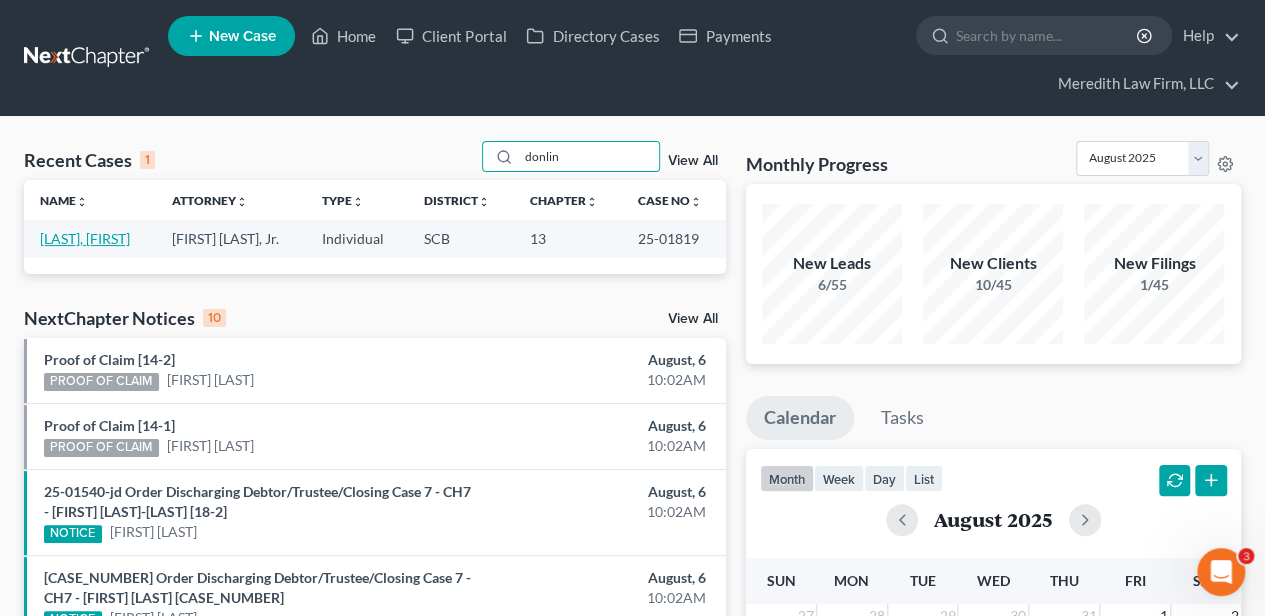 click on "[LAST], [FIRST]" at bounding box center (85, 238) 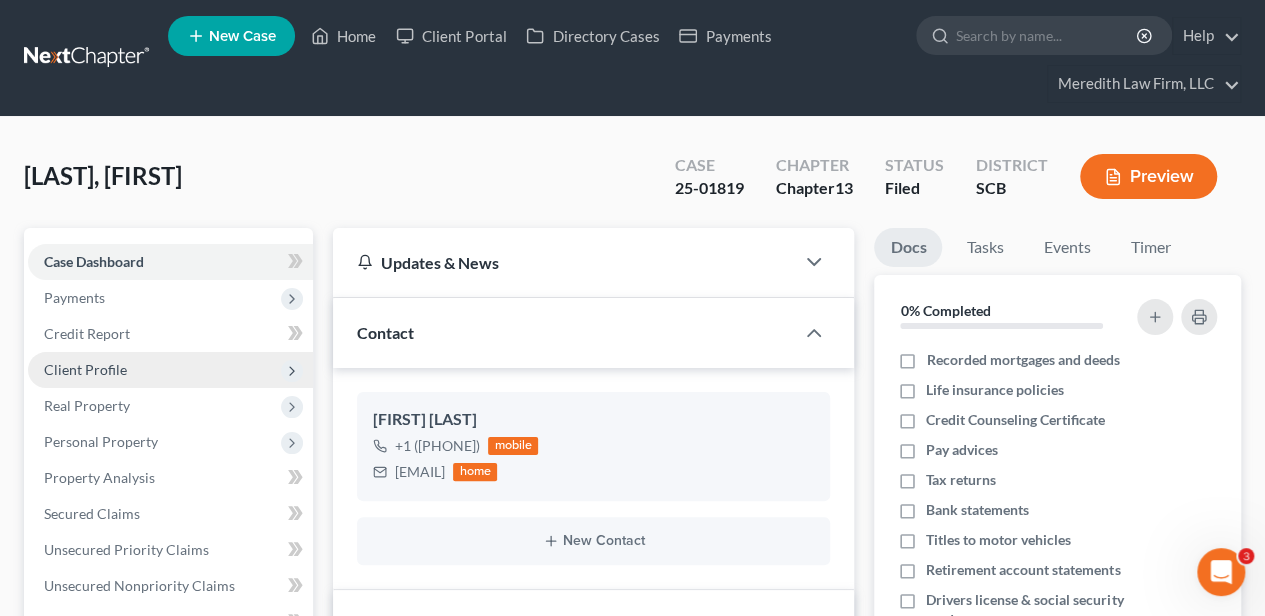 select on "2" 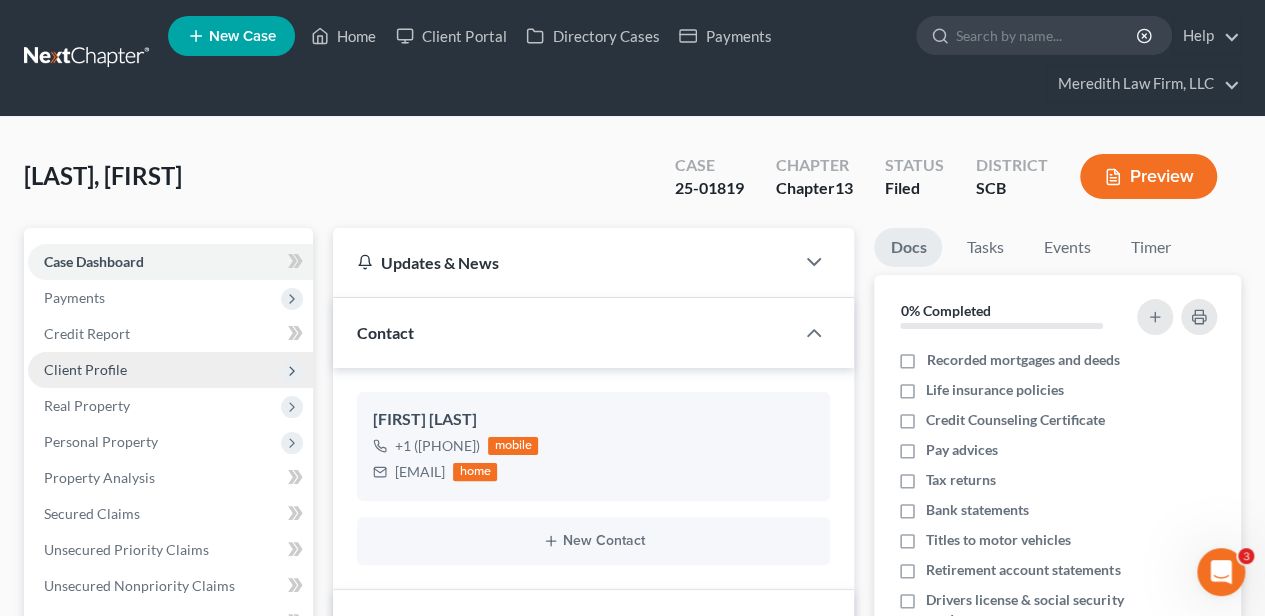 click on "Client Profile" at bounding box center [170, 370] 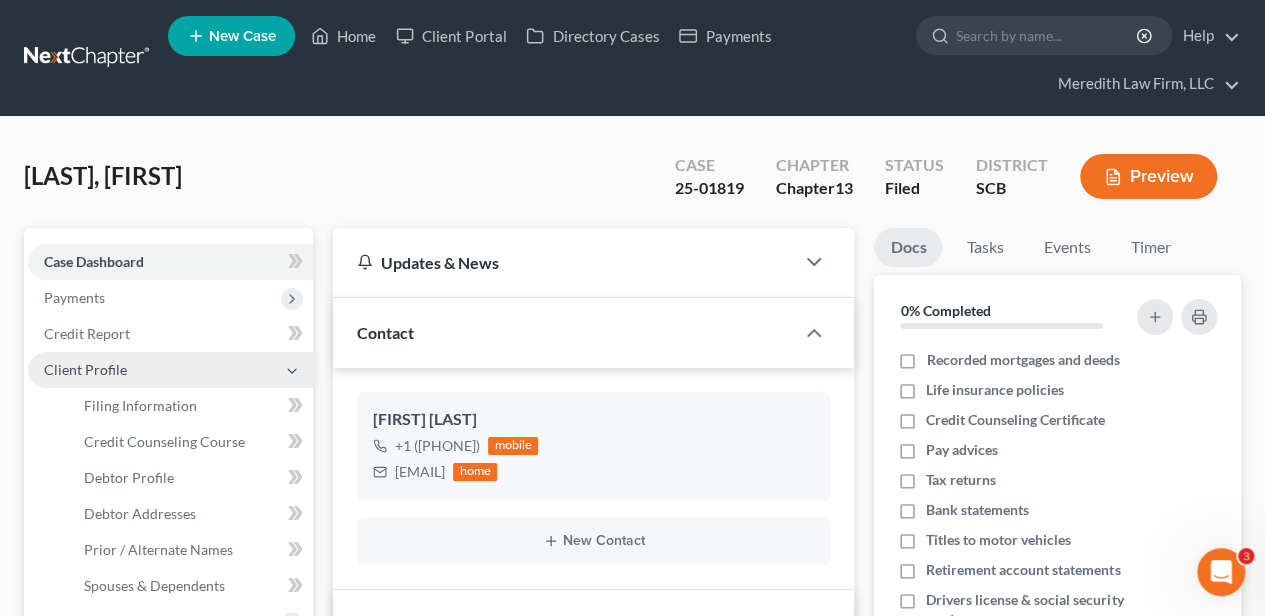 scroll, scrollTop: 1519, scrollLeft: 0, axis: vertical 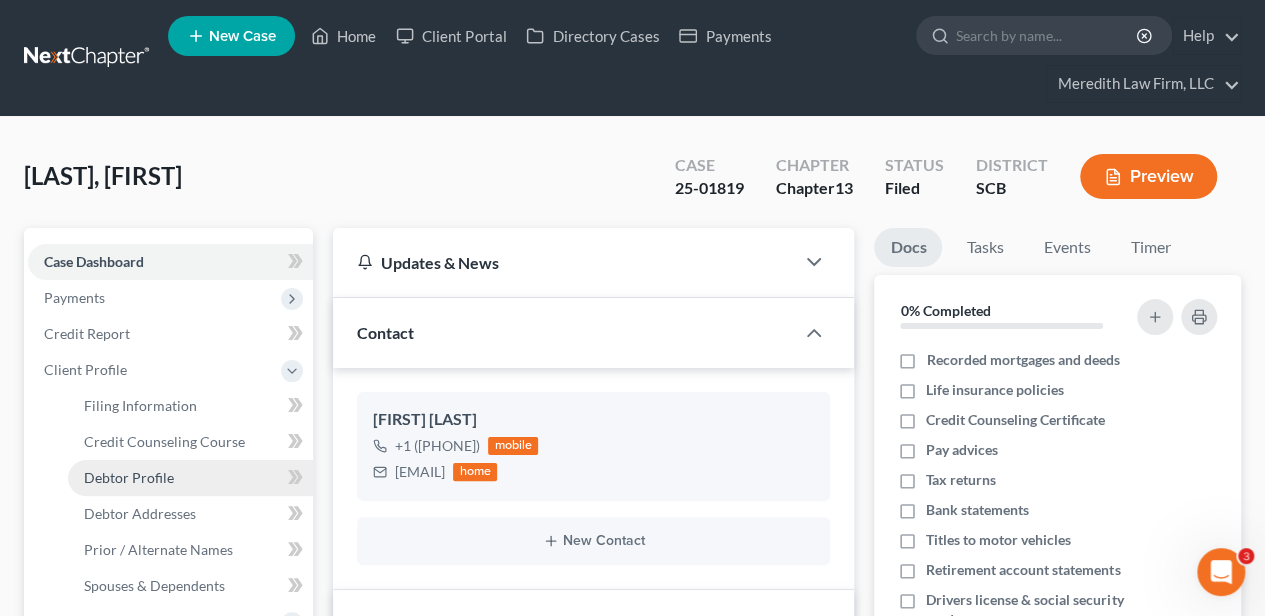 click on "Debtor Profile" at bounding box center [129, 477] 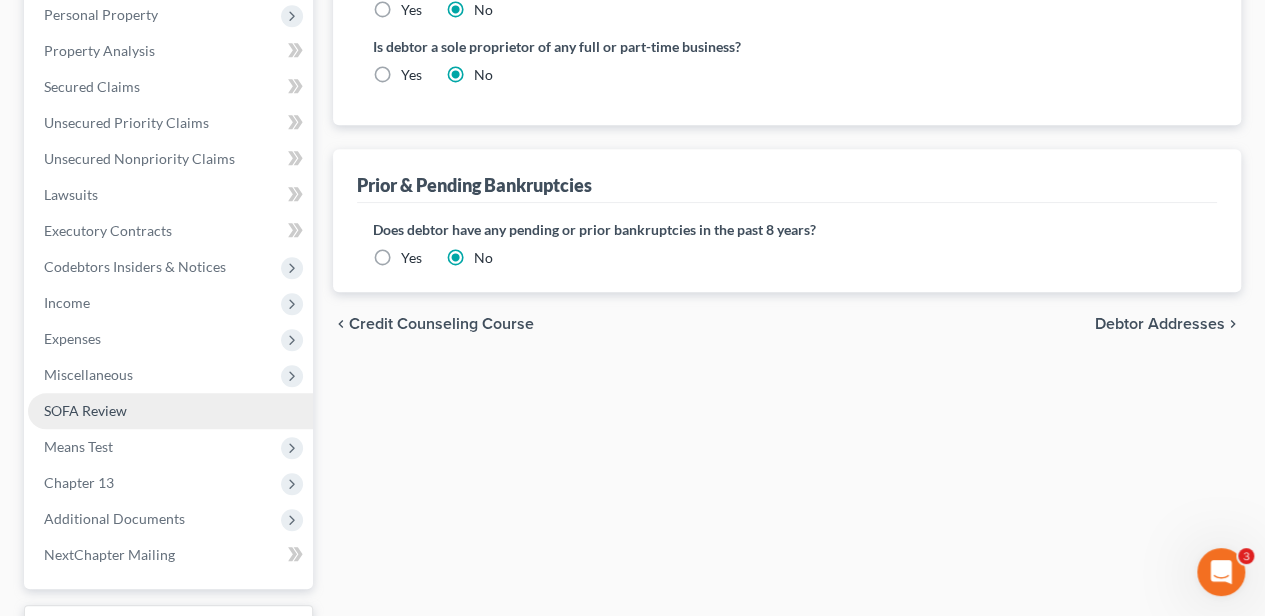scroll, scrollTop: 666, scrollLeft: 0, axis: vertical 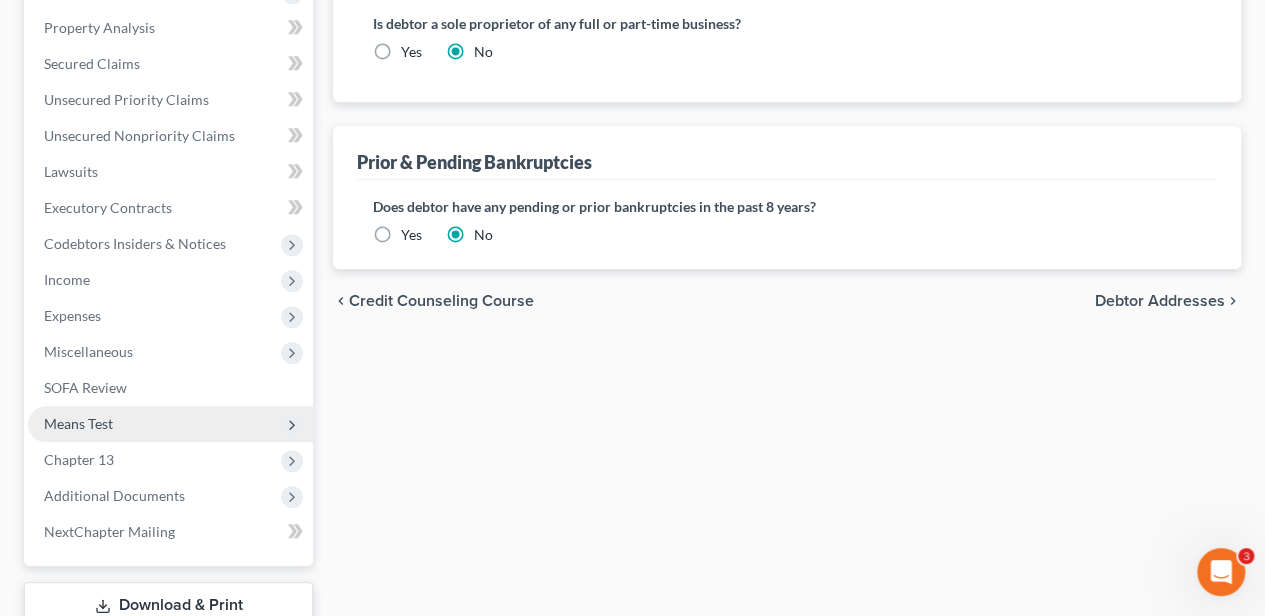 click on "Means Test" at bounding box center [170, 424] 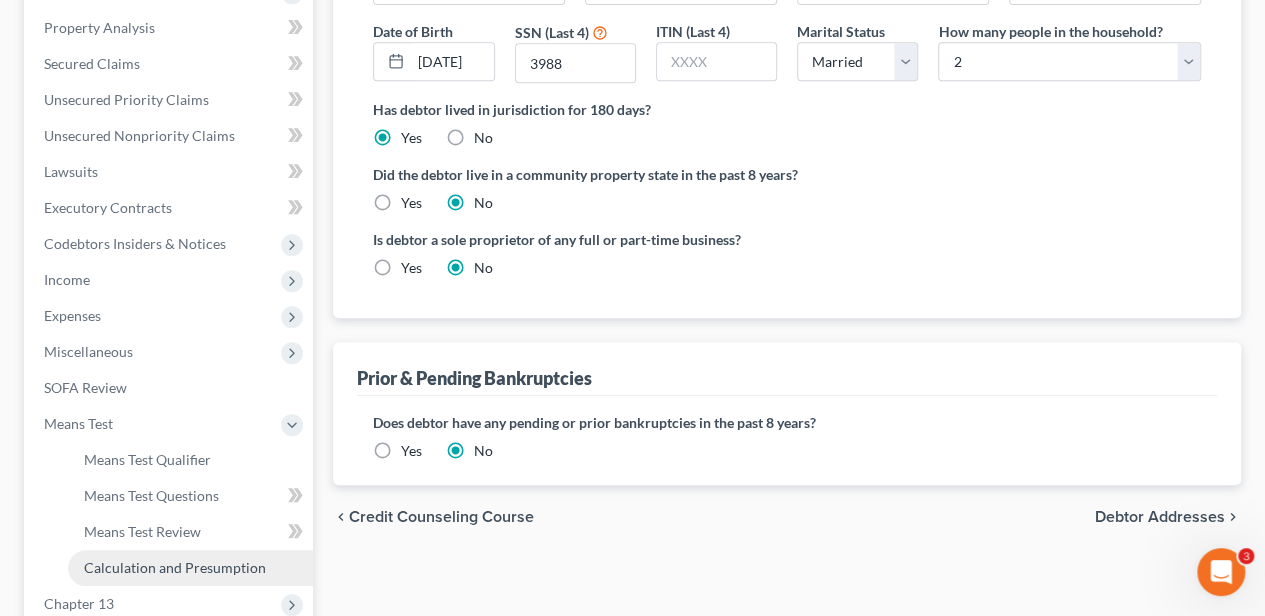 click on "Calculation and Presumption" at bounding box center (175, 567) 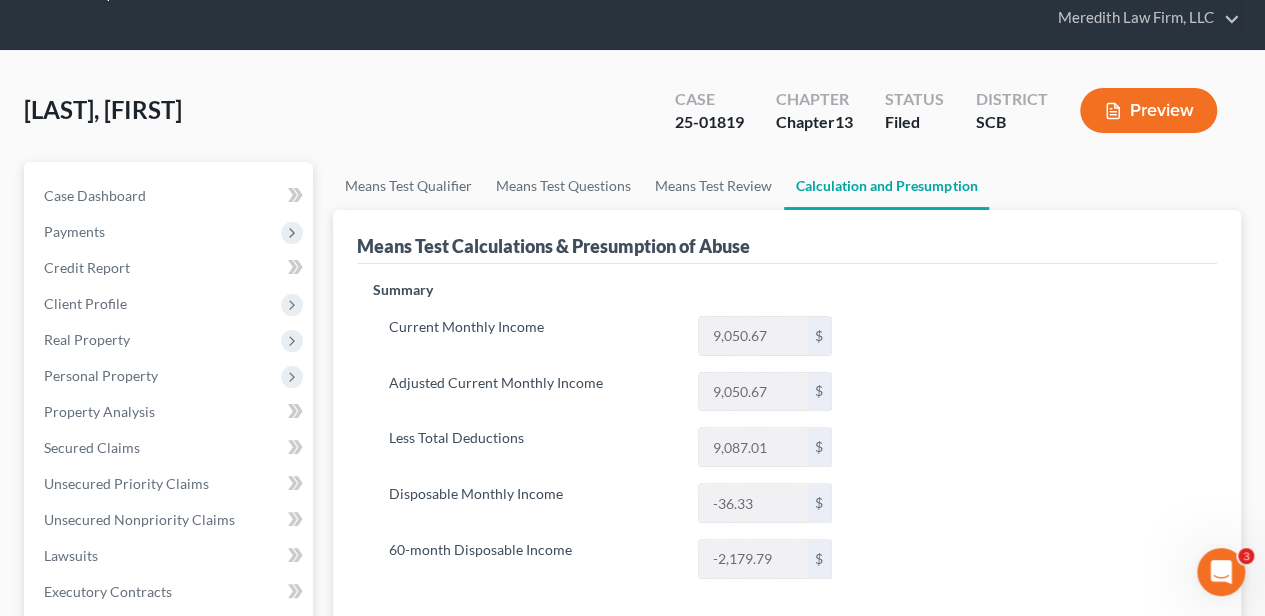 scroll, scrollTop: 133, scrollLeft: 0, axis: vertical 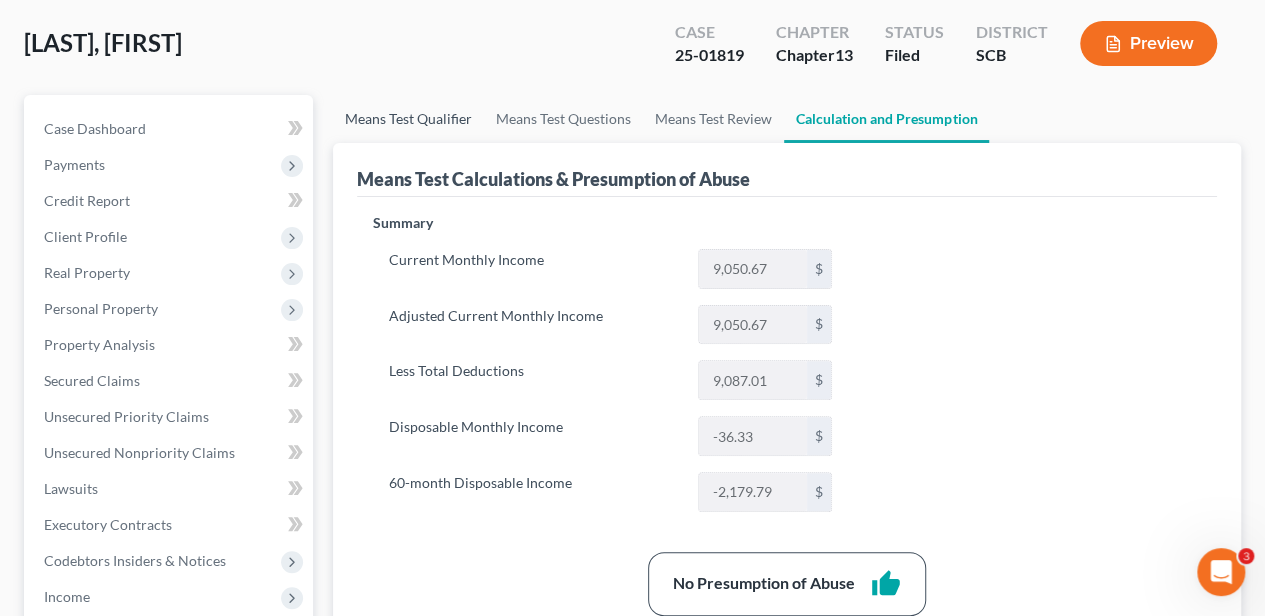 click on "Means Test Qualifier" at bounding box center (408, 119) 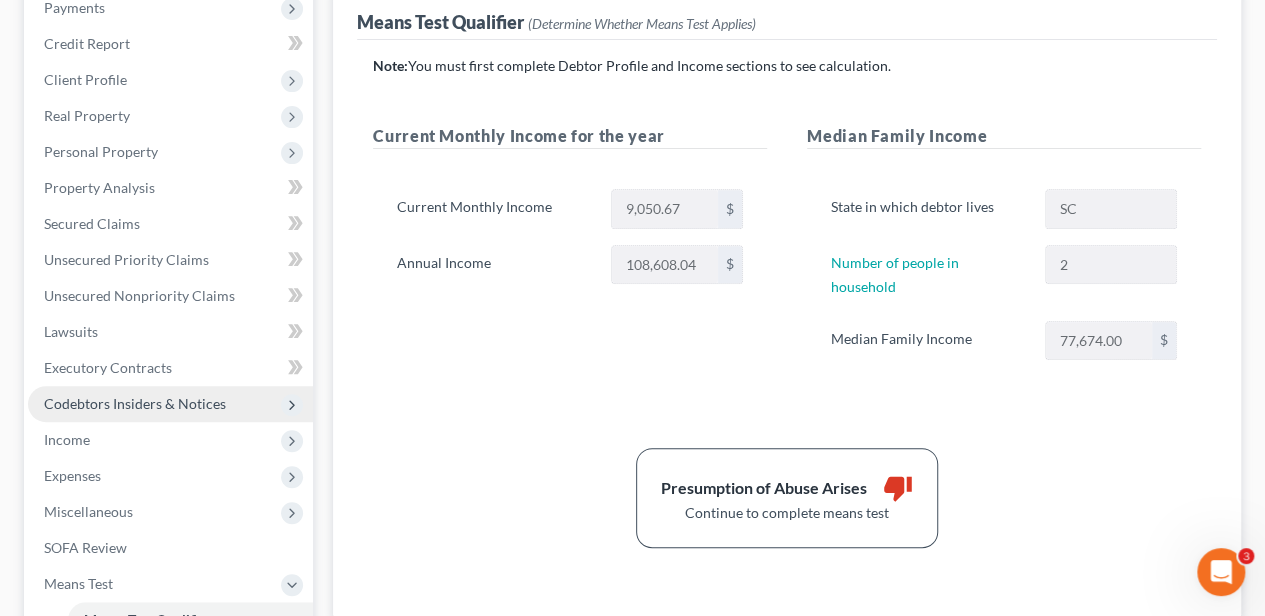 scroll, scrollTop: 333, scrollLeft: 0, axis: vertical 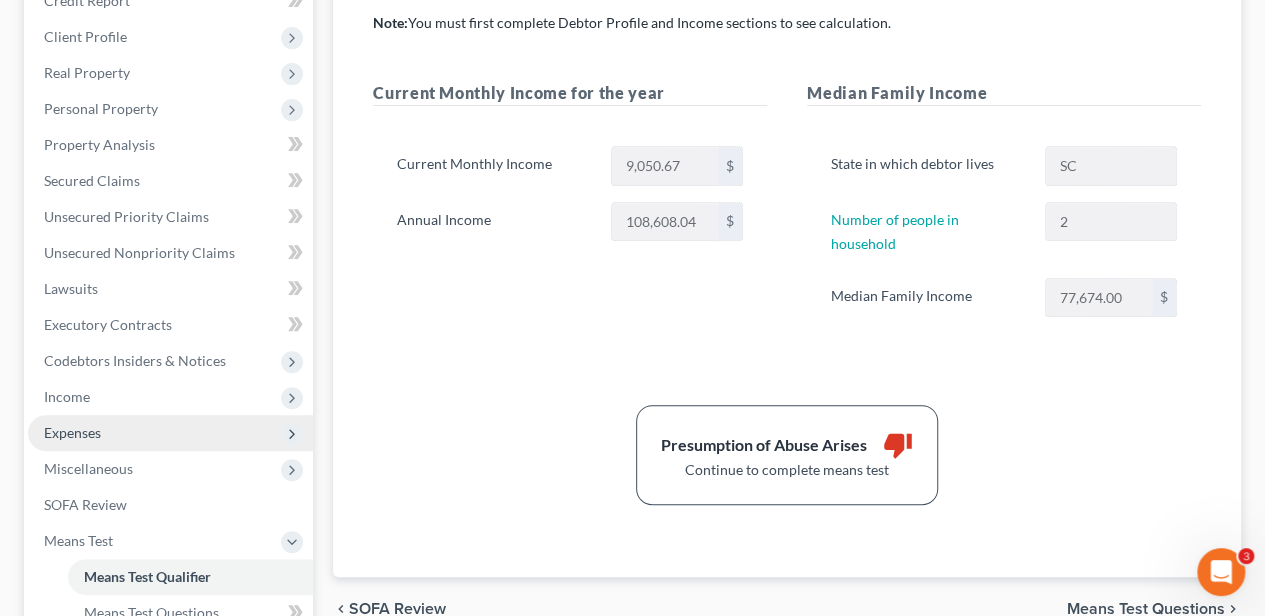 click on "Expenses" at bounding box center (170, 433) 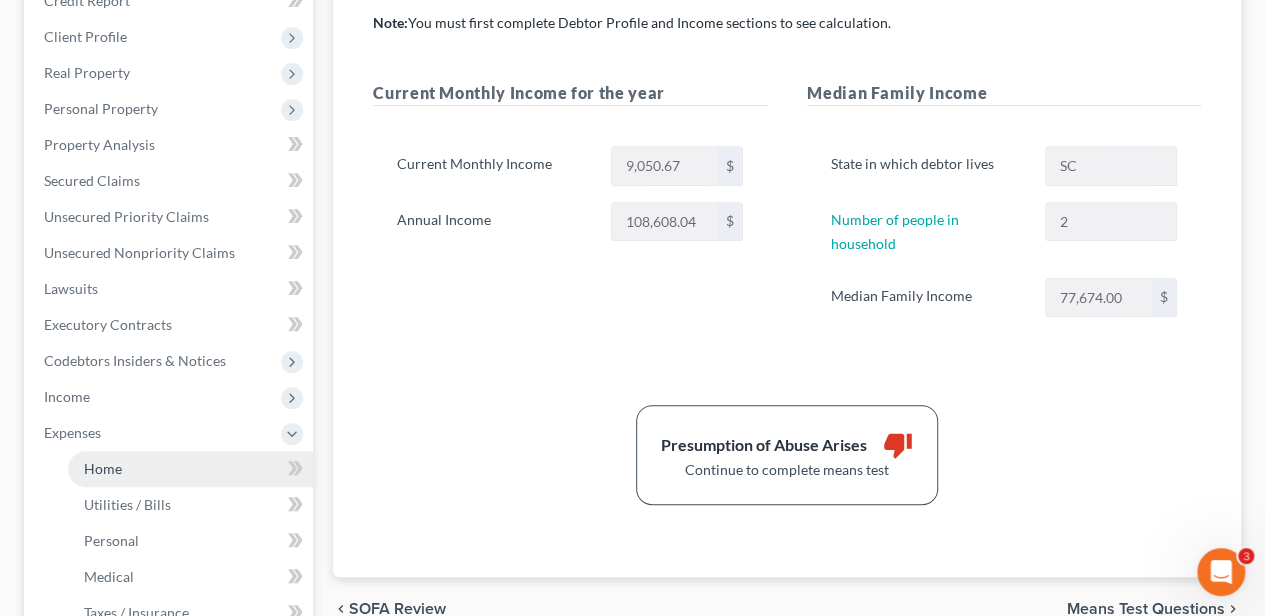 click on "Home" at bounding box center [190, 469] 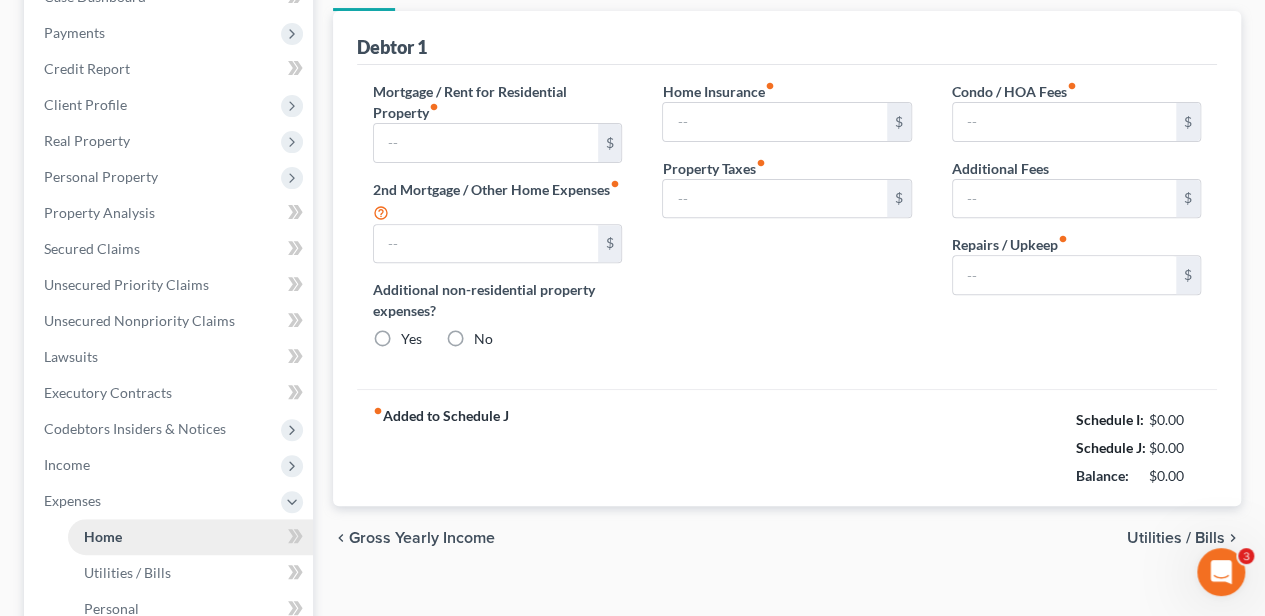 type on "2,000.00" 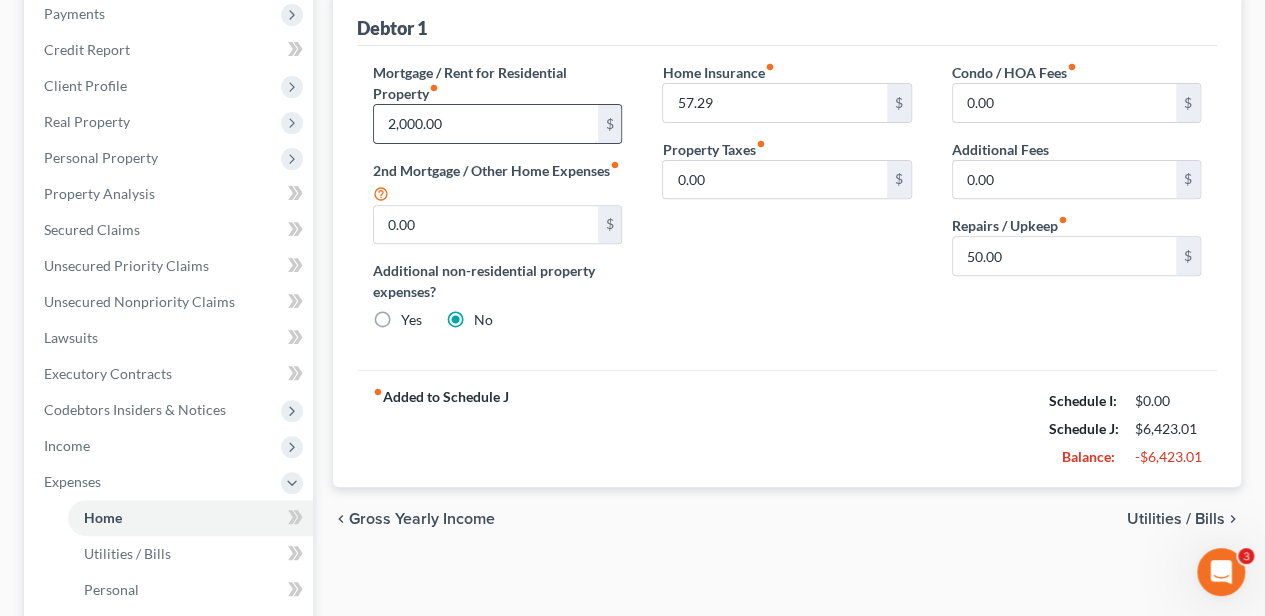 scroll, scrollTop: 333, scrollLeft: 0, axis: vertical 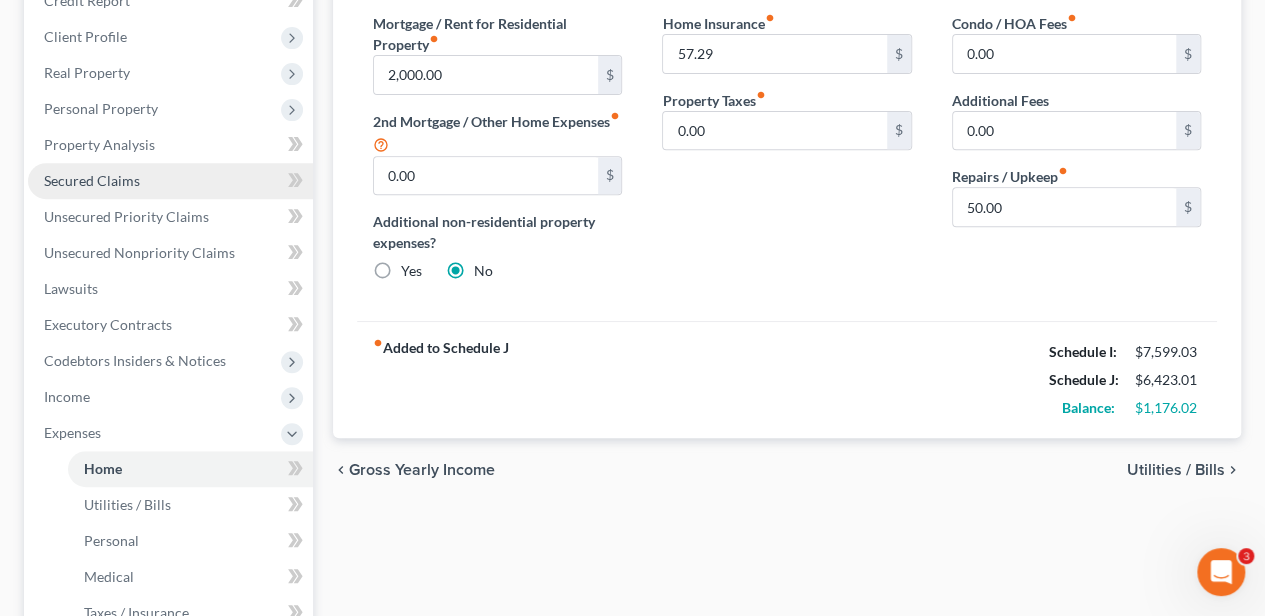 click on "Secured Claims" at bounding box center (92, 180) 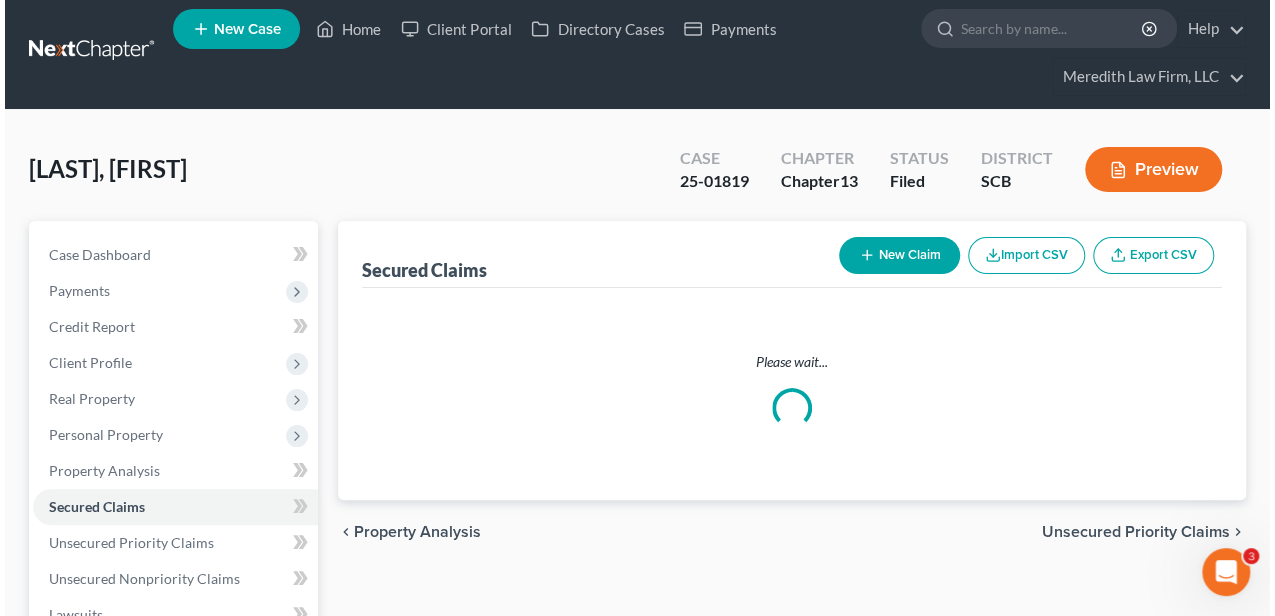 scroll, scrollTop: 0, scrollLeft: 0, axis: both 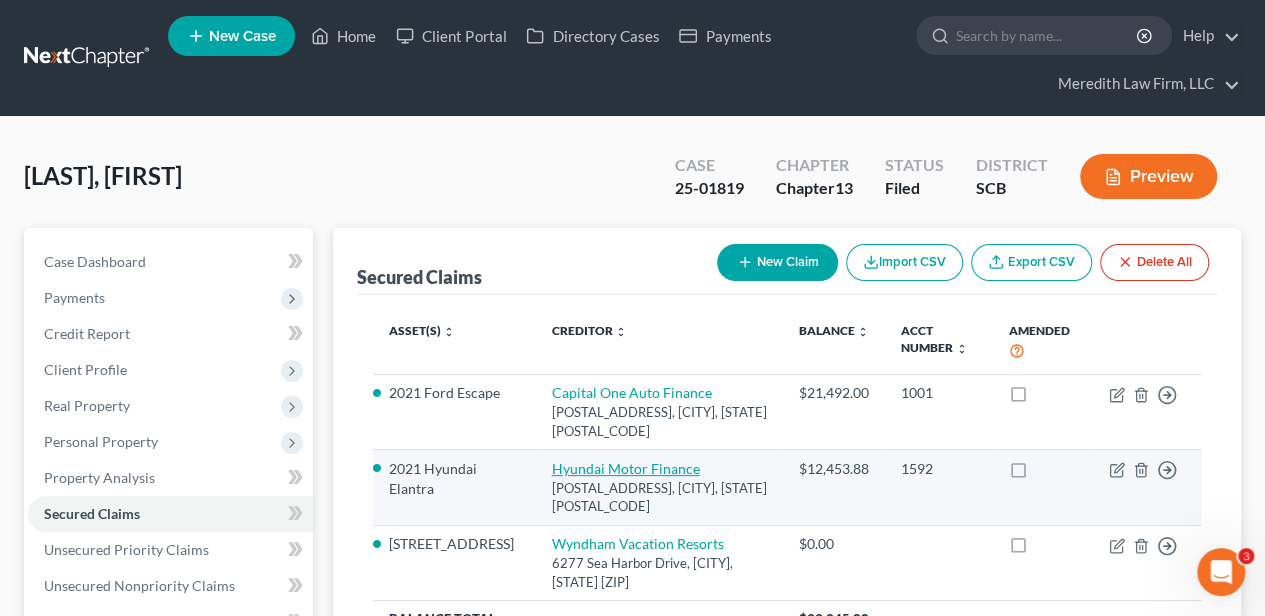 click on "Hyundai Motor Finance" at bounding box center (626, 468) 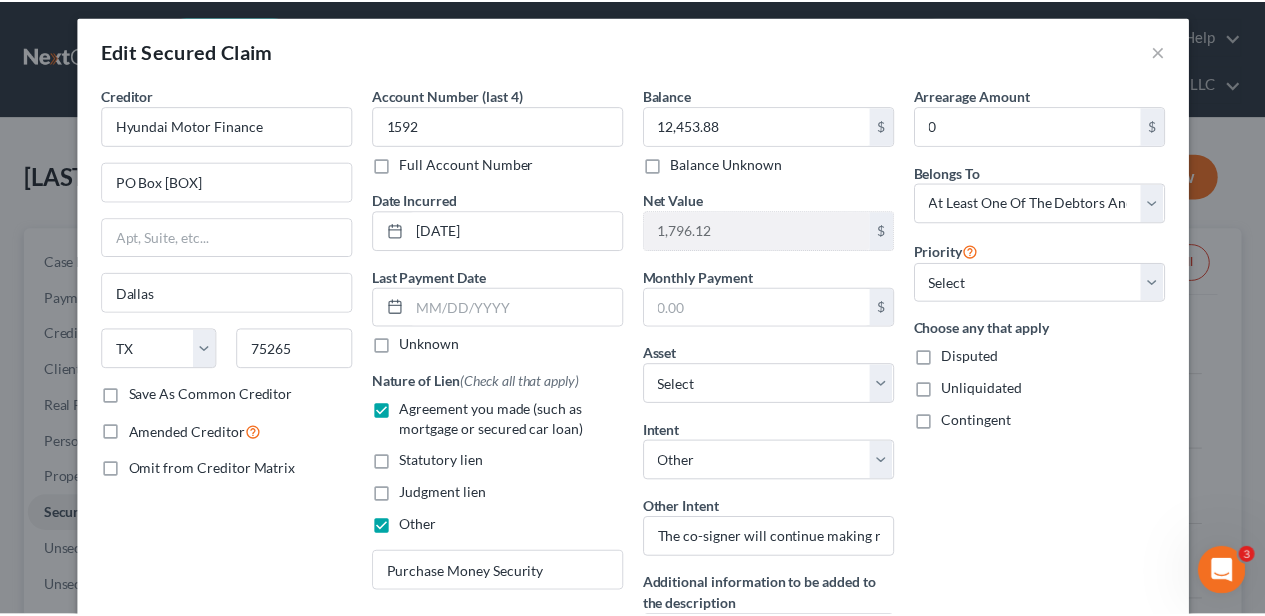 scroll, scrollTop: 0, scrollLeft: 0, axis: both 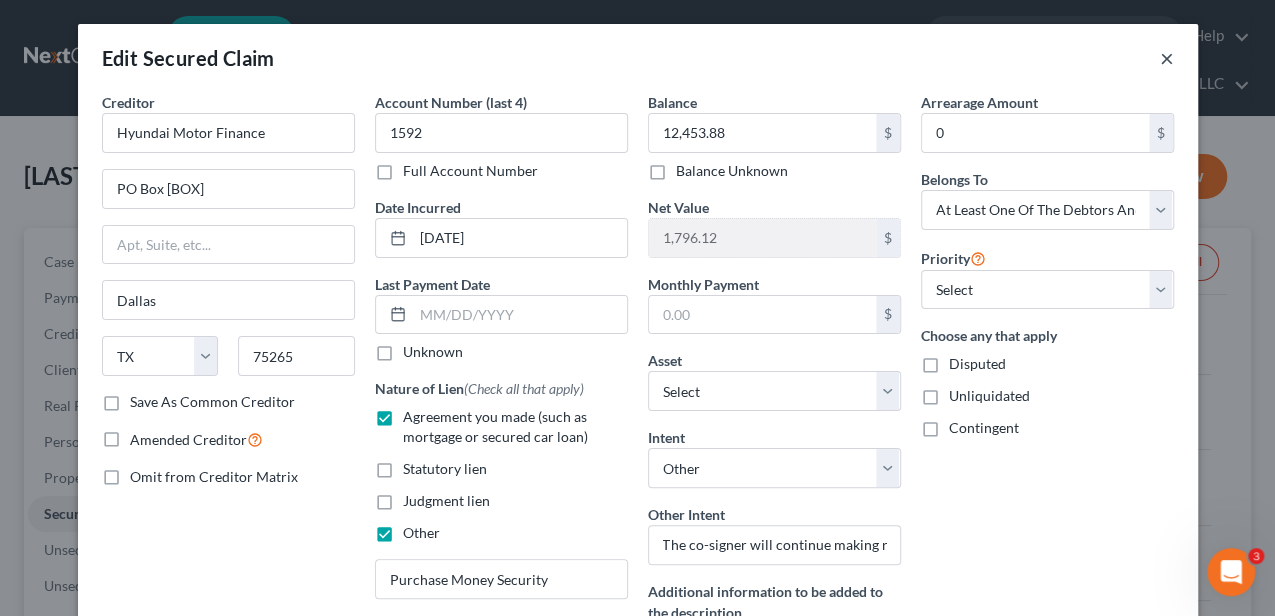 click on "×" at bounding box center (1167, 58) 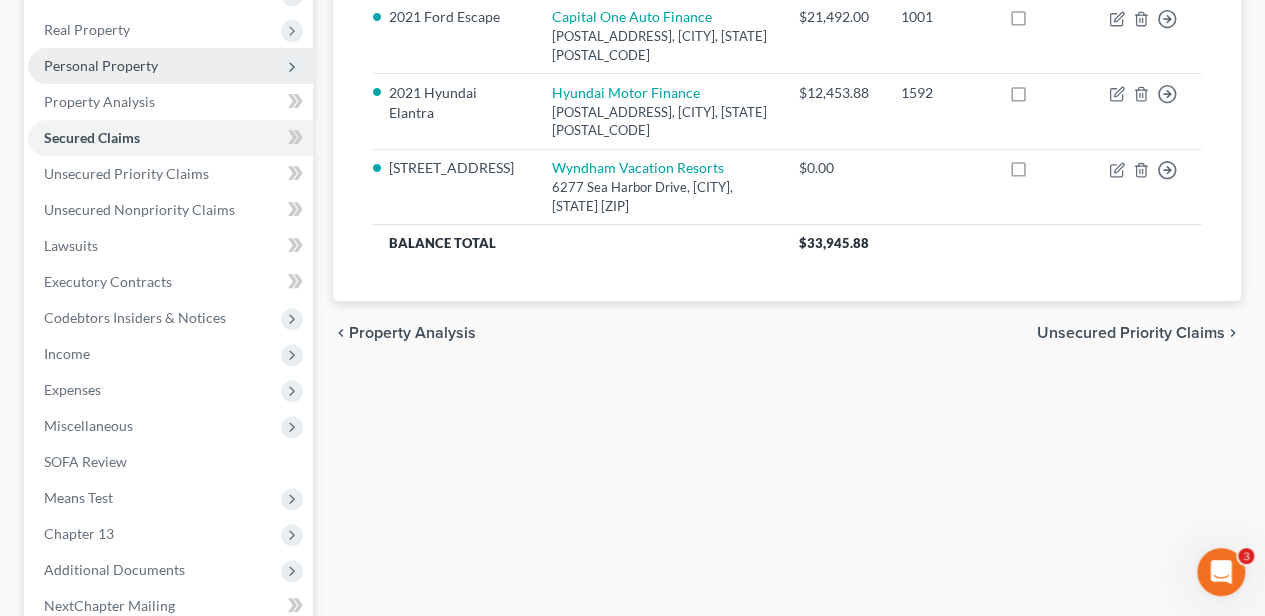 scroll, scrollTop: 400, scrollLeft: 0, axis: vertical 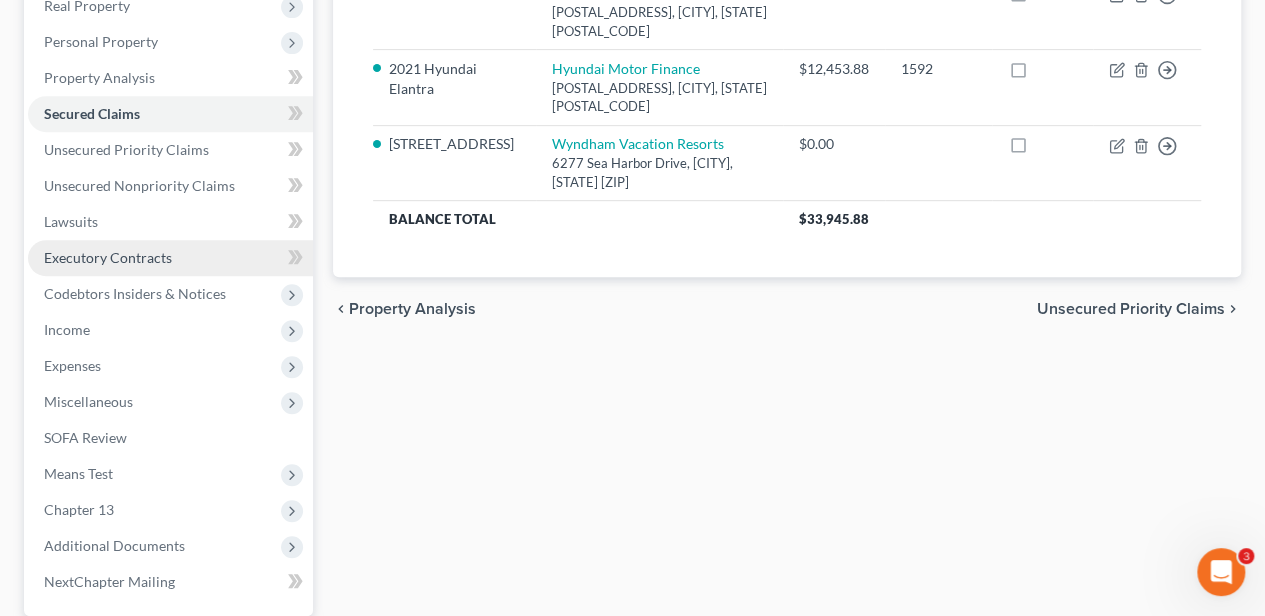 click on "Executory Contracts" at bounding box center [108, 257] 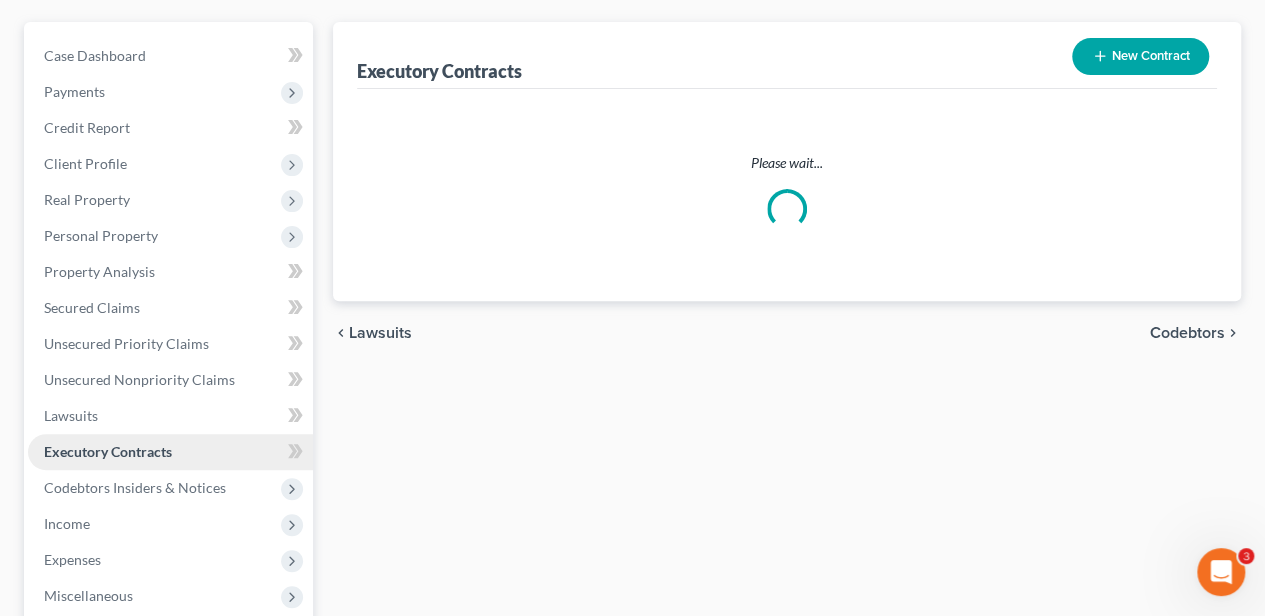 scroll, scrollTop: 0, scrollLeft: 0, axis: both 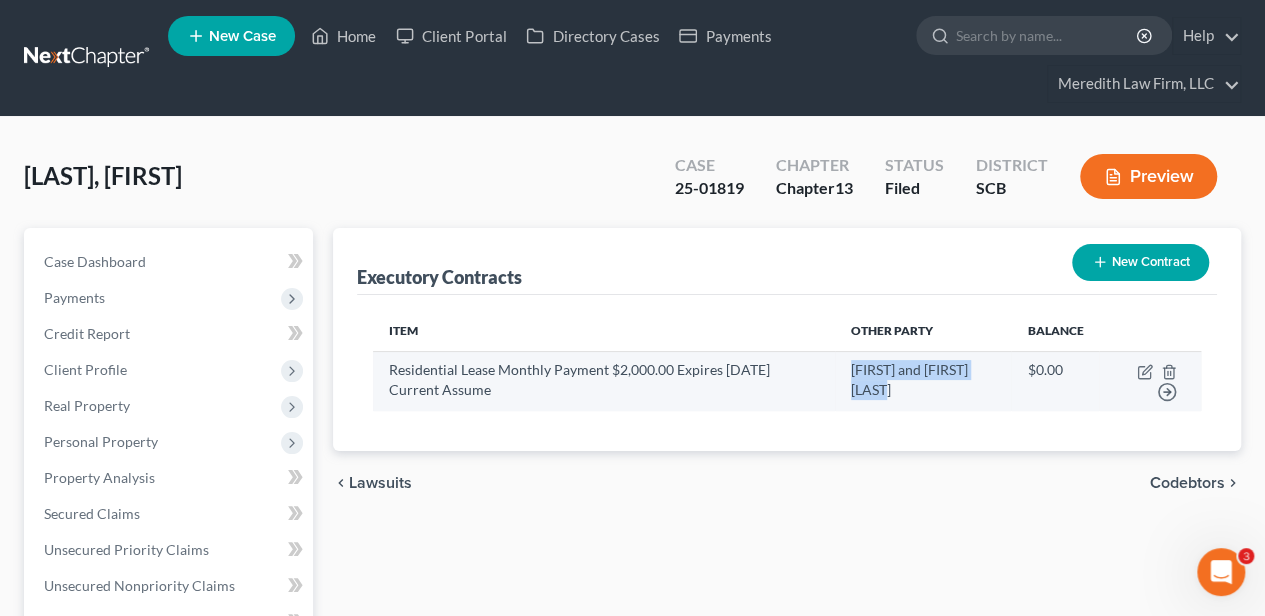 drag, startPoint x: 916, startPoint y: 389, endPoint x: 860, endPoint y: 372, distance: 58.5235 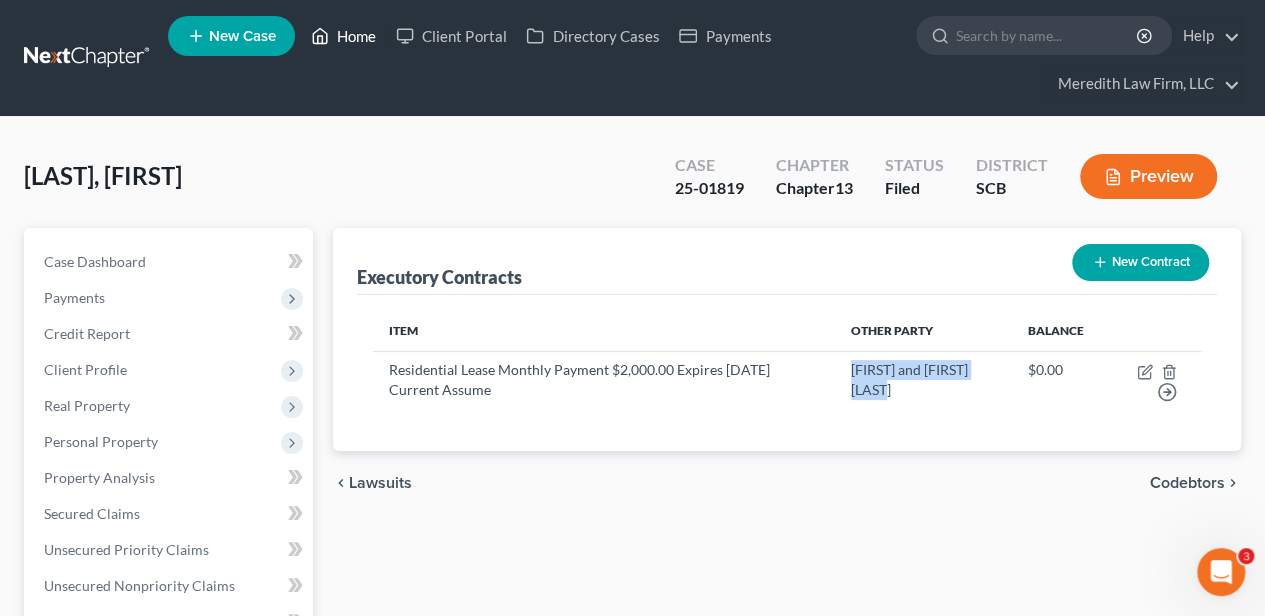 click on "Home" at bounding box center [343, 36] 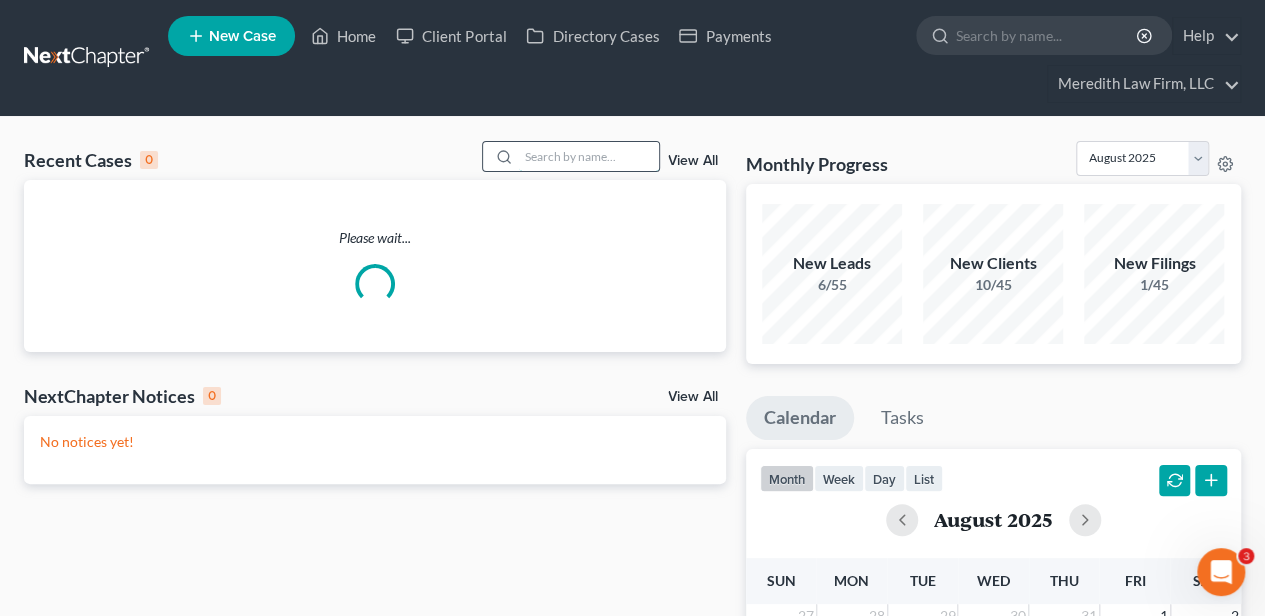 click at bounding box center [589, 156] 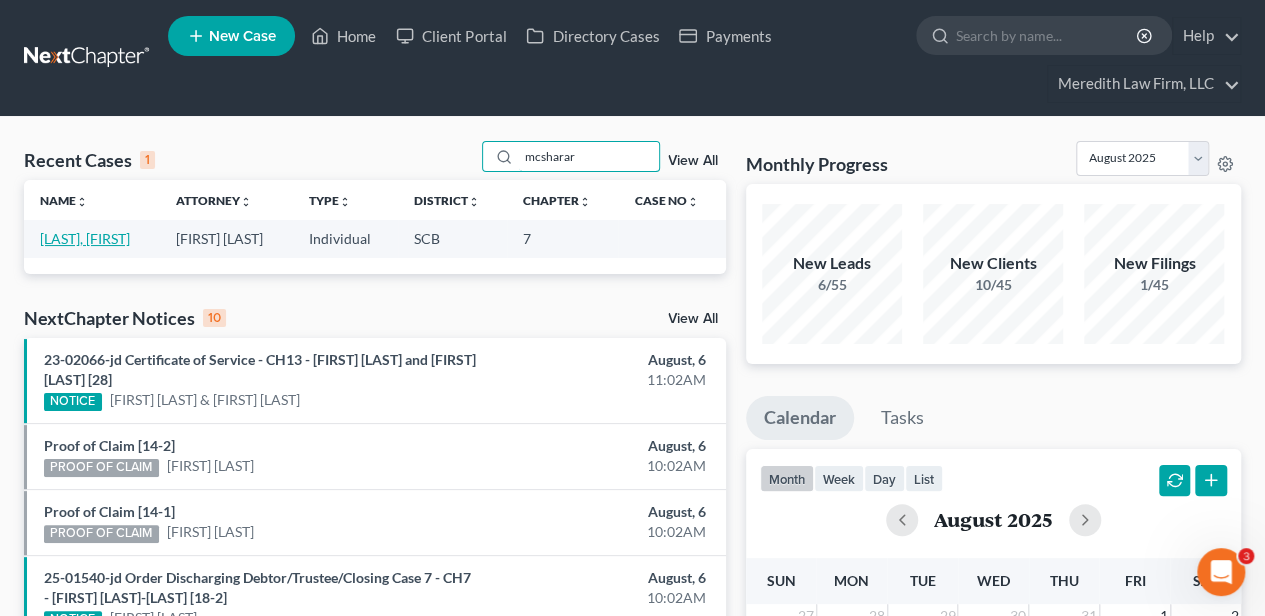 type on "mcsharar" 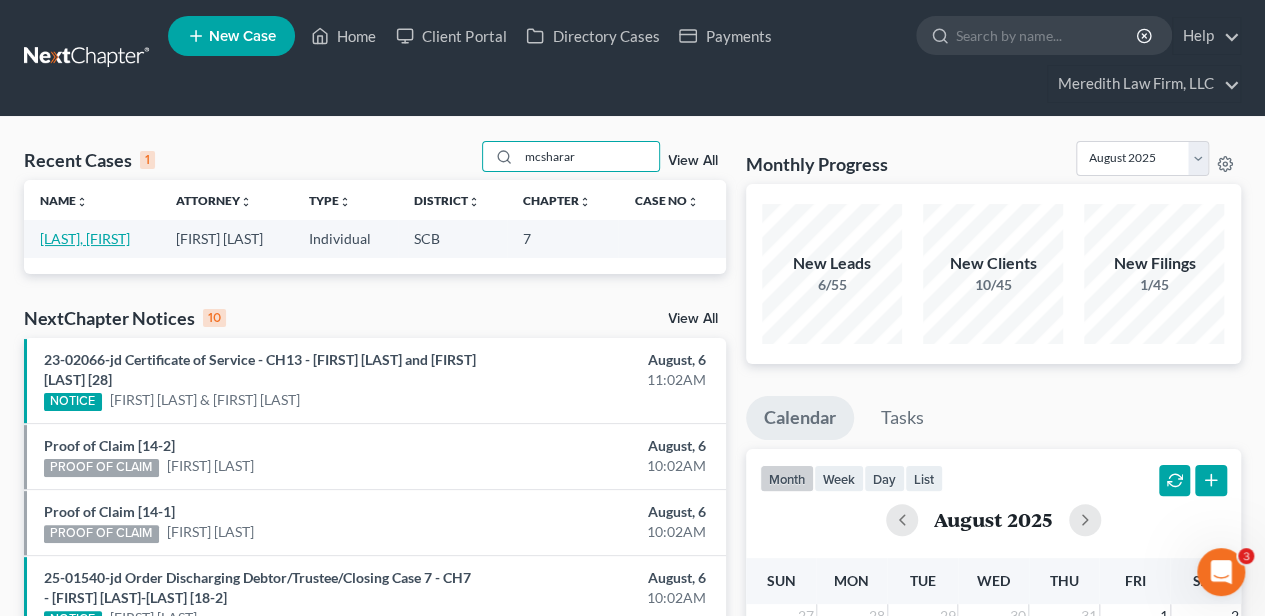 click on "[LAST], [FIRST]" at bounding box center (85, 238) 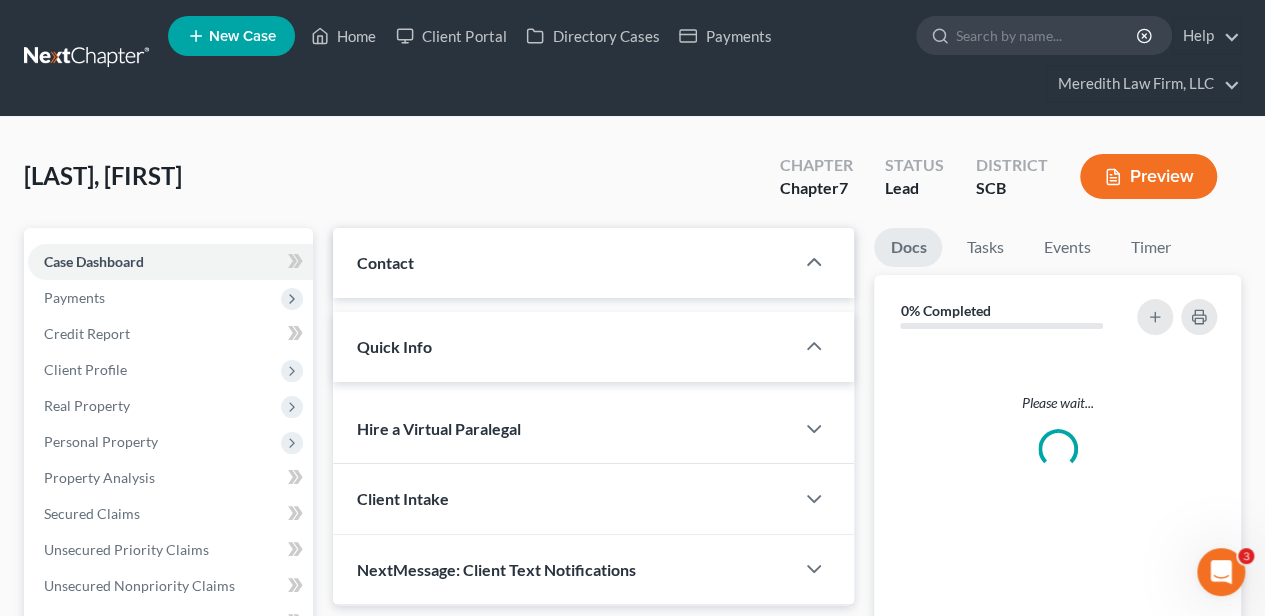 select on "2" 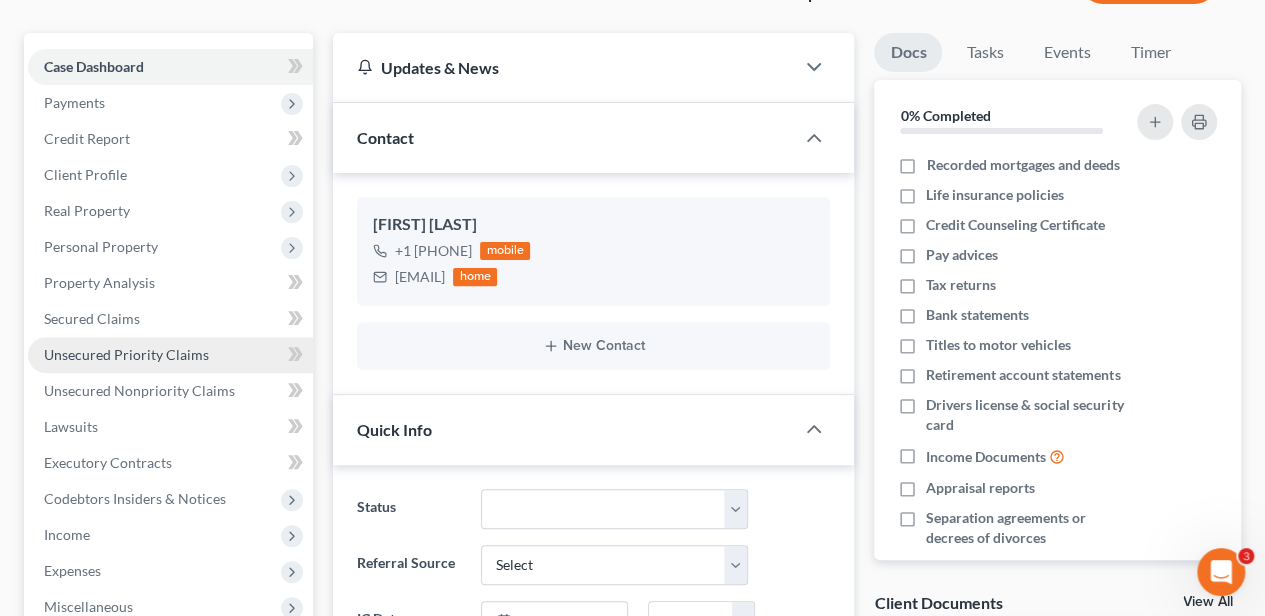 scroll, scrollTop: 200, scrollLeft: 0, axis: vertical 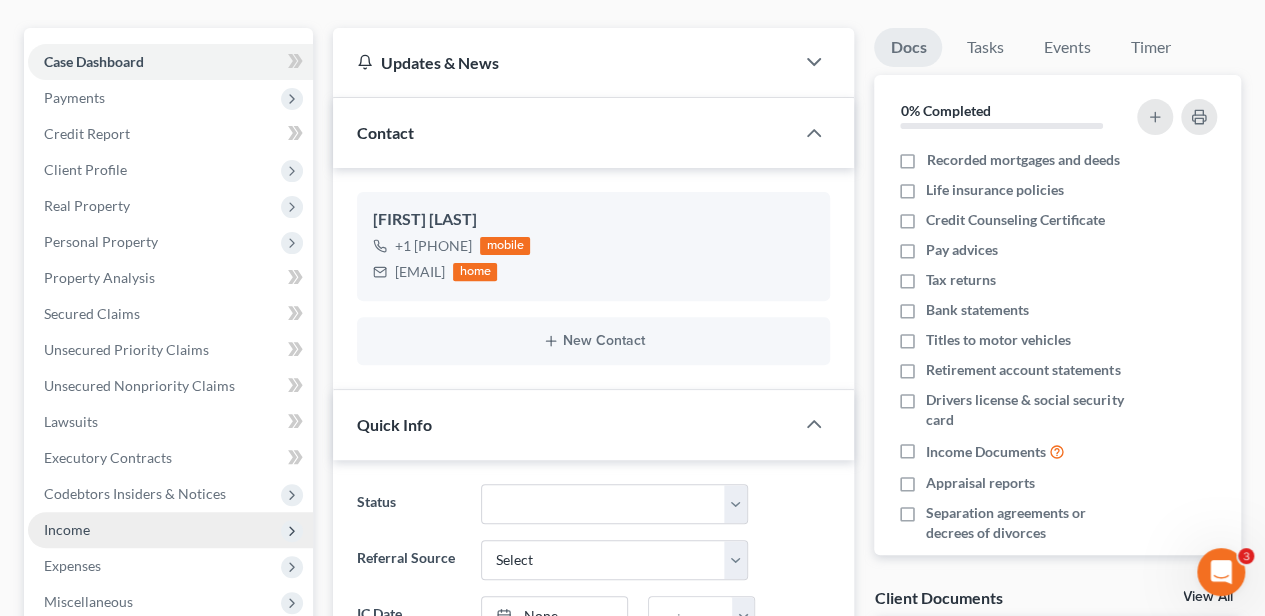 click on "Income" at bounding box center (170, 530) 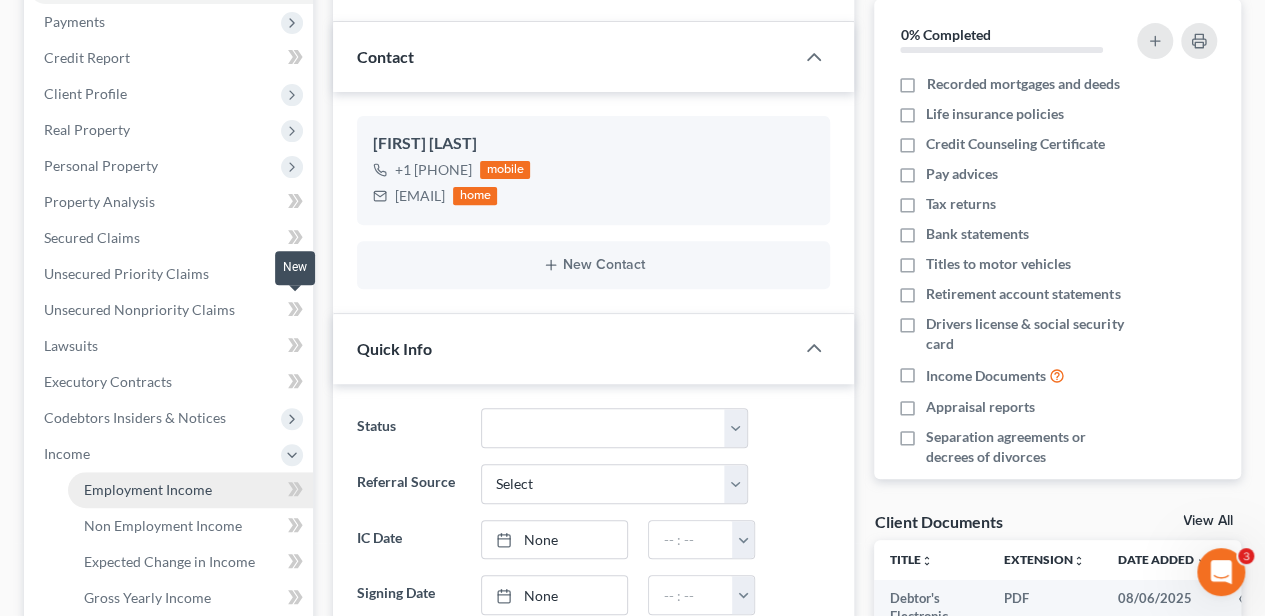 scroll, scrollTop: 333, scrollLeft: 0, axis: vertical 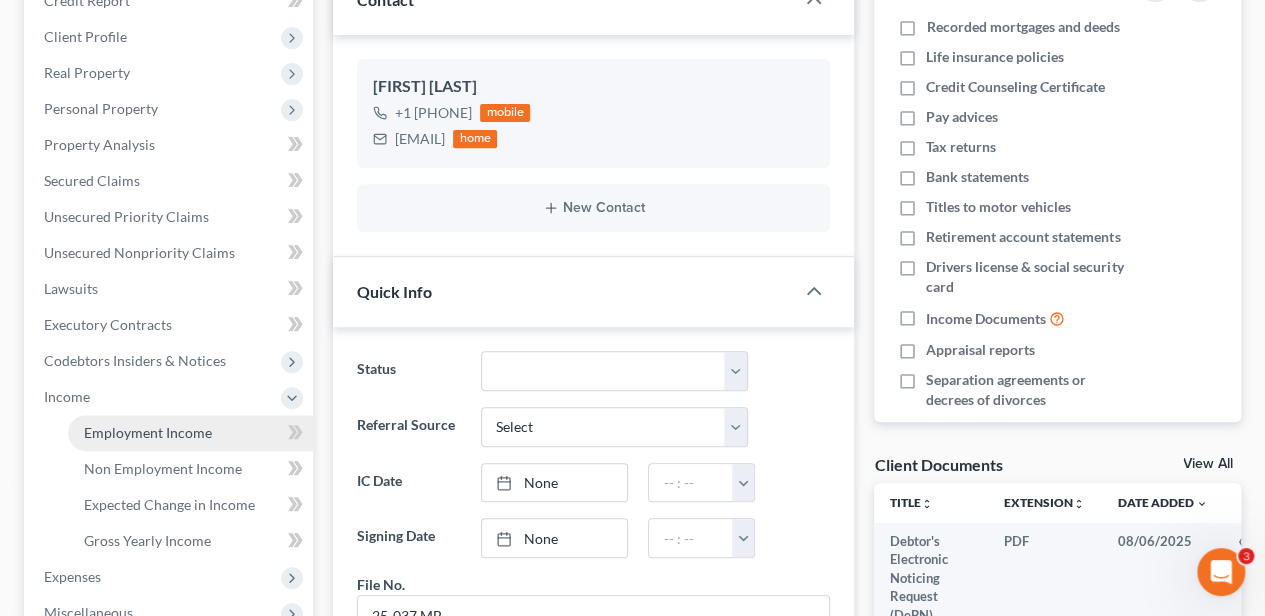 click on "Employment Income" at bounding box center (190, 433) 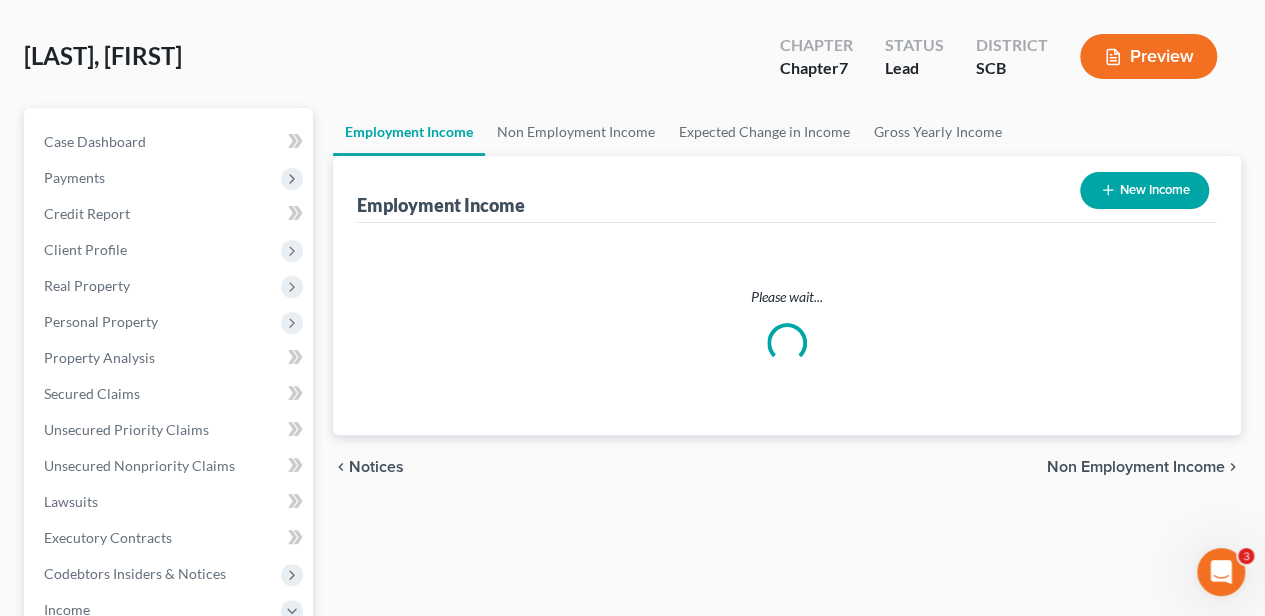 scroll, scrollTop: 0, scrollLeft: 0, axis: both 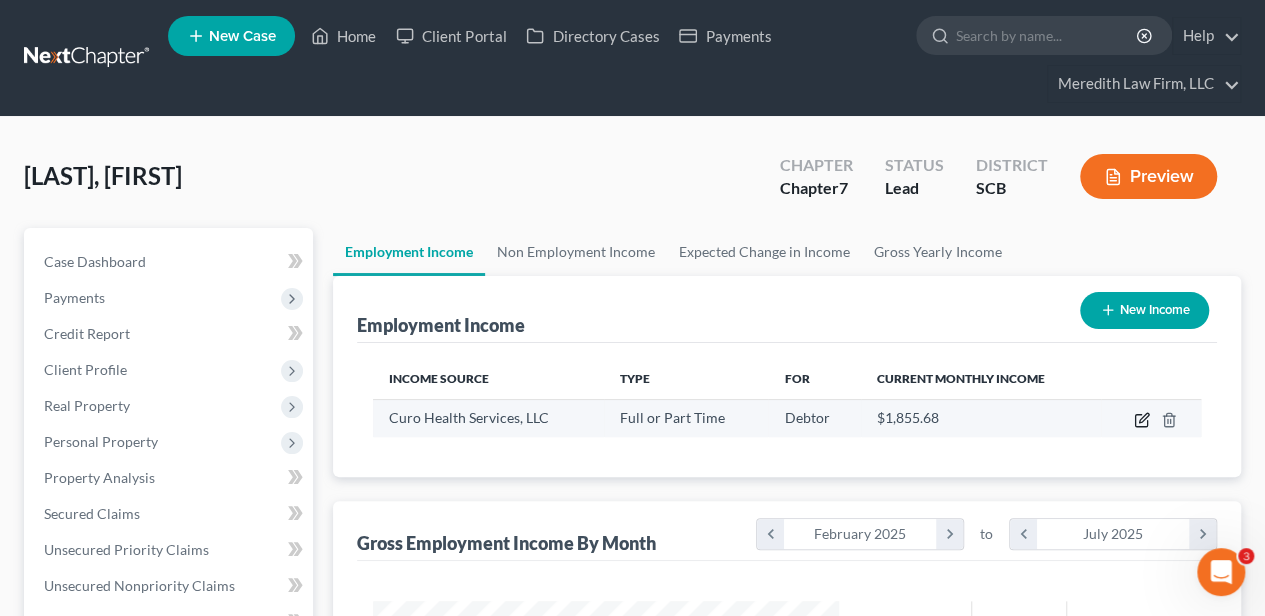 click 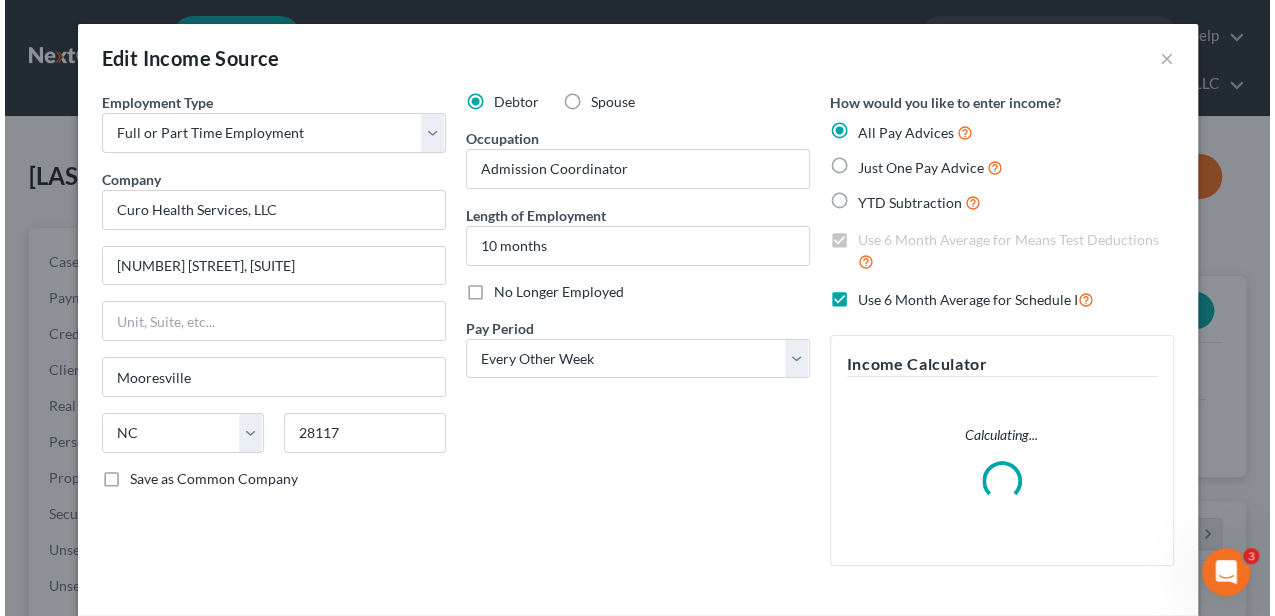 scroll, scrollTop: 999644, scrollLeft: 999489, axis: both 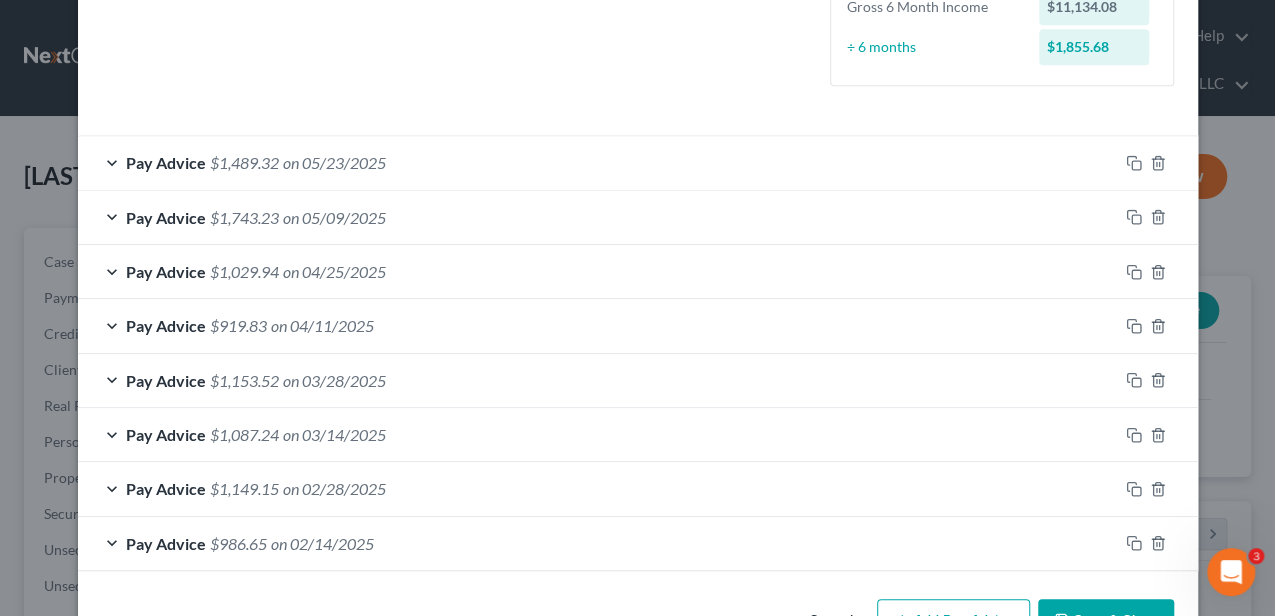 click on "Pay Advice $986.65 on 02/14/2025" at bounding box center [598, 543] 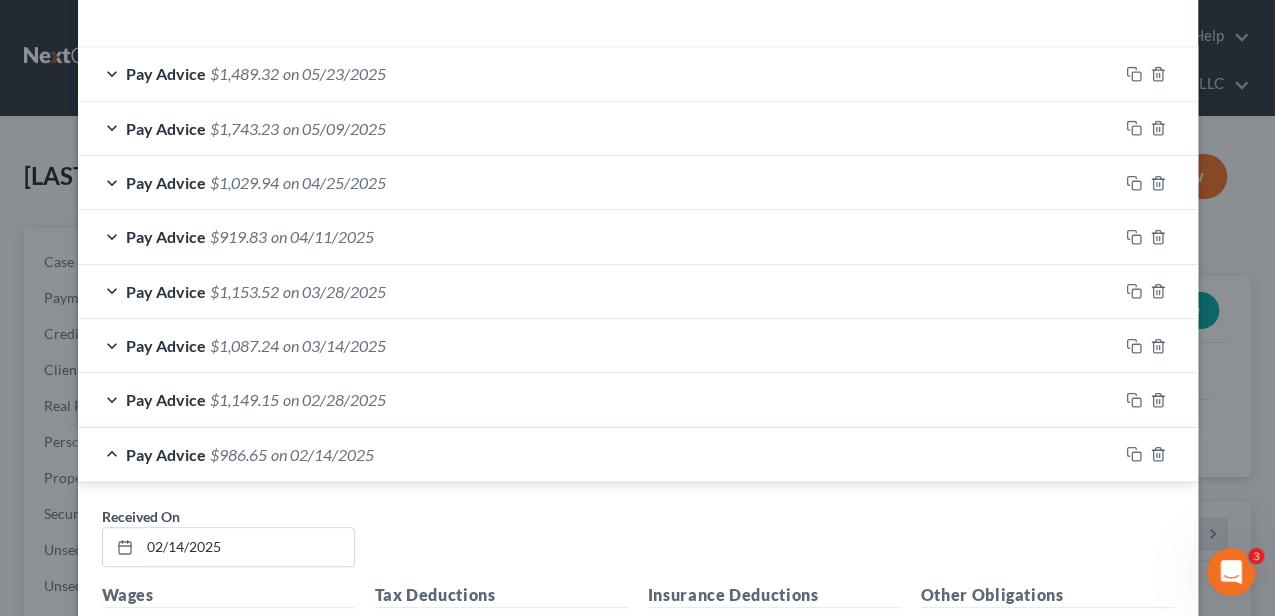 scroll, scrollTop: 874, scrollLeft: 0, axis: vertical 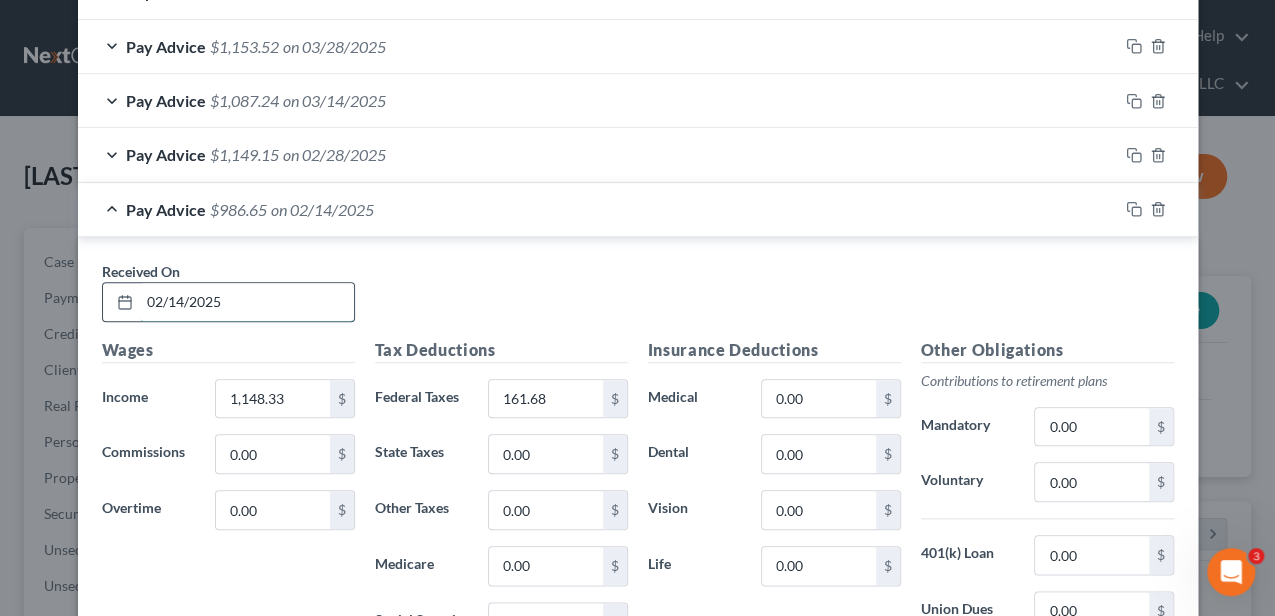 click on "02/14/2025" at bounding box center [247, 302] 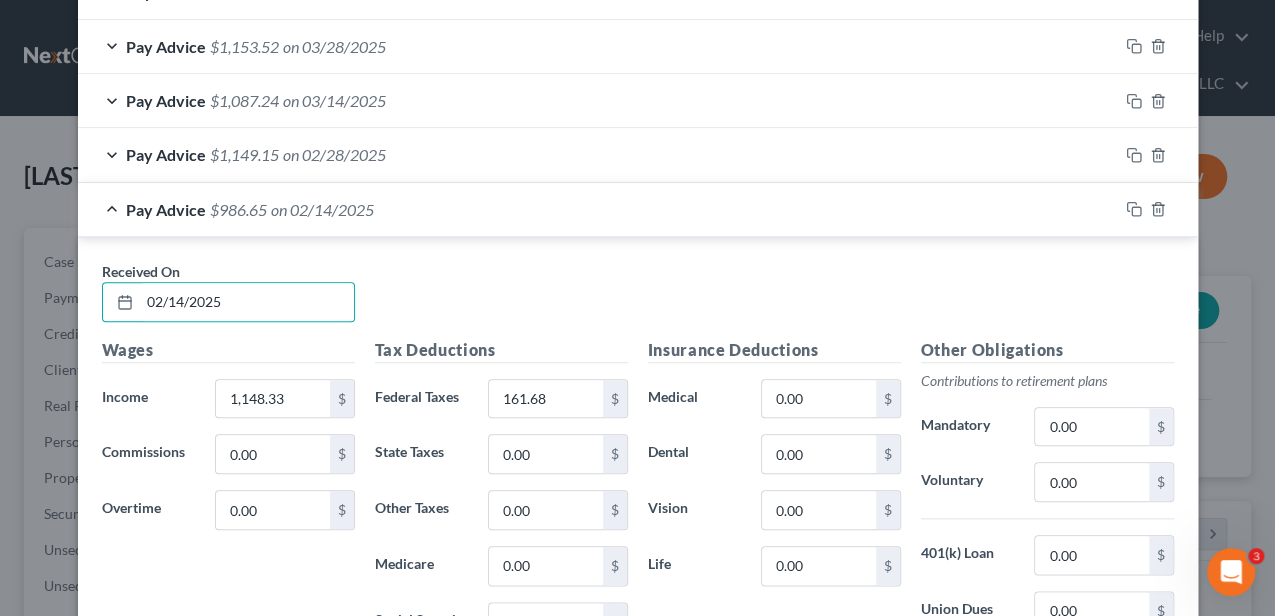 click on "Pay Advice $986.65 on 02/14/2025" at bounding box center [598, 209] 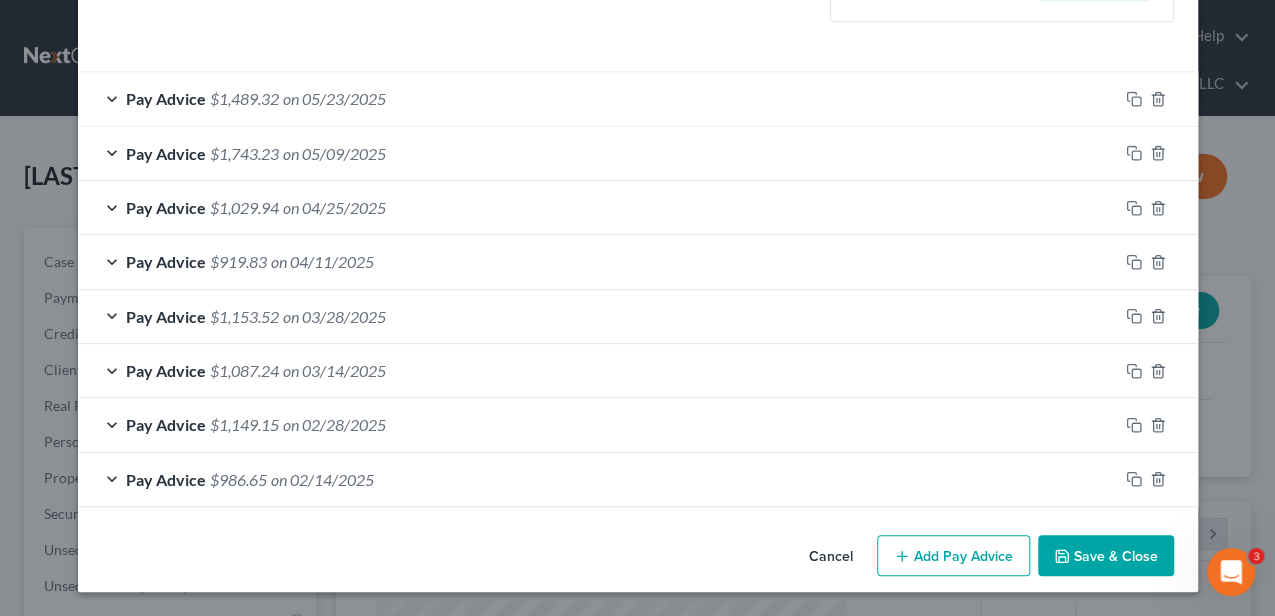 scroll, scrollTop: 600, scrollLeft: 0, axis: vertical 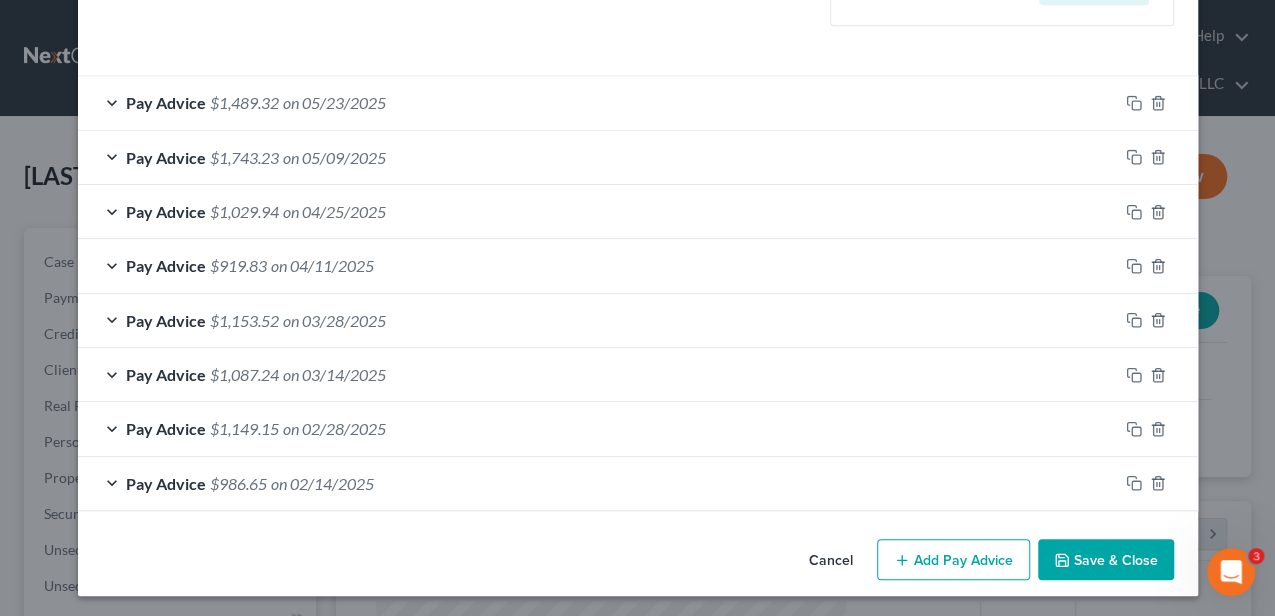 click on "Add Pay Advice" at bounding box center (953, 560) 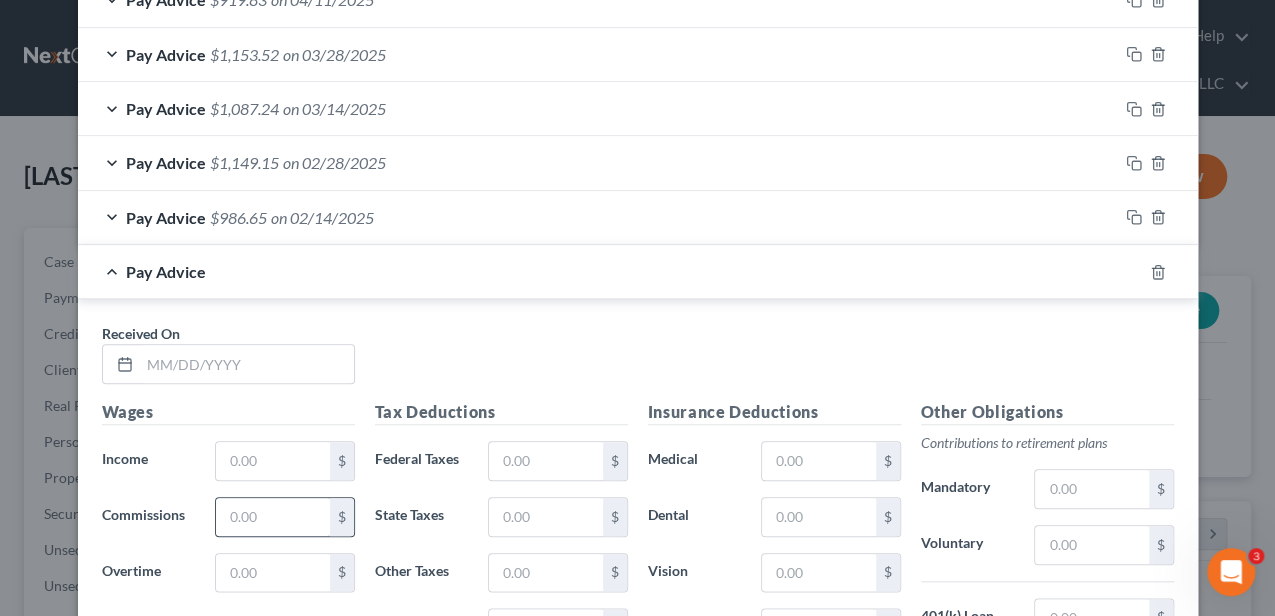 scroll, scrollTop: 867, scrollLeft: 0, axis: vertical 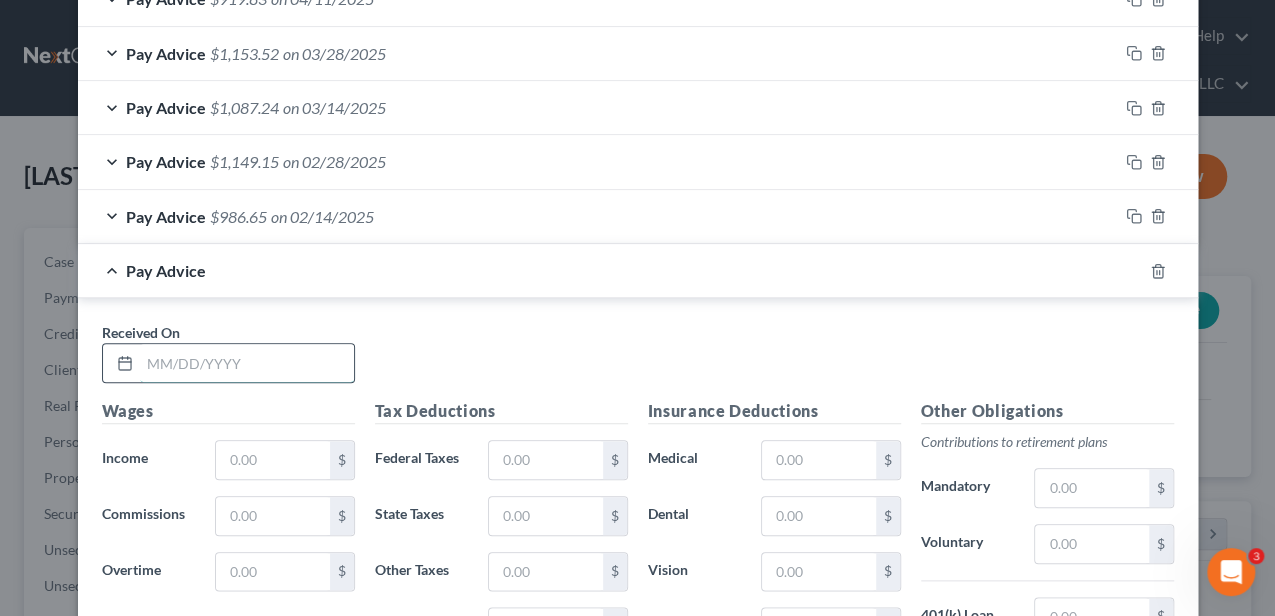 click at bounding box center (247, 363) 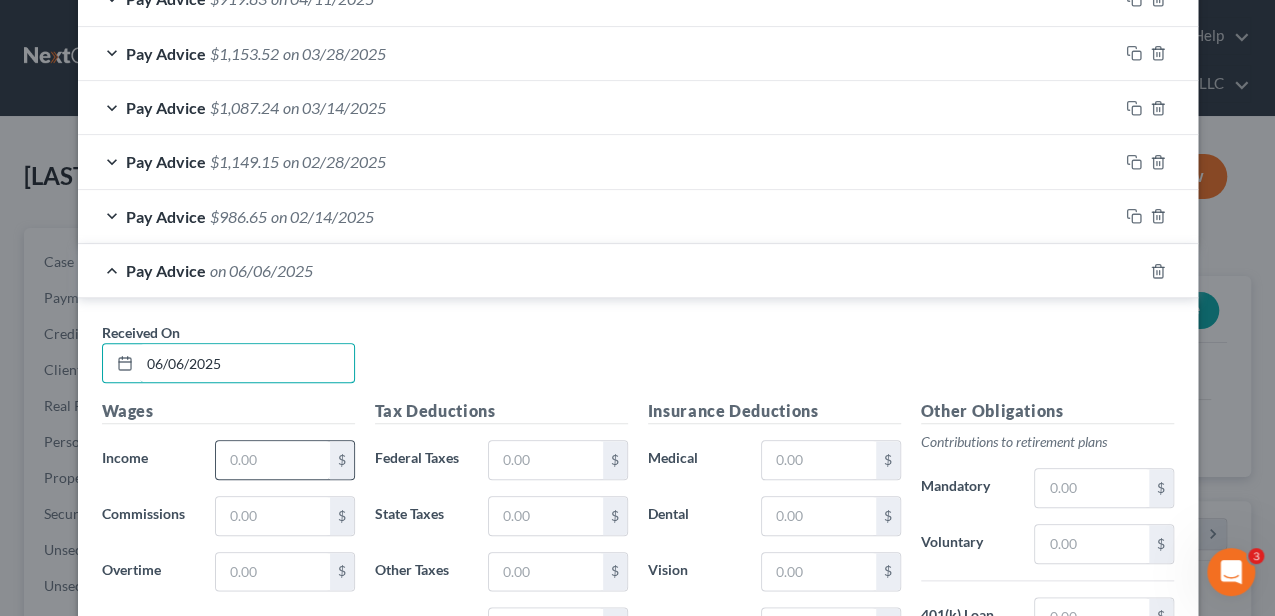 type on "06/06/2025" 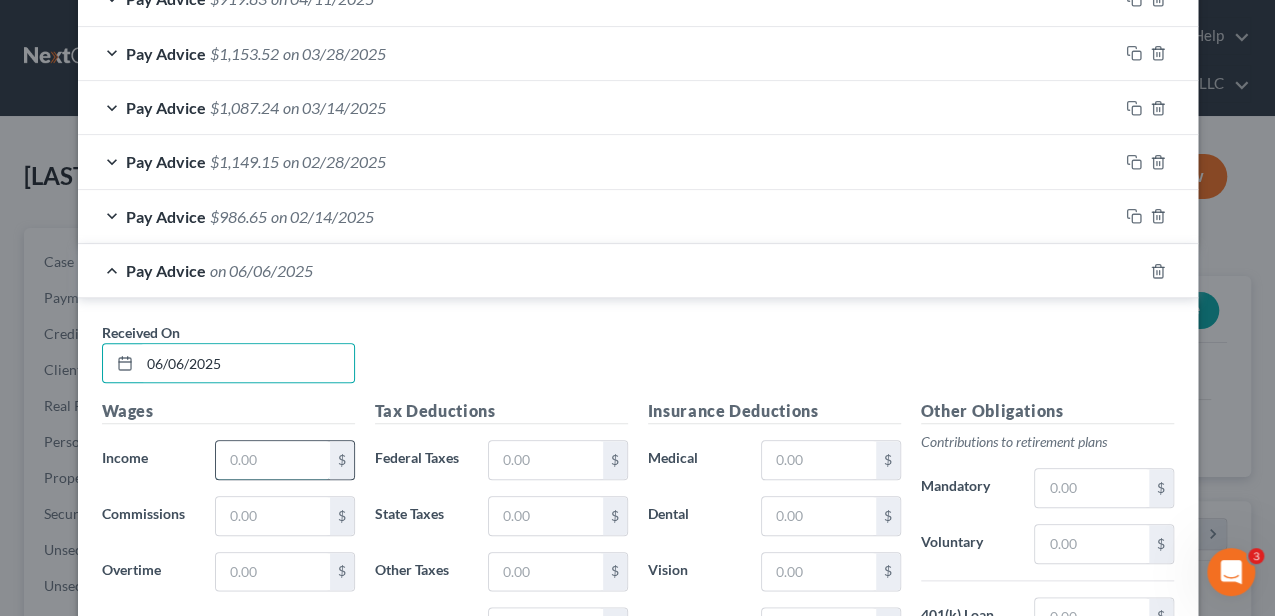 click at bounding box center (272, 460) 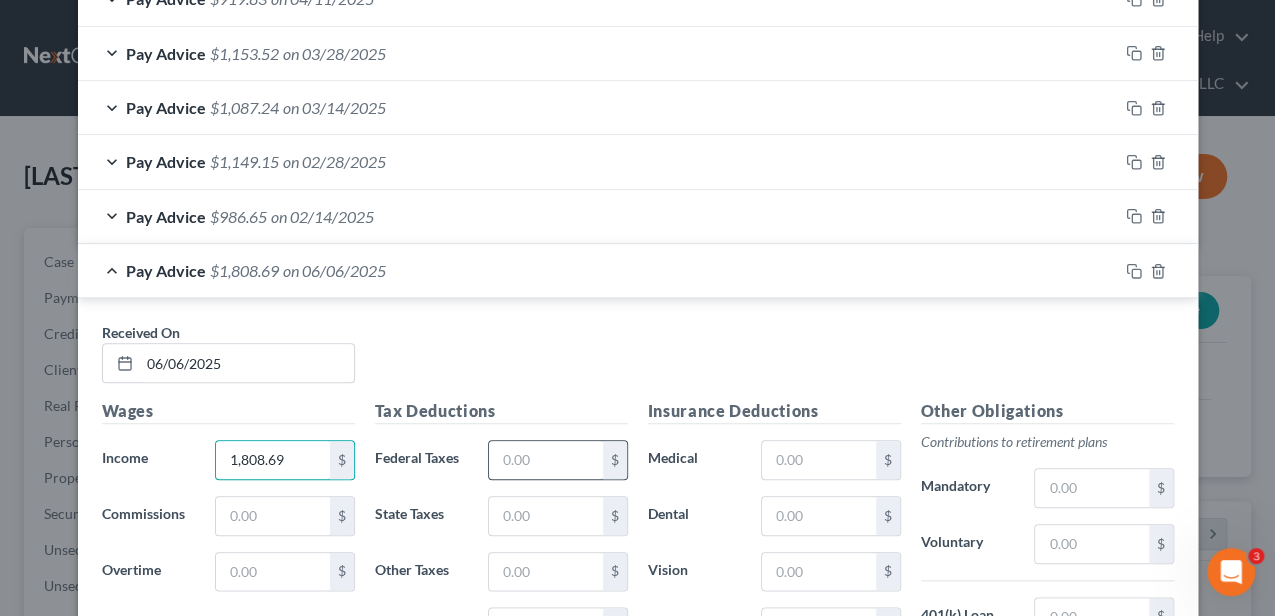 type on "1,808.69" 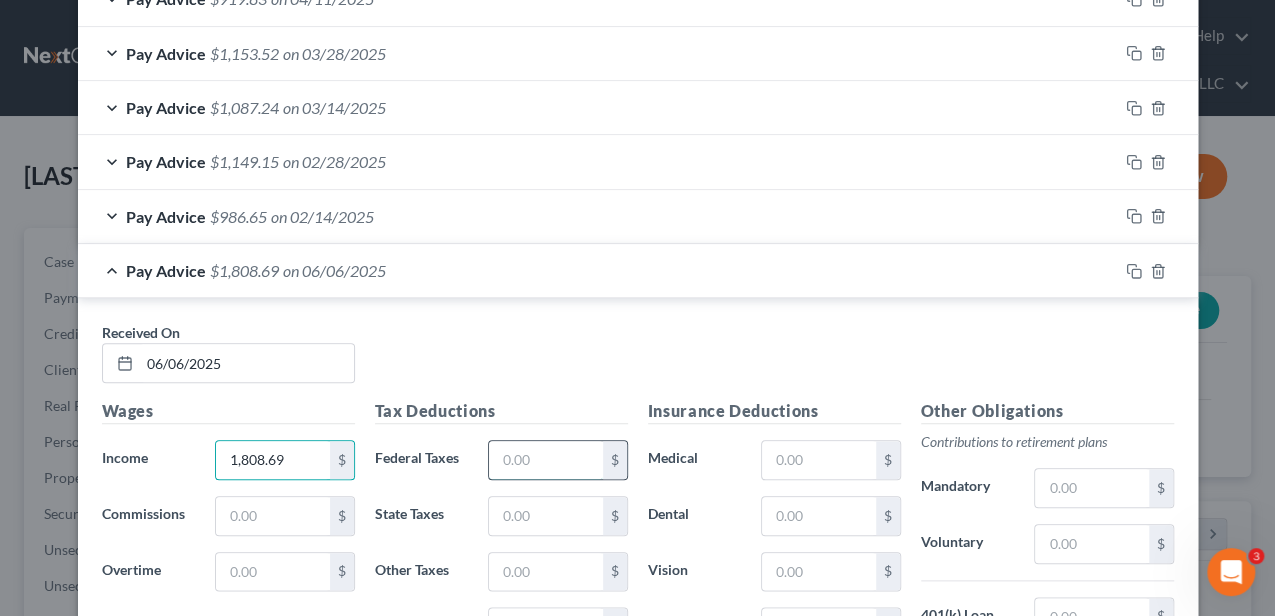 click at bounding box center [545, 460] 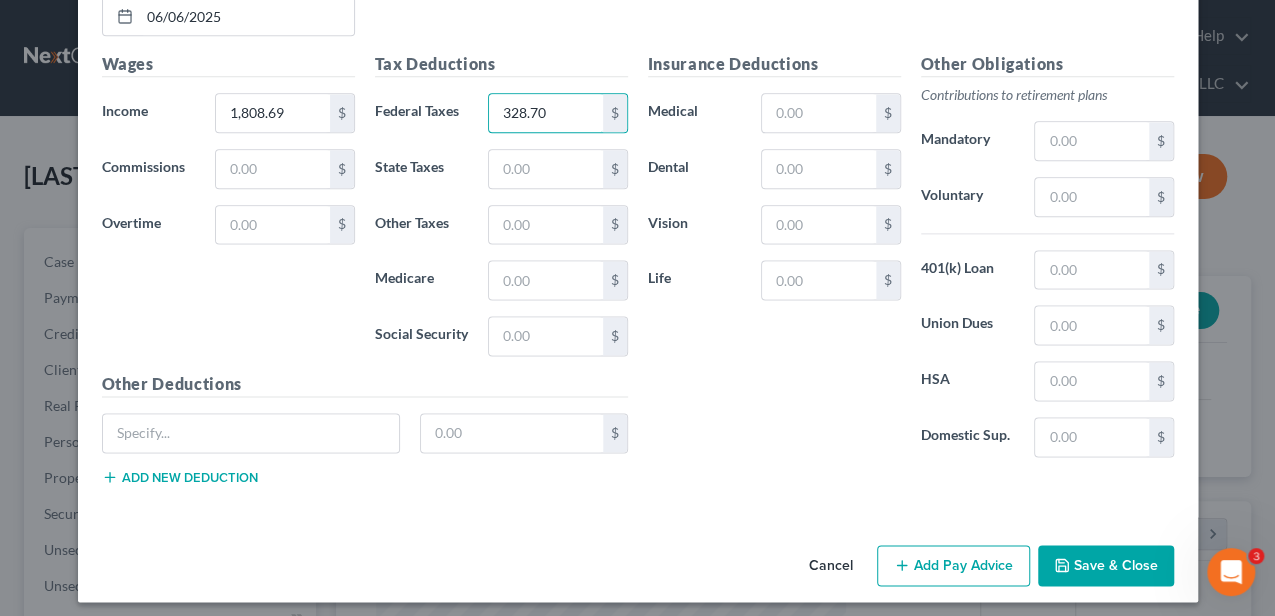 type on "328.70" 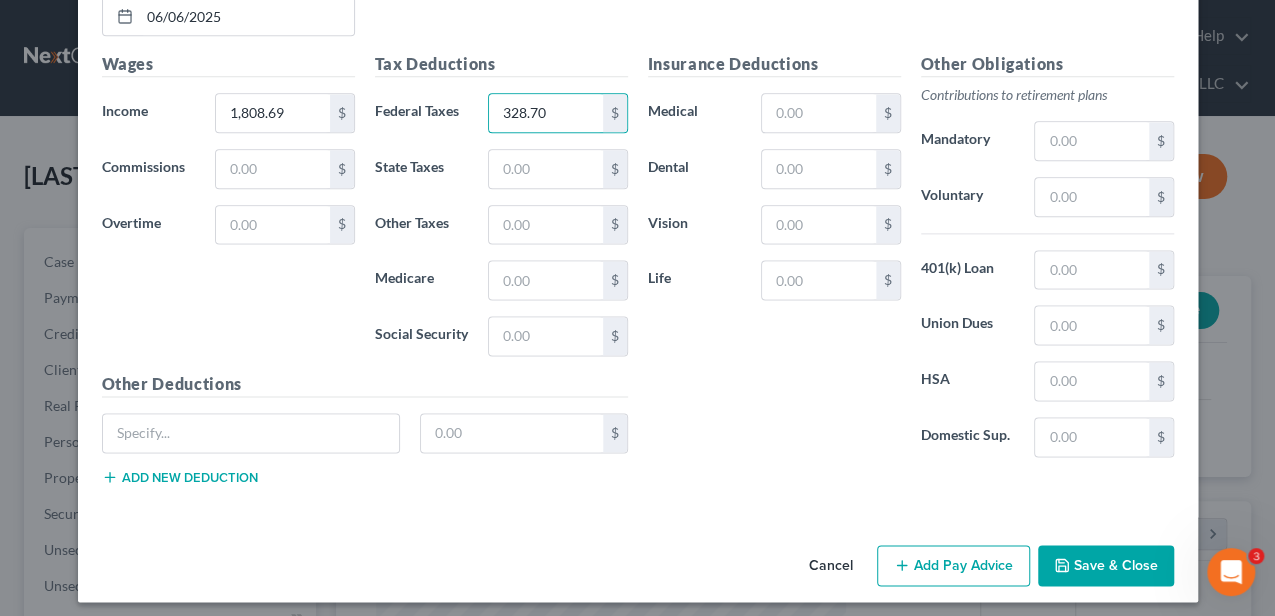 click on "Add Pay Advice" at bounding box center [953, 566] 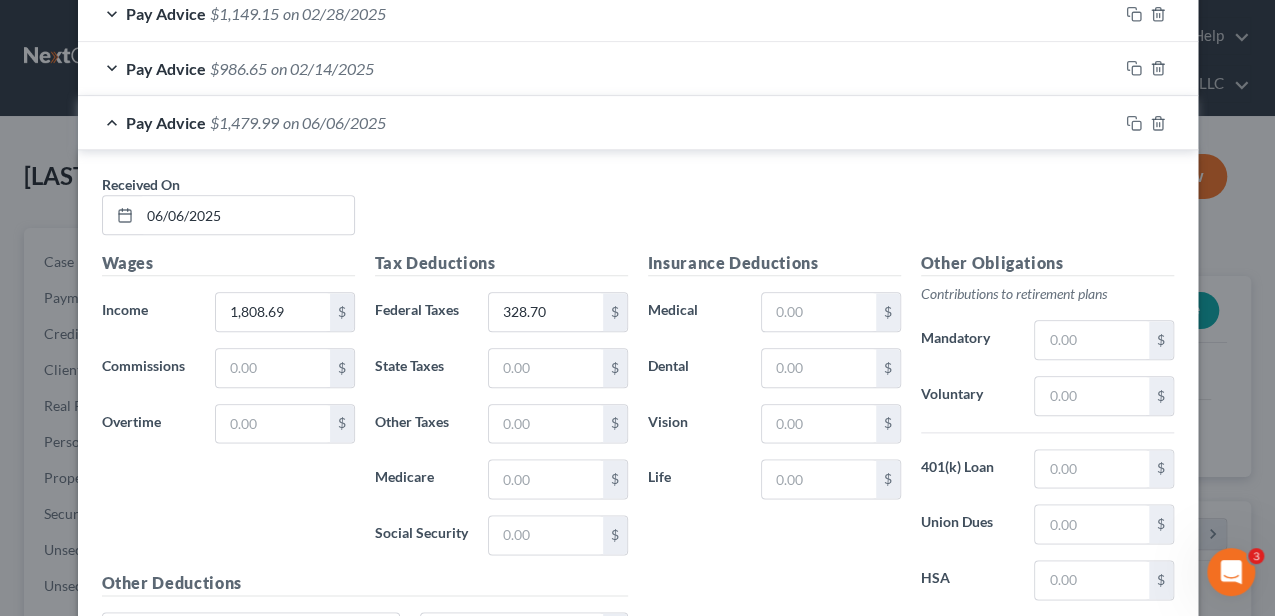 scroll, scrollTop: 1014, scrollLeft: 0, axis: vertical 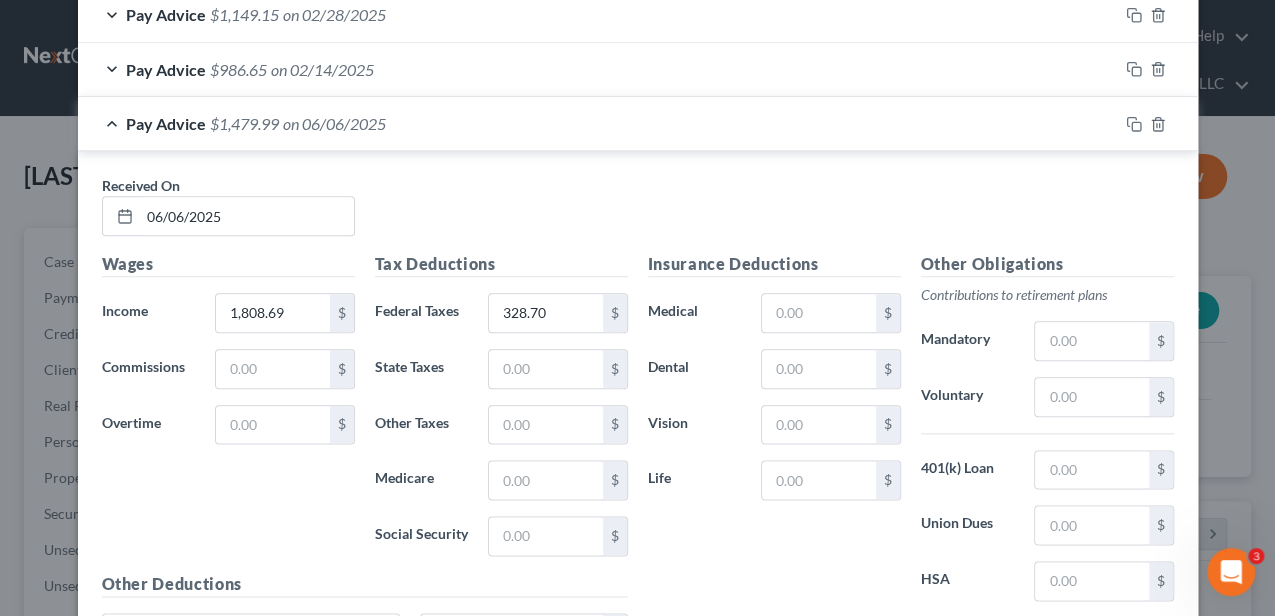 click on "on 06/06/2025" at bounding box center (334, 123) 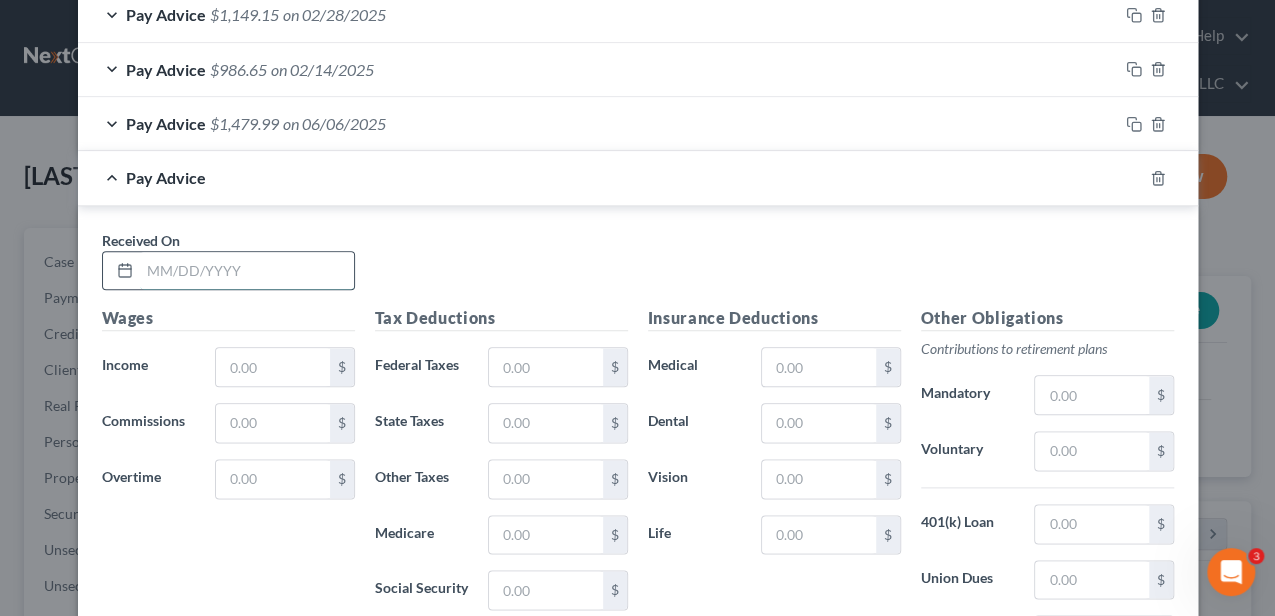 click at bounding box center [247, 271] 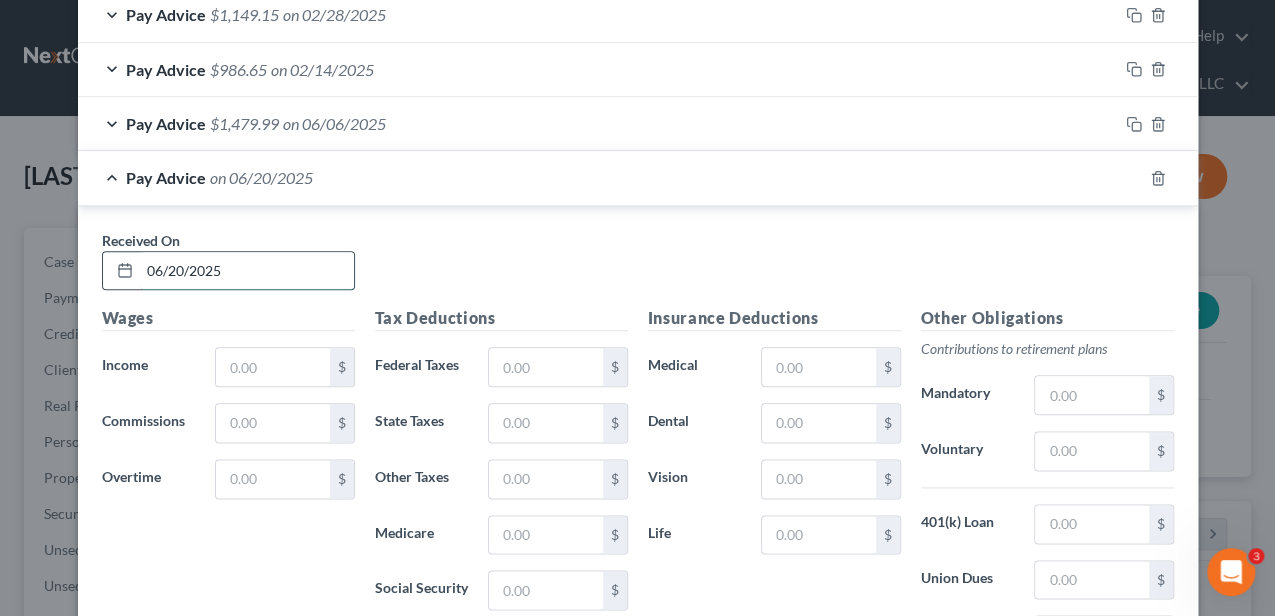 type on "06/20/2025" 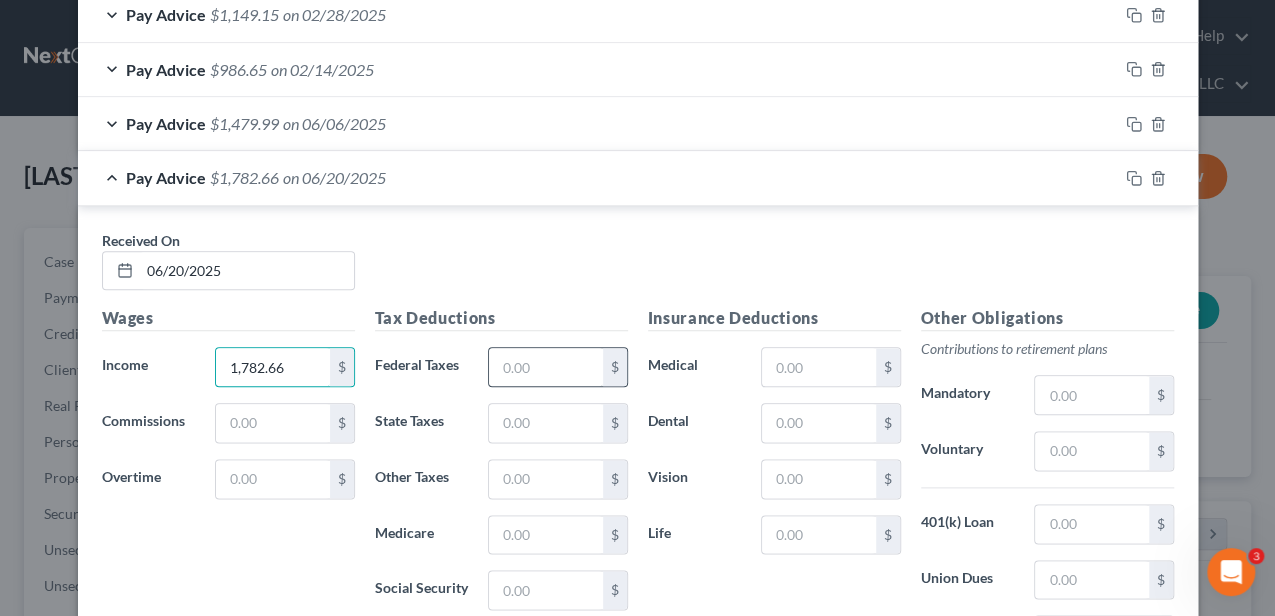 type on "1,782.66" 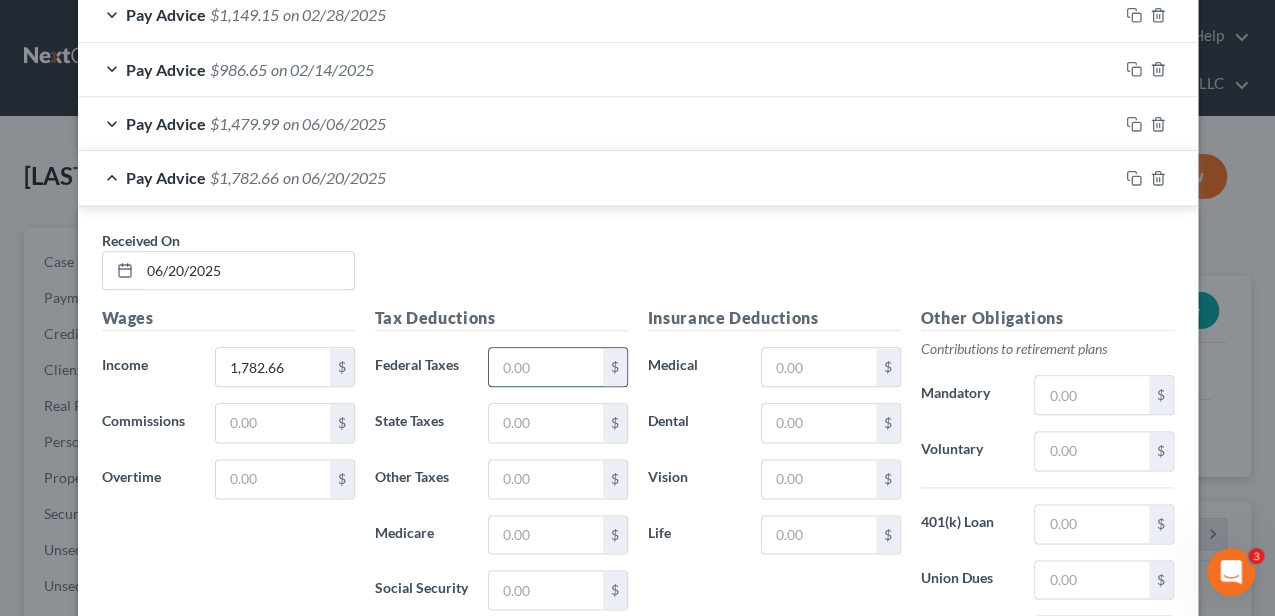 click at bounding box center [545, 367] 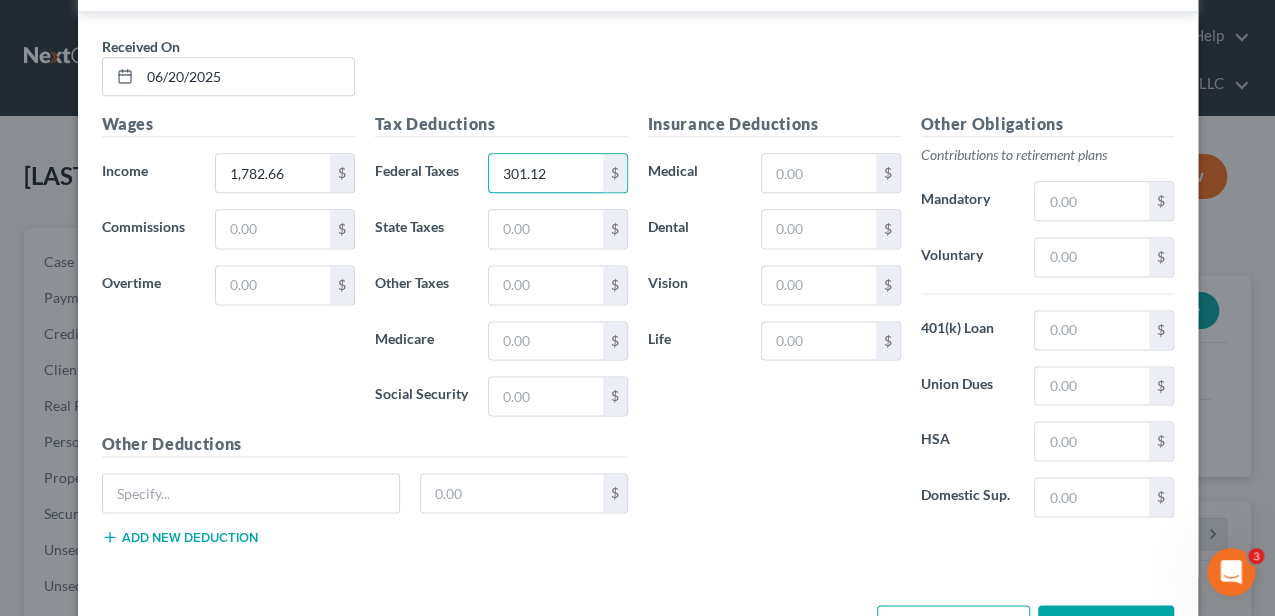scroll, scrollTop: 1268, scrollLeft: 0, axis: vertical 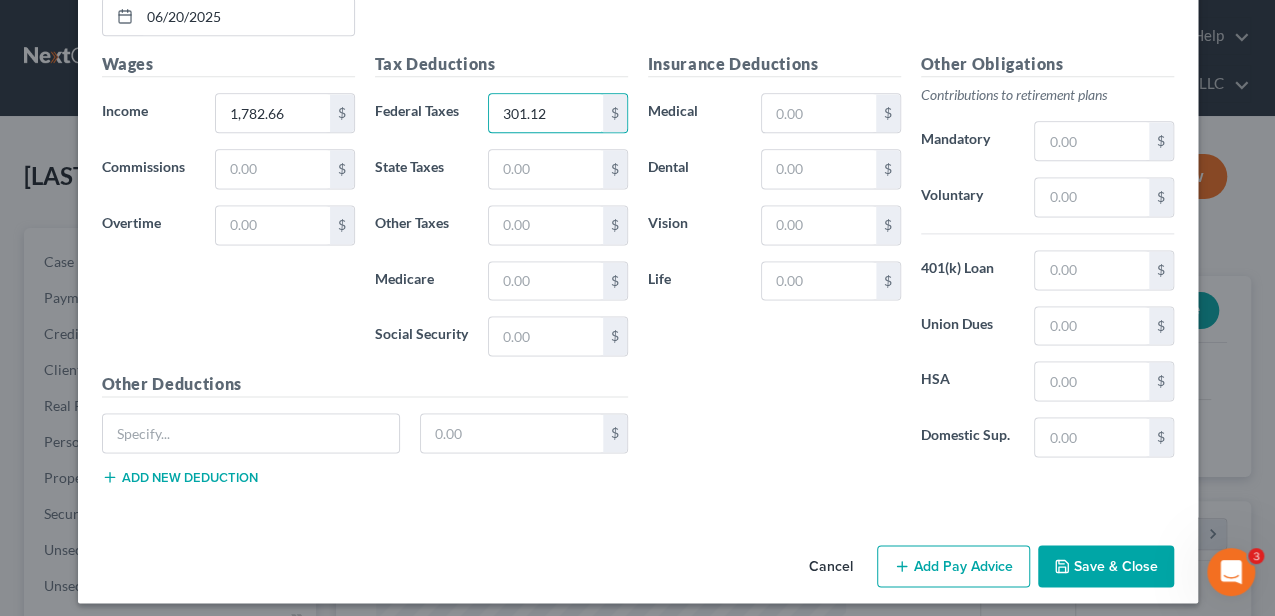 type on "301.12" 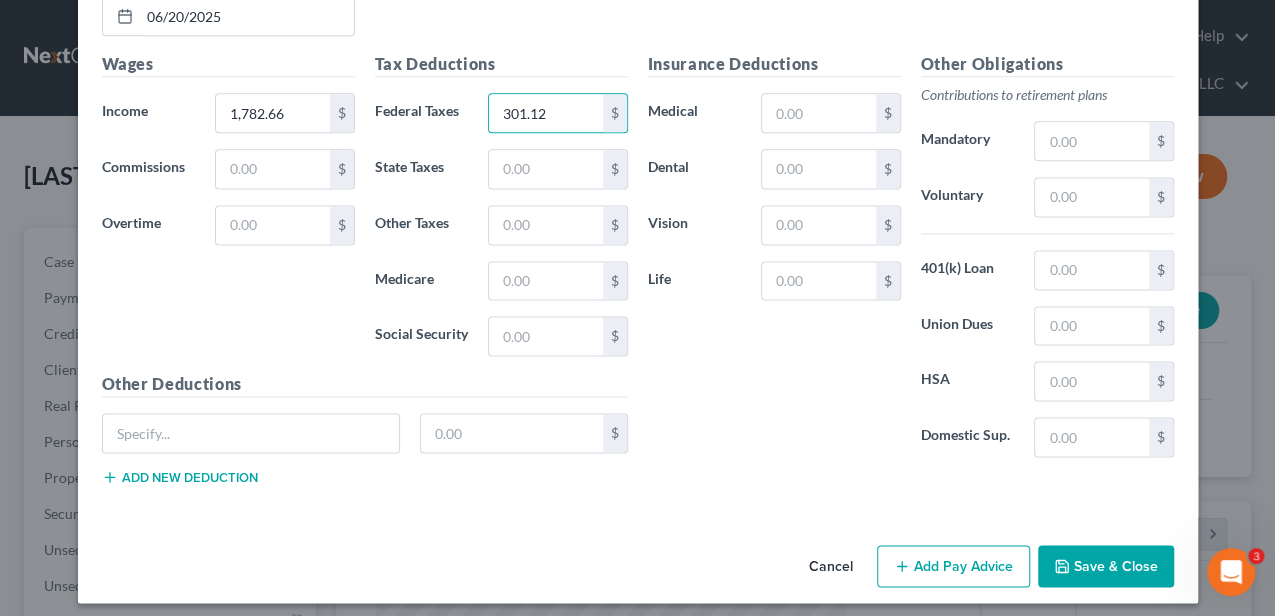 click on "Add Pay Advice" at bounding box center (953, 566) 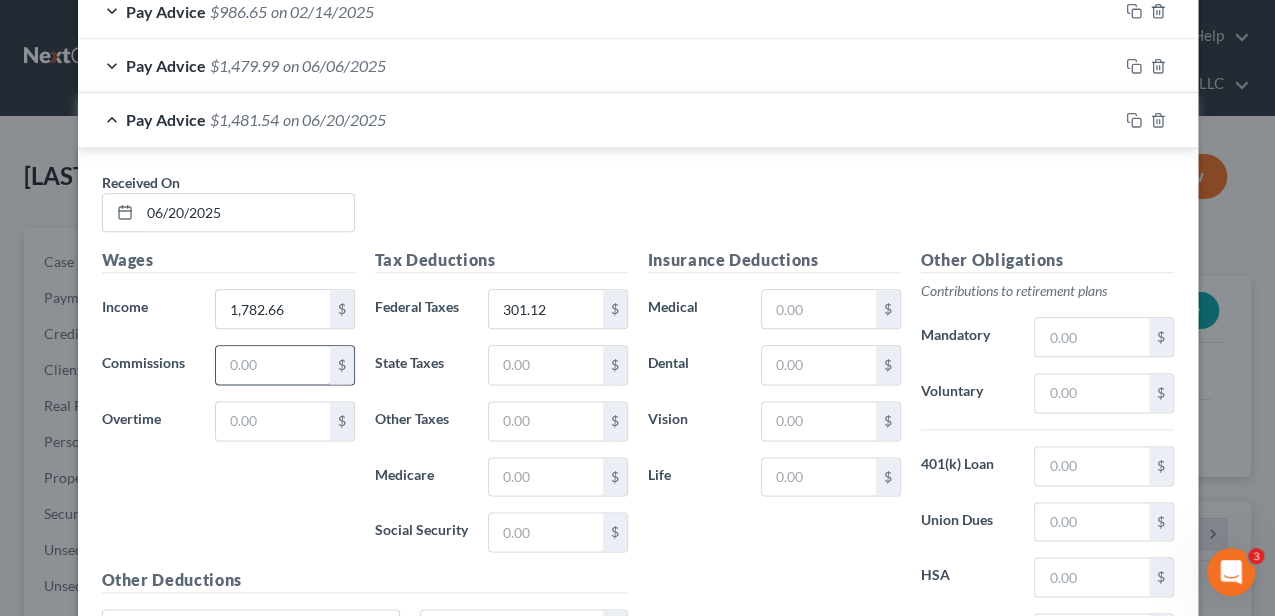 scroll, scrollTop: 1068, scrollLeft: 0, axis: vertical 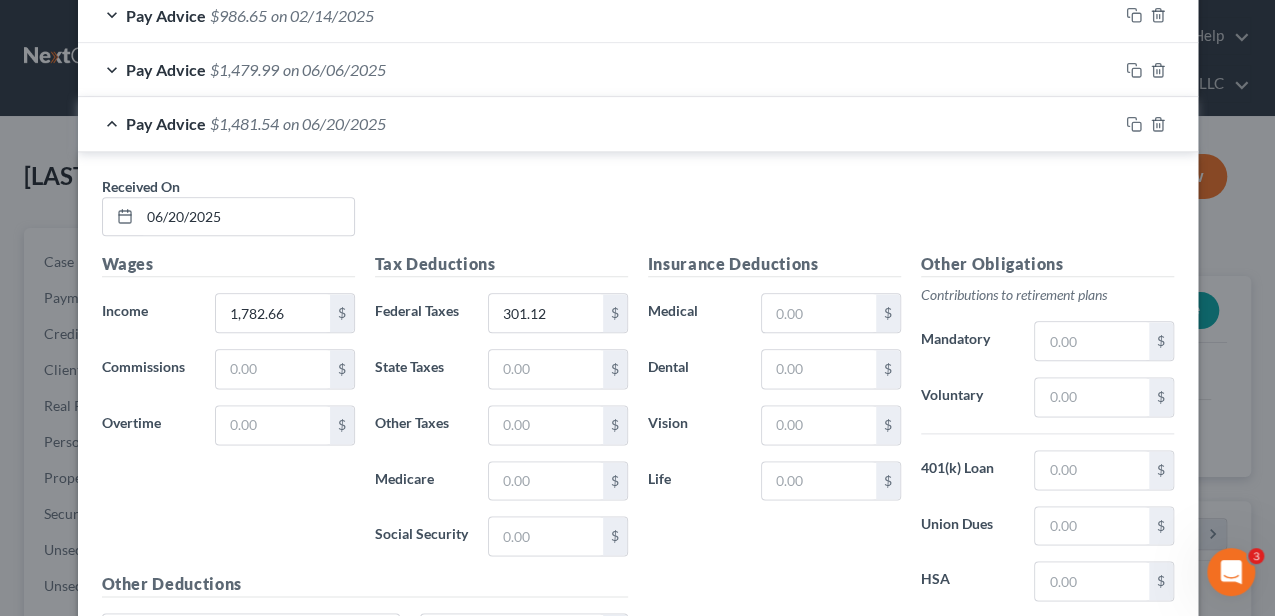 click on "on 06/20/2025" at bounding box center (334, 123) 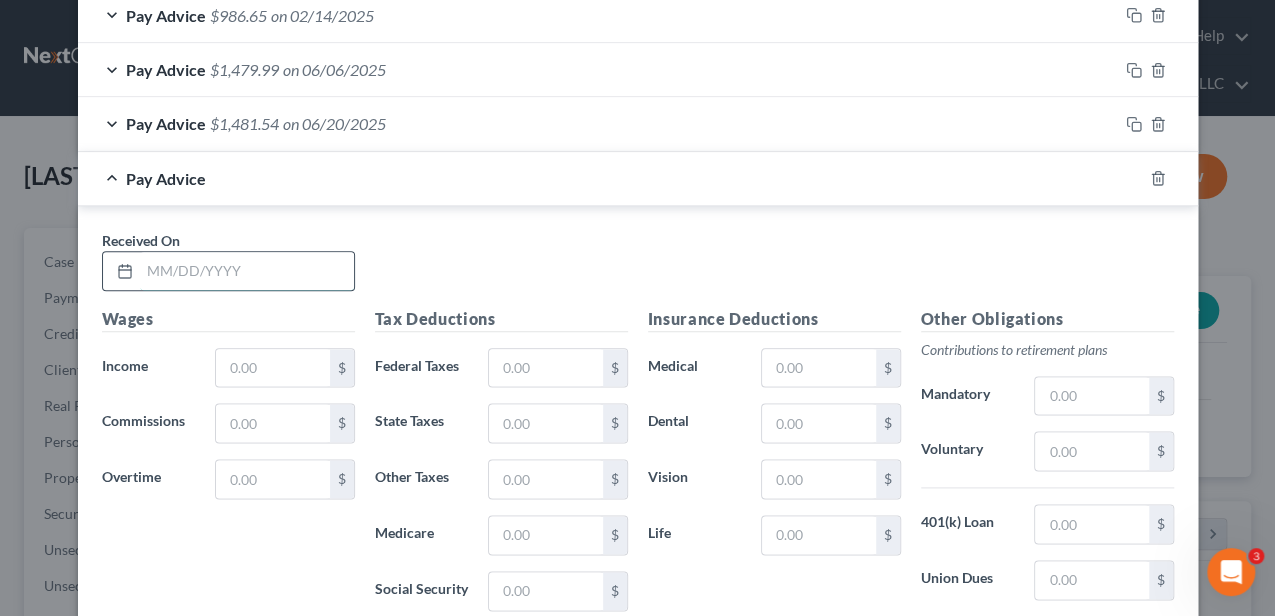 click at bounding box center [247, 271] 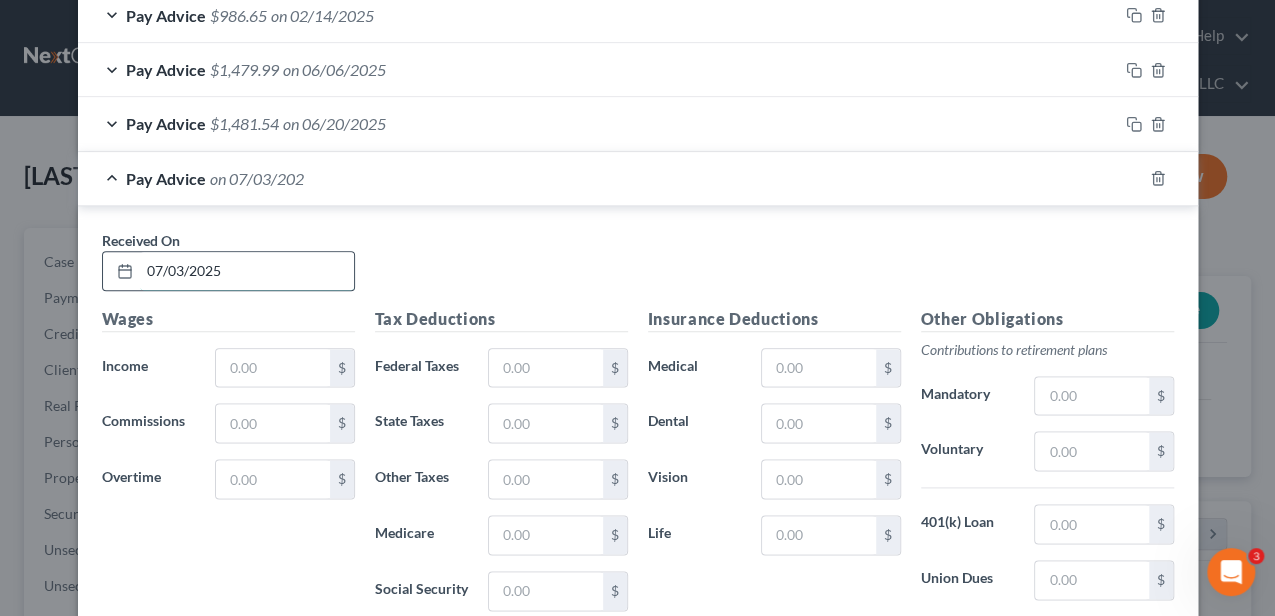type on "07/03/2025" 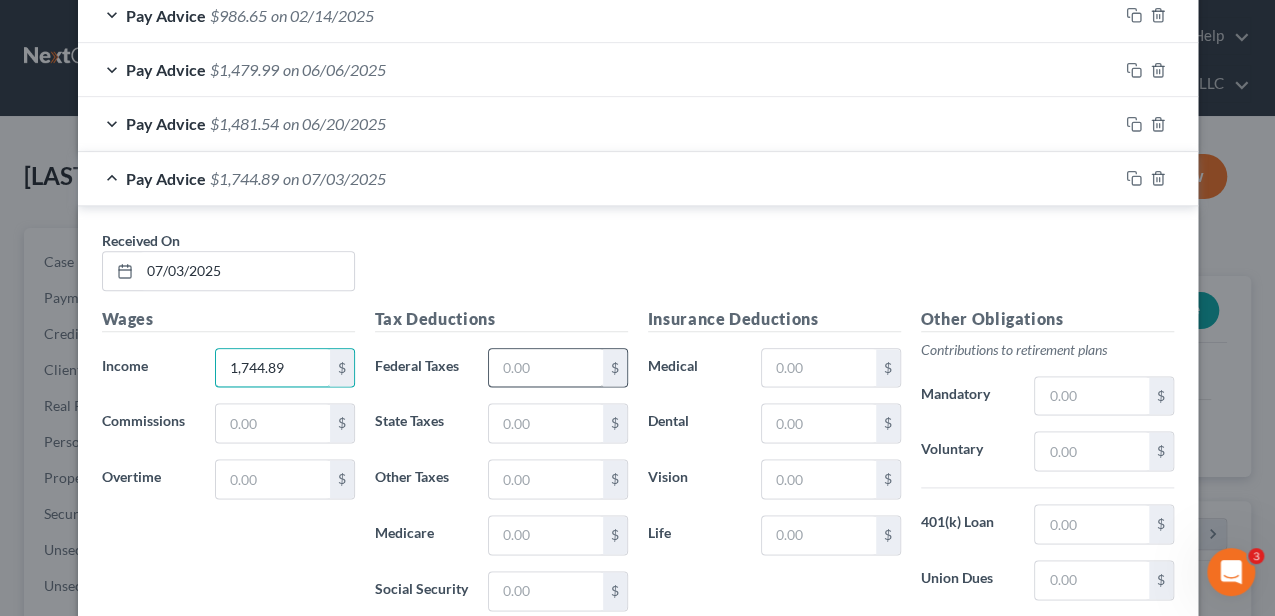type on "1,744.89" 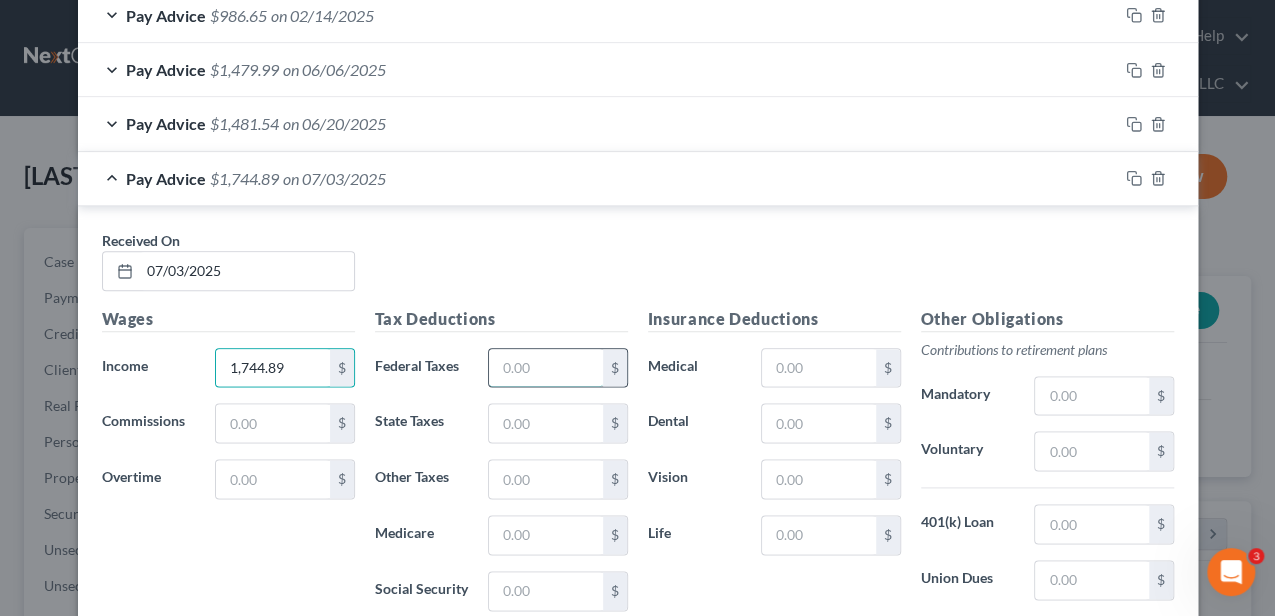 click at bounding box center [545, 368] 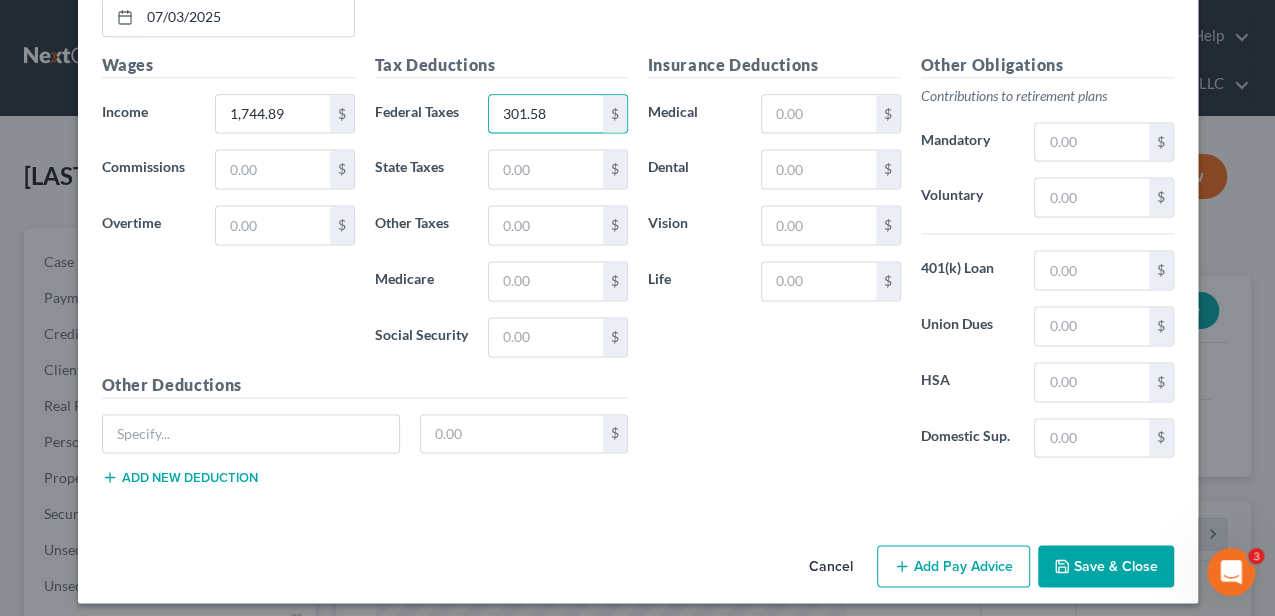 scroll, scrollTop: 1322, scrollLeft: 0, axis: vertical 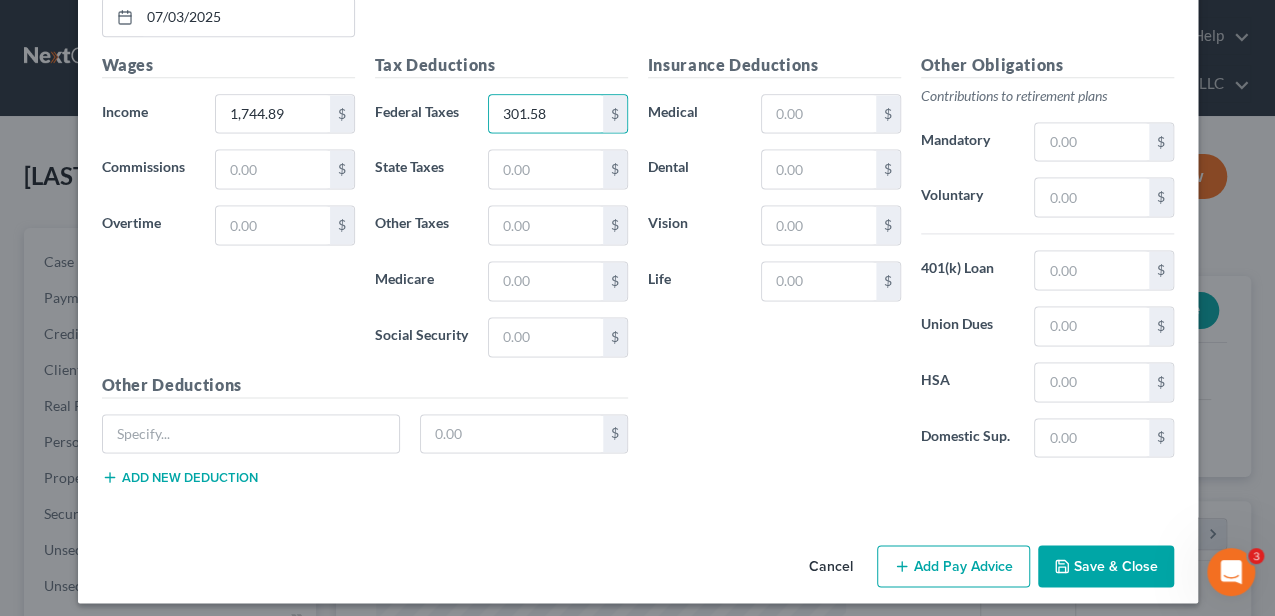 click on "Add Pay Advice" at bounding box center [953, 566] 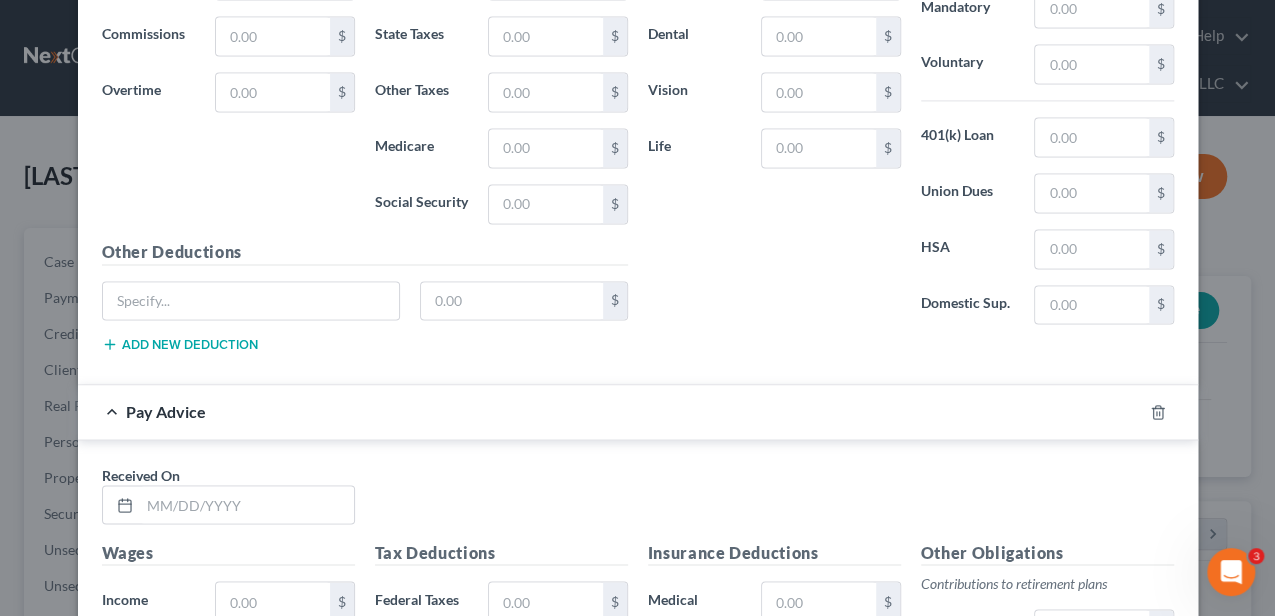 scroll, scrollTop: 1456, scrollLeft: 0, axis: vertical 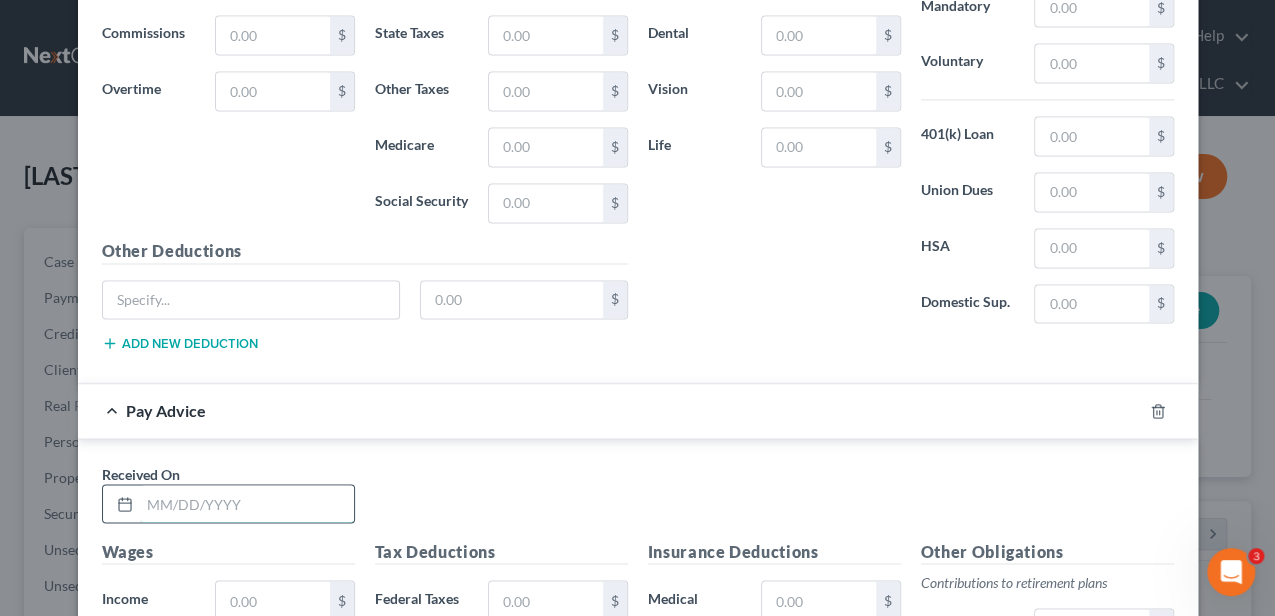 click at bounding box center [247, 504] 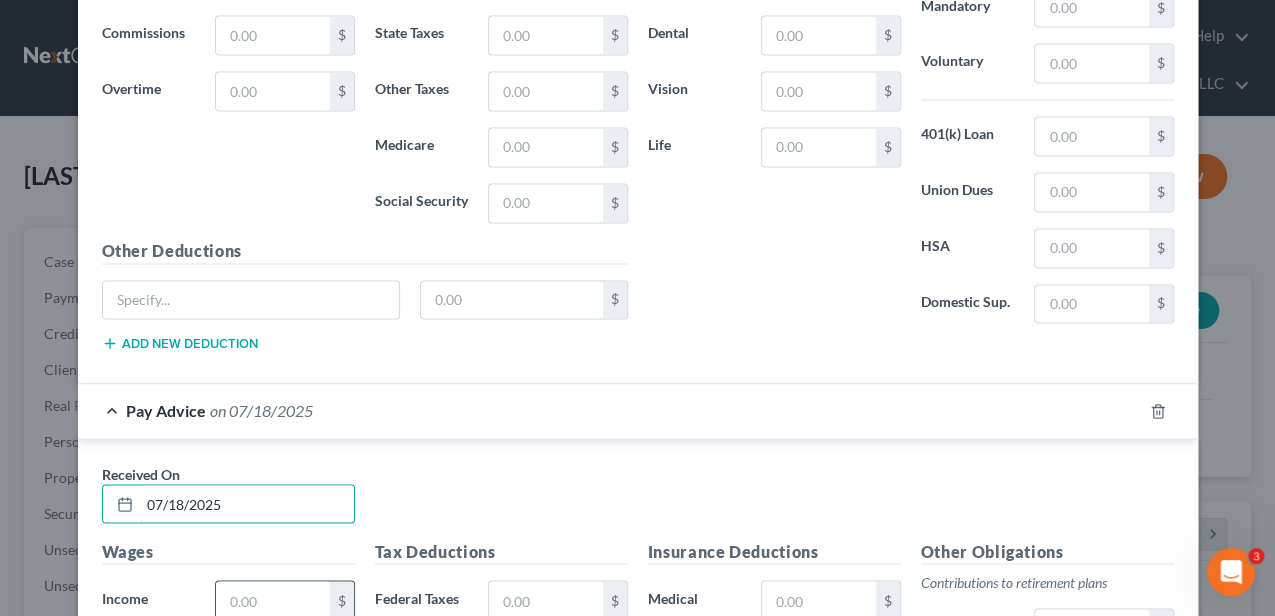 type on "07/18/2025" 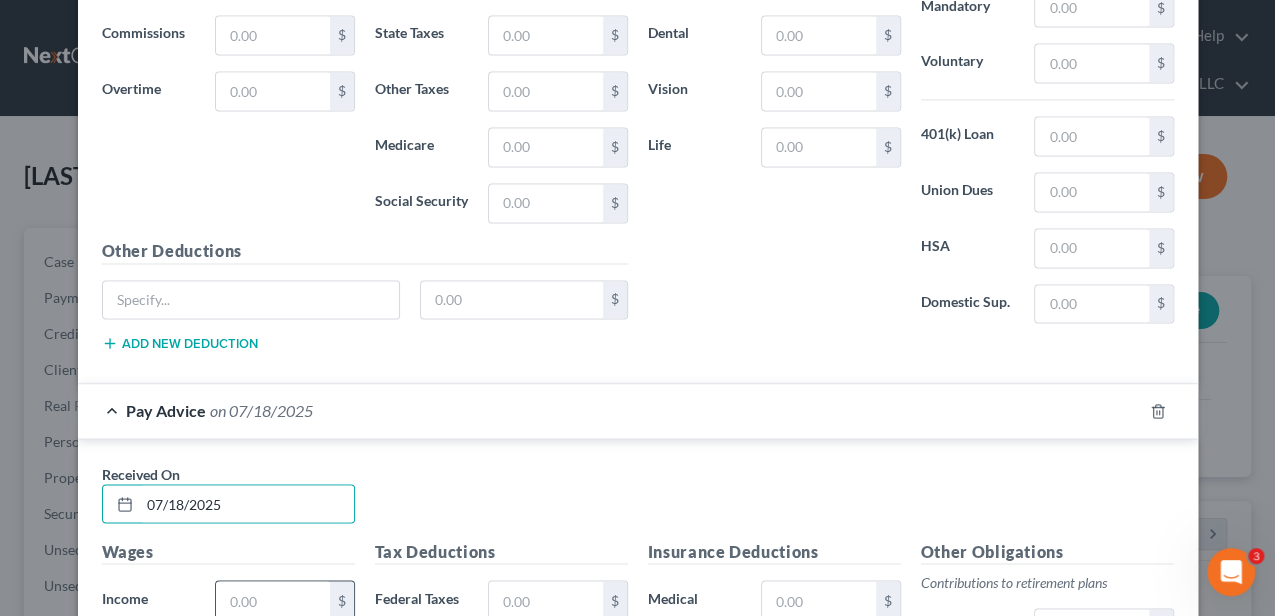 click at bounding box center (272, 600) 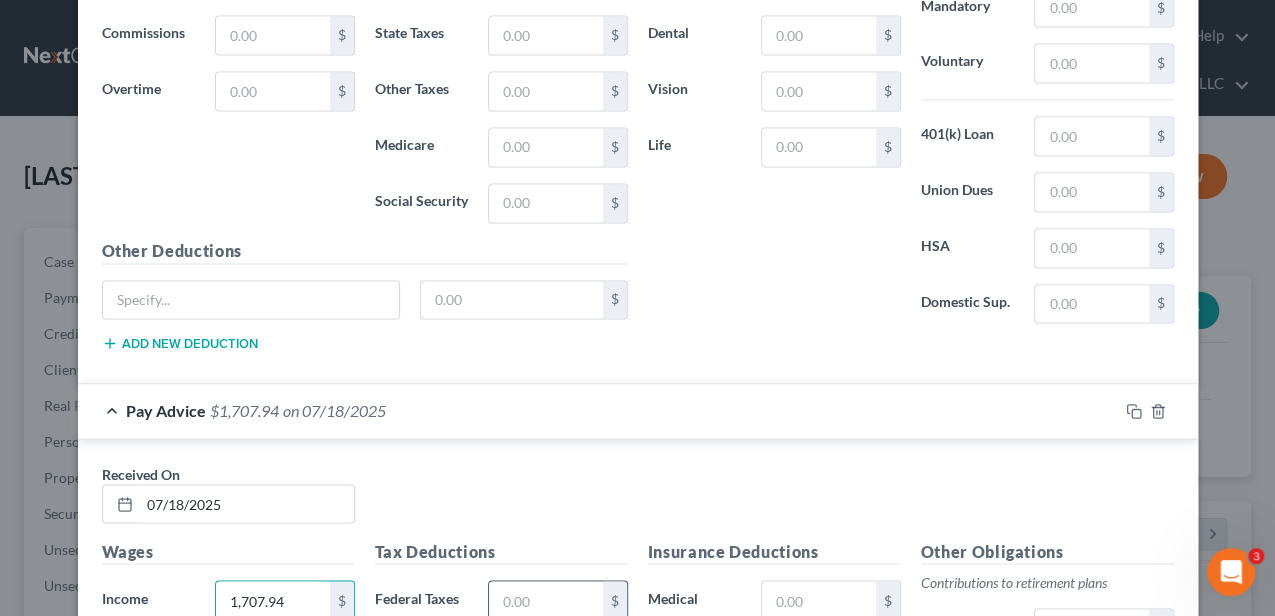 type on "1,707.94" 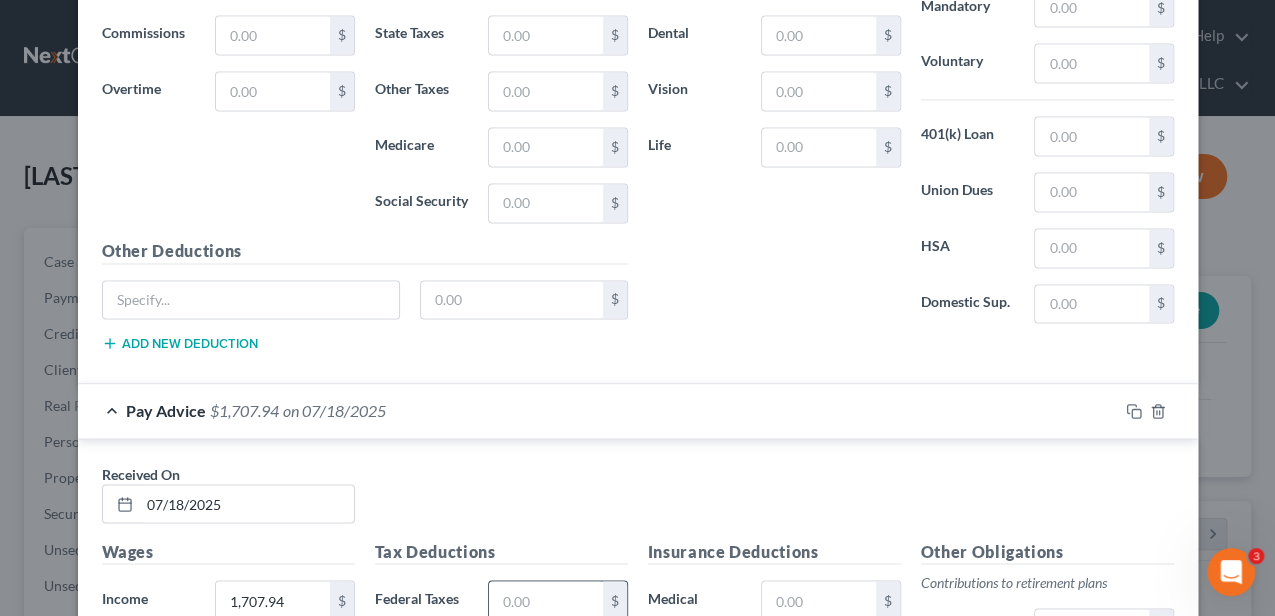 click at bounding box center (545, 600) 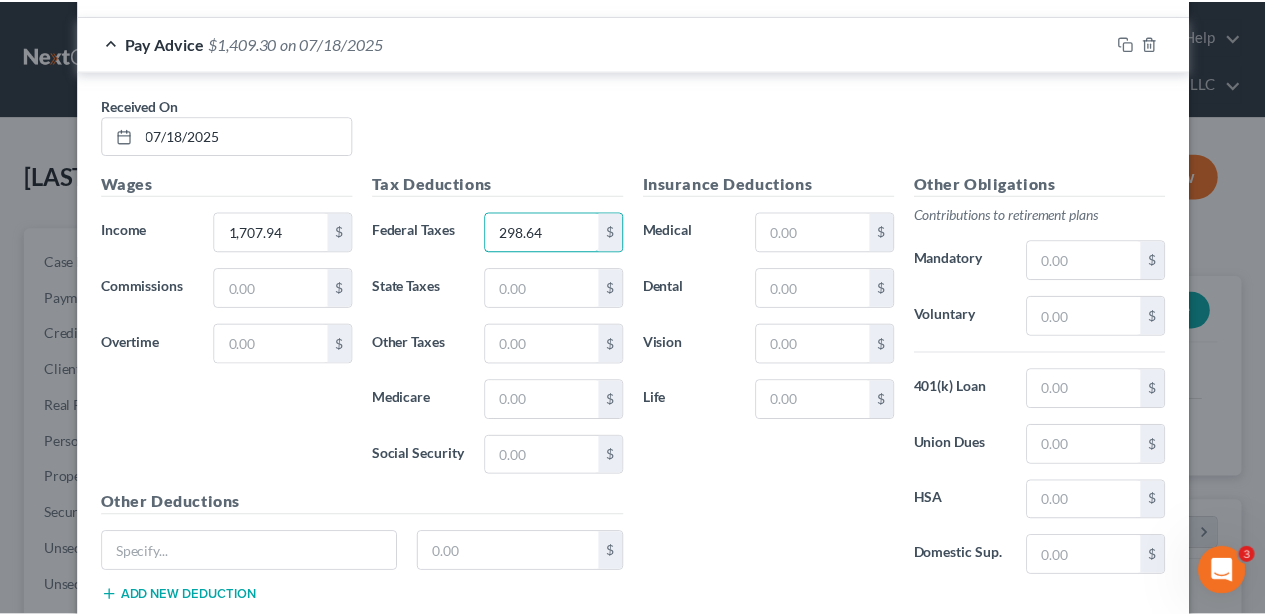 scroll, scrollTop: 1937, scrollLeft: 0, axis: vertical 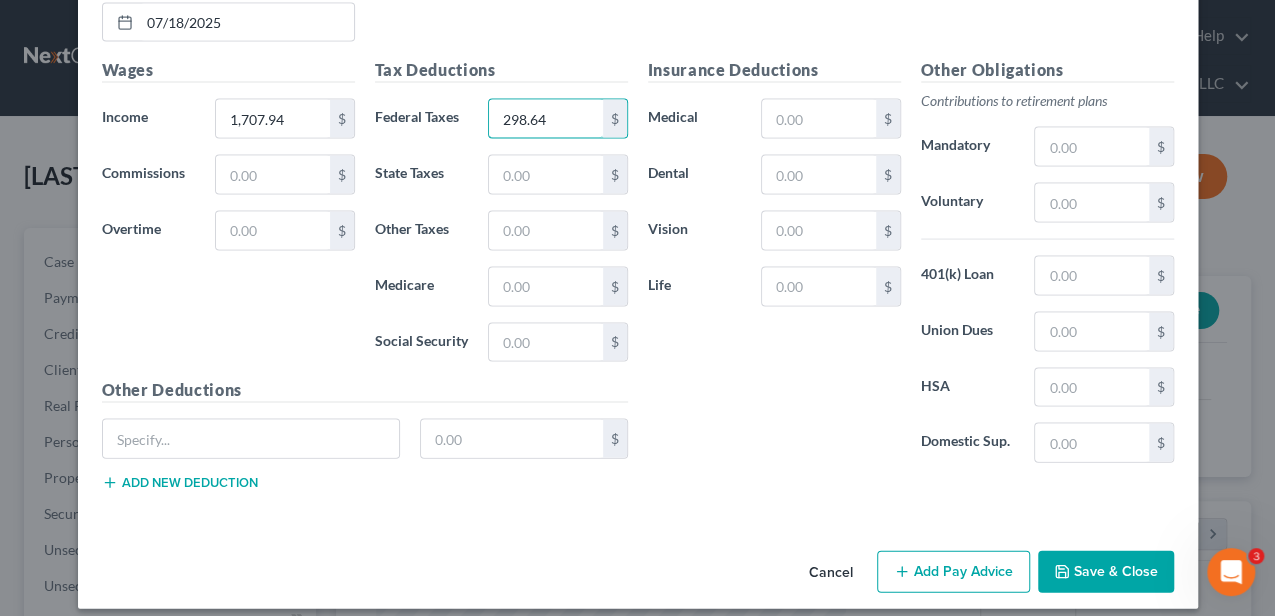 type on "298.64" 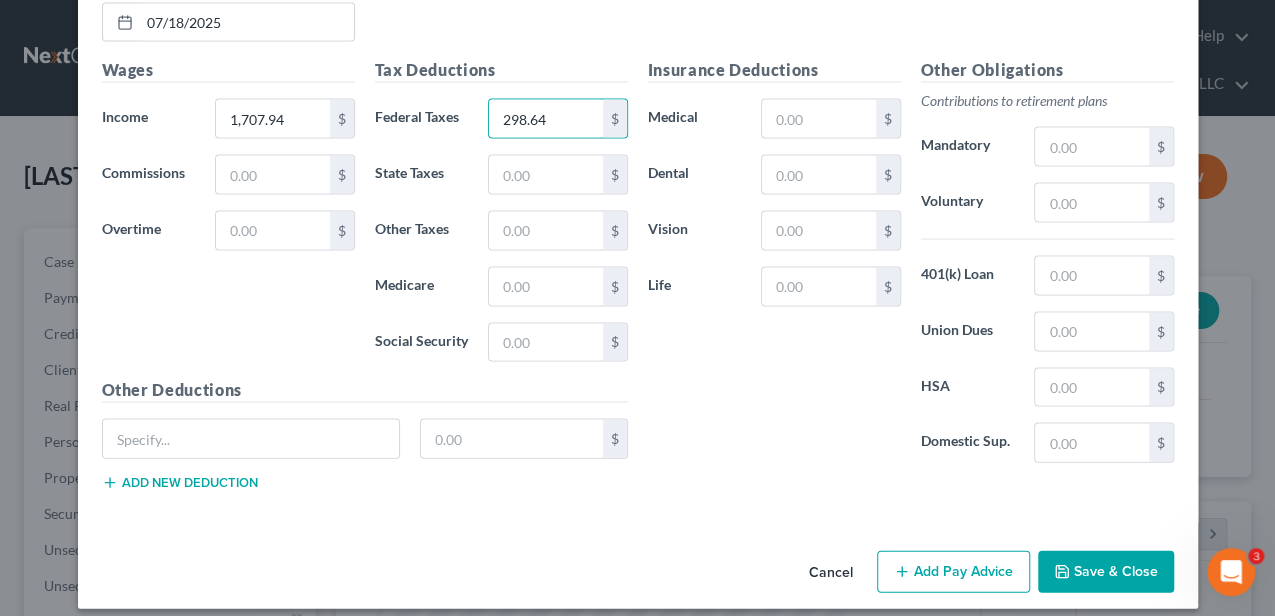 click on "Save & Close" at bounding box center [1106, 572] 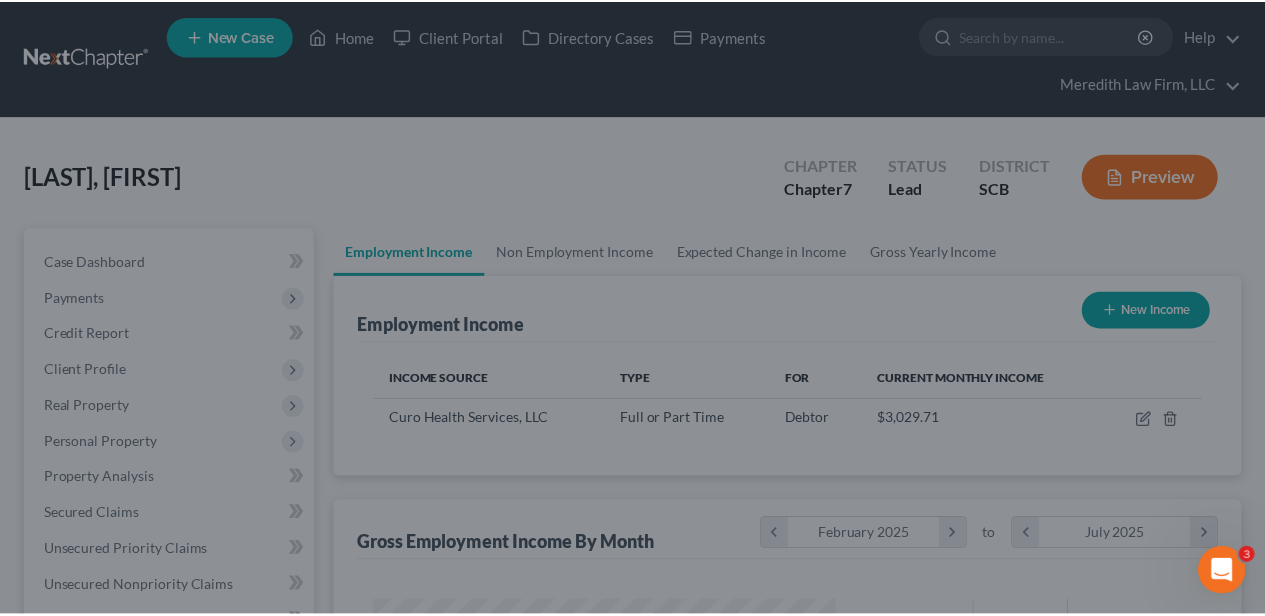scroll, scrollTop: 356, scrollLeft: 506, axis: both 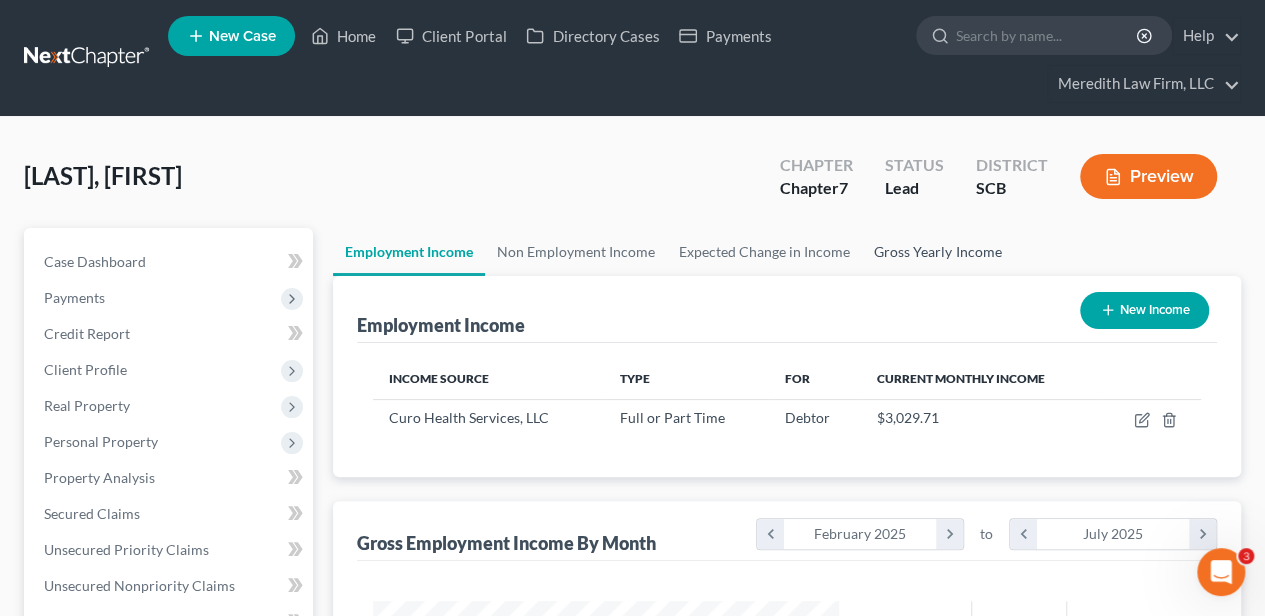 click on "Gross Yearly Income" at bounding box center (937, 252) 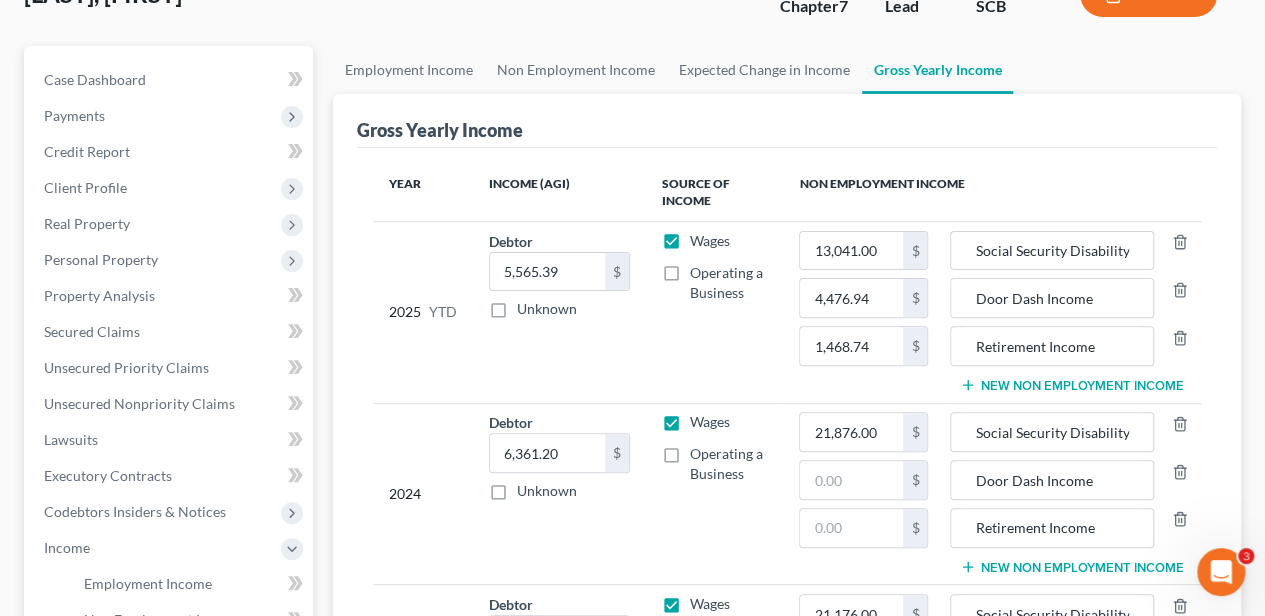 scroll, scrollTop: 200, scrollLeft: 0, axis: vertical 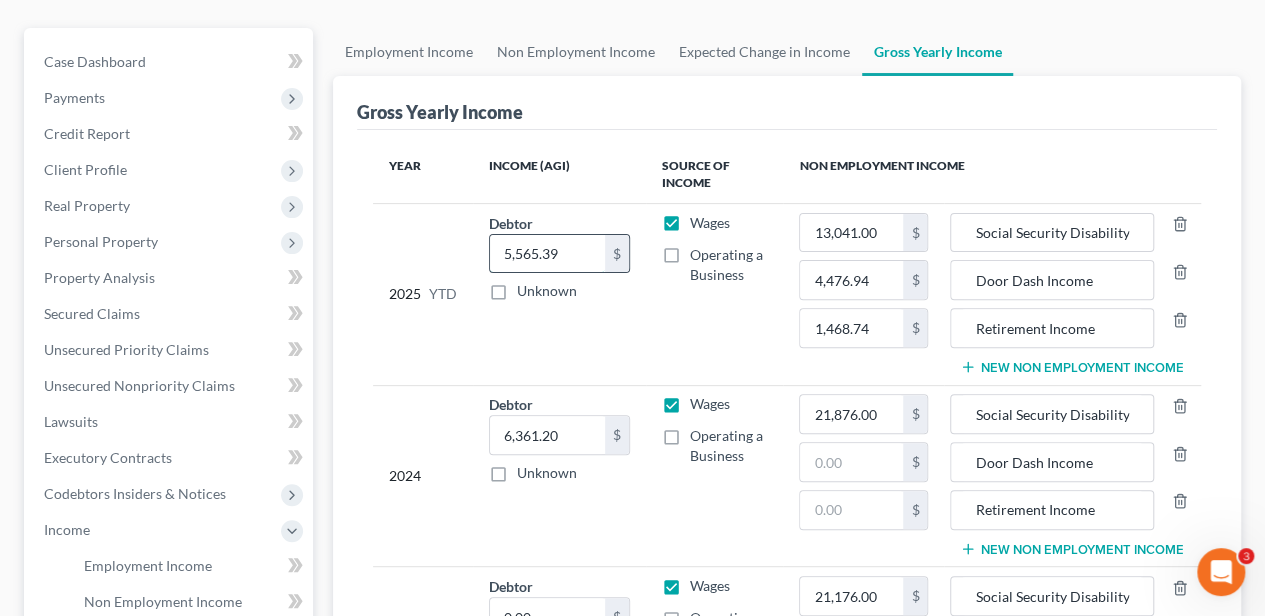 click on "5,565.39" at bounding box center [547, 254] 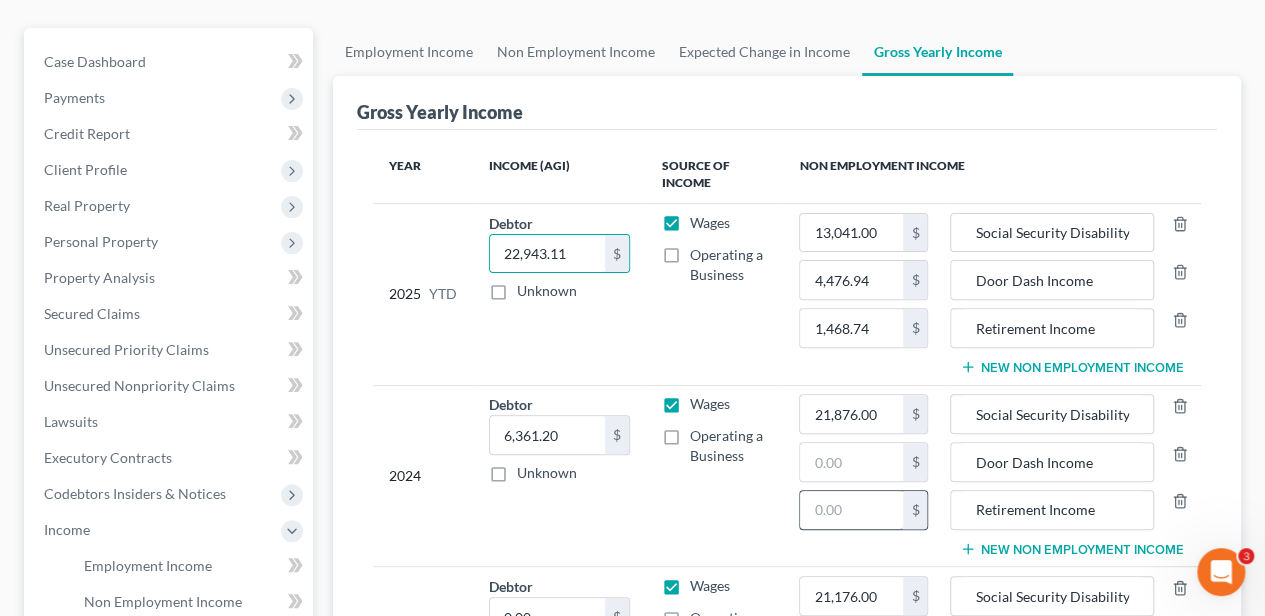 type on "22,943.11" 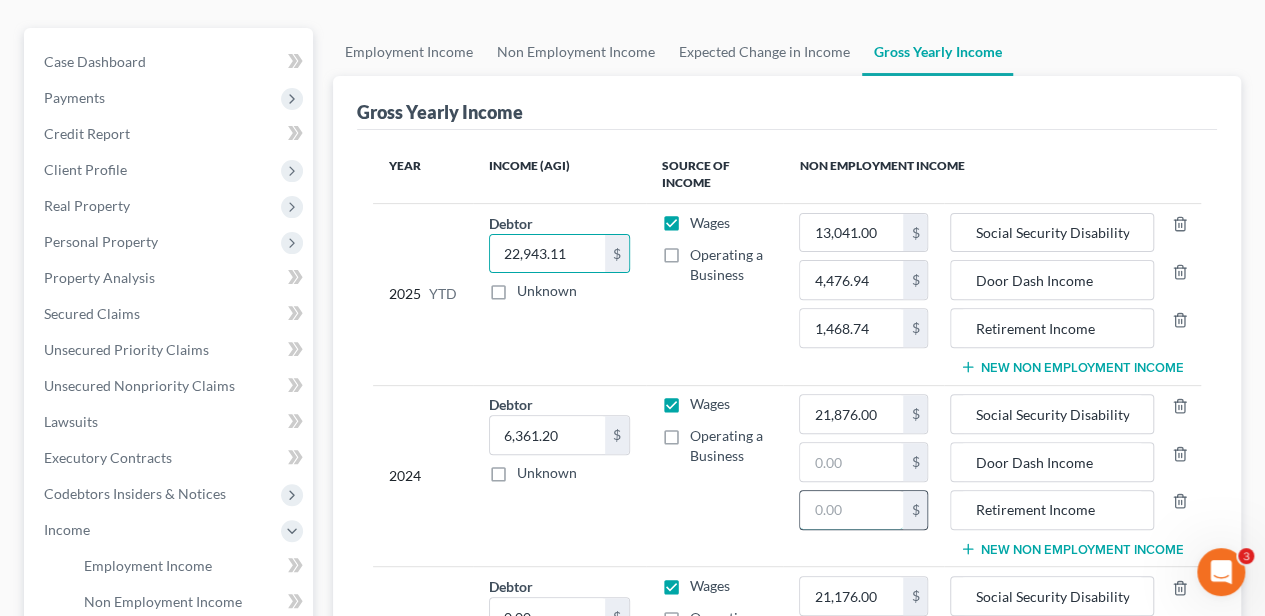 click at bounding box center [851, 510] 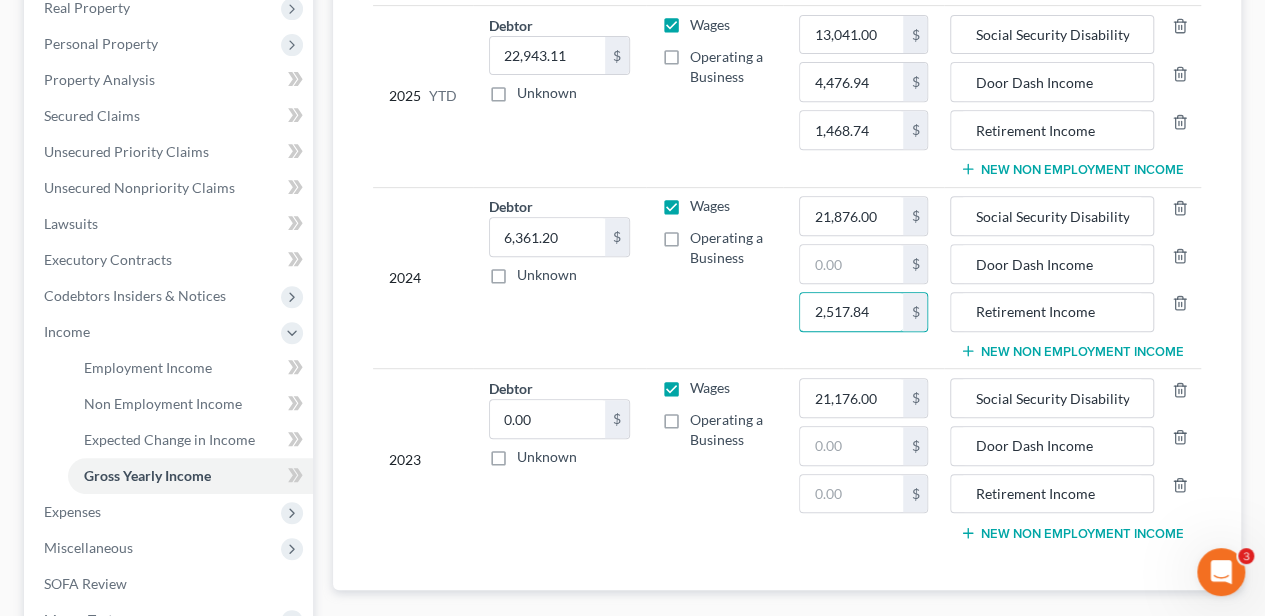 scroll, scrollTop: 400, scrollLeft: 0, axis: vertical 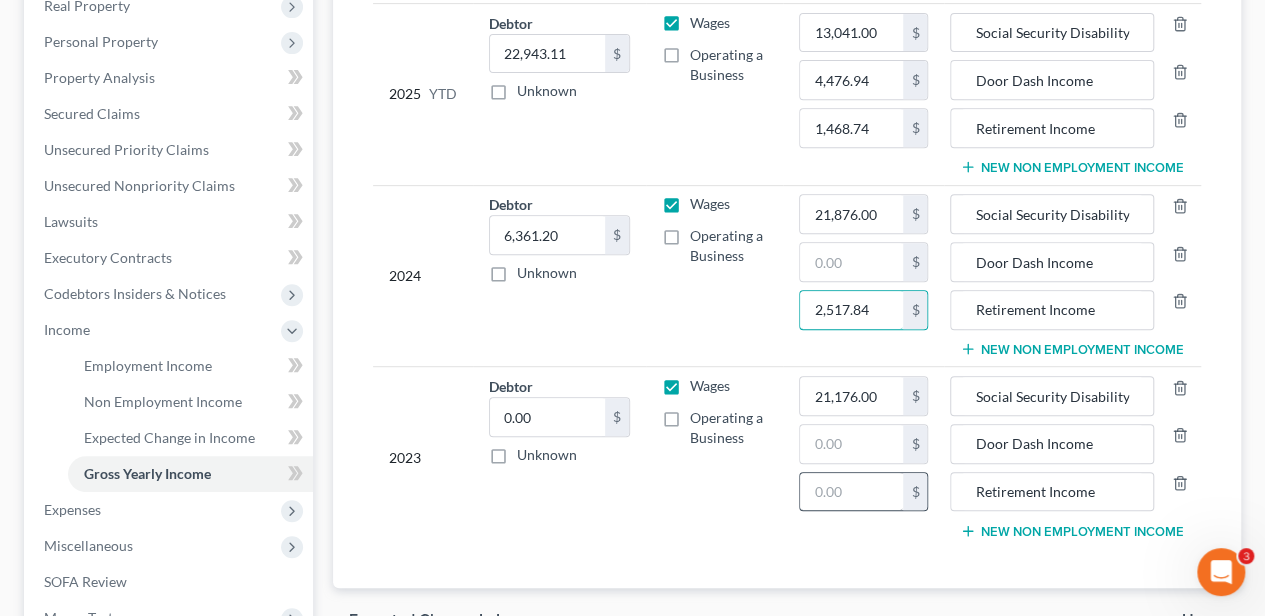 type on "2,517.84" 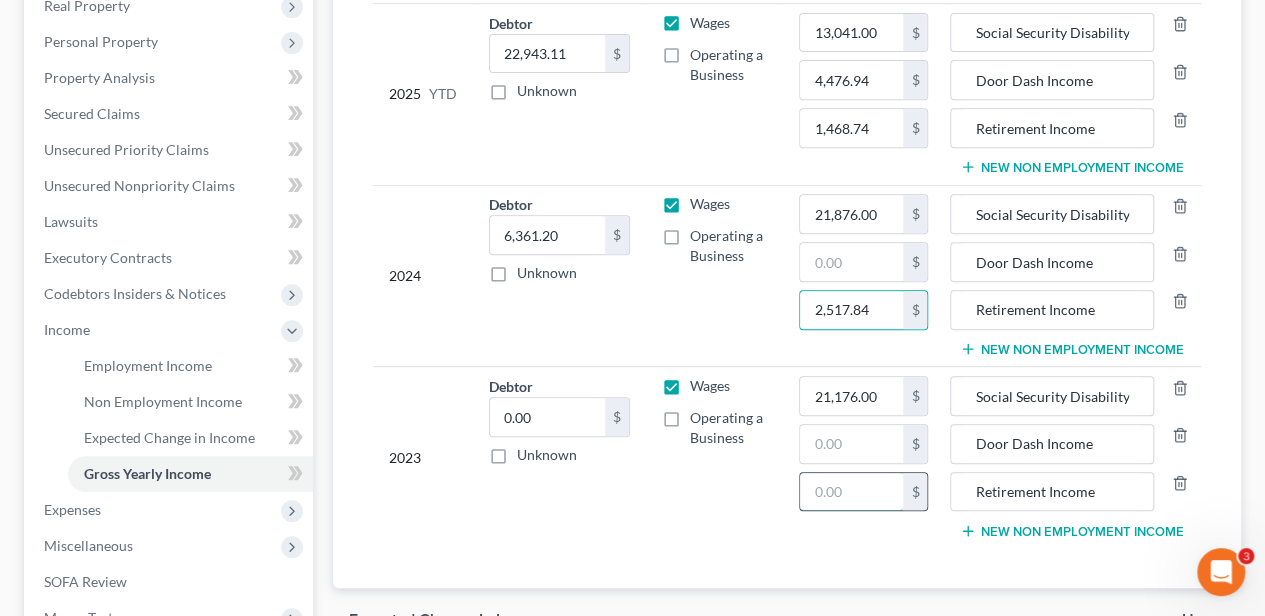 click at bounding box center [851, 492] 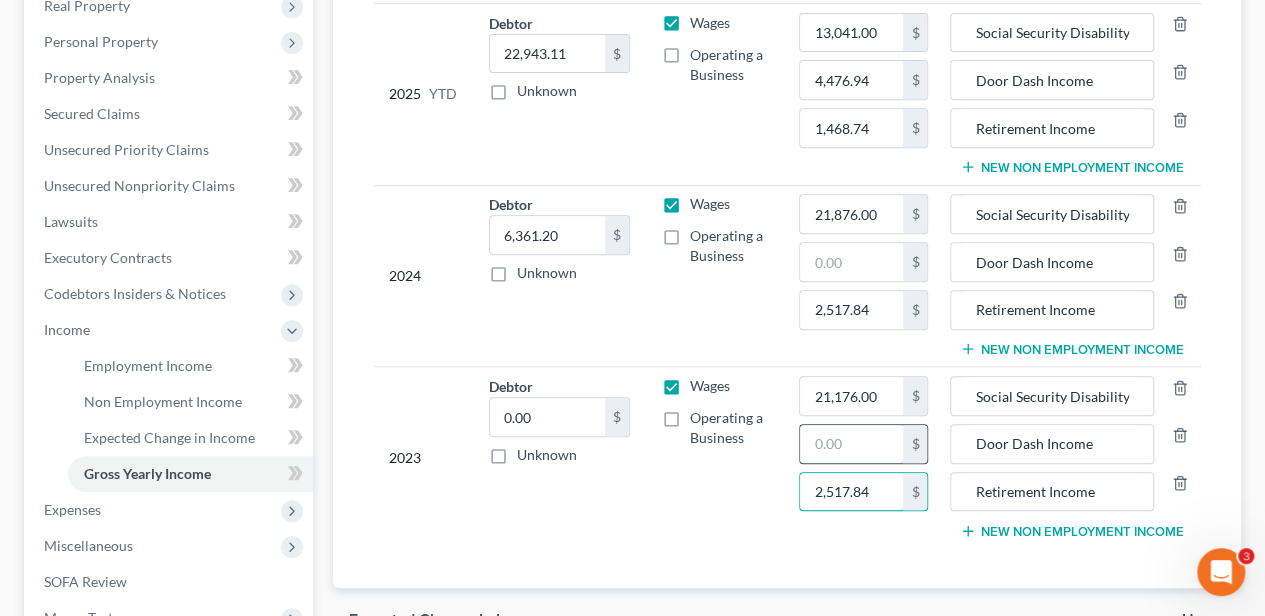 type on "2,517.84" 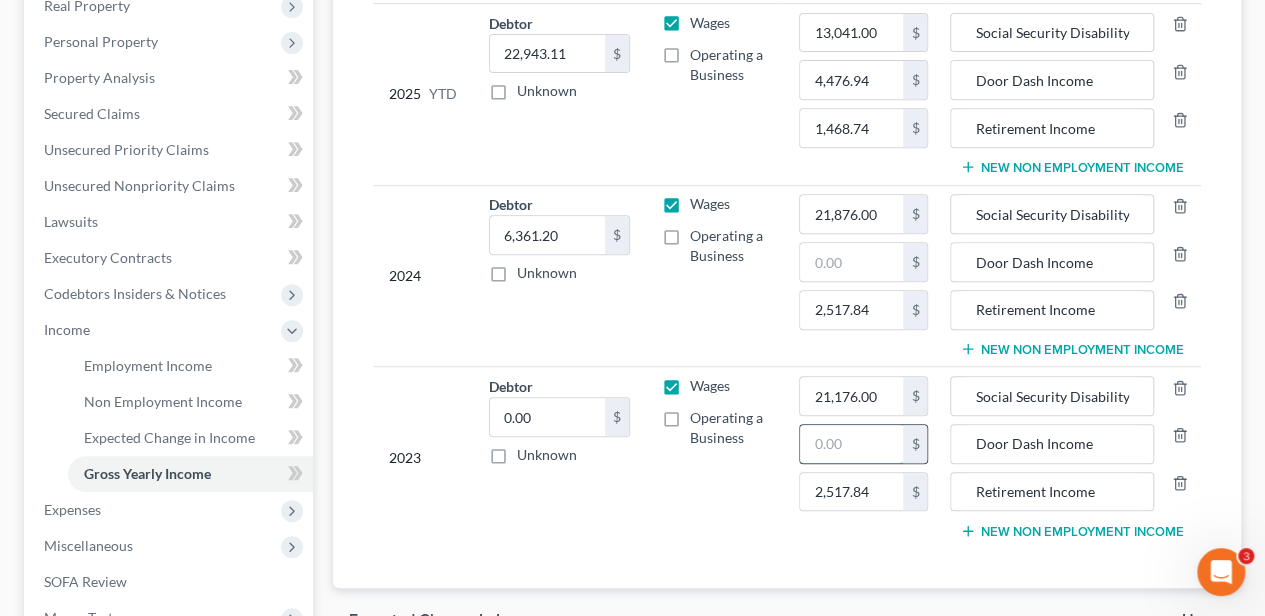 click at bounding box center [851, 444] 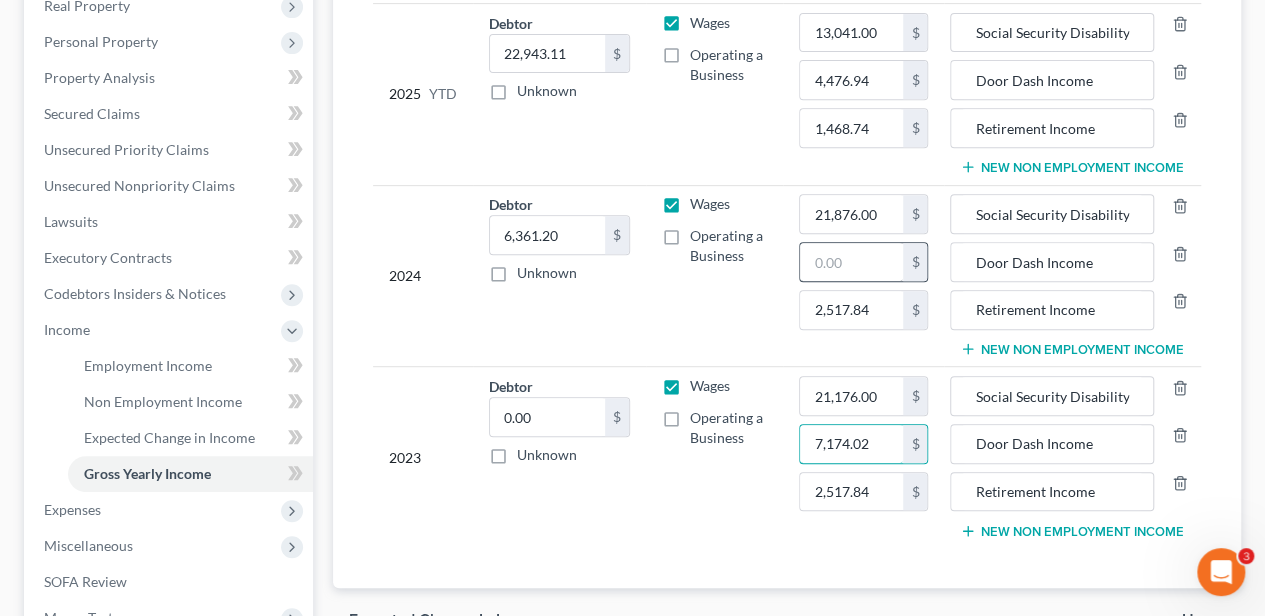 type on "7,174.02" 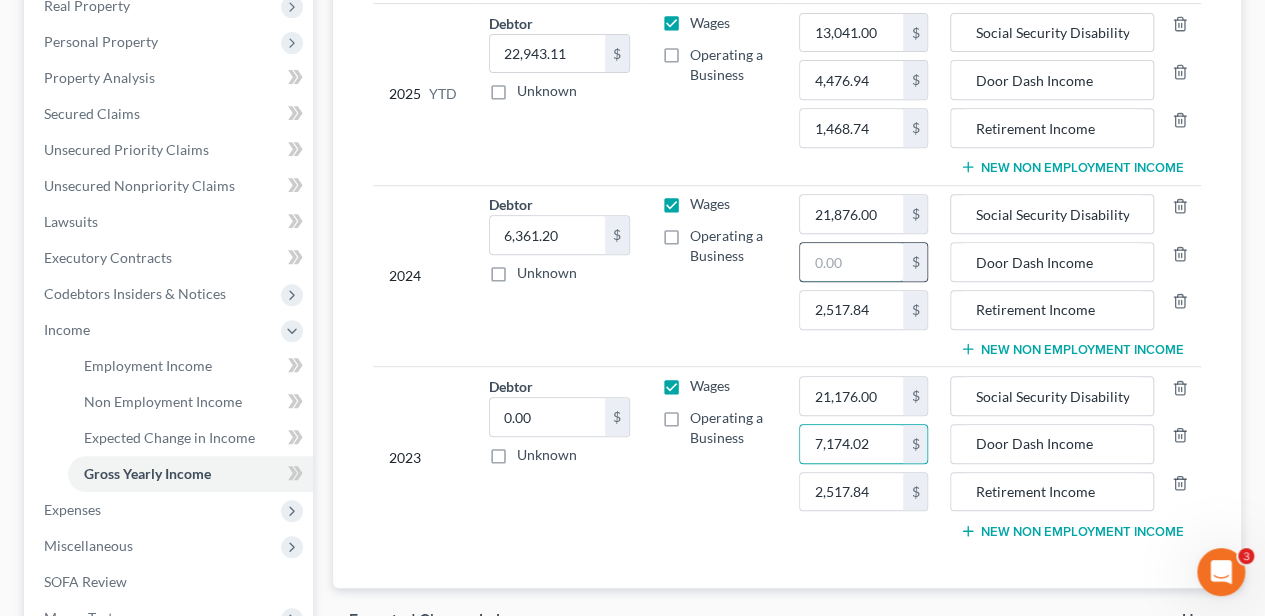click at bounding box center (851, 262) 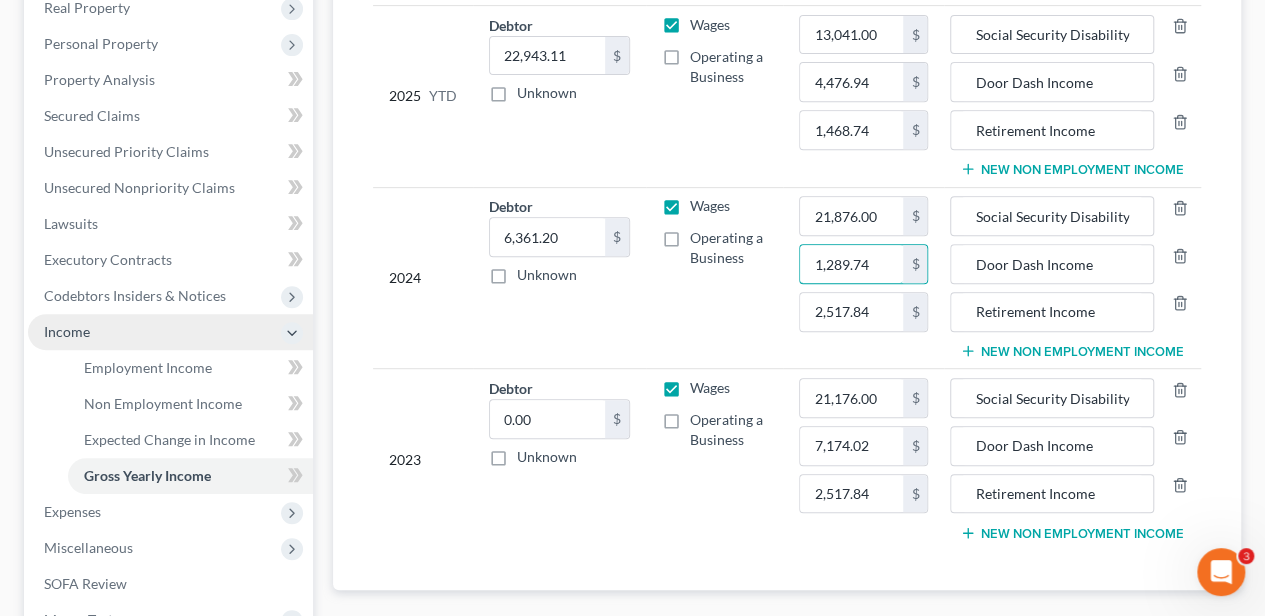 scroll, scrollTop: 533, scrollLeft: 0, axis: vertical 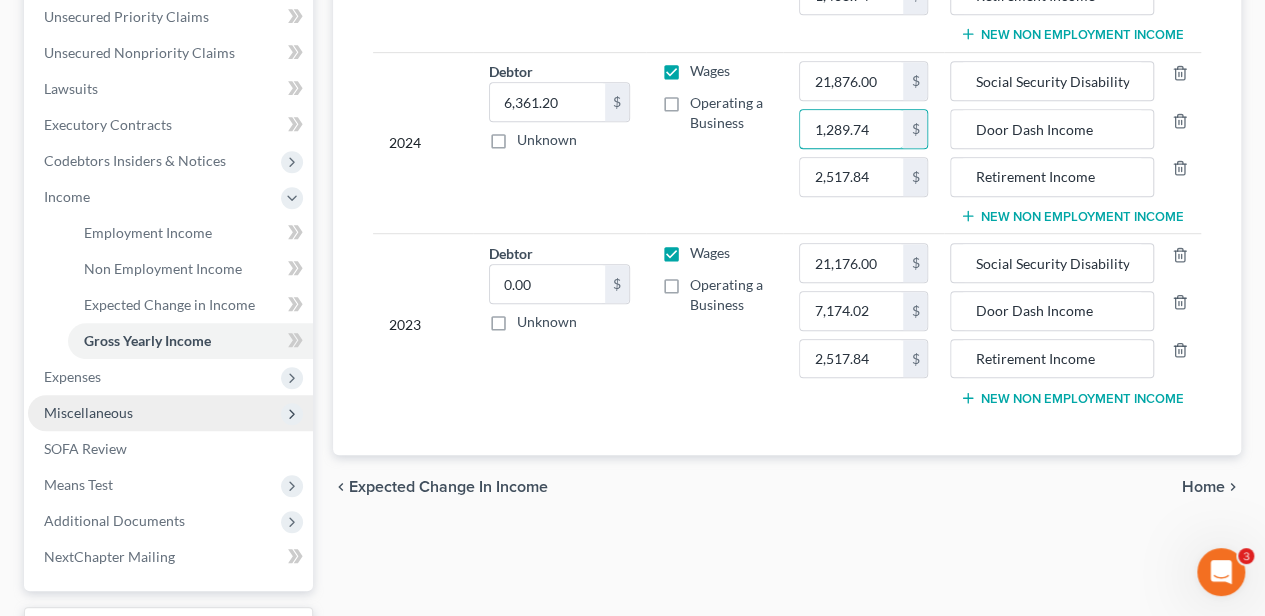 type on "1,289.74" 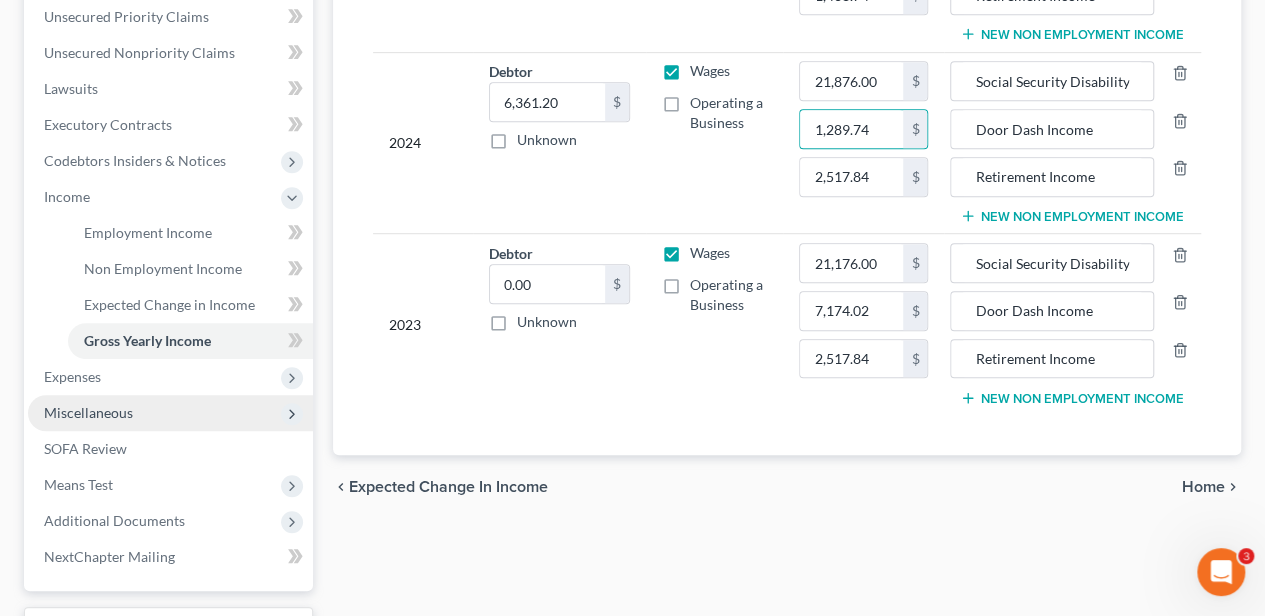 click on "Miscellaneous" at bounding box center [170, 413] 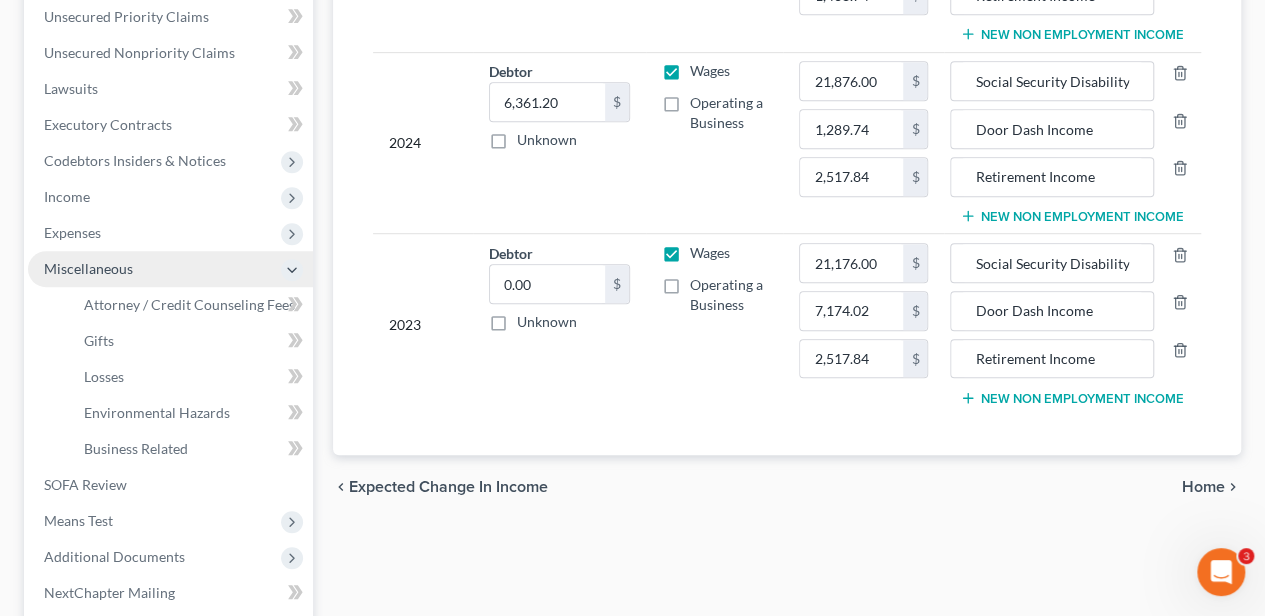 click on "Miscellaneous" at bounding box center (170, 269) 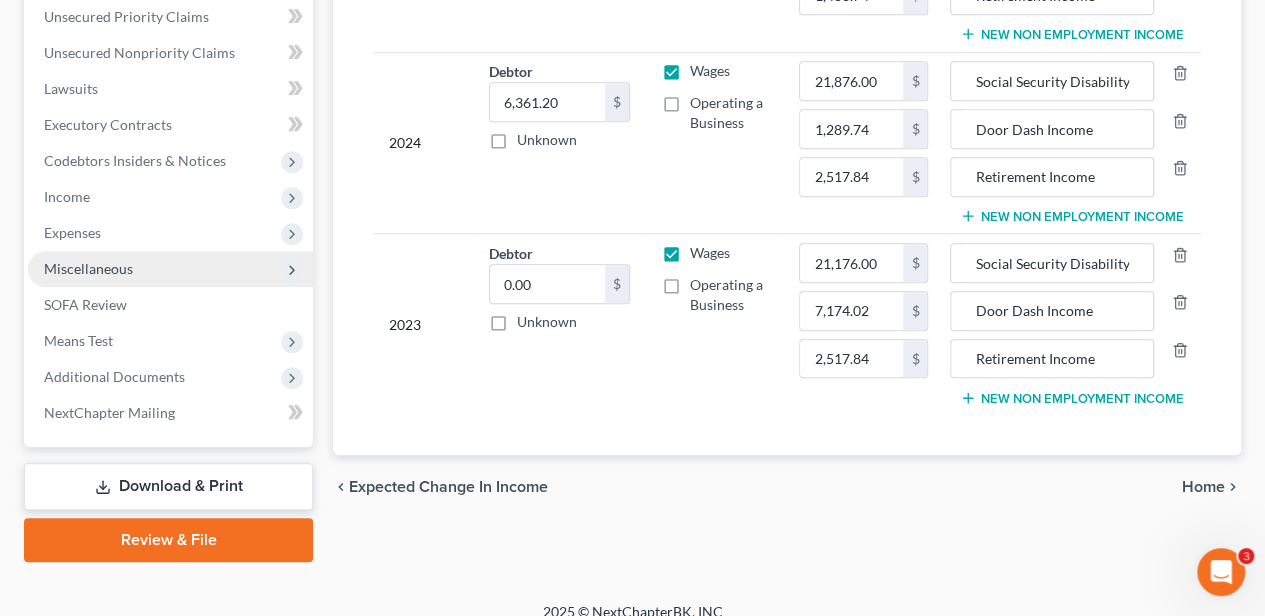click on "Miscellaneous" at bounding box center [170, 269] 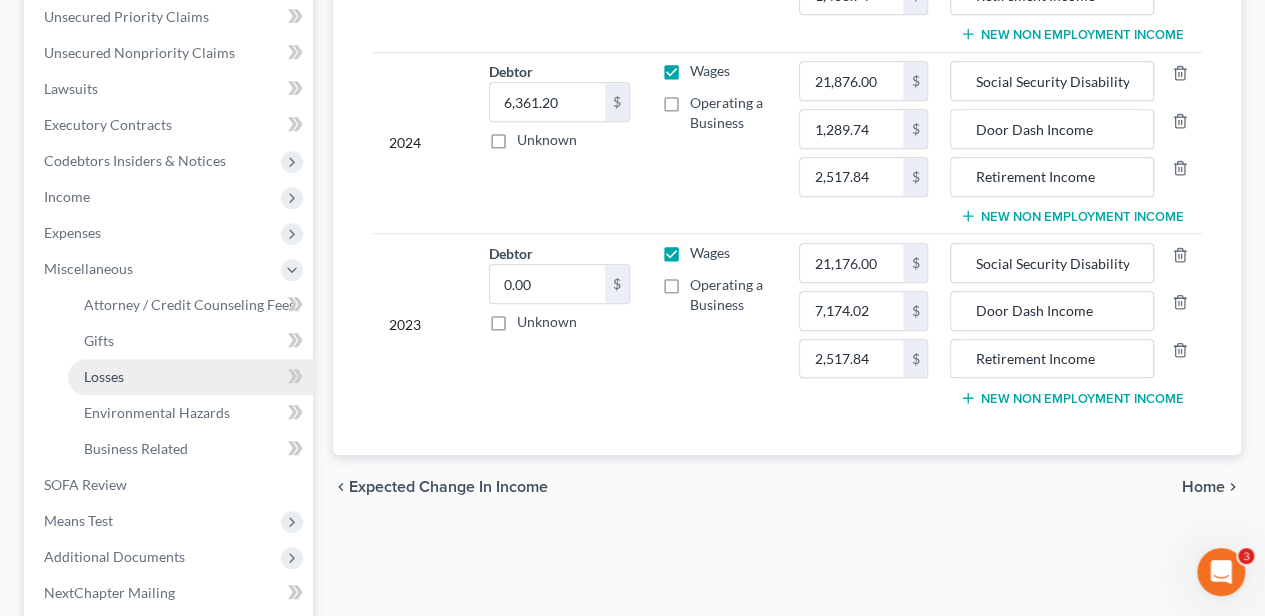 click on "Losses" at bounding box center [190, 377] 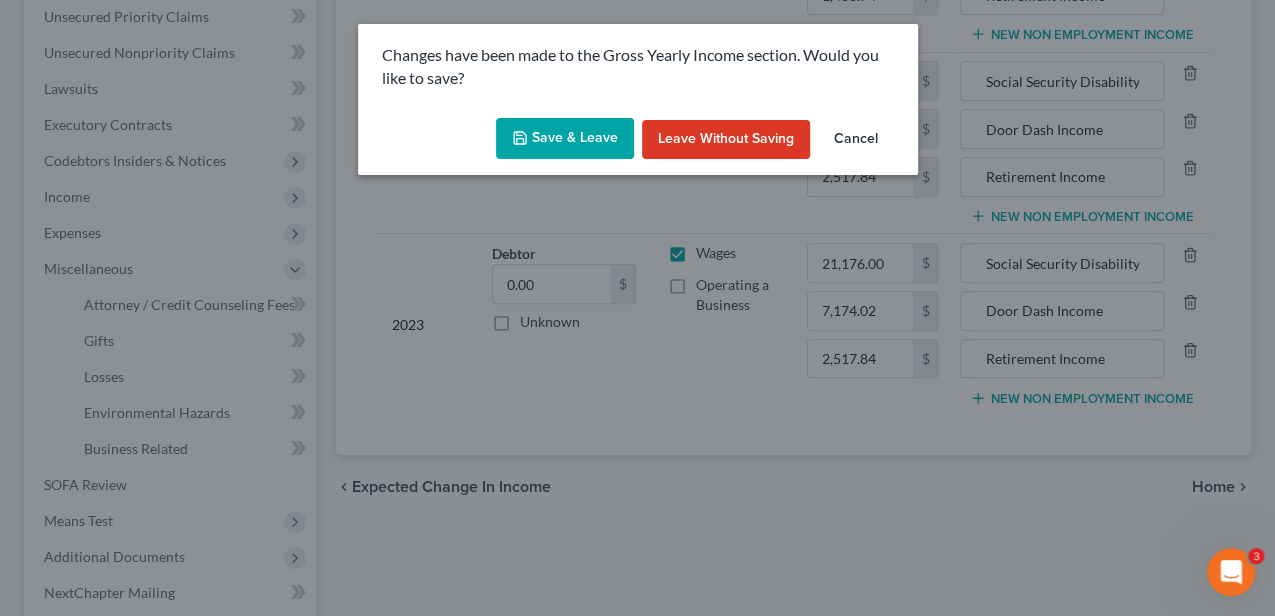 click on "Save & Leave" at bounding box center [565, 139] 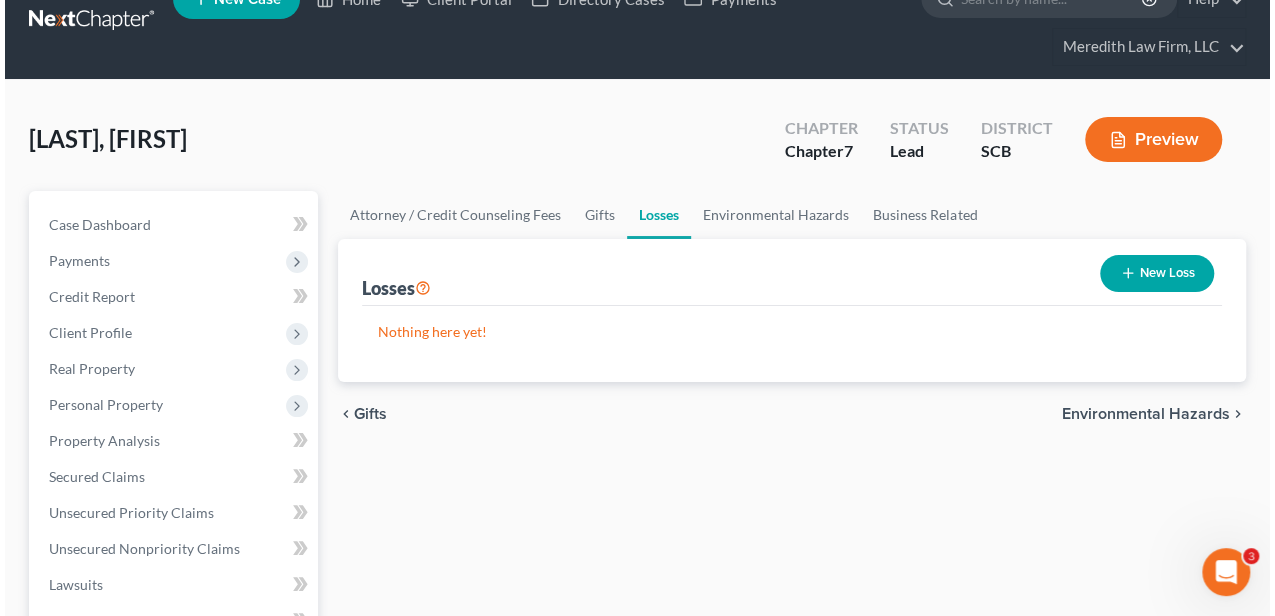 scroll, scrollTop: 0, scrollLeft: 0, axis: both 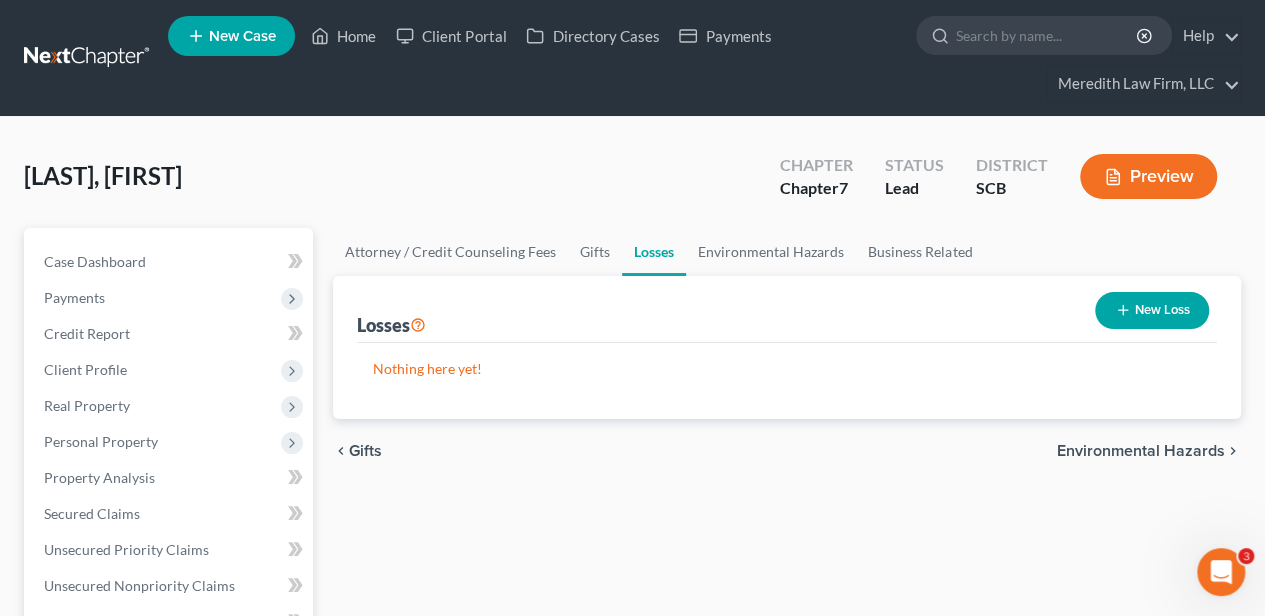 click on "New Loss" at bounding box center [1152, 310] 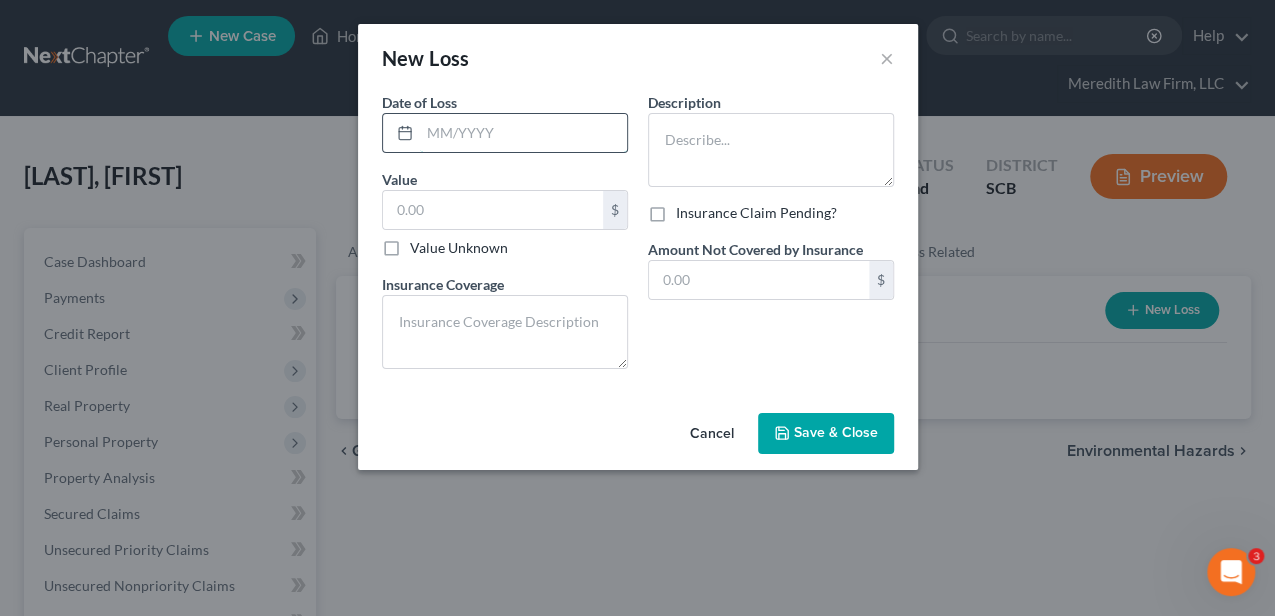 click at bounding box center (523, 133) 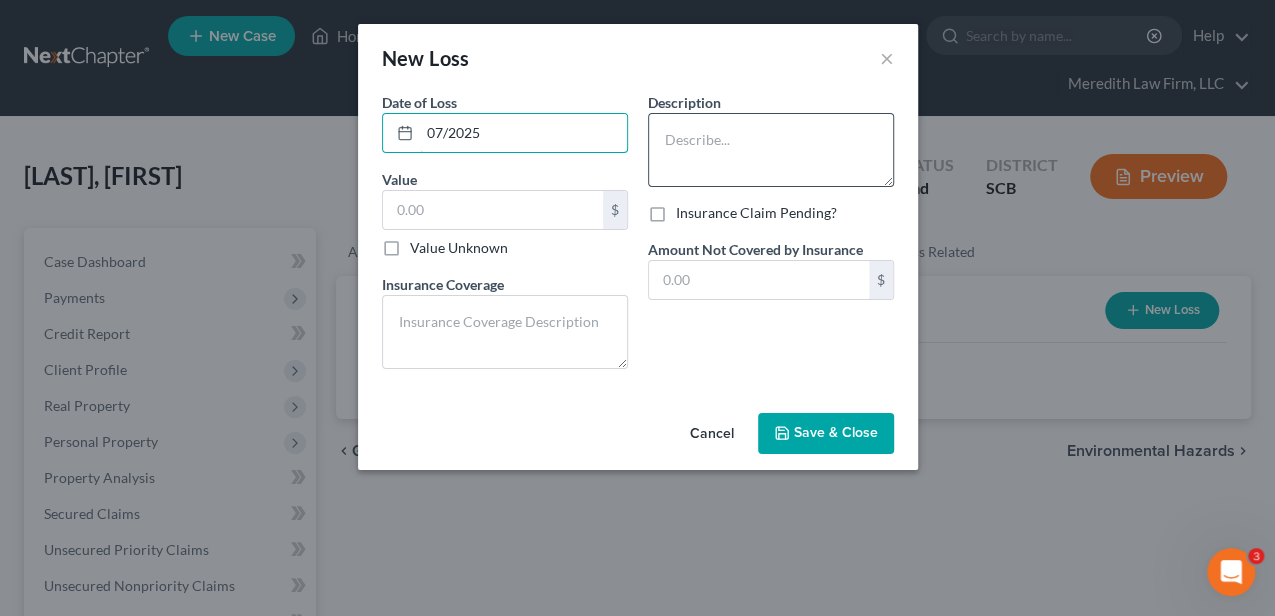 type on "07/2025" 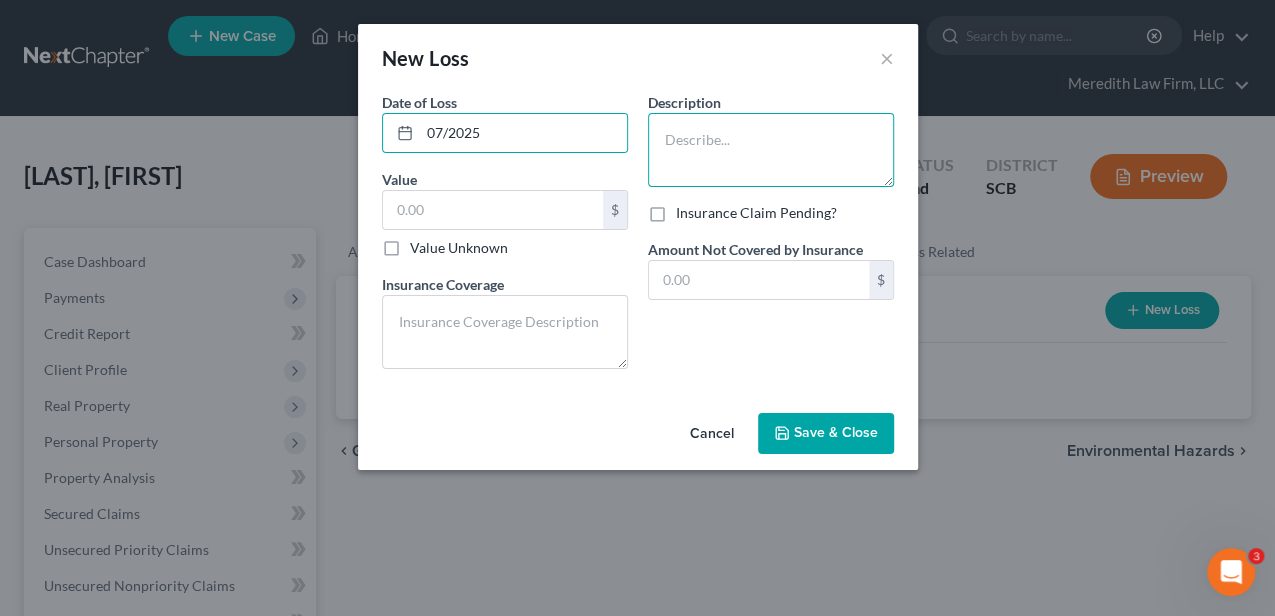 click at bounding box center (771, 150) 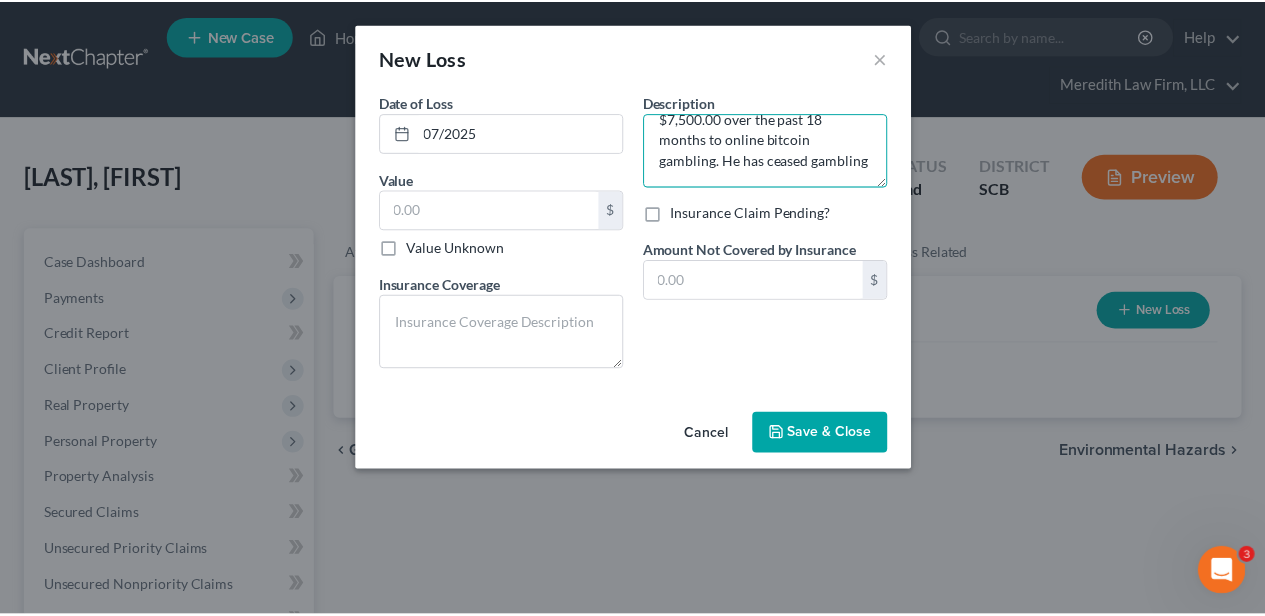 scroll, scrollTop: 46, scrollLeft: 0, axis: vertical 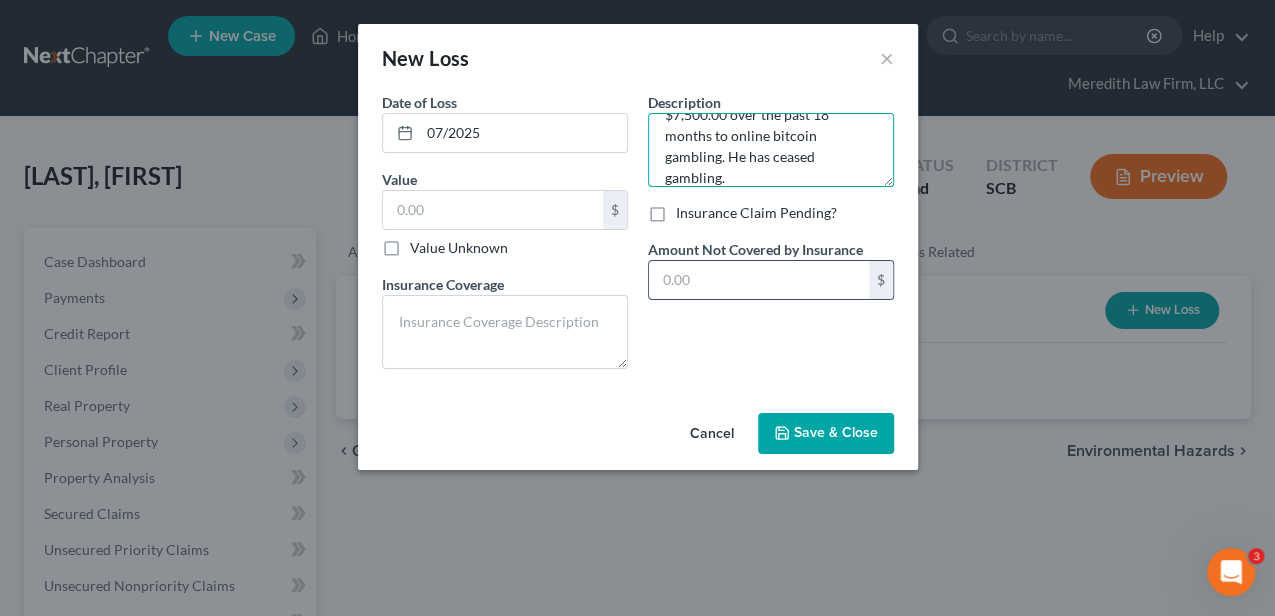 type on "Mr. McSharar lost approximately $7,500.00 over the past 18 months to online bitcoin gambling.  He has ceased gambling." 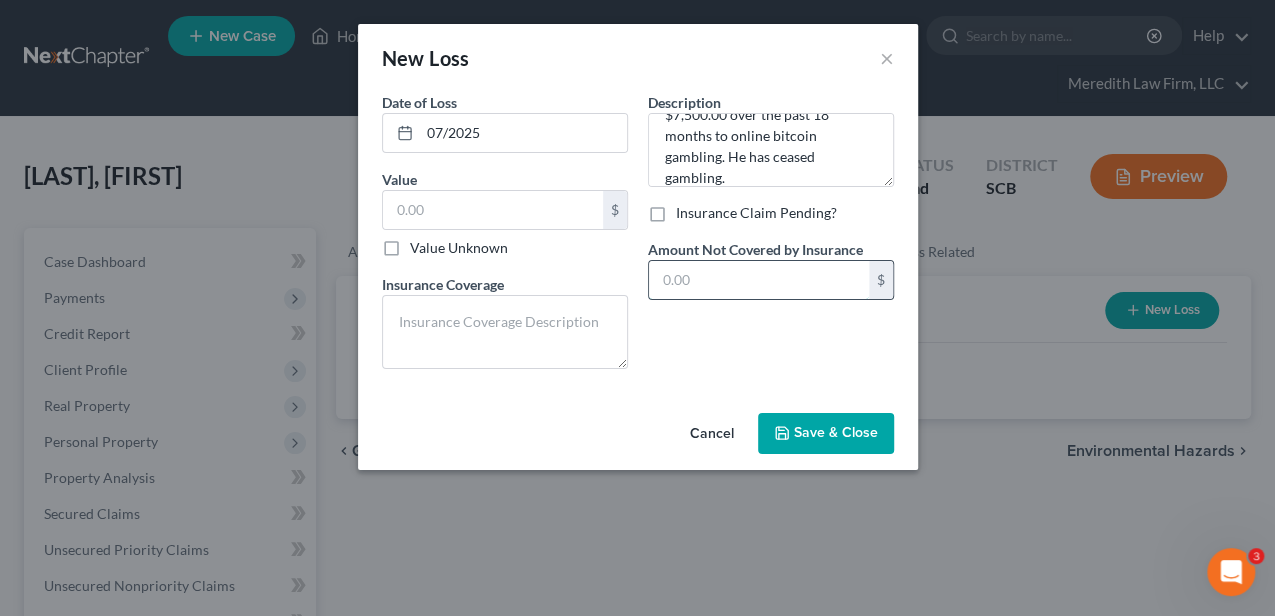 click at bounding box center (759, 280) 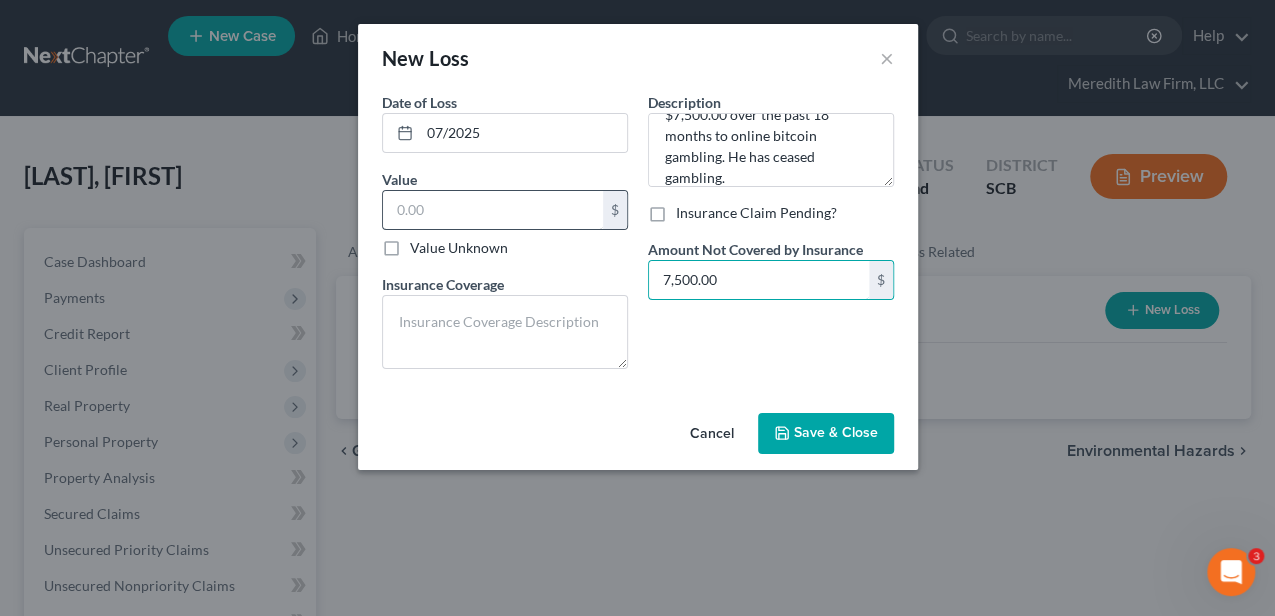 type on "7,500.00" 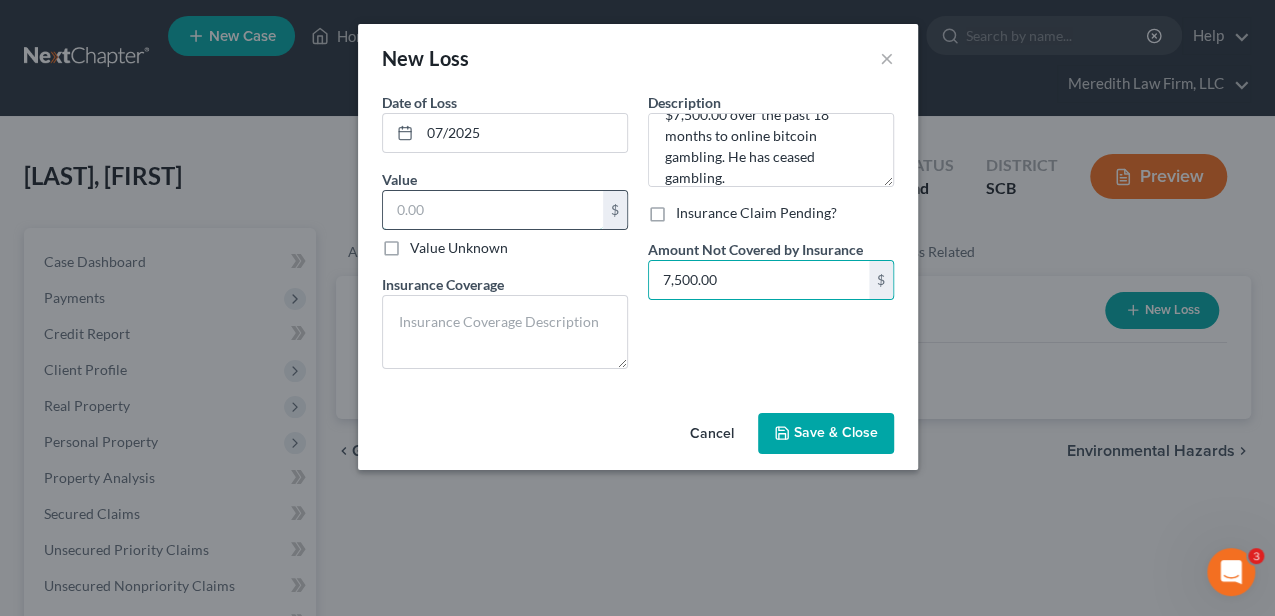 click at bounding box center [493, 210] 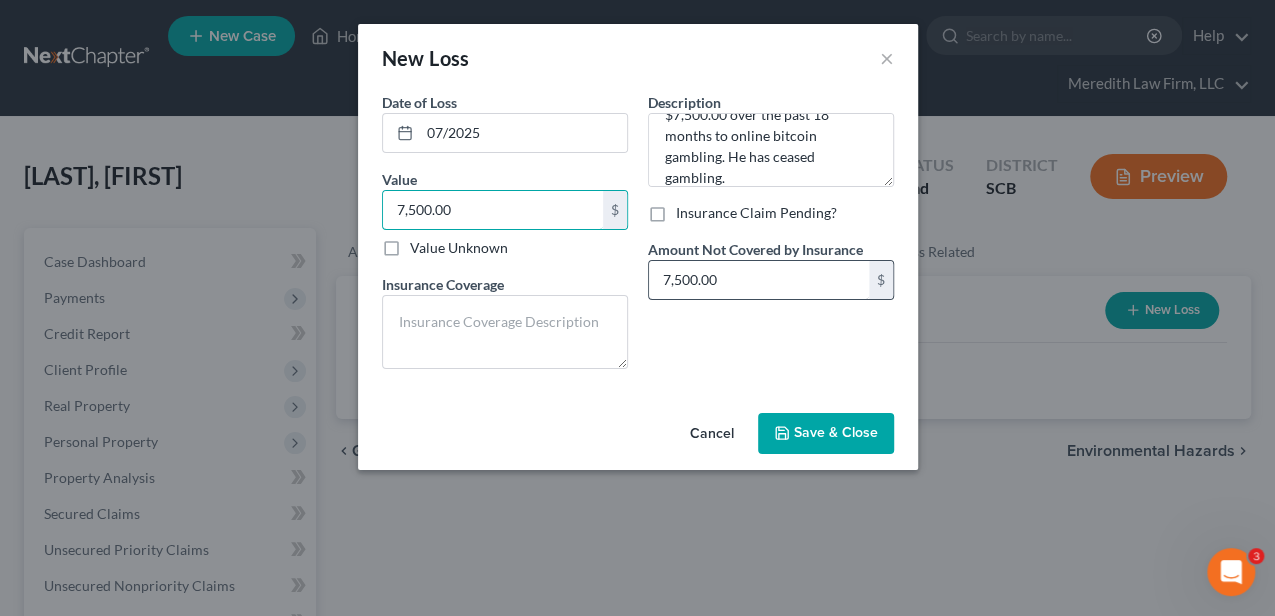 type on "7,500.00" 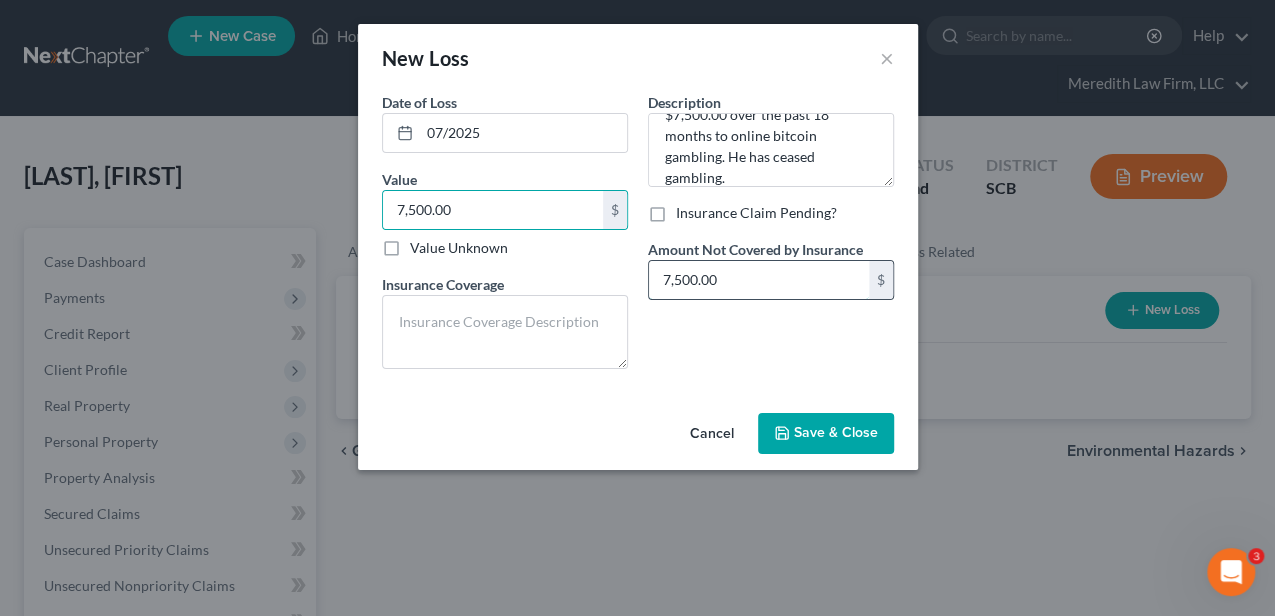 click on "7,500.00" at bounding box center (759, 280) 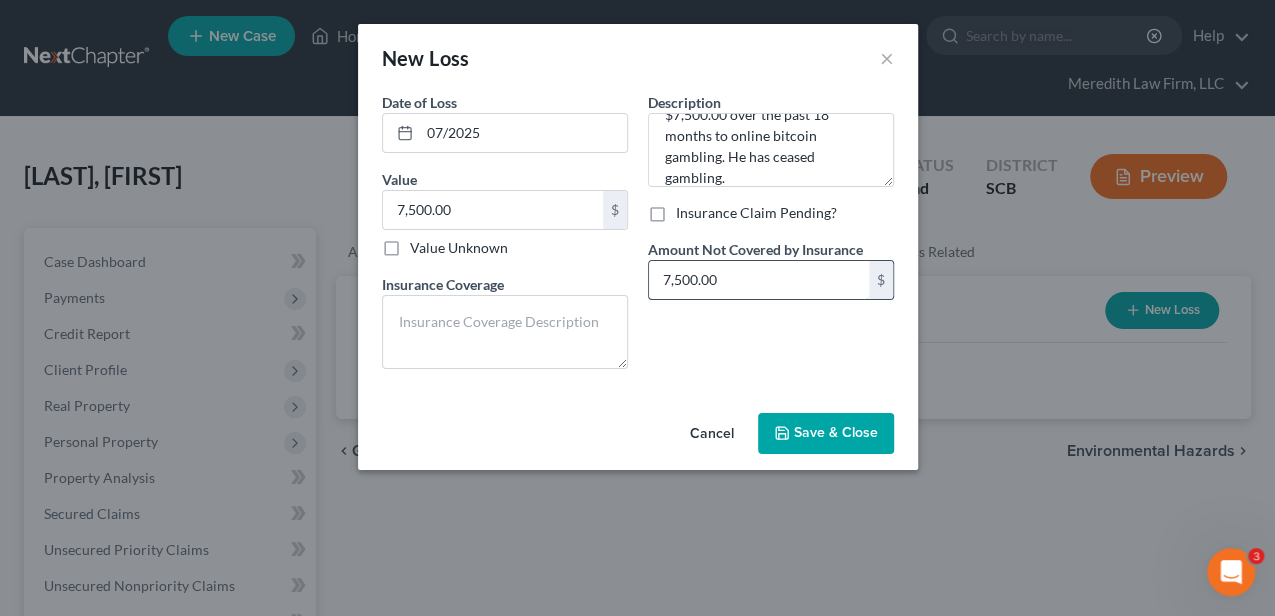 click on "7,500.00" at bounding box center [759, 280] 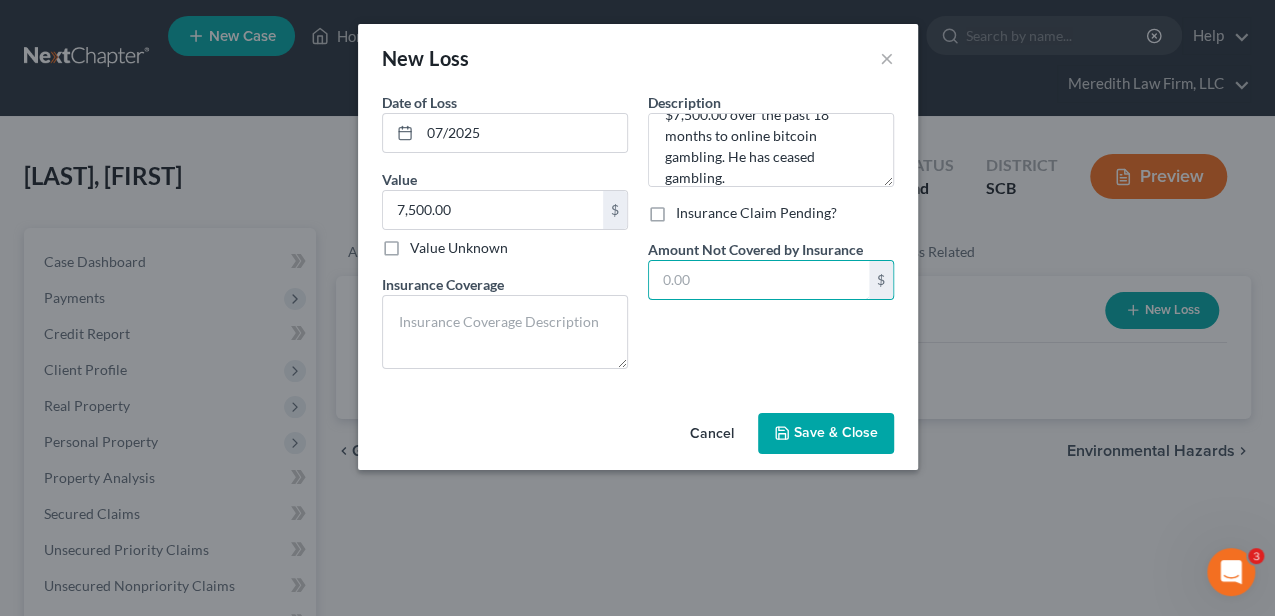 type 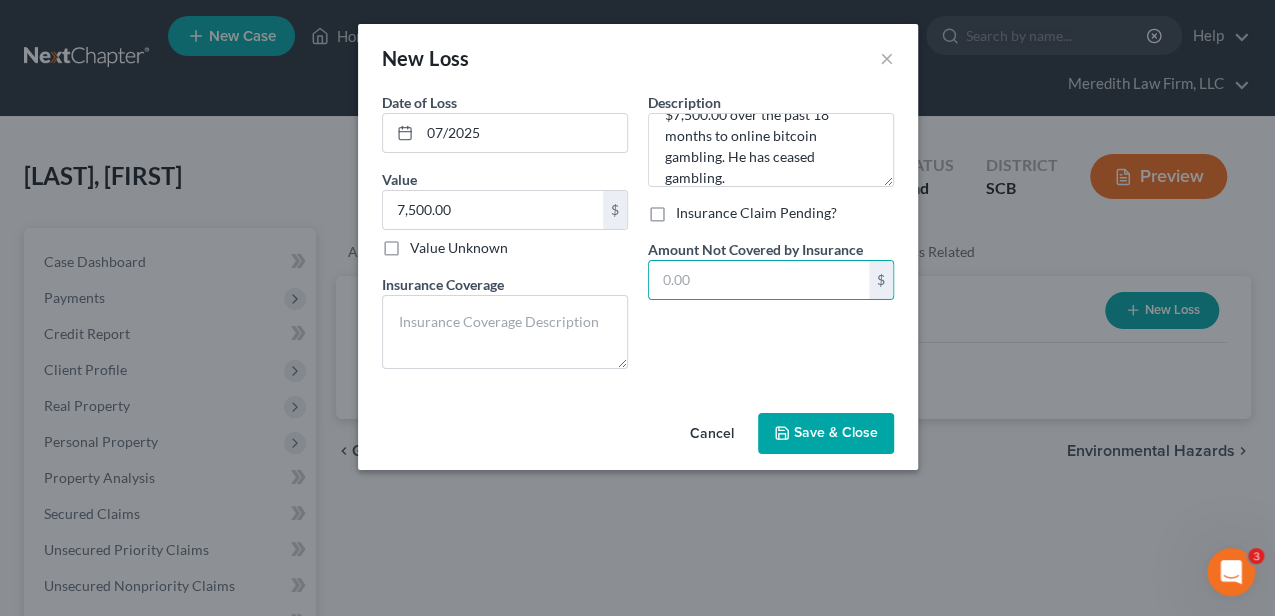 click on "Save & Close" at bounding box center [826, 434] 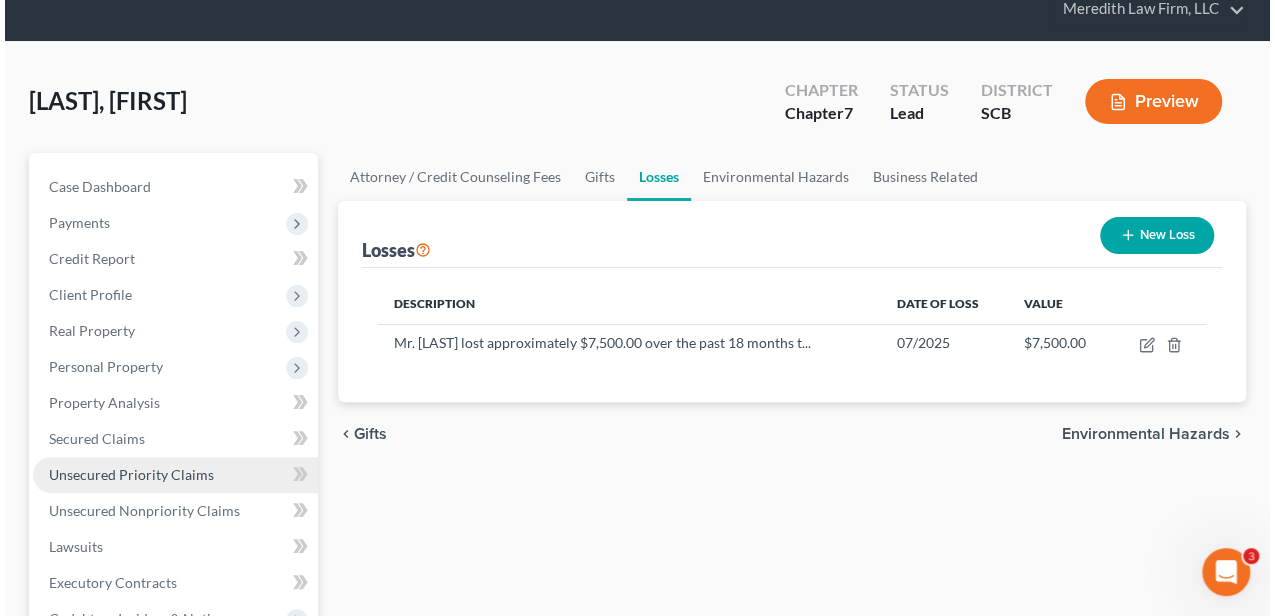 scroll, scrollTop: 200, scrollLeft: 0, axis: vertical 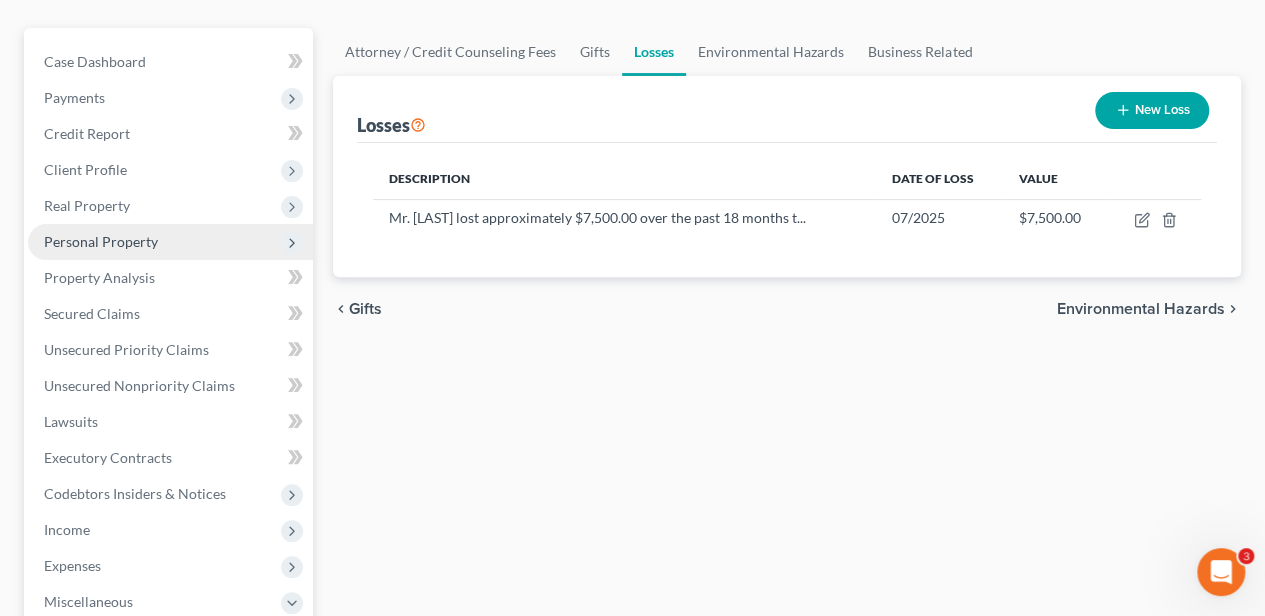 click on "Personal Property" at bounding box center [170, 242] 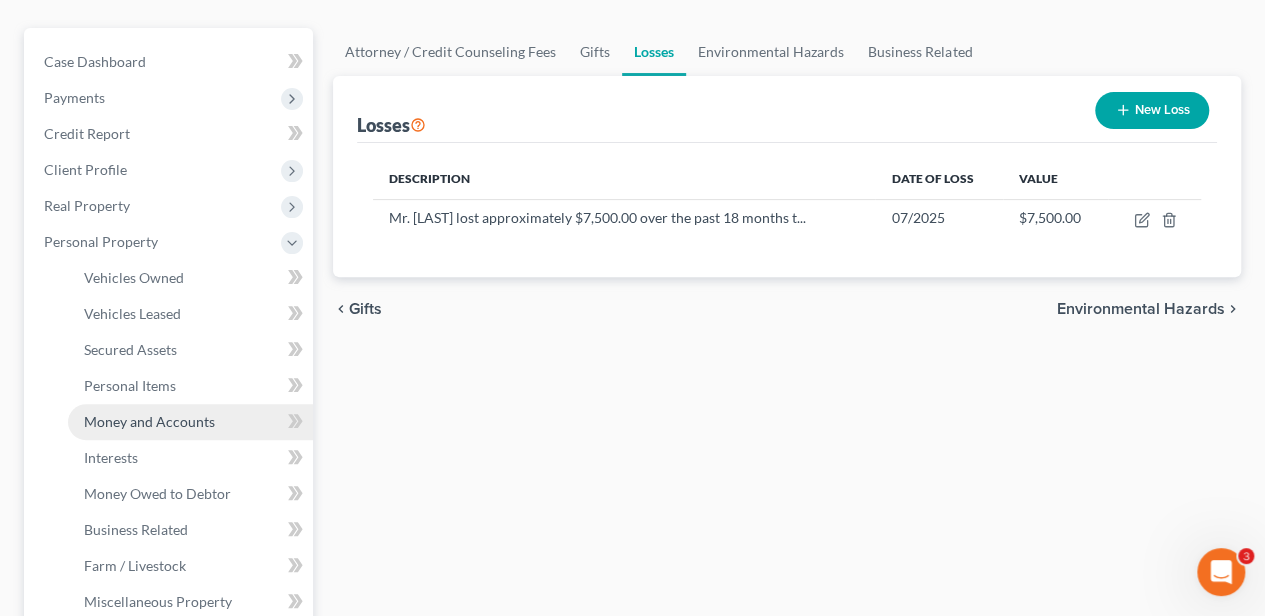 click on "Money and Accounts" at bounding box center (149, 421) 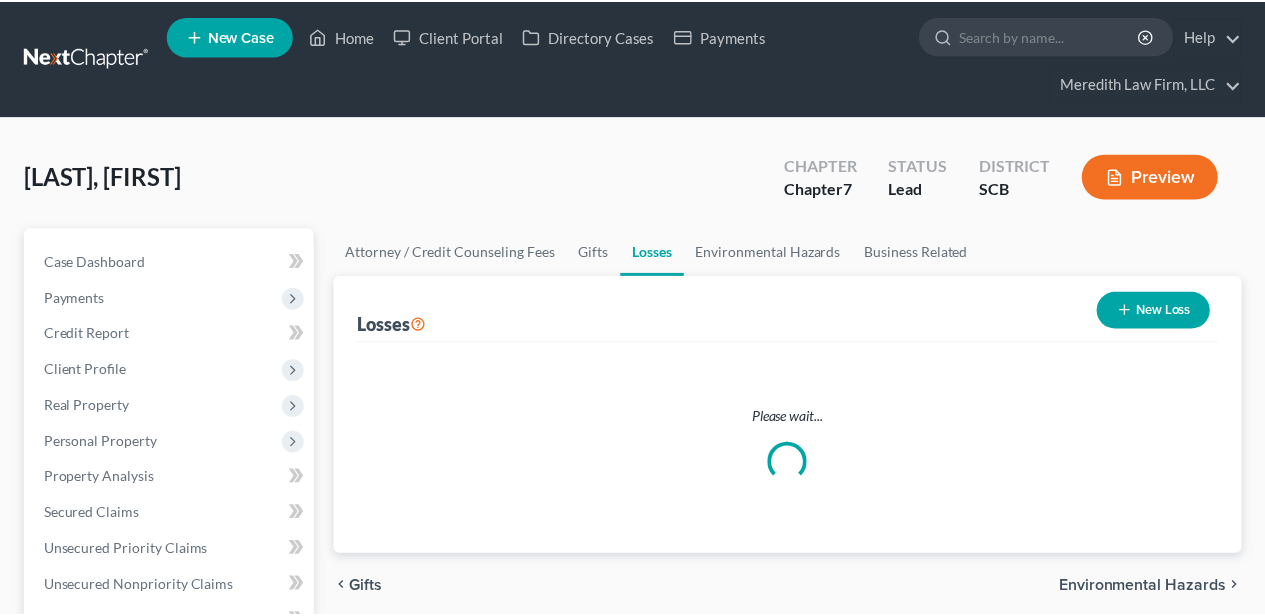 scroll, scrollTop: 200, scrollLeft: 0, axis: vertical 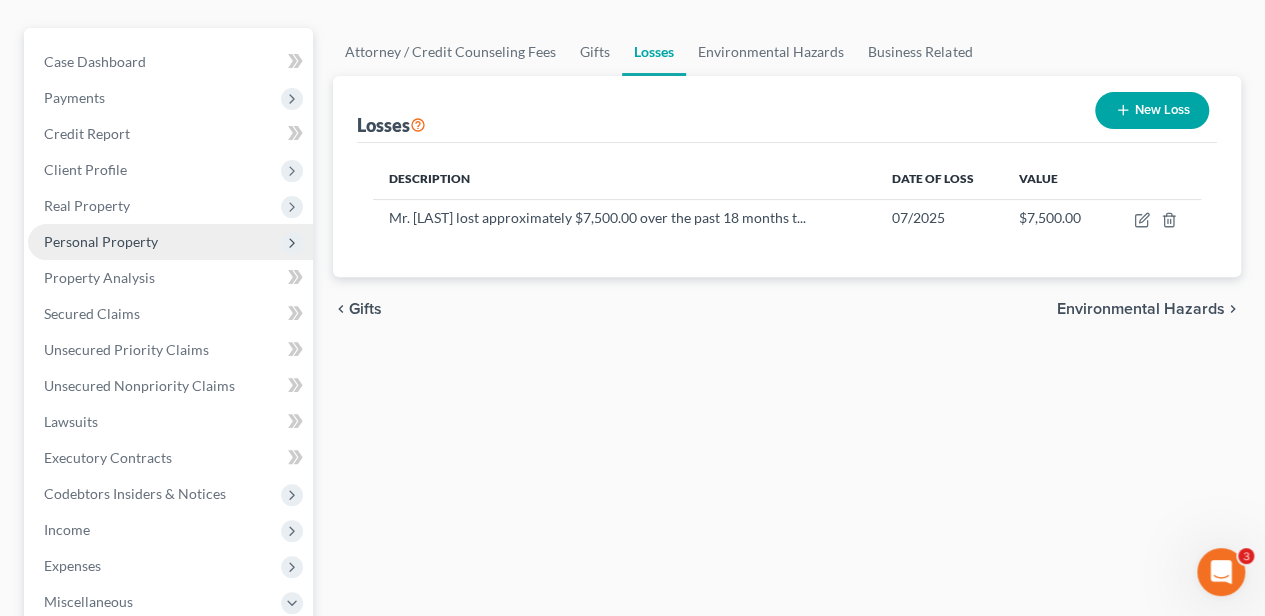 click on "Personal Property" at bounding box center (101, 241) 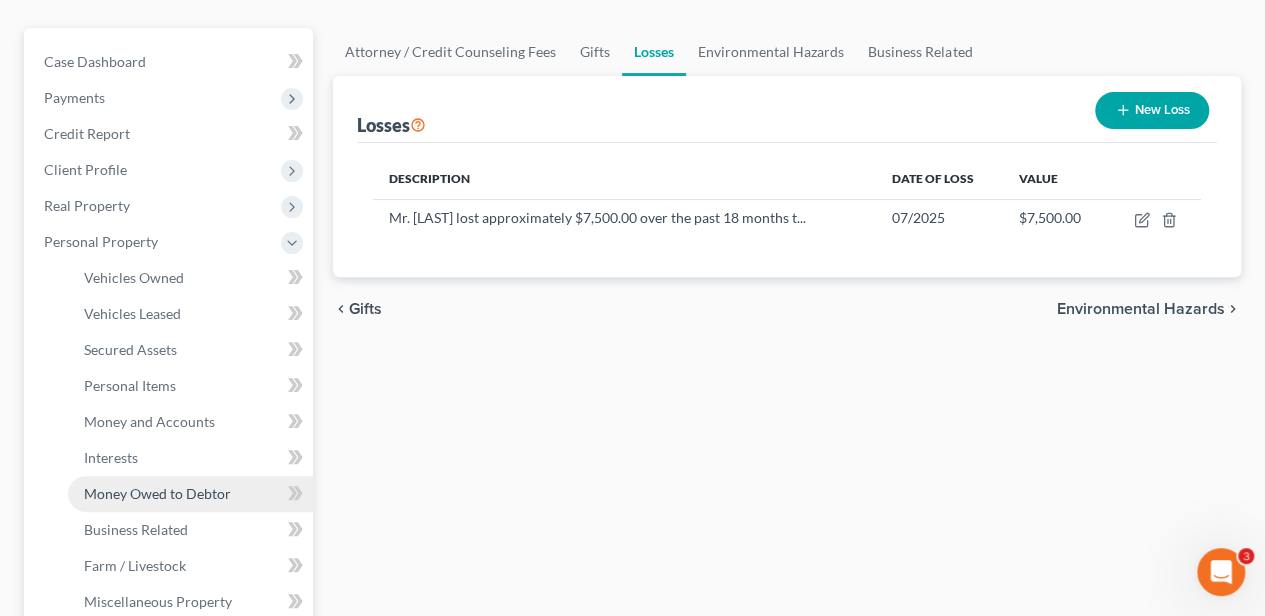 click on "Money Owed to Debtor" at bounding box center [157, 493] 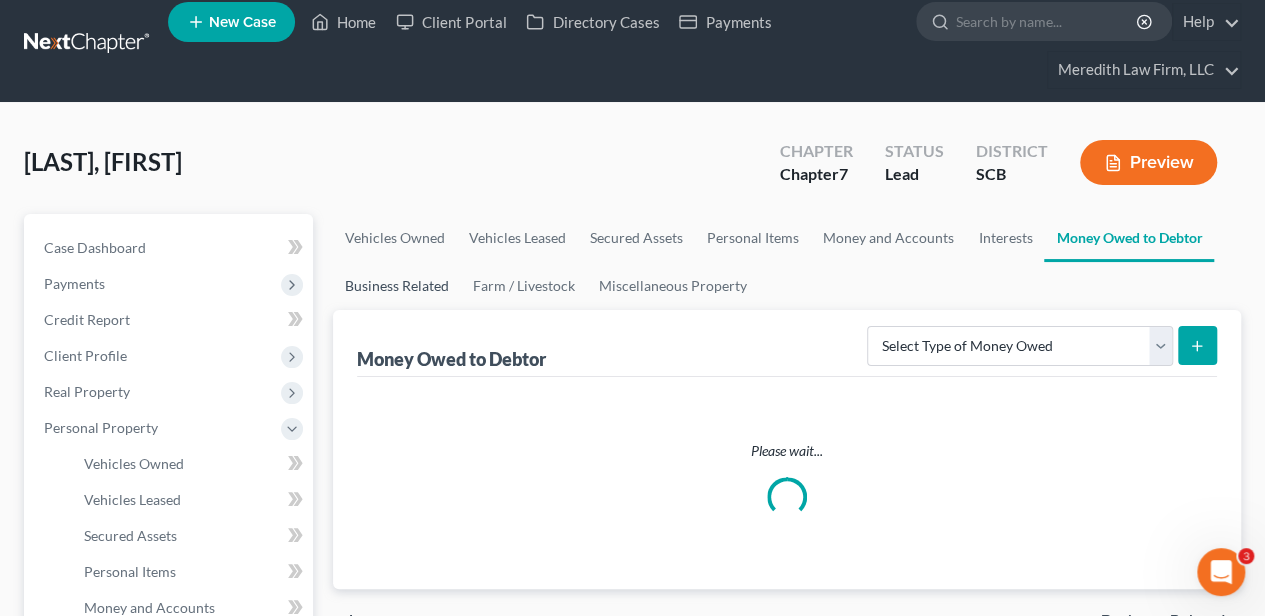 scroll, scrollTop: 0, scrollLeft: 0, axis: both 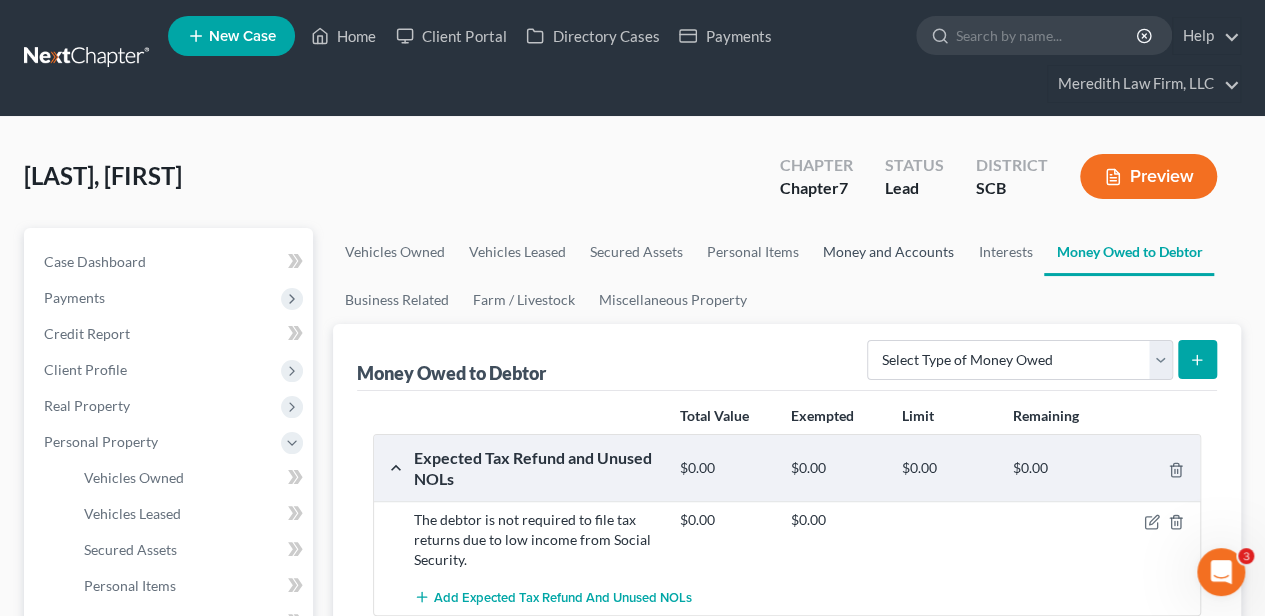 click on "Money and Accounts" at bounding box center [888, 252] 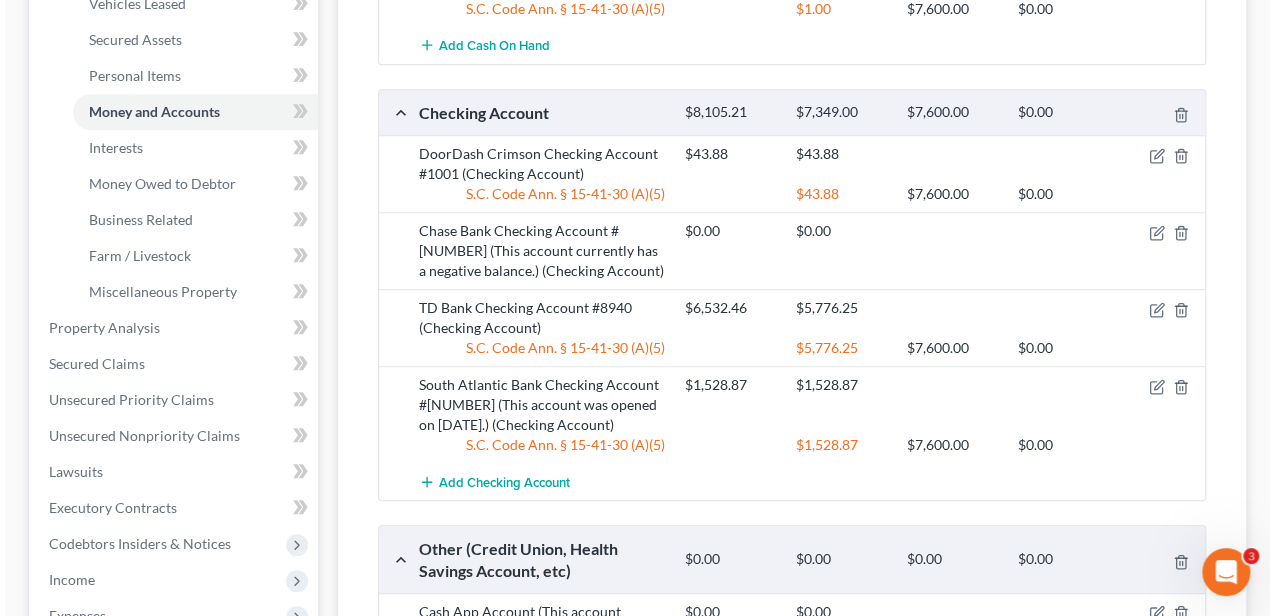 scroll, scrollTop: 533, scrollLeft: 0, axis: vertical 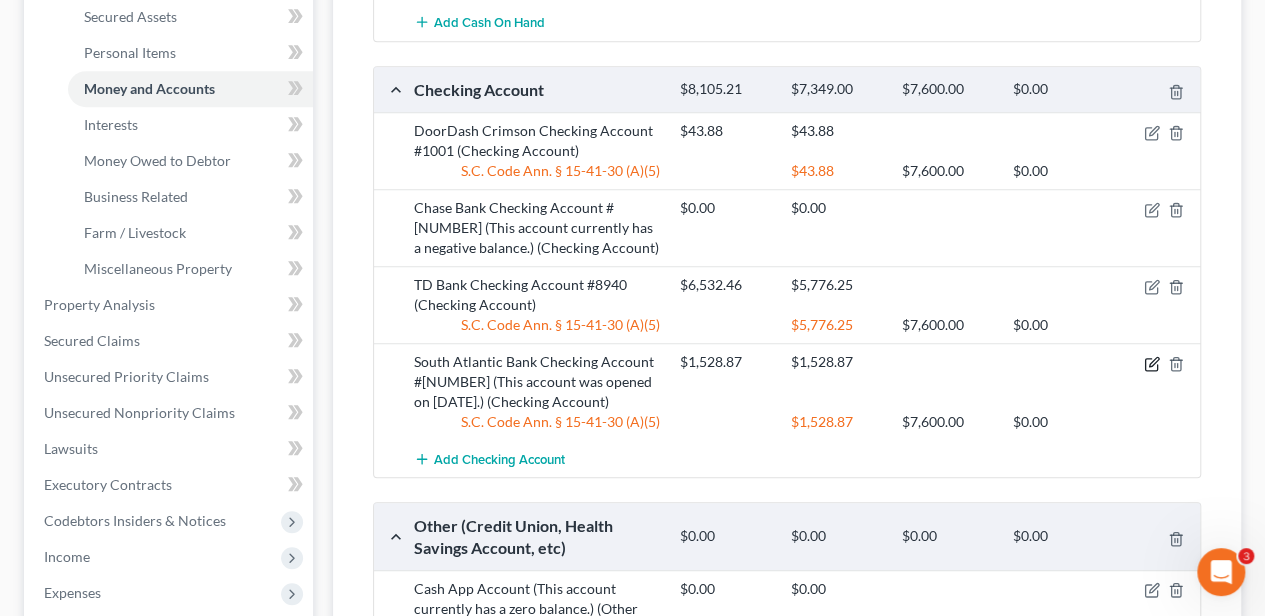 click 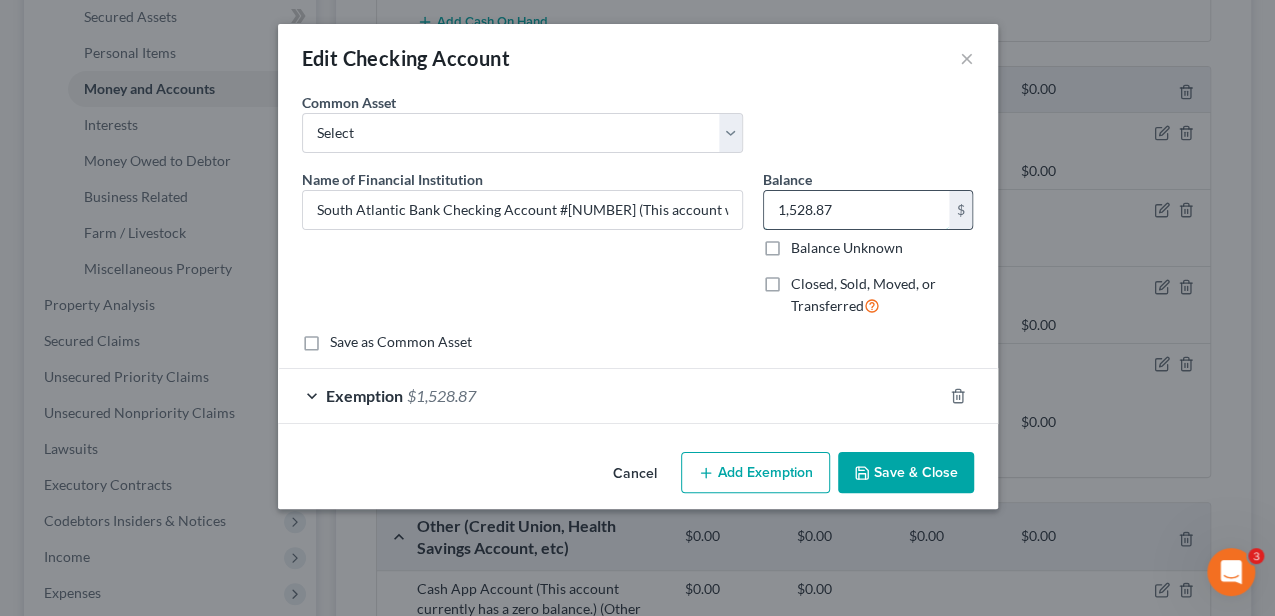 click on "1,528.87" at bounding box center [856, 210] 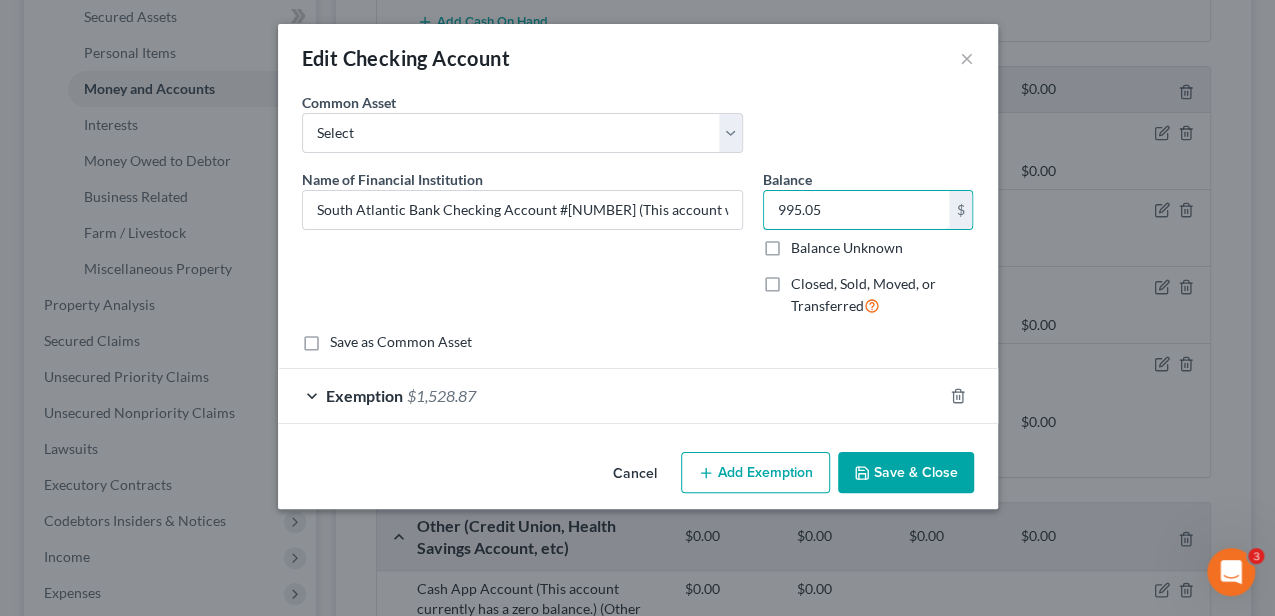 type on "995.05" 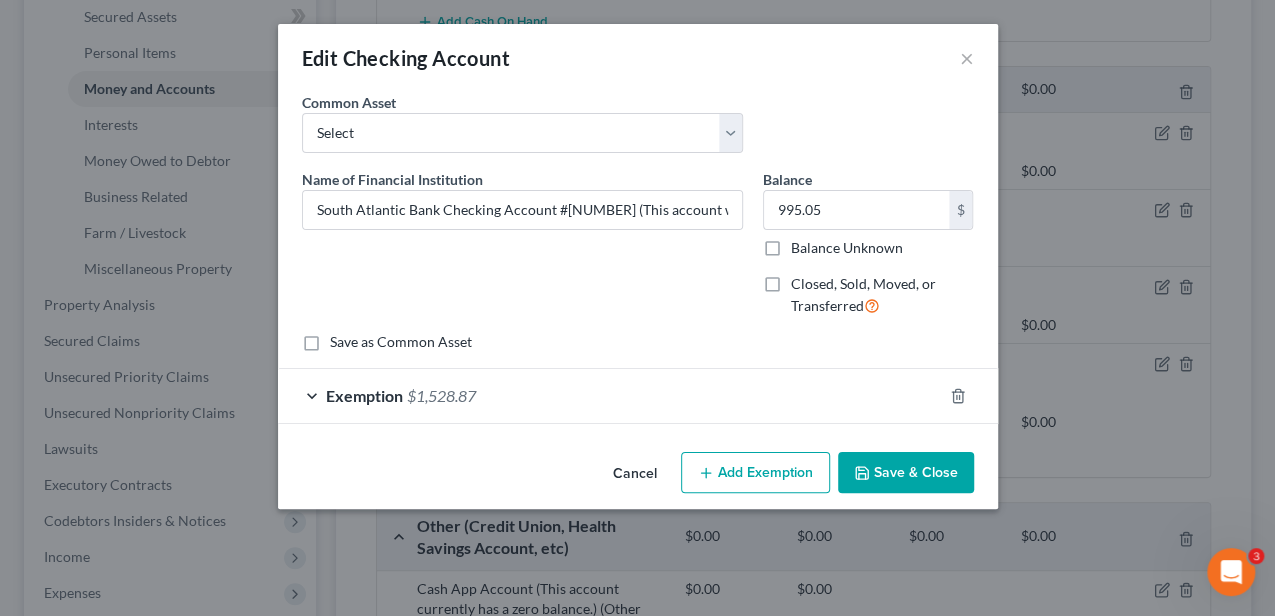 click on "Exemption $[NUMBER].[NUMBER]" at bounding box center [610, 395] 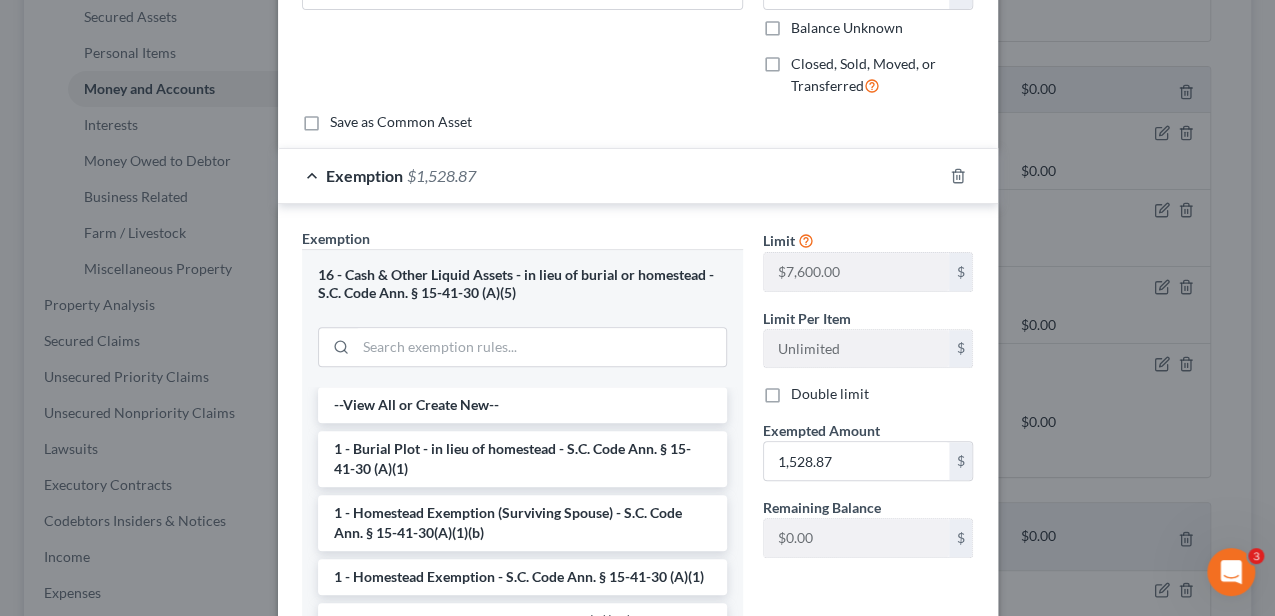 scroll, scrollTop: 266, scrollLeft: 0, axis: vertical 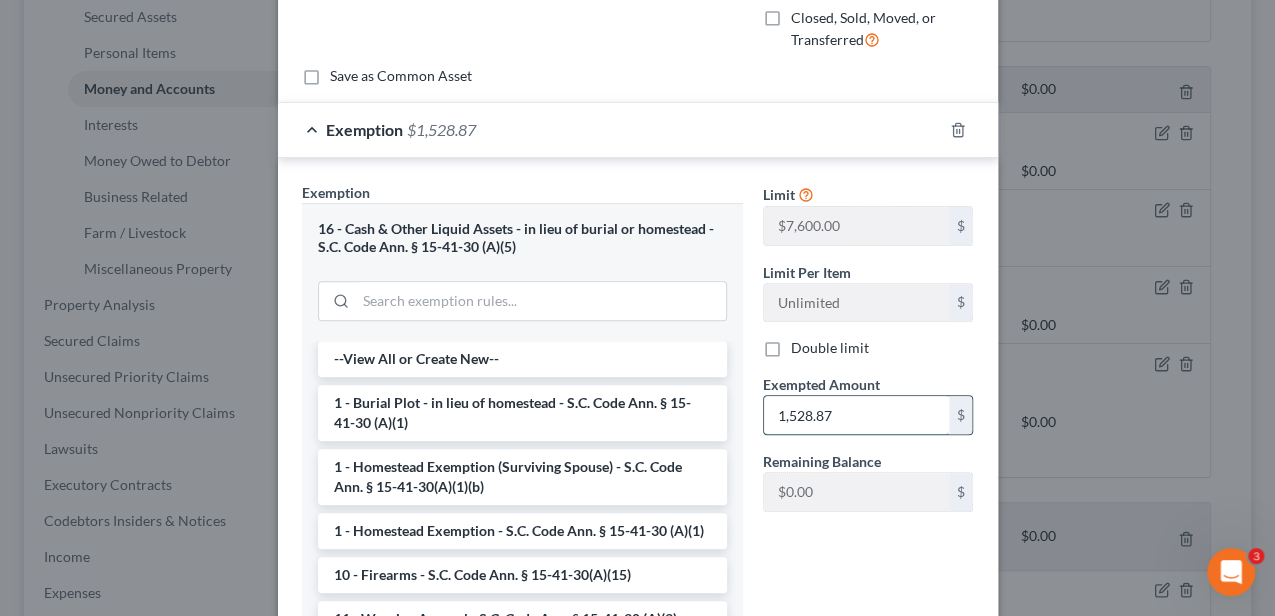 click on "1,528.87" at bounding box center [856, 415] 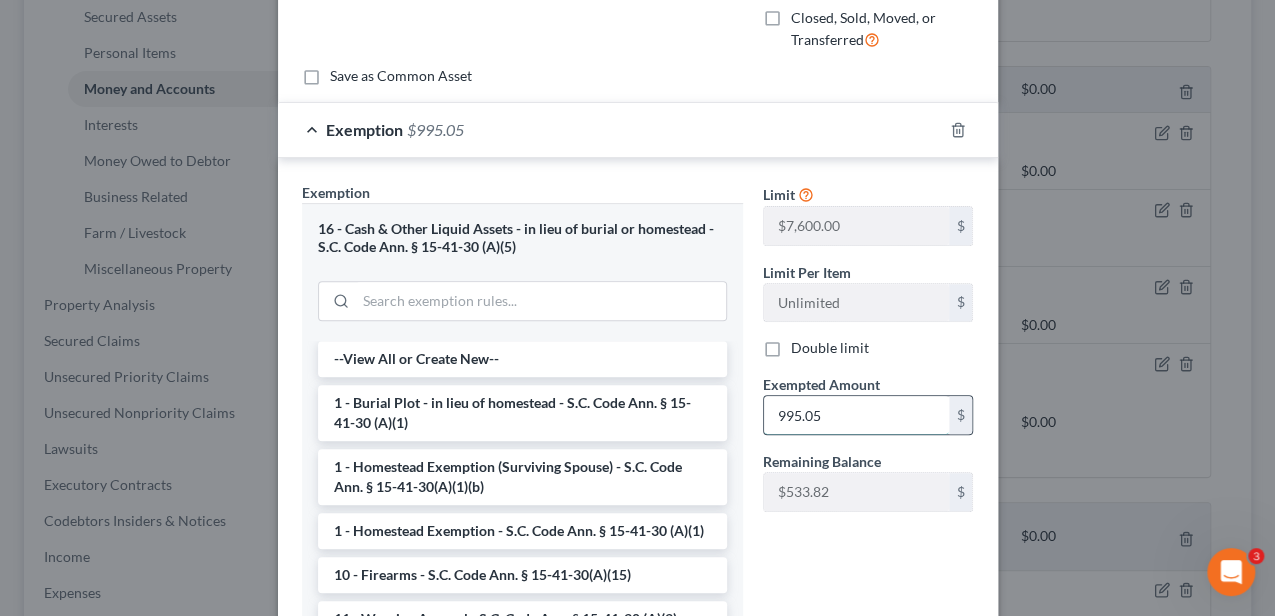 scroll, scrollTop: 450, scrollLeft: 0, axis: vertical 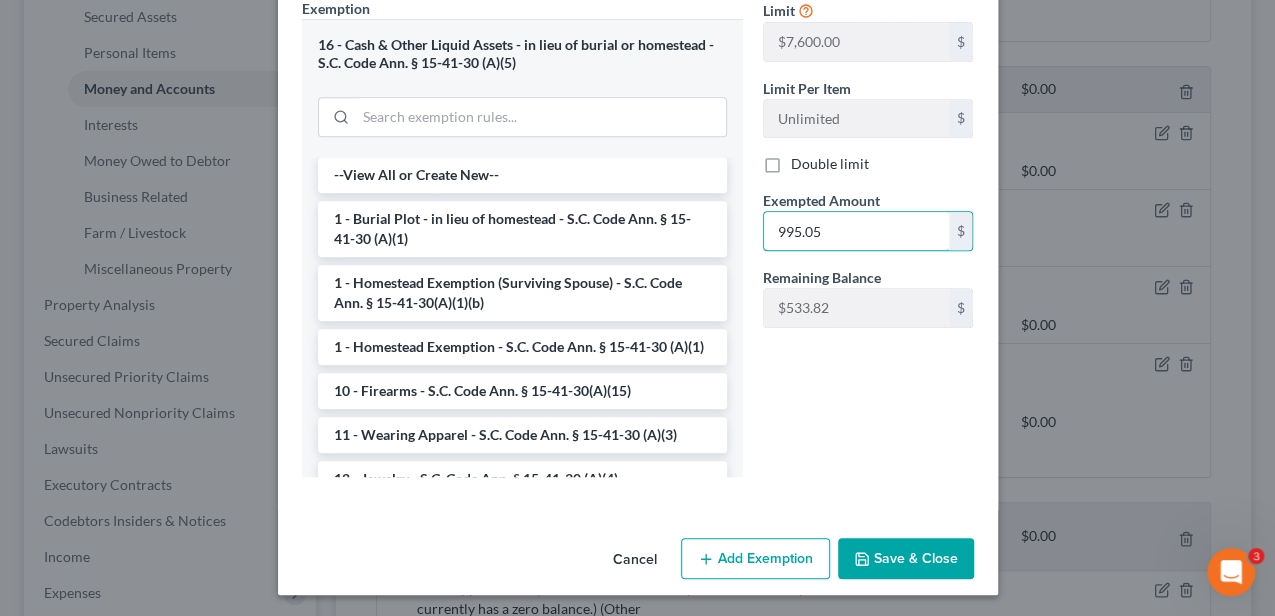 type on "995.05" 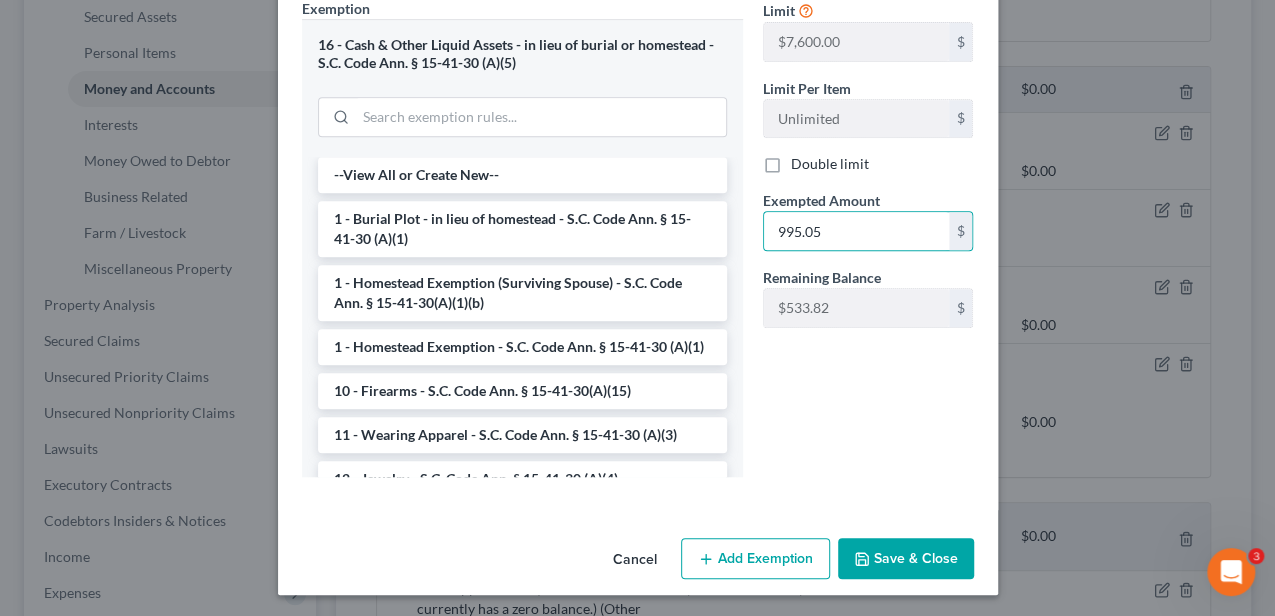 click on "Save & Close" at bounding box center (906, 559) 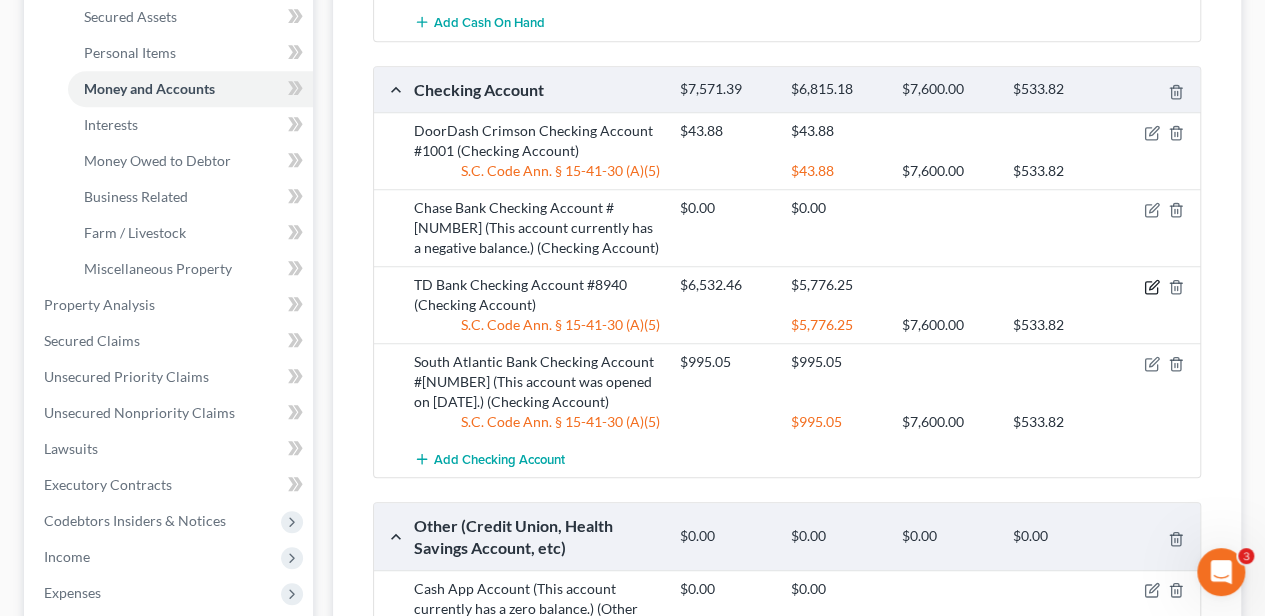 click 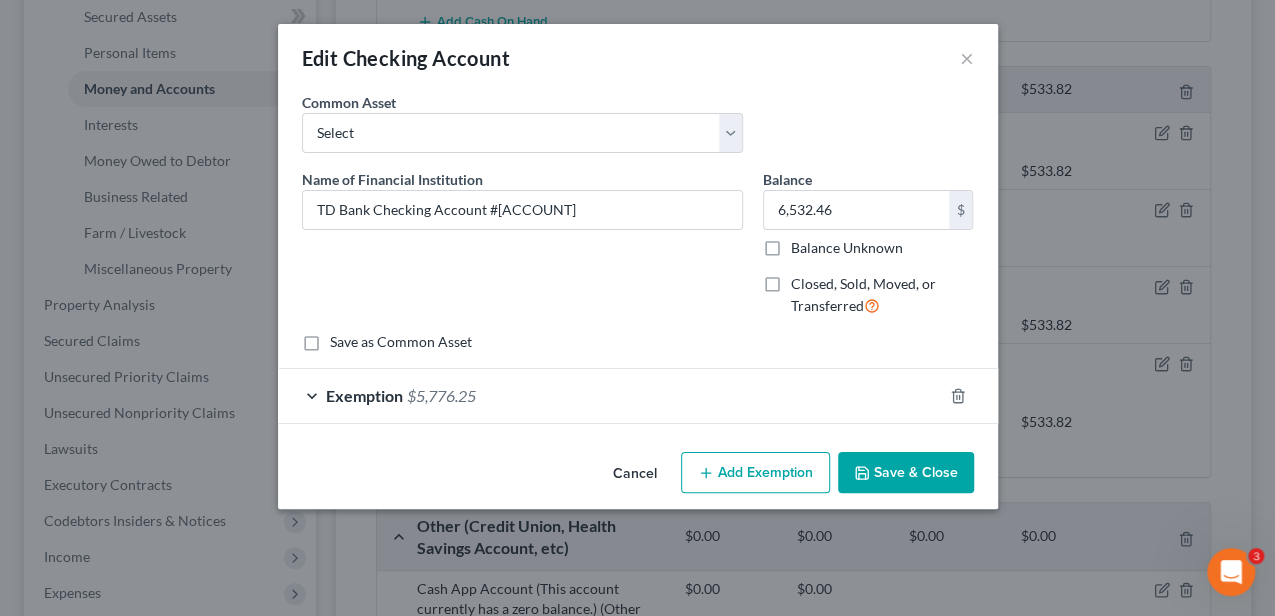 click on "Exemption $[AMOUNT]" at bounding box center [610, 395] 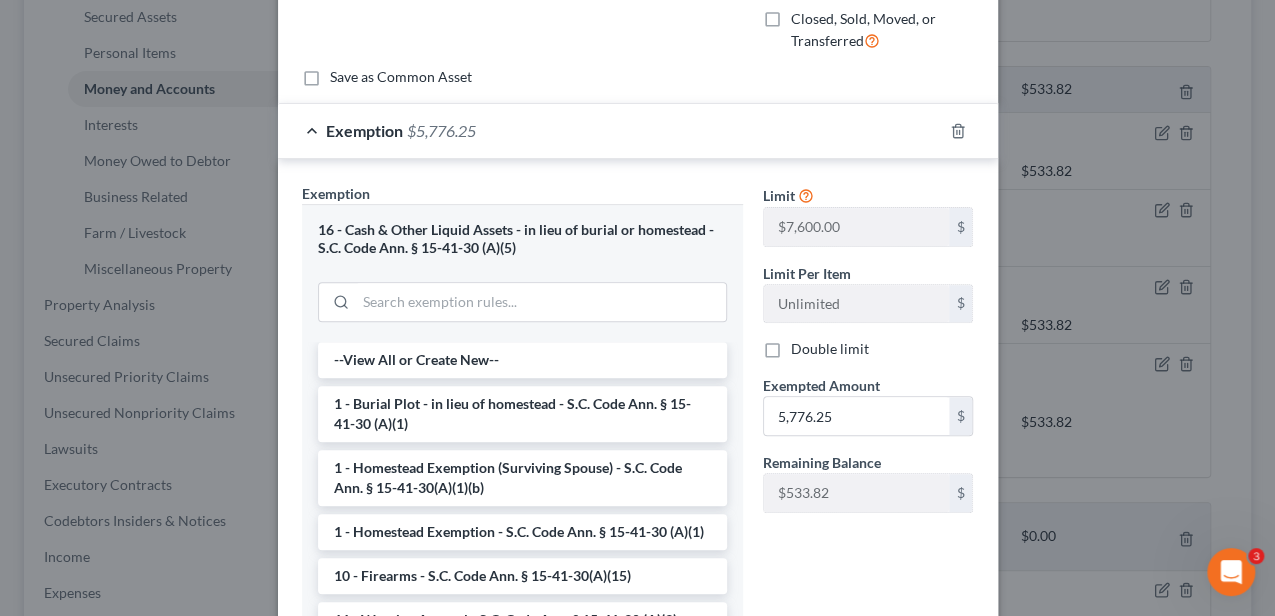 scroll, scrollTop: 266, scrollLeft: 0, axis: vertical 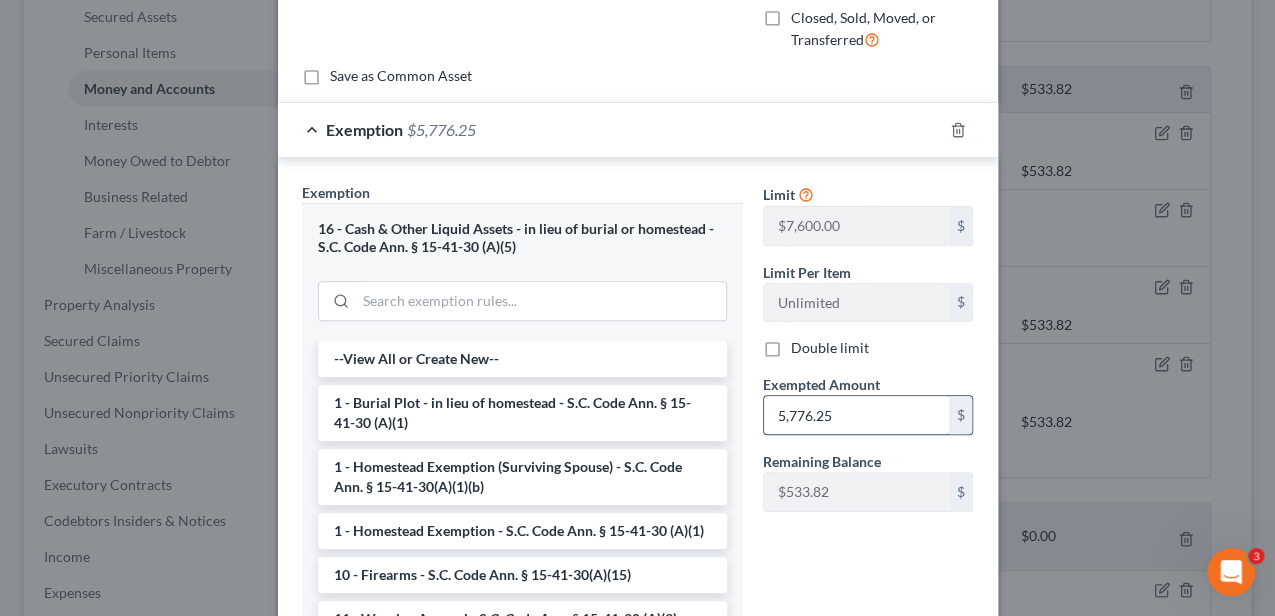 click on "5,776.25" at bounding box center [856, 415] 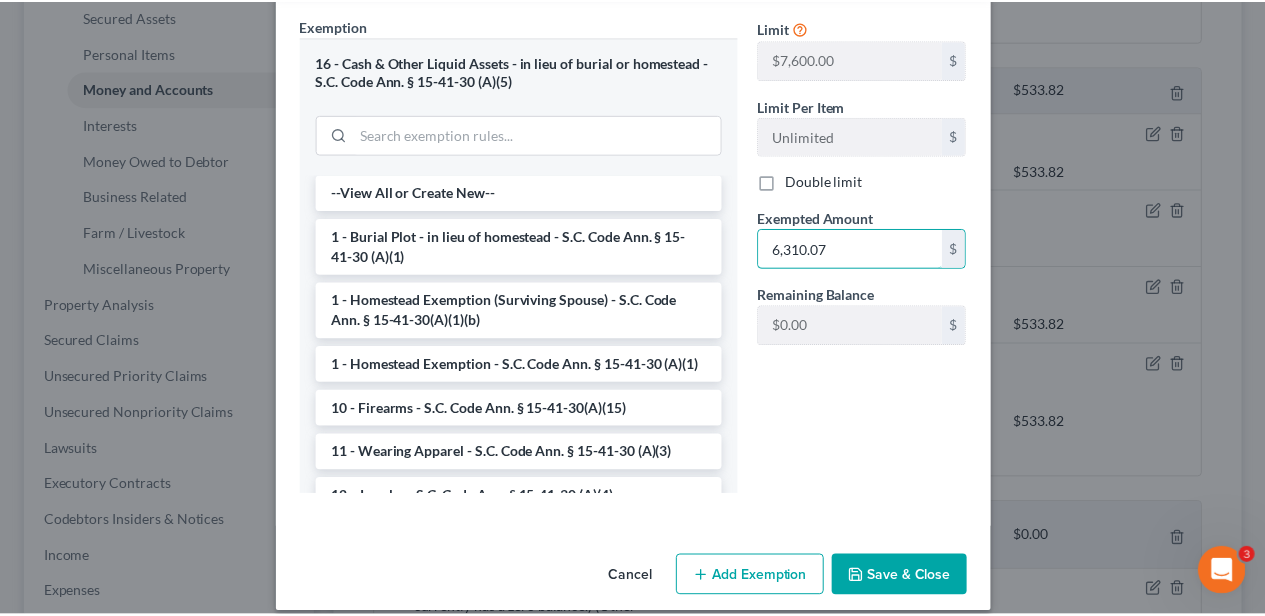 scroll, scrollTop: 450, scrollLeft: 0, axis: vertical 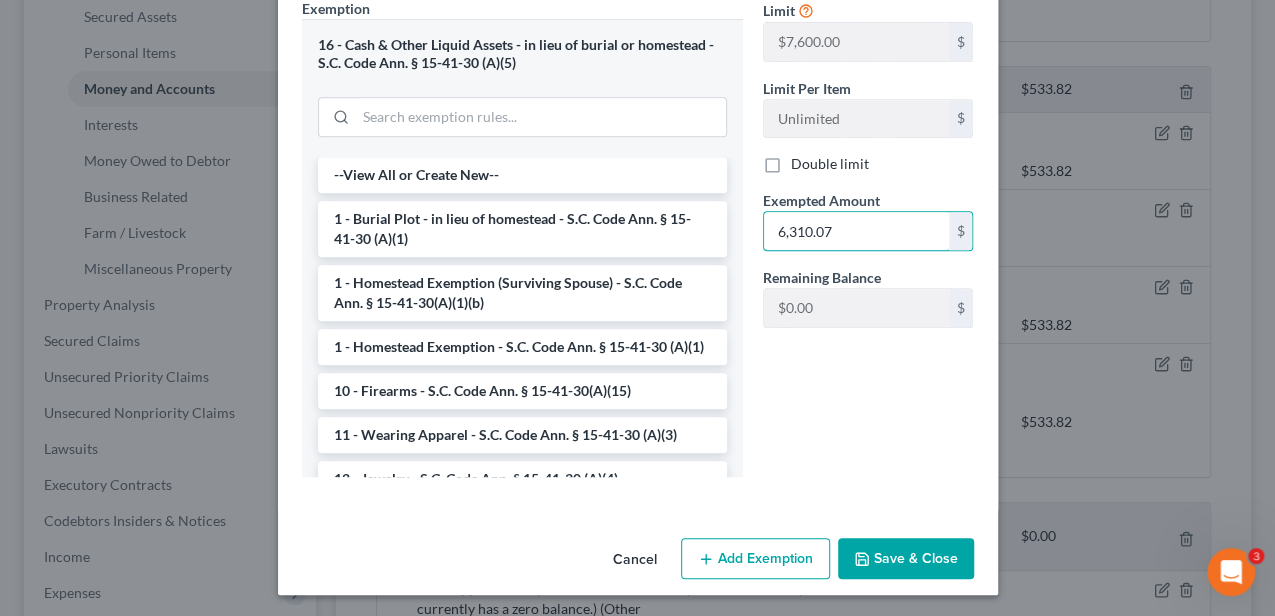 type on "6,310.07" 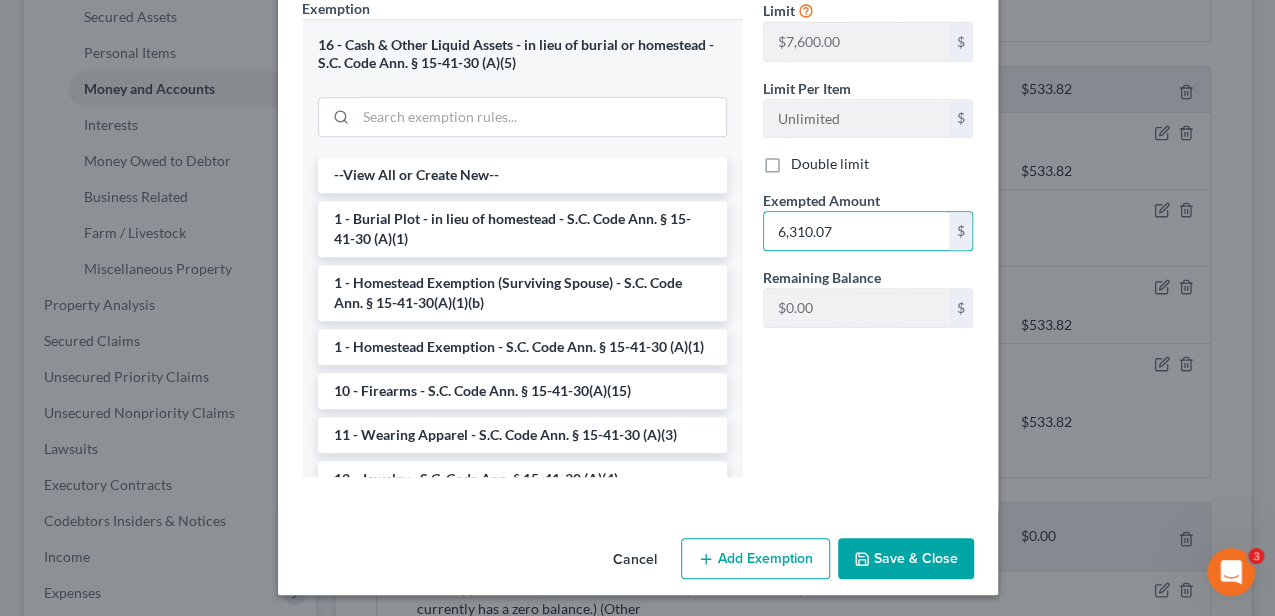 click on "Save & Close" at bounding box center (906, 559) 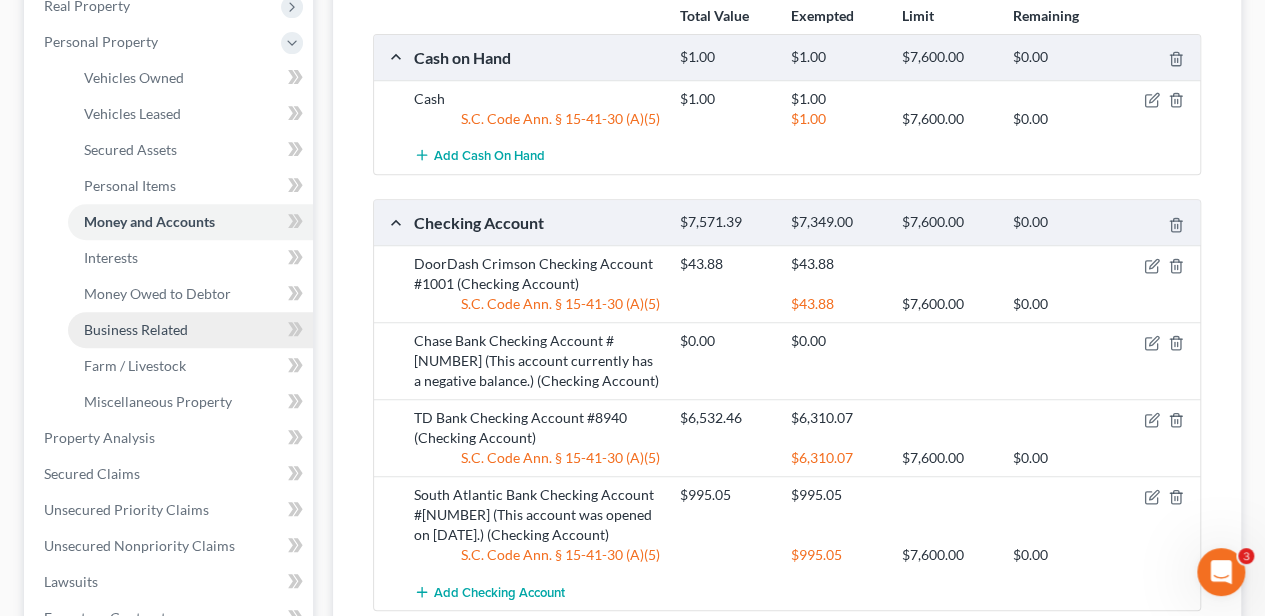 scroll, scrollTop: 266, scrollLeft: 0, axis: vertical 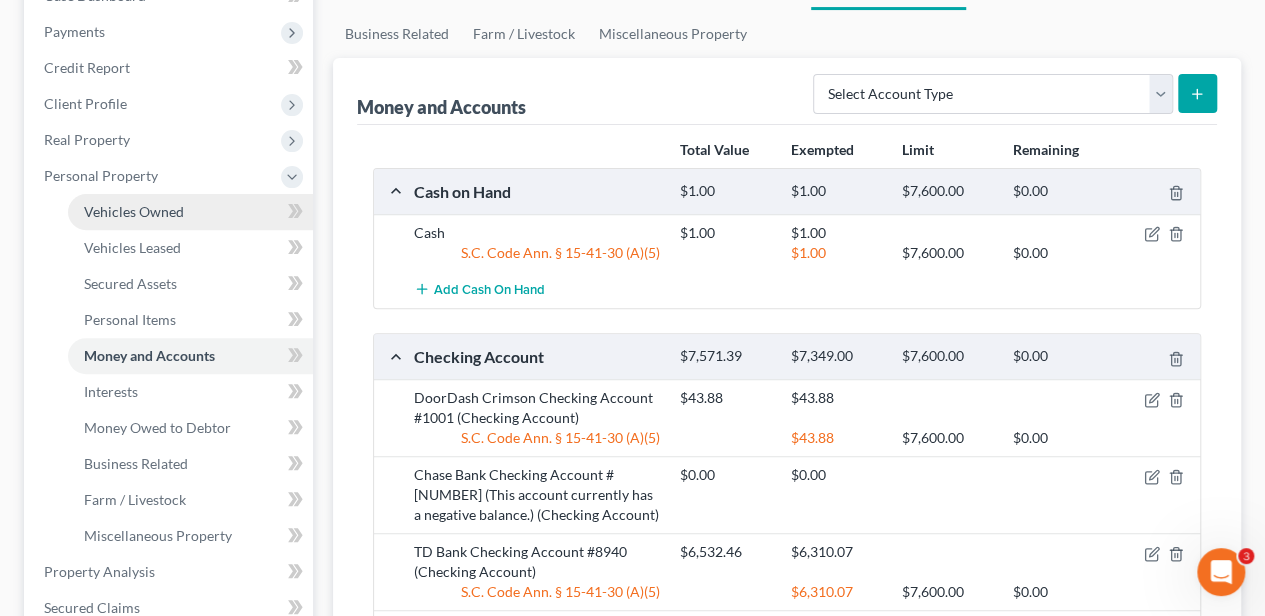 click on "Vehicles Owned" at bounding box center (134, 211) 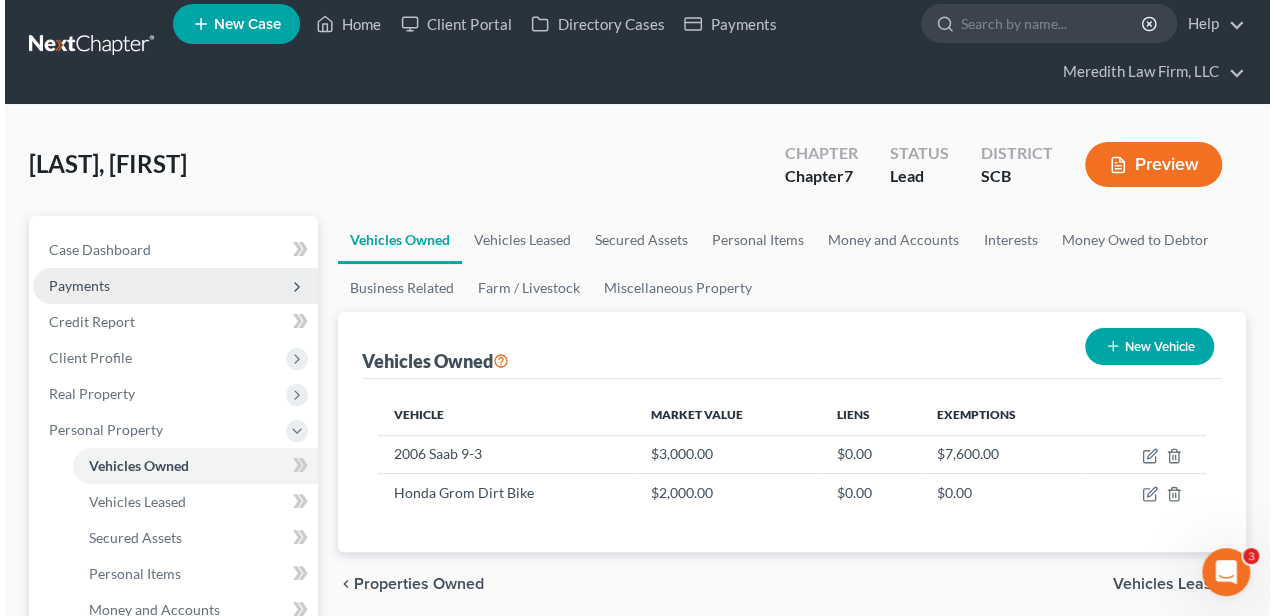 scroll, scrollTop: 0, scrollLeft: 0, axis: both 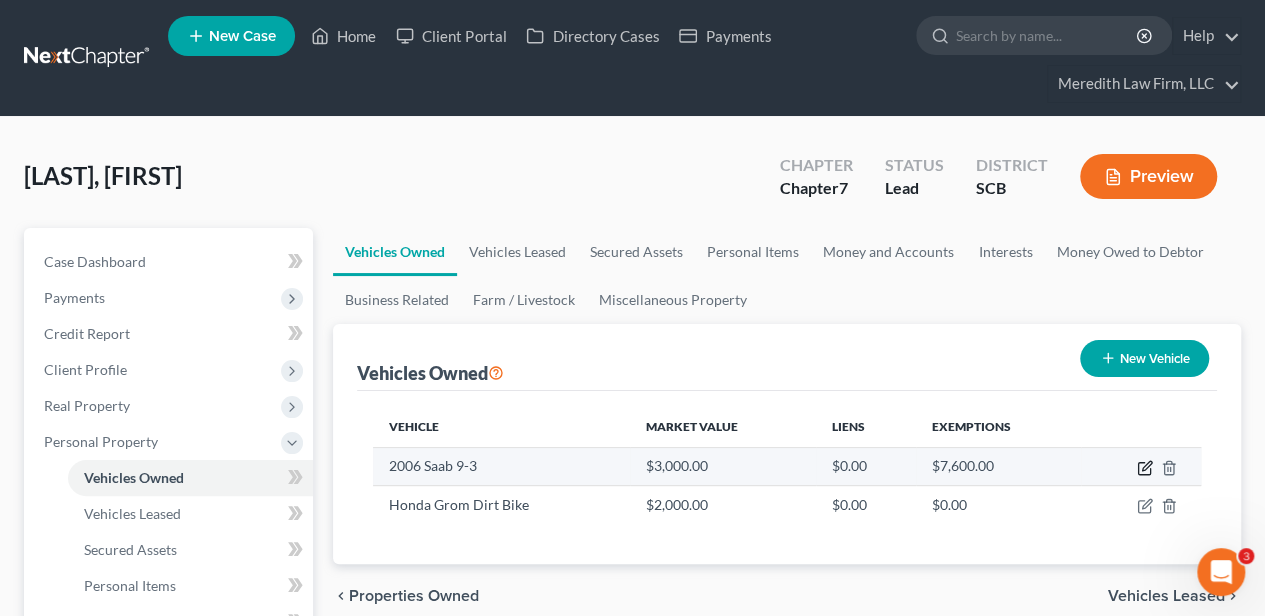click 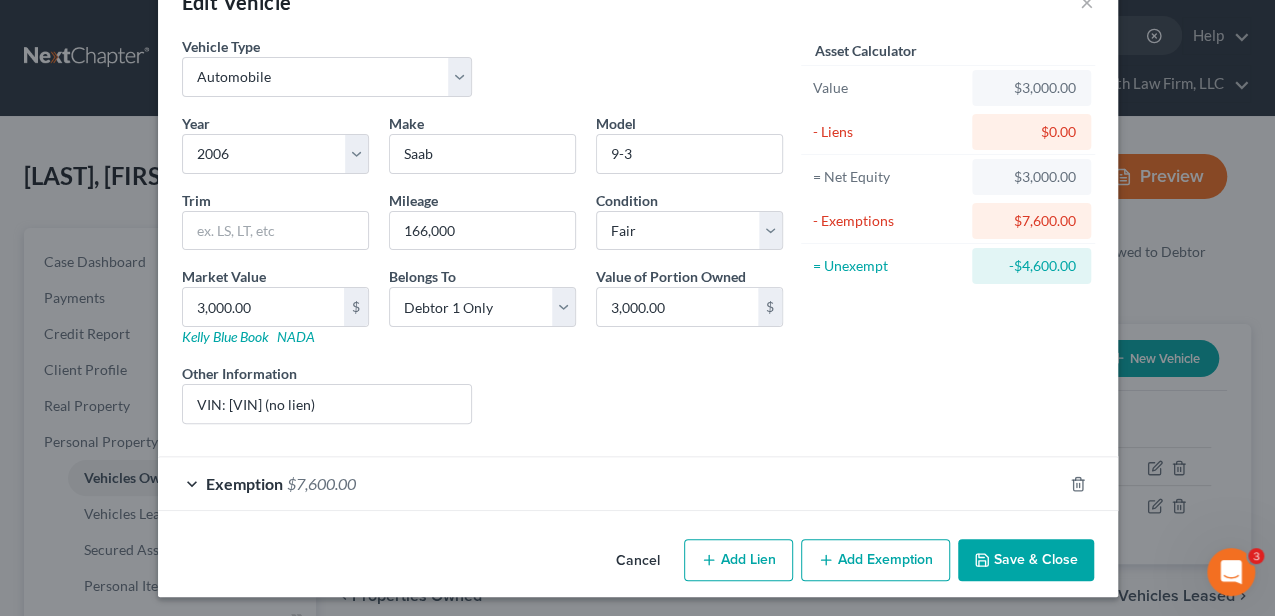 click on "Exemption $7,600.00" at bounding box center (610, 483) 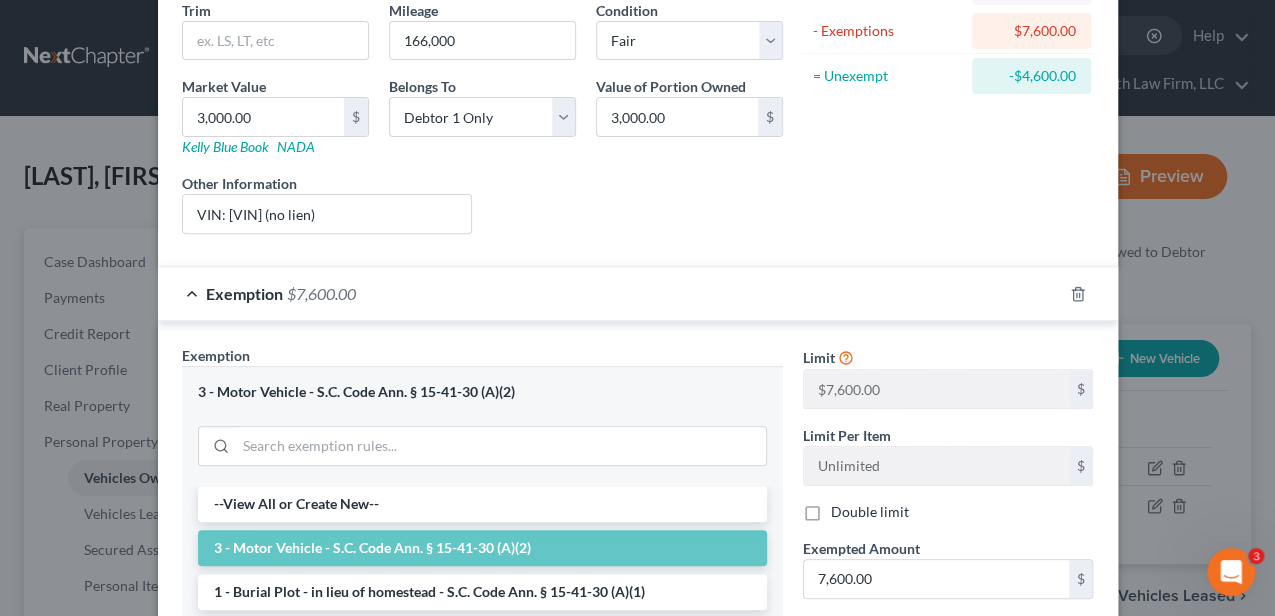 scroll, scrollTop: 256, scrollLeft: 0, axis: vertical 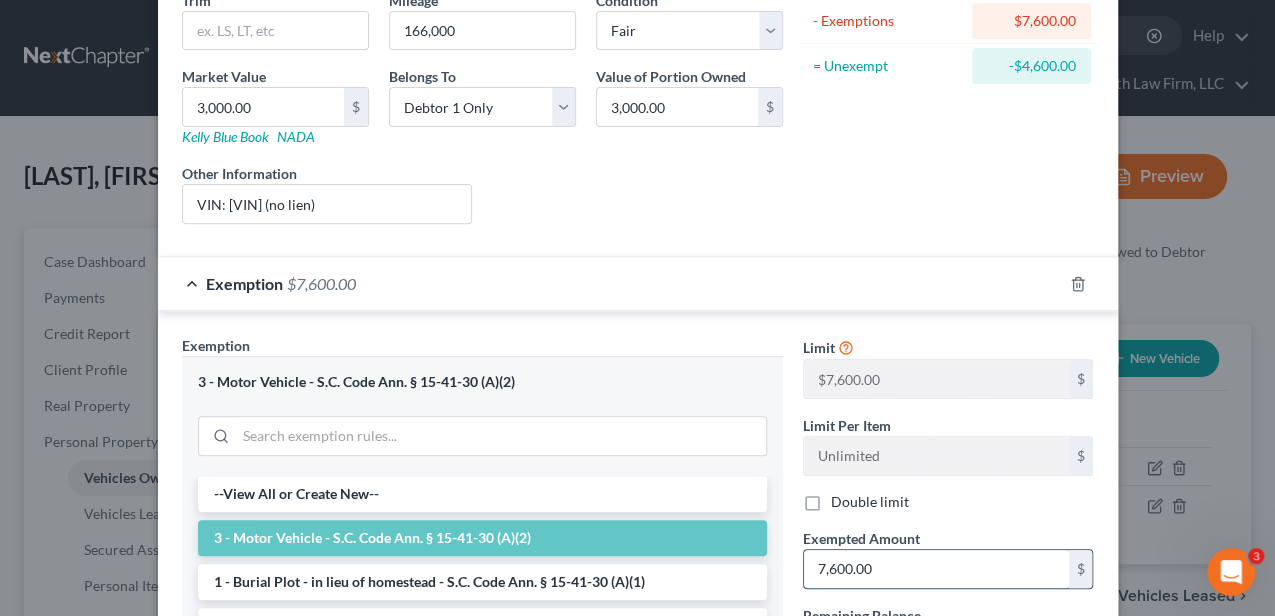 click on "7,600.00" at bounding box center [936, 569] 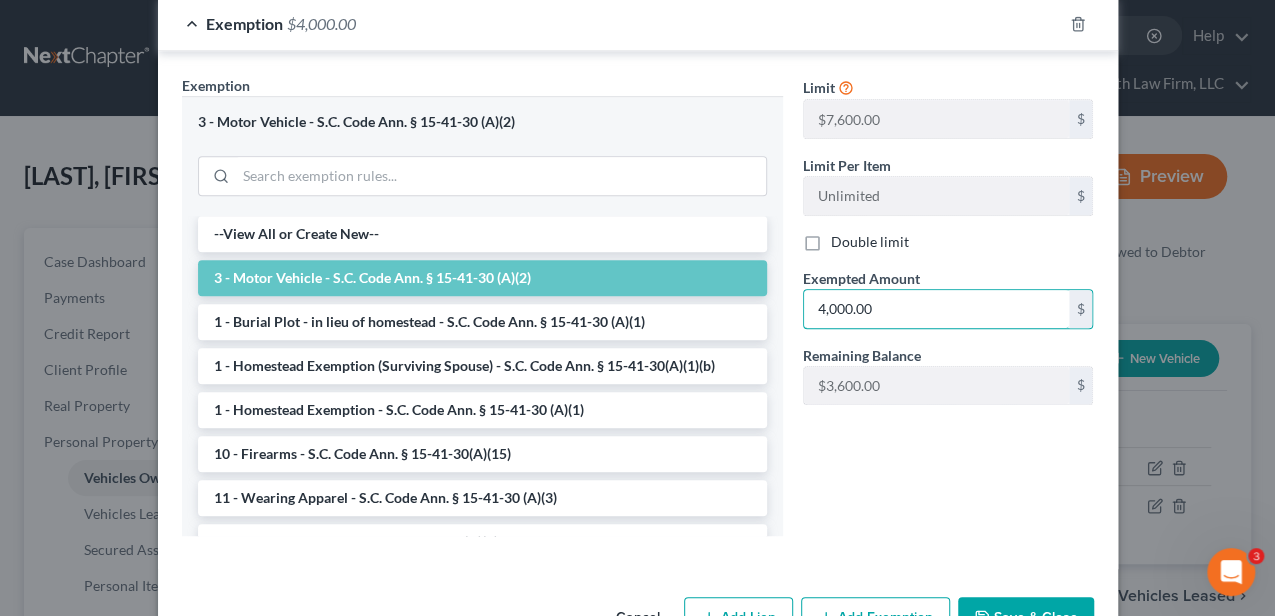 scroll, scrollTop: 523, scrollLeft: 0, axis: vertical 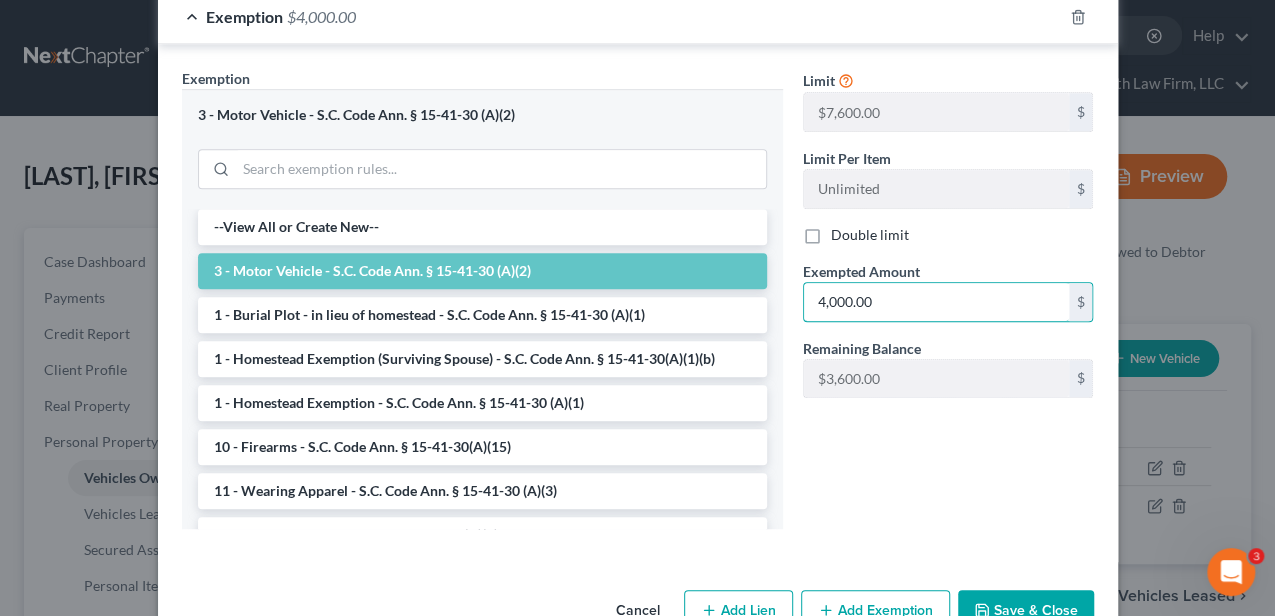 type on "4,000.00" 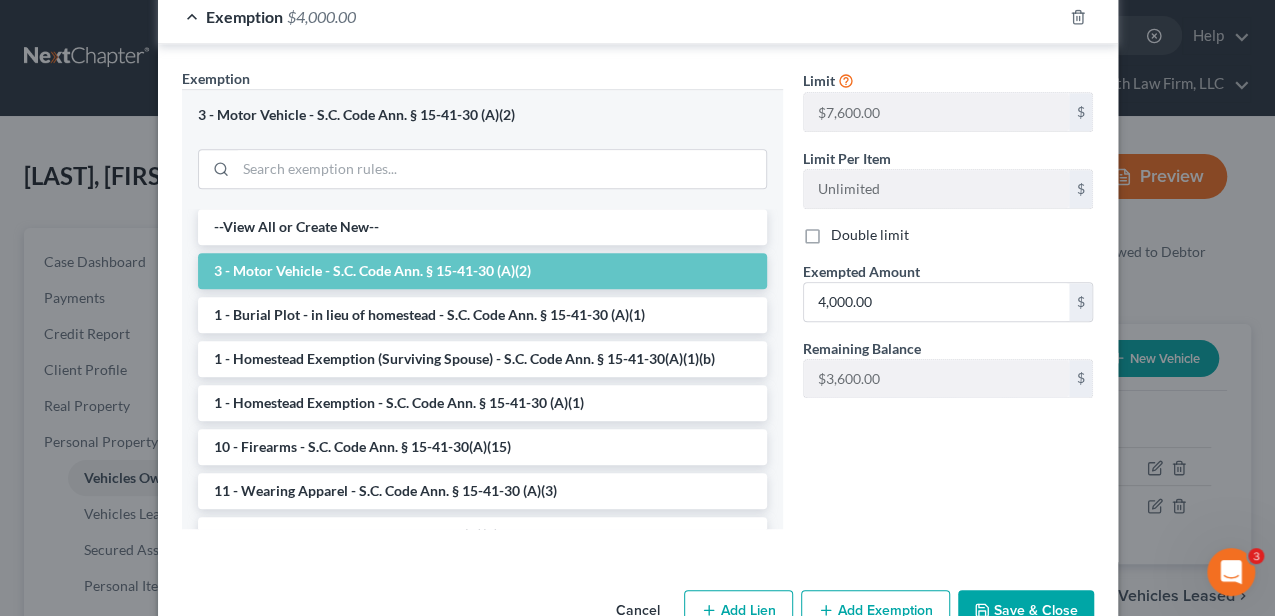 click on "Cancel Add Lien Add Lease Add Exemption Save & Close" at bounding box center (638, 615) 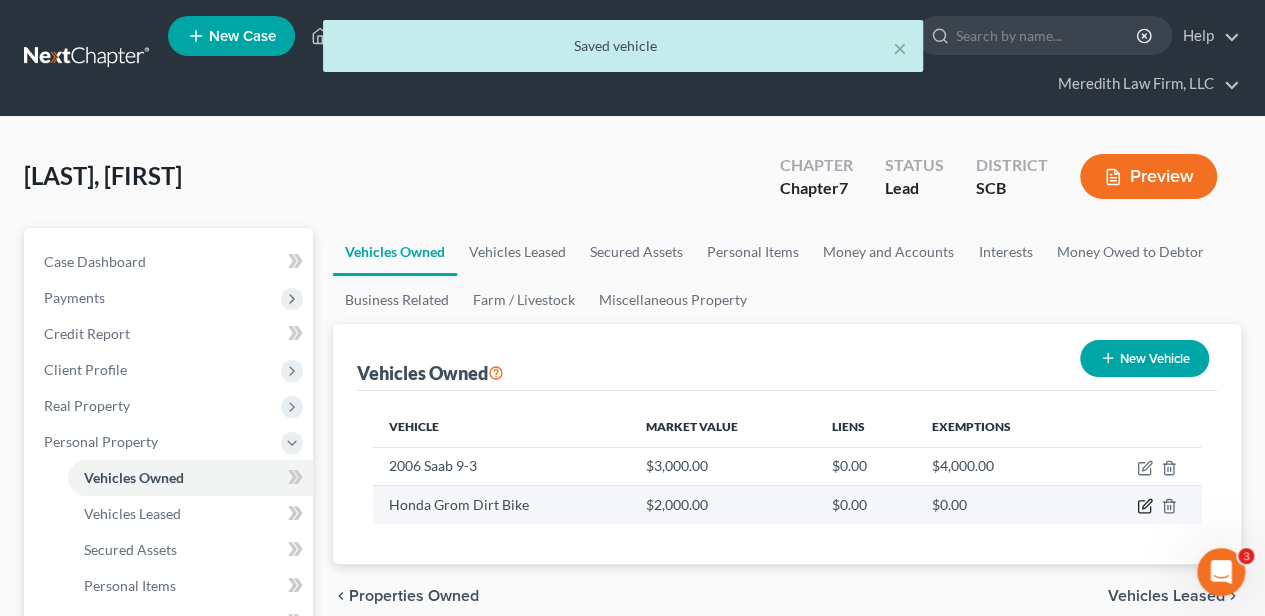 click 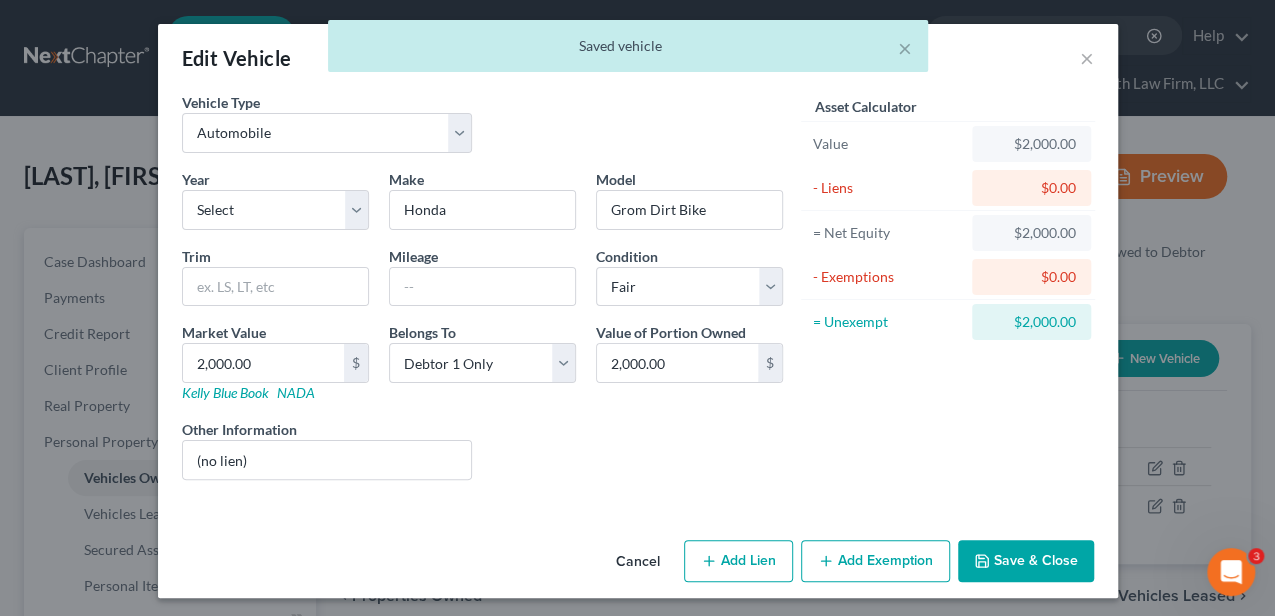 click 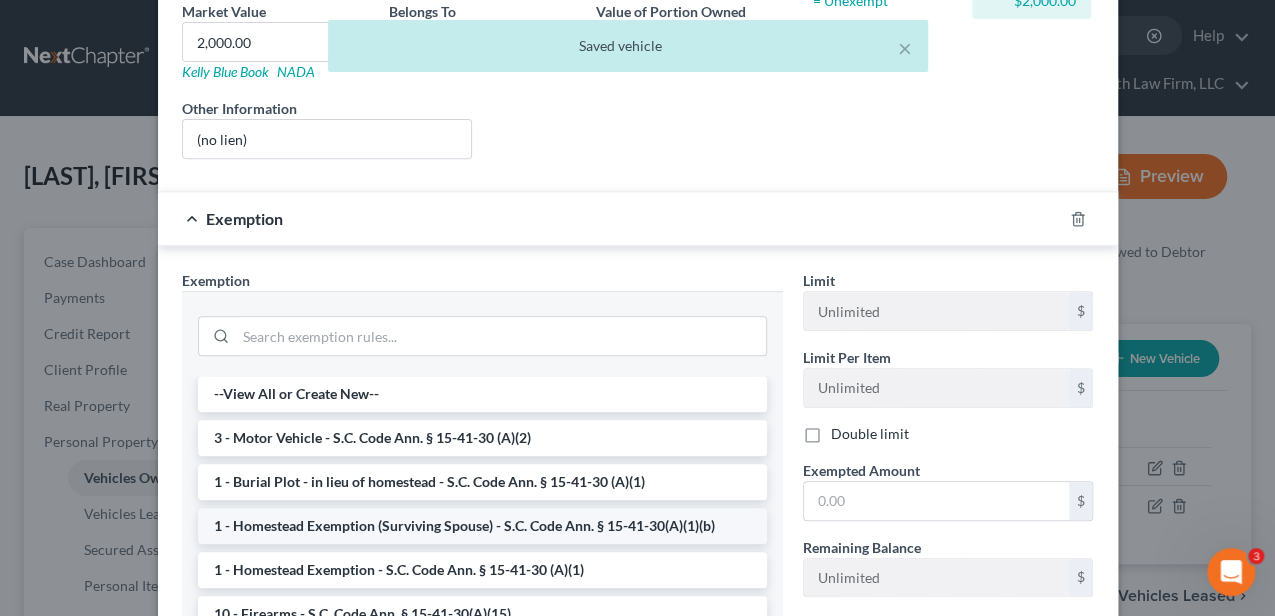 scroll, scrollTop: 333, scrollLeft: 0, axis: vertical 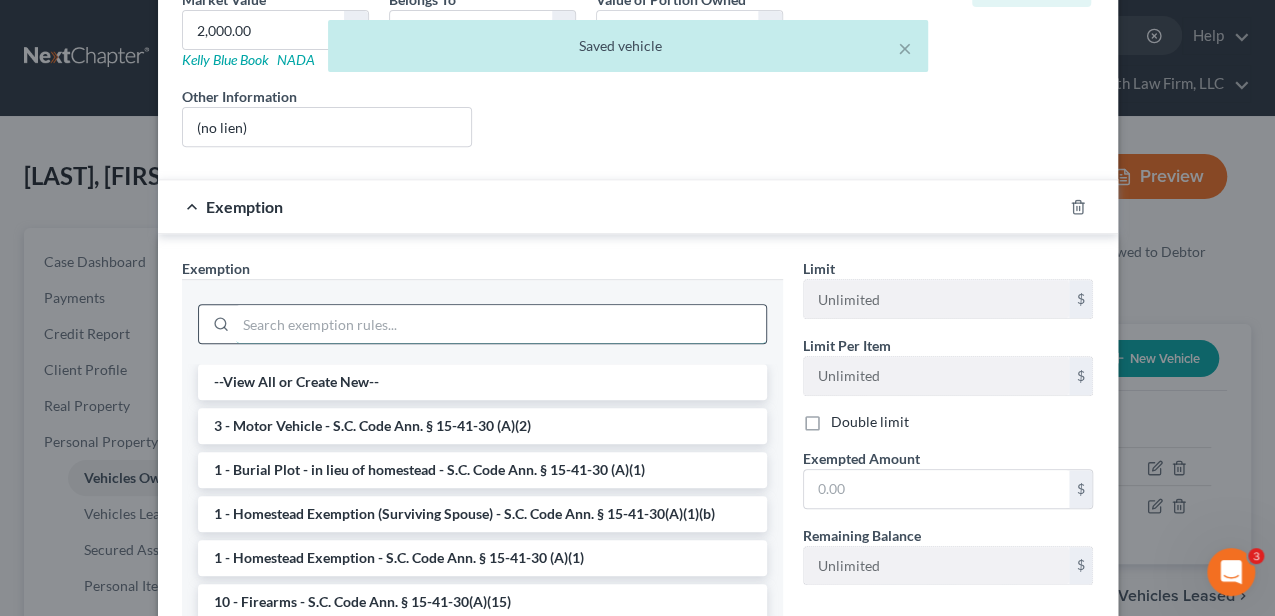 click at bounding box center [501, 324] 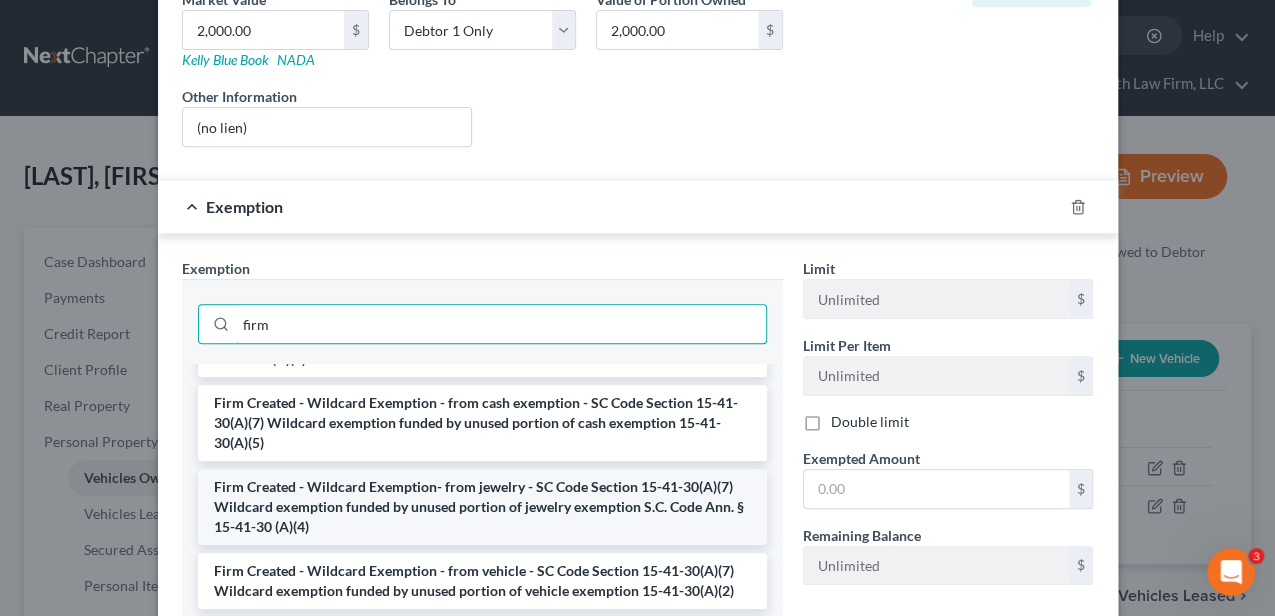 scroll, scrollTop: 172, scrollLeft: 0, axis: vertical 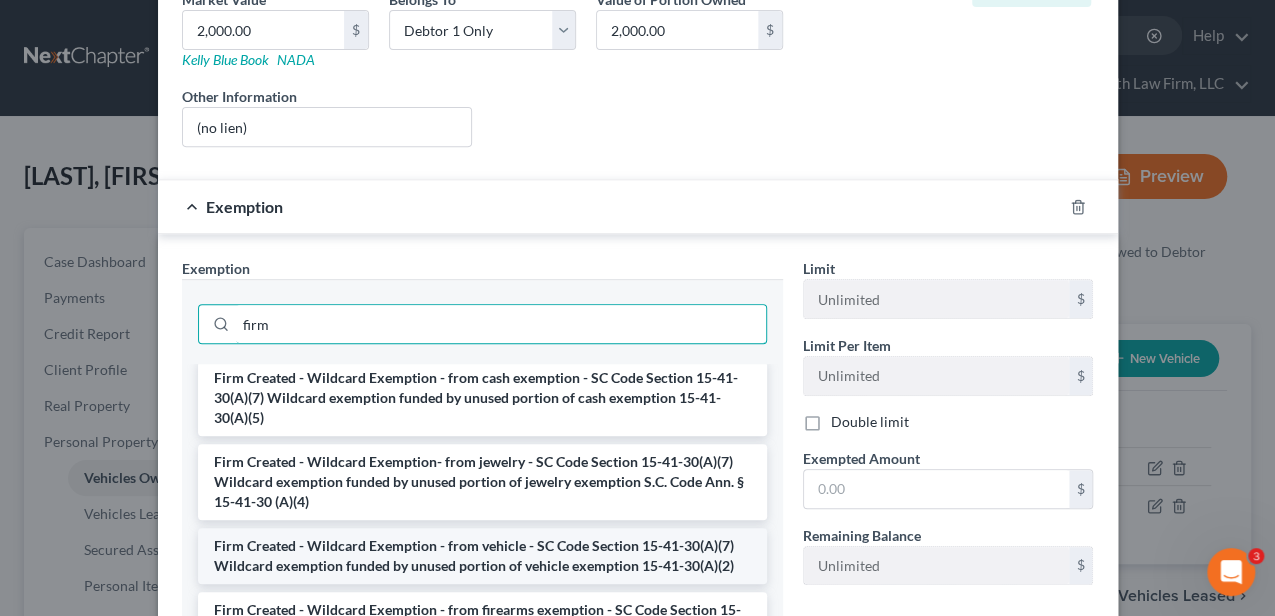 type on "firm" 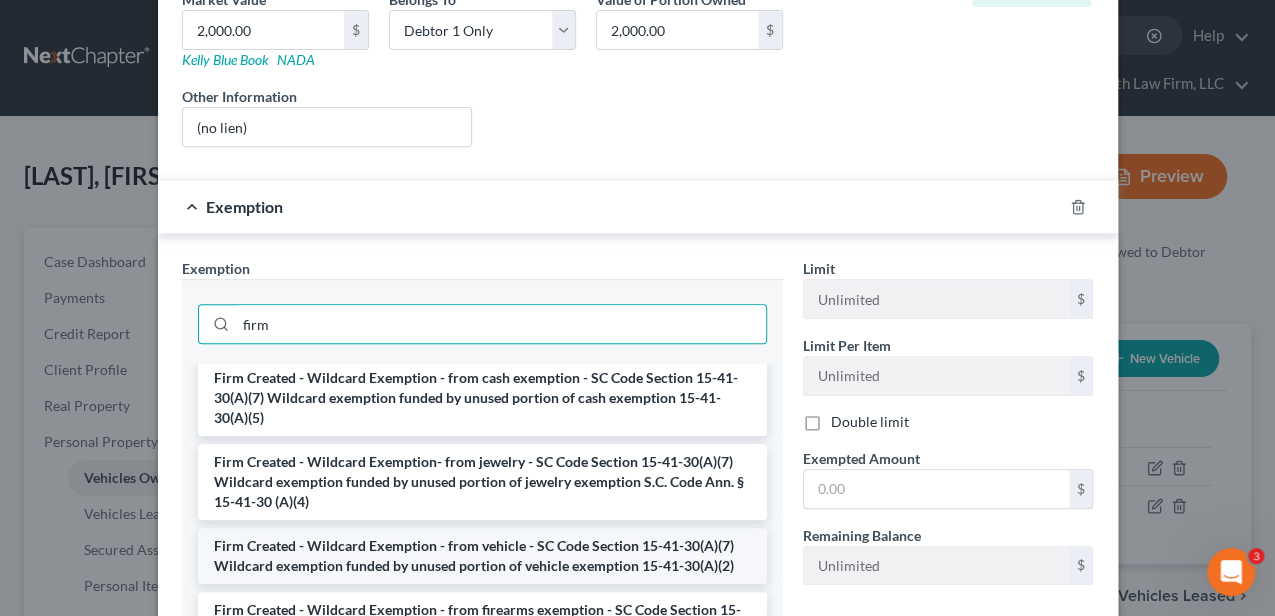 click on "Firm Created - Wildcard Exemption - from vehicle - SC Code Section 15-41-30(A)(7) Wildcard exemption funded by unused portion of vehicle exemption 15-41-30(A)(2)" at bounding box center [482, 556] 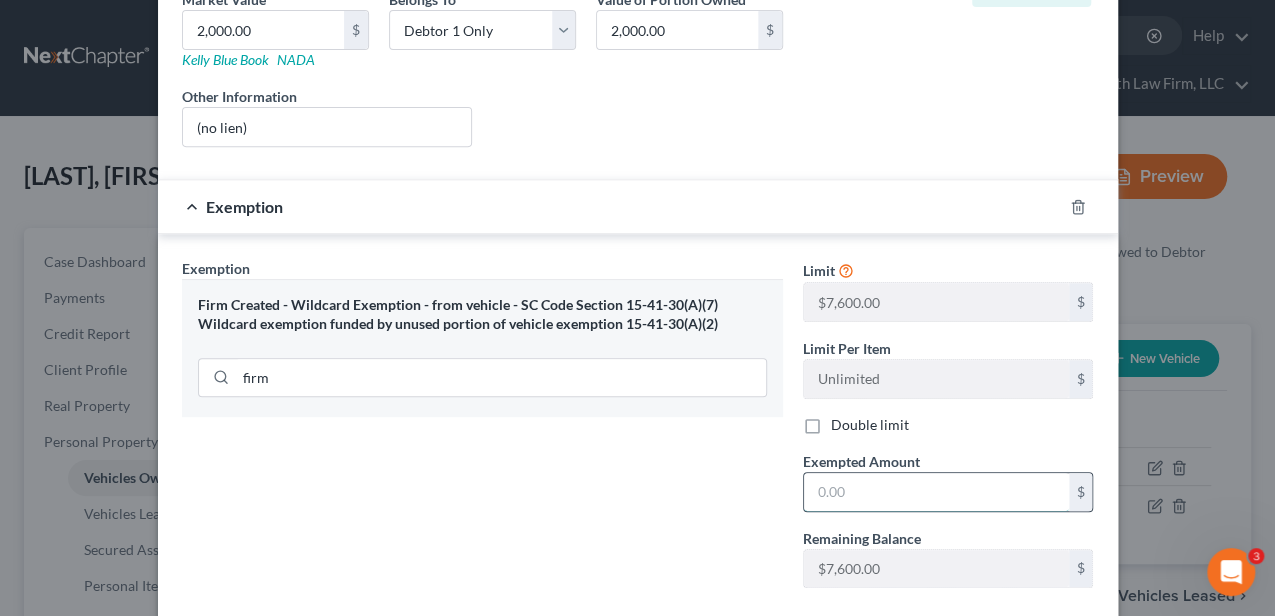 click at bounding box center [936, 492] 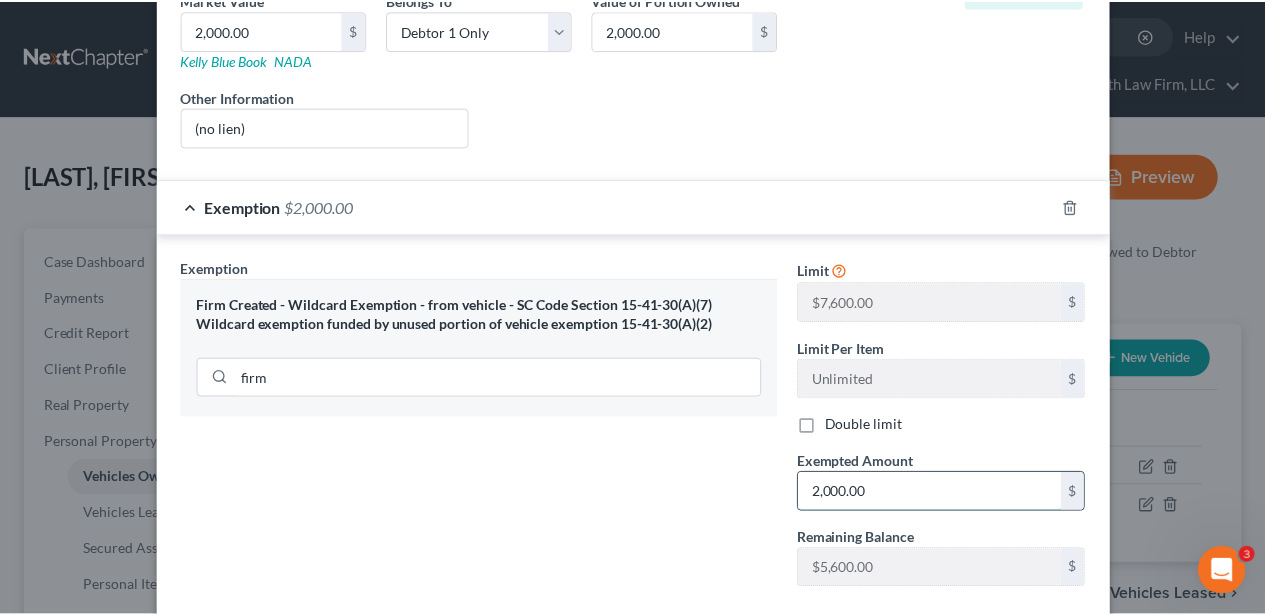 scroll, scrollTop: 441, scrollLeft: 0, axis: vertical 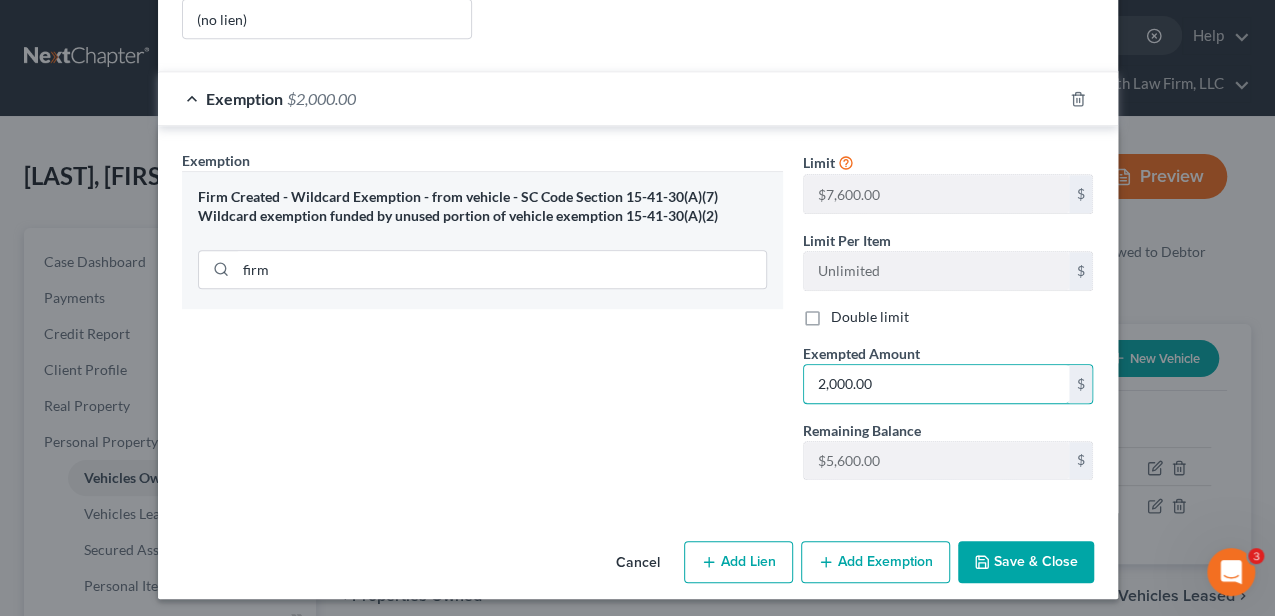 type on "2,000.00" 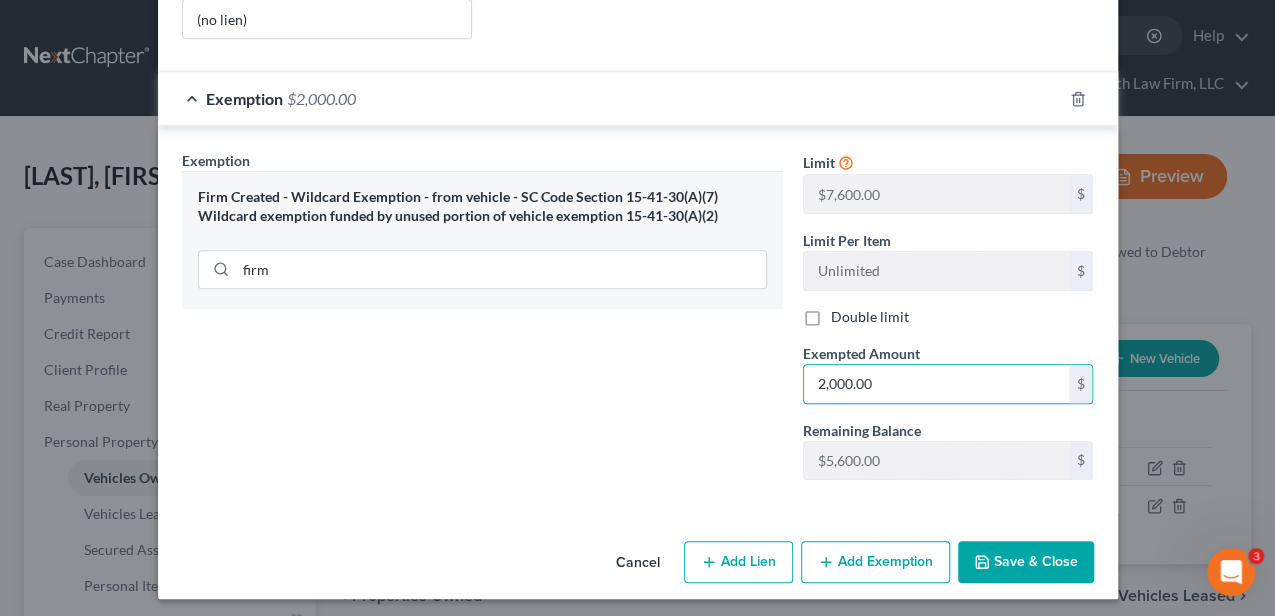 click on "Save & Close" at bounding box center (1026, 562) 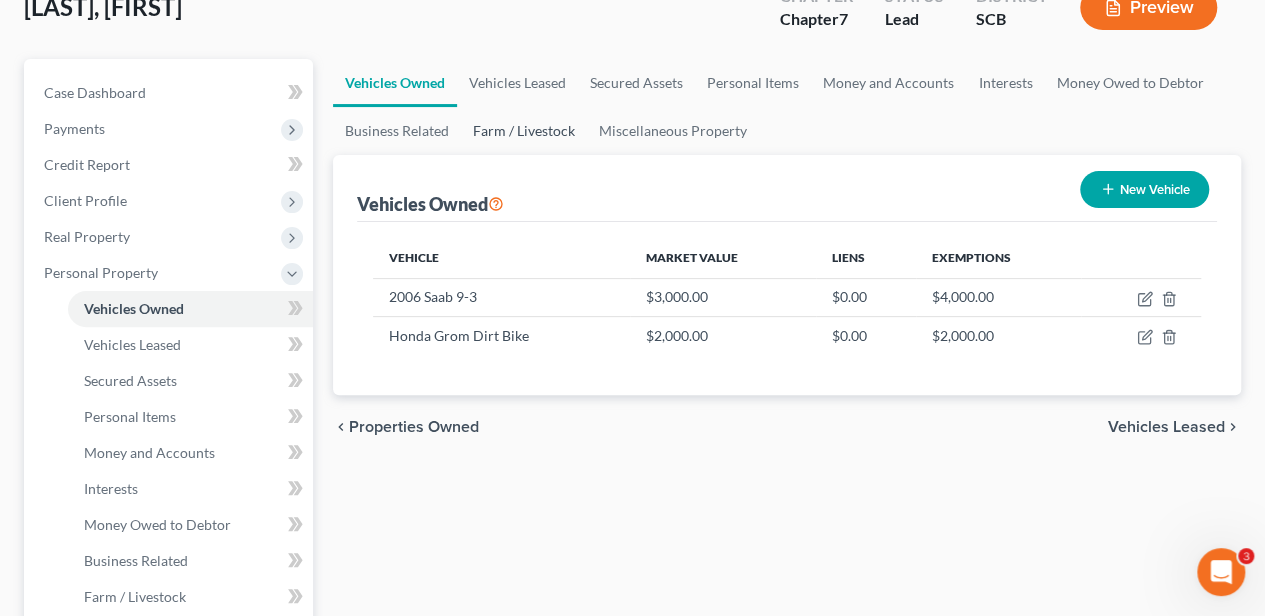 scroll, scrollTop: 133, scrollLeft: 0, axis: vertical 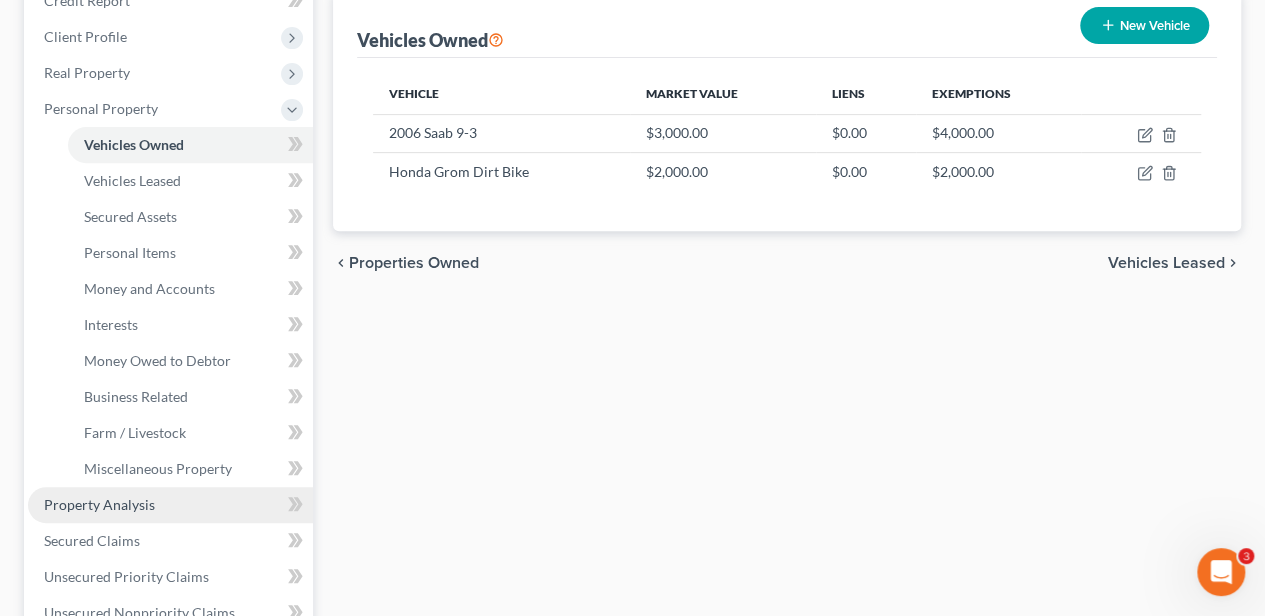 click on "Property Analysis" at bounding box center (170, 505) 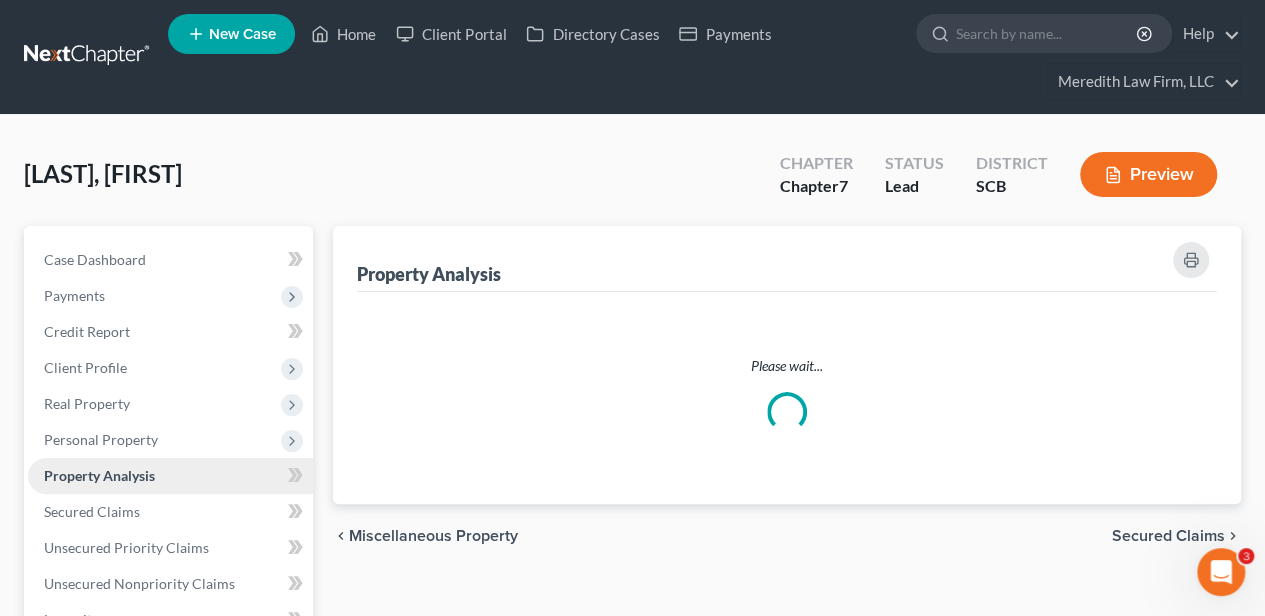 scroll, scrollTop: 0, scrollLeft: 0, axis: both 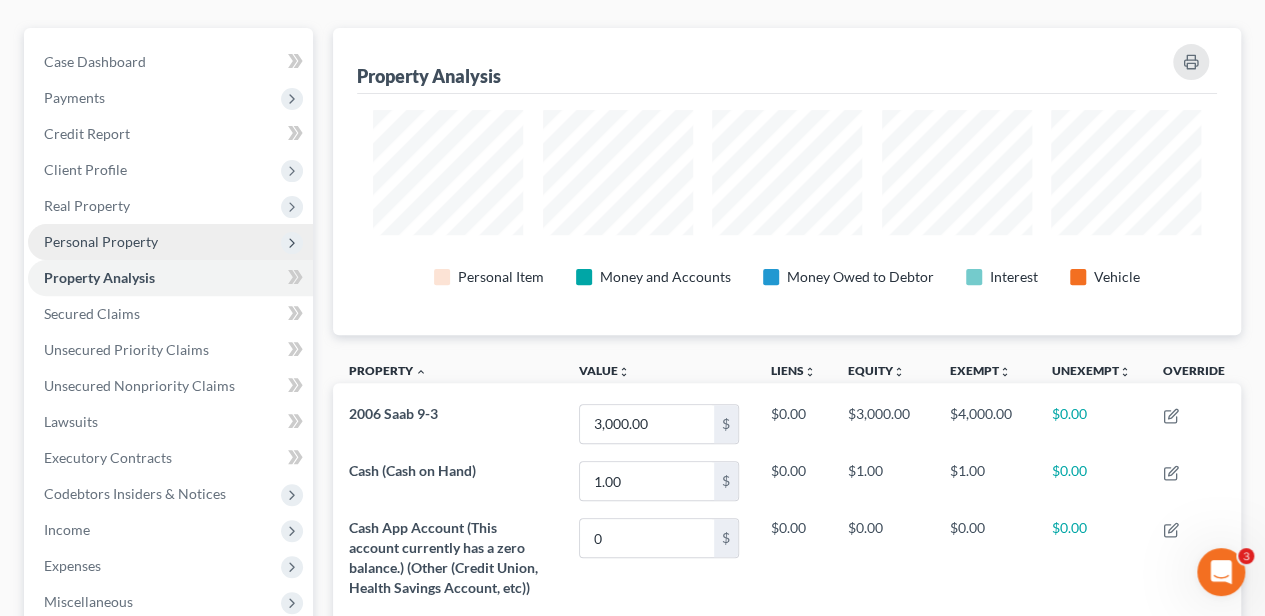 click on "Personal Property" at bounding box center [170, 242] 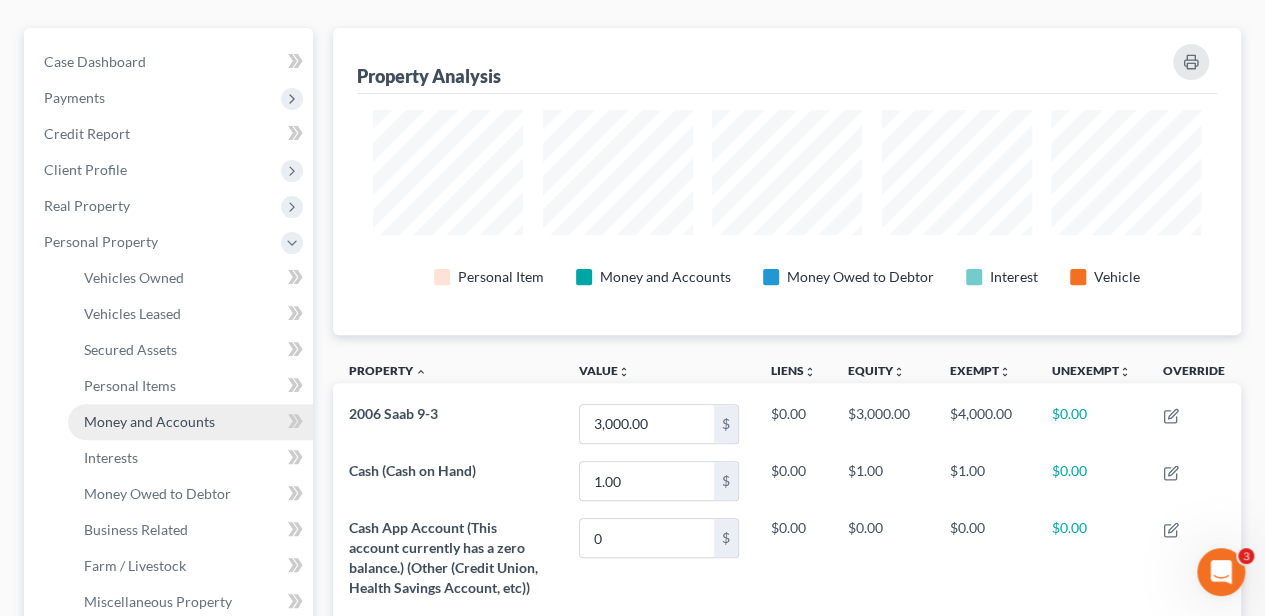 click on "Money and Accounts" at bounding box center [149, 421] 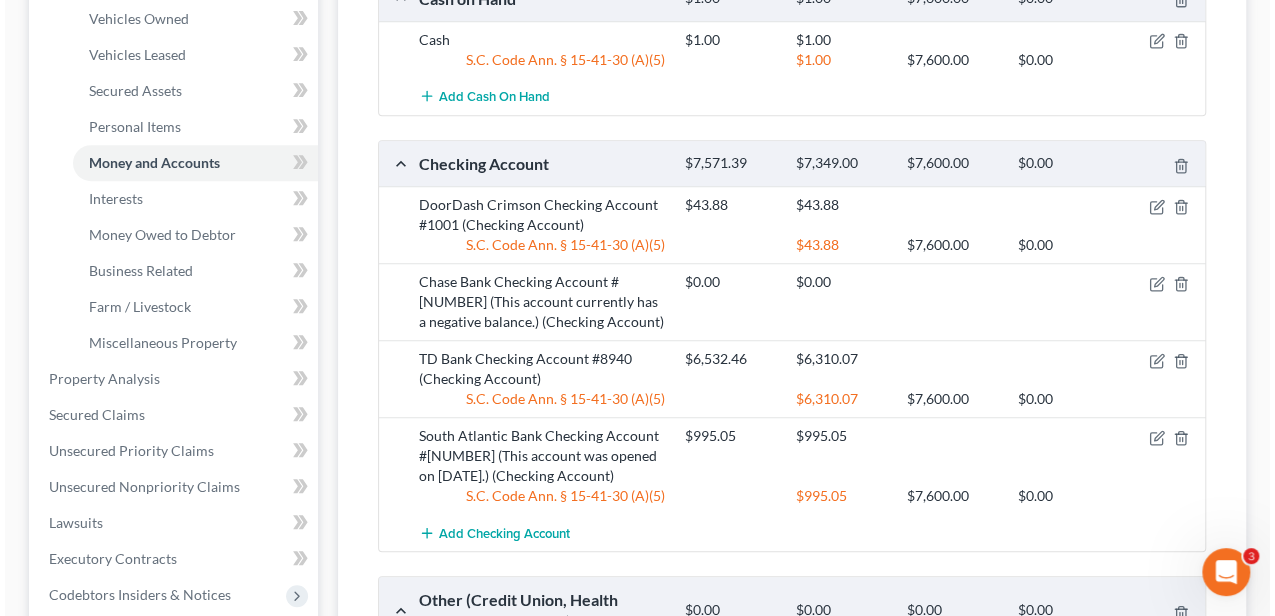 scroll, scrollTop: 466, scrollLeft: 0, axis: vertical 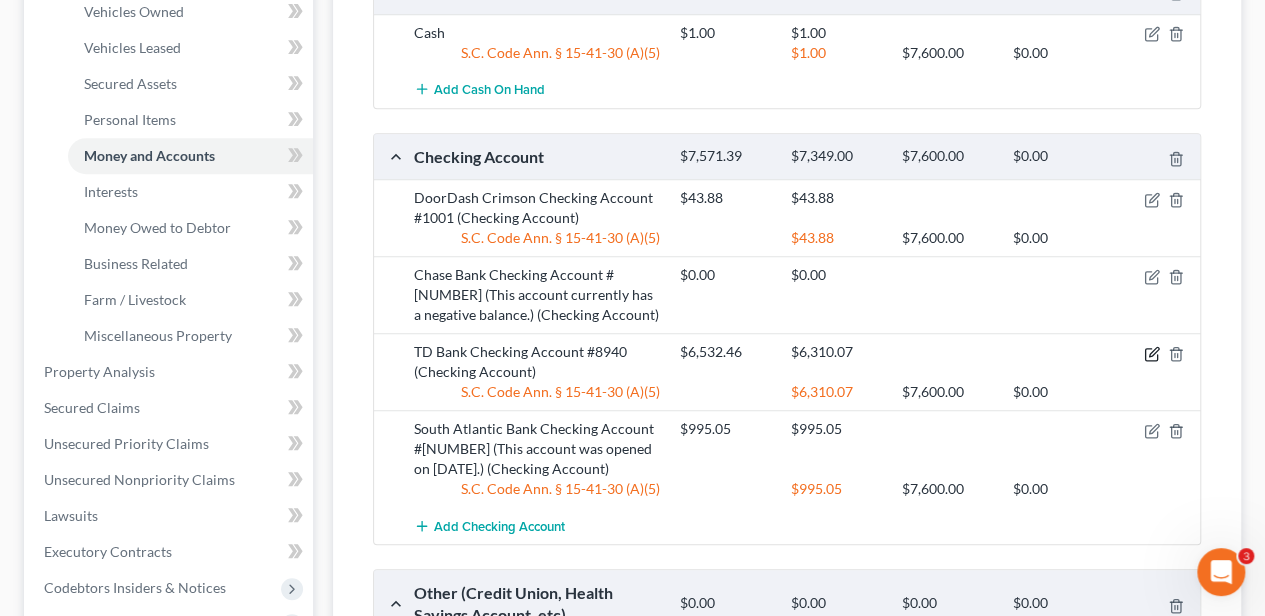 click 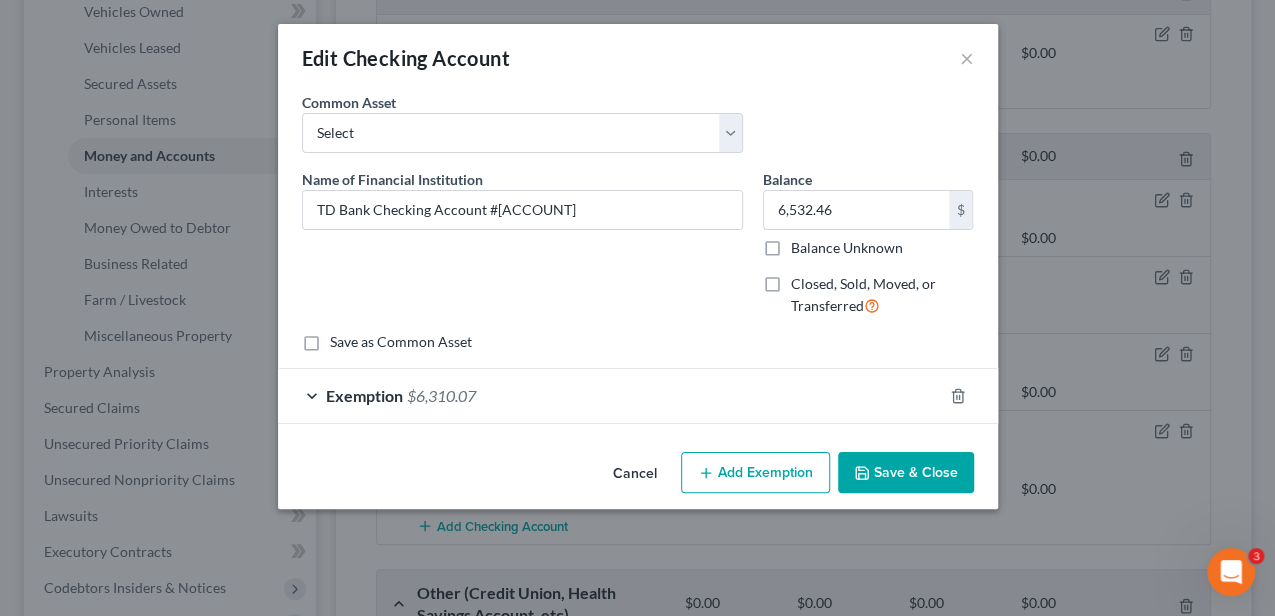 click on "Add Exemption" at bounding box center (755, 473) 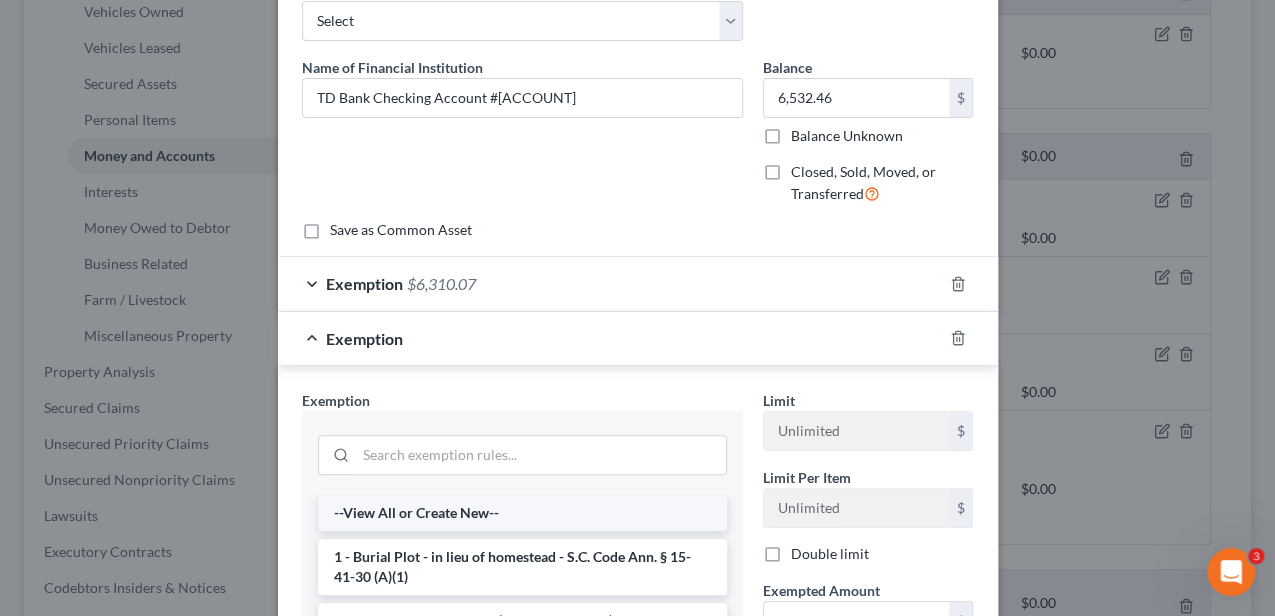 scroll, scrollTop: 133, scrollLeft: 0, axis: vertical 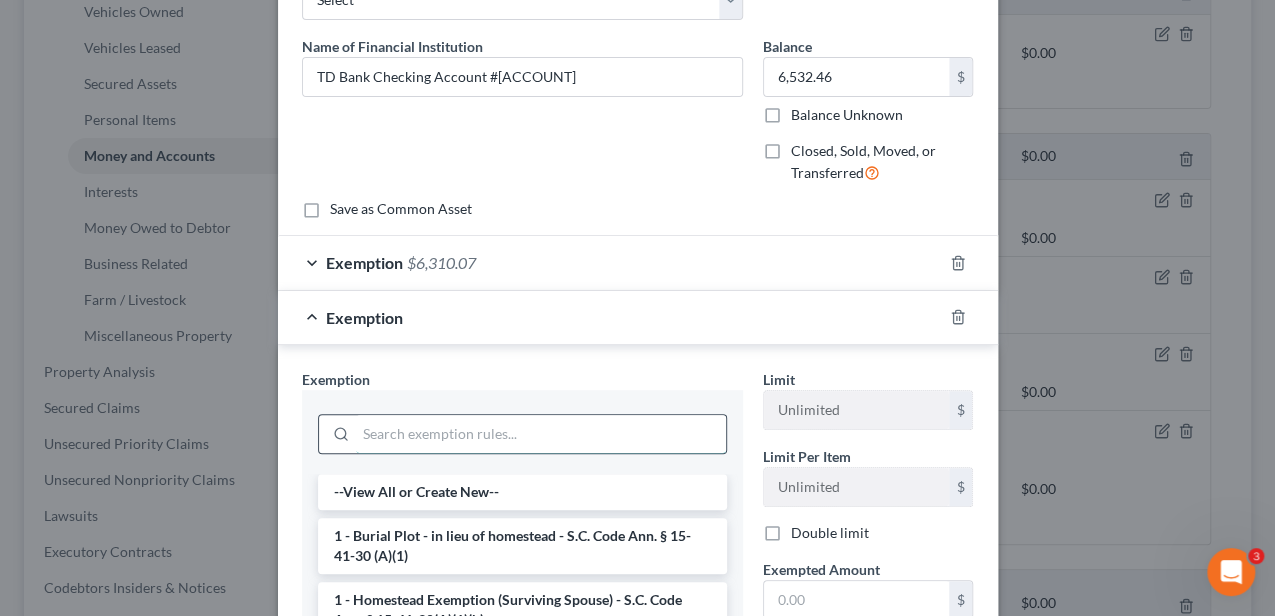click at bounding box center (541, 434) 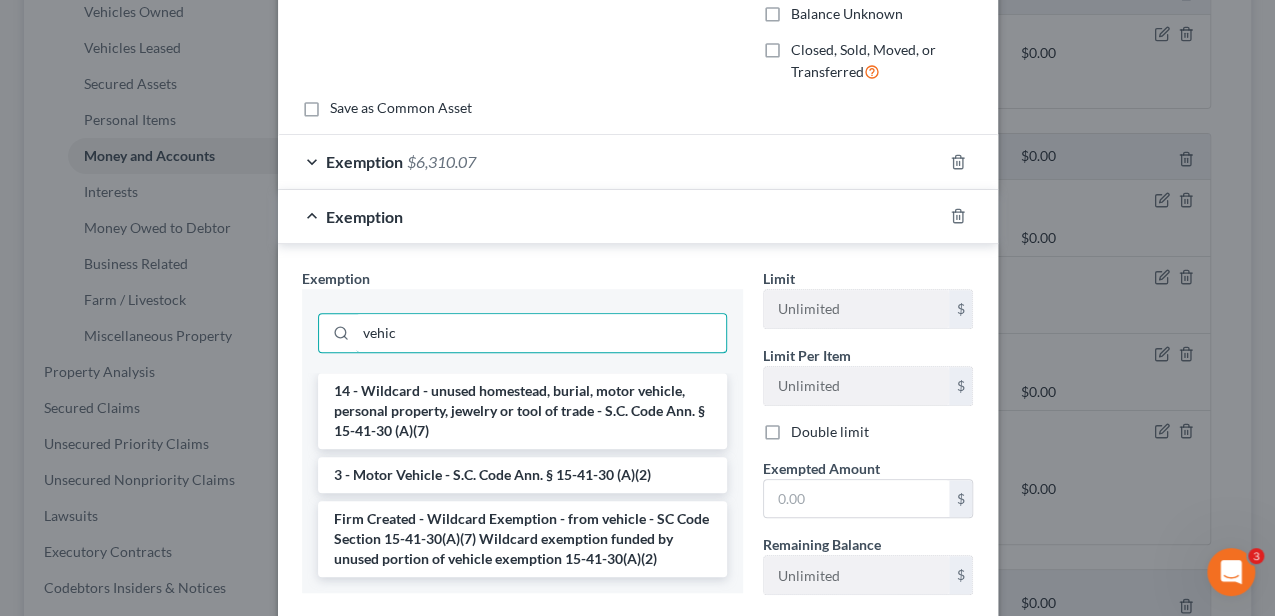 scroll, scrollTop: 266, scrollLeft: 0, axis: vertical 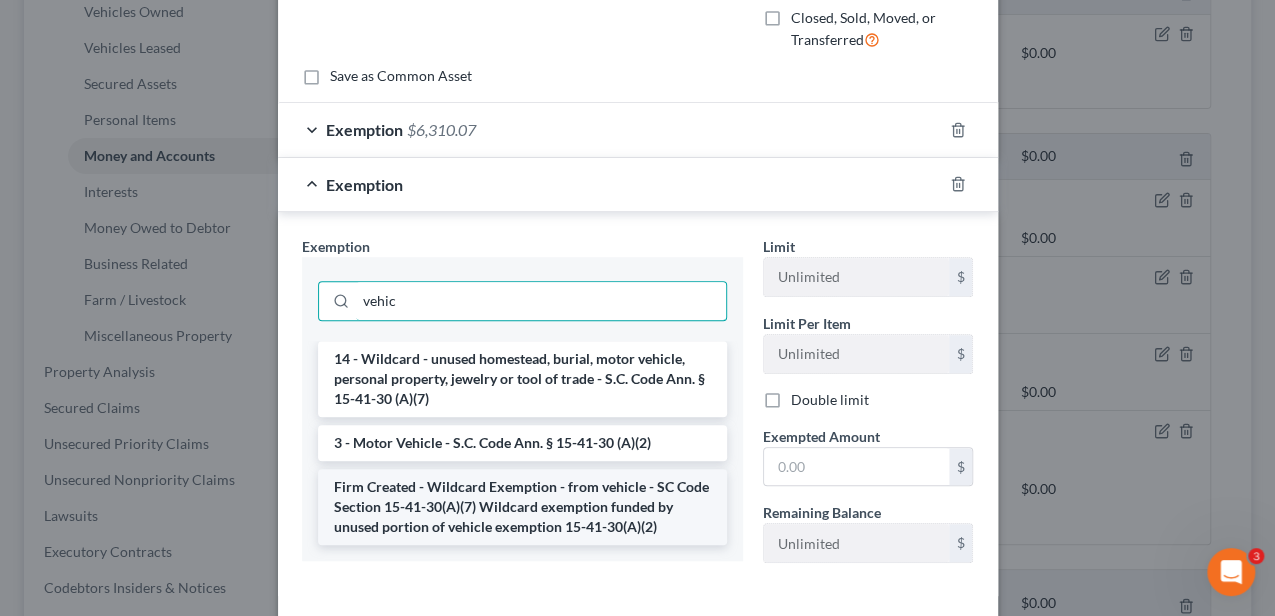 type on "vehic" 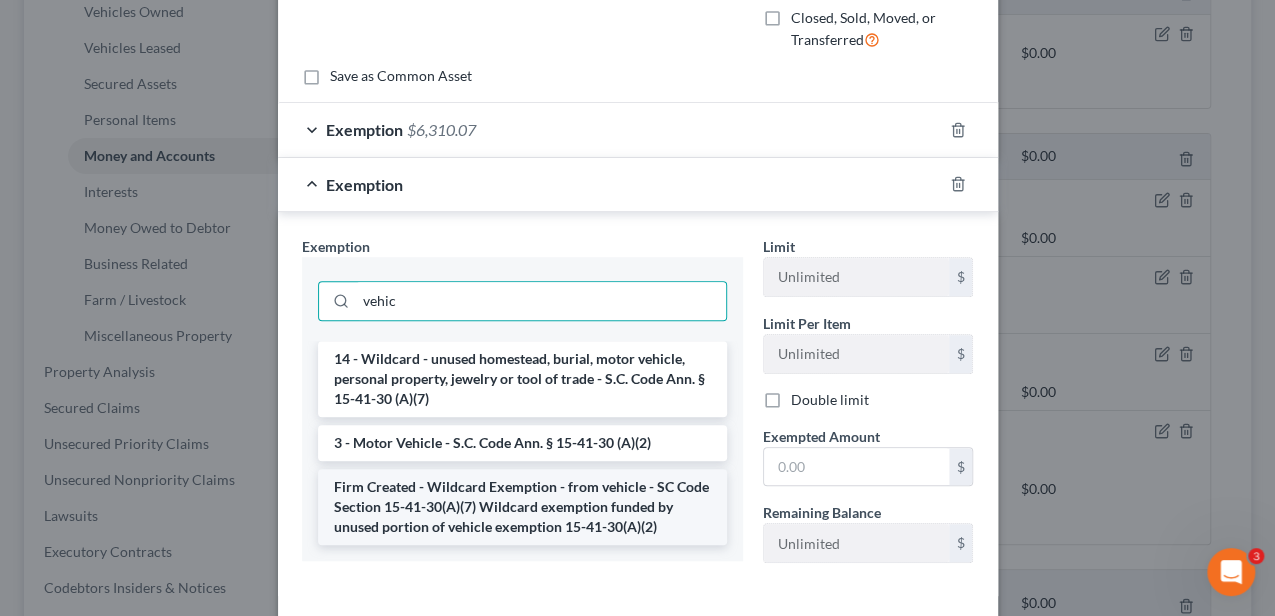 click on "Firm Created - Wildcard Exemption - from vehicle - SC Code Section 15-41-30(A)(7) Wildcard exemption funded by unused portion of vehicle exemption 15-41-30(A)(2)" at bounding box center (522, 507) 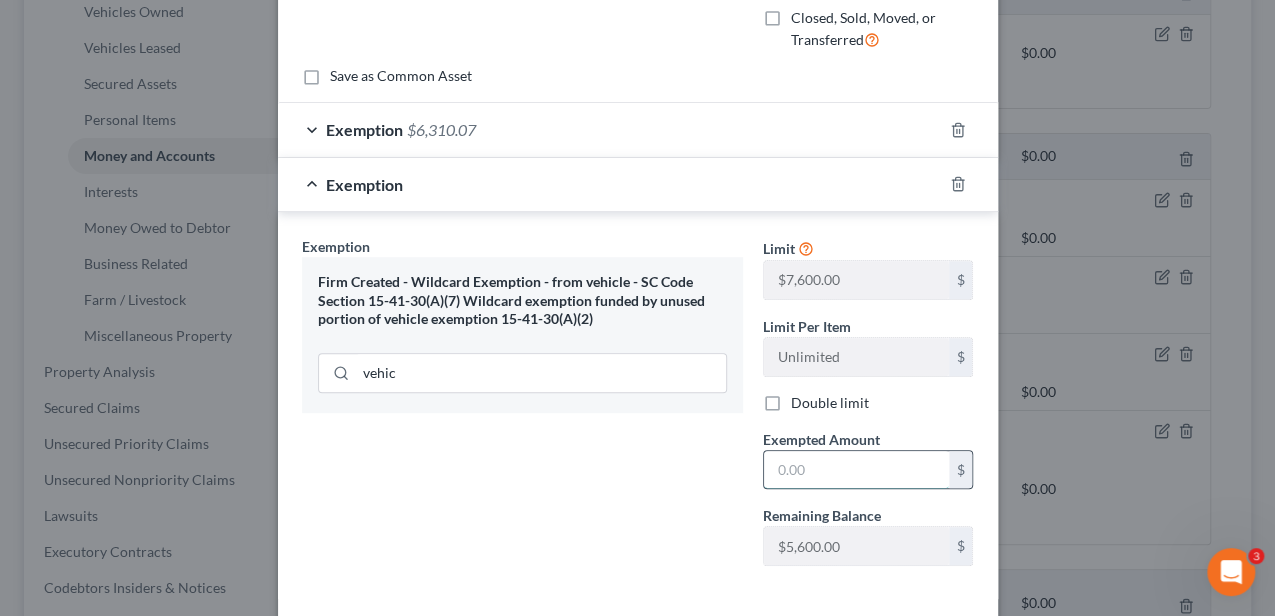 click at bounding box center (856, 470) 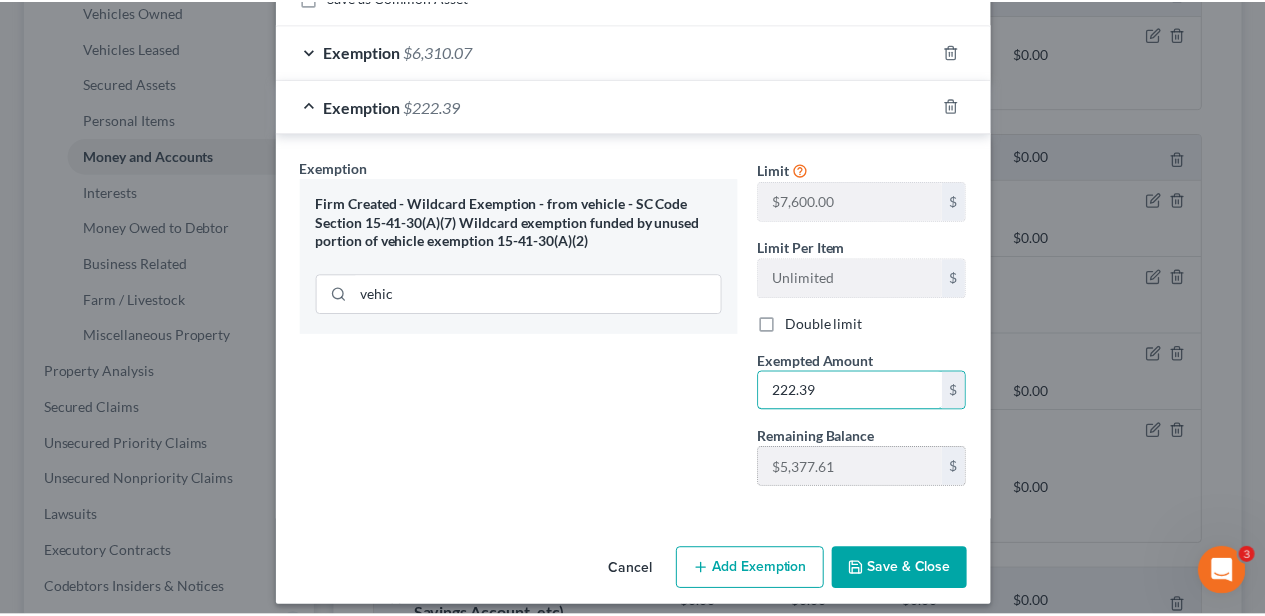 scroll, scrollTop: 354, scrollLeft: 0, axis: vertical 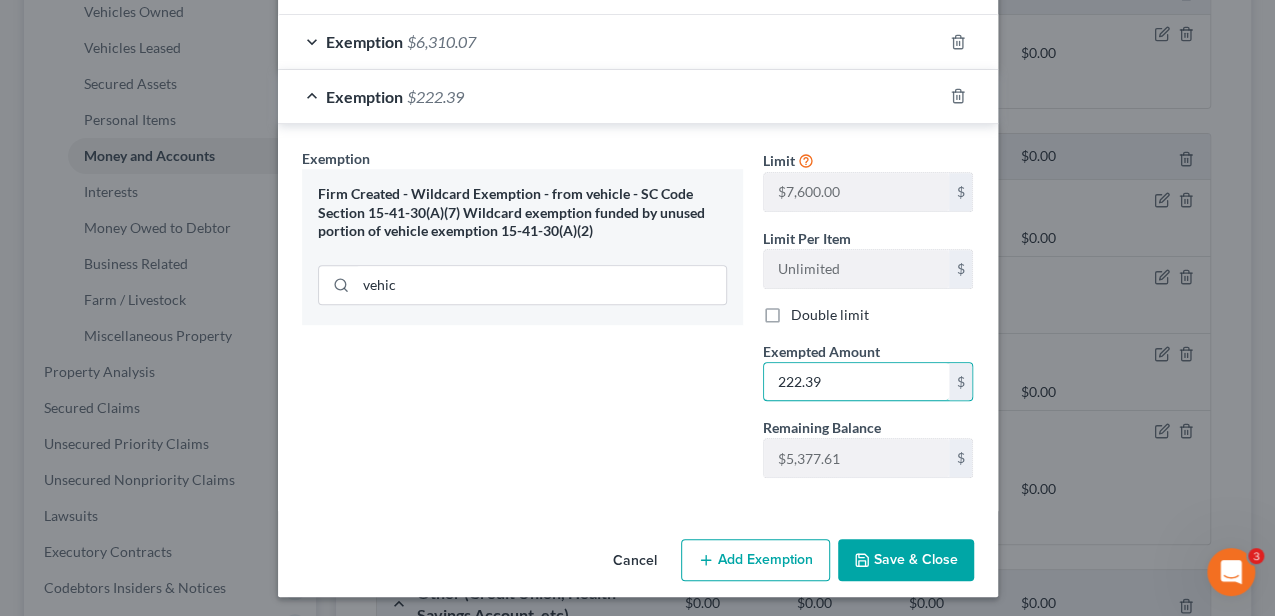type on "222.39" 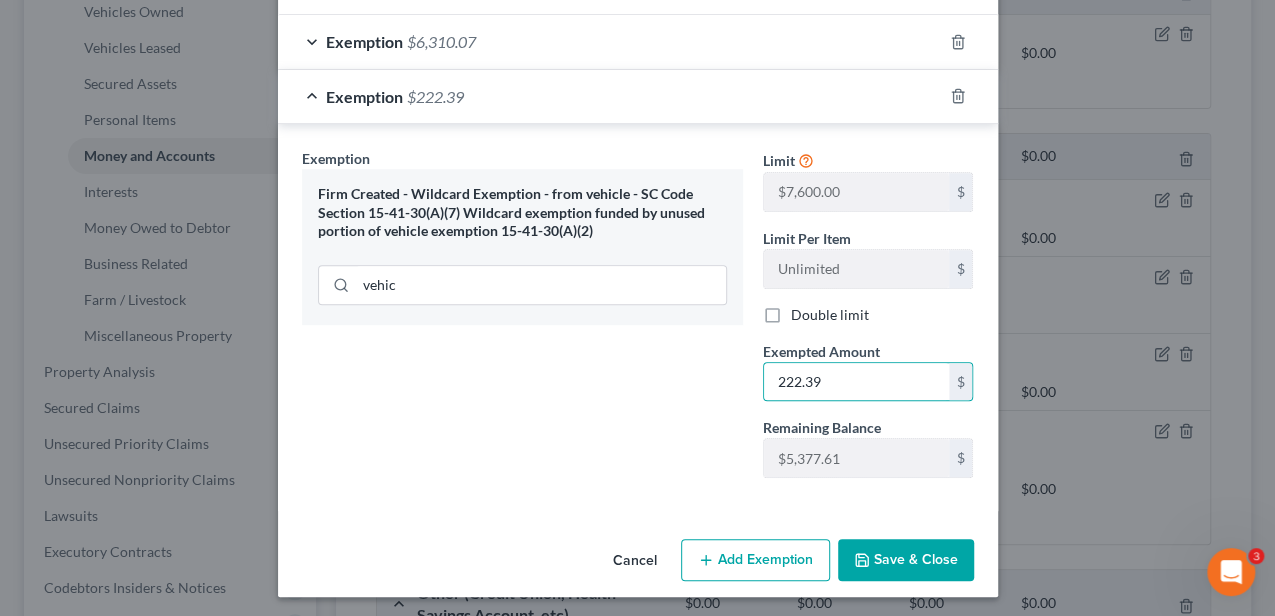 click on "Save & Close" at bounding box center (906, 560) 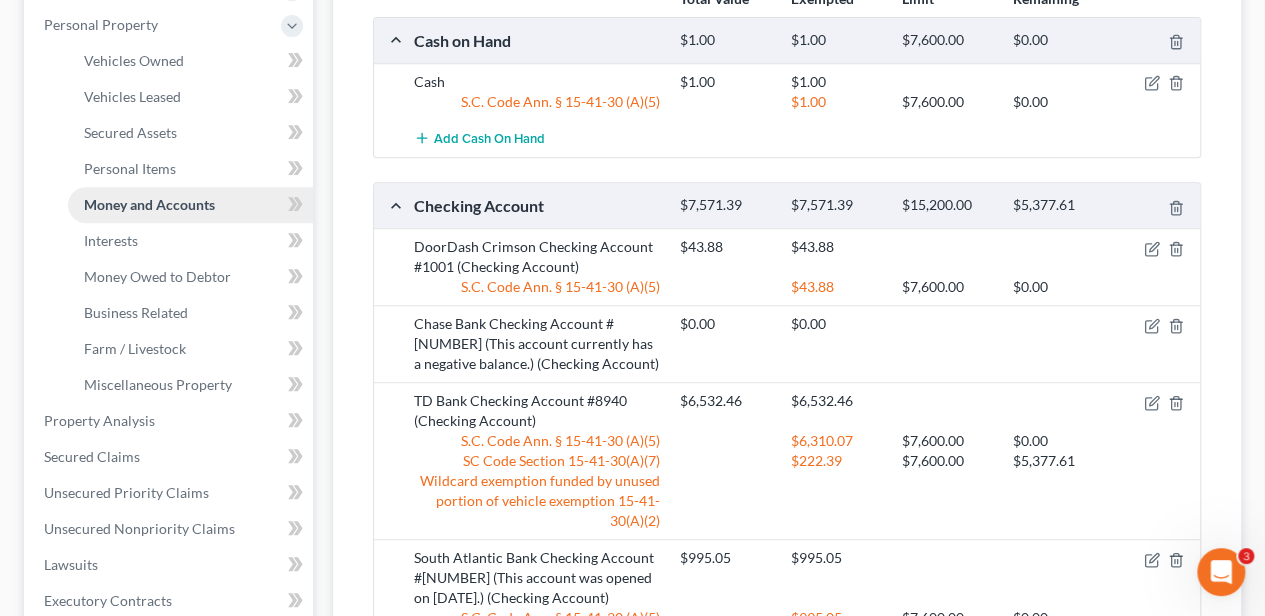 scroll, scrollTop: 333, scrollLeft: 0, axis: vertical 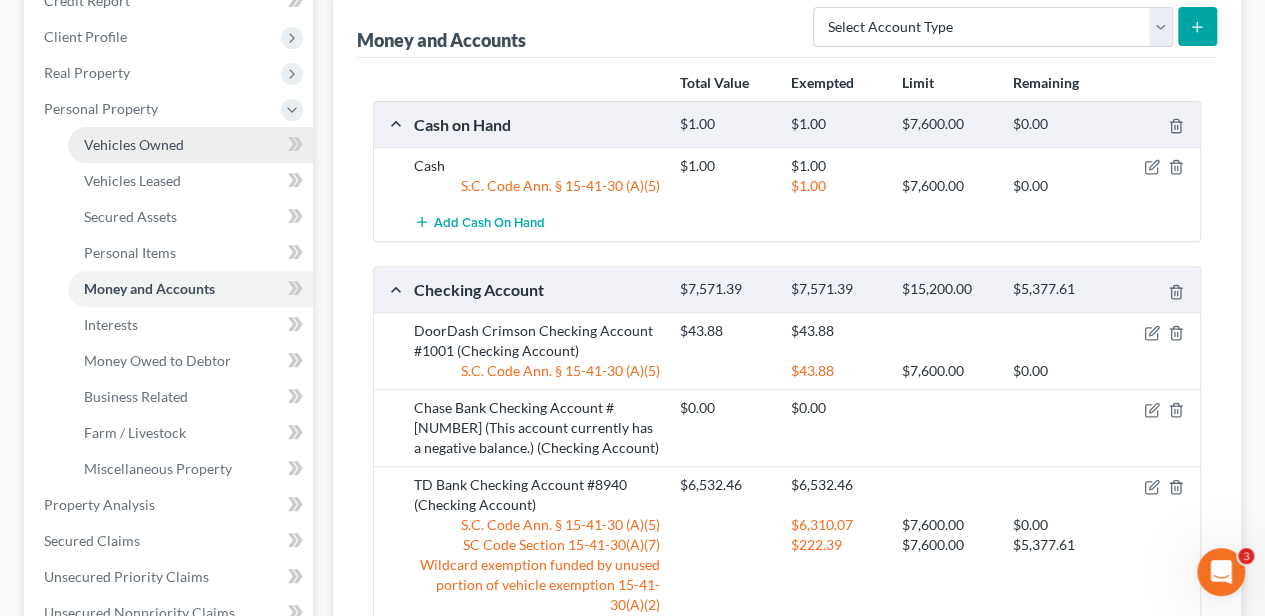 click on "Vehicles Owned" at bounding box center [134, 144] 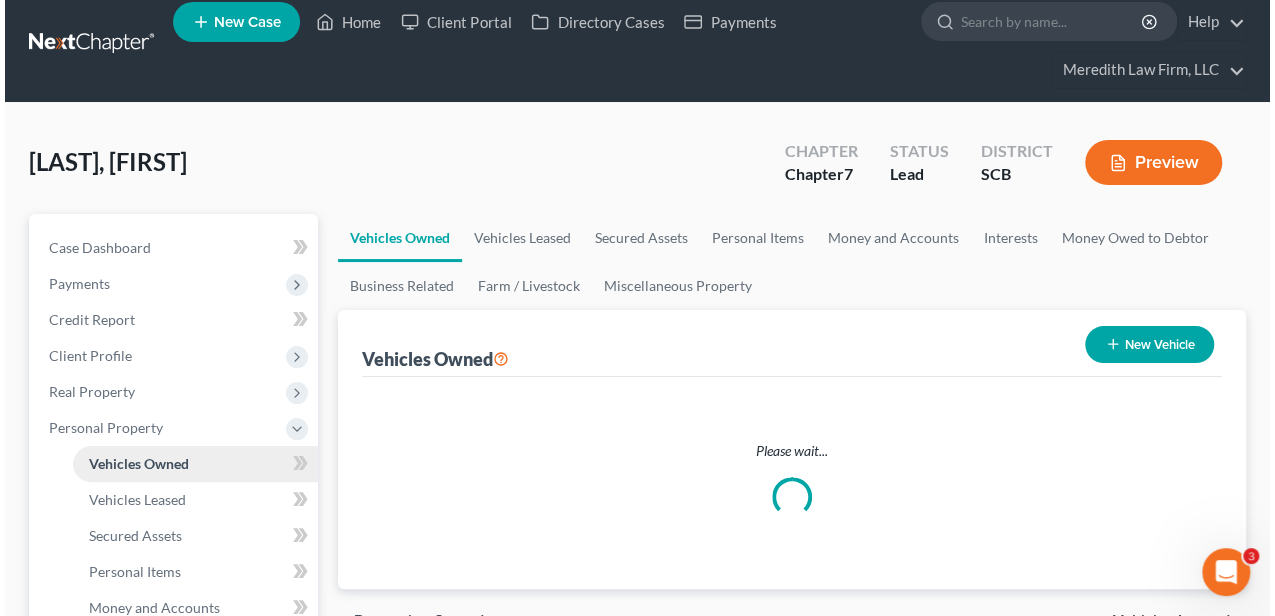 scroll, scrollTop: 0, scrollLeft: 0, axis: both 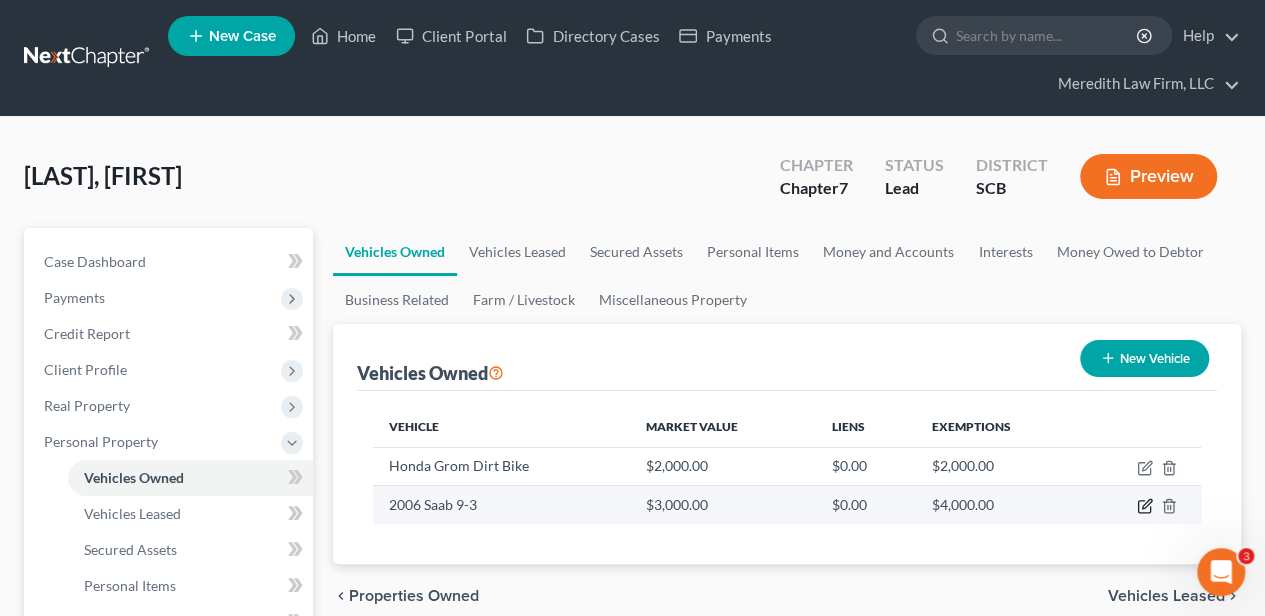 click 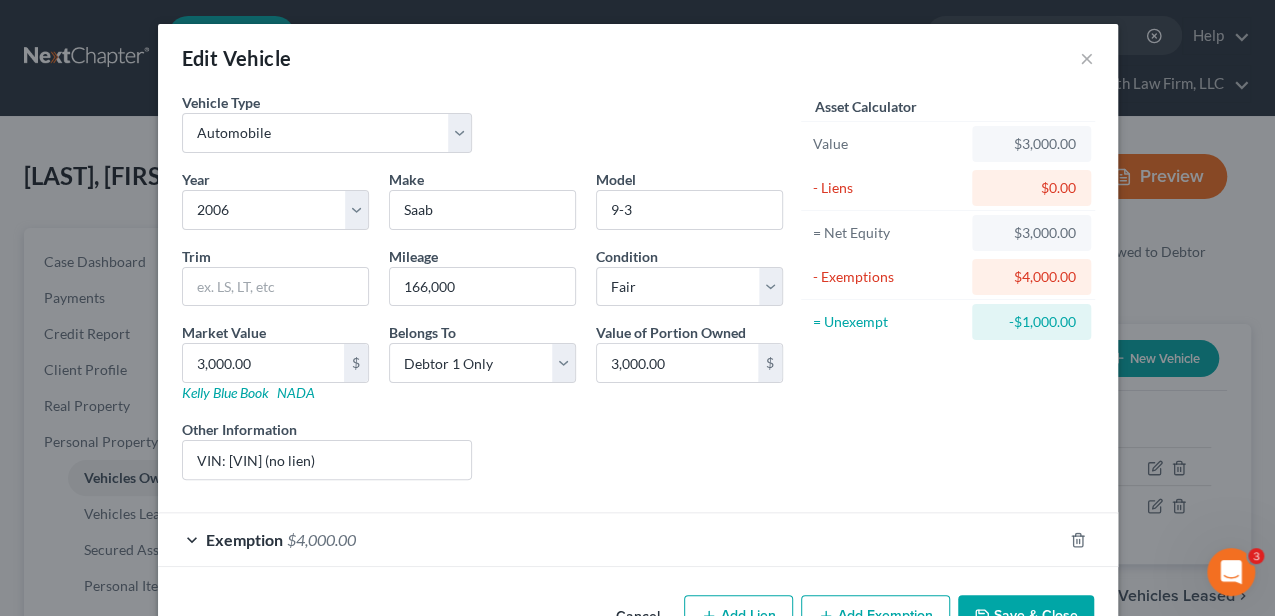scroll, scrollTop: 56, scrollLeft: 0, axis: vertical 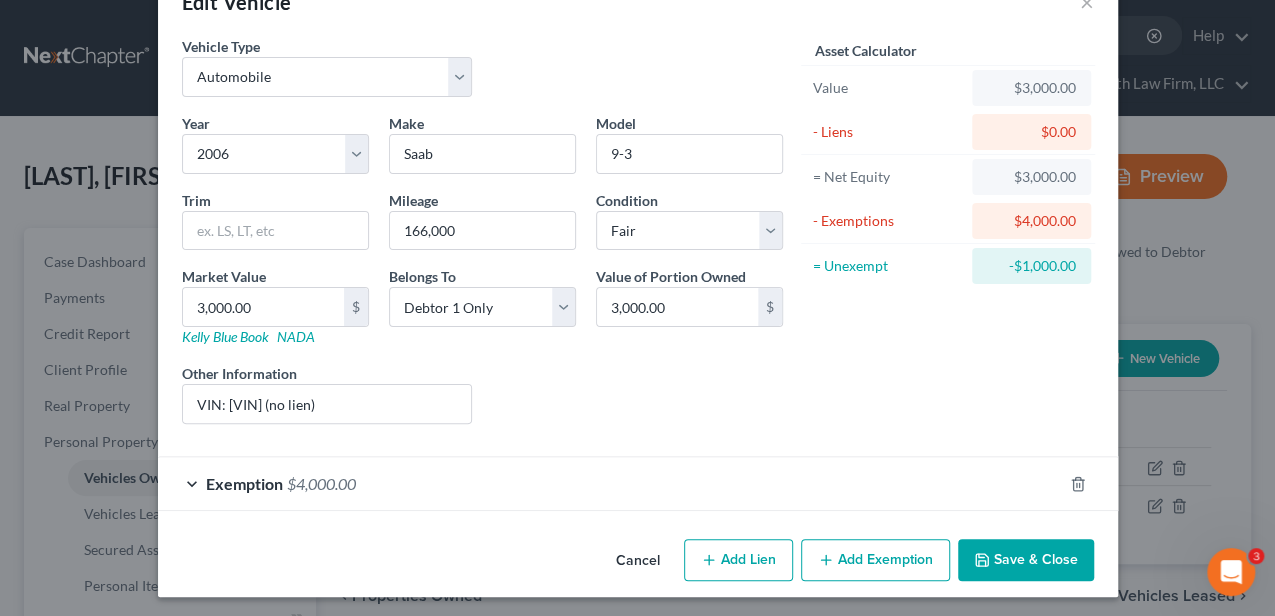 click on "Exemption $[AMOUNT]" at bounding box center [610, 483] 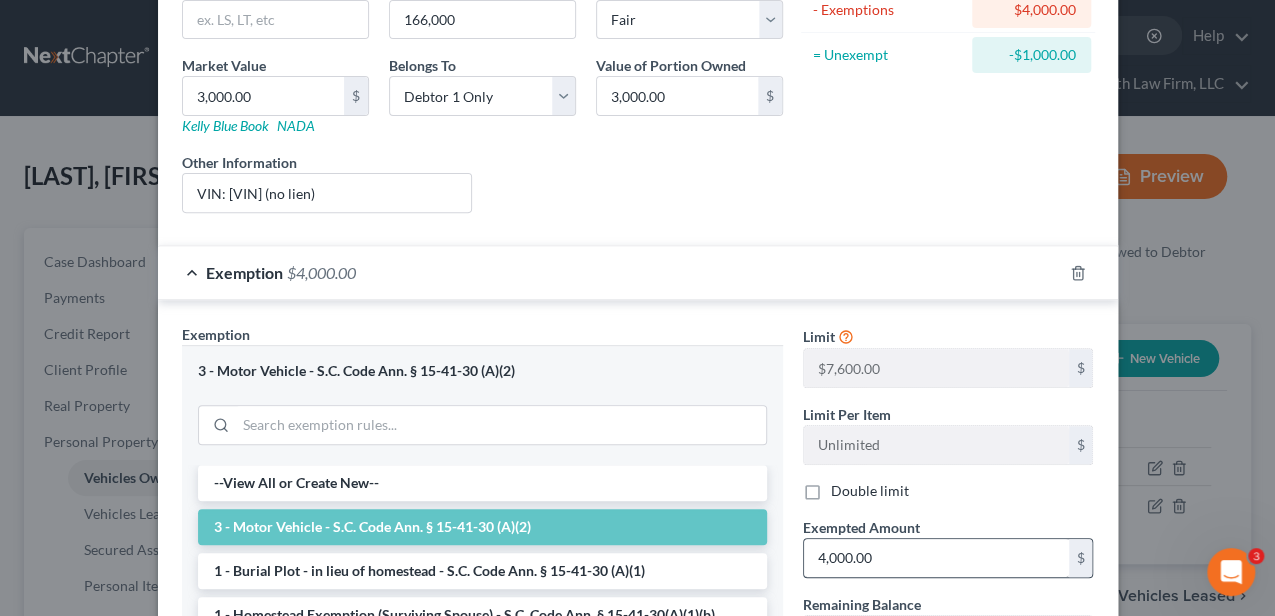 scroll, scrollTop: 323, scrollLeft: 0, axis: vertical 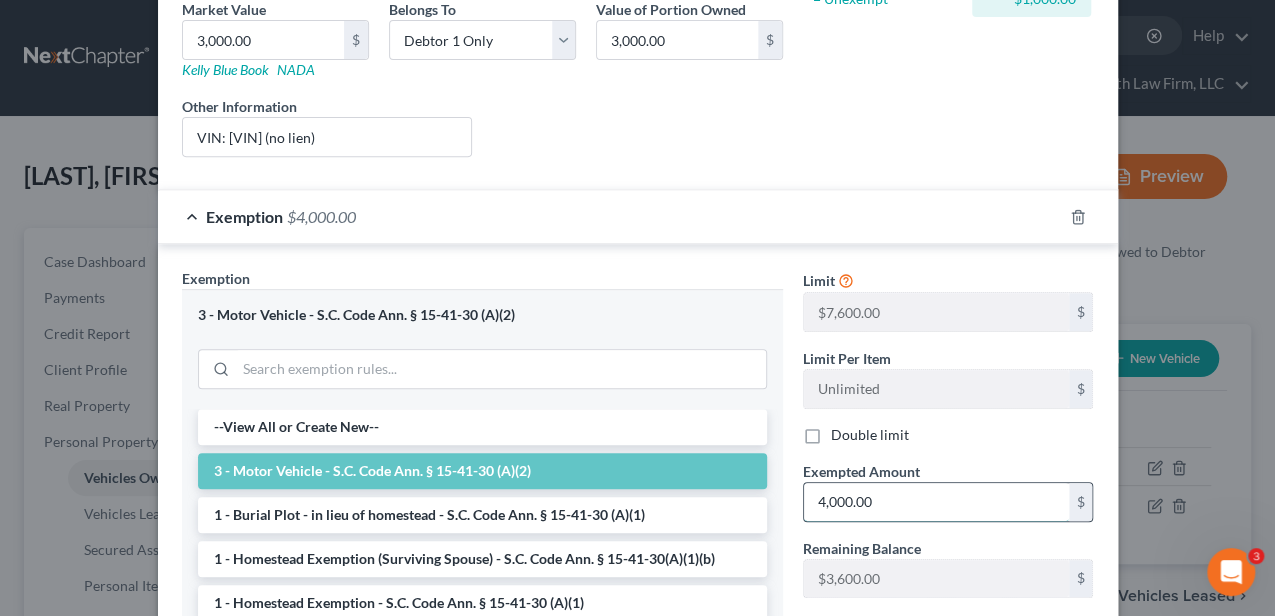 click on "4,000.00" at bounding box center [936, 502] 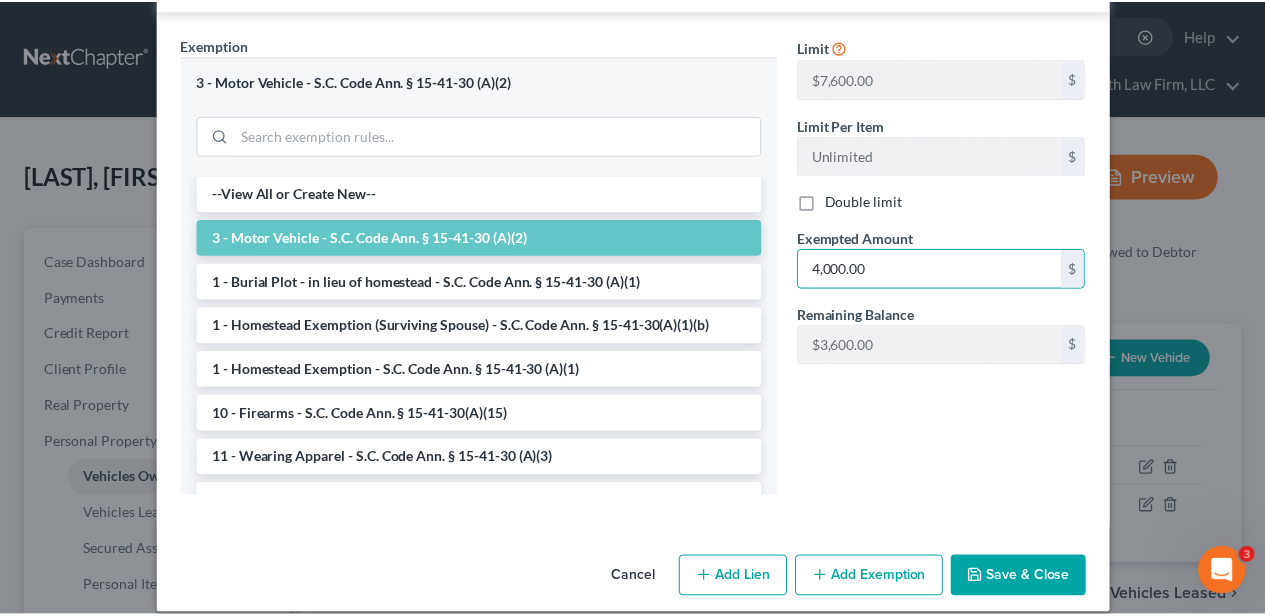 scroll, scrollTop: 573, scrollLeft: 0, axis: vertical 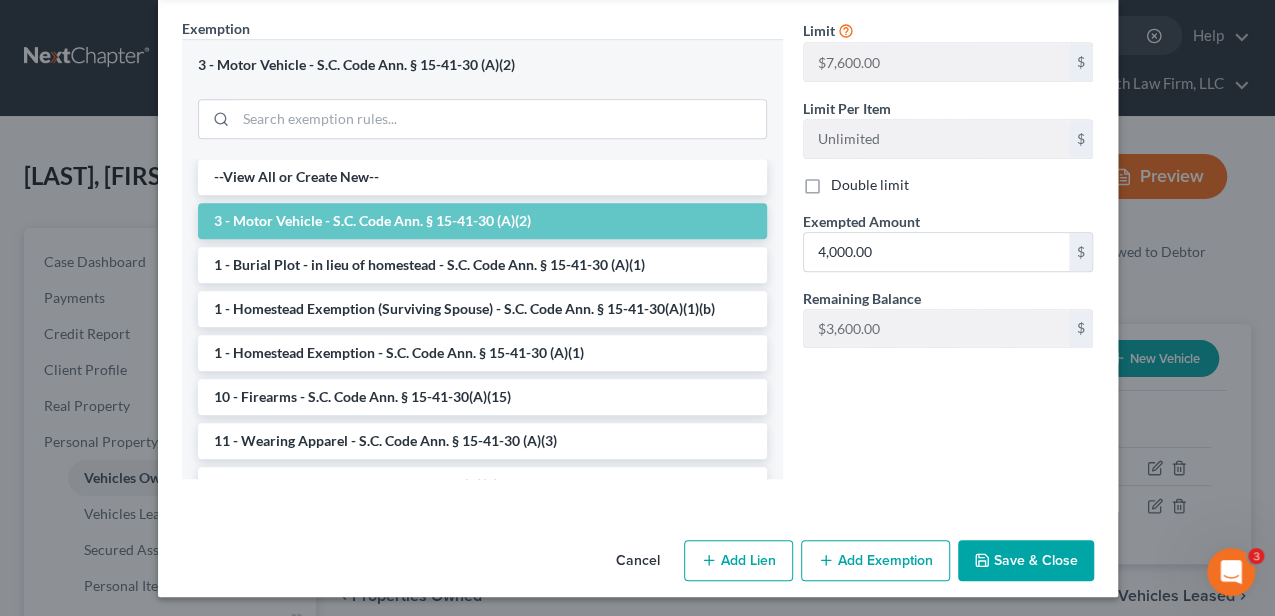 click on "Save & Close" at bounding box center (1026, 561) 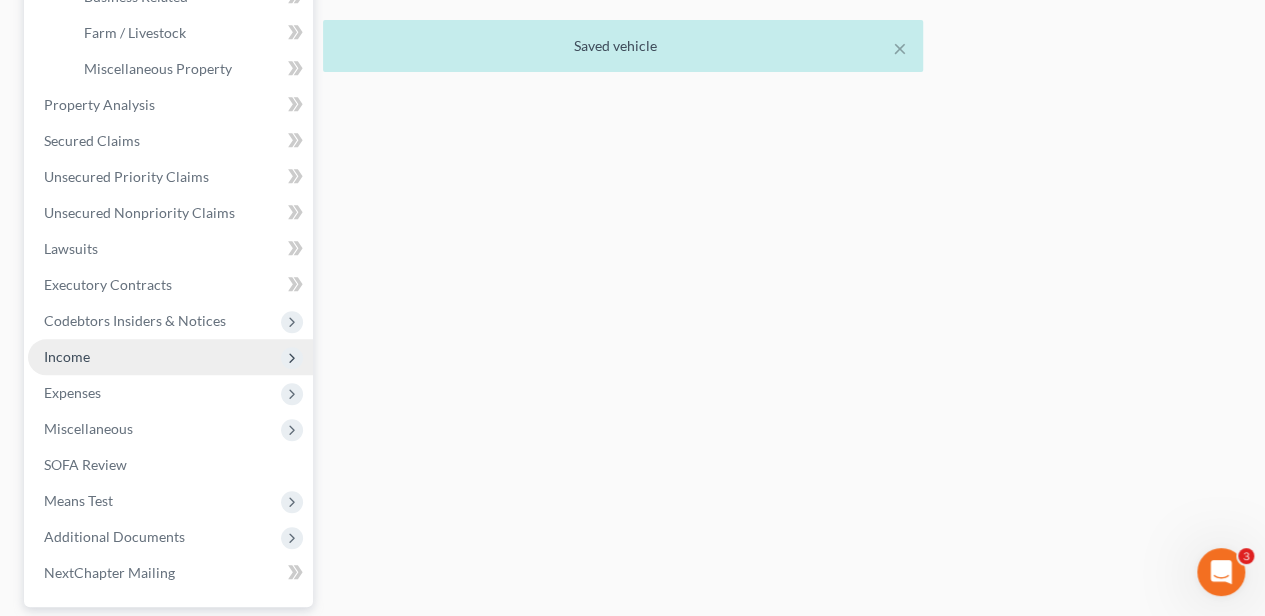 scroll, scrollTop: 912, scrollLeft: 0, axis: vertical 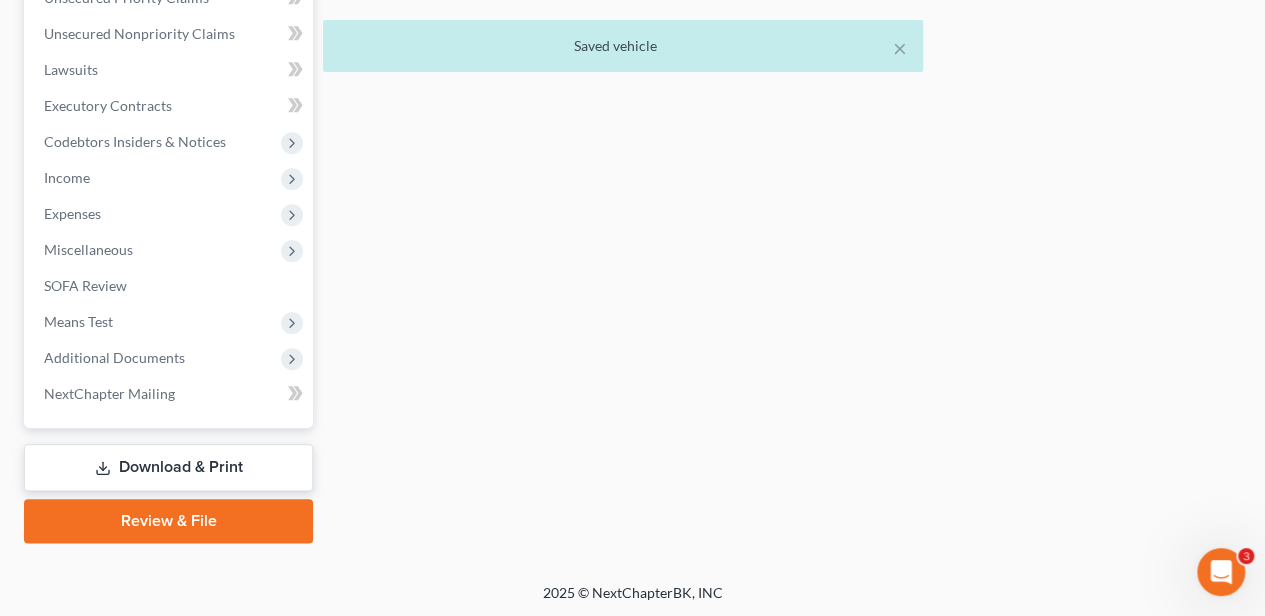 click on "Download & Print" at bounding box center [168, 467] 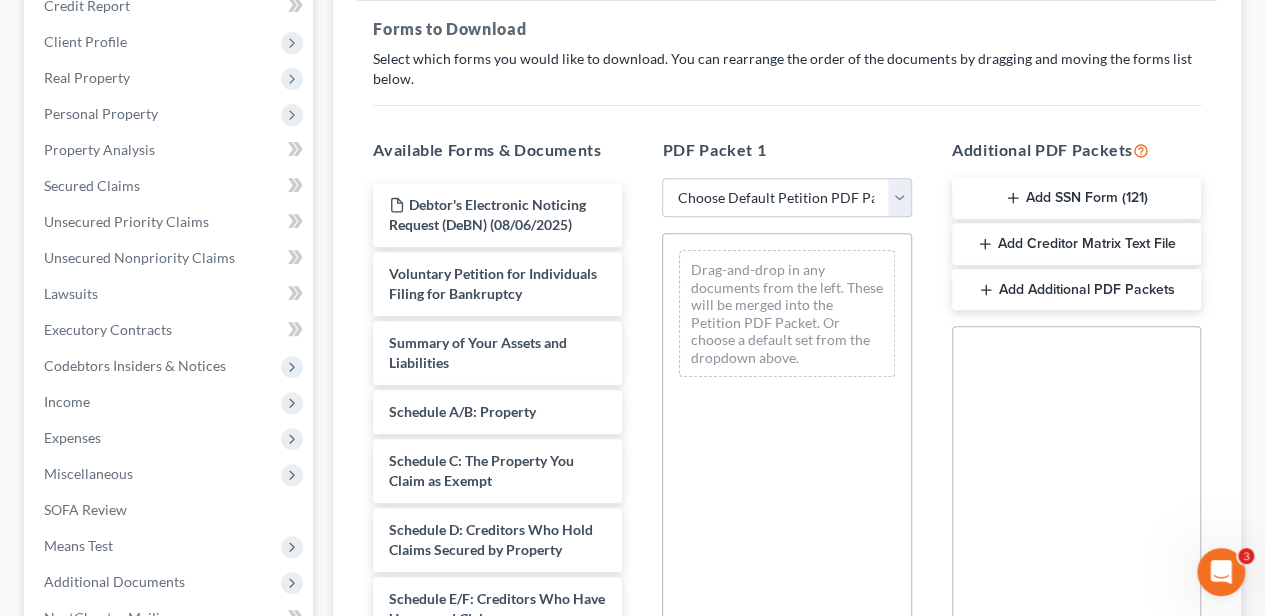 scroll, scrollTop: 333, scrollLeft: 0, axis: vertical 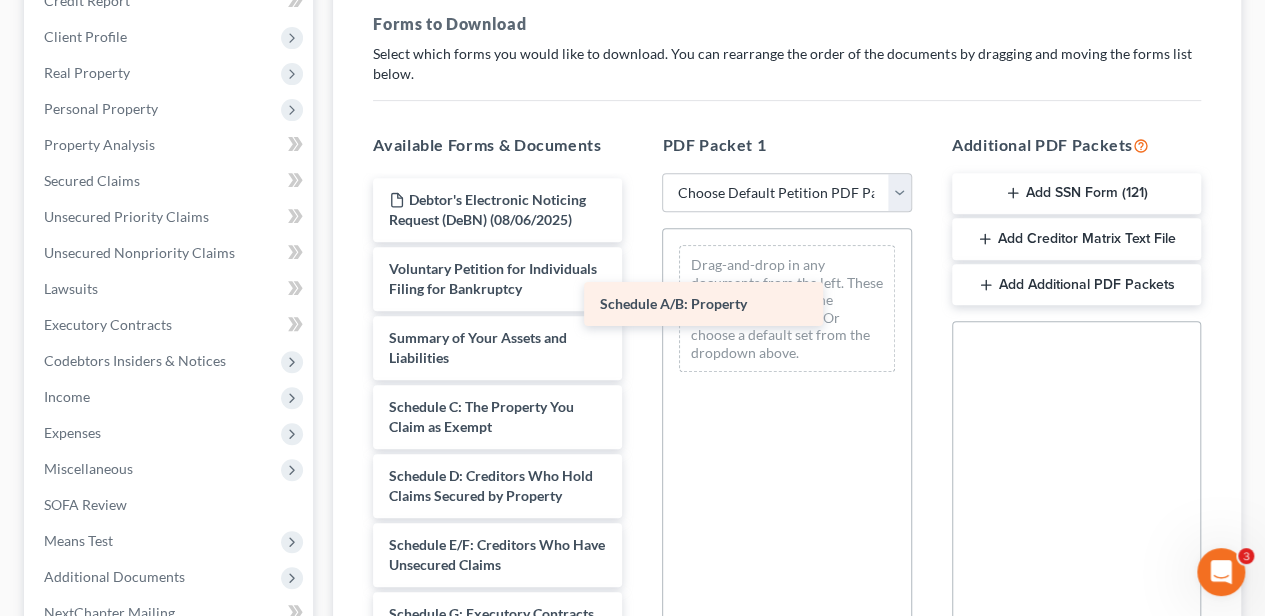 drag, startPoint x: 482, startPoint y: 408, endPoint x: 714, endPoint y: 298, distance: 256.75668 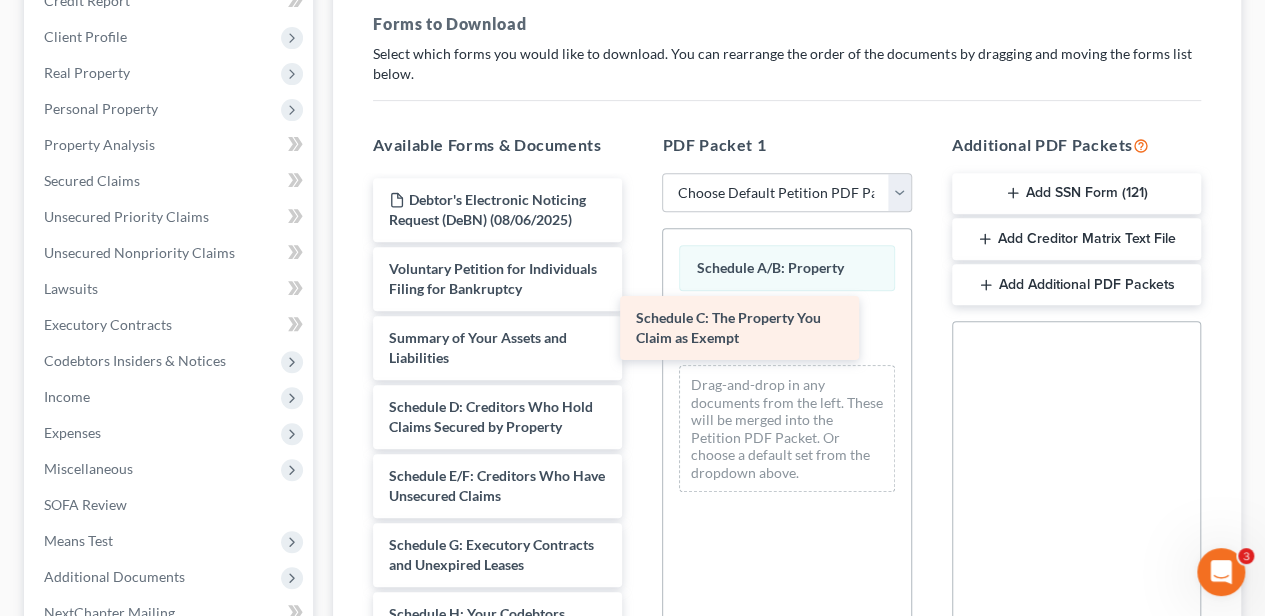 drag, startPoint x: 484, startPoint y: 408, endPoint x: 731, endPoint y: 322, distance: 261.5435 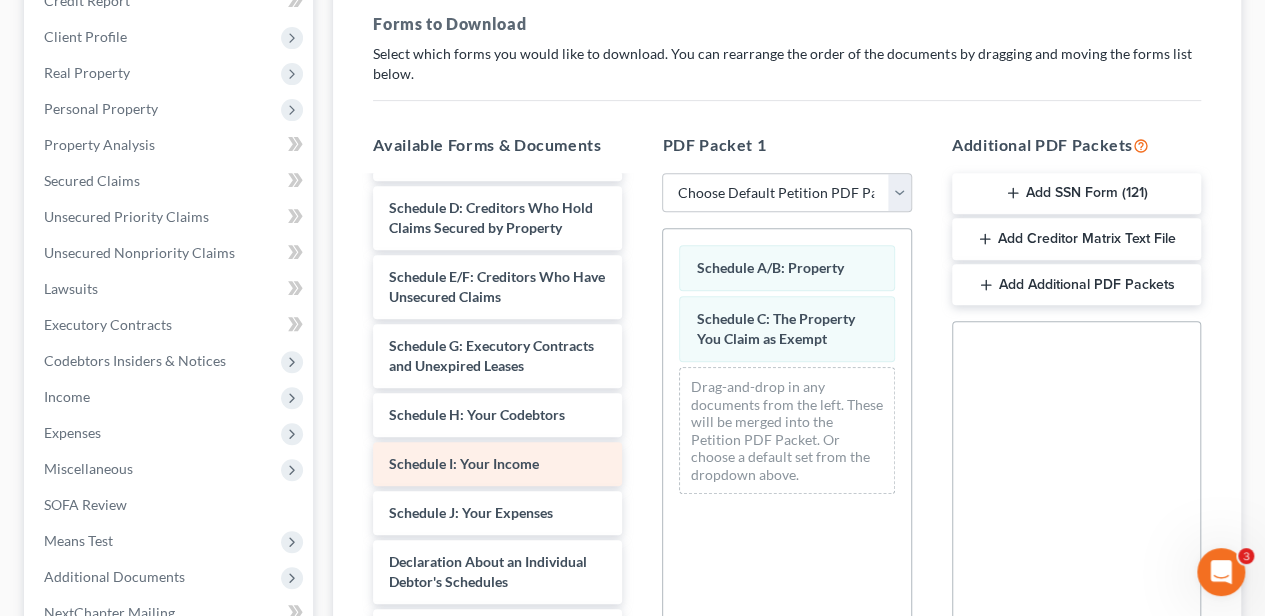 scroll, scrollTop: 200, scrollLeft: 0, axis: vertical 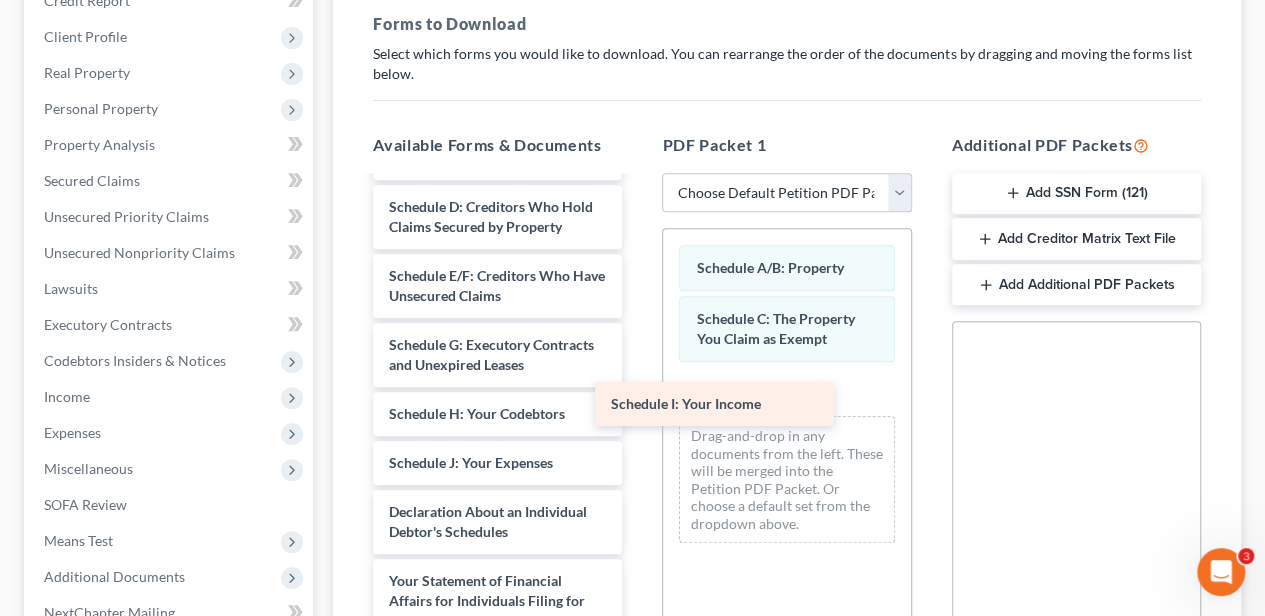 drag, startPoint x: 520, startPoint y: 466, endPoint x: 752, endPoint y: 404, distance: 240.14163 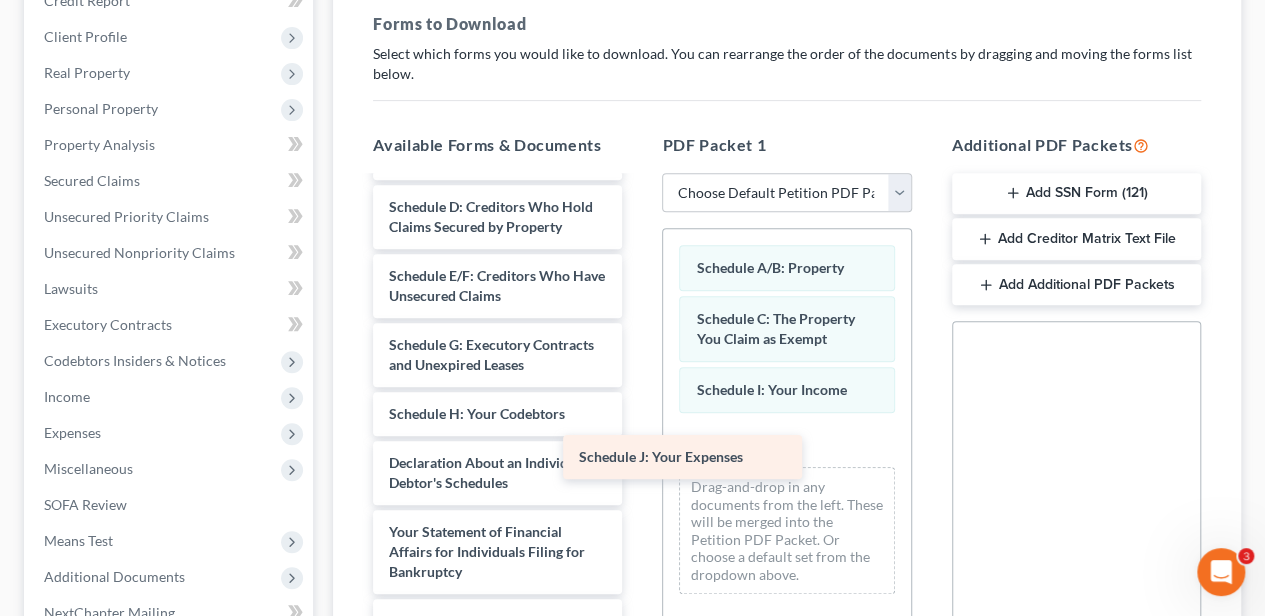 drag, startPoint x: 564, startPoint y: 449, endPoint x: 754, endPoint y: 446, distance: 190.02368 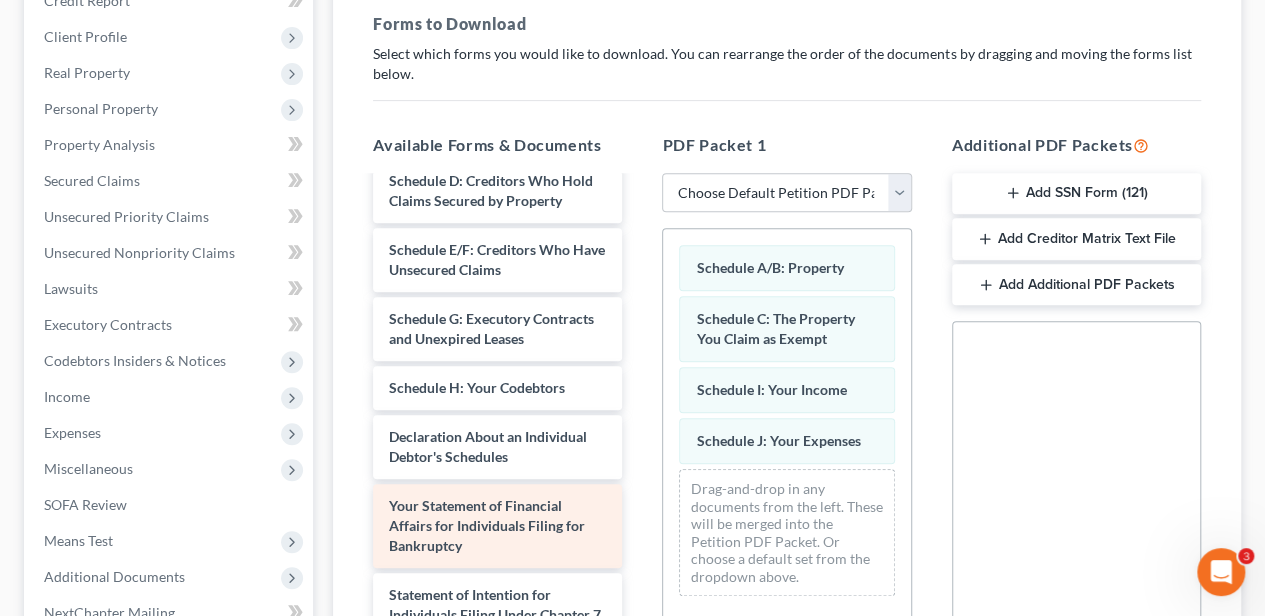 scroll, scrollTop: 266, scrollLeft: 0, axis: vertical 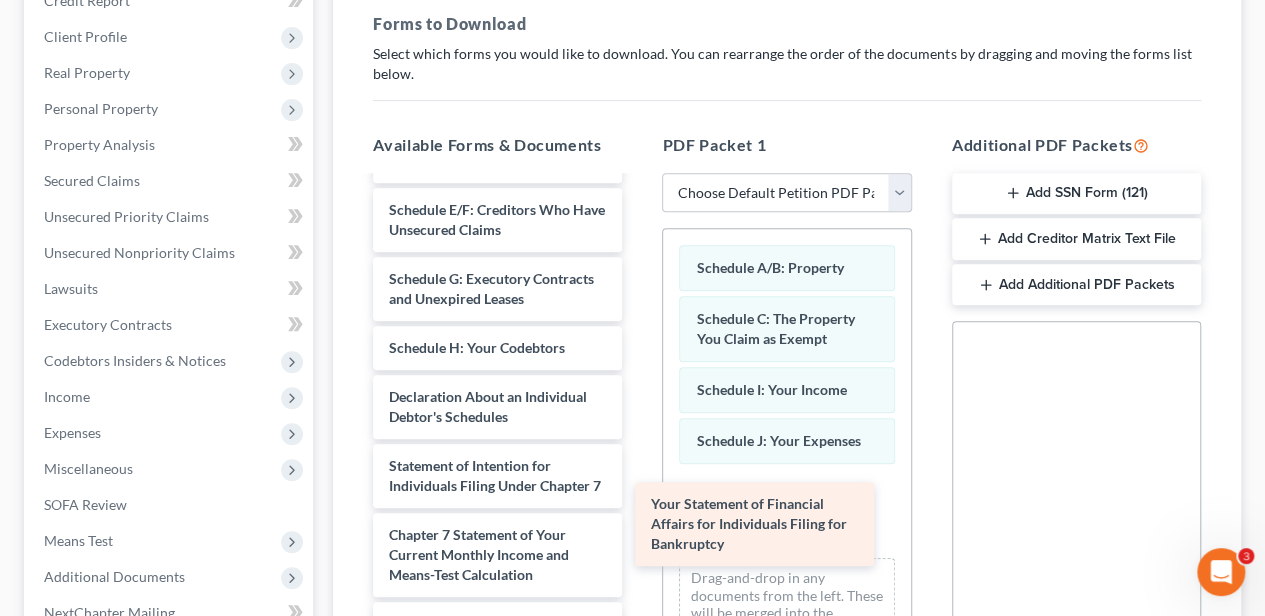 drag, startPoint x: 505, startPoint y: 486, endPoint x: 767, endPoint y: 527, distance: 265.1886 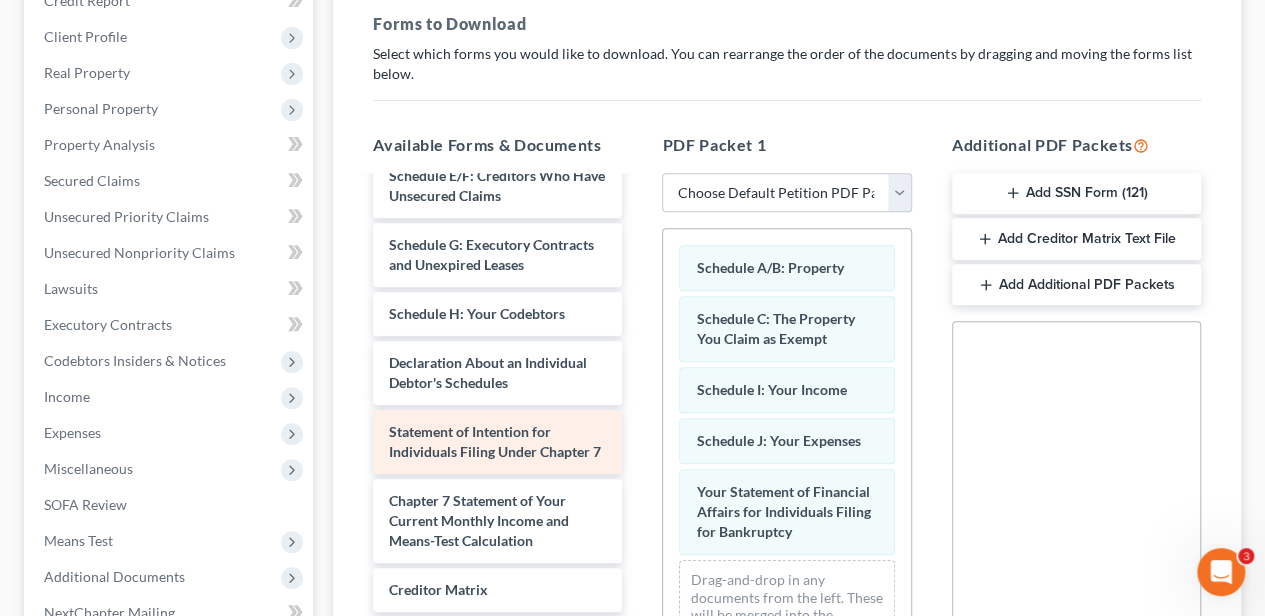 scroll, scrollTop: 333, scrollLeft: 0, axis: vertical 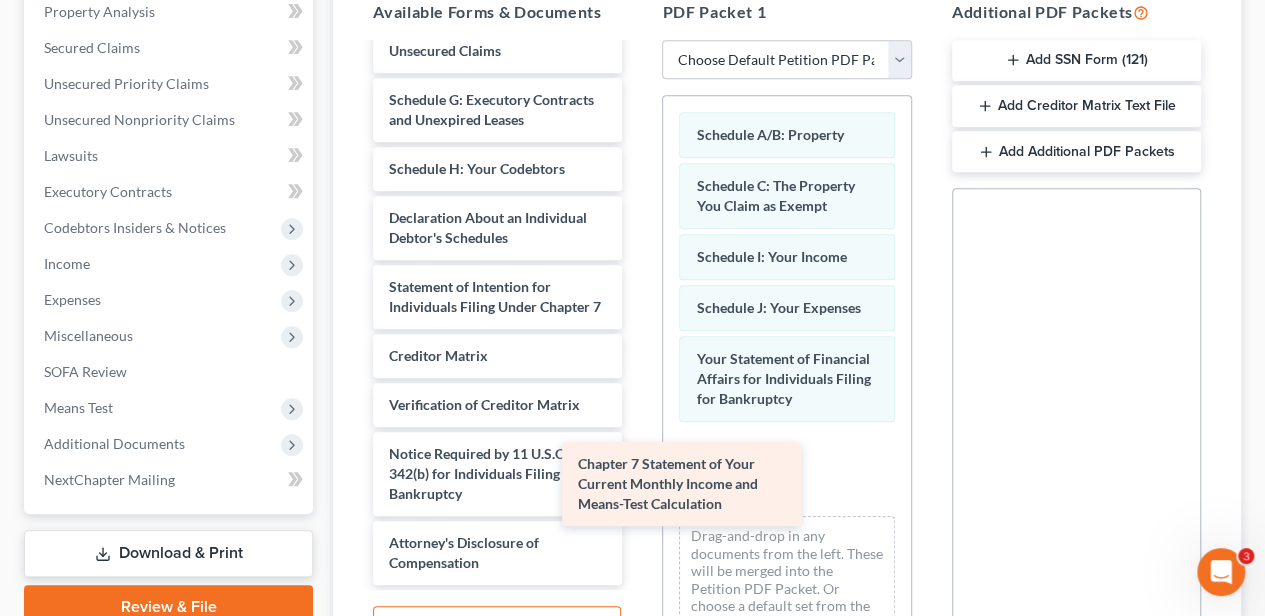 drag, startPoint x: 554, startPoint y: 374, endPoint x: 754, endPoint y: 480, distance: 226.3537 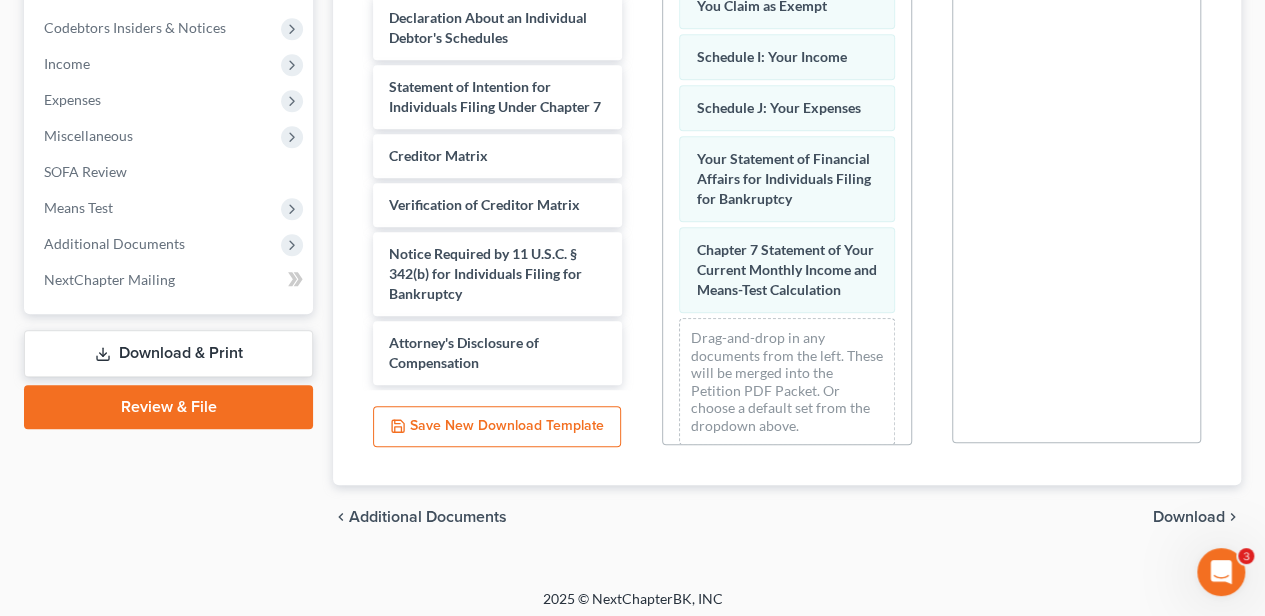 click on "Download" at bounding box center [1189, 517] 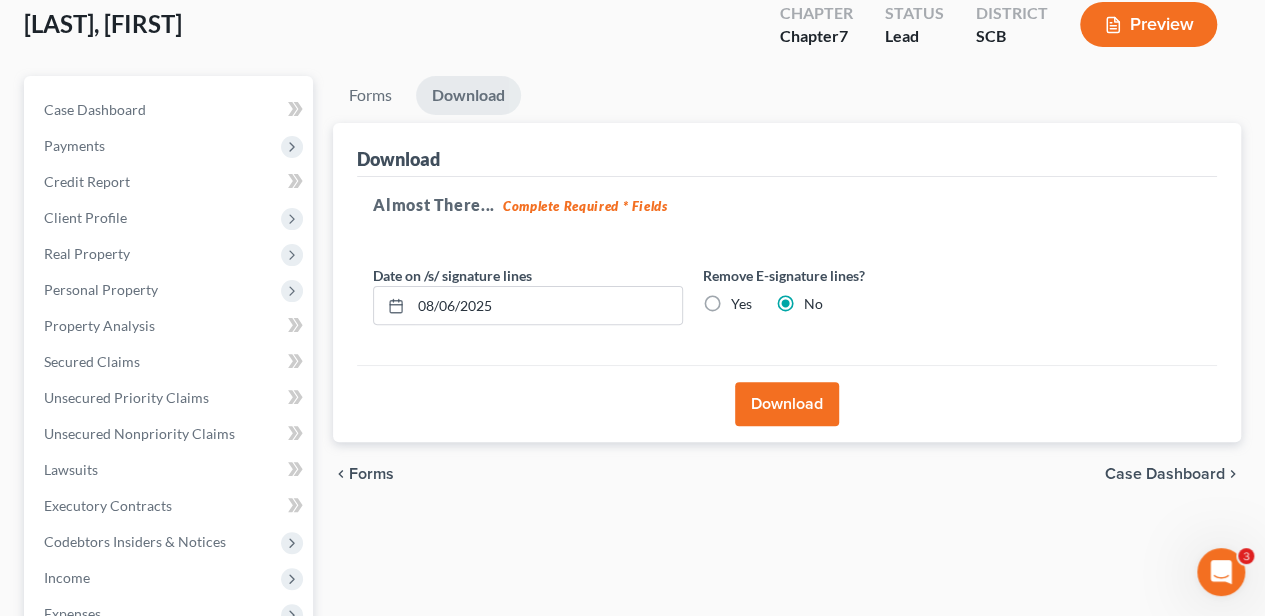 scroll, scrollTop: 85, scrollLeft: 0, axis: vertical 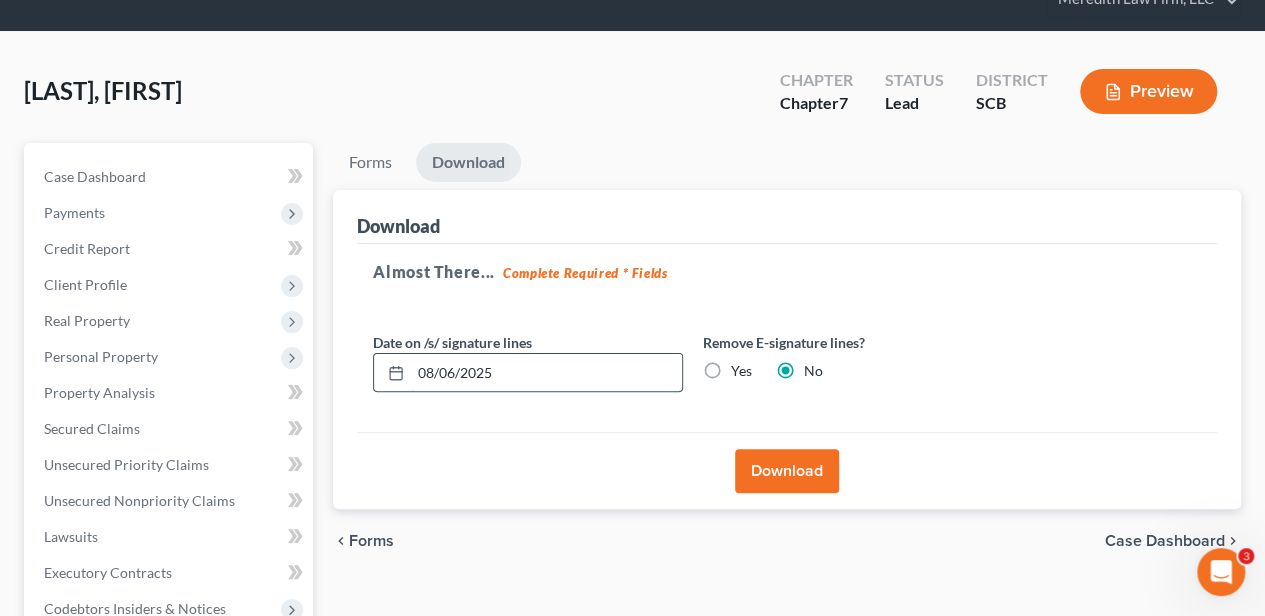 click on "08/06/2025" at bounding box center (546, 373) 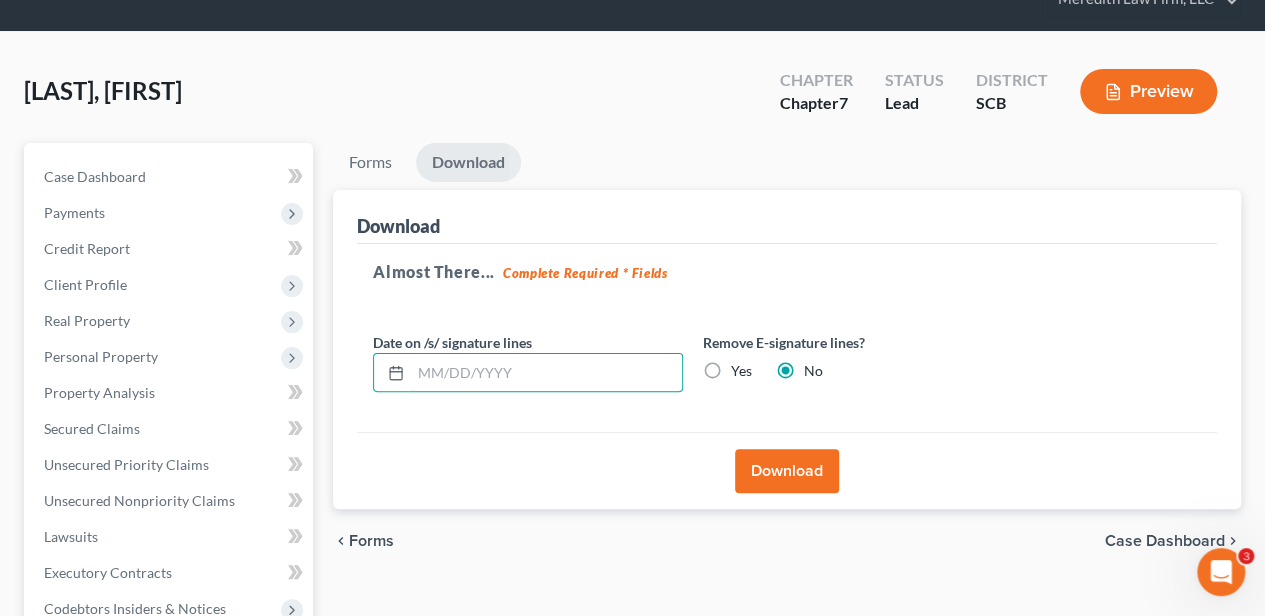 type 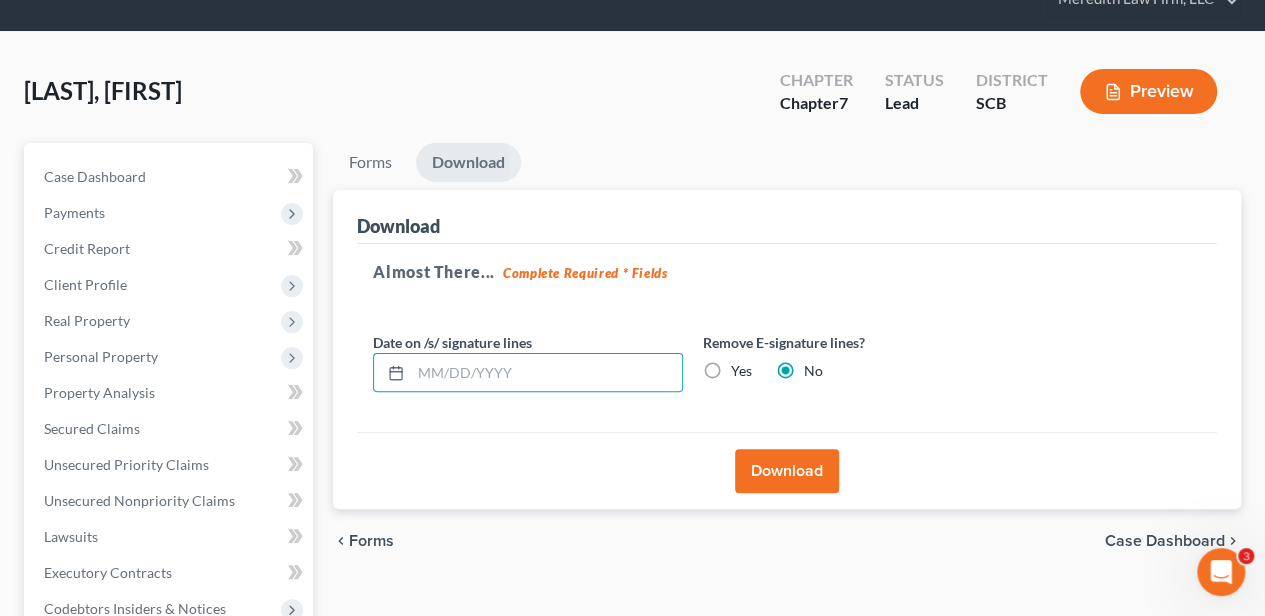 click on "Yes" at bounding box center [741, 371] 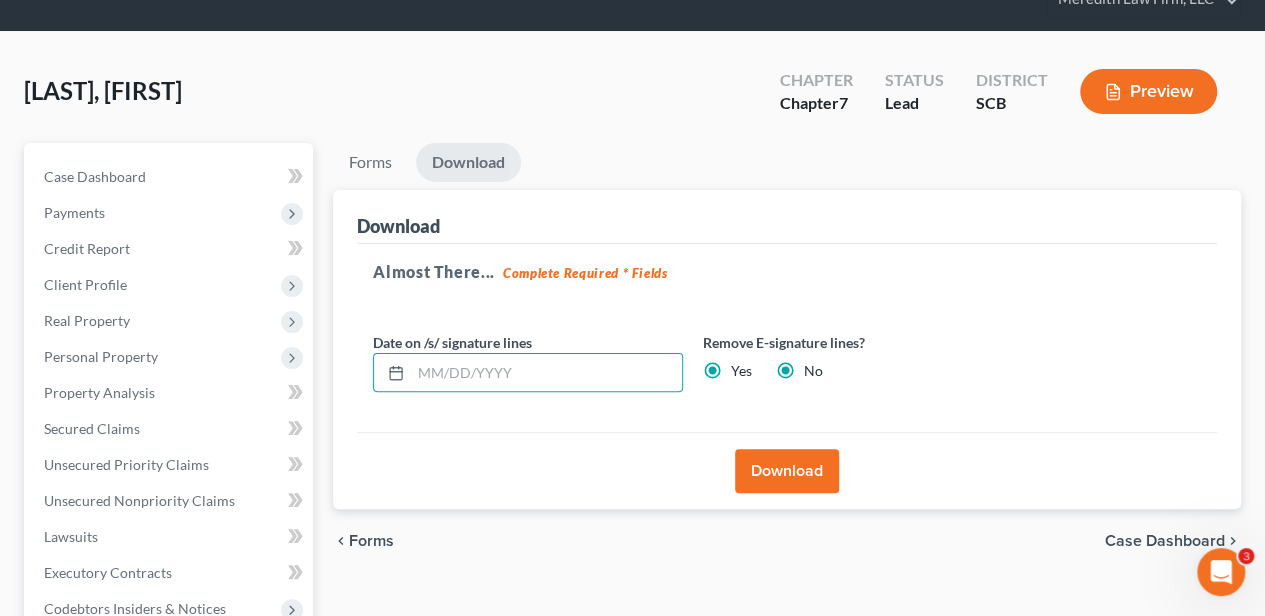 radio on "false" 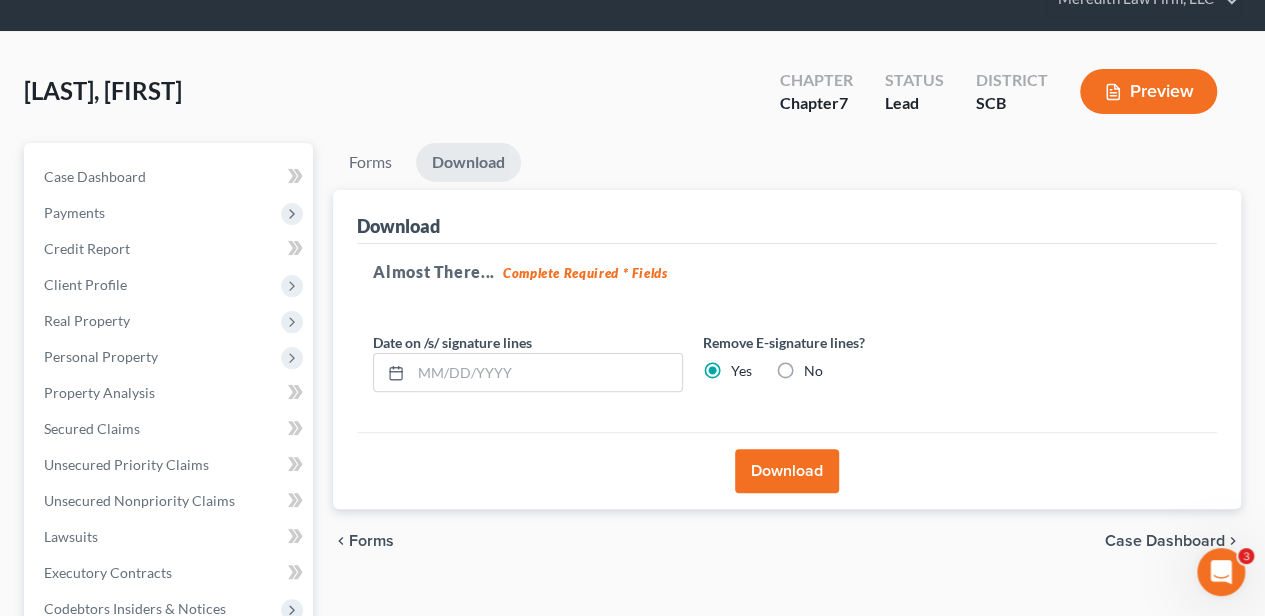 click on "Download" at bounding box center (787, 471) 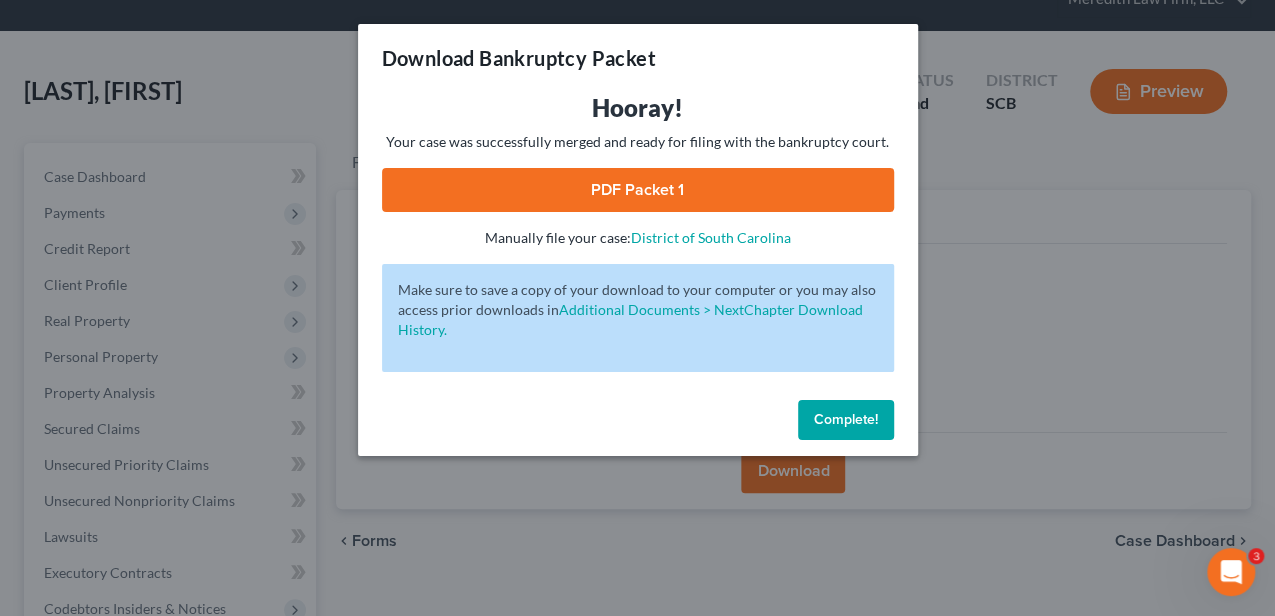 click on "PDF Packet 1" at bounding box center (638, 190) 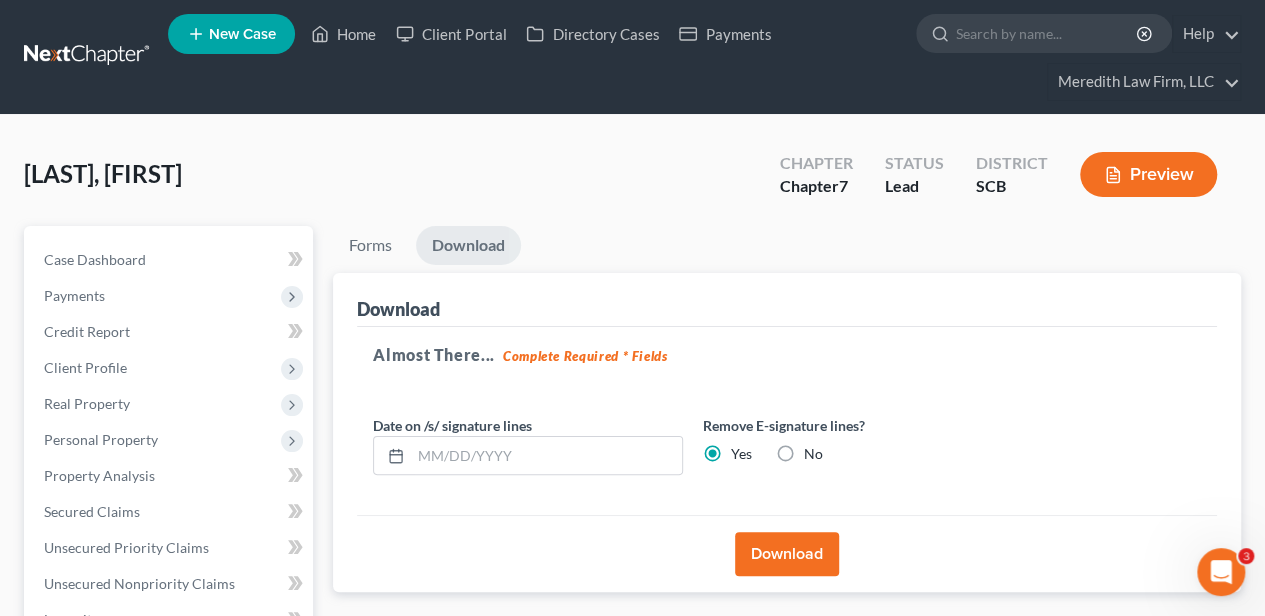 scroll, scrollTop: 0, scrollLeft: 0, axis: both 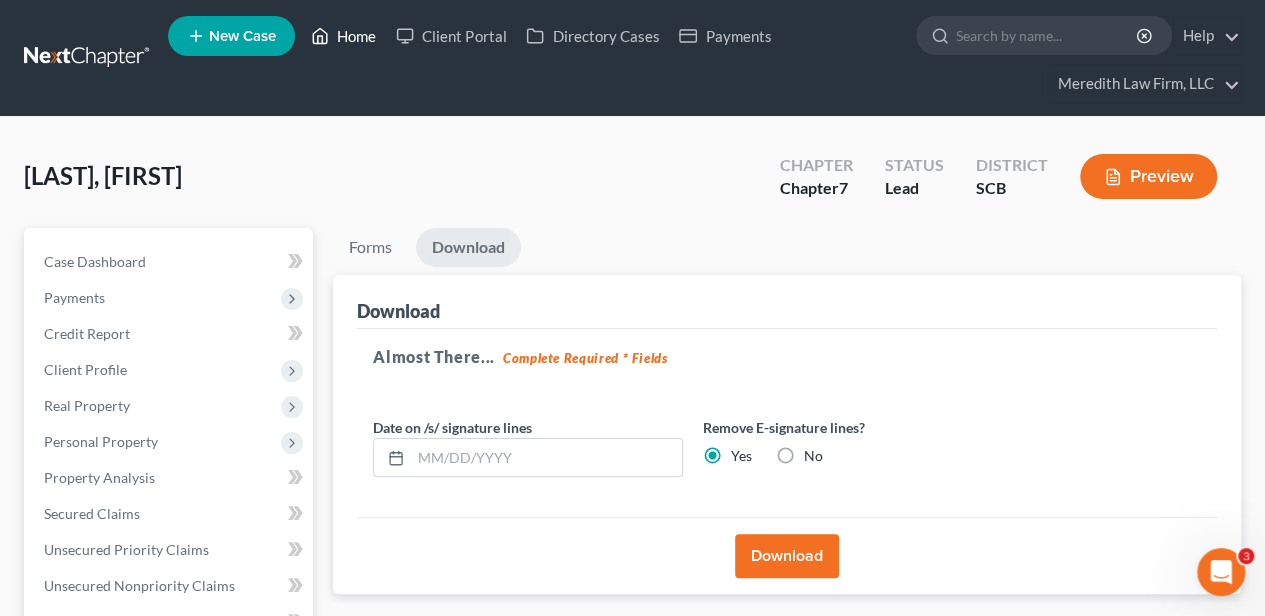 click on "Home" at bounding box center [343, 36] 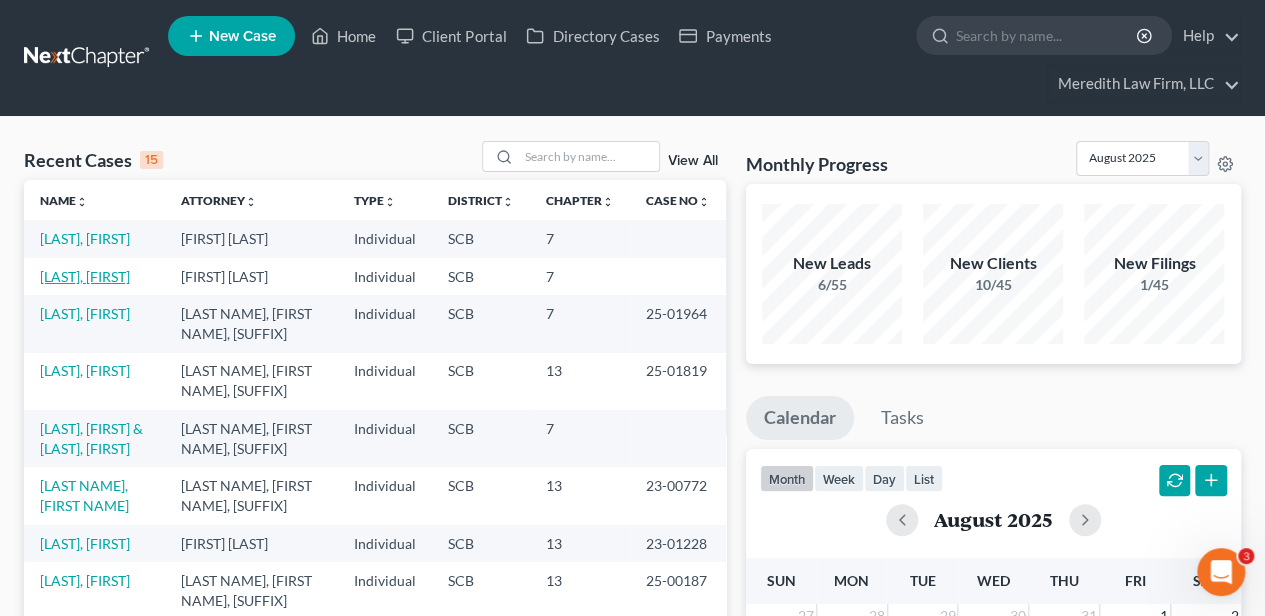 click on "[LAST], [FIRST]" at bounding box center [85, 276] 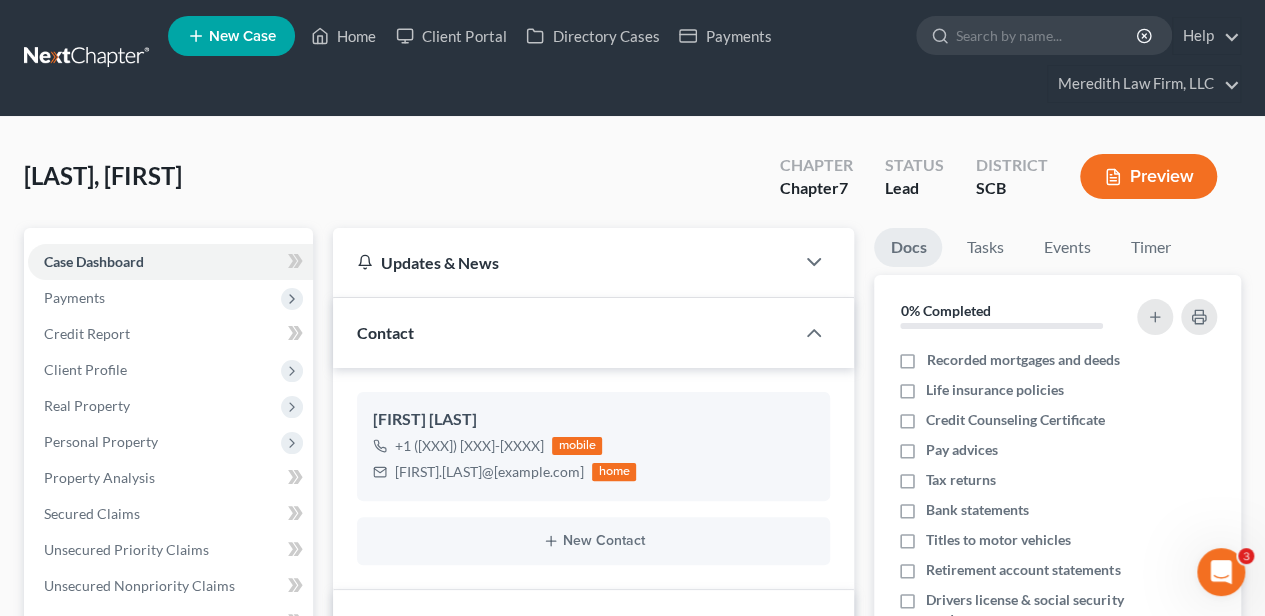 select on "2" 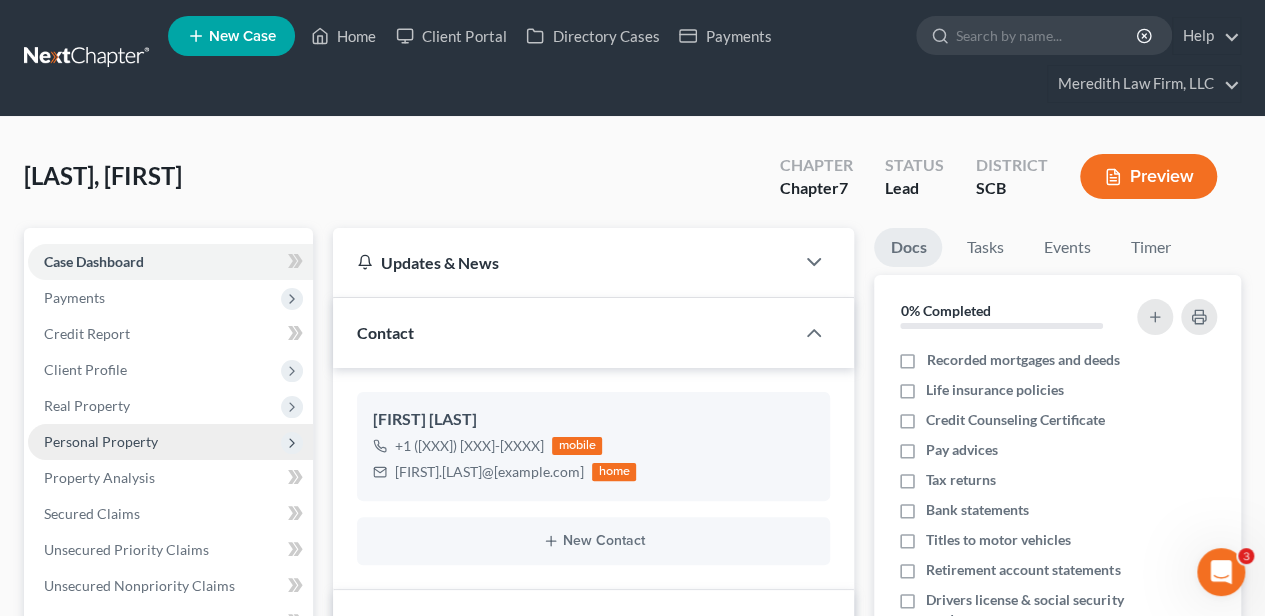 click on "Personal Property" at bounding box center [170, 442] 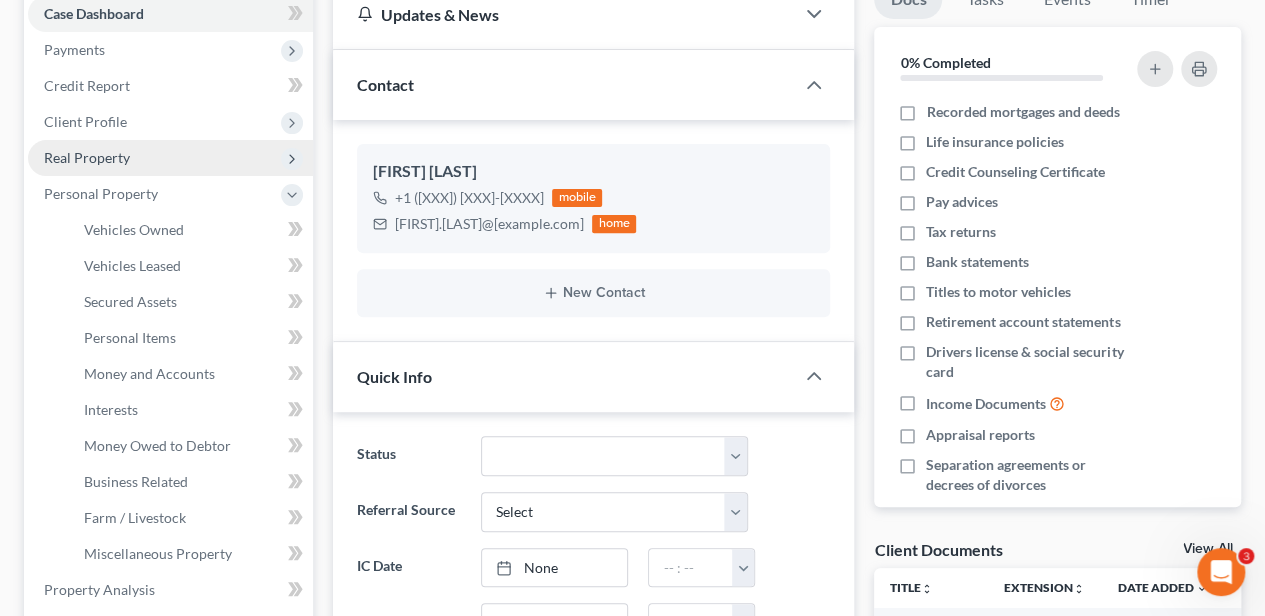 scroll, scrollTop: 266, scrollLeft: 0, axis: vertical 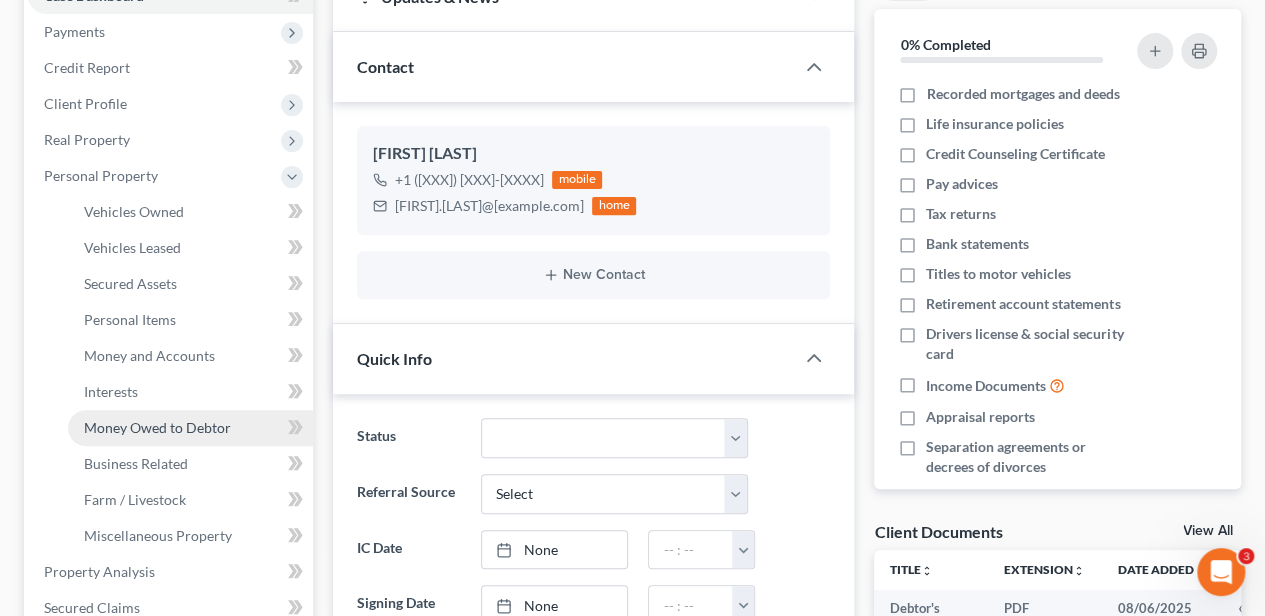 click on "Money Owed to Debtor" at bounding box center (157, 427) 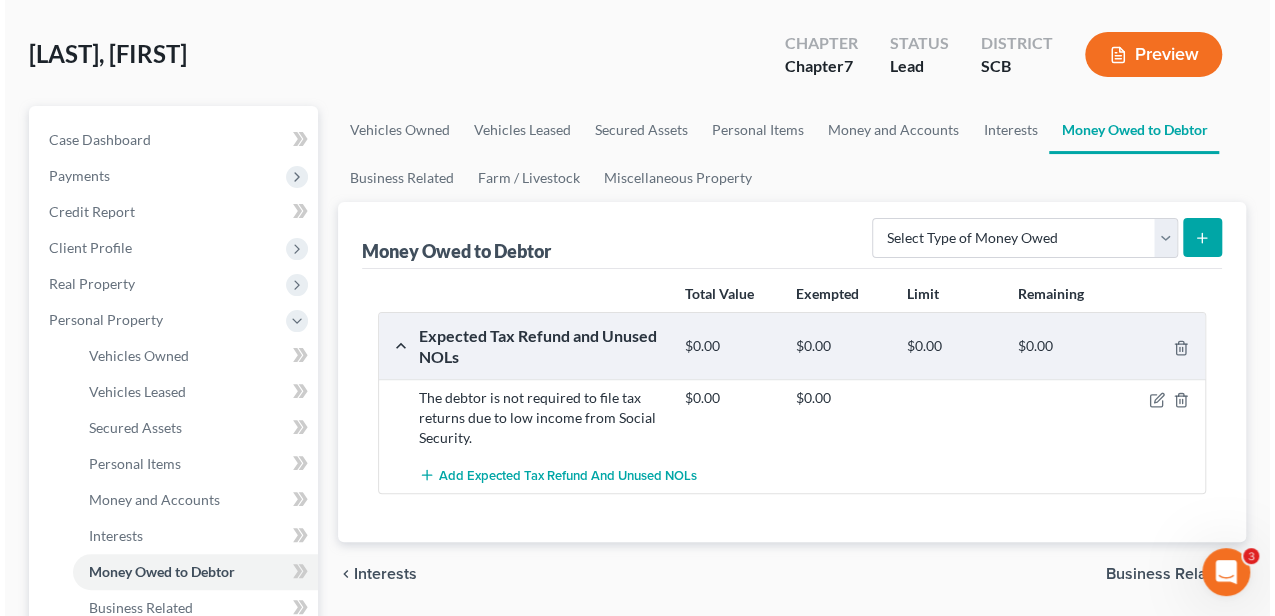 scroll, scrollTop: 133, scrollLeft: 0, axis: vertical 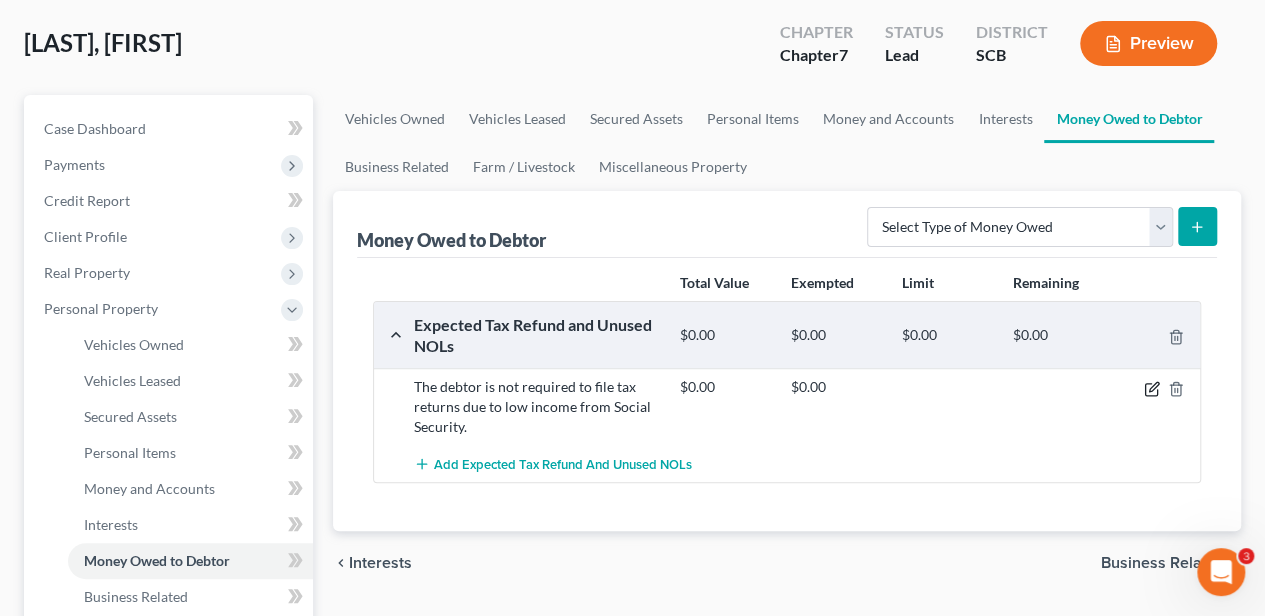 click 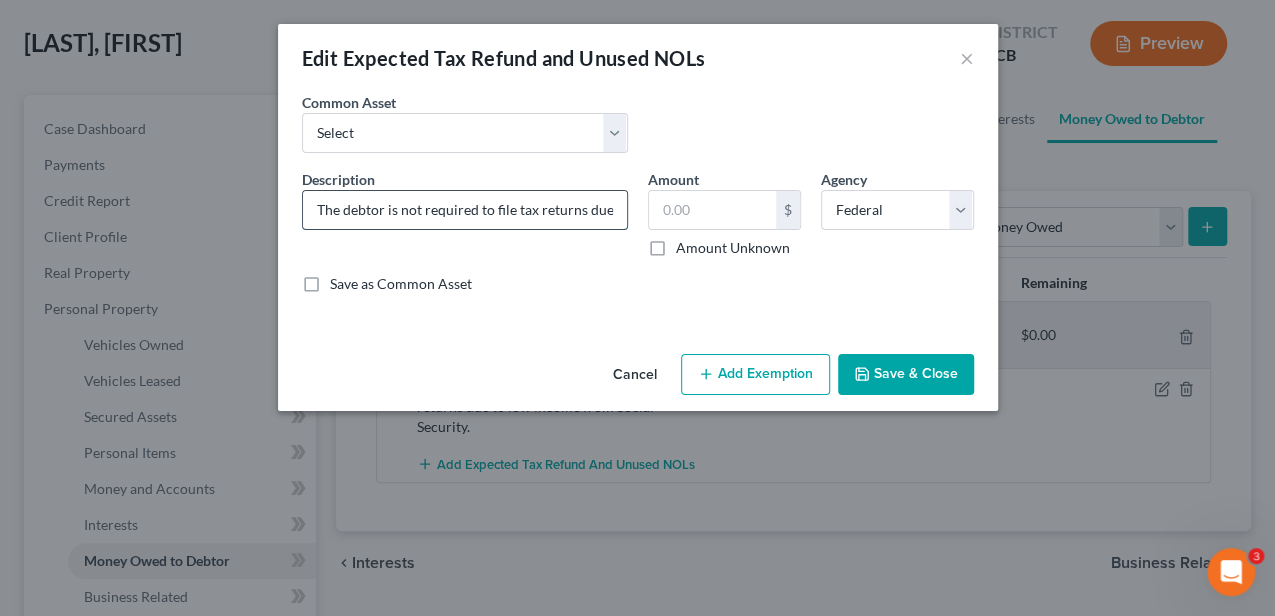 click on "The debtor is not required to file tax returns due to low income from Social Security." at bounding box center (465, 210) 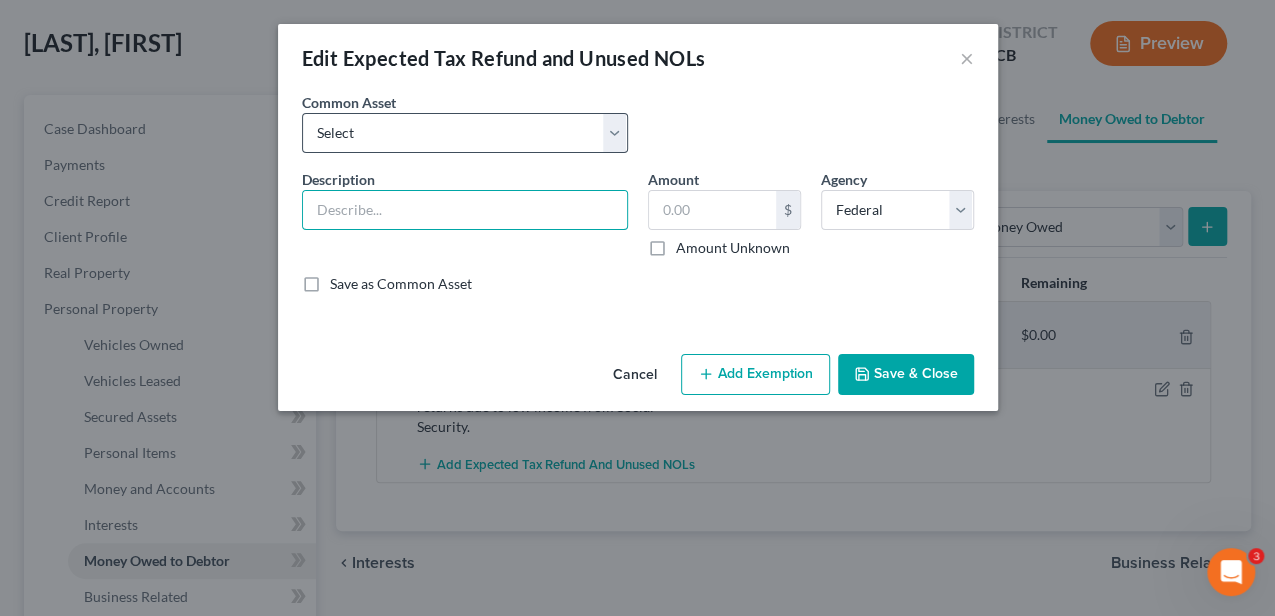 type 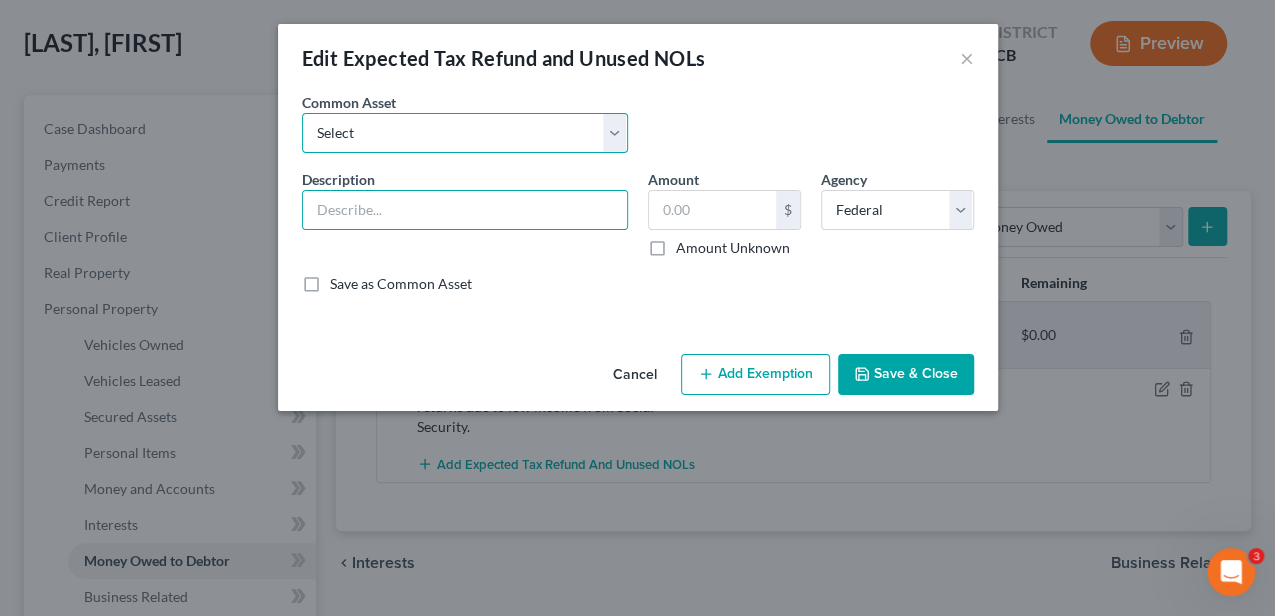 click on "Select 2024 Anticipated Federal and State Tax Refunds (This amount is based on what the debtor received from his 2023 Federal and State Tax Refunds.) The debtor is not required to file tax returns due to low income from Social Security and non-taxable income from VA Disability. The debtor is not required to file tax returns due to low income from Social Security. The debtor received her 2024 Federal and State Tax refund pre-petition in the amount of $5,029.00.  She used these proceeds to maintain bills and monthly expenditures.   She did not gift any funds to family or friends. 2024 Anticipated Federal and State Tax Refunds (This amount is based on what the debtor received from her 2023 Federal and State Tax Refunds.) The debtor received his 2024 Federal and State Tax refunds prepetition in the amount of $2,718.00.  He used these proceeds to maintain household bills and monthly expenditures.   He did not gift any funds to family or friends." at bounding box center [465, 133] 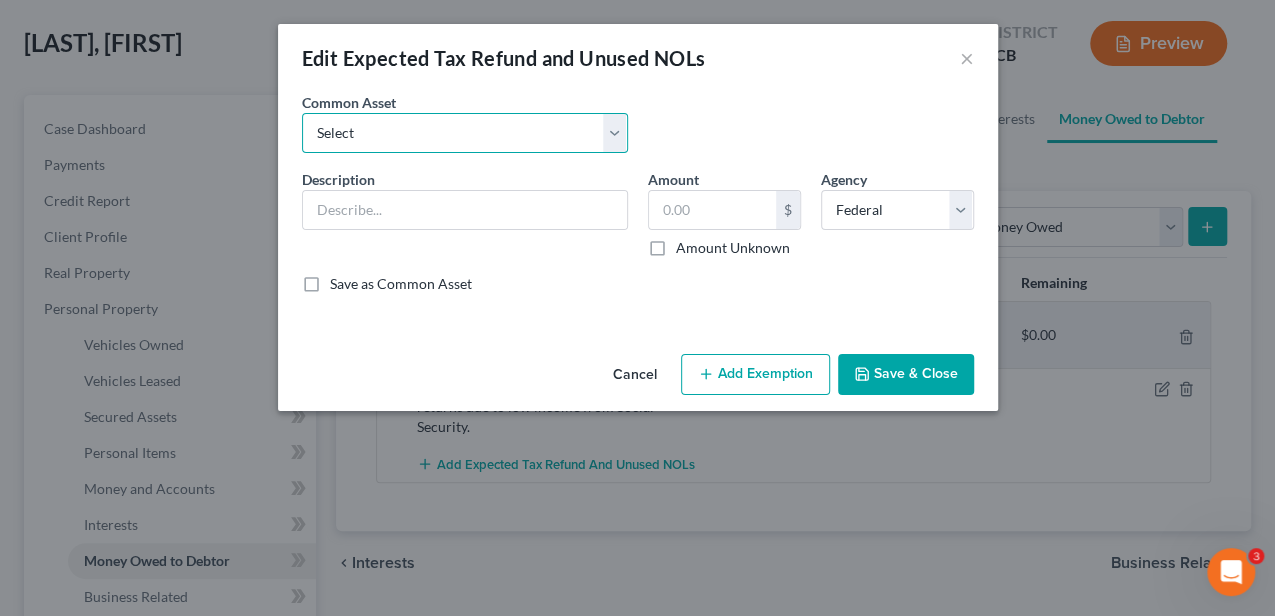 select on "6" 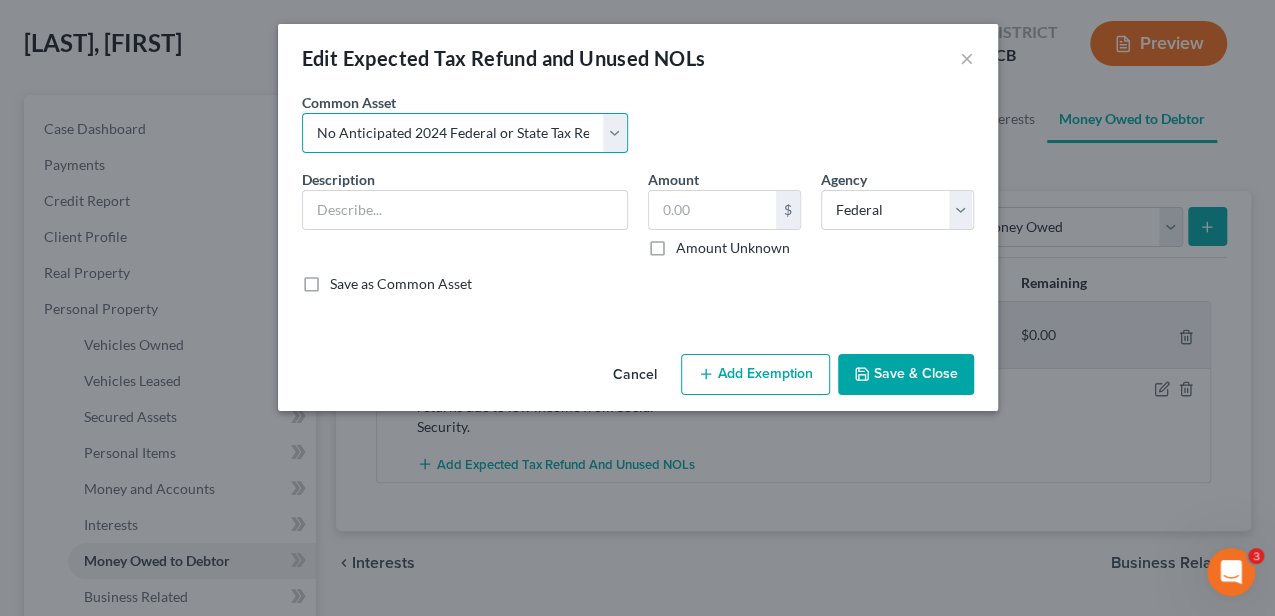 click on "Select 2024 Anticipated Federal and State Tax Refunds (This amount is based on what the debtor received from his 2023 Federal and State Tax Refunds.) The debtor is not required to file tax returns due to low income from Social Security and non-taxable income from VA Disability. The debtor is not required to file tax returns due to low income from Social Security. The debtor received her 2024 Federal and State Tax refund pre-petition in the amount of $5,029.00.  She used these proceeds to maintain bills and monthly expenditures.   She did not gift any funds to family or friends. 2024 Anticipated Federal and State Tax Refunds (This amount is based on what the debtor received from her 2023 Federal and State Tax Refunds.) The debtor received his 2024 Federal and State Tax refunds prepetition in the amount of $2,718.00.  He used these proceeds to maintain household bills and monthly expenditures.   He did not gift any funds to family or friends." at bounding box center (465, 133) 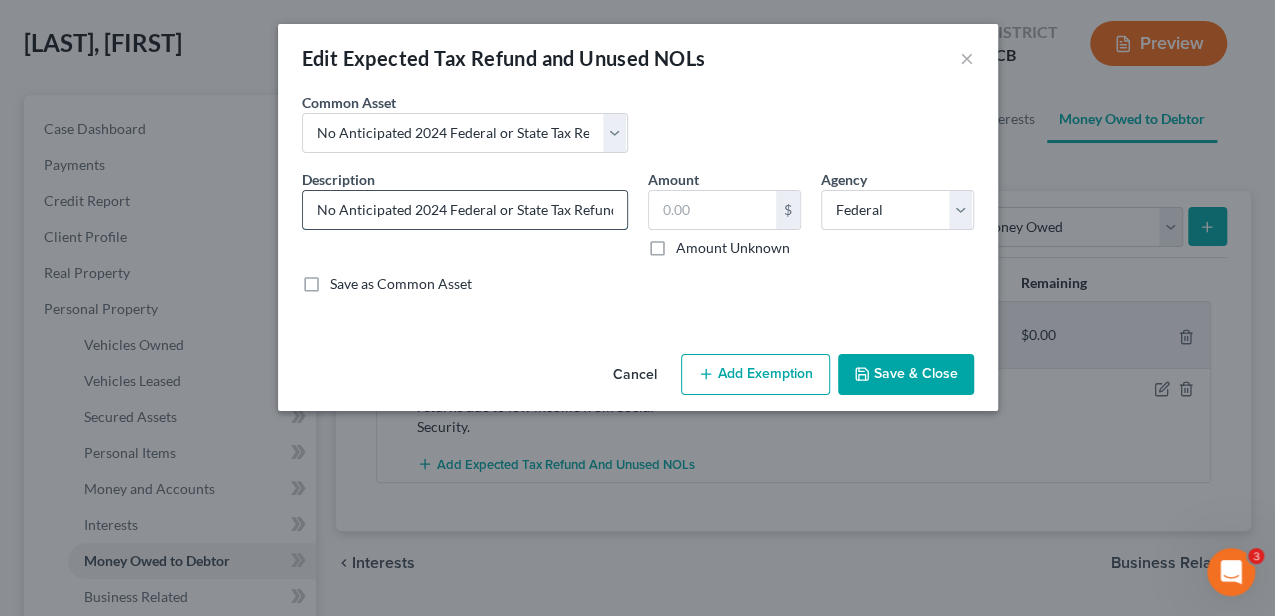 click on "No Anticipated 2024 Federal or State Tax Refunds  (The debtor did not receive a tax refund no does he owe tax liabilities.)" at bounding box center (465, 210) 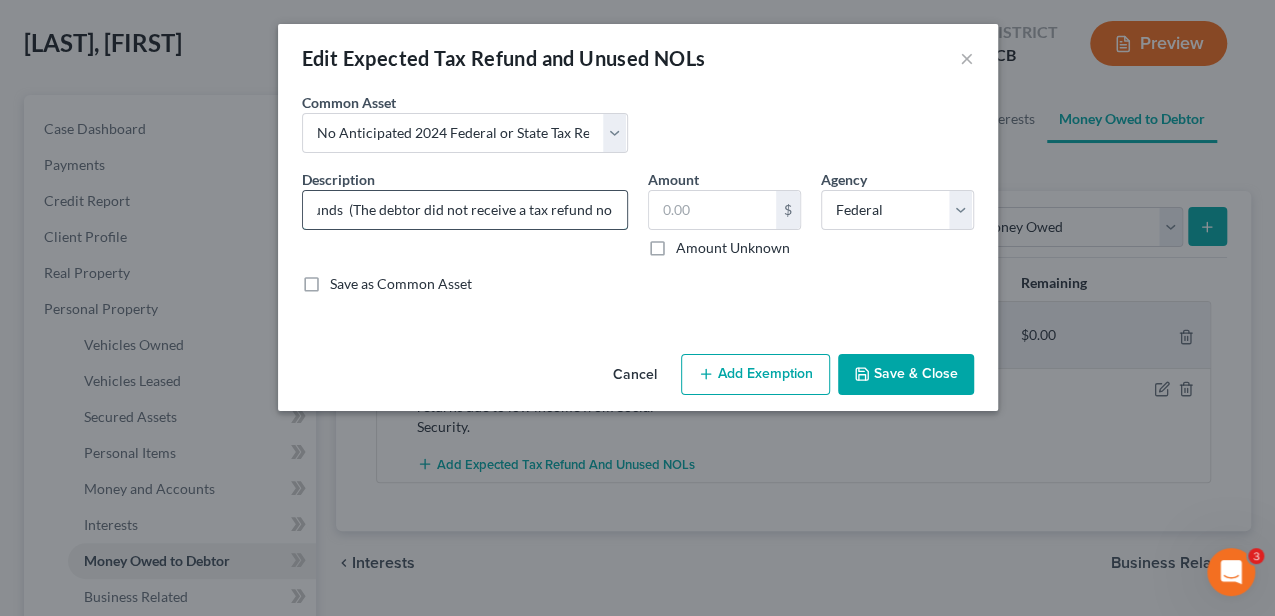 scroll, scrollTop: 0, scrollLeft: 262, axis: horizontal 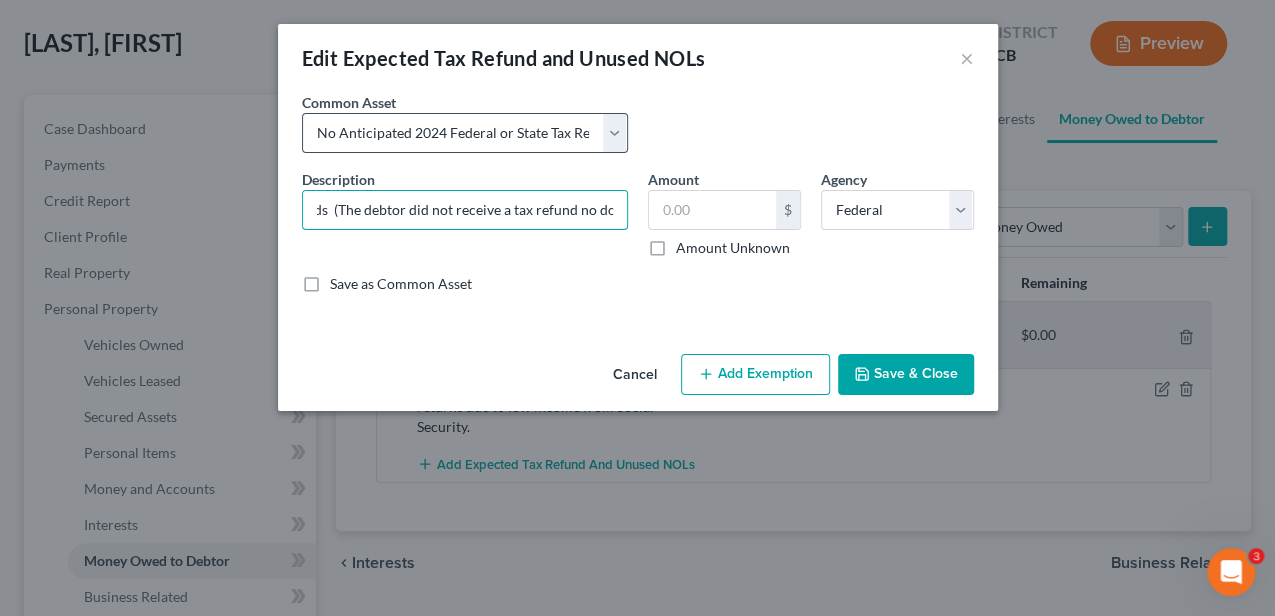 type on "No Anticipated Federal or State Tax Refunds  (The debtor did not receive a tax refund no does he owe tax liabilities.)" 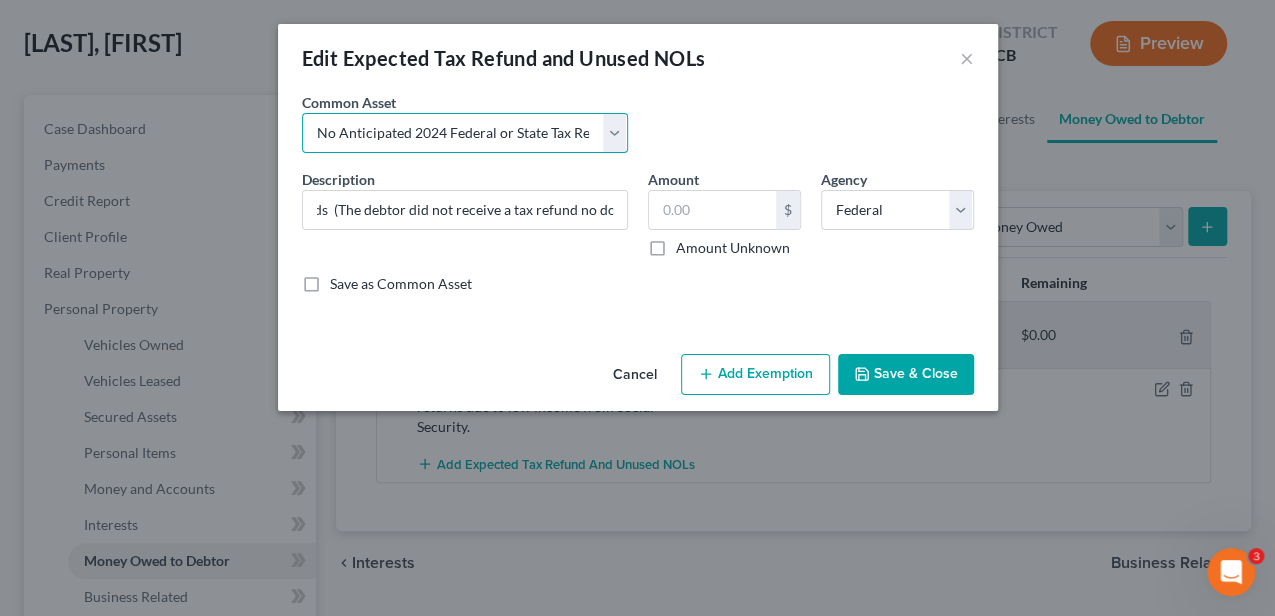click on "Select 2024 Anticipated Federal and State Tax Refunds (This amount is based on what the debtor received from his 2023 Federal and State Tax Refunds.) The debtor is not required to file tax returns due to low income from Social Security and non-taxable income from VA Disability. The debtor is not required to file tax returns due to low income from Social Security. The debtor received her 2024 Federal and State Tax refund pre-petition in the amount of $5,029.00.  She used these proceeds to maintain bills and monthly expenditures.   She did not gift any funds to family or friends. 2024 Anticipated Federal and State Tax Refunds (This amount is based on what the debtor received from her 2023 Federal and State Tax Refunds.) The debtor received his 2024 Federal and State Tax refunds prepetition in the amount of $2,718.00.  He used these proceeds to maintain household bills and monthly expenditures.   He did not gift any funds to family or friends." at bounding box center [465, 133] 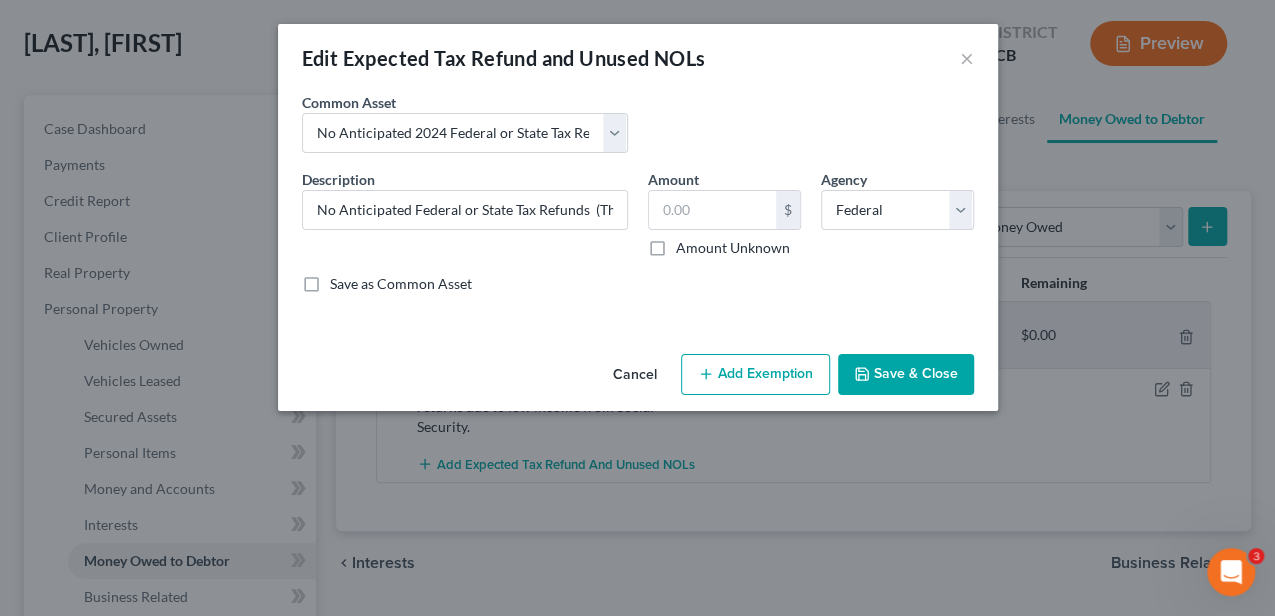 click on "Edit Expected Tax Refund and Unused NOLs × An exemption set must first be selected from the Filing Information section. Common Asset Select 2024 Anticipated Federal and State Tax Refunds (This amount is based on what the debtor received from his 2023 Federal and State Tax Refunds.) The debtor is not required to file tax returns due to low income from Social Security and non-taxable income from VA Disability. The debtor is not required to file tax returns due to low income from Social Security. The debtor received her 2024 Federal and State Tax refund pre-petition in the amount of $5,029.00. She used these proceeds to maintain bills and monthly expenditures. She did not gift any funds to family or friends. 2024 Anticipated Federal and State Tax Refunds (This amount is based on what the debtor received from her 2023 Federal and State Tax Refunds.) No Anticipated 2024 Federal or State Tax Refunds (The debtor did not receive a tax refund no does he owe tax liabilities.) Description *" at bounding box center (637, 308) 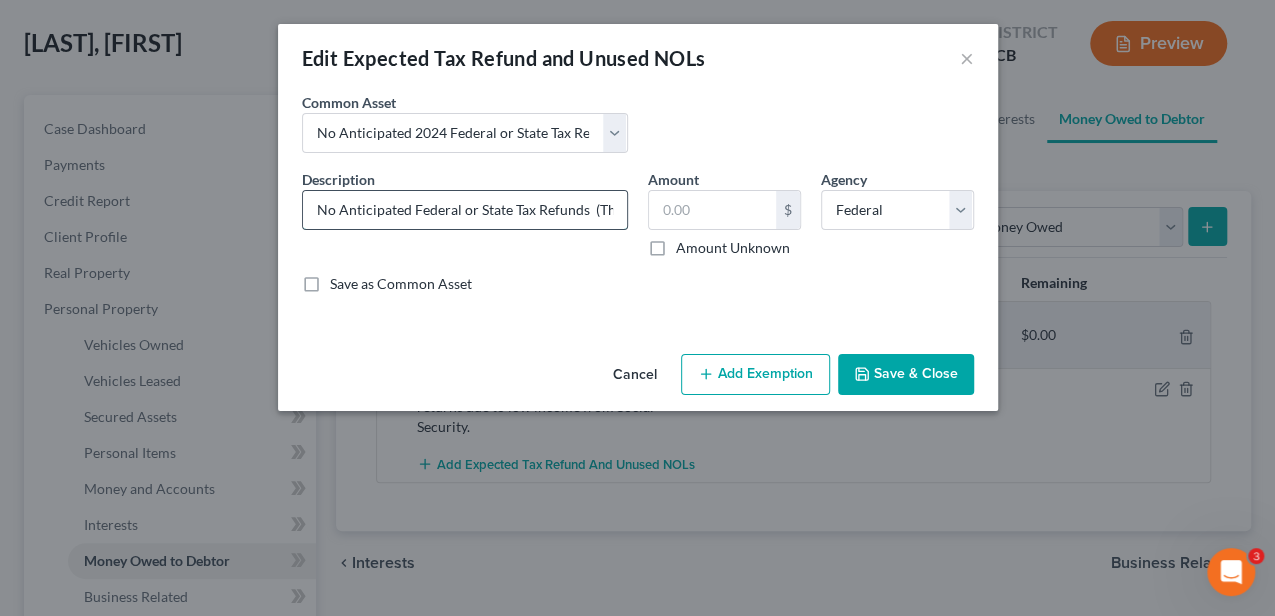 drag, startPoint x: 316, startPoint y: 210, endPoint x: 584, endPoint y: 217, distance: 268.0914 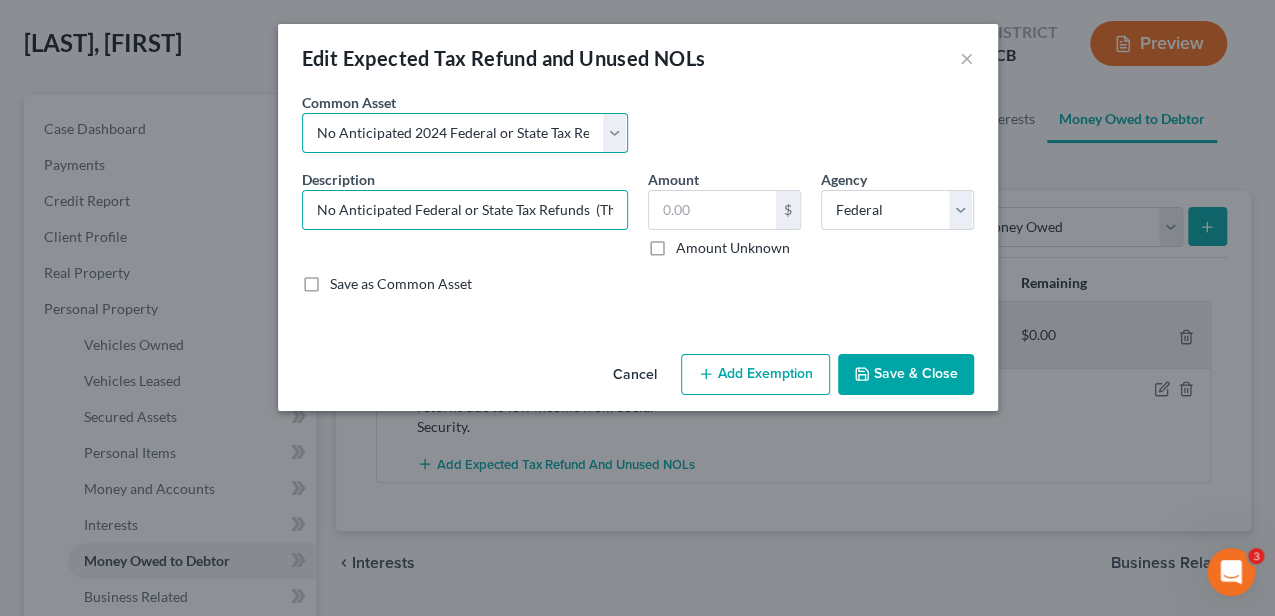 click on "Select 2024 Anticipated Federal and State Tax Refunds (This amount is based on what the debtor received from his 2023 Federal and State Tax Refunds.) The debtor is not required to file tax returns due to low income from Social Security and non-taxable income from VA Disability. The debtor is not required to file tax returns due to low income from Social Security. The debtor received her 2024 Federal and State Tax refund pre-petition in the amount of $5,029.00.  She used these proceeds to maintain bills and monthly expenditures.   She did not gift any funds to family or friends. 2024 Anticipated Federal and State Tax Refunds (This amount is based on what the debtor received from her 2023 Federal and State Tax Refunds.) The debtor received his 2024 Federal and State Tax refunds prepetition in the amount of $2,718.00.  He used these proceeds to maintain household bills and monthly expenditures.   He did not gift any funds to family or friends." at bounding box center (465, 133) 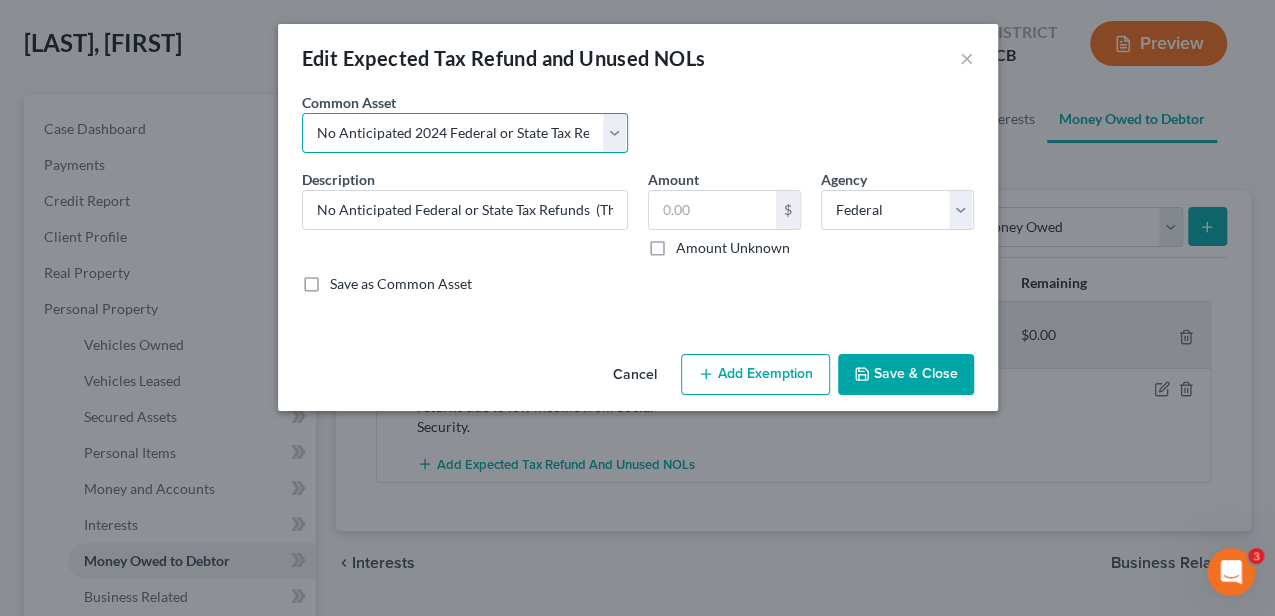 select on "1" 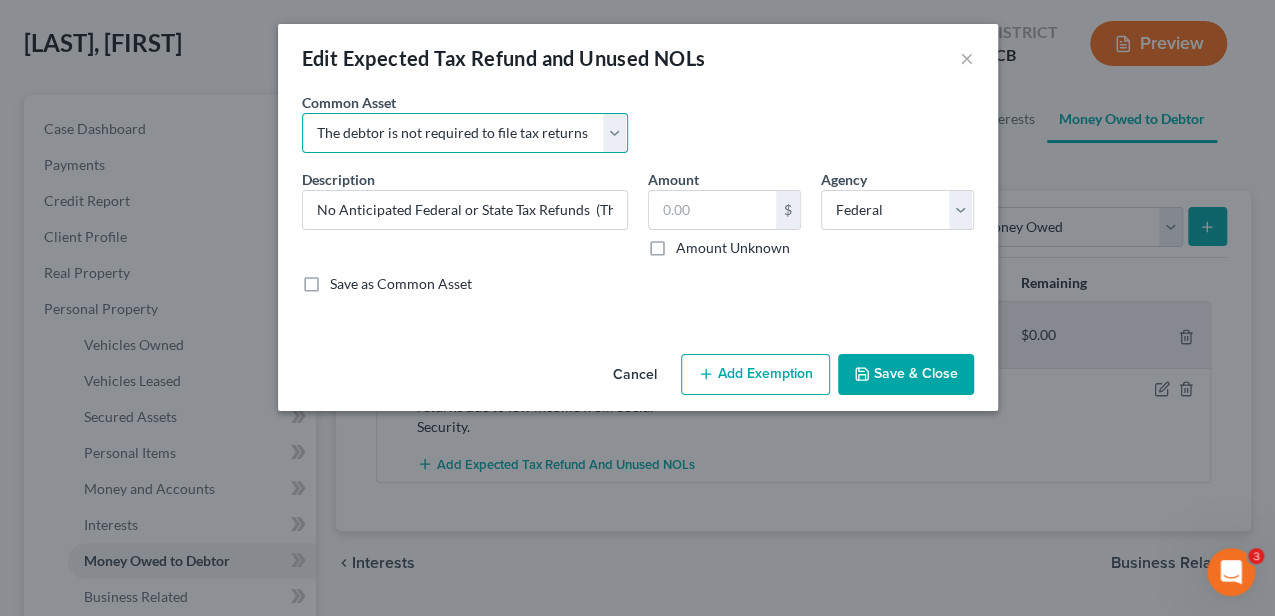 click on "Select 2024 Anticipated Federal and State Tax Refunds (This amount is based on what the debtor received from his 2023 Federal and State Tax Refunds.) The debtor is not required to file tax returns due to low income from Social Security and non-taxable income from VA Disability. The debtor is not required to file tax returns due to low income from Social Security. The debtor received her 2024 Federal and State Tax refund pre-petition in the amount of $5,029.00.  She used these proceeds to maintain bills and monthly expenditures.   She did not gift any funds to family or friends. 2024 Anticipated Federal and State Tax Refunds (This amount is based on what the debtor received from her 2023 Federal and State Tax Refunds.) The debtor received his 2024 Federal and State Tax refunds prepetition in the amount of $2,718.00.  He used these proceeds to maintain household bills and monthly expenditures.   He did not gift any funds to family or friends." at bounding box center [465, 133] 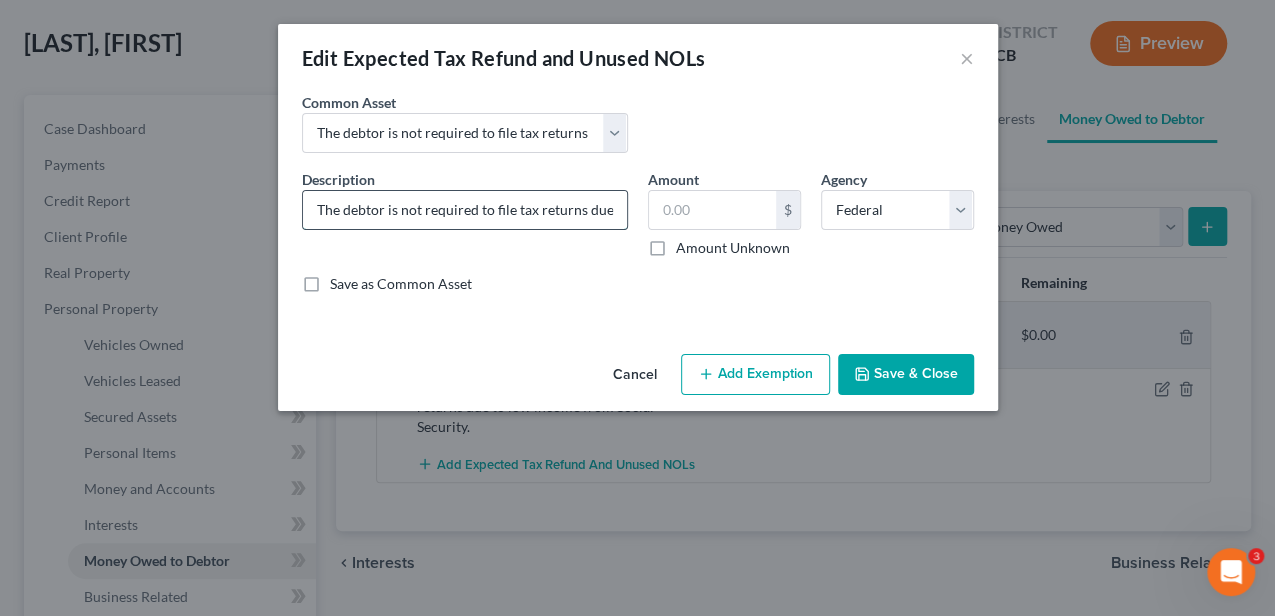 click on "The debtor is not required to file tax returns due to low income from Social Security and non-taxable income from VA Disability." at bounding box center (465, 210) 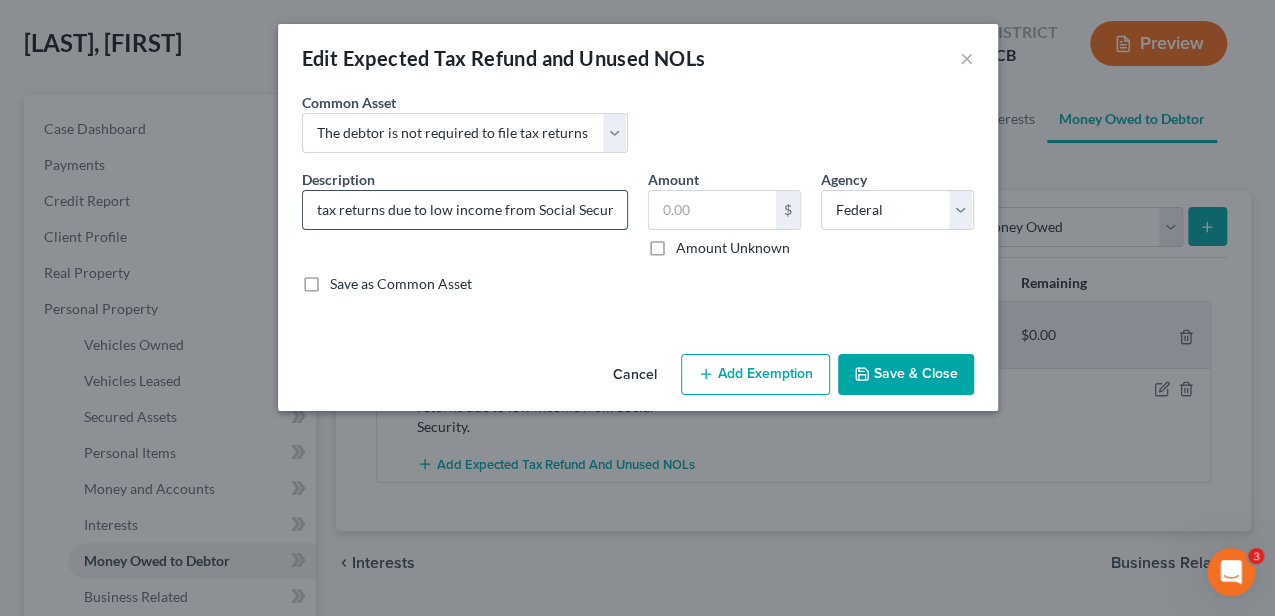 scroll, scrollTop: 0, scrollLeft: 485, axis: horizontal 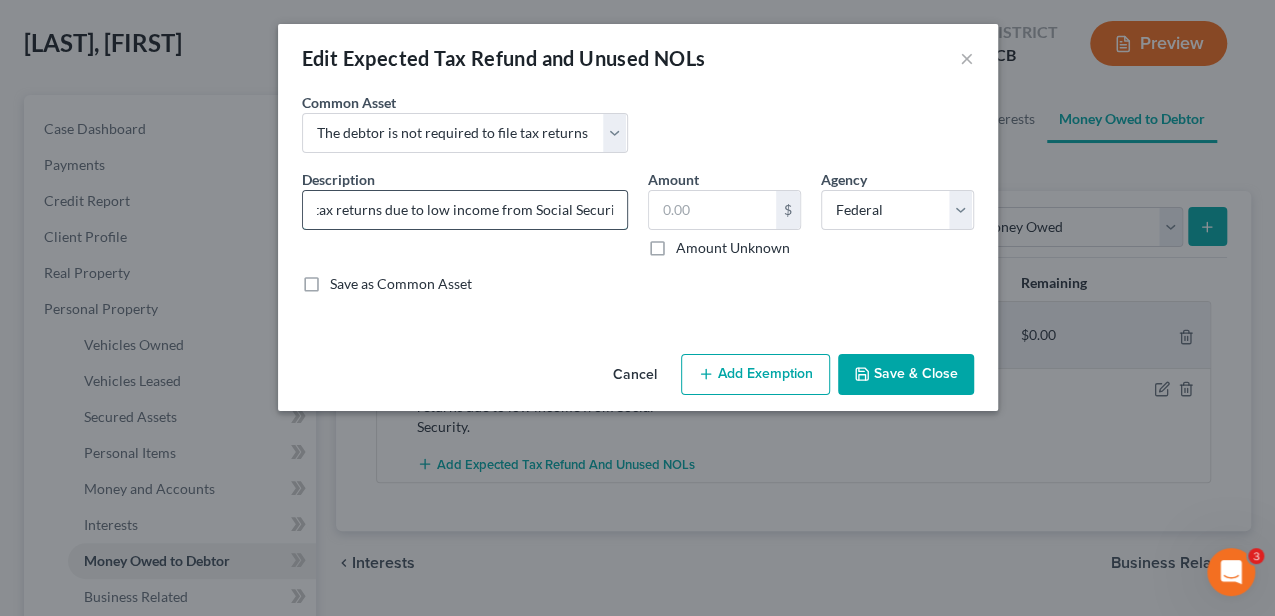 drag, startPoint x: 488, startPoint y: 209, endPoint x: 520, endPoint y: 208, distance: 32.01562 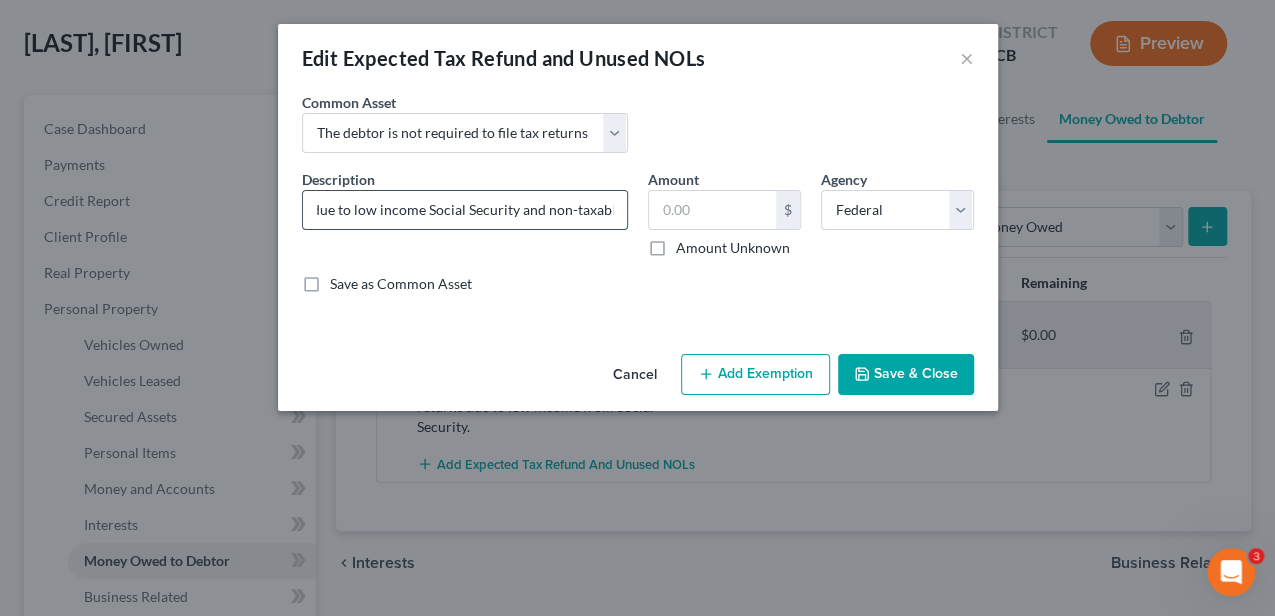 scroll, scrollTop: 0, scrollLeft: 586, axis: horizontal 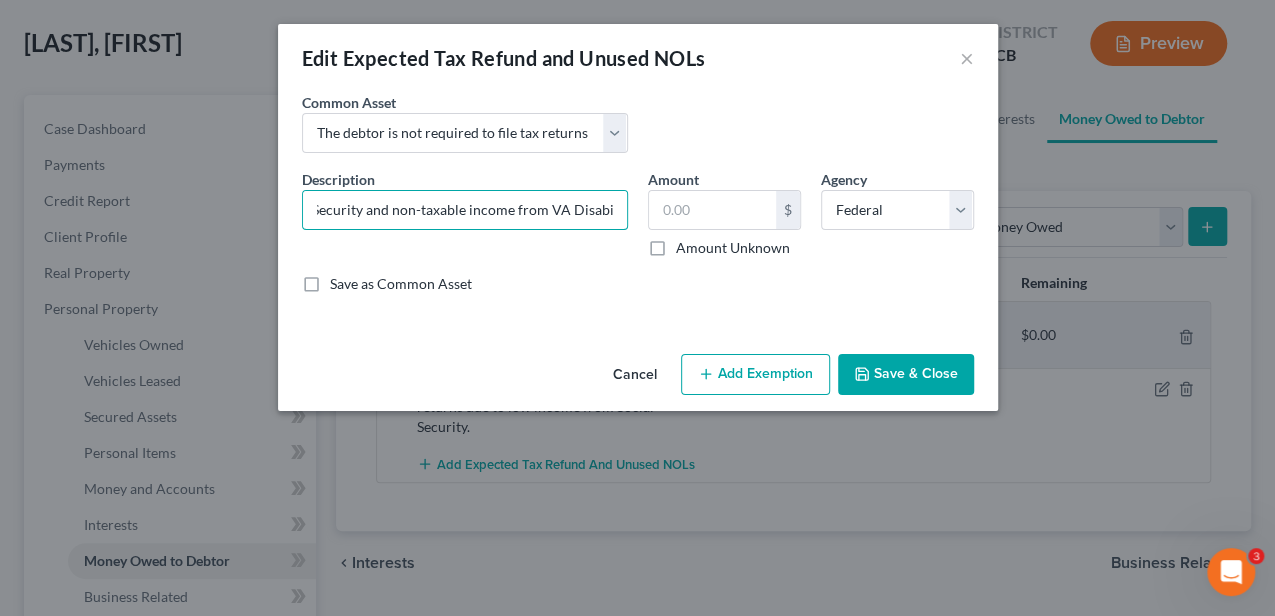 drag, startPoint x: 402, startPoint y: 210, endPoint x: 627, endPoint y: 220, distance: 225.2221 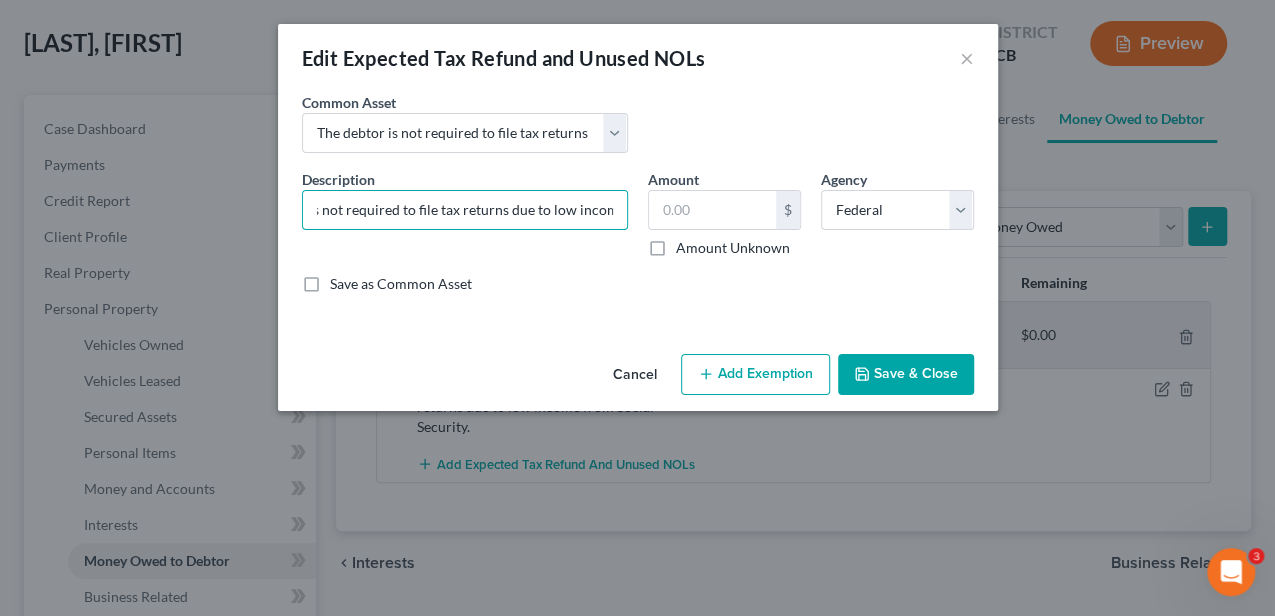 scroll, scrollTop: 0, scrollLeft: 375, axis: horizontal 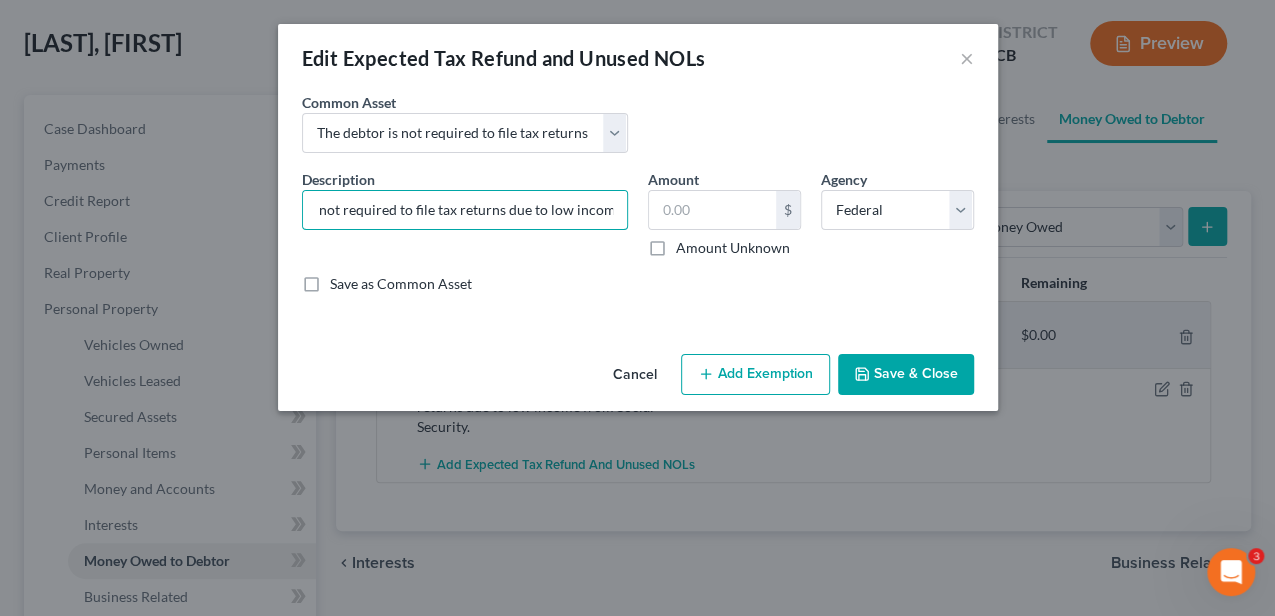 type on "No Anticipated Federal or State Tax Refunds. The debtor was not required to file tax returns due to low income." 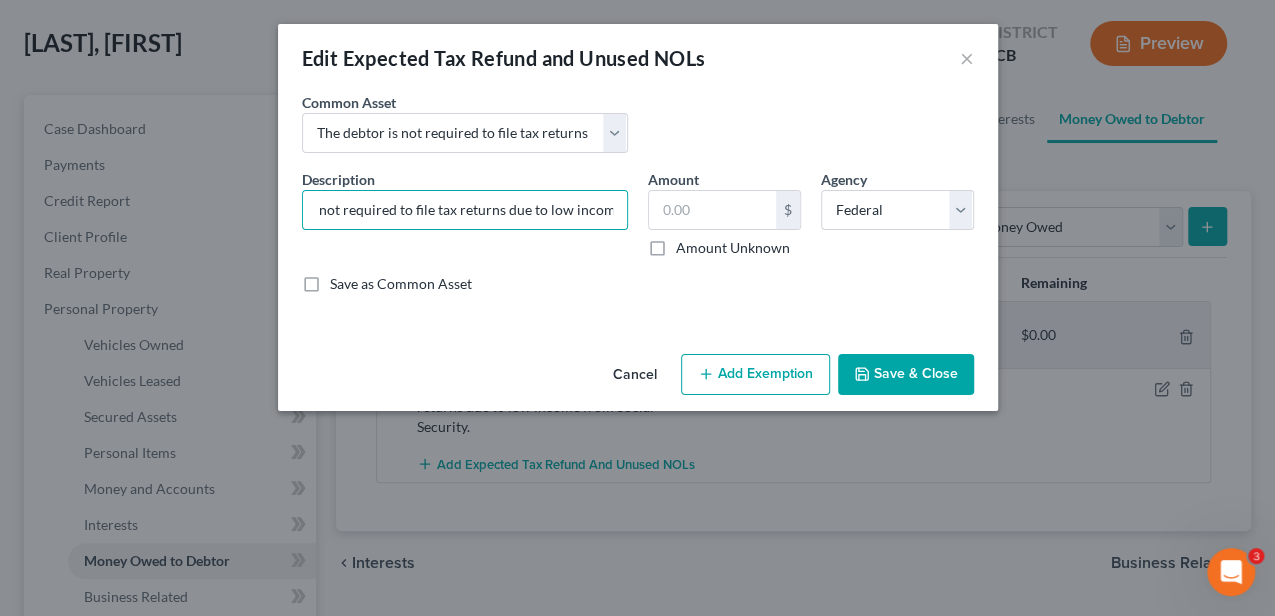 click on "Save & Close" at bounding box center [906, 375] 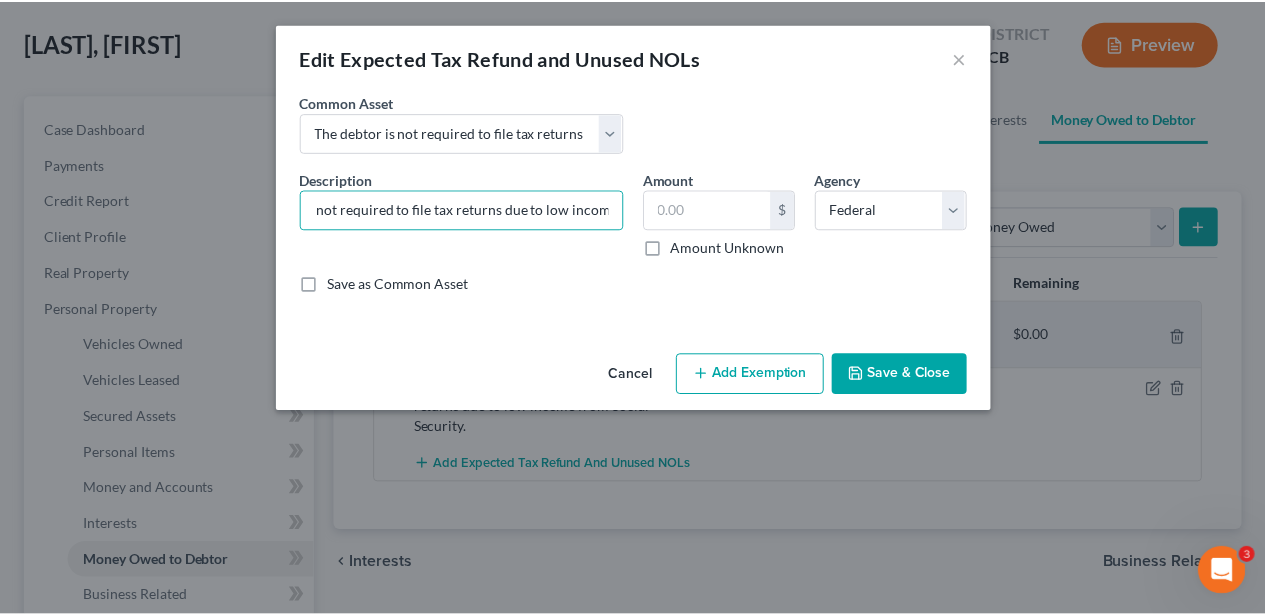 scroll, scrollTop: 0, scrollLeft: 0, axis: both 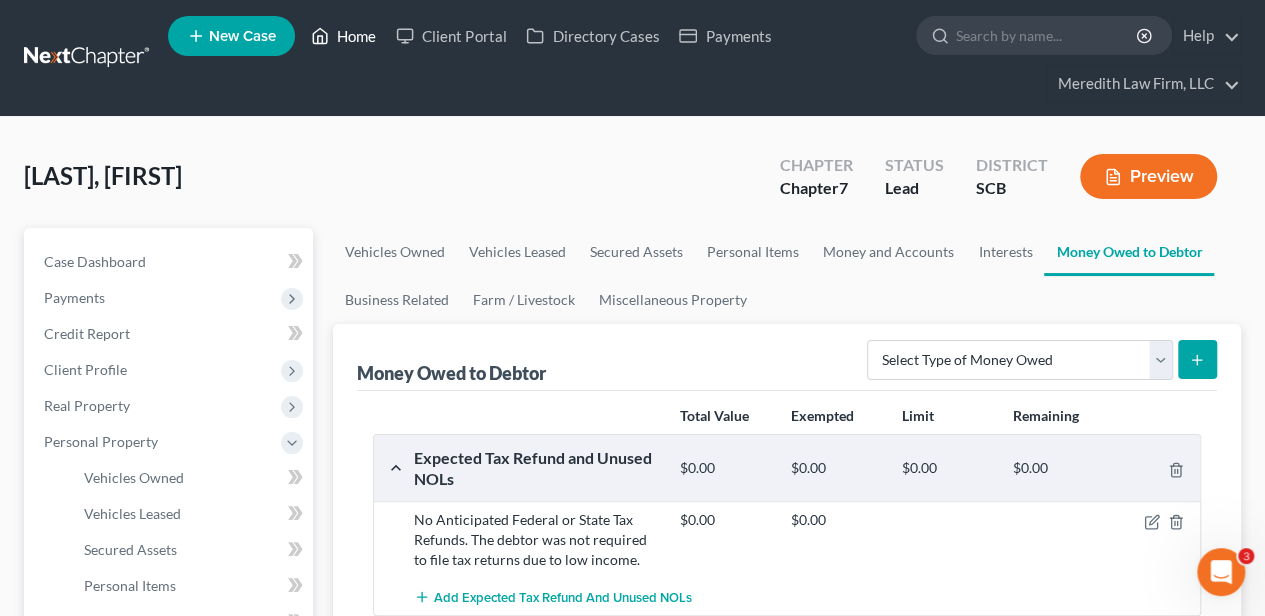 click on "Home" at bounding box center (343, 36) 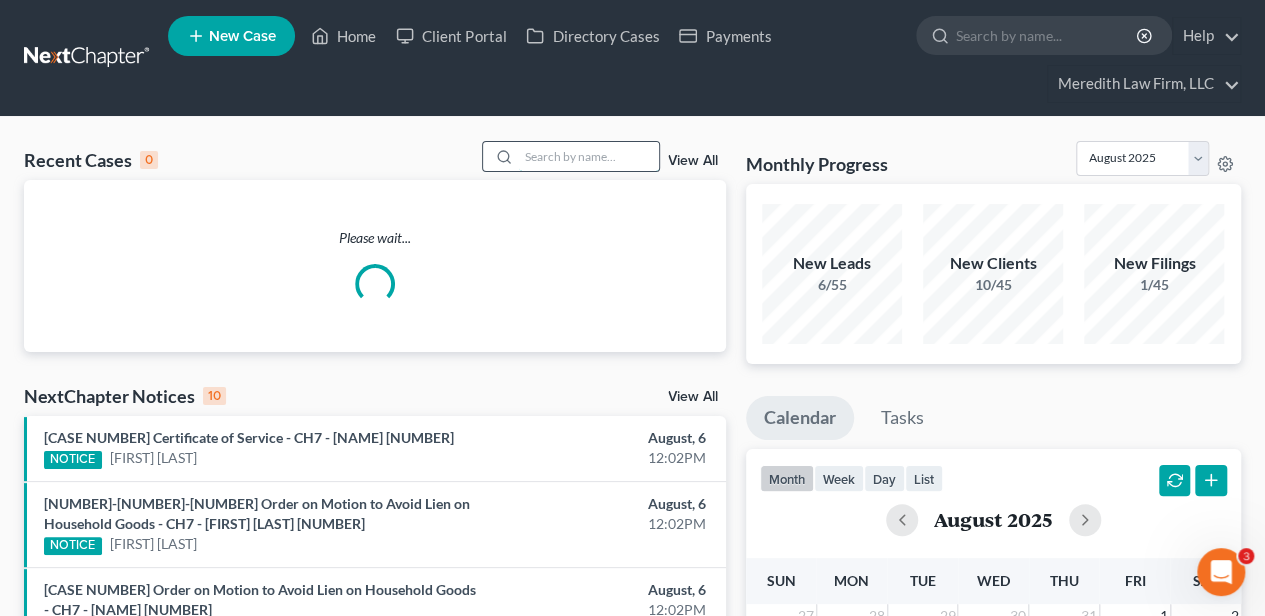 click at bounding box center (589, 156) 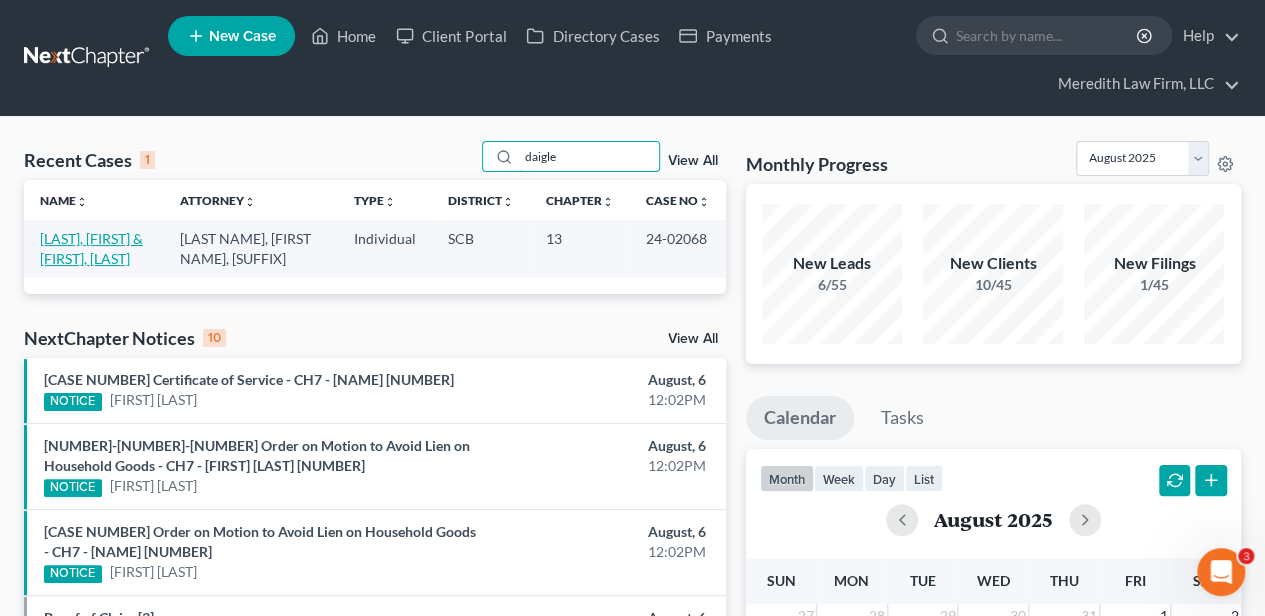 type on "daigle" 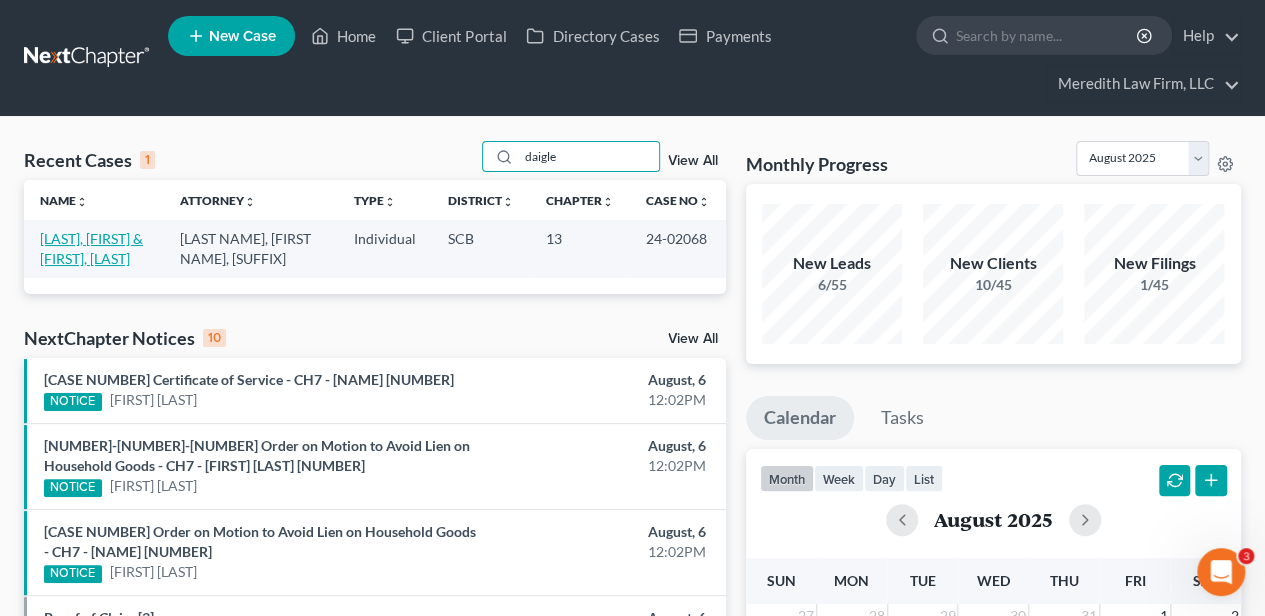 click on "[LAST], [FIRST] & [FIRST], [LAST]" at bounding box center [91, 248] 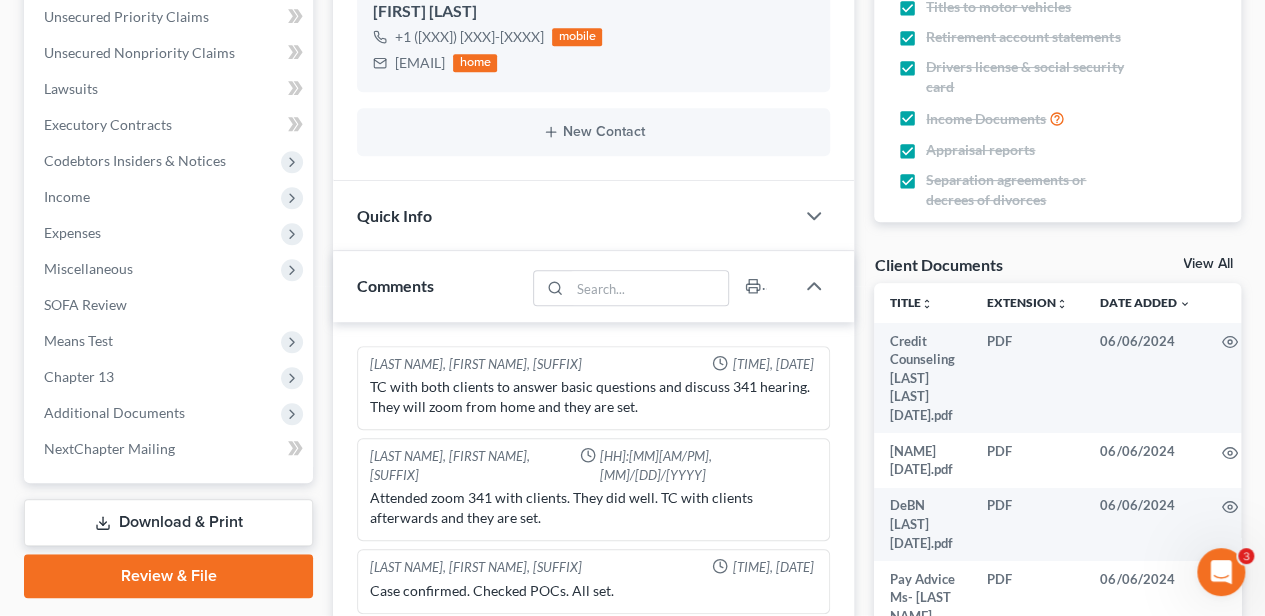 scroll, scrollTop: 800, scrollLeft: 0, axis: vertical 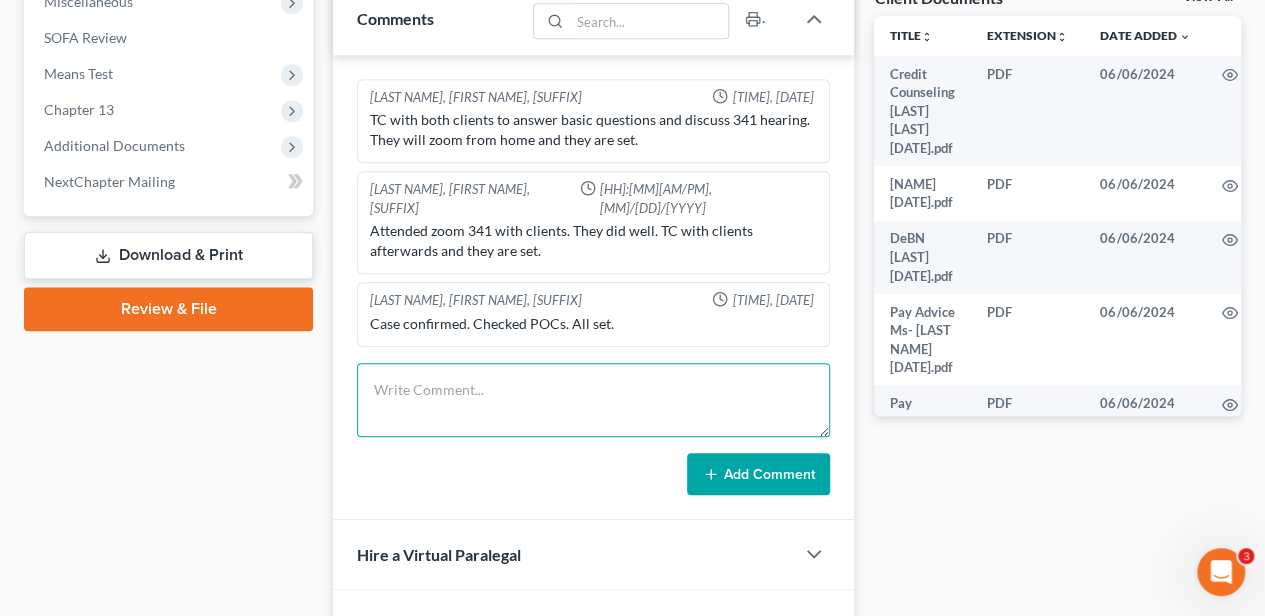 click at bounding box center (593, 400) 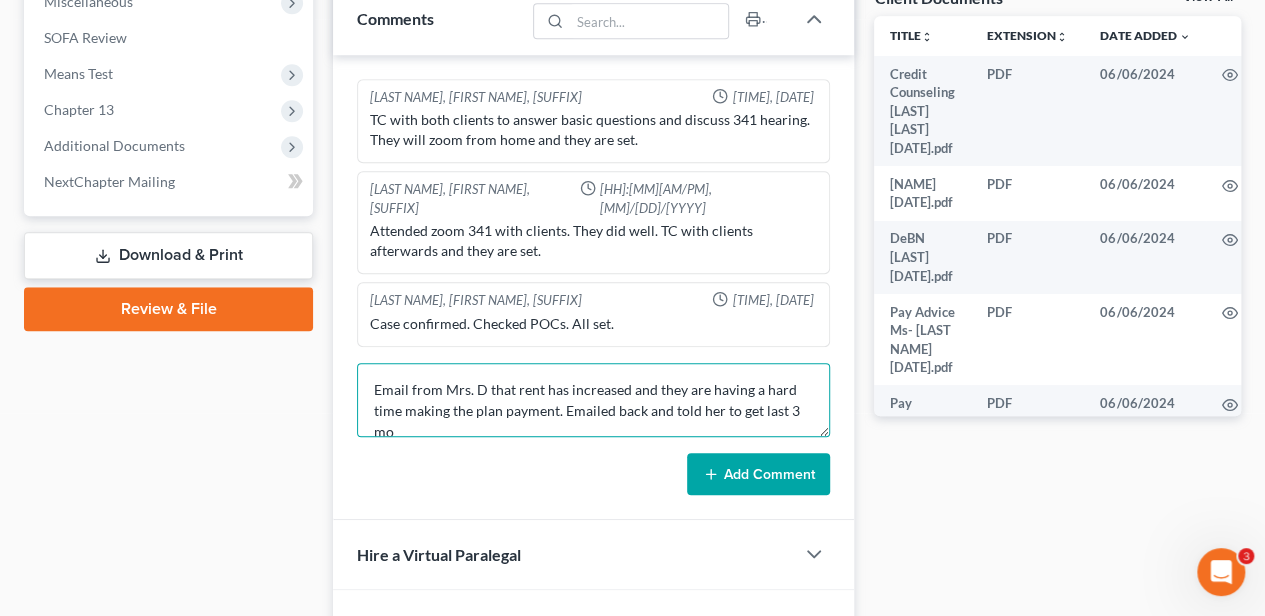 scroll, scrollTop: 4, scrollLeft: 0, axis: vertical 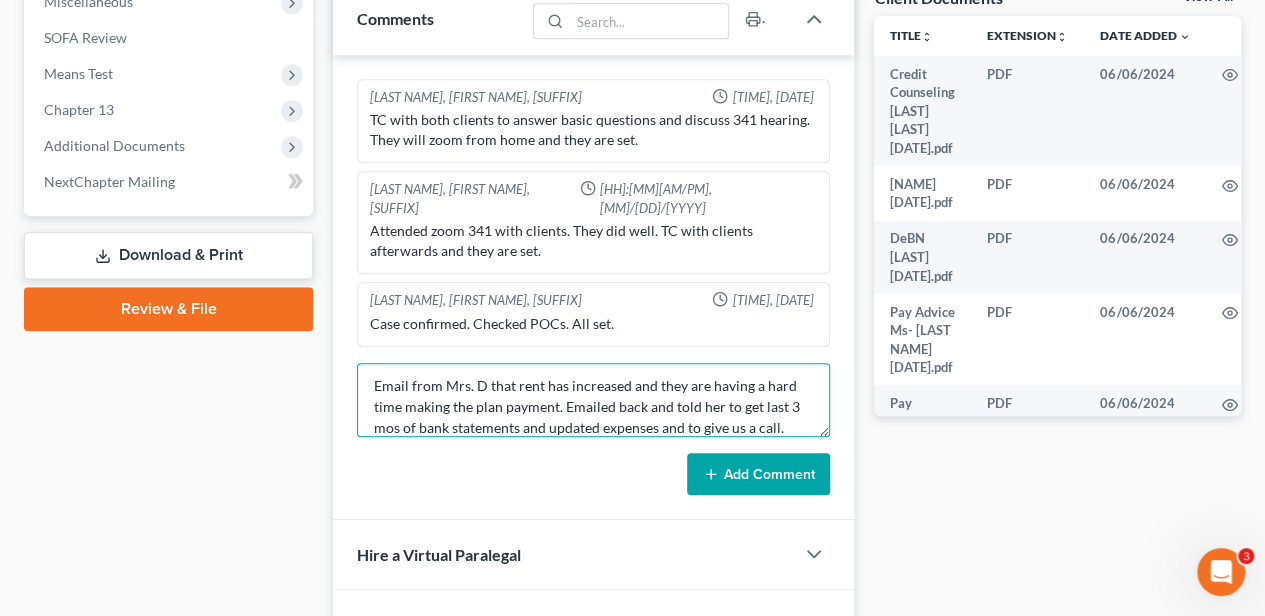 type on "Email from Mrs. D that rent has increased and they are having a hard time making the plan payment. Emailed back and told her to get last 3 mos of bank statements and updated expenses and to give us a call." 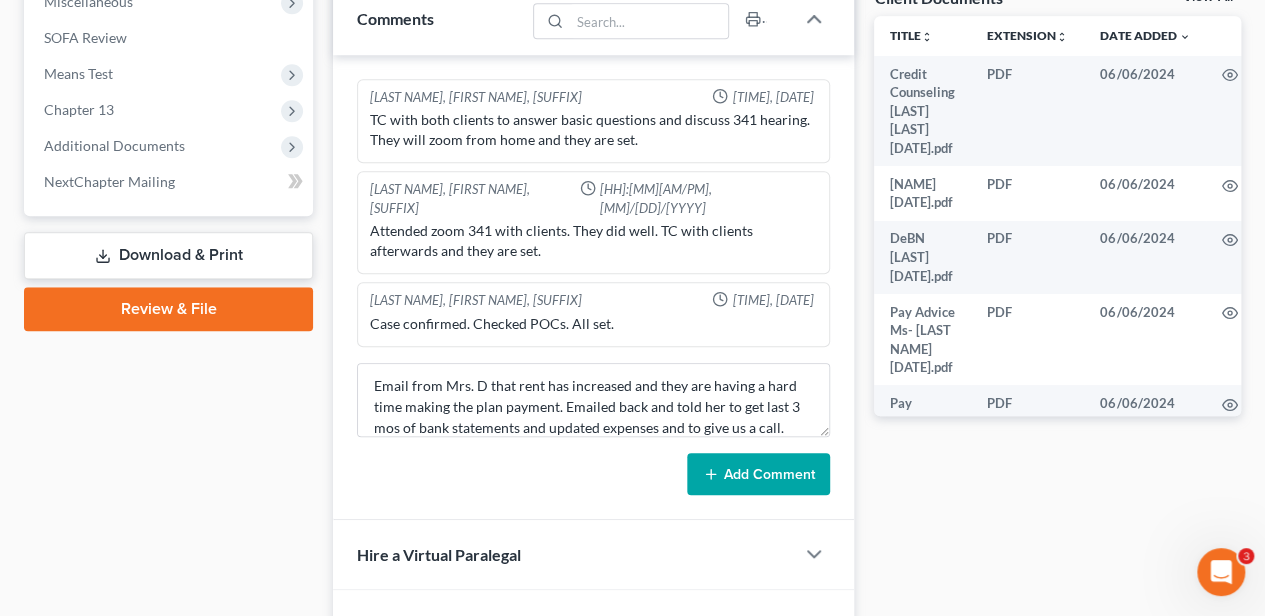 click 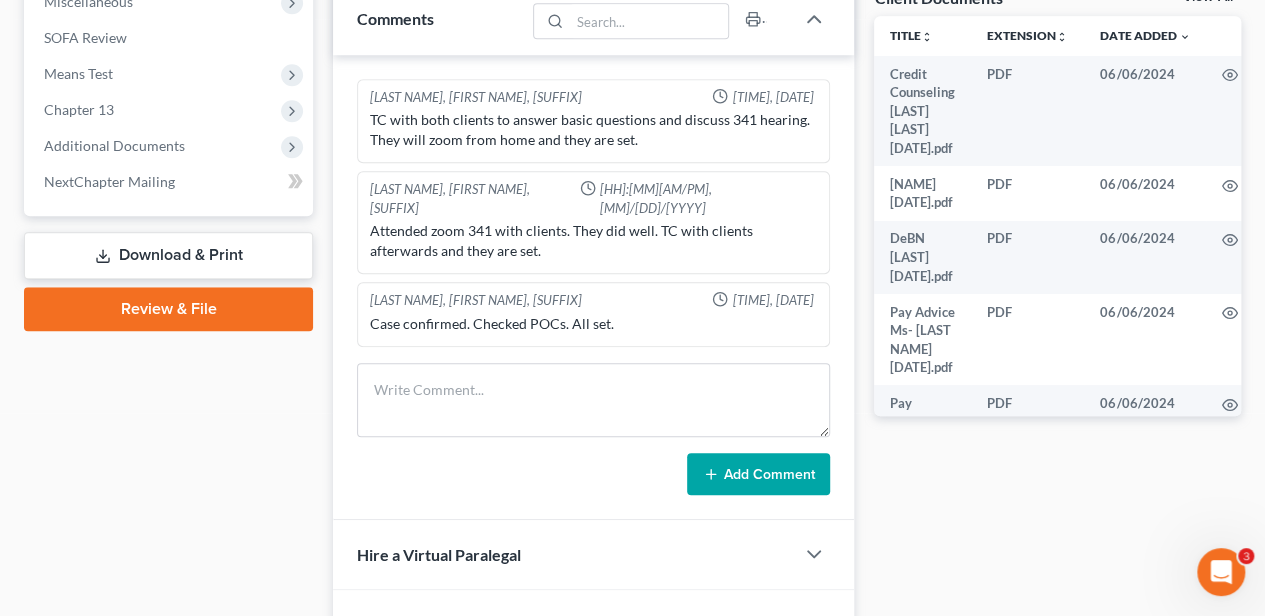 scroll, scrollTop: 0, scrollLeft: 0, axis: both 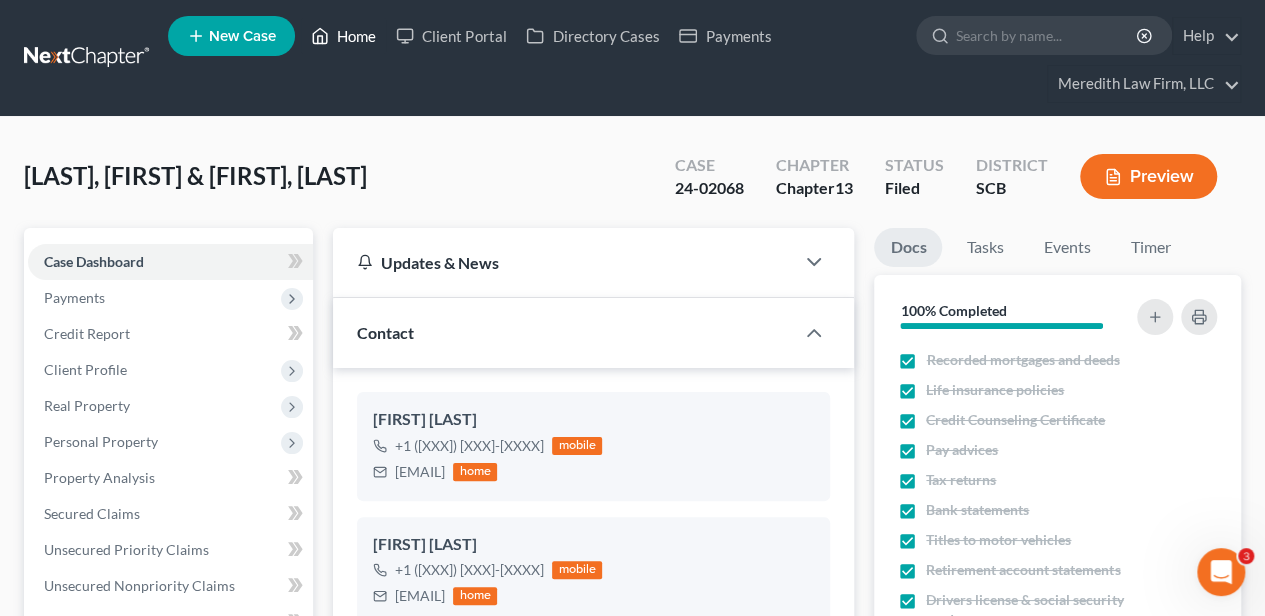 click on "Home" at bounding box center (343, 36) 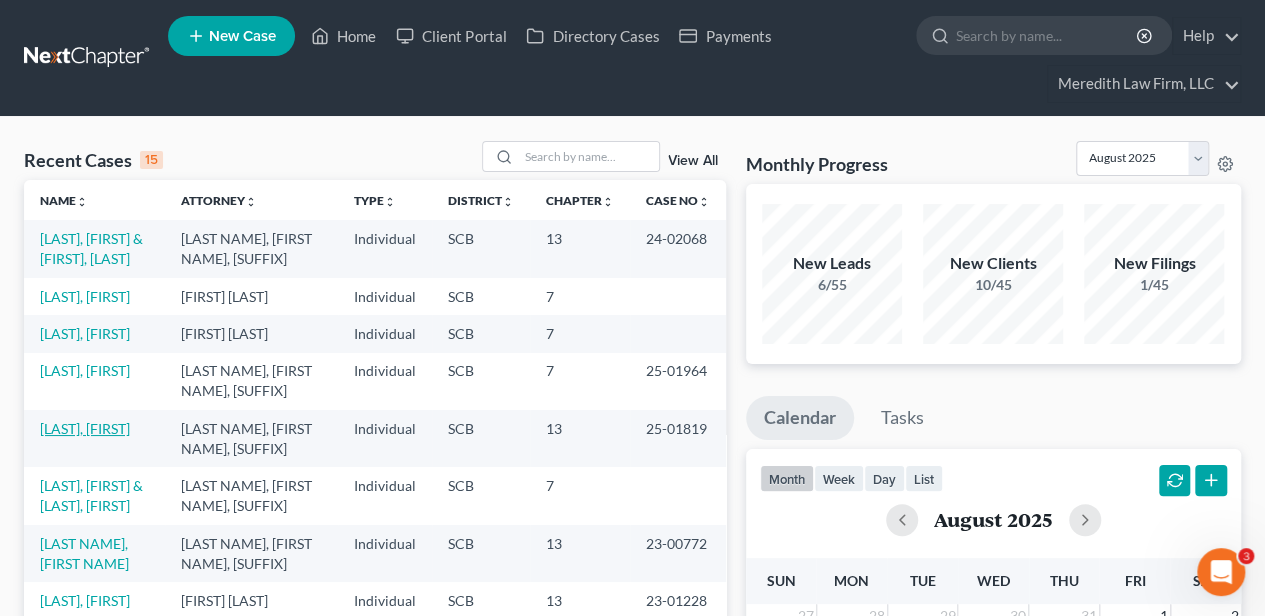 click on "[LAST], [FIRST]" at bounding box center (85, 428) 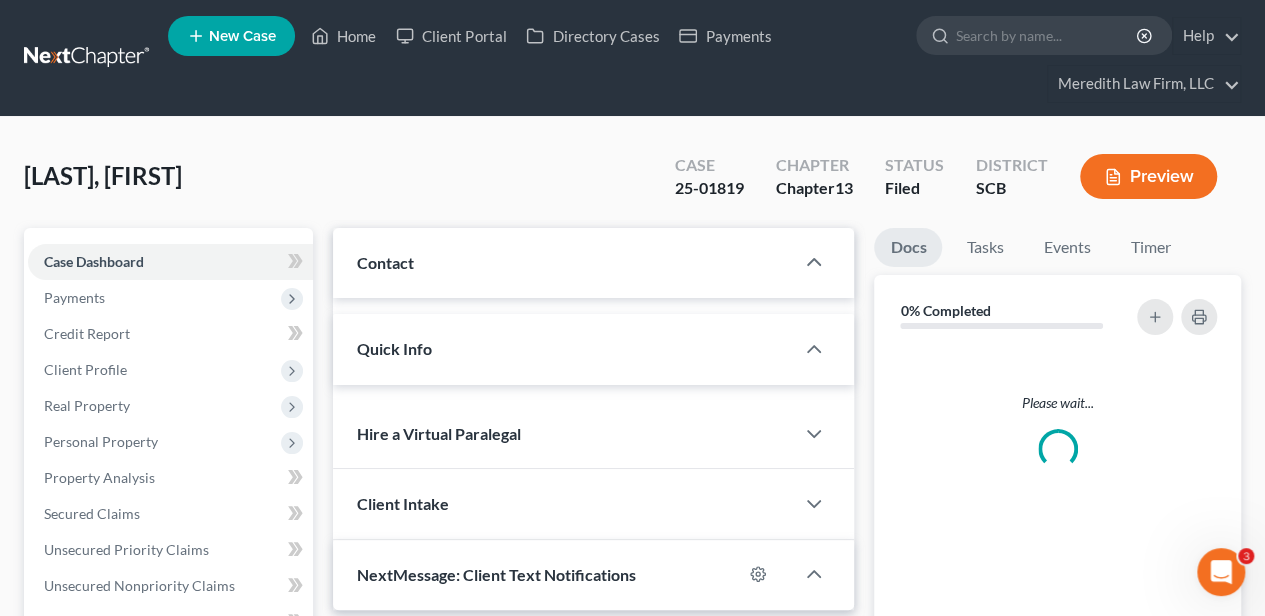 select on "2" 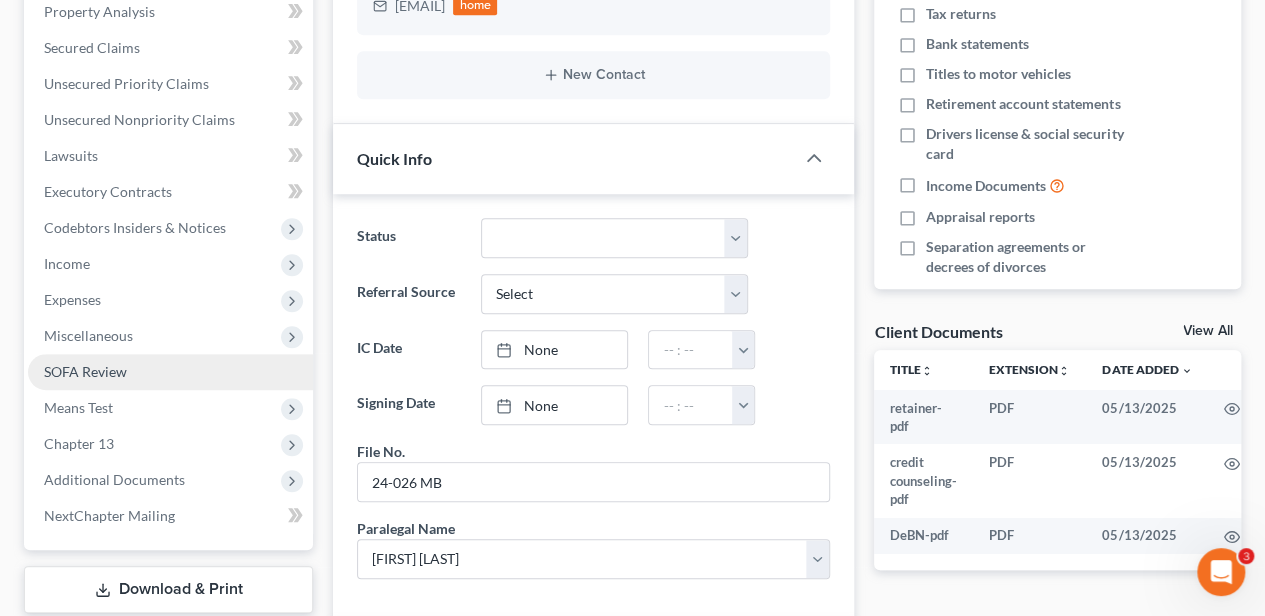 scroll, scrollTop: 466, scrollLeft: 0, axis: vertical 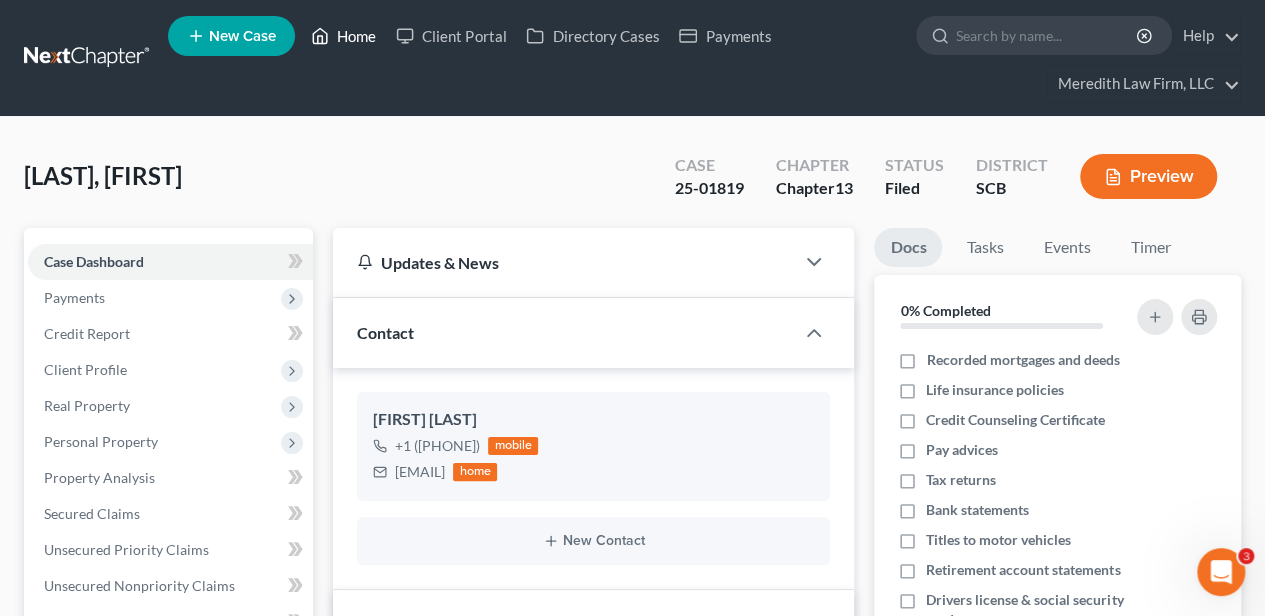 click on "Home" at bounding box center (343, 36) 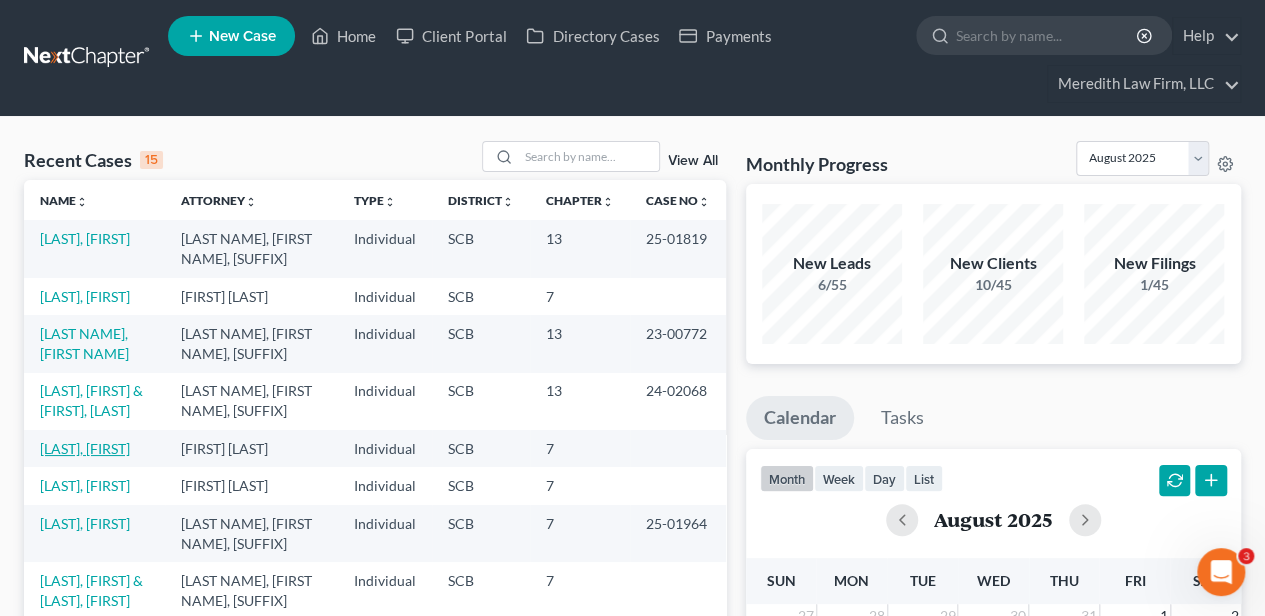 click on "[LAST], [FIRST]" at bounding box center (85, 448) 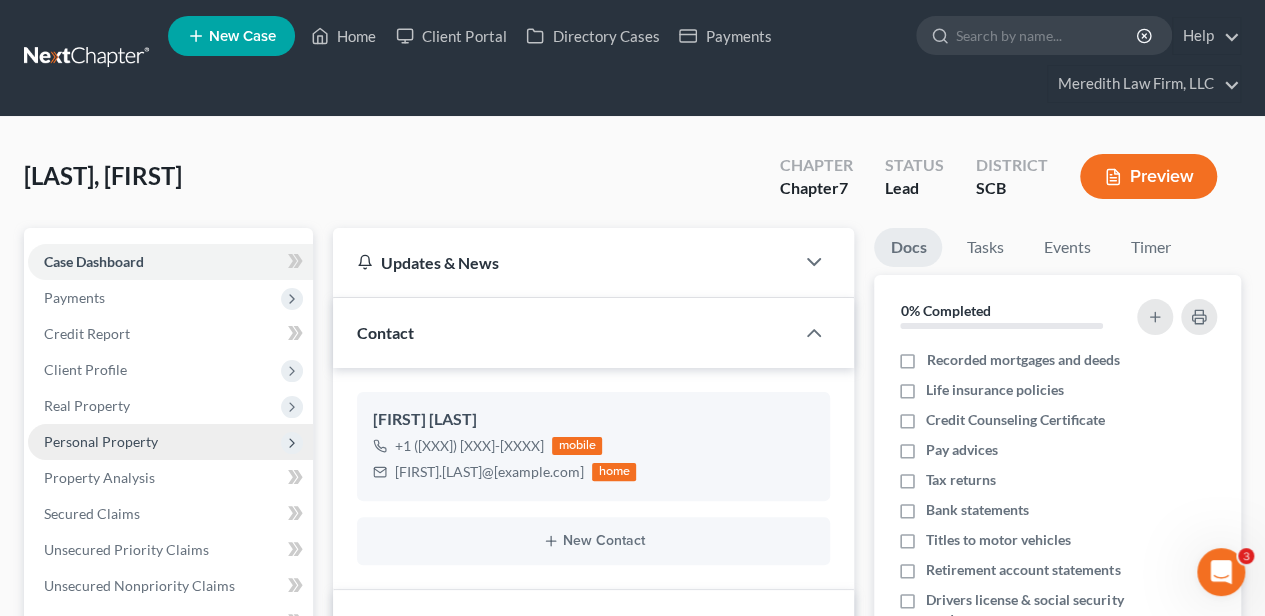 click on "Personal Property" at bounding box center (170, 442) 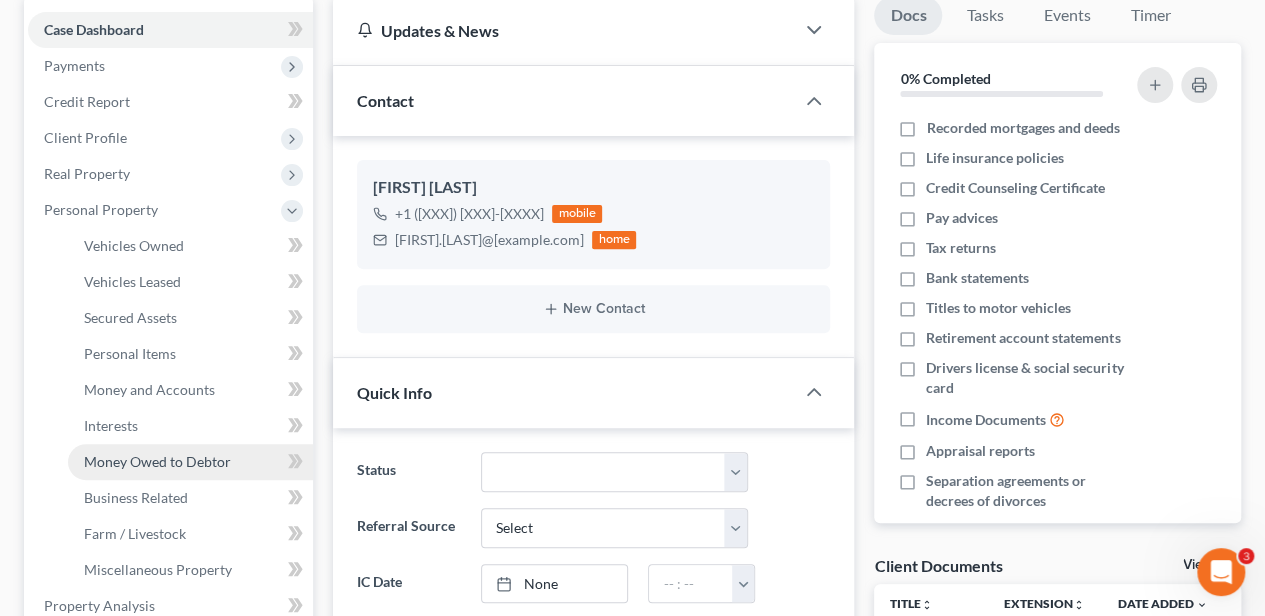 scroll, scrollTop: 266, scrollLeft: 0, axis: vertical 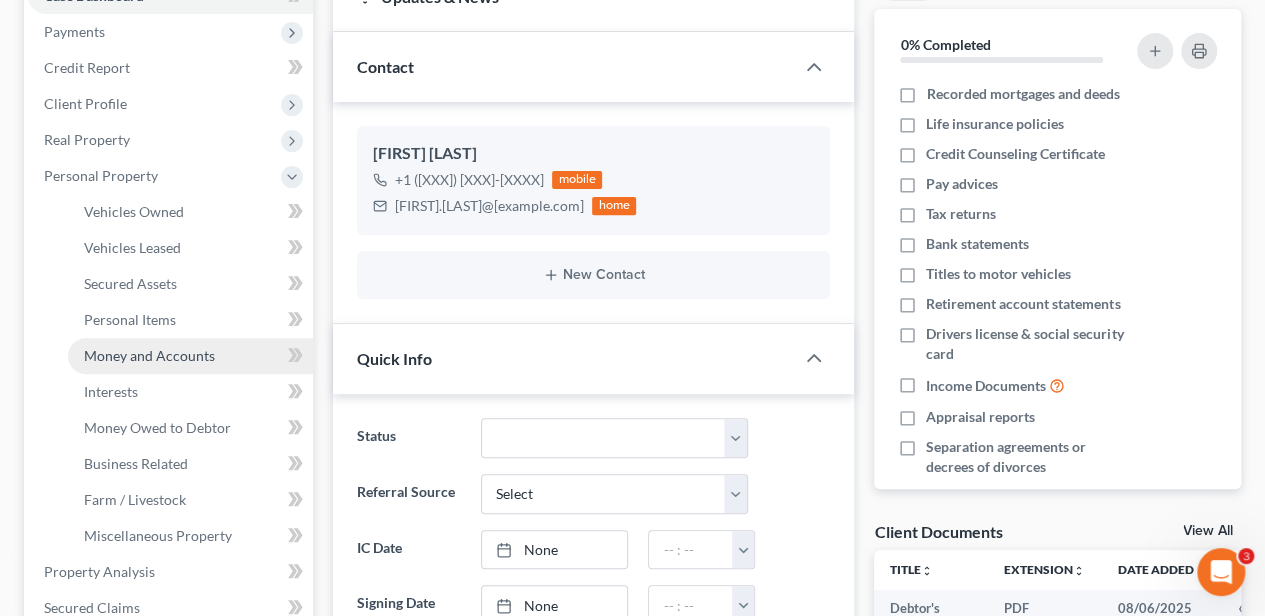 click on "Money and Accounts" at bounding box center [149, 355] 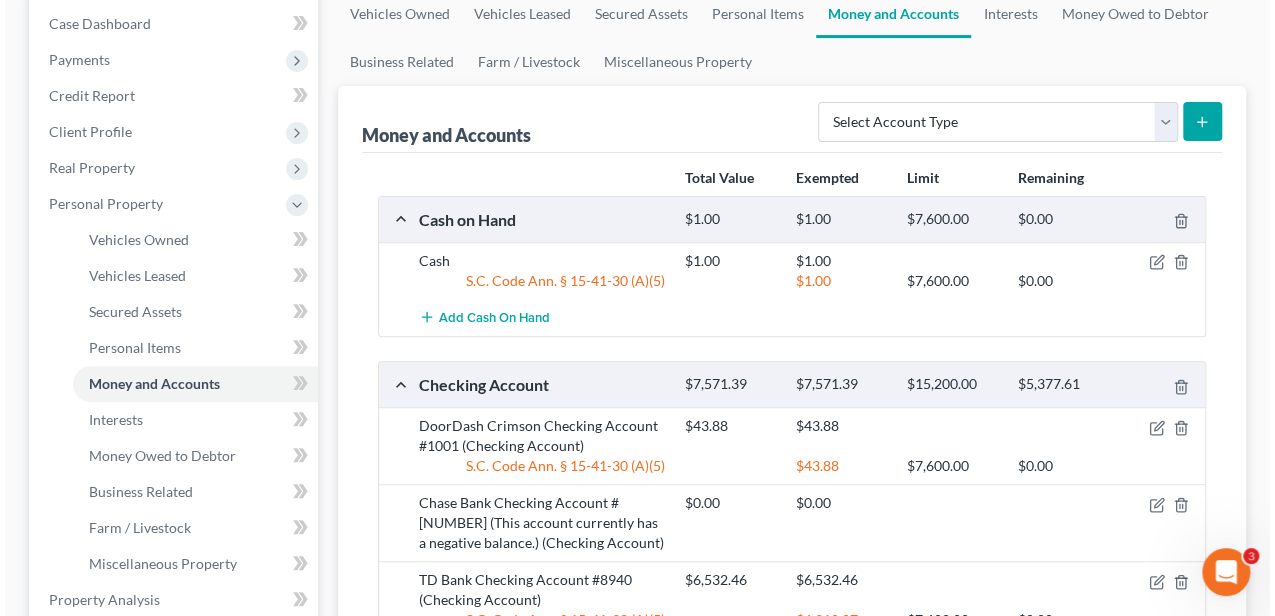 scroll, scrollTop: 333, scrollLeft: 0, axis: vertical 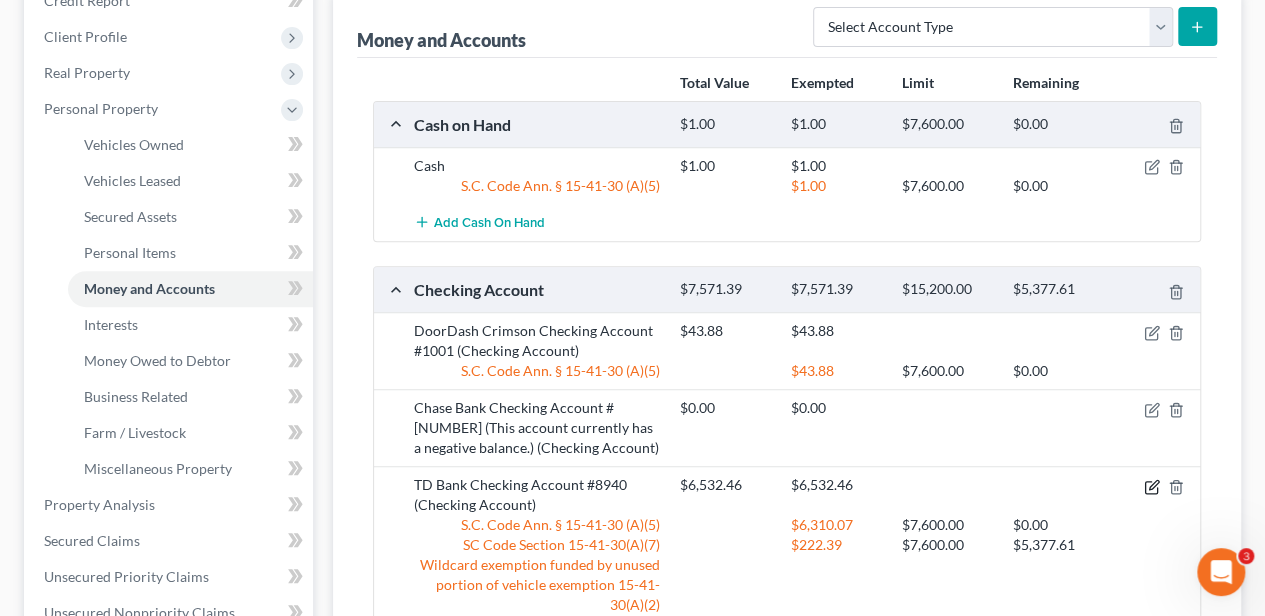 click 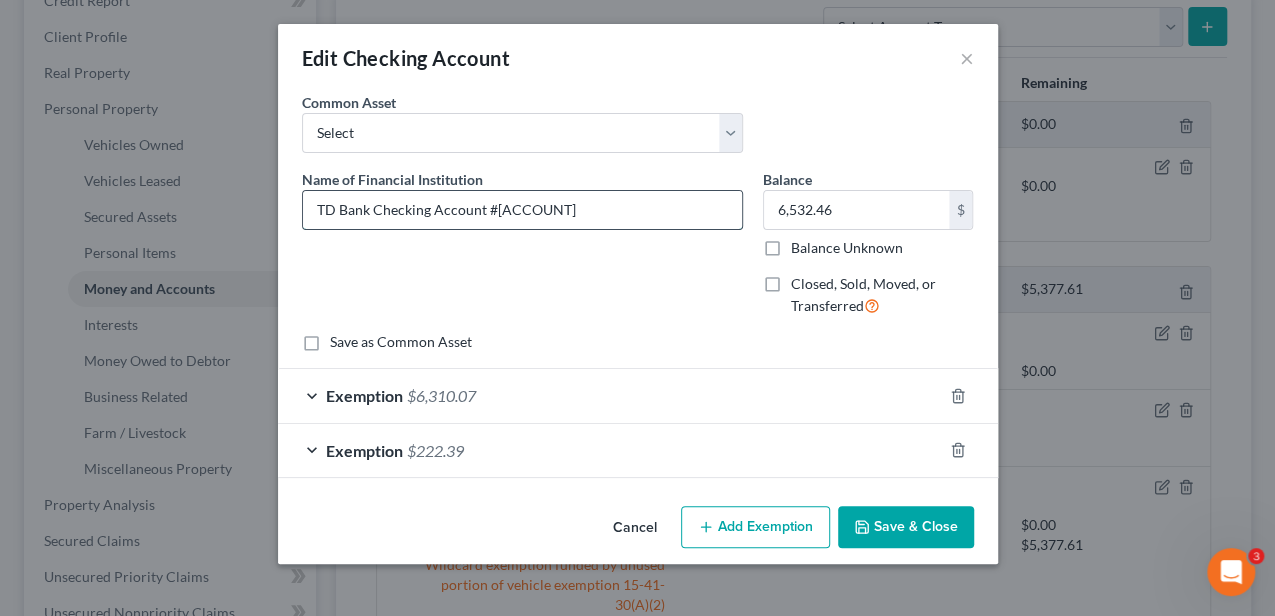 click on "TD Bank Checking Account #[ACCOUNT]" at bounding box center [522, 210] 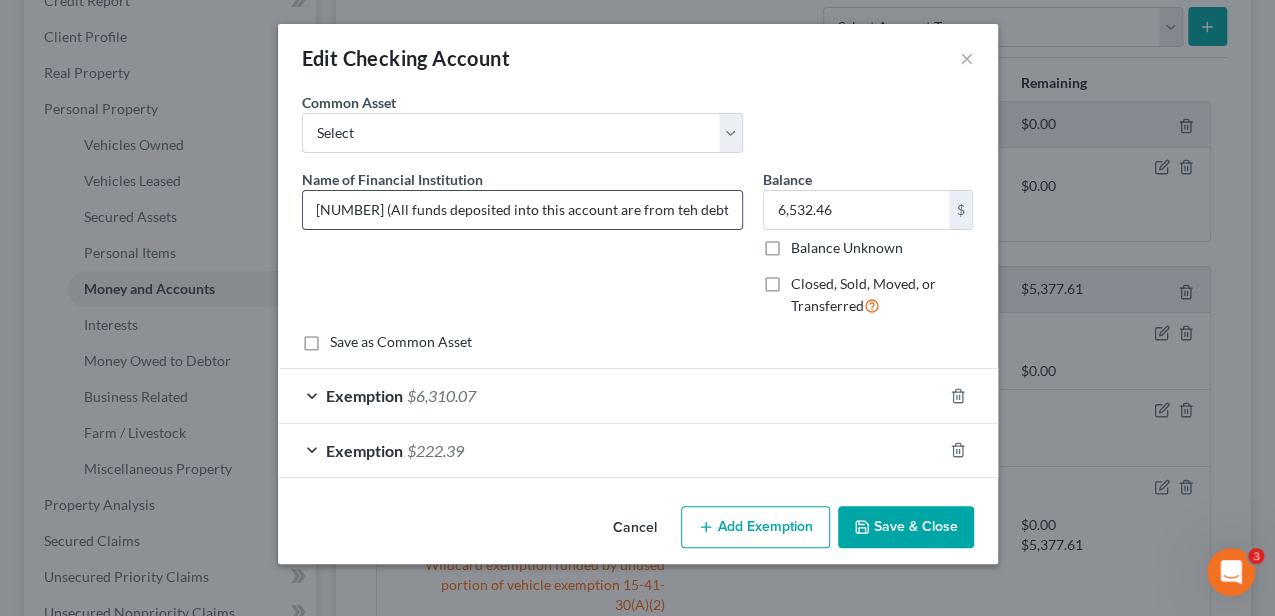 scroll, scrollTop: 0, scrollLeft: 184, axis: horizontal 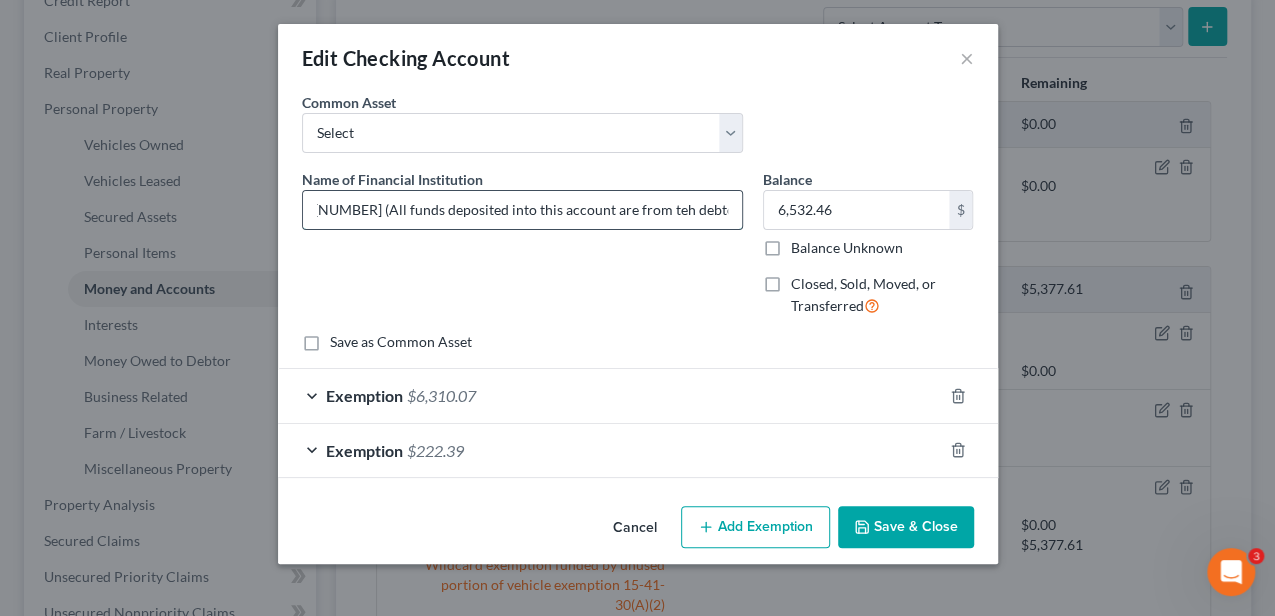click on "TD Bank Checking Account #[NUMBER] (All funds deposited into this account are from teh debtors SSD." at bounding box center (522, 210) 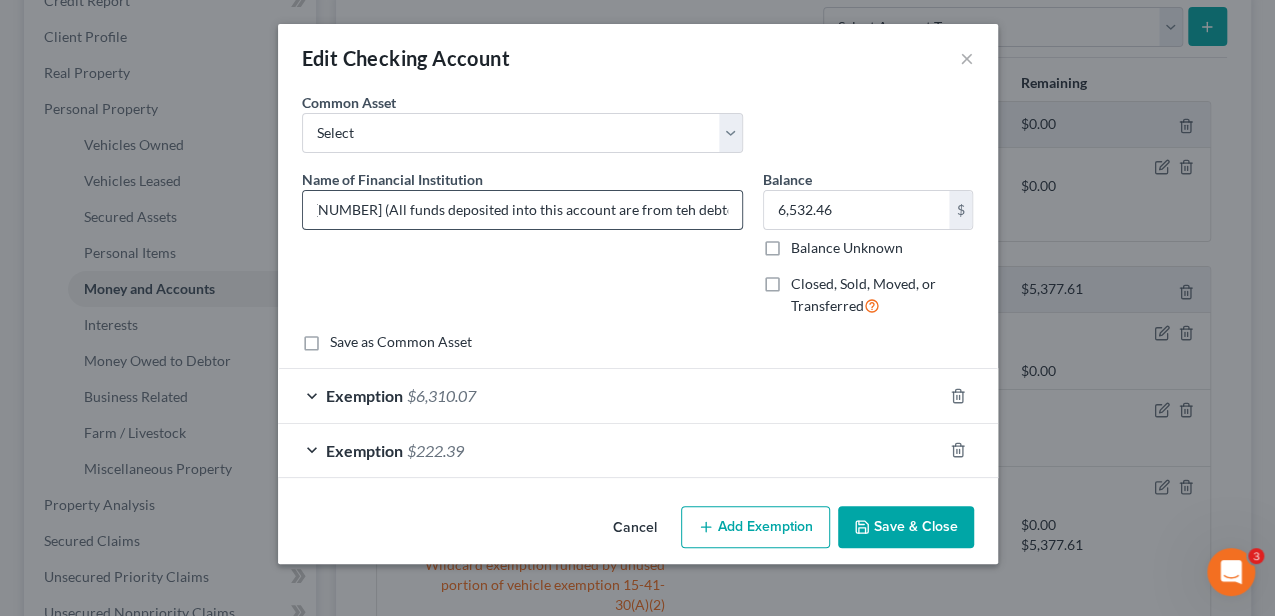 scroll, scrollTop: 0, scrollLeft: 0, axis: both 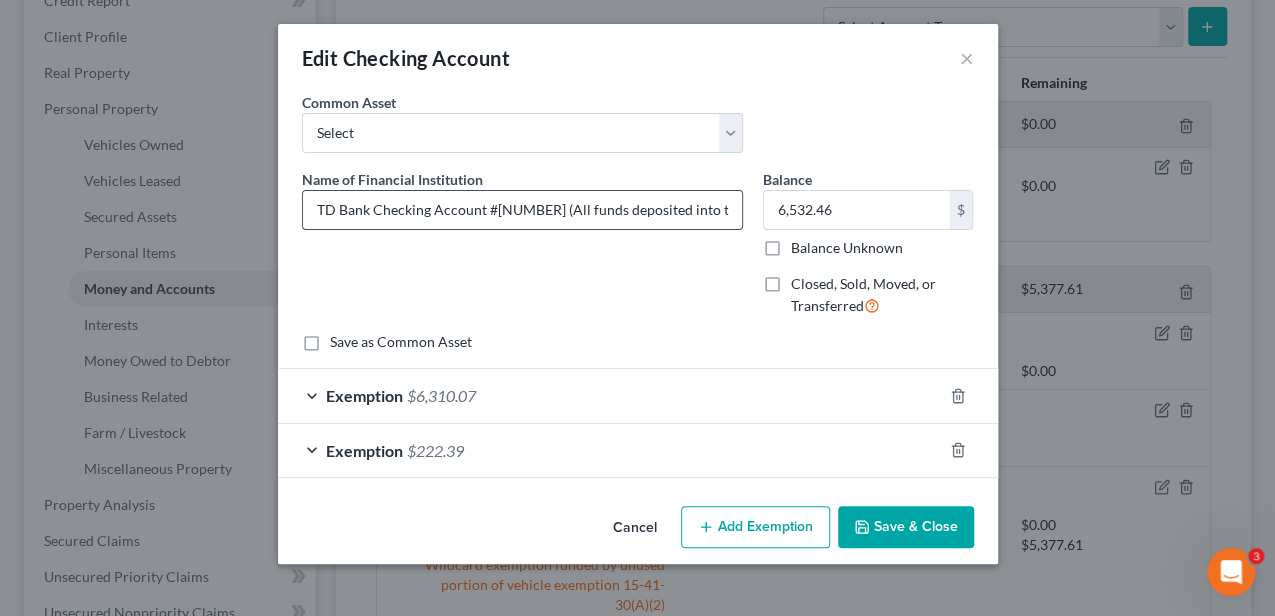 click on "TD Bank Checking Account #[NUMBER] (All funds deposited into this account are from teh debtors SSD." at bounding box center (522, 210) 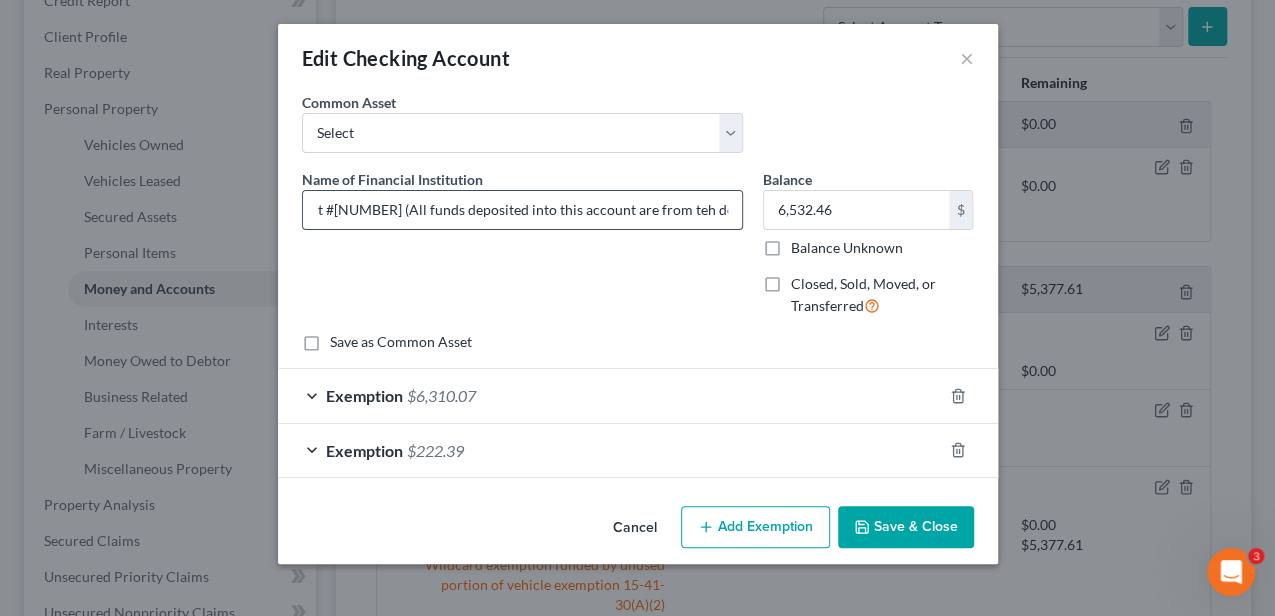 scroll, scrollTop: 0, scrollLeft: 184, axis: horizontal 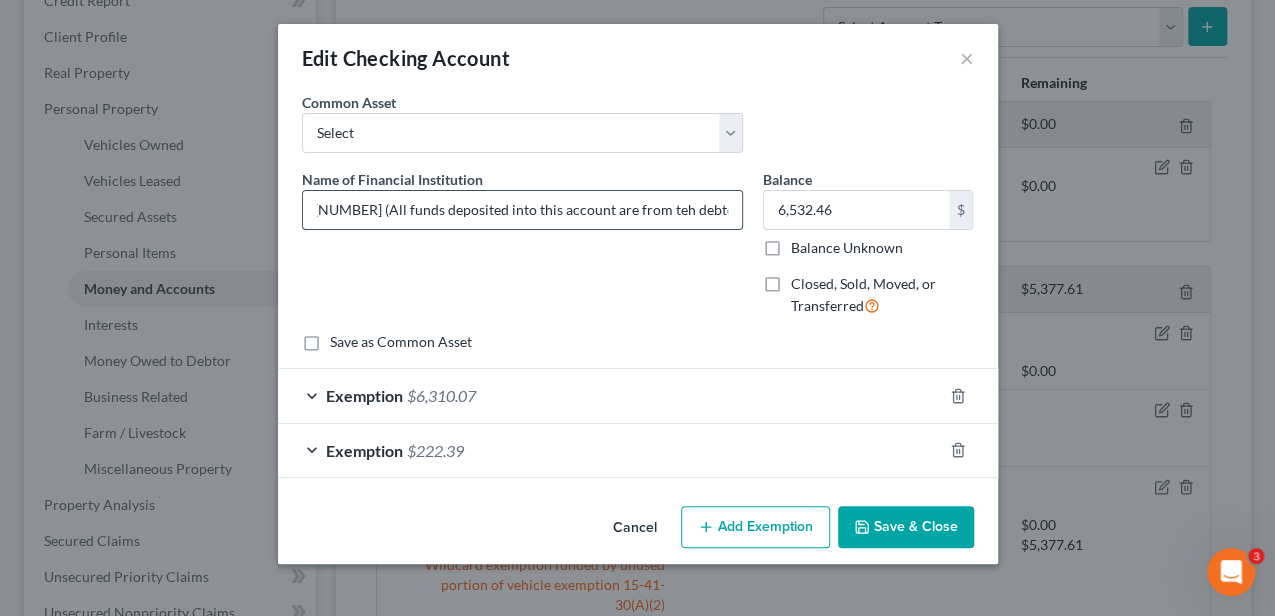 click on "TD Bank Checking Account #[NUMBER] (All funds deposited into this account are from teh debtors SSD." at bounding box center [522, 210] 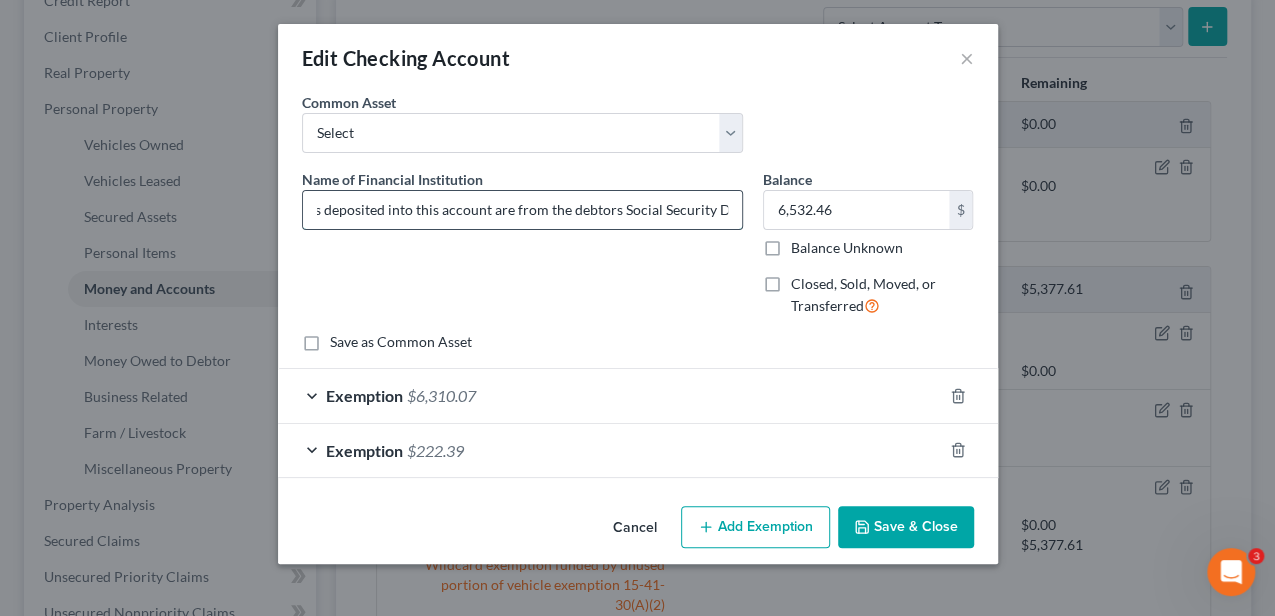scroll, scrollTop: 0, scrollLeft: 313, axis: horizontal 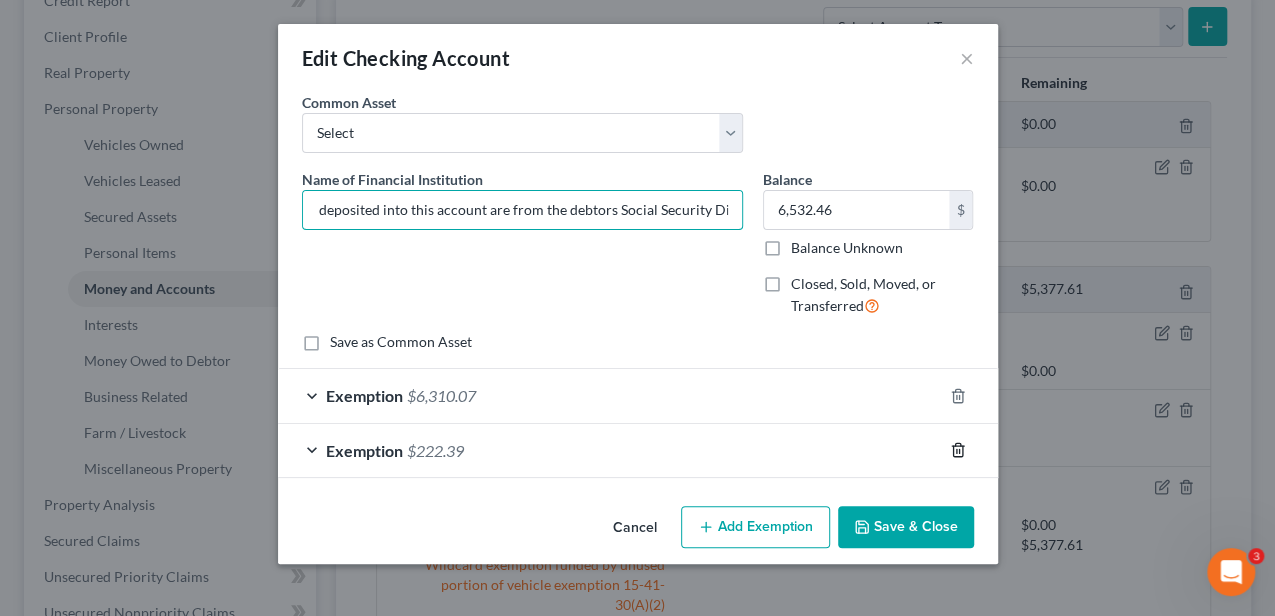 type on "TD Bank Checking Account #[NUMBER] (All funds deposited into this account are from the debtors Social Security Disability.)" 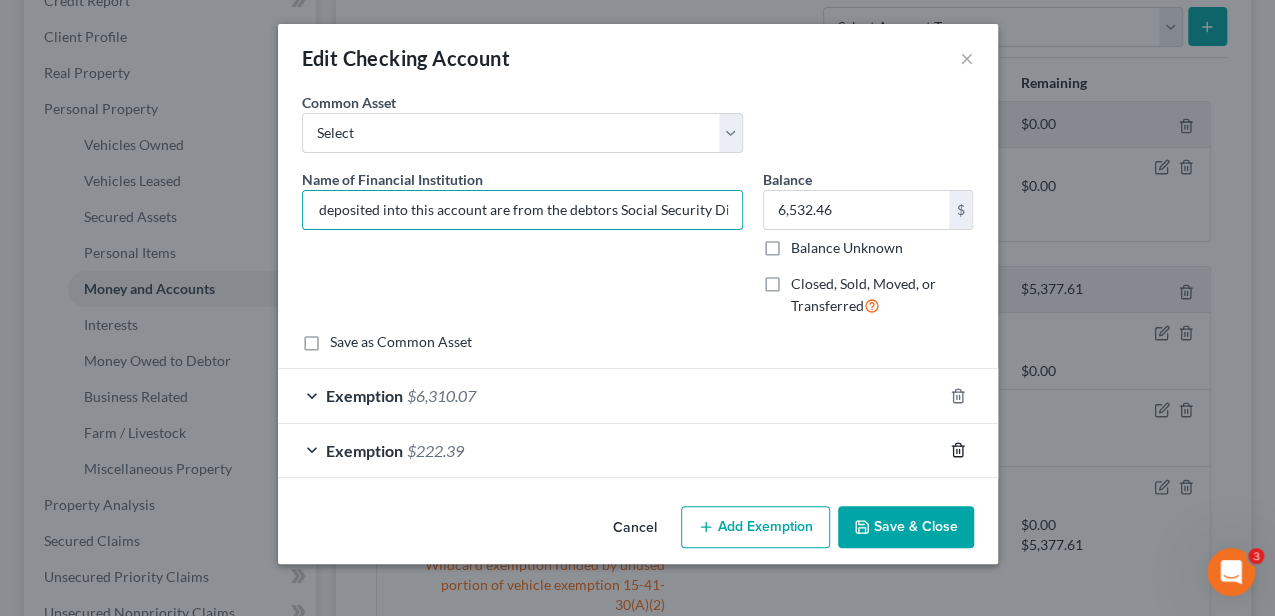 click 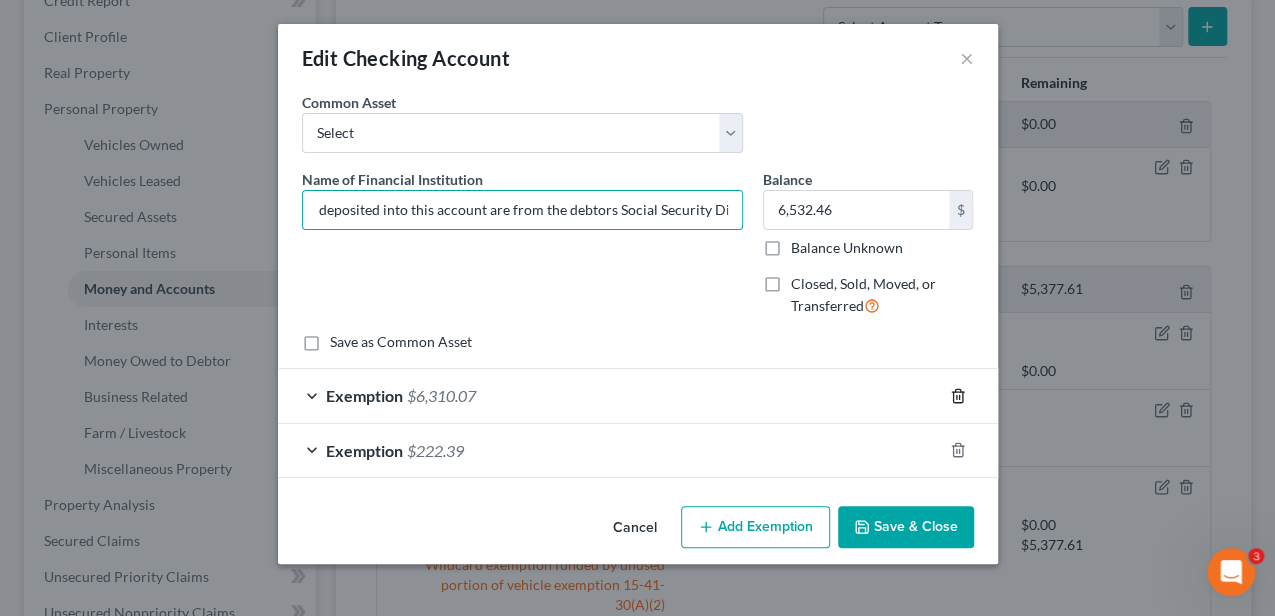 scroll, scrollTop: 0, scrollLeft: 0, axis: both 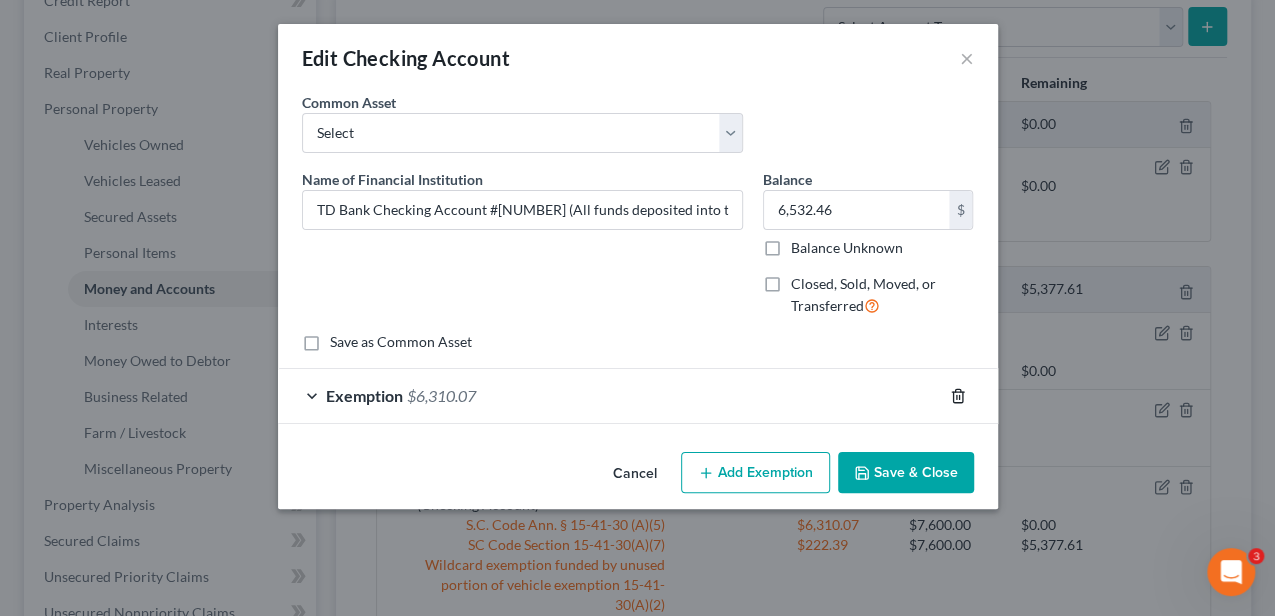 click 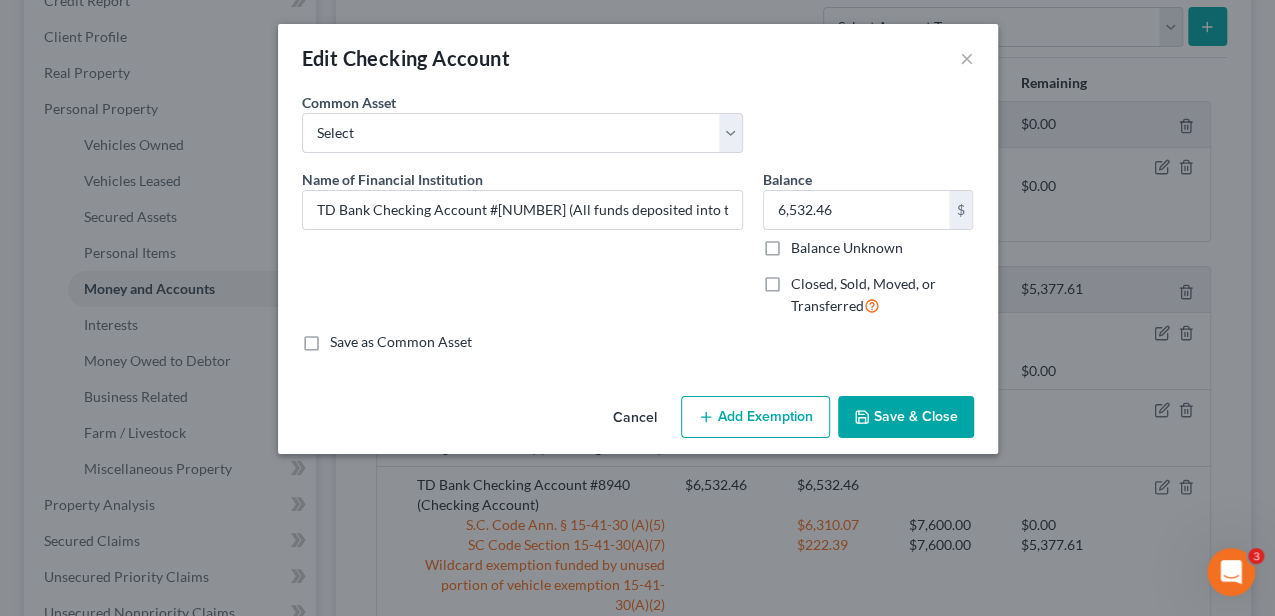 click on "Add Exemption" at bounding box center (755, 417) 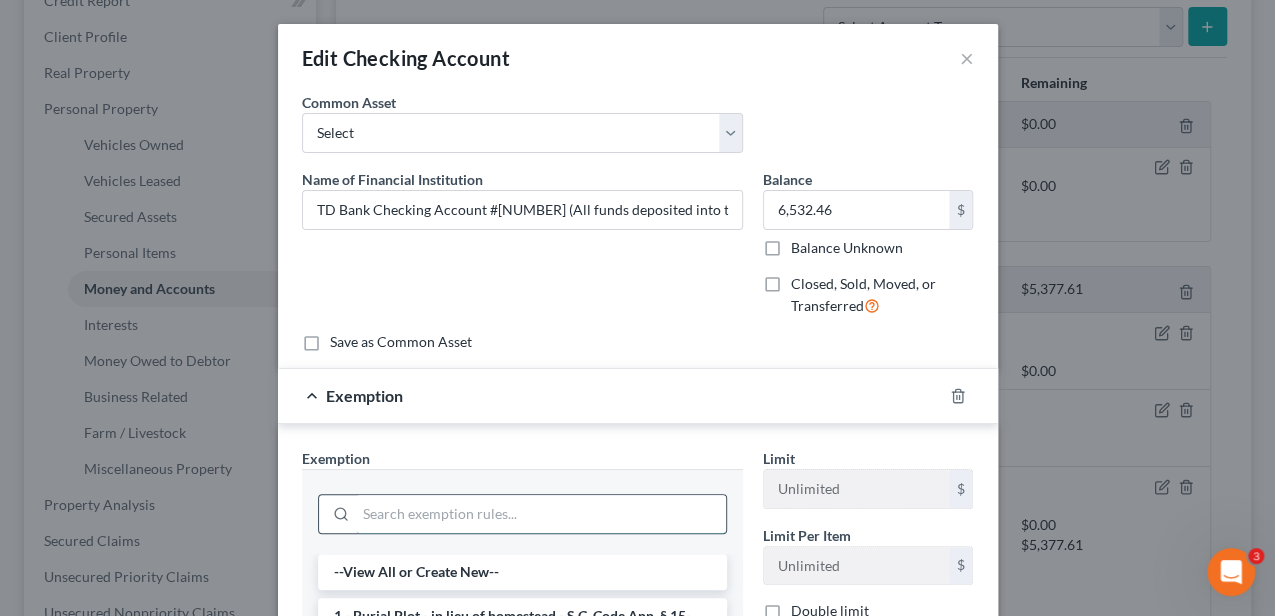 click at bounding box center (541, 514) 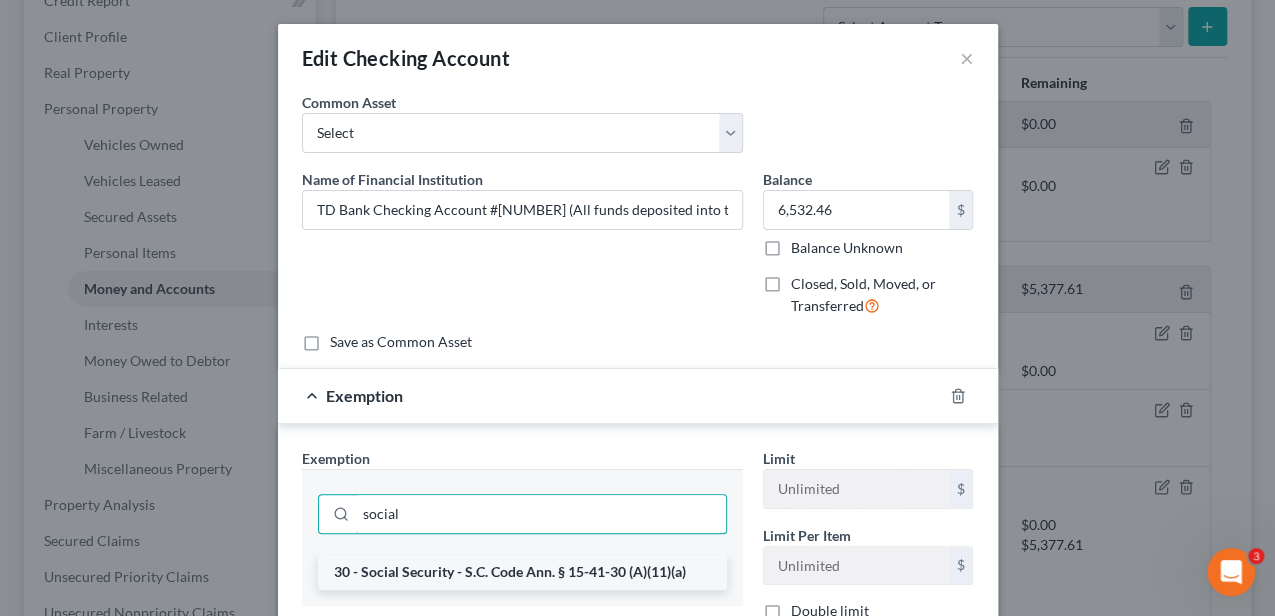 type on "social" 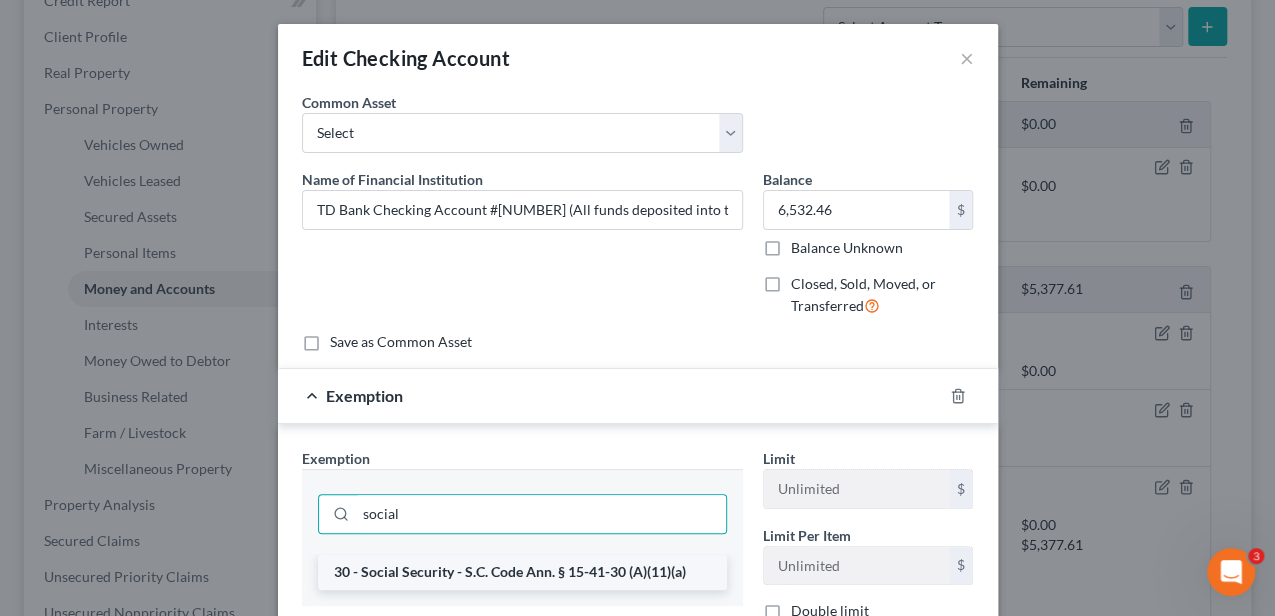 click on "30 - Social Security - S.C. Code Ann. § 15-41-30 (A)(11)(a)" at bounding box center [522, 572] 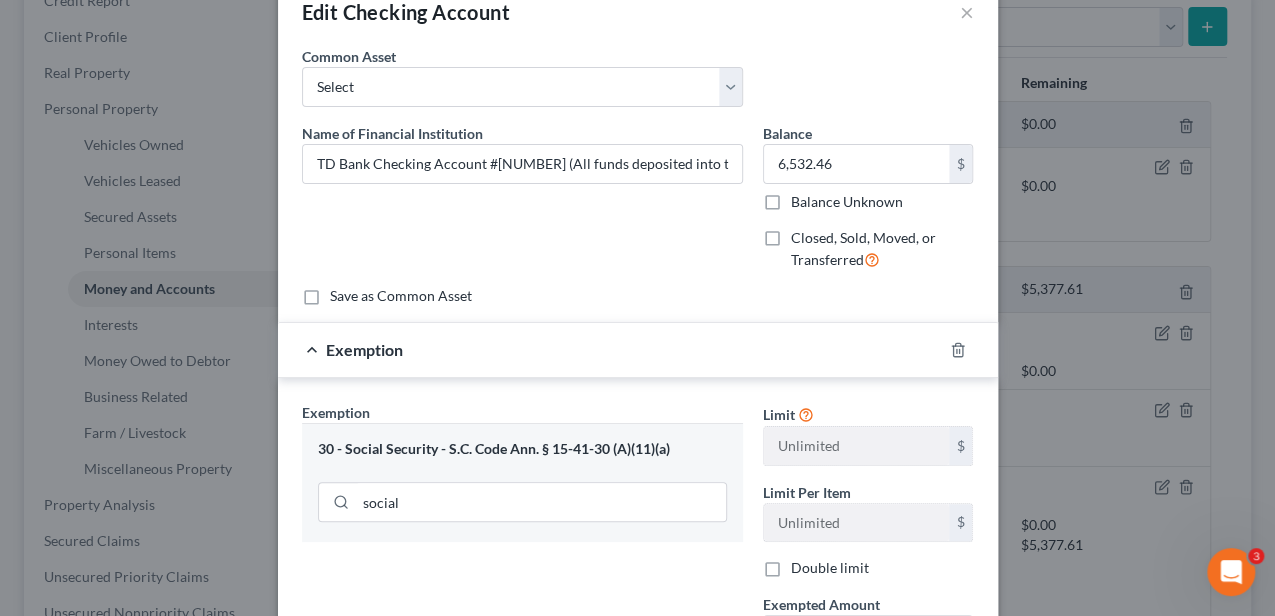 scroll, scrollTop: 66, scrollLeft: 0, axis: vertical 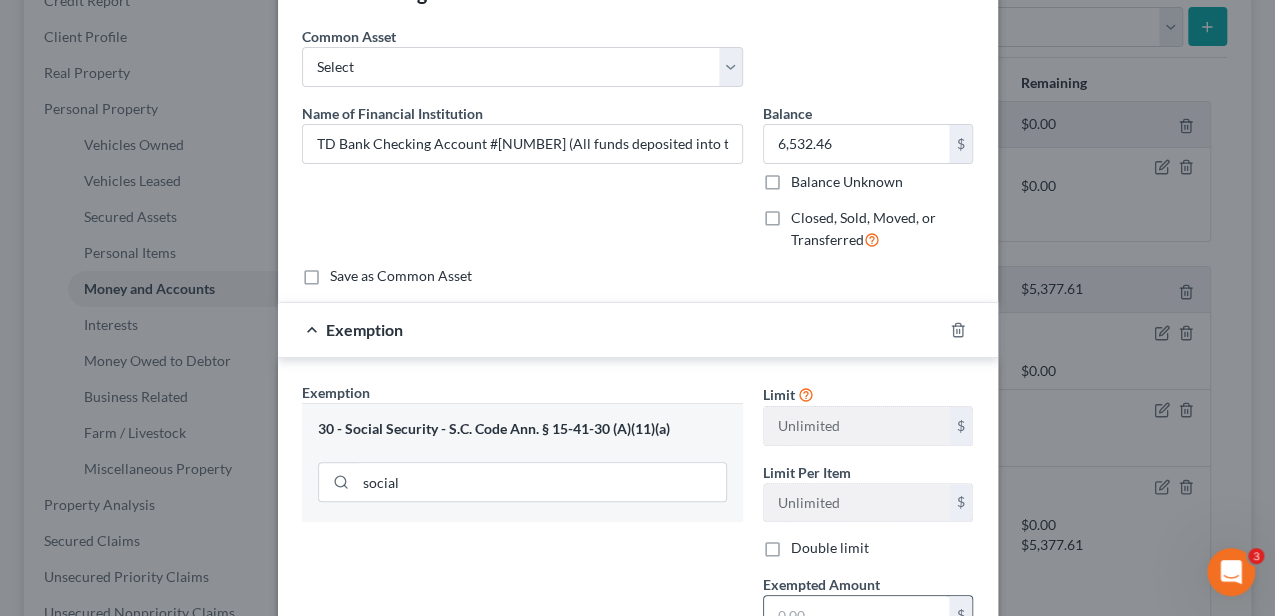 click at bounding box center [856, 615] 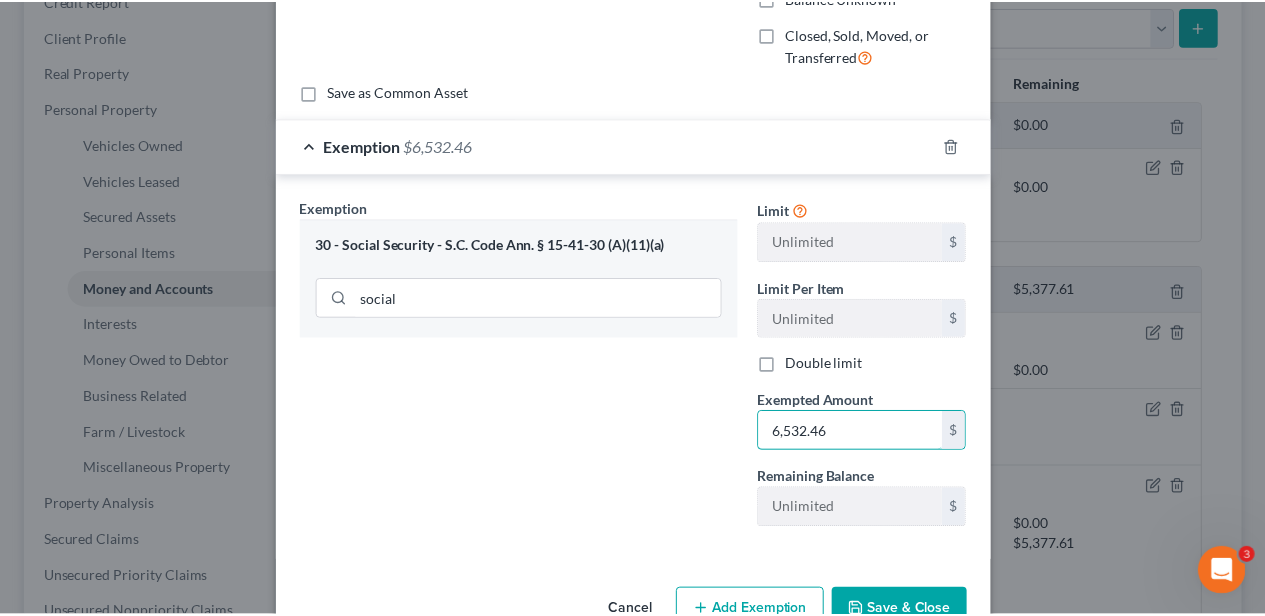 scroll, scrollTop: 270, scrollLeft: 0, axis: vertical 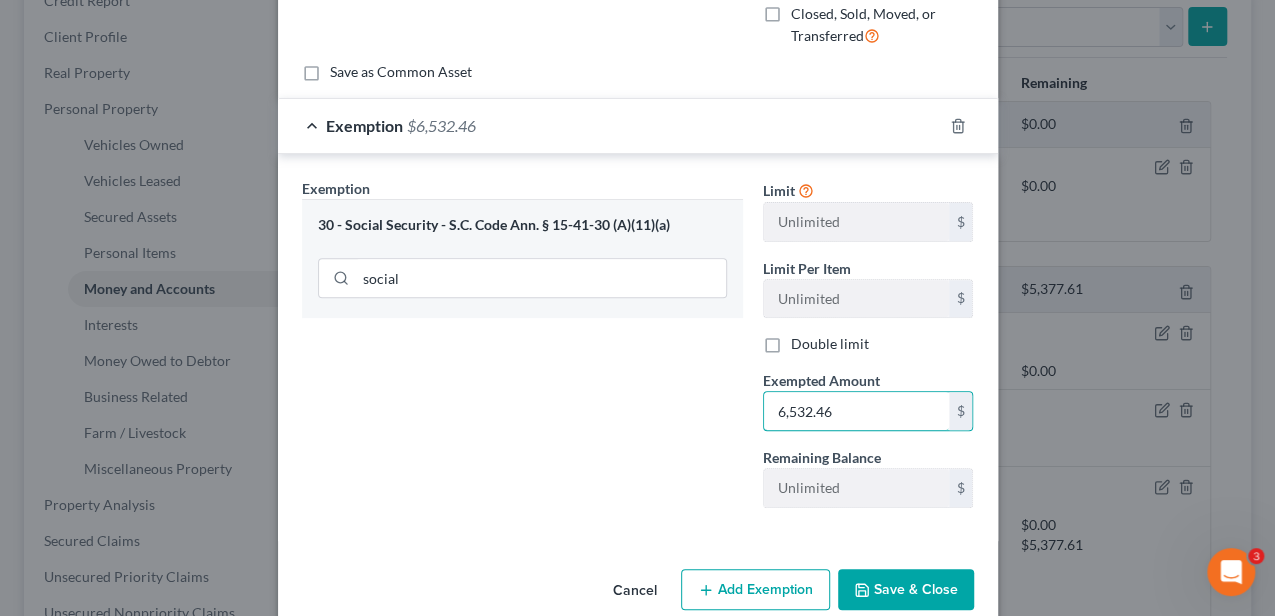 type on "6,532.46" 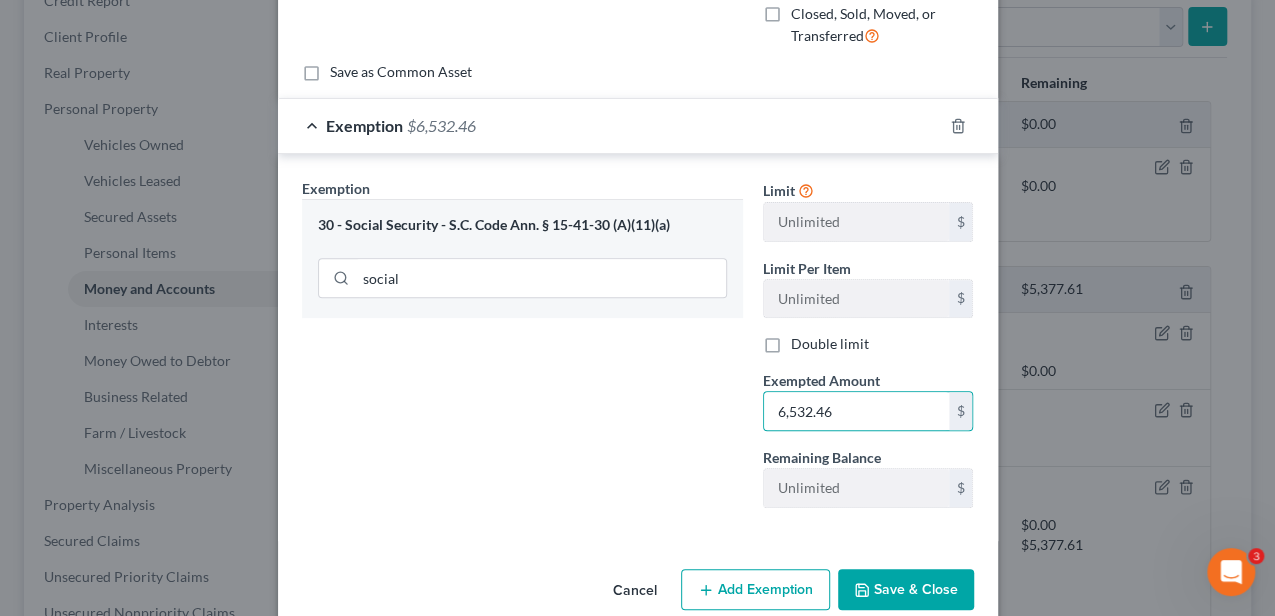 click on "Save & Close" at bounding box center [906, 590] 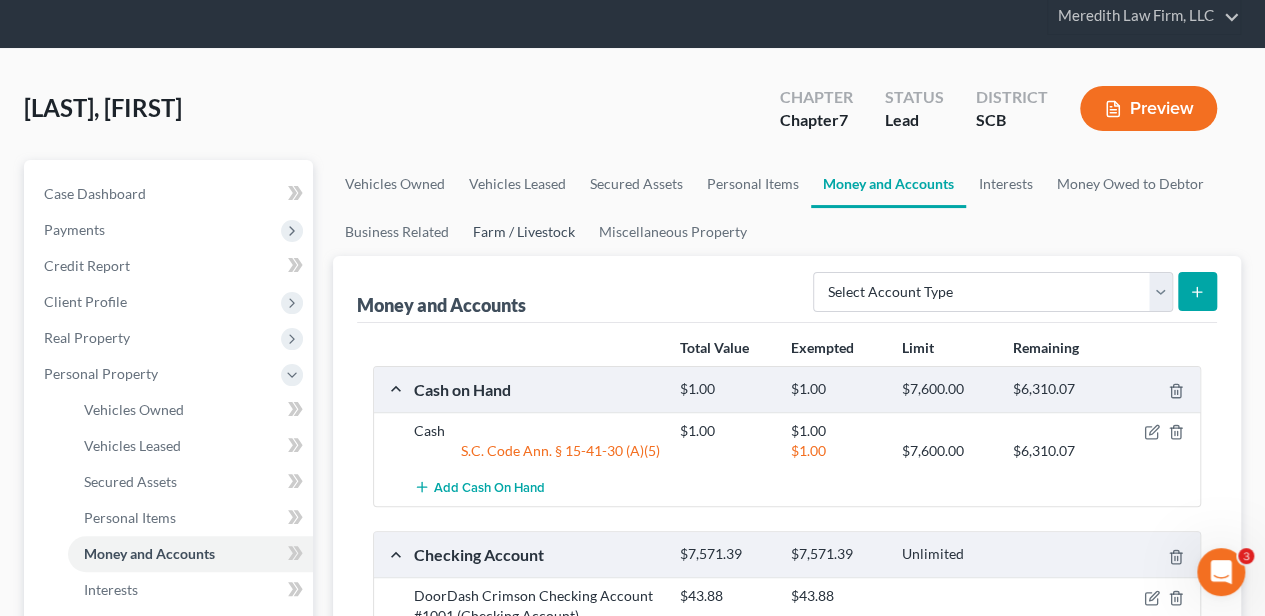 scroll, scrollTop: 66, scrollLeft: 0, axis: vertical 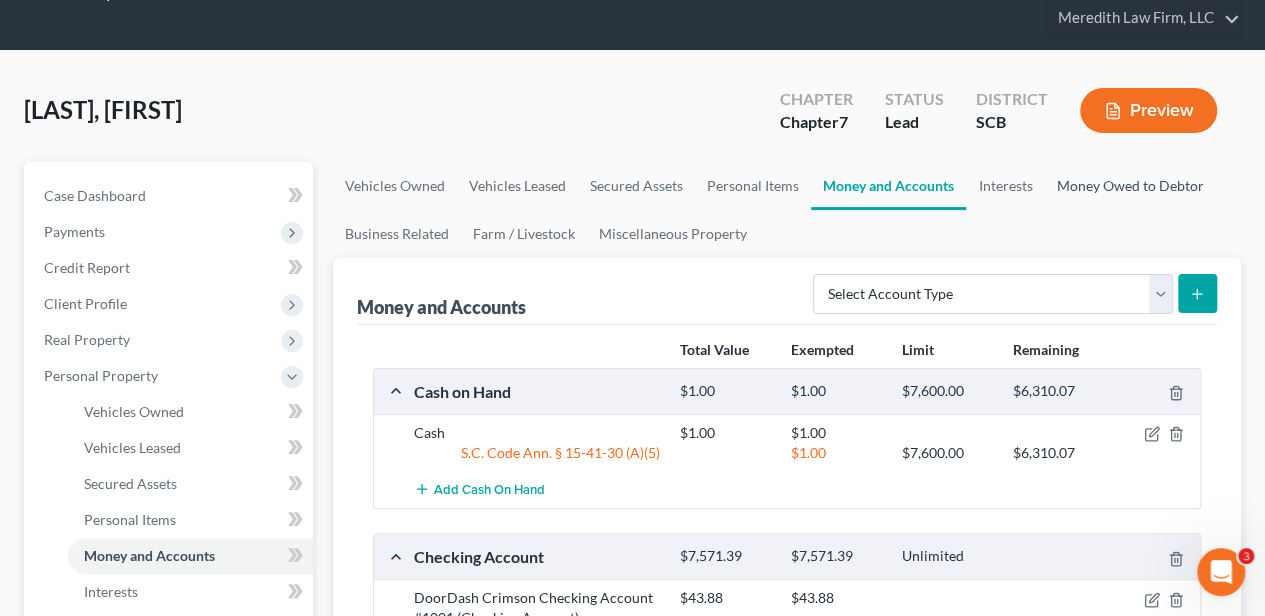 click on "Money Owed to Debtor" at bounding box center [1129, 186] 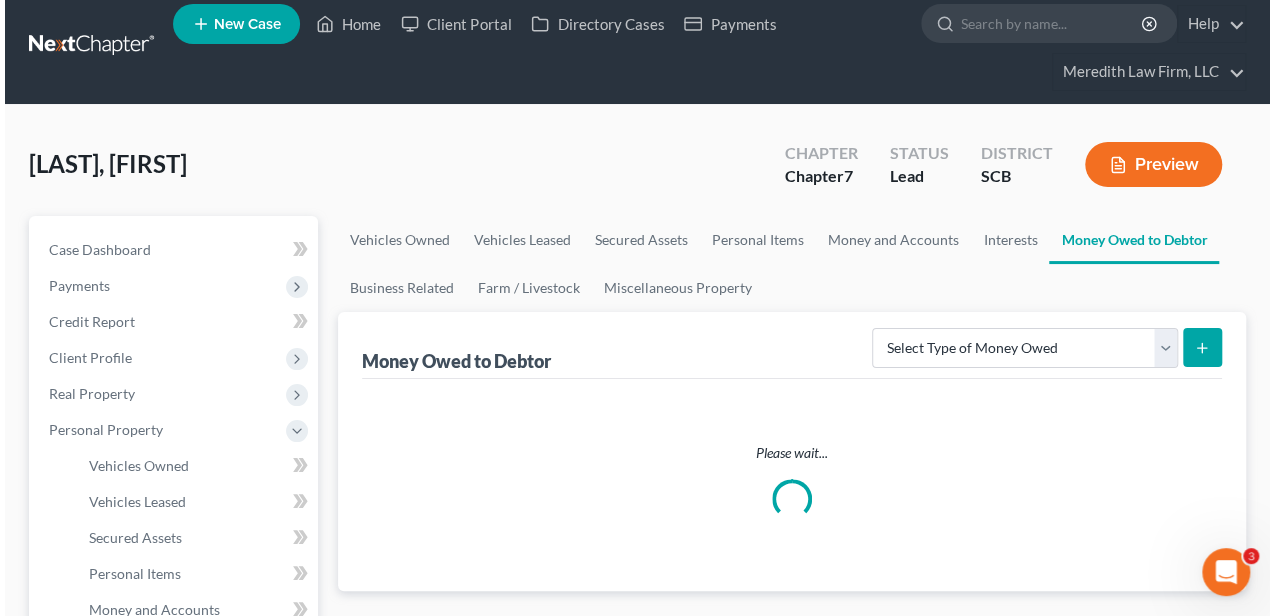 scroll, scrollTop: 0, scrollLeft: 0, axis: both 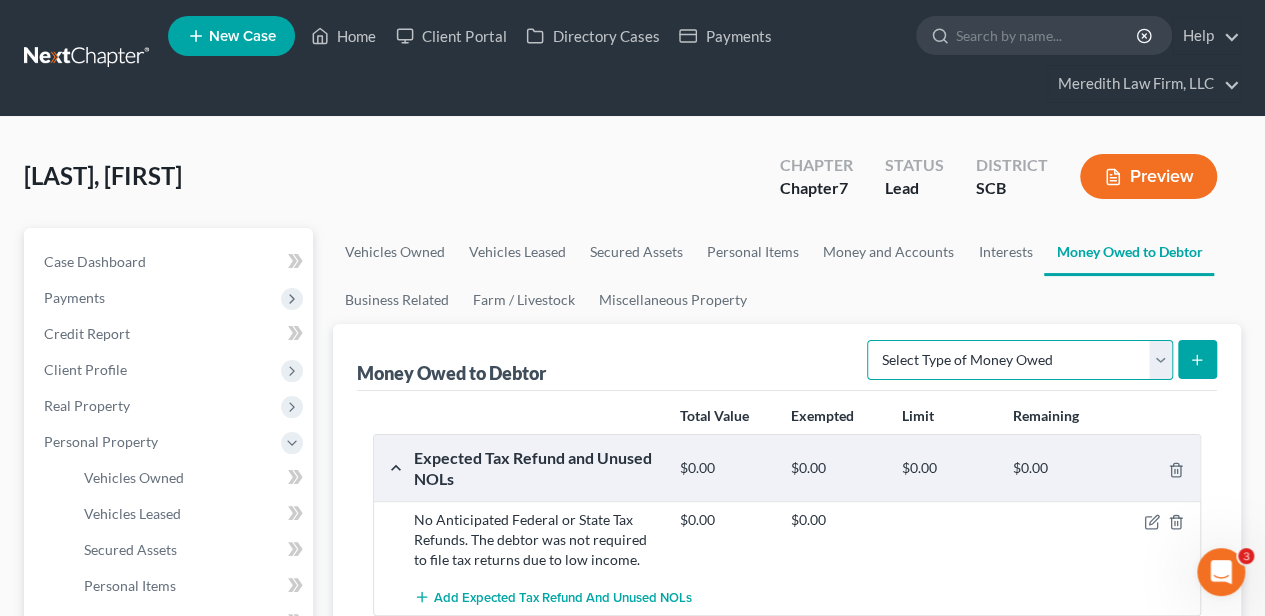 click on "Select Type of Money Owed Accounts Receivable Alimony Child Support Claims Against Third Parties Disability Benefits Disability Insurance Payments Divorce Settlements Equitable or Future Interests Expected Tax Refund and Unused NOLs Financial Assets Not Yet Listed Life Estate of Descendants Maintenance Other Contingent & Unliquidated Claims Property Settlements Sick or Vacation Pay Social Security Benefits Trusts Unpaid Loans Unpaid Wages Workers Compensation" at bounding box center [1020, 360] 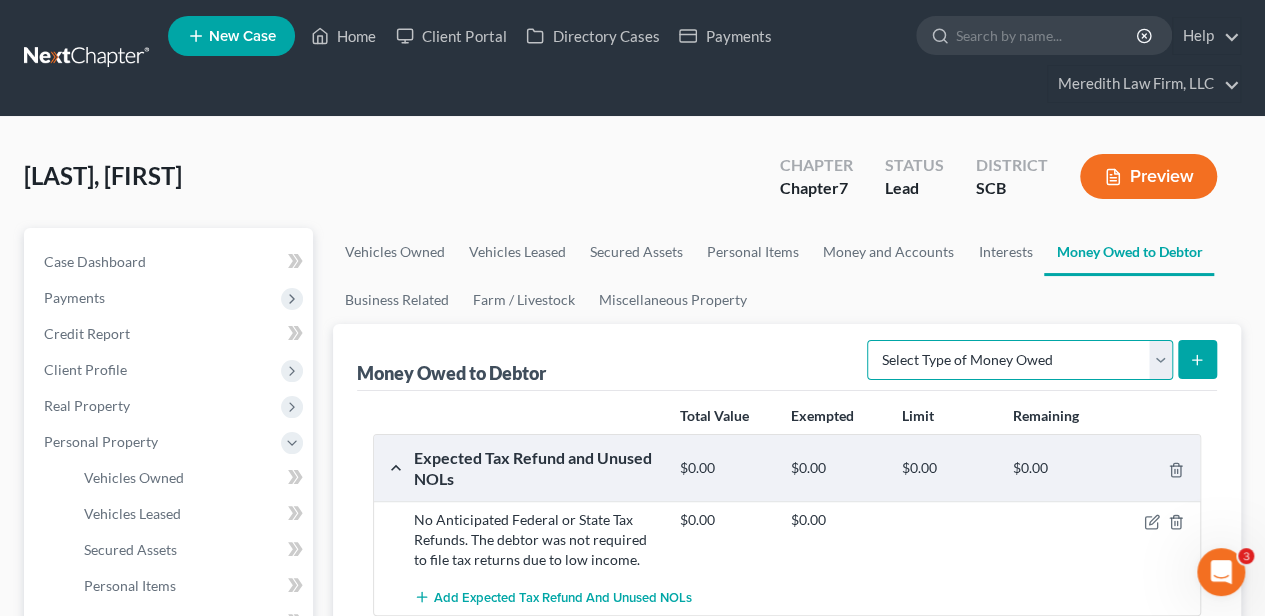 select on "social_security_benefits" 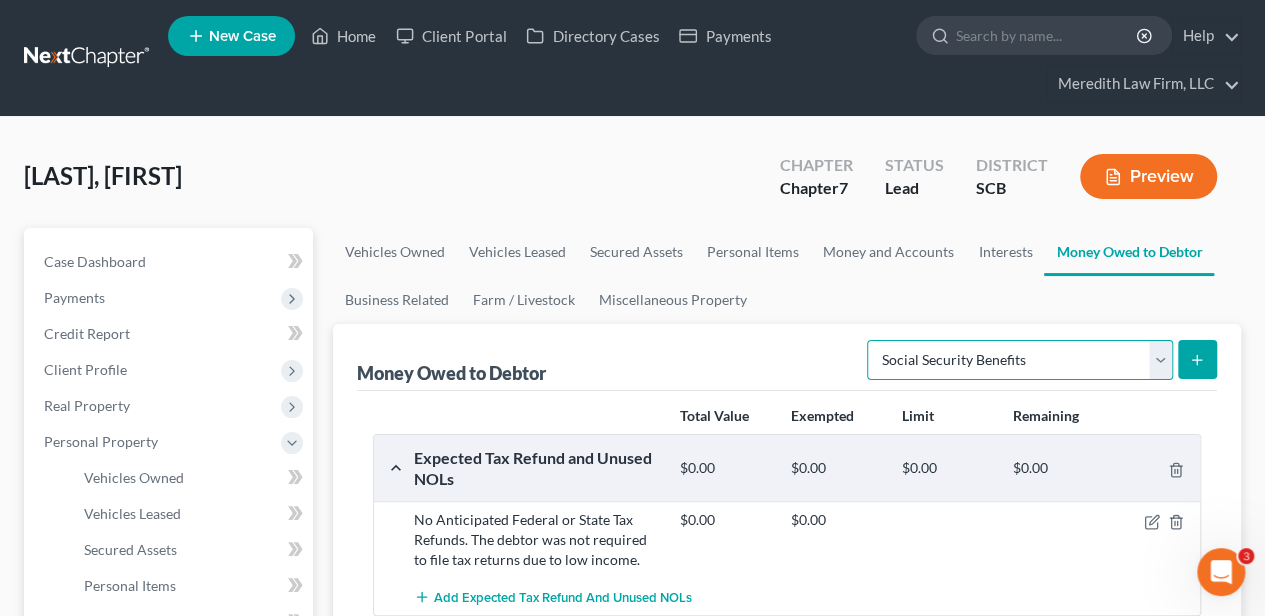 click on "Select Type of Money Owed Accounts Receivable Alimony Child Support Claims Against Third Parties Disability Benefits Disability Insurance Payments Divorce Settlements Equitable or Future Interests Expected Tax Refund and Unused NOLs Financial Assets Not Yet Listed Life Estate of Descendants Maintenance Other Contingent & Unliquidated Claims Property Settlements Sick or Vacation Pay Social Security Benefits Trusts Unpaid Loans Unpaid Wages Workers Compensation" at bounding box center (1020, 360) 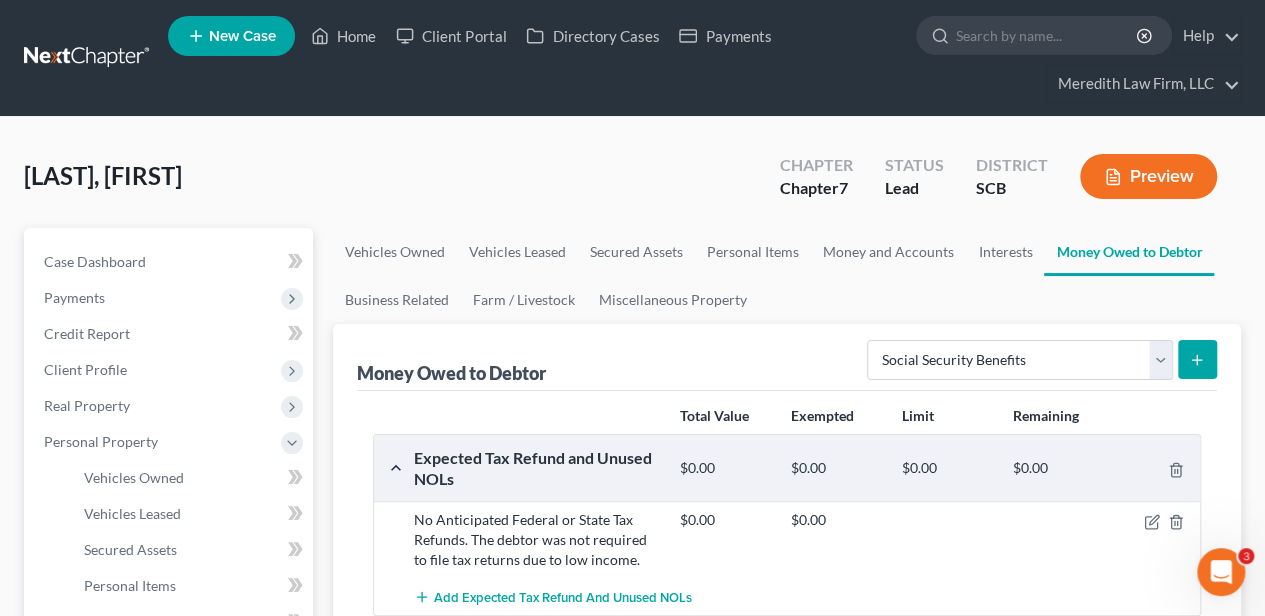 click 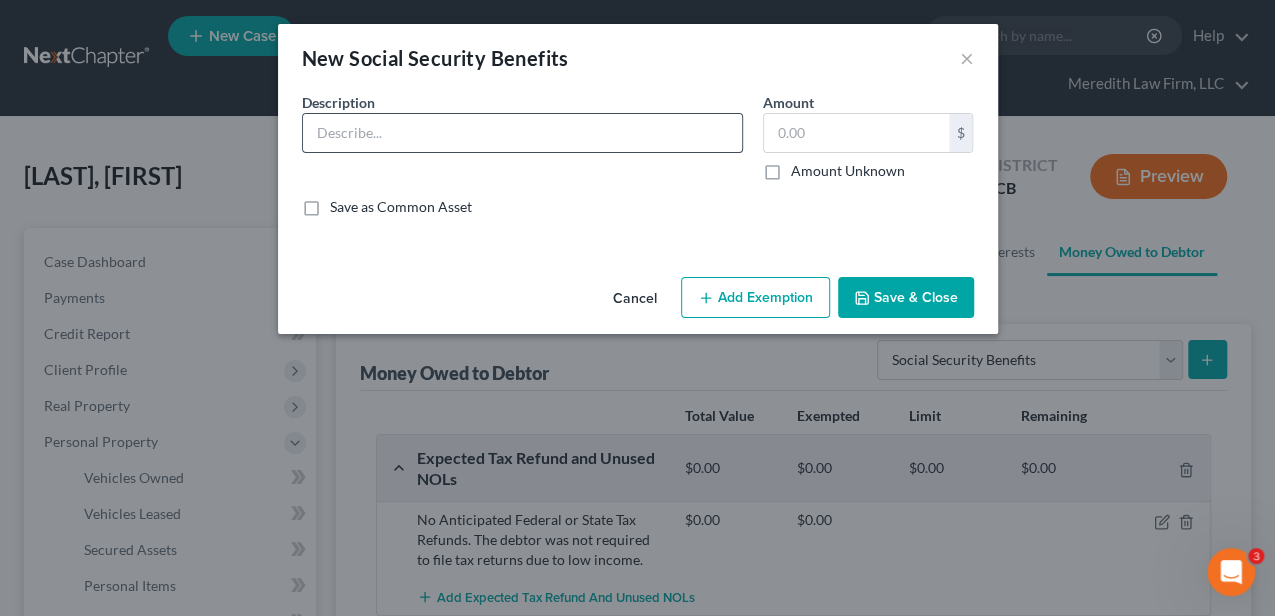 click at bounding box center [522, 133] 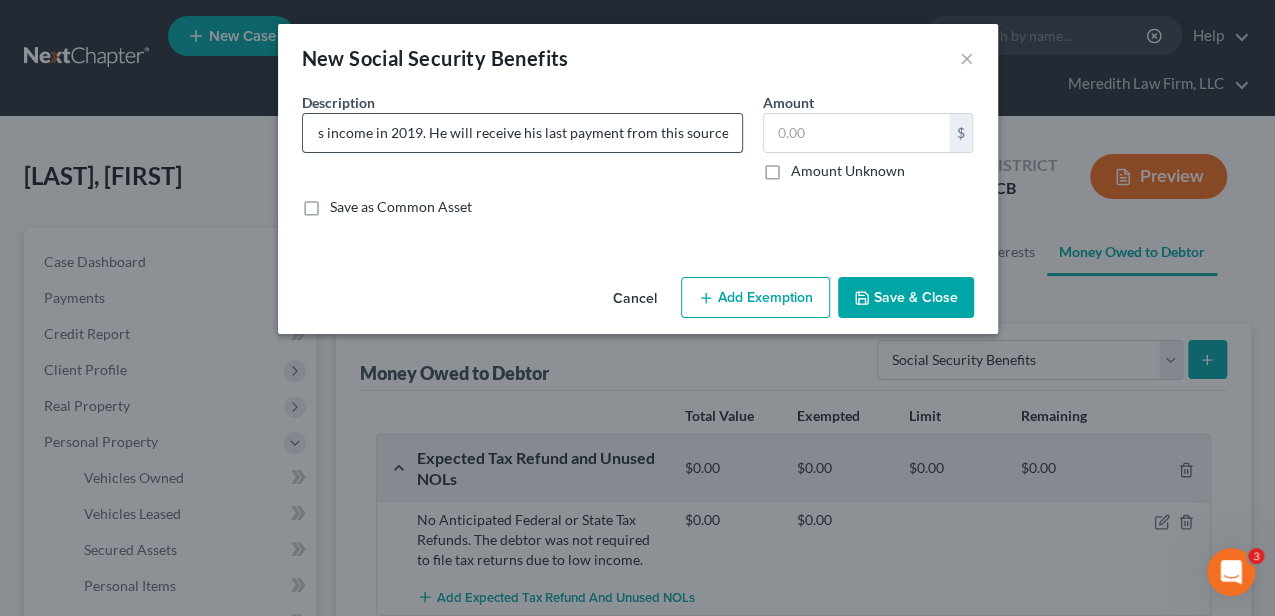 scroll, scrollTop: 0, scrollLeft: 358, axis: horizontal 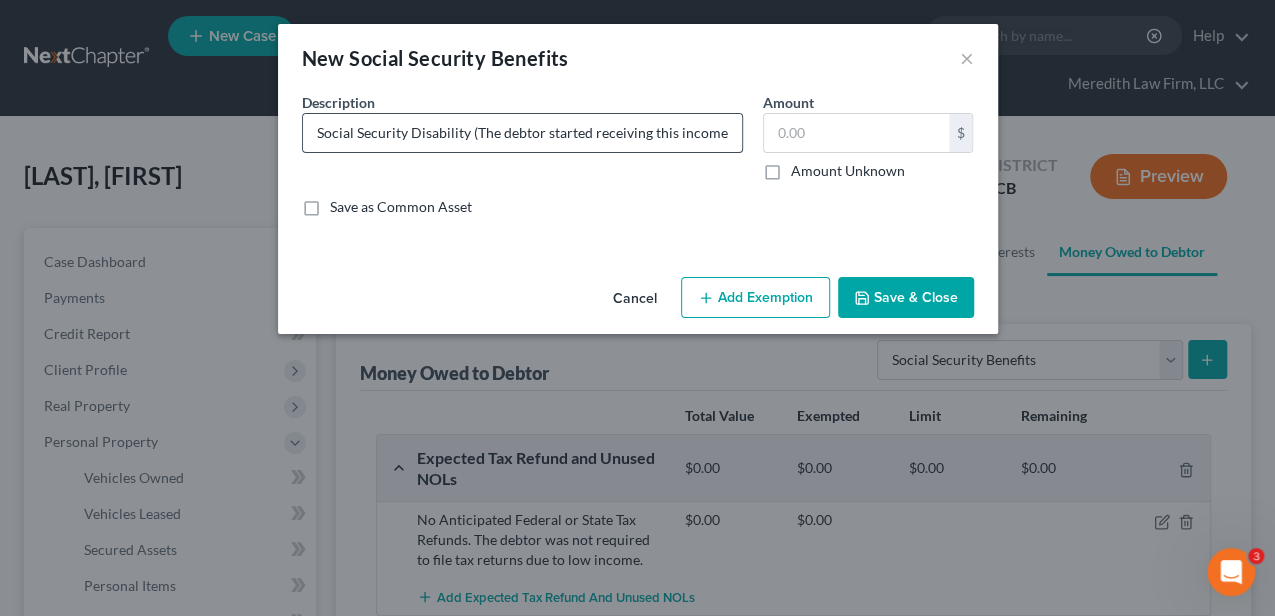 click on "Social Security Disability (The debtor started receiving this income in 2019. He will receive his last payment from this source in" at bounding box center [522, 133] 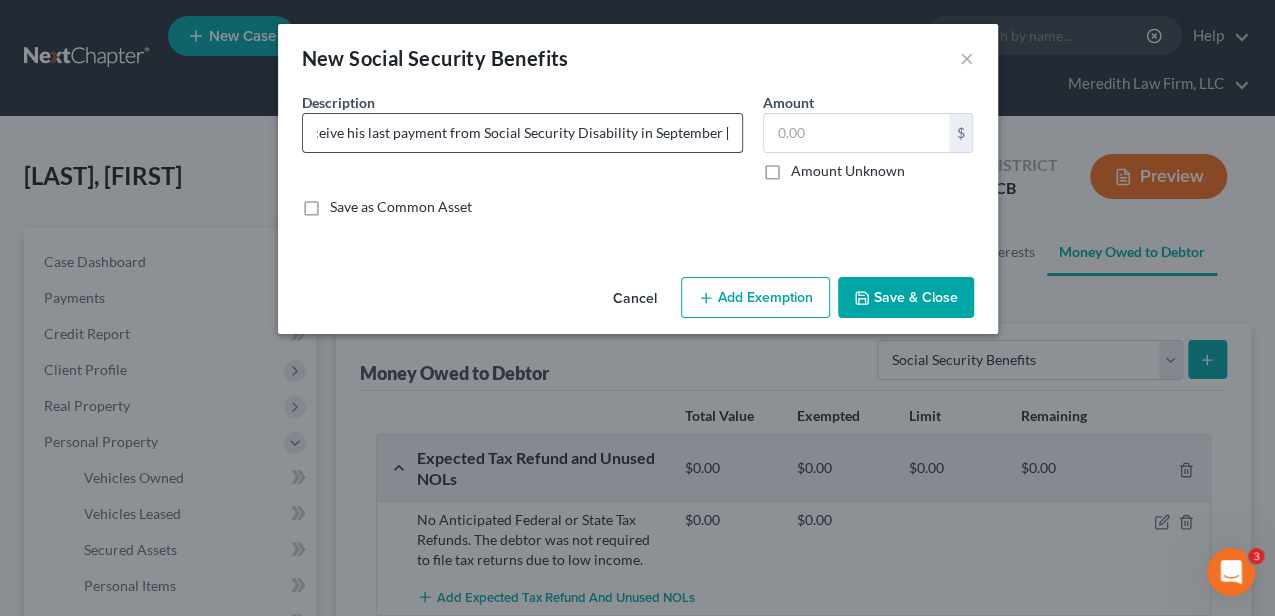 scroll, scrollTop: 0, scrollLeft: 551, axis: horizontal 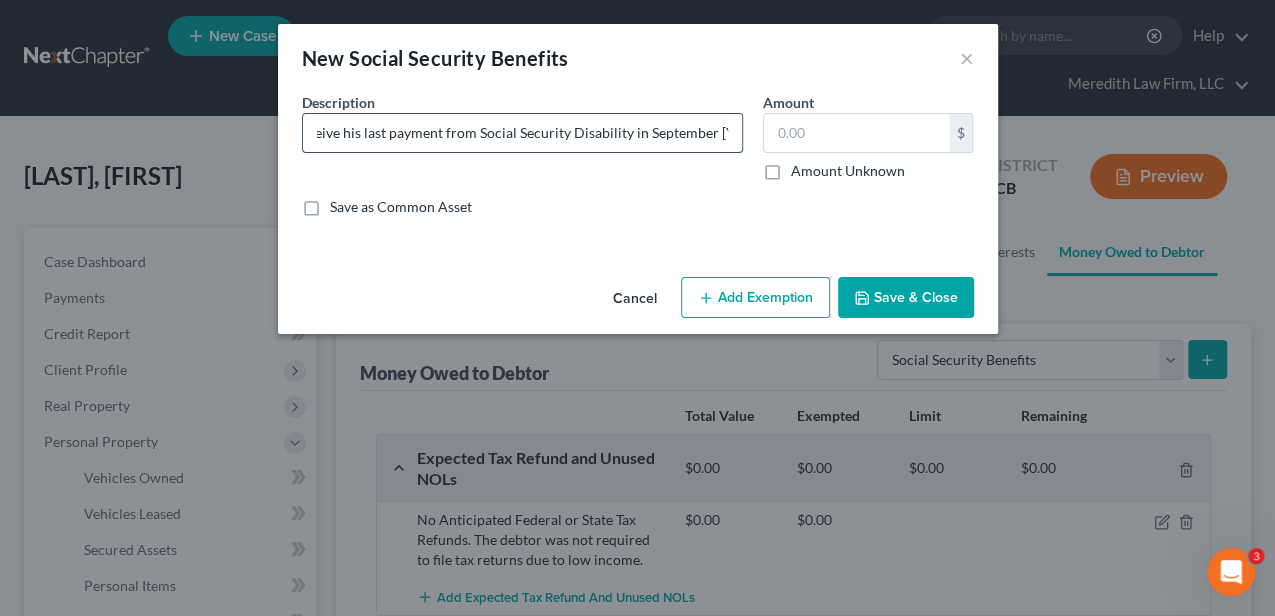 type on "Social Security Disability (The debtor started receiving this income in [YEAR].  He will receive his last payment from Social Security Disability in September [YEAR])" 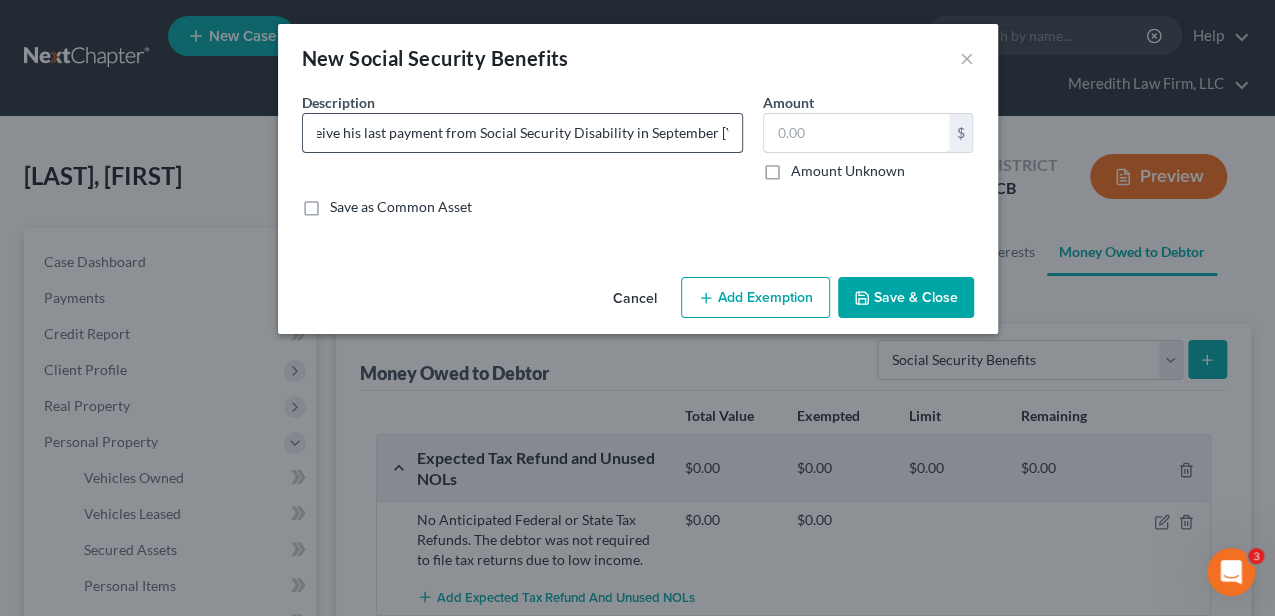 scroll, scrollTop: 0, scrollLeft: 0, axis: both 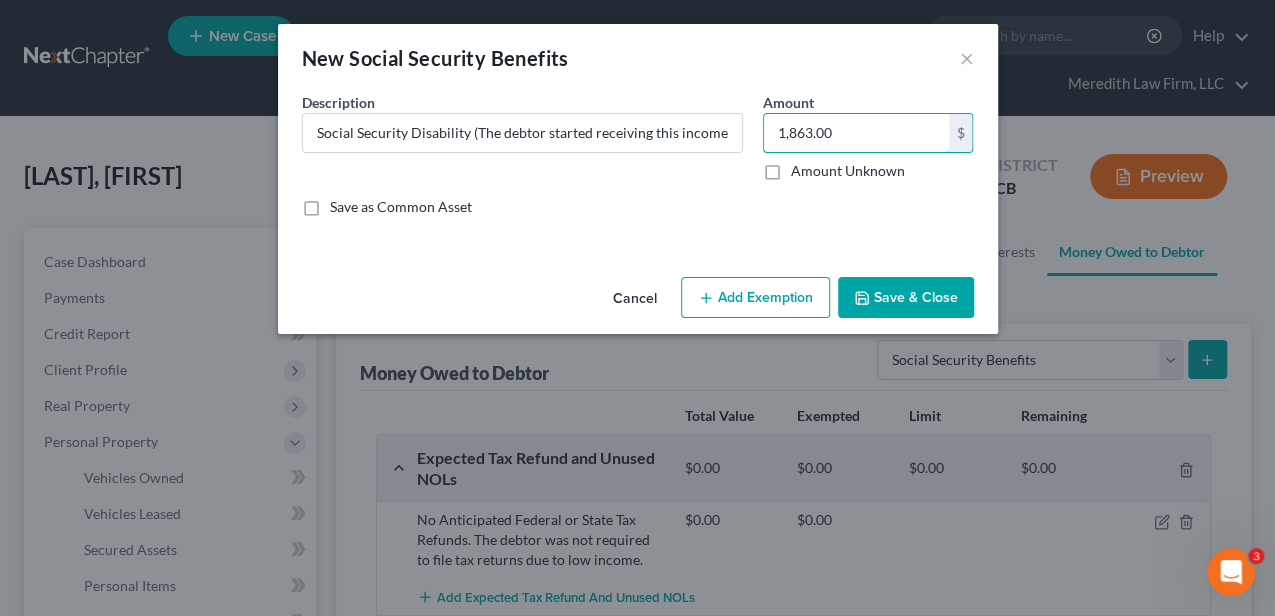 type on "1,863.00" 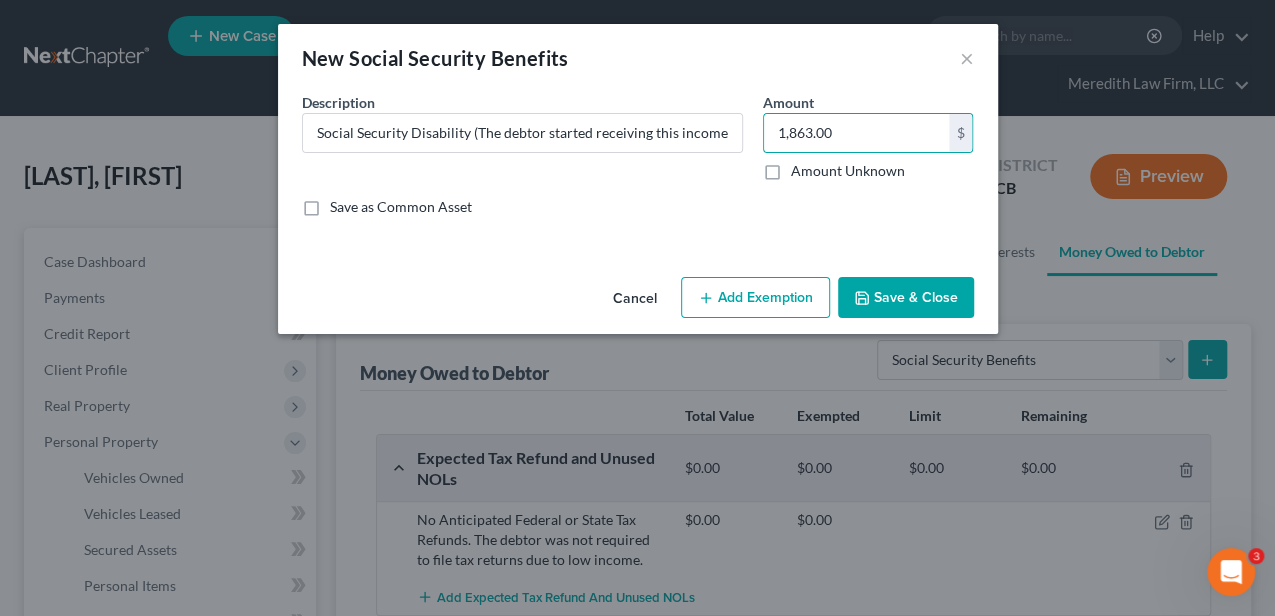 click on "Add Exemption" at bounding box center [755, 298] 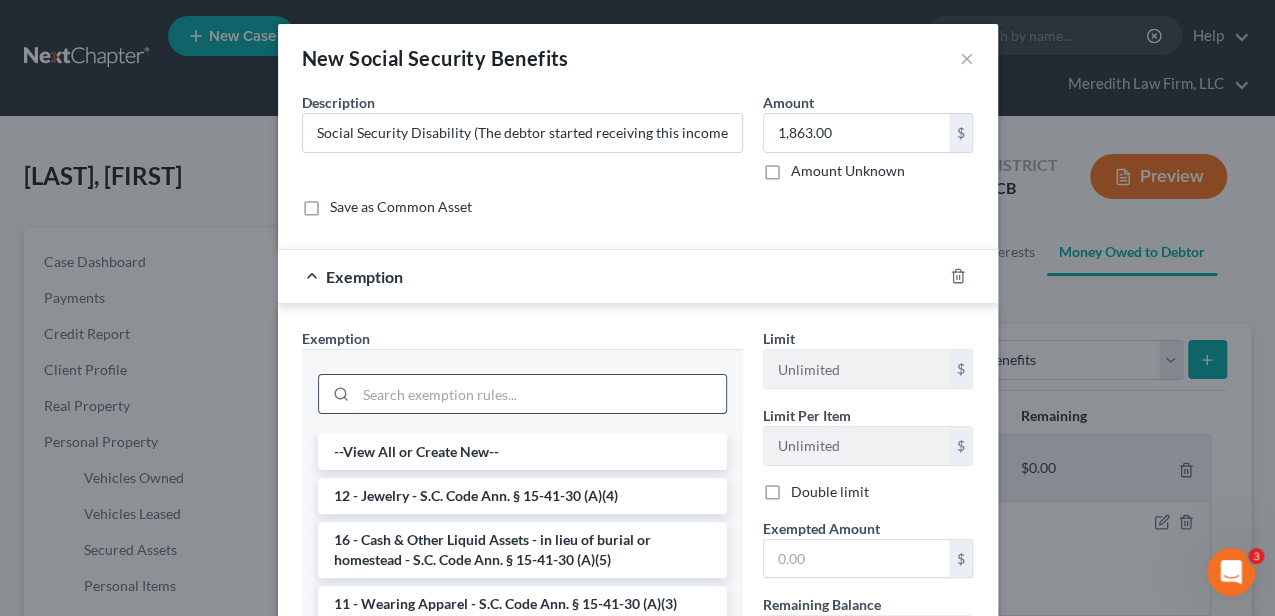 click at bounding box center [541, 394] 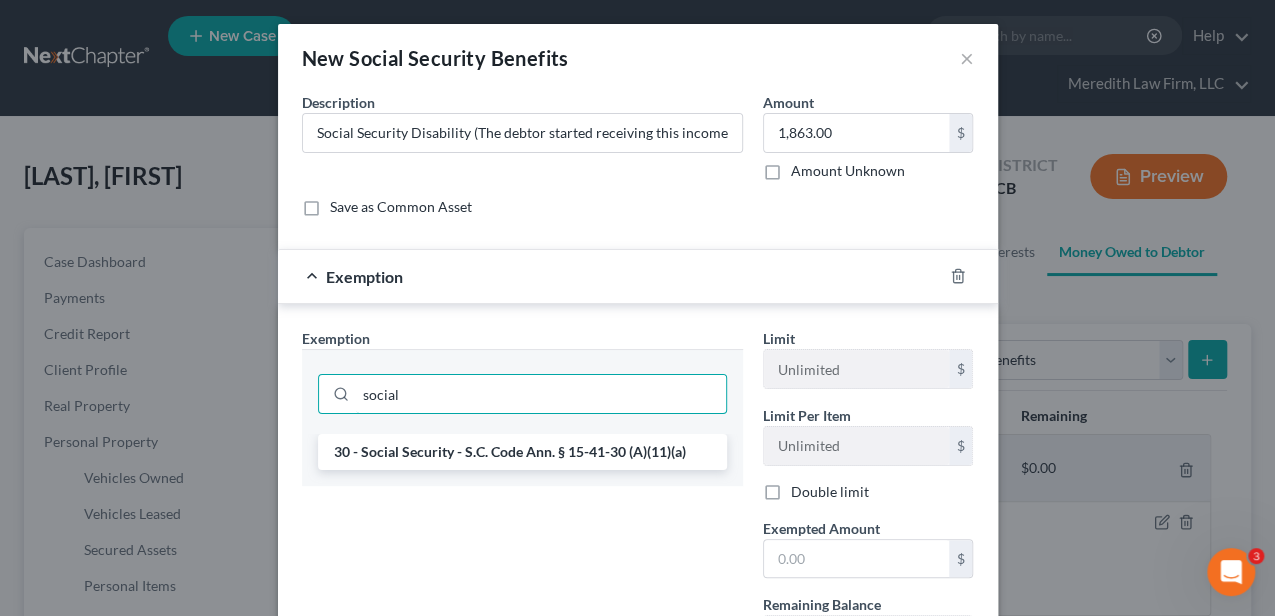 type on "social" 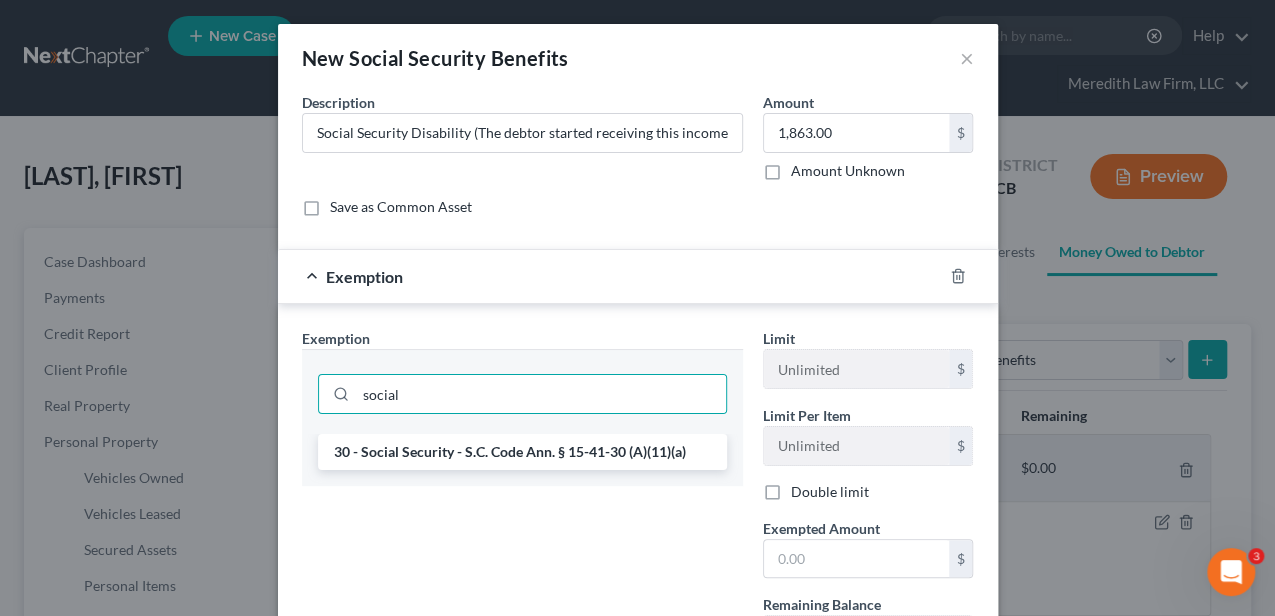 click on "30 - Social Security - S.C. Code Ann. § 15-41-30 (A)(11)(a)" at bounding box center (522, 452) 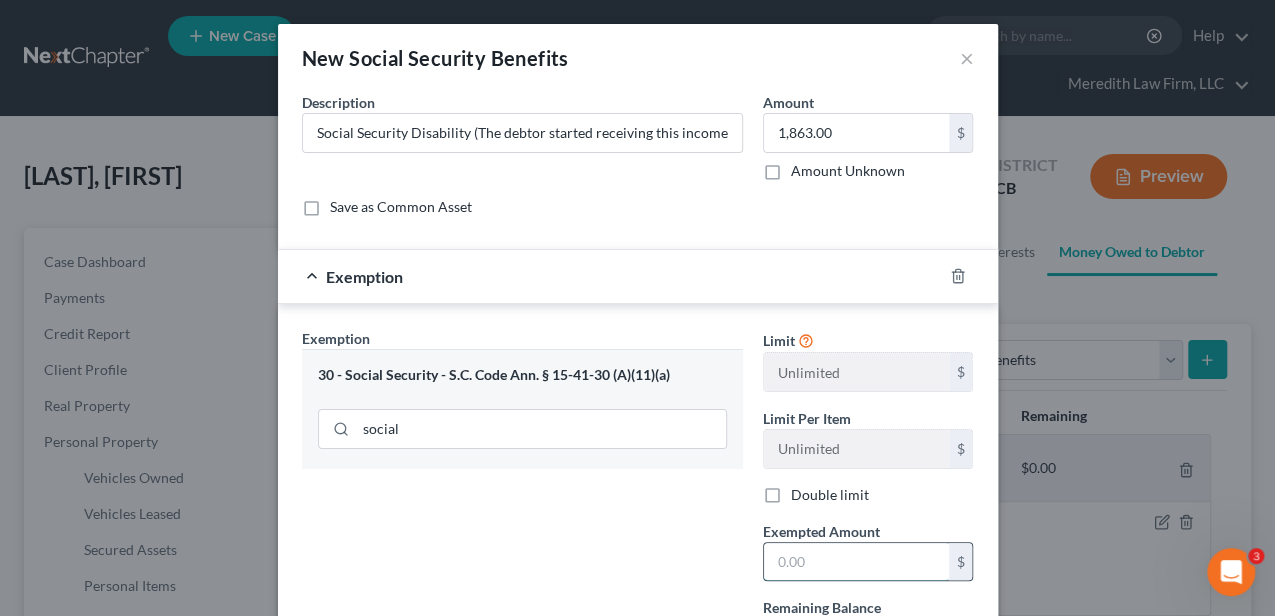 click at bounding box center (856, 562) 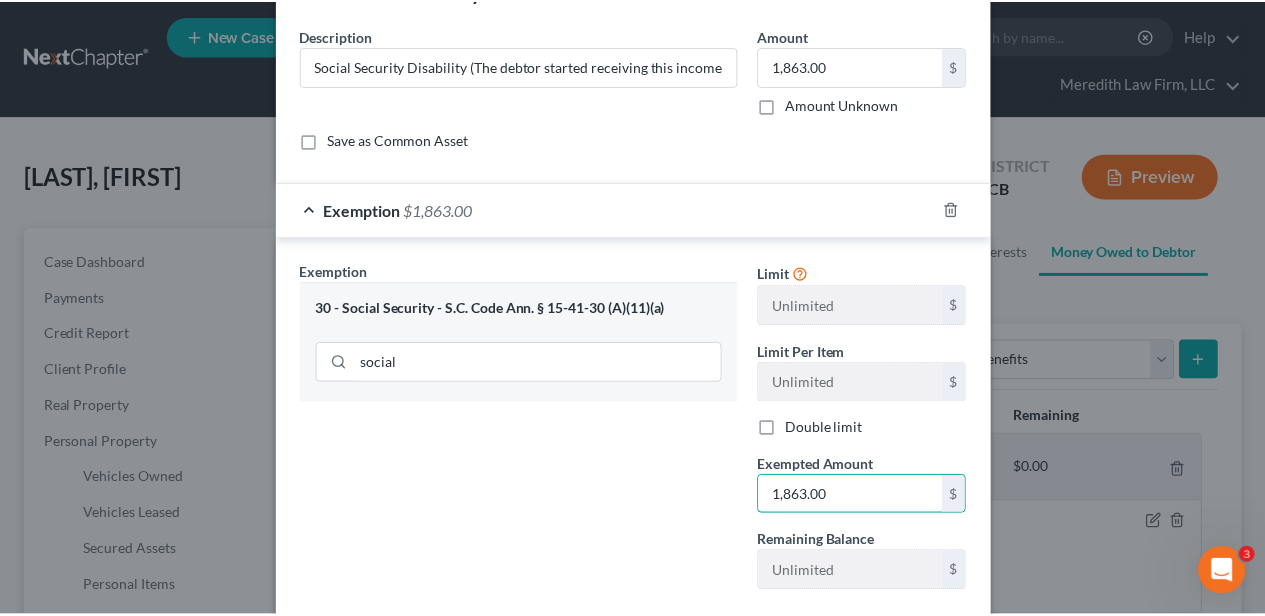 scroll, scrollTop: 180, scrollLeft: 0, axis: vertical 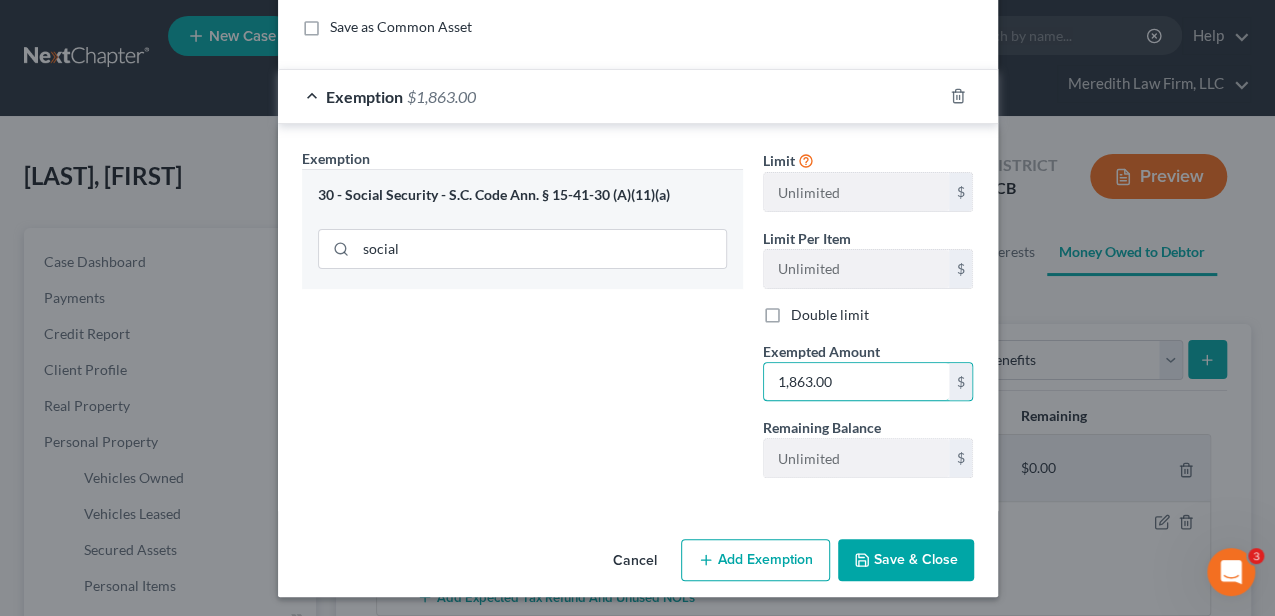type on "1,863.00" 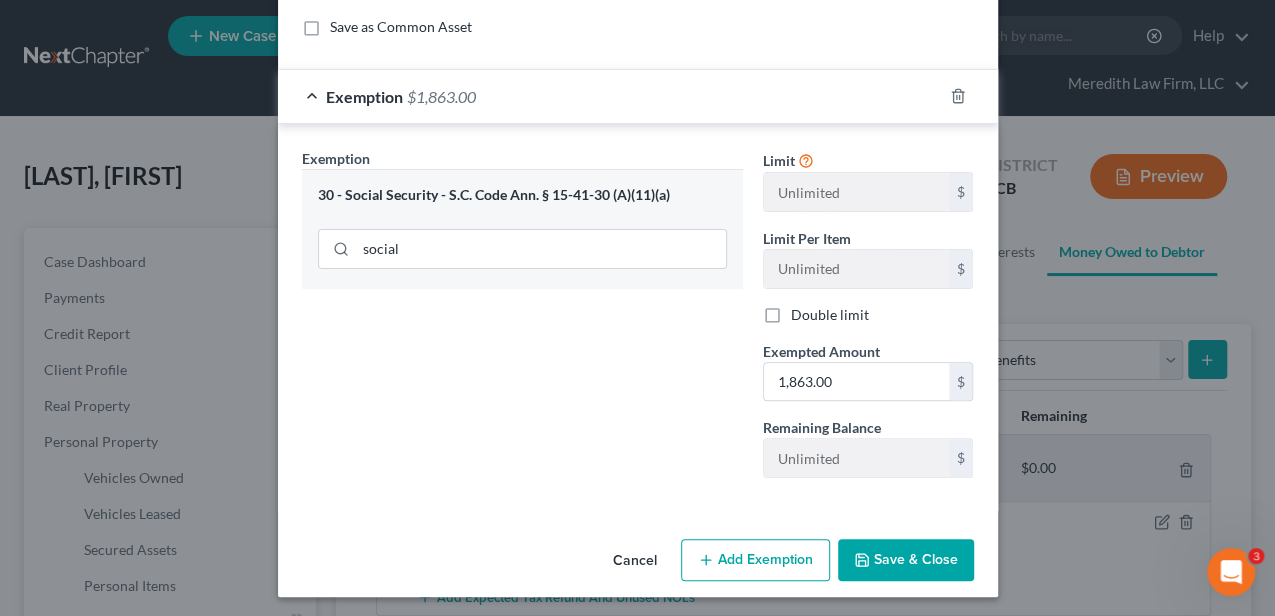 click on "Save & Close" at bounding box center [906, 560] 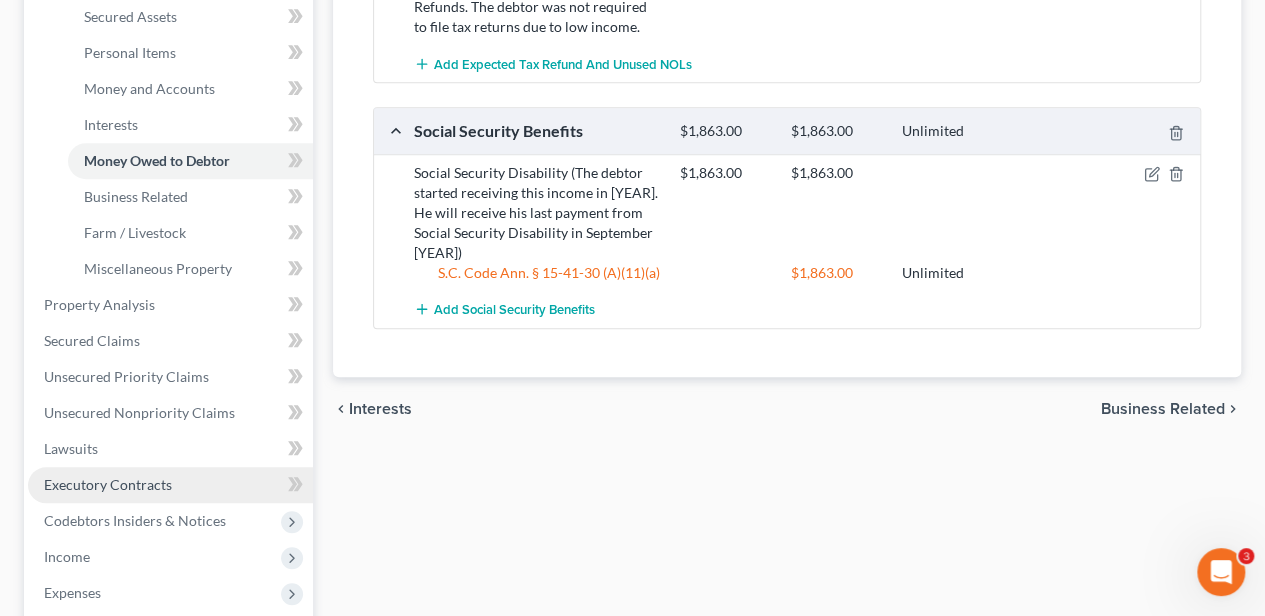 scroll, scrollTop: 600, scrollLeft: 0, axis: vertical 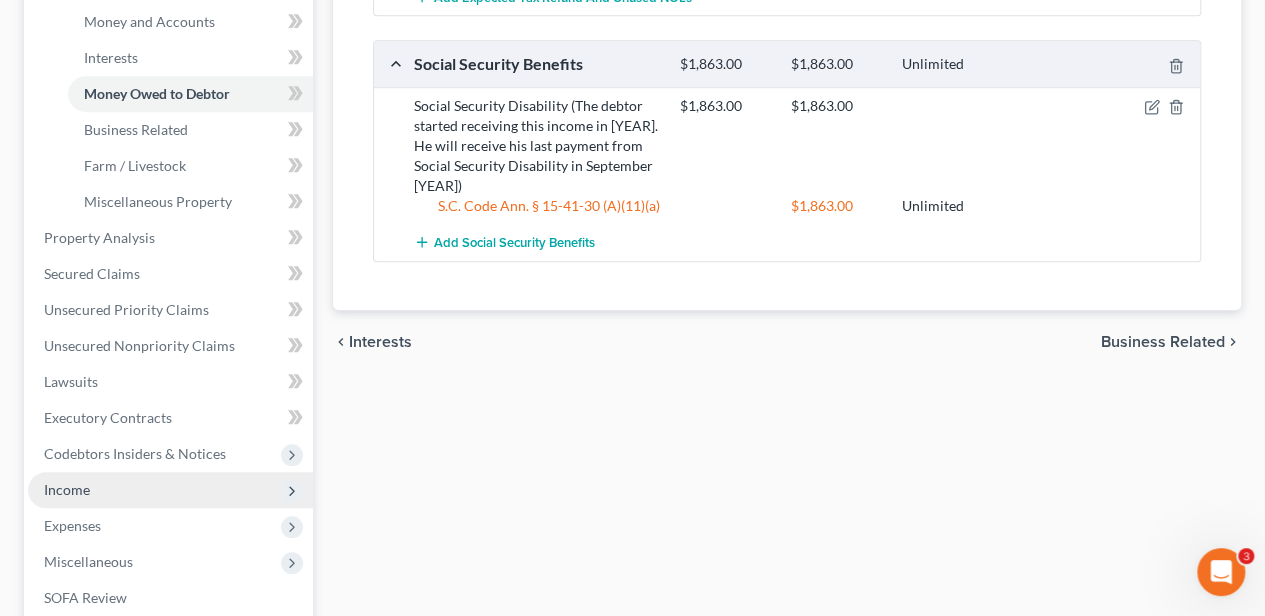click on "Income" at bounding box center [170, 490] 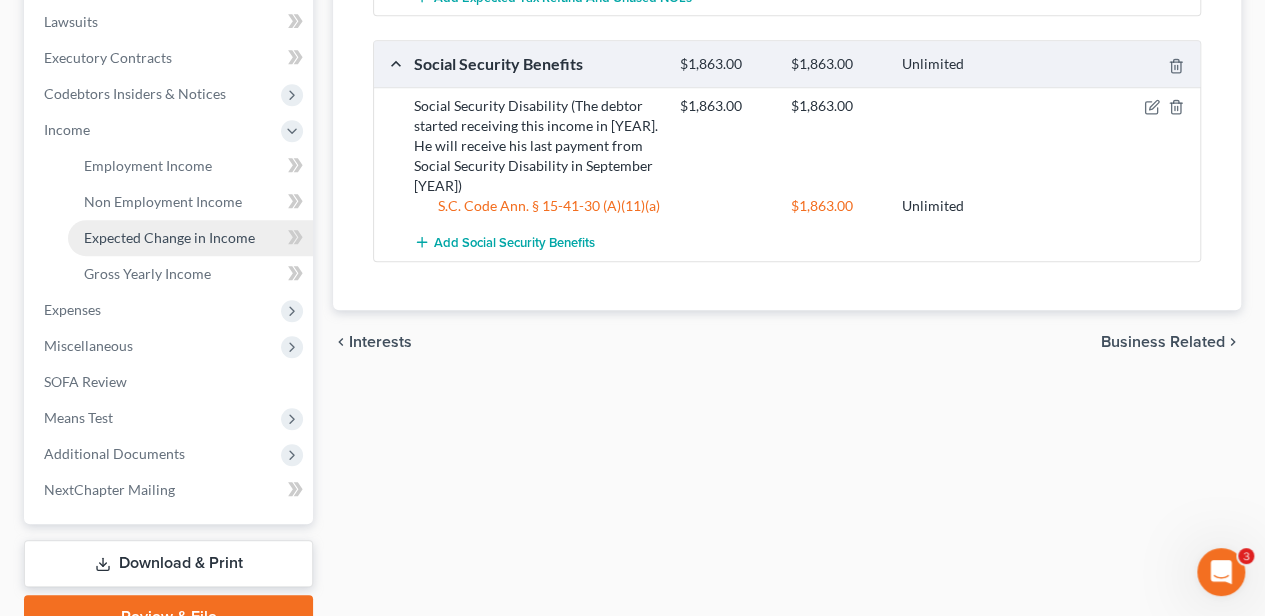 click on "Expected Change in Income" at bounding box center [169, 237] 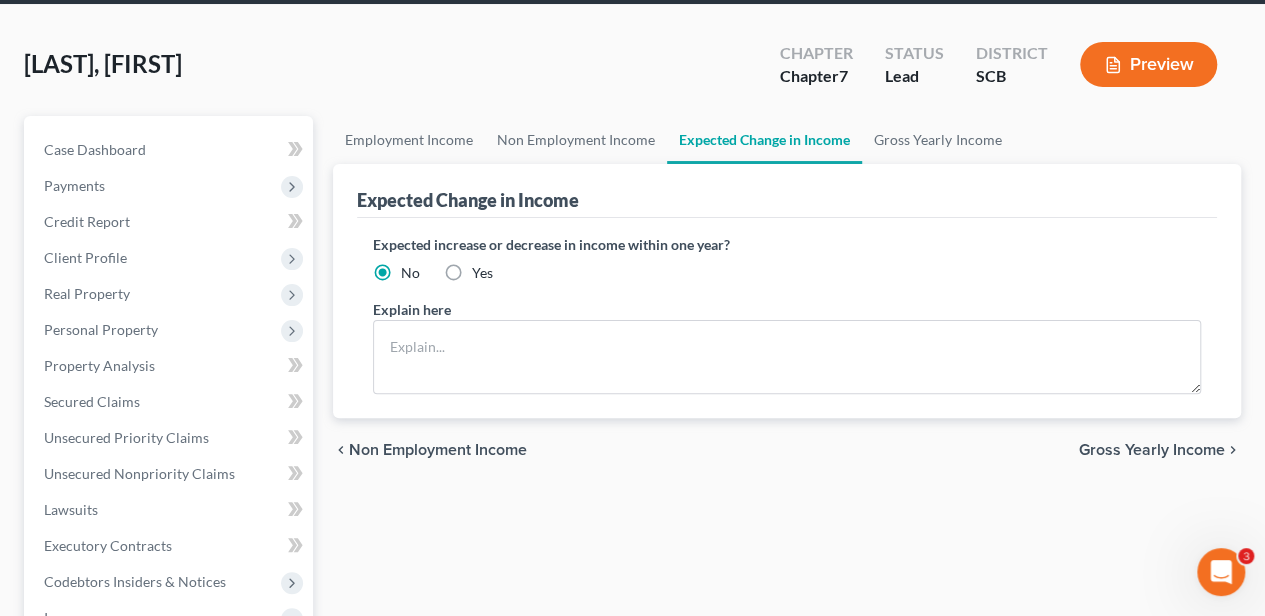 scroll, scrollTop: 0, scrollLeft: 0, axis: both 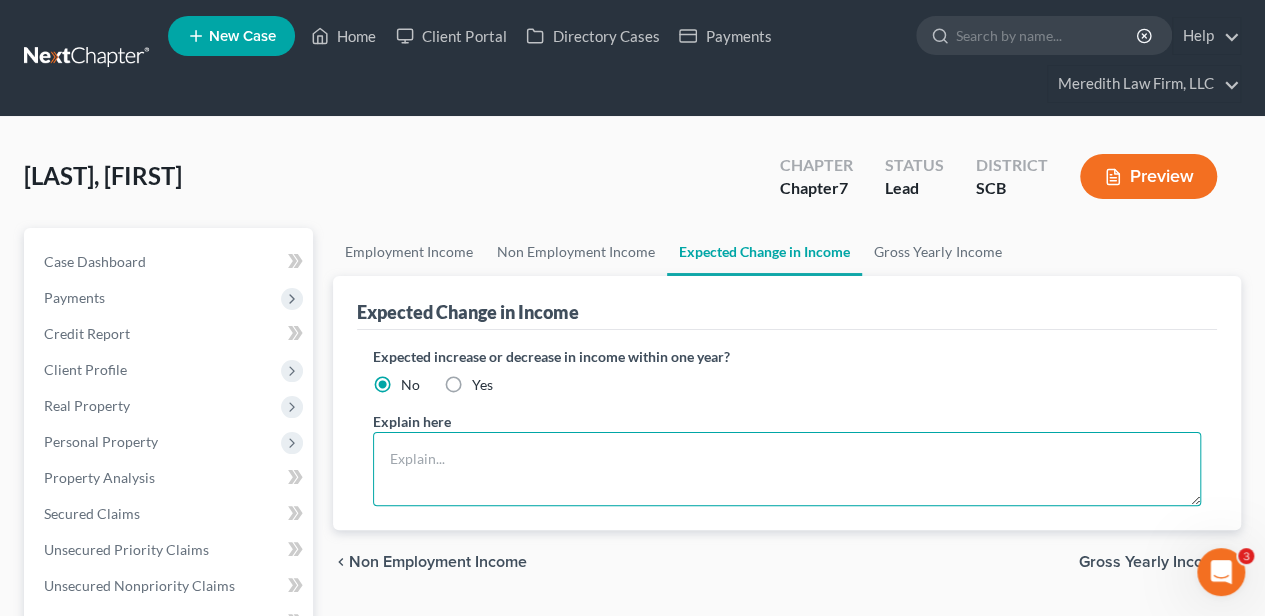 click at bounding box center (787, 469) 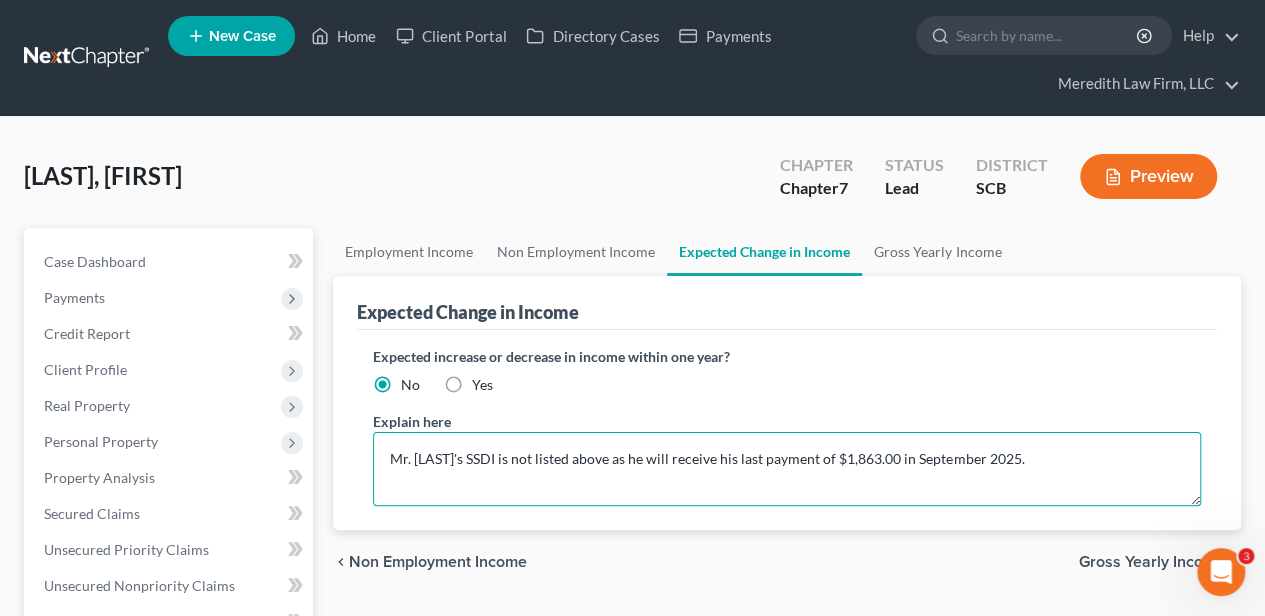 paste on "The debtor does not anticipate an increase or decrease in his income of 10% or more at this time." 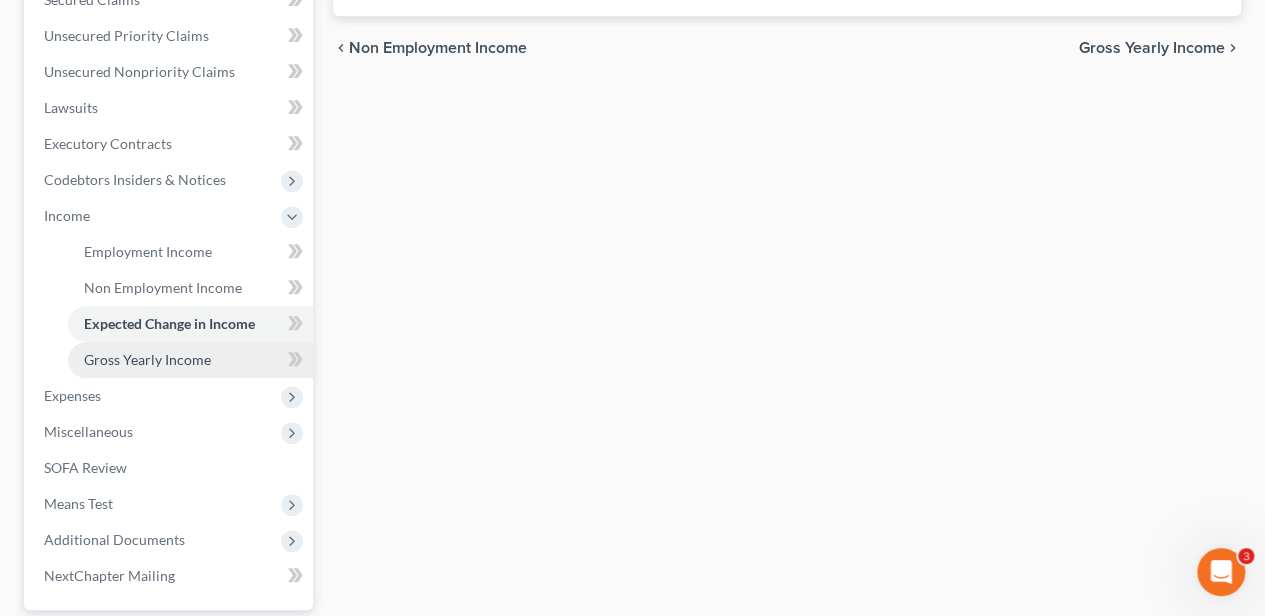 scroll, scrollTop: 533, scrollLeft: 0, axis: vertical 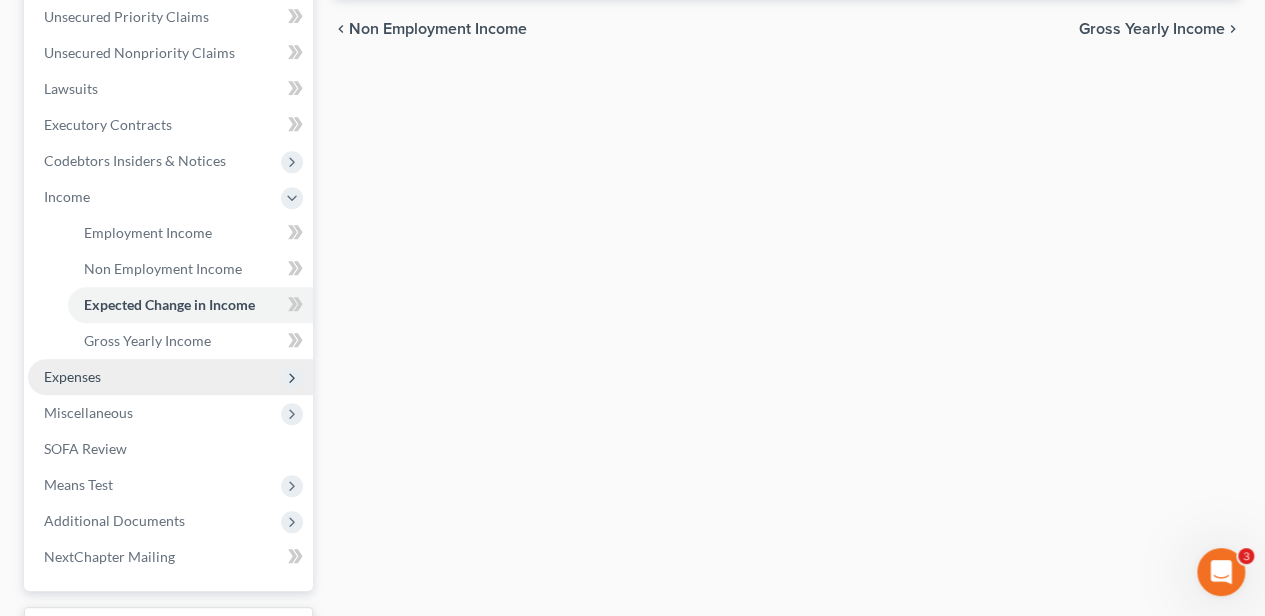 type on "Mr. [LAST]'s SSDI is not listed above as he will receive his last payment of $[AMOUNT] in September [YEAR].  The debtor does not anticipate an increase or decrease in his income of 10% or more at this time." 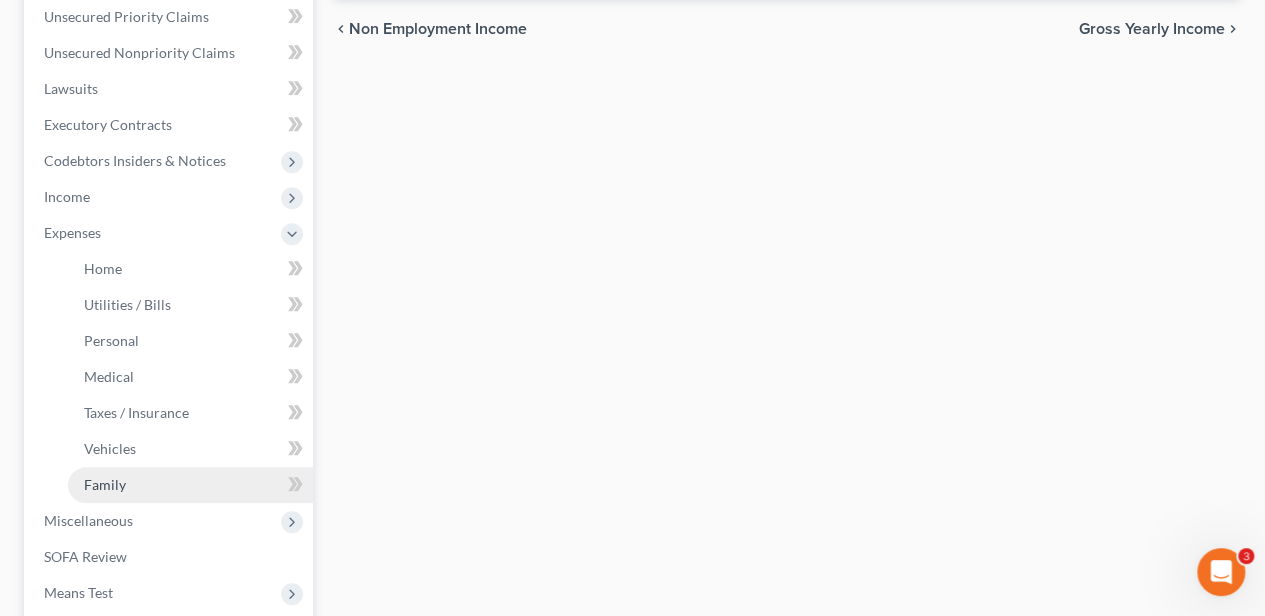 click on "Family" at bounding box center (190, 485) 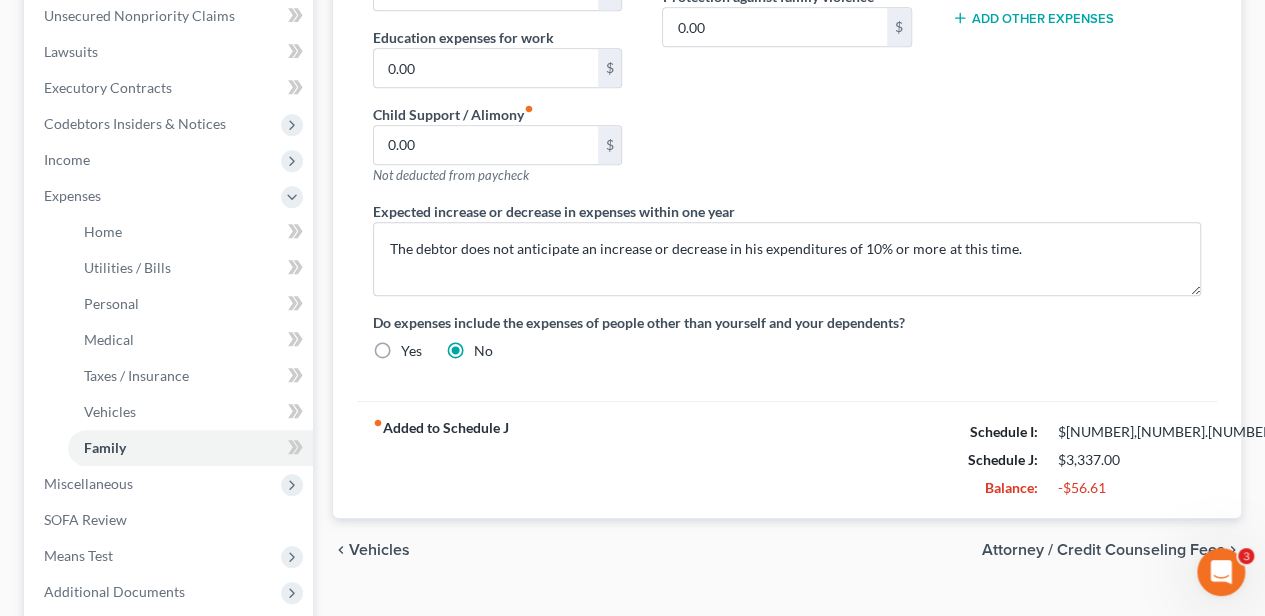 scroll, scrollTop: 600, scrollLeft: 0, axis: vertical 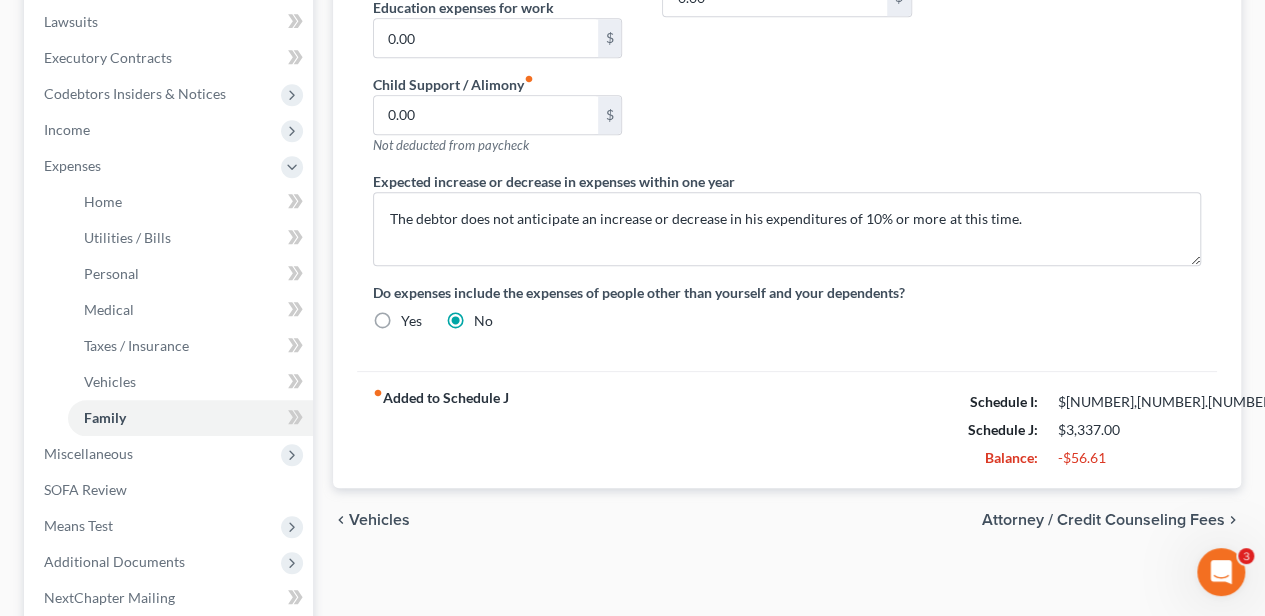click on "Attorney / Credit Counseling Fees" at bounding box center [1103, 520] 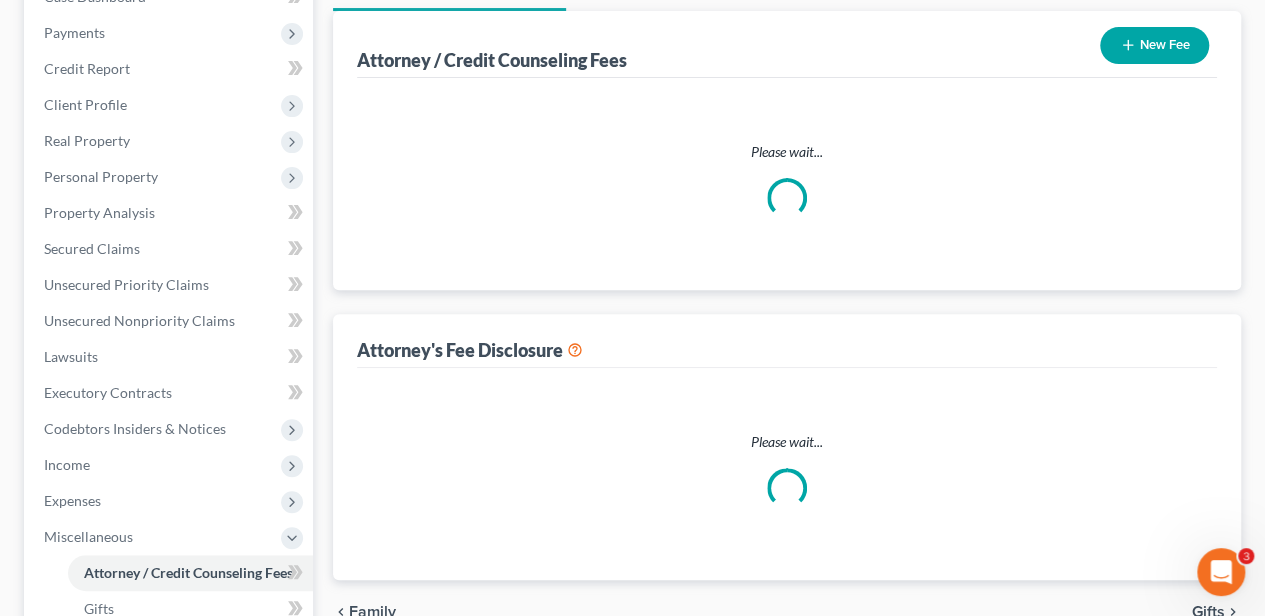 select on "0" 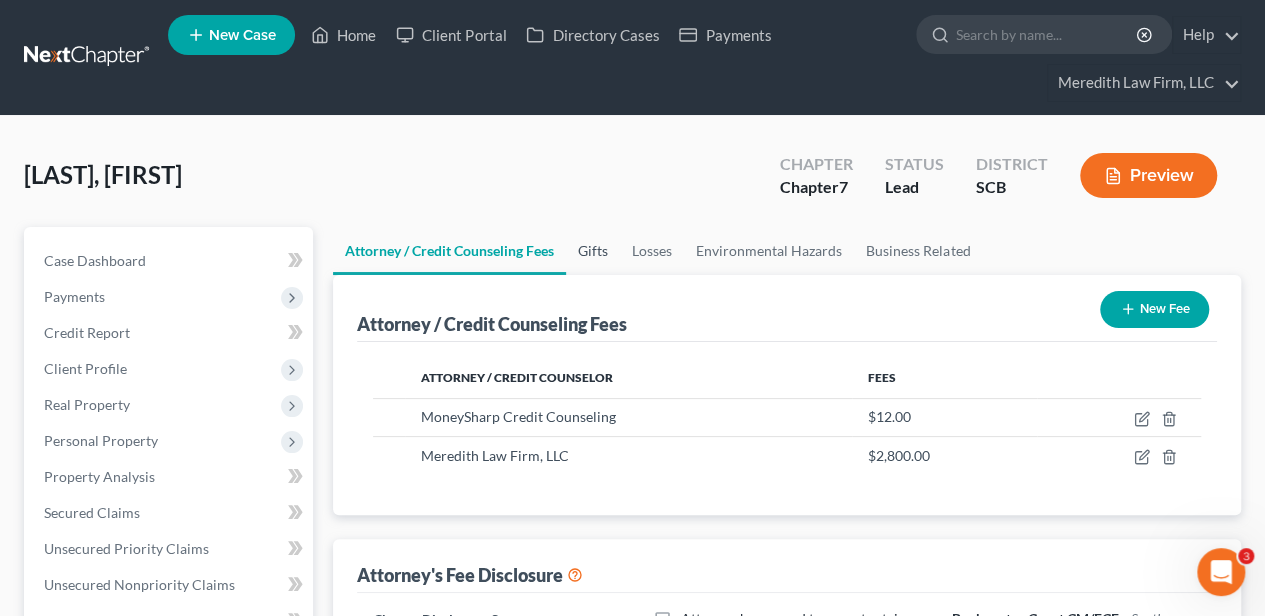 scroll, scrollTop: 0, scrollLeft: 0, axis: both 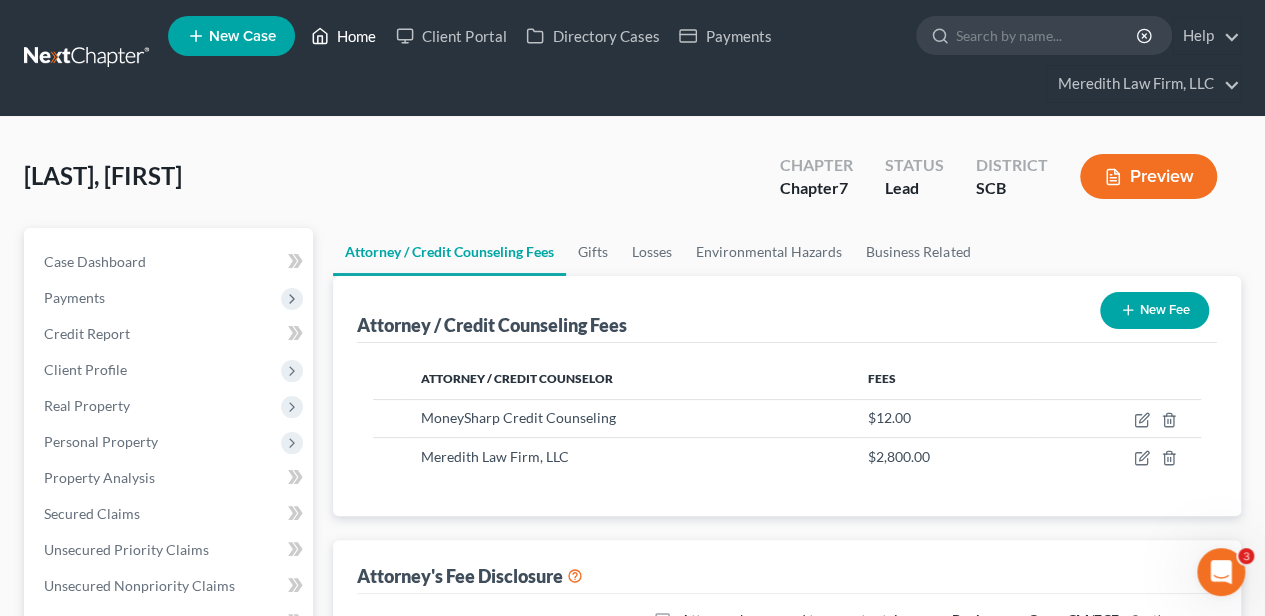 click on "Home" at bounding box center (343, 36) 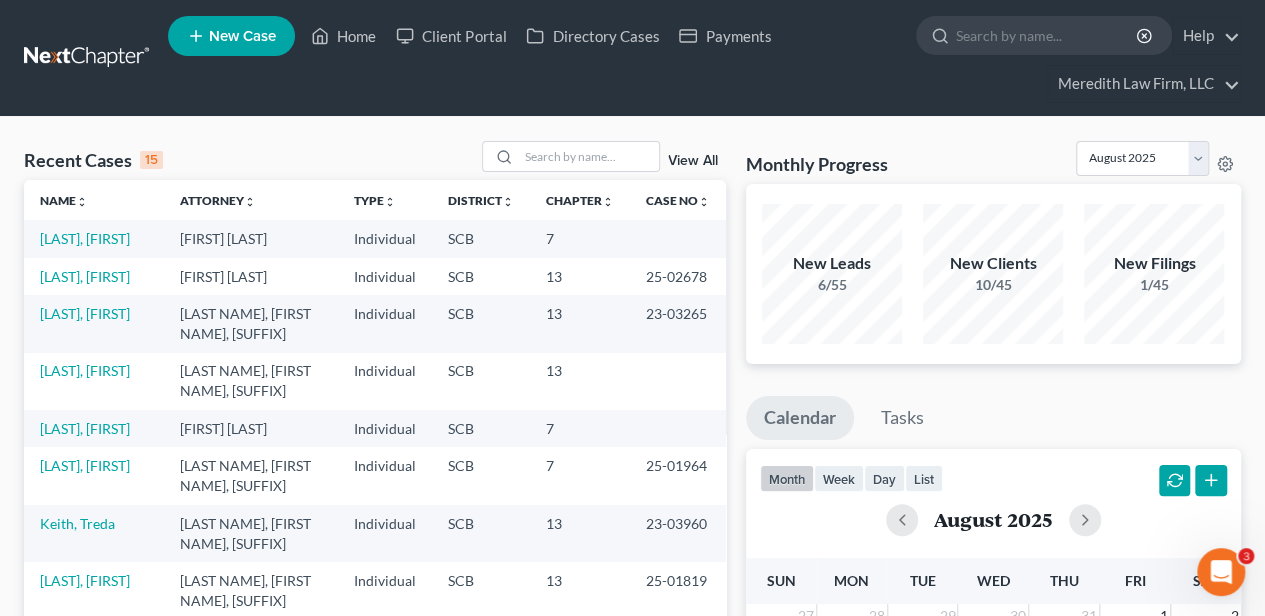 click on "[LAST], [FIRST]" at bounding box center [94, 238] 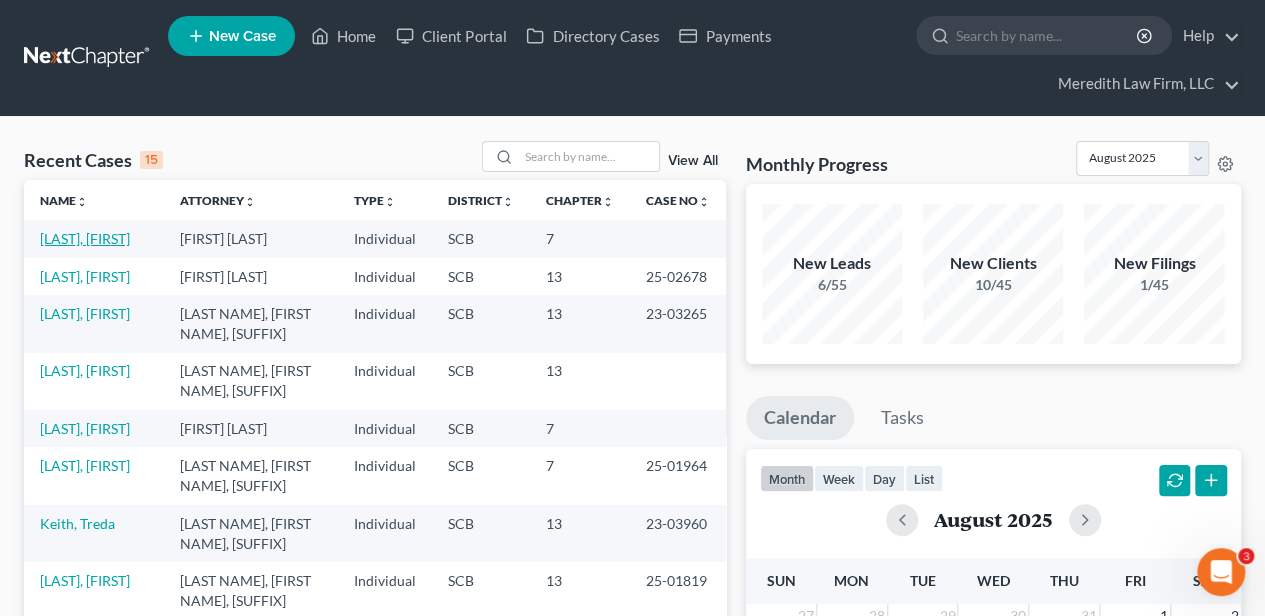 click on "[LAST], [FIRST]" at bounding box center [85, 238] 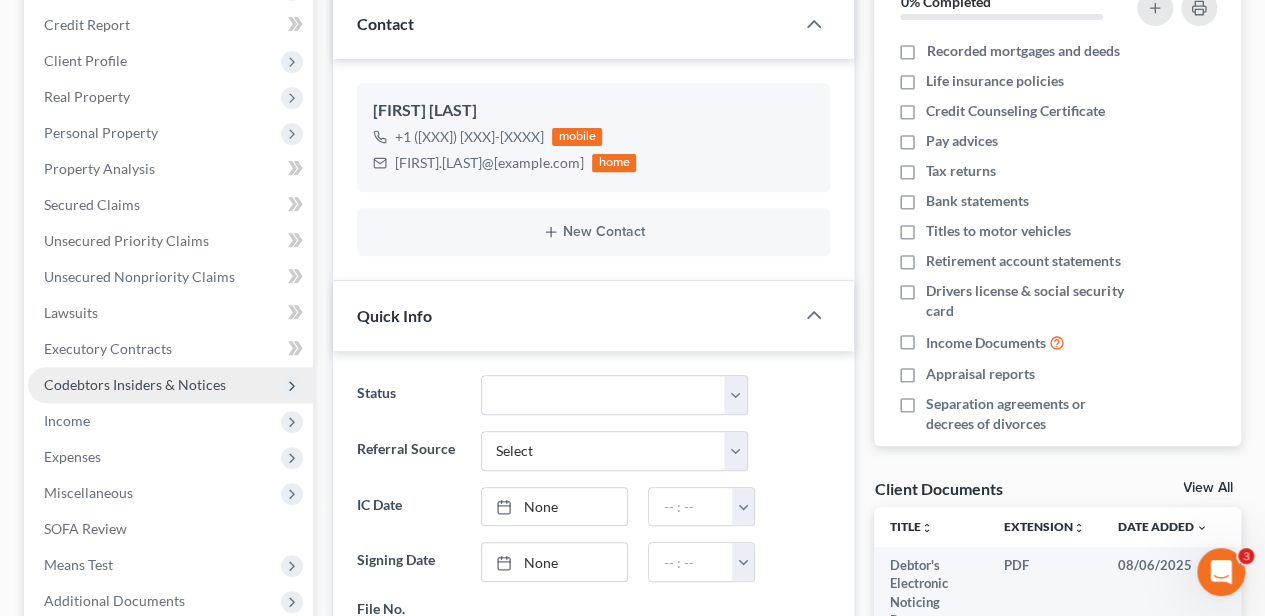 scroll, scrollTop: 333, scrollLeft: 0, axis: vertical 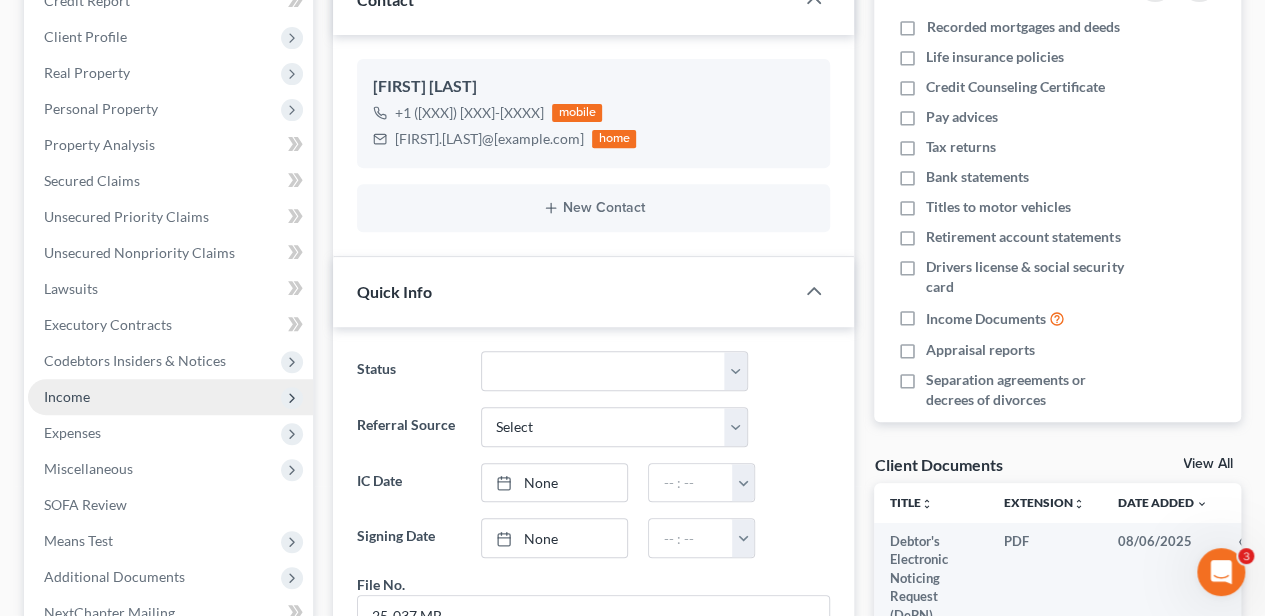 click on "Income" at bounding box center [170, 397] 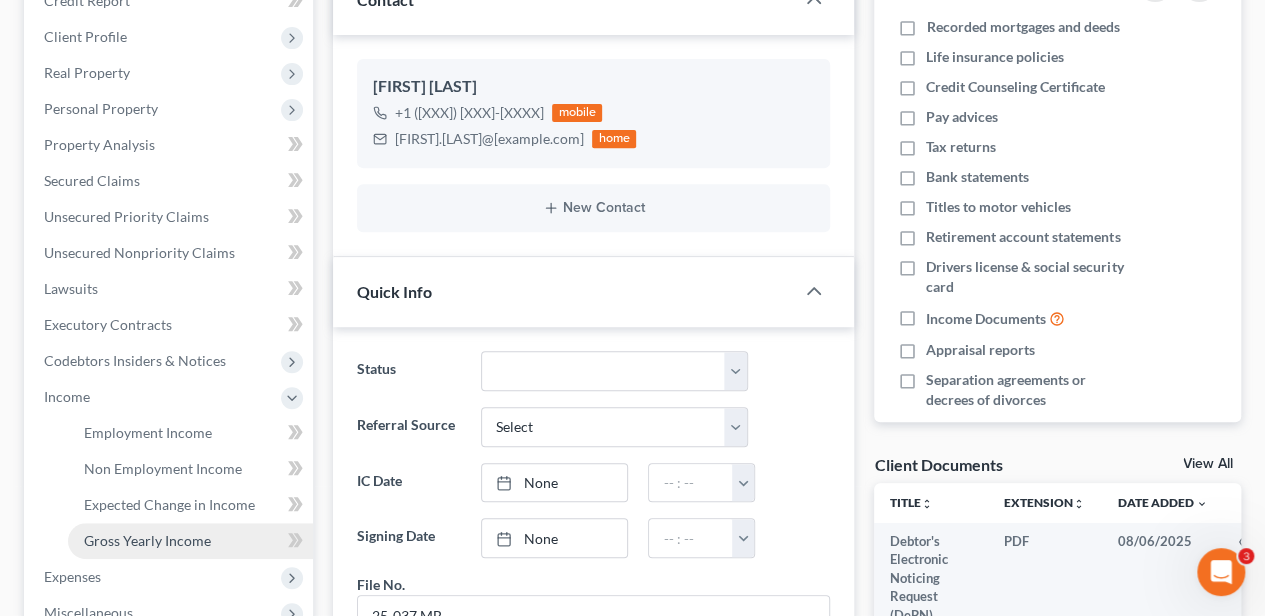 click on "Gross Yearly Income" at bounding box center (147, 540) 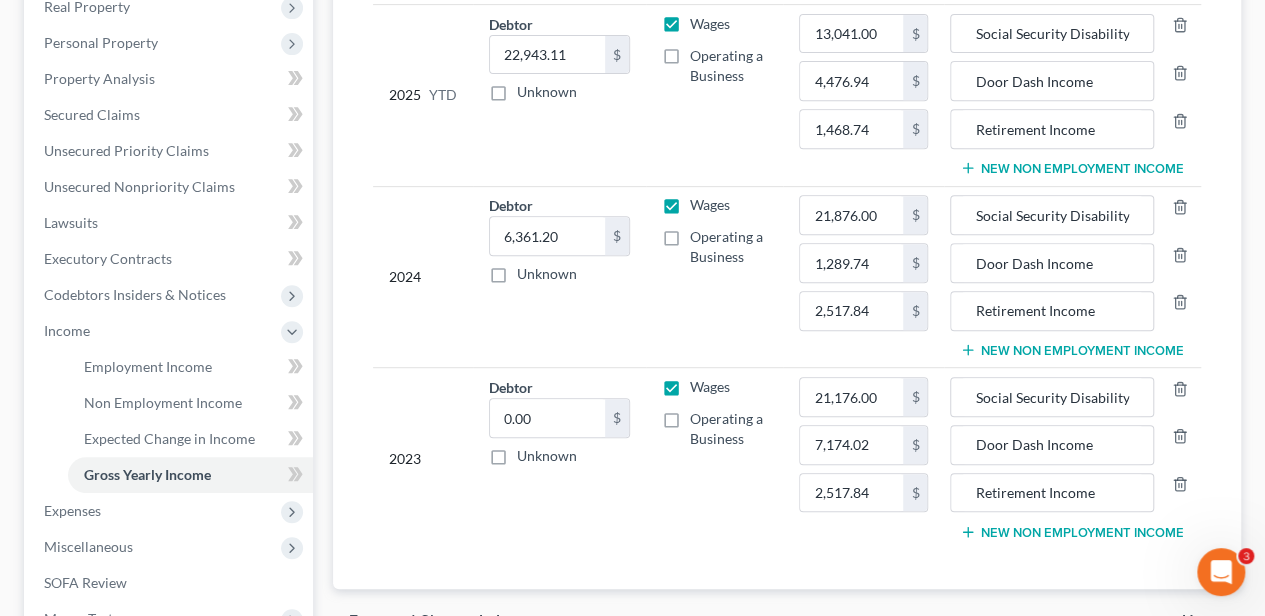 scroll, scrollTop: 400, scrollLeft: 0, axis: vertical 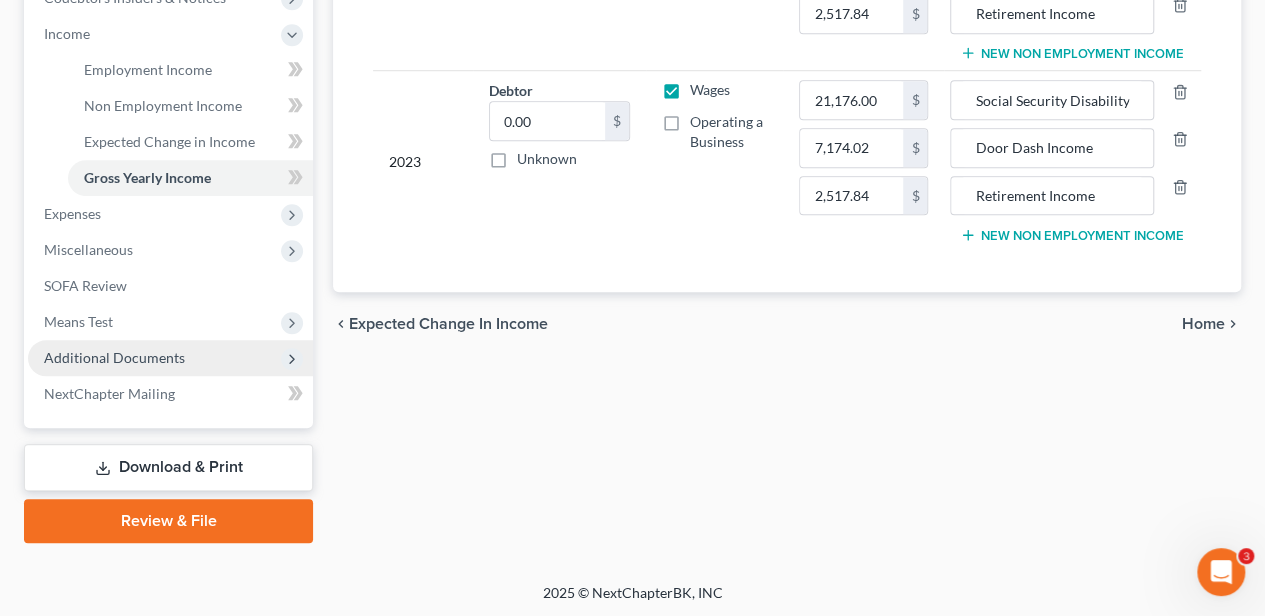 click on "Additional Documents" at bounding box center (114, 357) 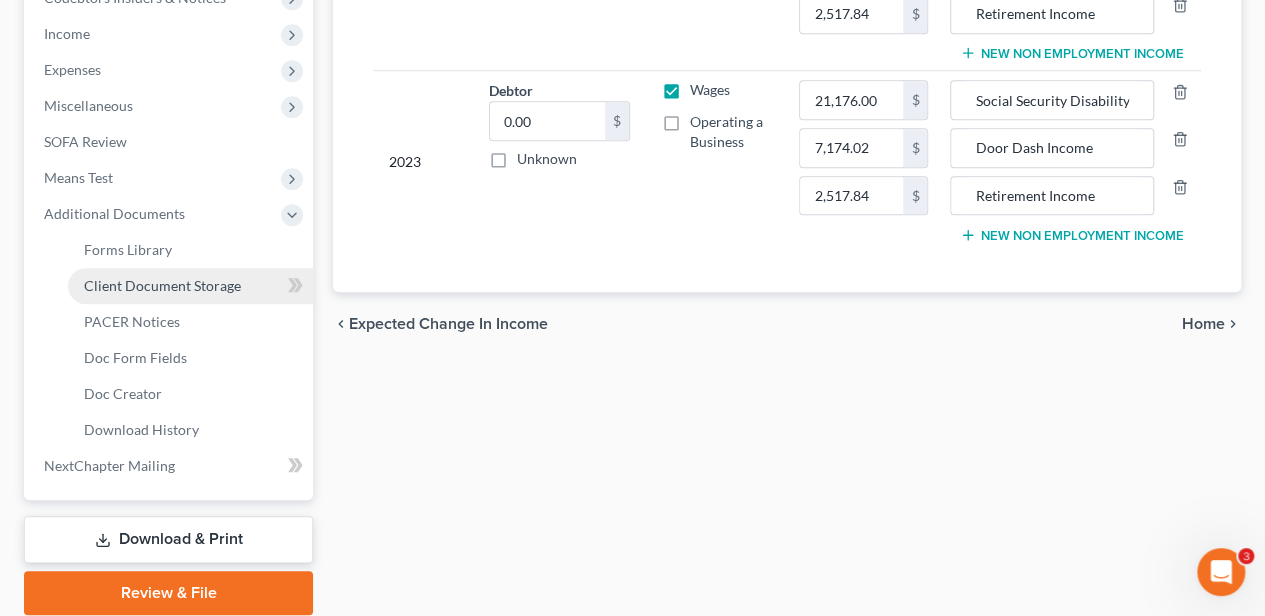click on "Client Document Storage" at bounding box center [162, 285] 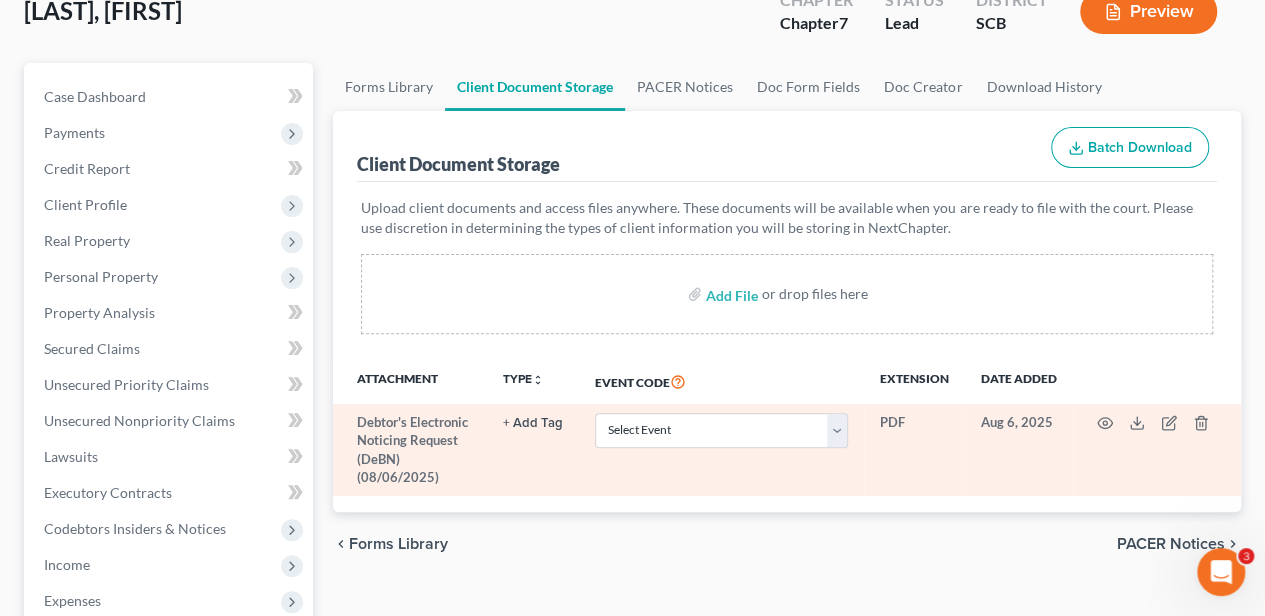 scroll, scrollTop: 200, scrollLeft: 0, axis: vertical 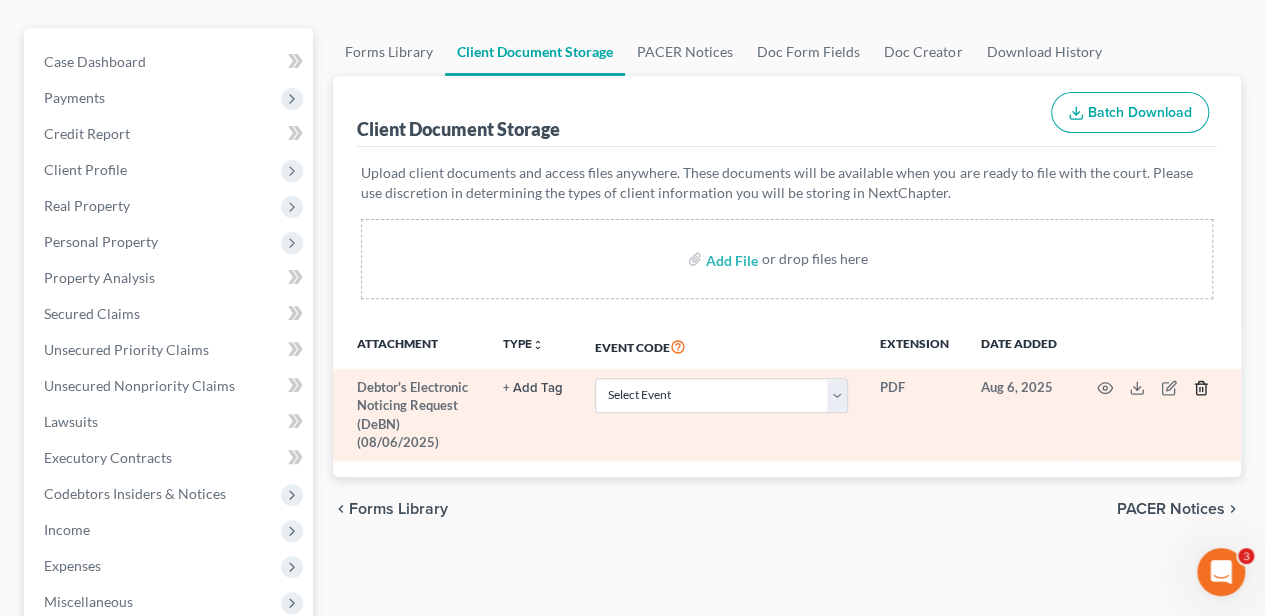 click 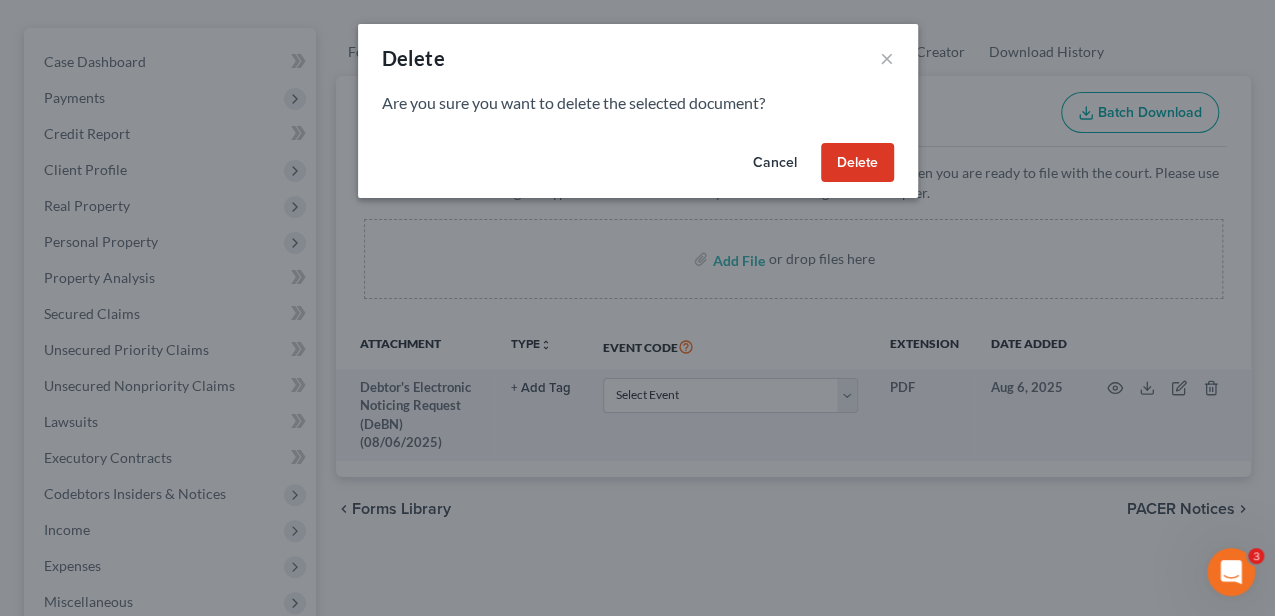 click on "Delete" at bounding box center (857, 163) 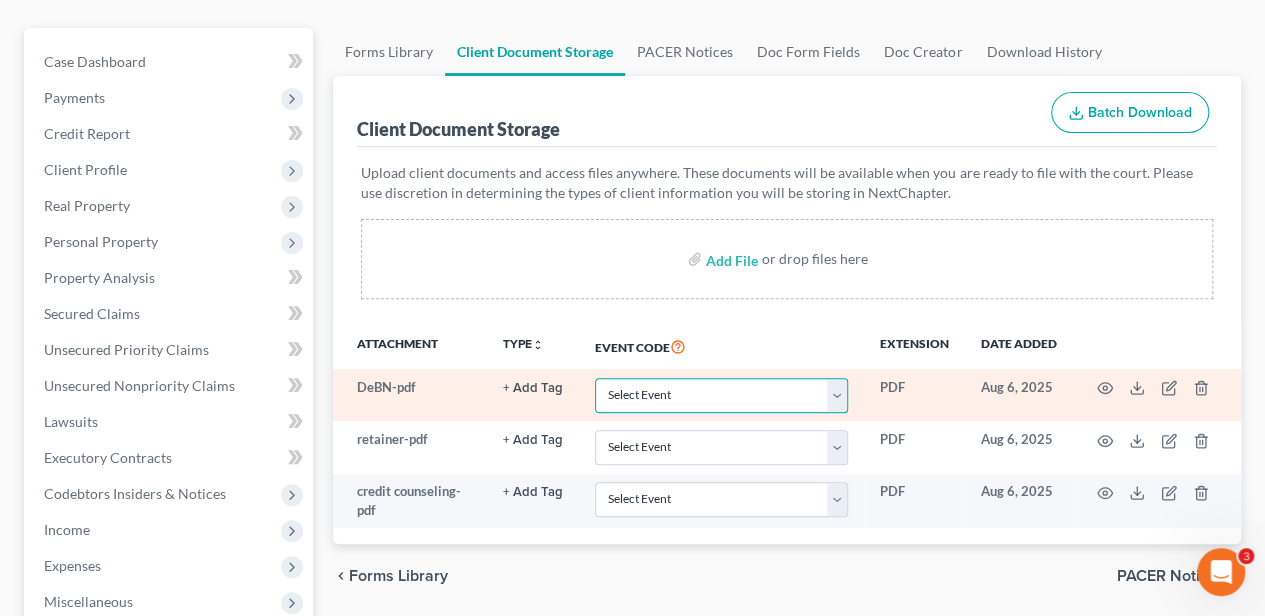 click on "Select Event Amended Application Amended Document Amended Schedules/Statements Amended Voluntary Petition Application to Have the Chapter 7 Filing Fee Waived Attorney Fee Disclosure Statement Certificate of Credit Counseling Certificate of Service Chapter 11 Monthly Operating Report Chapter 11 Post-Confirmation Report Chapter 11 Small Business Plan Chapter 11 Small Business Subchapter V Plan Chapter 11 Stmt of Current Income Chapter 13 Plan Payment Change Stipulation Chapter 7 Stmt of Income/Means Test Copies of Payment Advices Debtor's Election Re: Electronic Noticing Debtor's Election of Small Business Designation Declaration About Individual Debtors Schedules Declaration Under Penalty of Perjury Disclosure of Compensation of Attorney for Debtor Filing Fee - Amended Schedules/Matrix Filing Fee - Installment Payment Financial Management Course Matrix Certification Modify Confirmed Chapter 12/13 Plan Pay Filing Fee in Installments (Application) Plan Reaffirmation Agreement Request for Hearing Tax Documents" at bounding box center (721, 395) 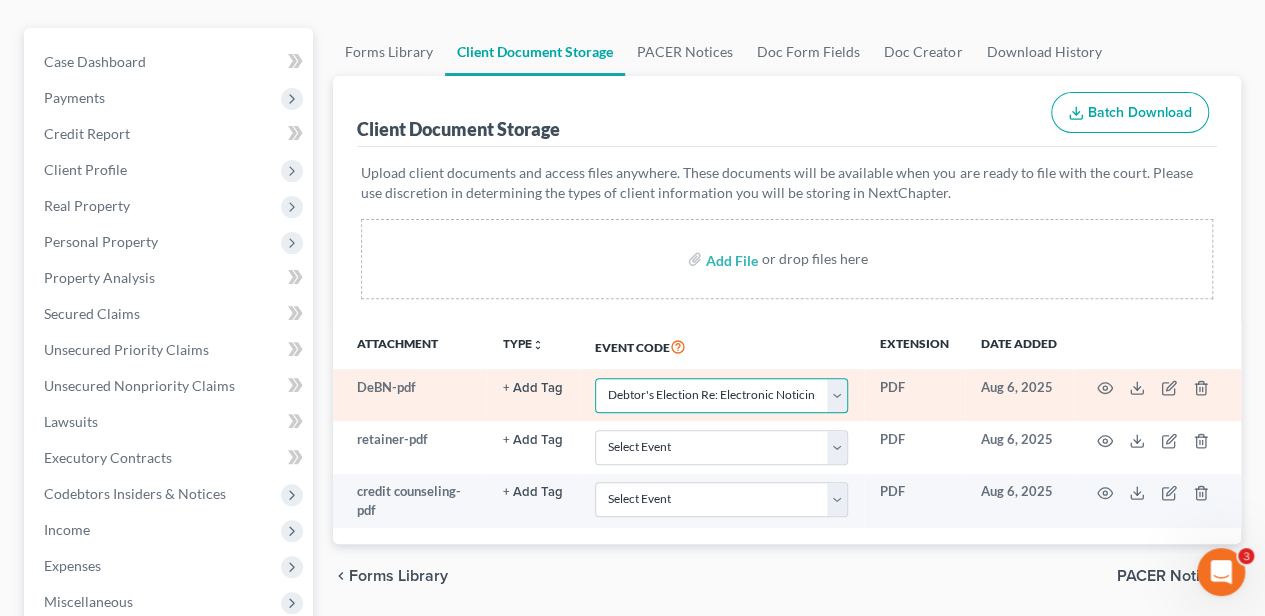 click on "Select Event Amended Application Amended Document Amended Schedules/Statements Amended Voluntary Petition Application to Have the Chapter 7 Filing Fee Waived Attorney Fee Disclosure Statement Certificate of Credit Counseling Certificate of Service Chapter 11 Monthly Operating Report Chapter 11 Post-Confirmation Report Chapter 11 Small Business Plan Chapter 11 Small Business Subchapter V Plan Chapter 11 Stmt of Current Income Chapter 13 Plan Payment Change Stipulation Chapter 7 Stmt of Income/Means Test Copies of Payment Advices Debtor's Election Re: Electronic Noticing Debtor's Election of Small Business Designation Declaration About Individual Debtors Schedules Declaration Under Penalty of Perjury Disclosure of Compensation of Attorney for Debtor Filing Fee - Amended Schedules/Matrix Filing Fee - Installment Payment Financial Management Course Matrix Certification Modify Confirmed Chapter 12/13 Plan Pay Filing Fee in Installments (Application) Plan Reaffirmation Agreement Request for Hearing Tax Documents" at bounding box center (721, 395) 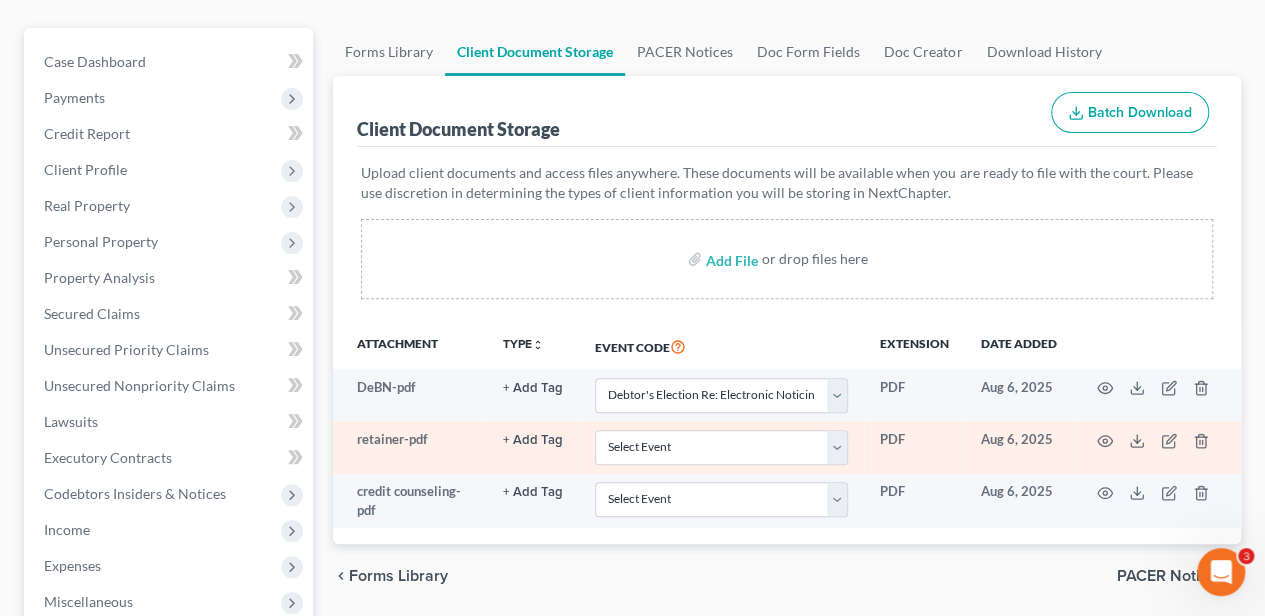 click on "+ Add Tag" at bounding box center [533, 388] 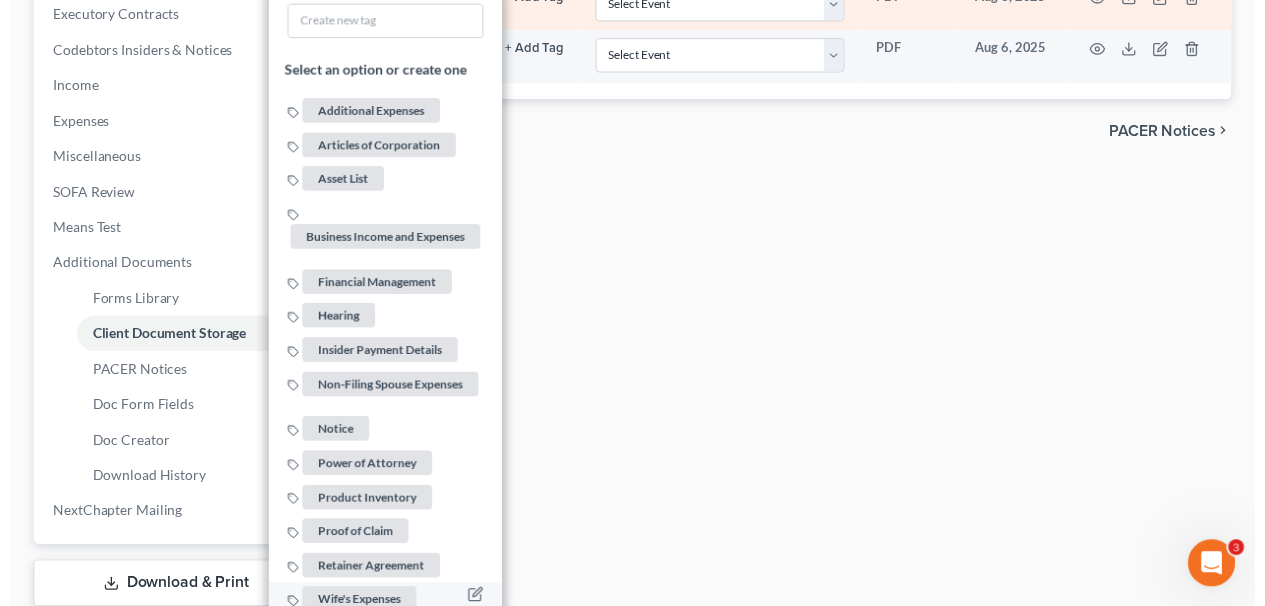 scroll, scrollTop: 666, scrollLeft: 0, axis: vertical 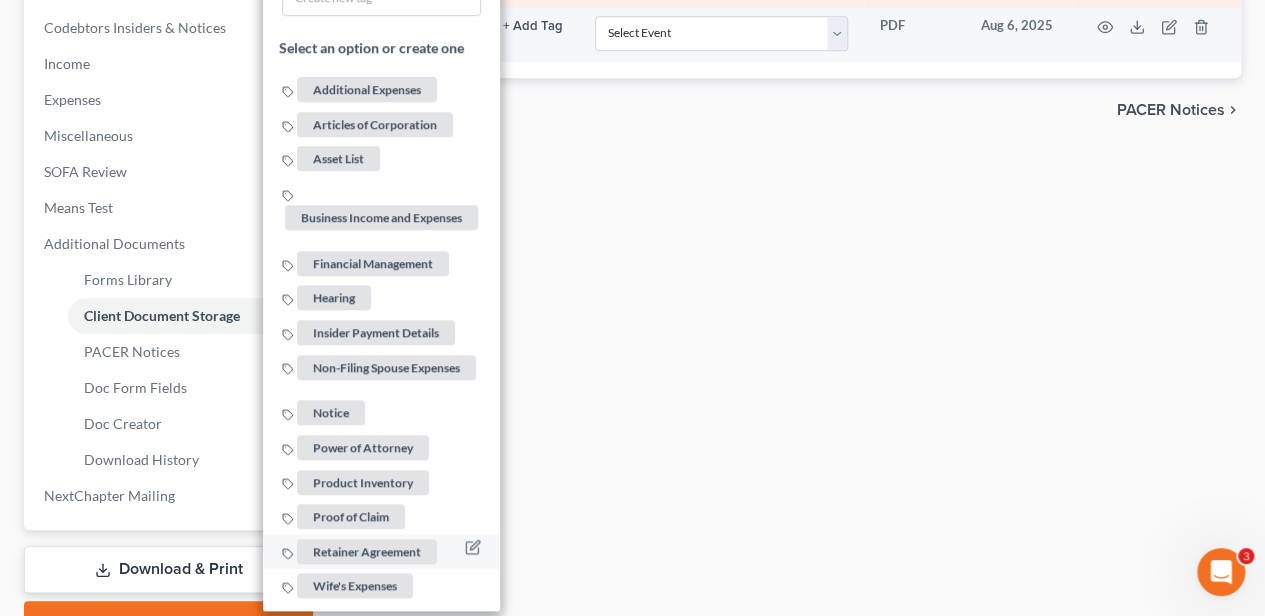 click on "Retainer Agreement" at bounding box center (367, 551) 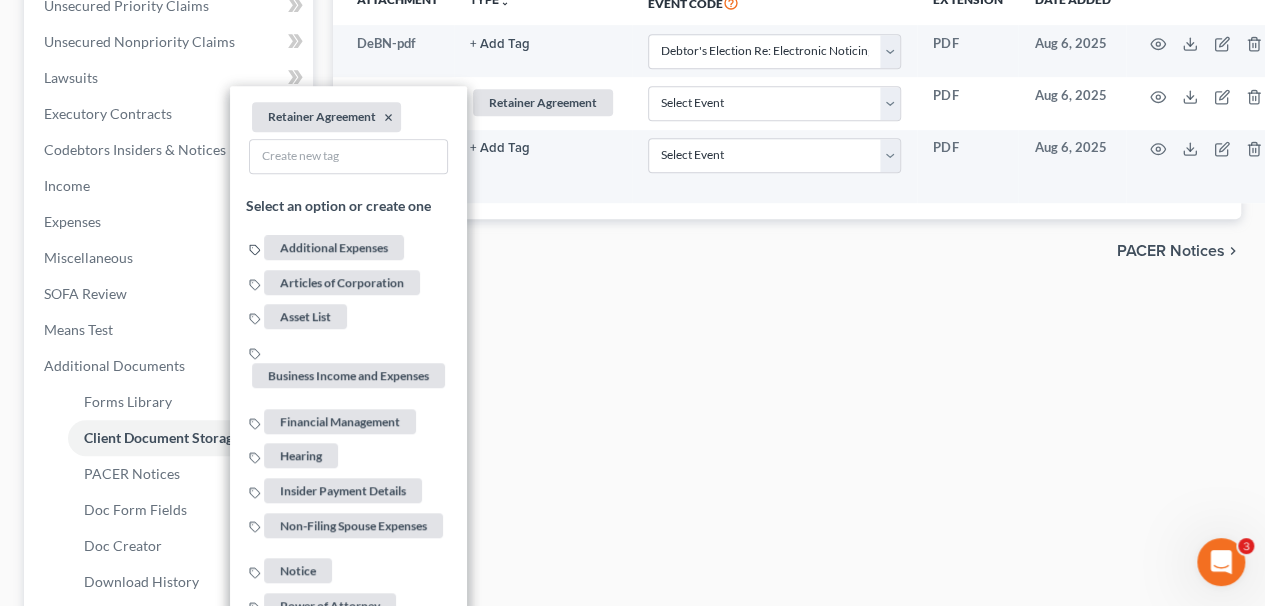 scroll, scrollTop: 533, scrollLeft: 0, axis: vertical 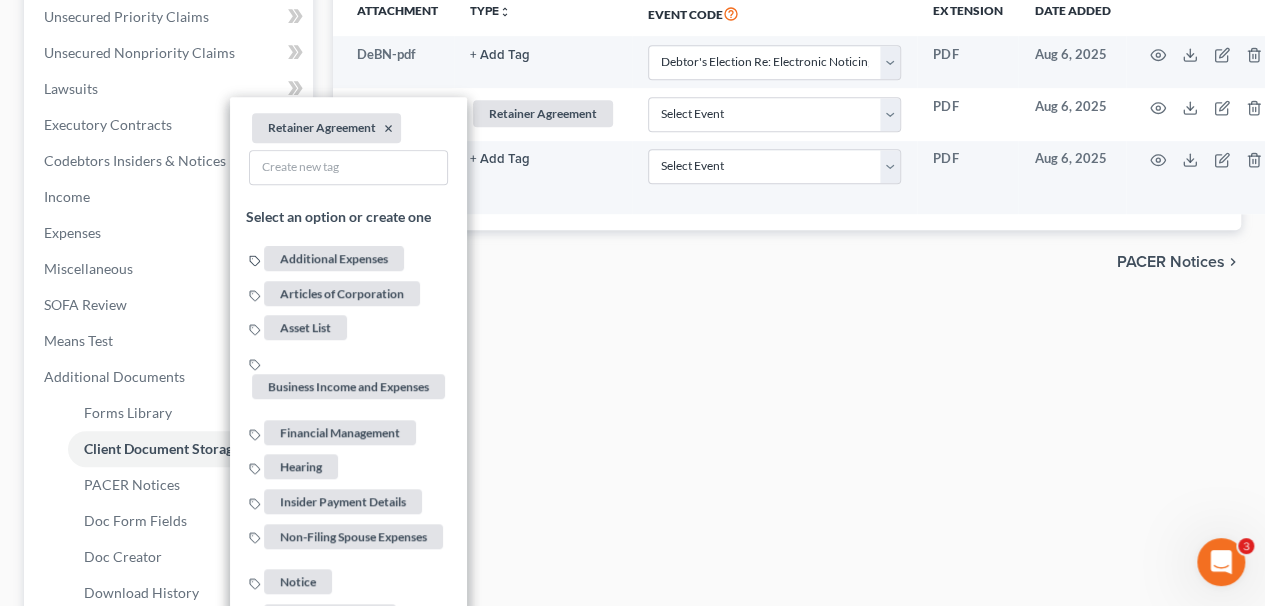 click on "chevron_left
Forms Library
PACER Notices
chevron_right" at bounding box center [787, 262] 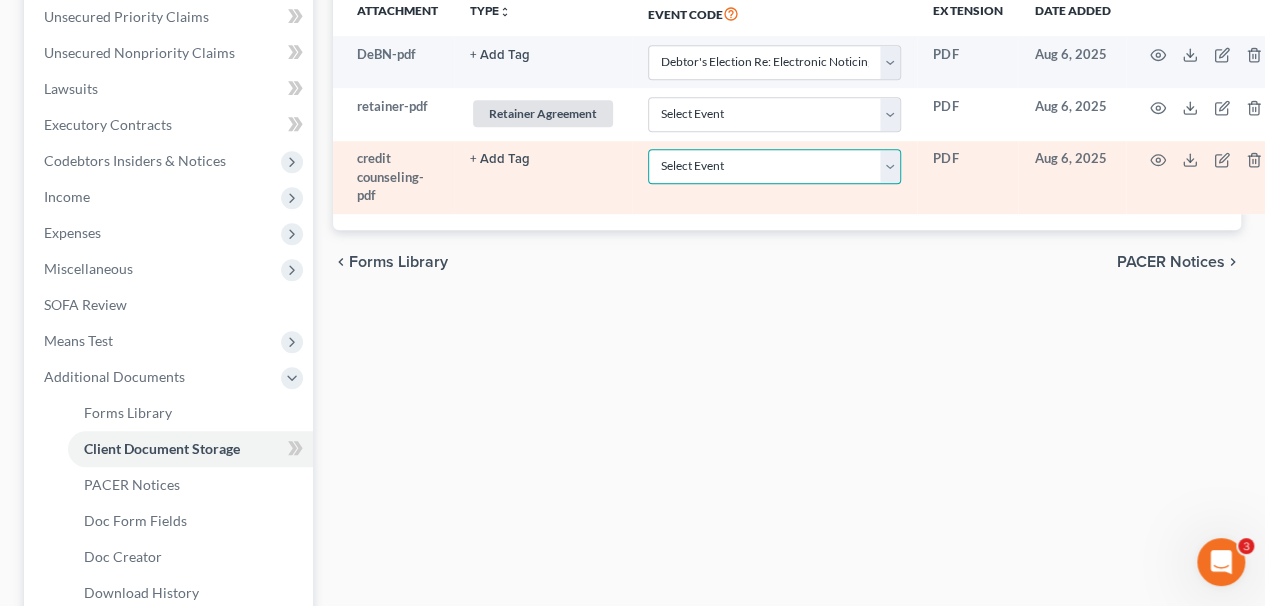 click on "Select Event Amended Application Amended Document Amended Schedules/Statements Amended Voluntary Petition Application to Have the Chapter 7 Filing Fee Waived Attorney Fee Disclosure Statement Certificate of Credit Counseling Certificate of Service Chapter 11 Monthly Operating Report Chapter 11 Post-Confirmation Report Chapter 11 Small Business Plan Chapter 11 Small Business Subchapter V Plan Chapter 11 Stmt of Current Income Chapter 13 Plan Payment Change Stipulation Chapter 7 Stmt of Income/Means Test Copies of Payment Advices Debtor's Election Re: Electronic Noticing Debtor's Election of Small Business Designation Declaration About Individual Debtors Schedules Declaration Under Penalty of Perjury Disclosure of Compensation of Attorney for Debtor Filing Fee - Amended Schedules/Matrix Filing Fee - Installment Payment Financial Management Course Matrix Certification Modify Confirmed Chapter 12/13 Plan Pay Filing Fee in Installments (Application) Plan Reaffirmation Agreement Request for Hearing Tax Documents" at bounding box center (774, 166) 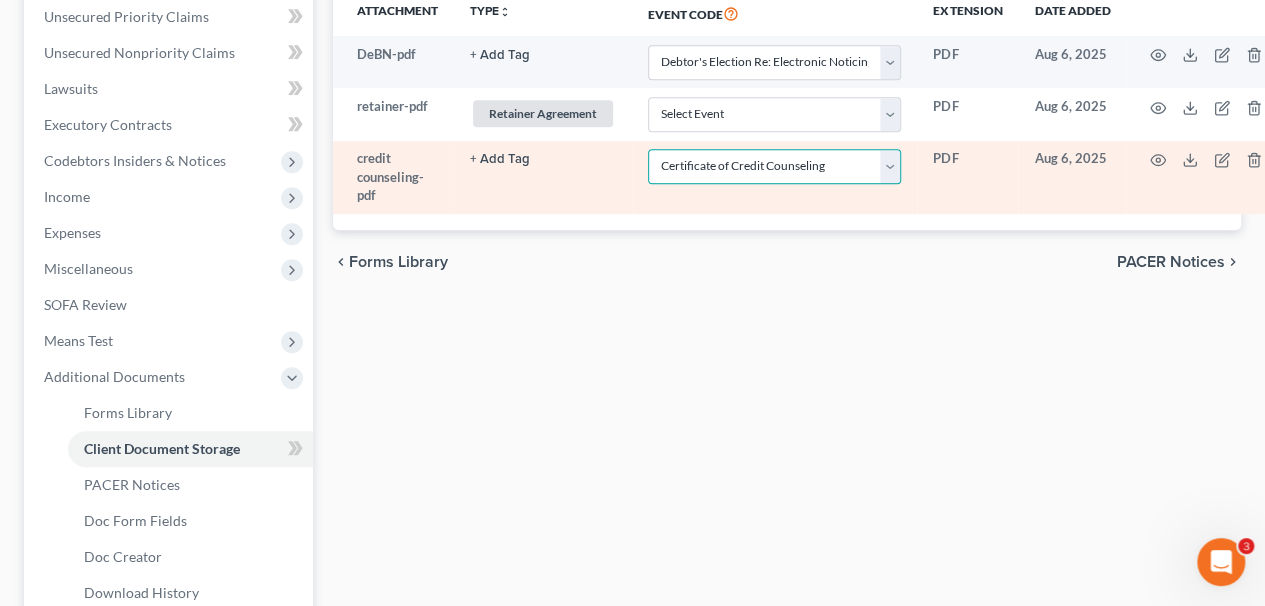 click on "Select Event Amended Application Amended Document Amended Schedules/Statements Amended Voluntary Petition Application to Have the Chapter 7 Filing Fee Waived Attorney Fee Disclosure Statement Certificate of Credit Counseling Certificate of Service Chapter 11 Monthly Operating Report Chapter 11 Post-Confirmation Report Chapter 11 Small Business Plan Chapter 11 Small Business Subchapter V Plan Chapter 11 Stmt of Current Income Chapter 13 Plan Payment Change Stipulation Chapter 7 Stmt of Income/Means Test Copies of Payment Advices Debtor's Election Re: Electronic Noticing Debtor's Election of Small Business Designation Declaration About Individual Debtors Schedules Declaration Under Penalty of Perjury Disclosure of Compensation of Attorney for Debtor Filing Fee - Amended Schedules/Matrix Filing Fee - Installment Payment Financial Management Course Matrix Certification Modify Confirmed Chapter 12/13 Plan Pay Filing Fee in Installments (Application) Plan Reaffirmation Agreement Request for Hearing Tax Documents" at bounding box center [774, 166] 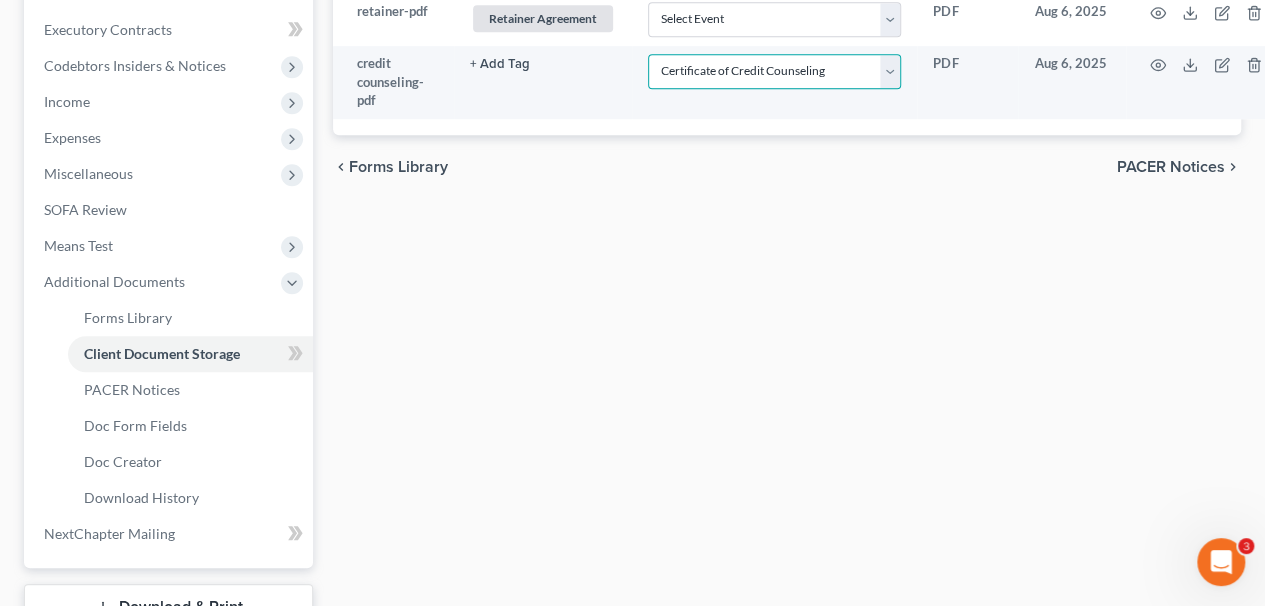scroll, scrollTop: 778, scrollLeft: 0, axis: vertical 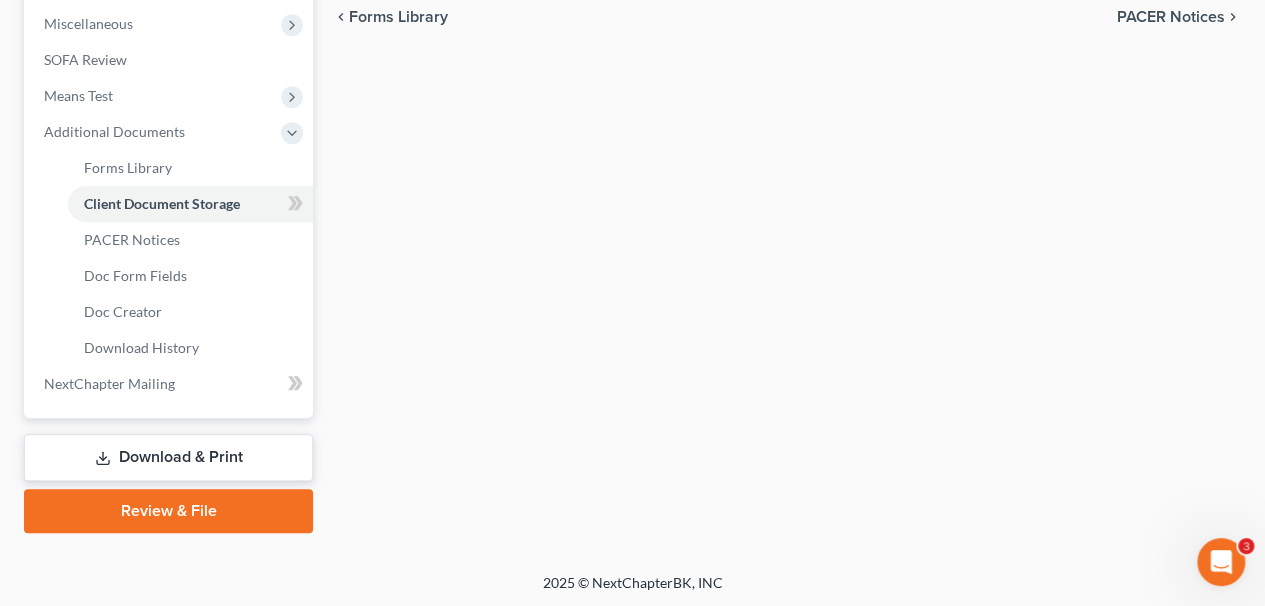click on "Review & File" at bounding box center (168, 511) 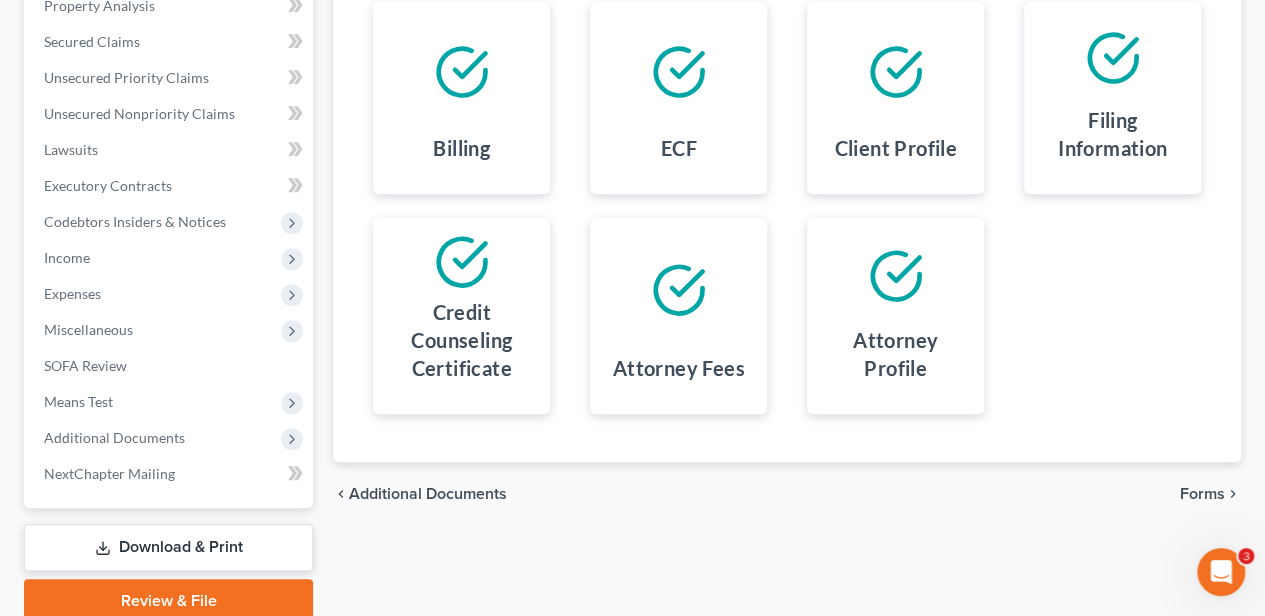scroll, scrollTop: 552, scrollLeft: 0, axis: vertical 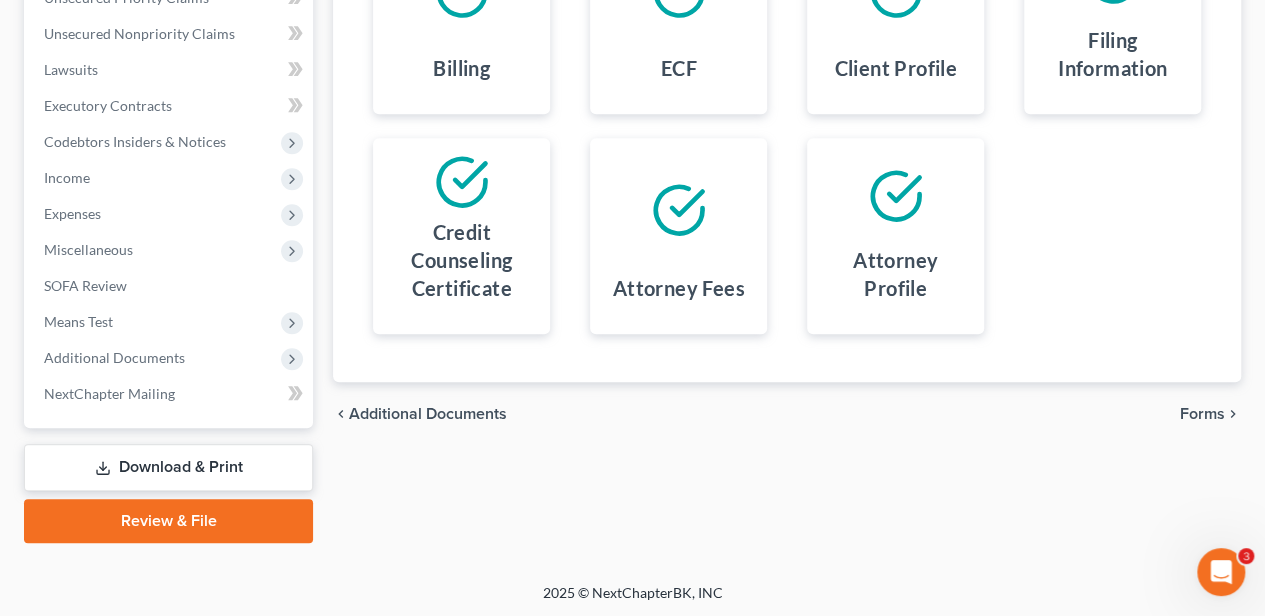 click on "Forms" at bounding box center [1202, 414] 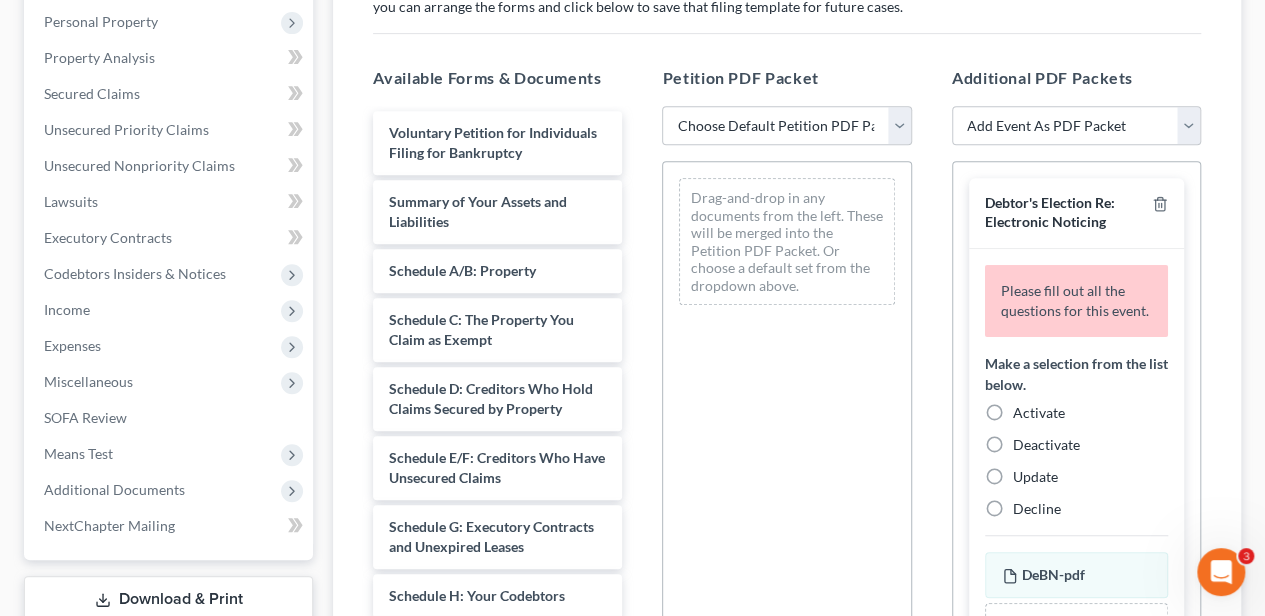 scroll, scrollTop: 418, scrollLeft: 0, axis: vertical 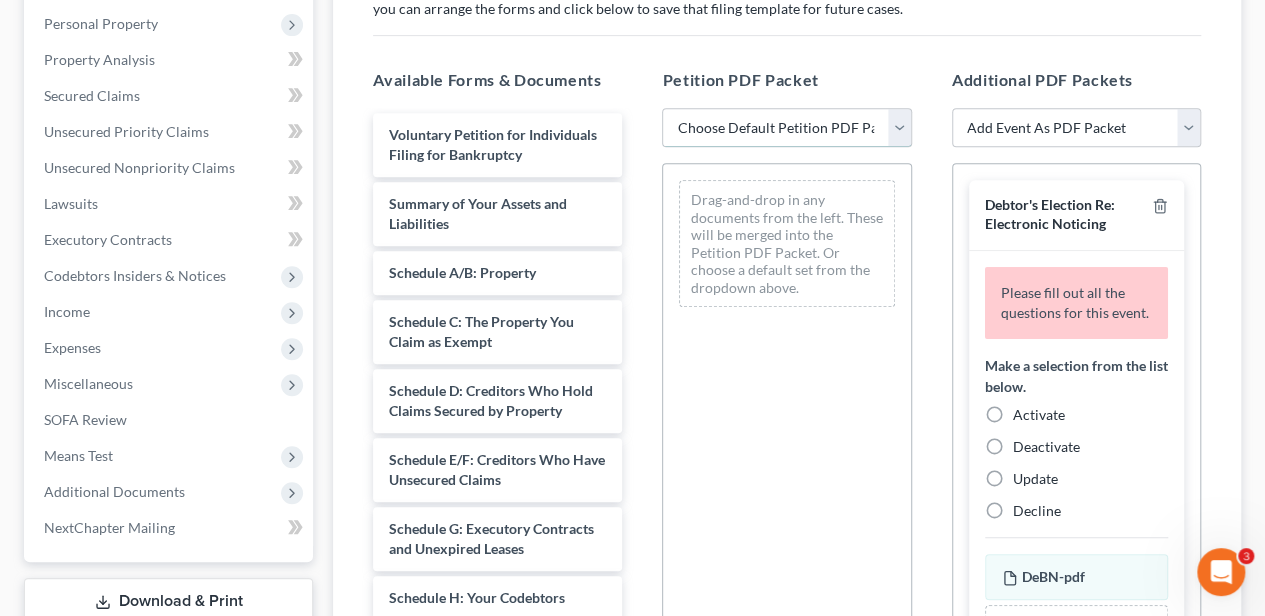 click on "Choose Default Petition PDF Packet Complete Bankruptcy Petition (all forms and schedules) Emergency Filing (Voluntary Petition and Creditor List Only)" at bounding box center [786, 128] 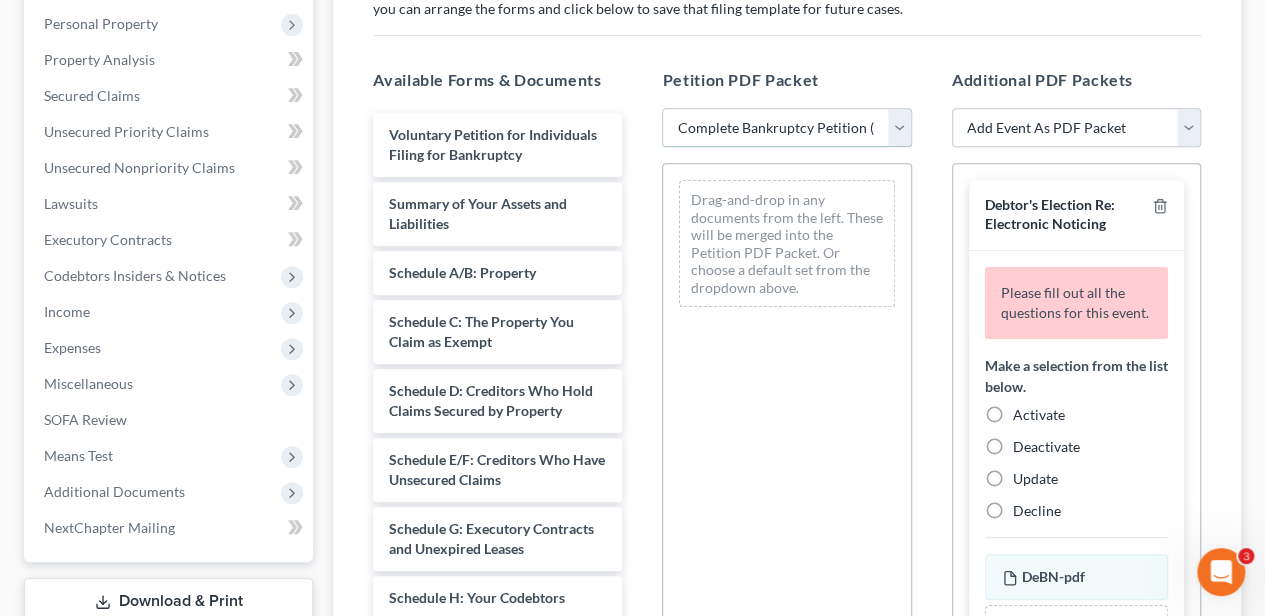click on "Choose Default Petition PDF Packet Complete Bankruptcy Petition (all forms and schedules) Emergency Filing (Voluntary Petition and Creditor List Only)" at bounding box center (786, 128) 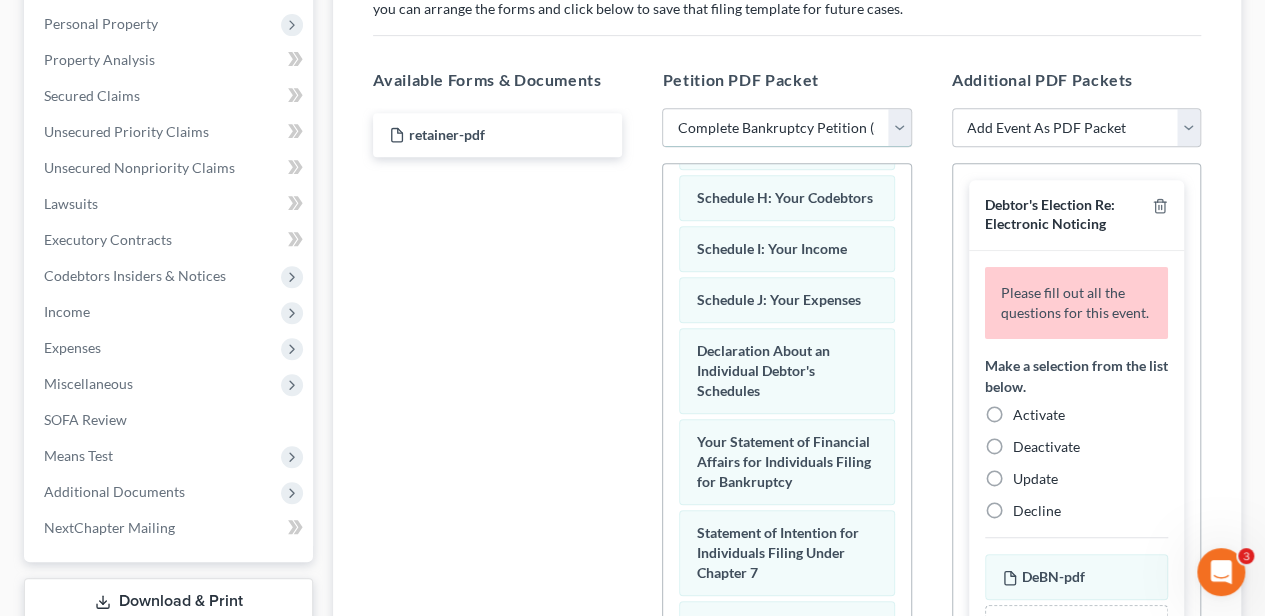 scroll, scrollTop: 800, scrollLeft: 0, axis: vertical 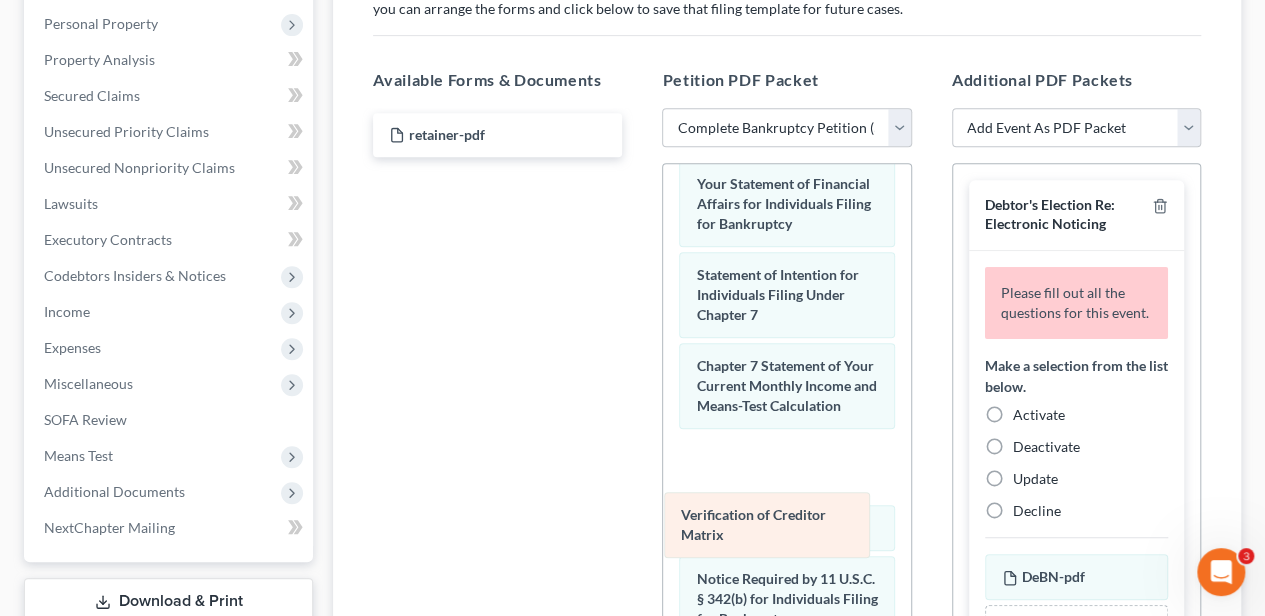 drag, startPoint x: 750, startPoint y: 574, endPoint x: 734, endPoint y: 512, distance: 64.03124 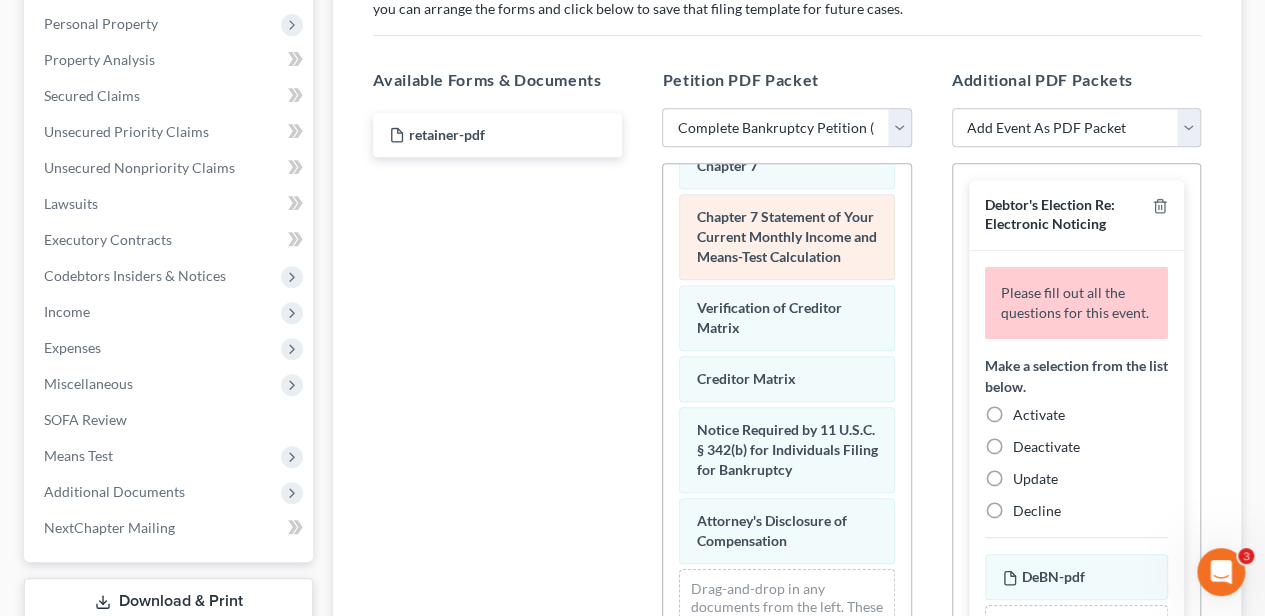 scroll, scrollTop: 1036, scrollLeft: 0, axis: vertical 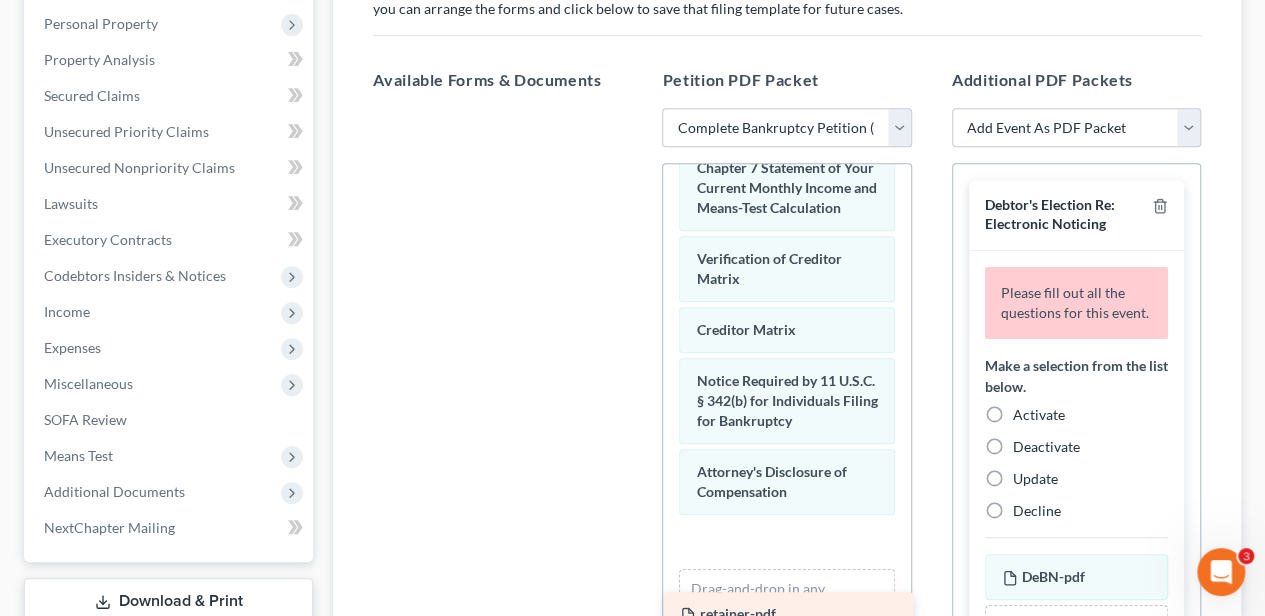 drag, startPoint x: 446, startPoint y: 121, endPoint x: 736, endPoint y: 589, distance: 550.56696 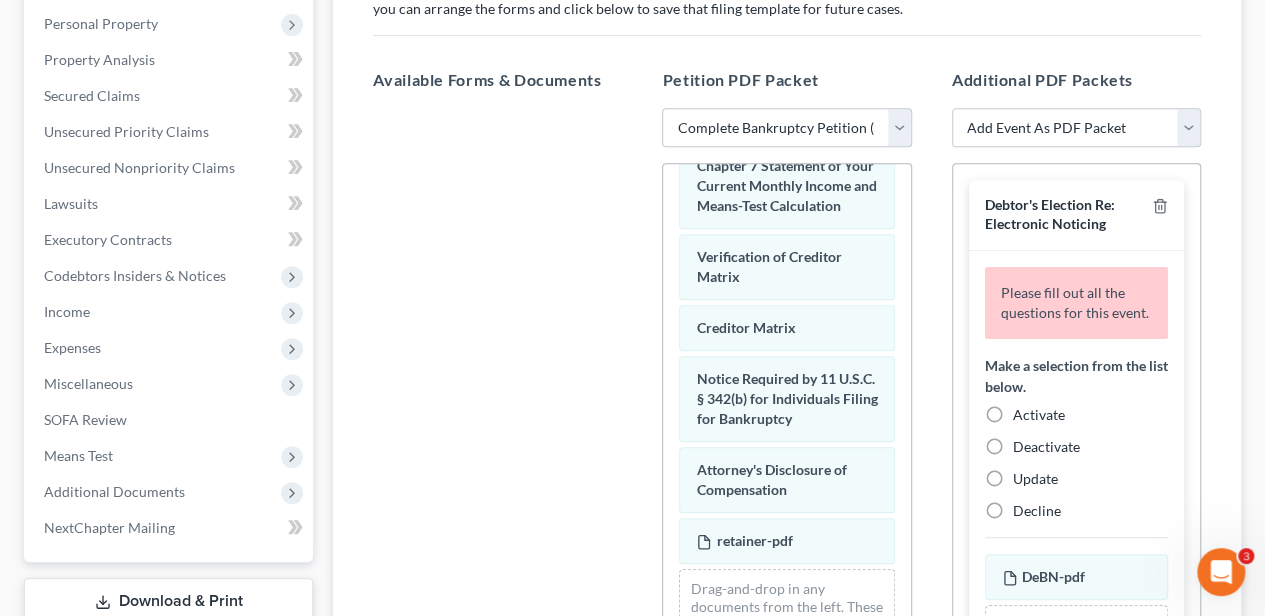 click on "Activate" at bounding box center [1039, 415] 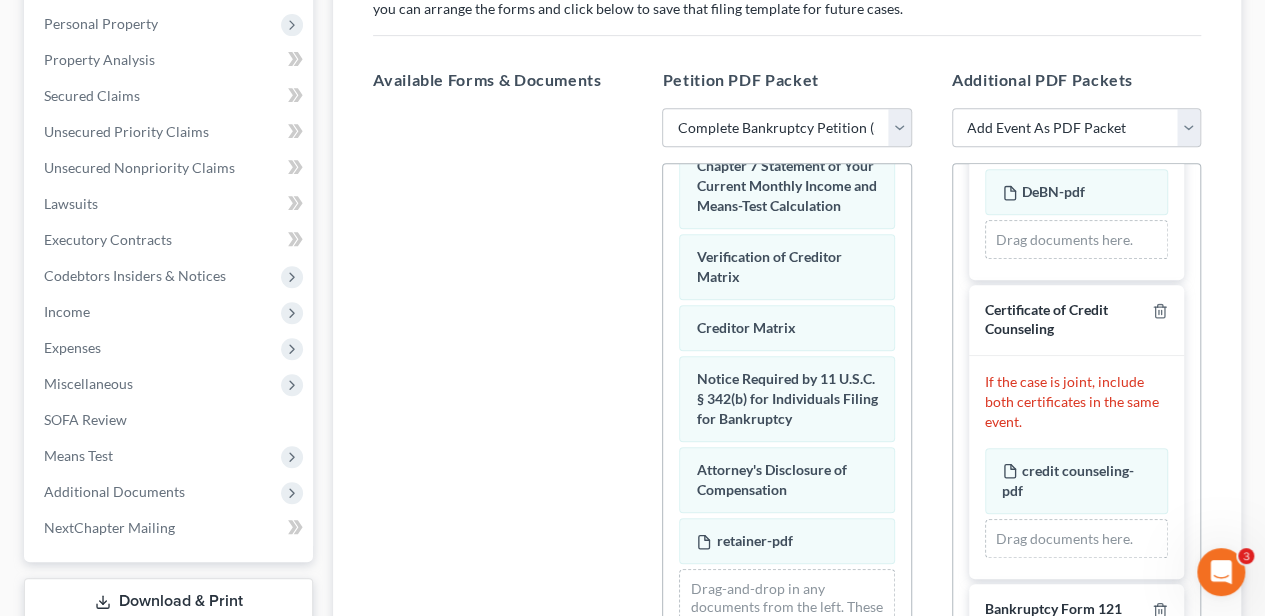 scroll, scrollTop: 333, scrollLeft: 0, axis: vertical 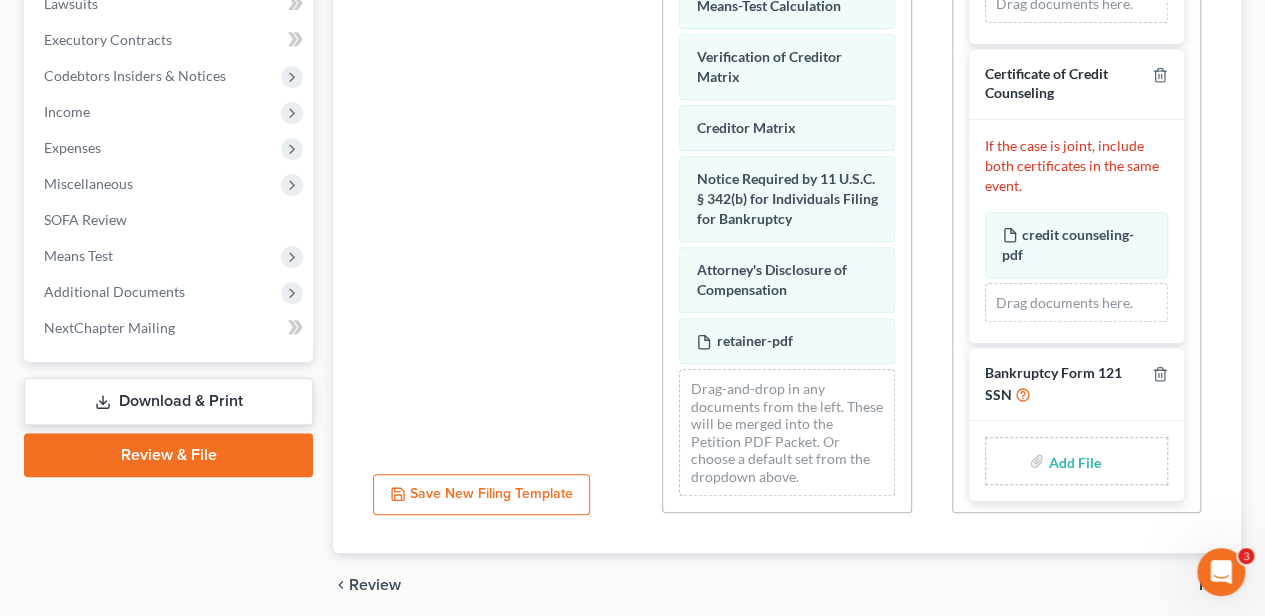 click at bounding box center (1072, 461) 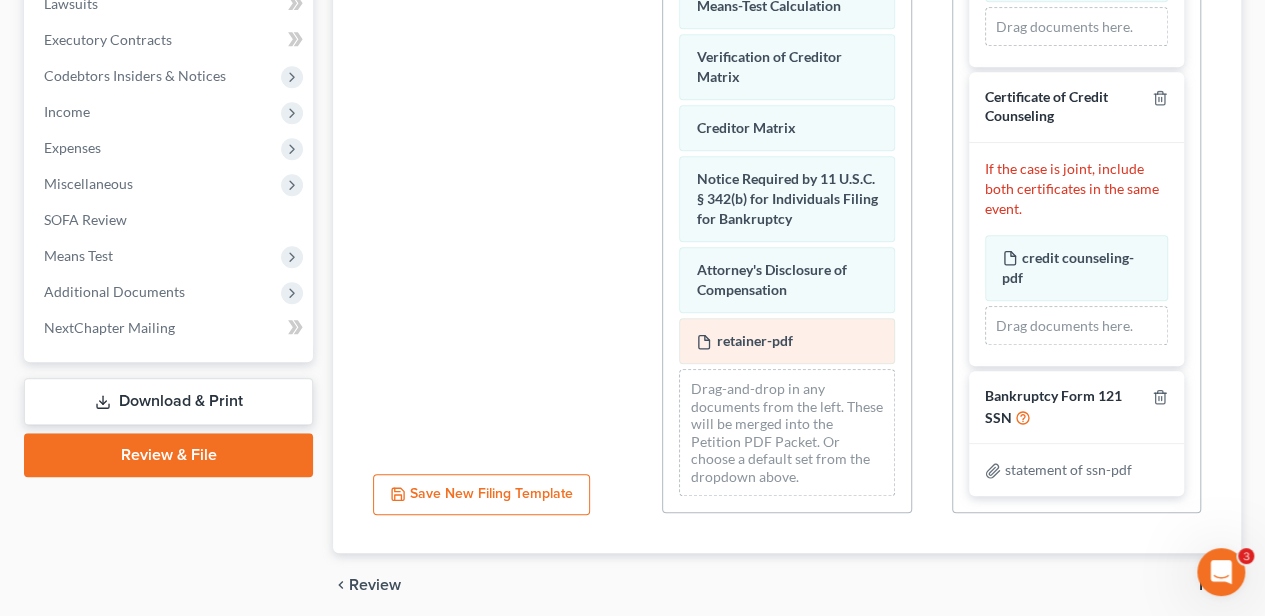 scroll, scrollTop: 305, scrollLeft: 0, axis: vertical 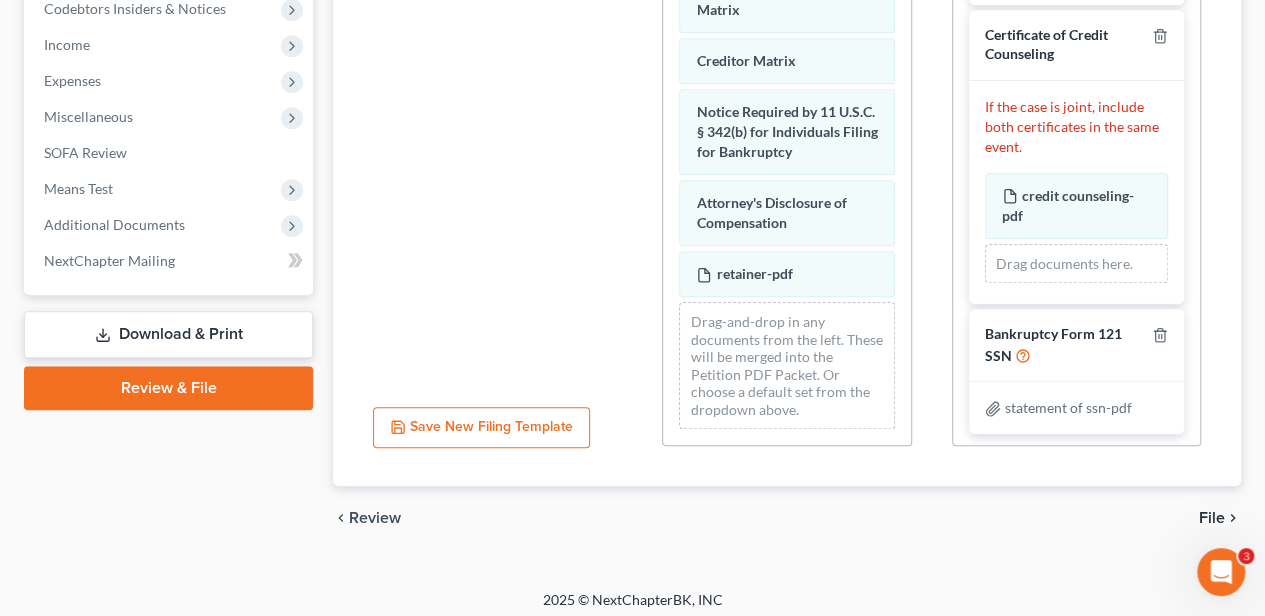 click on "File" at bounding box center (1212, 518) 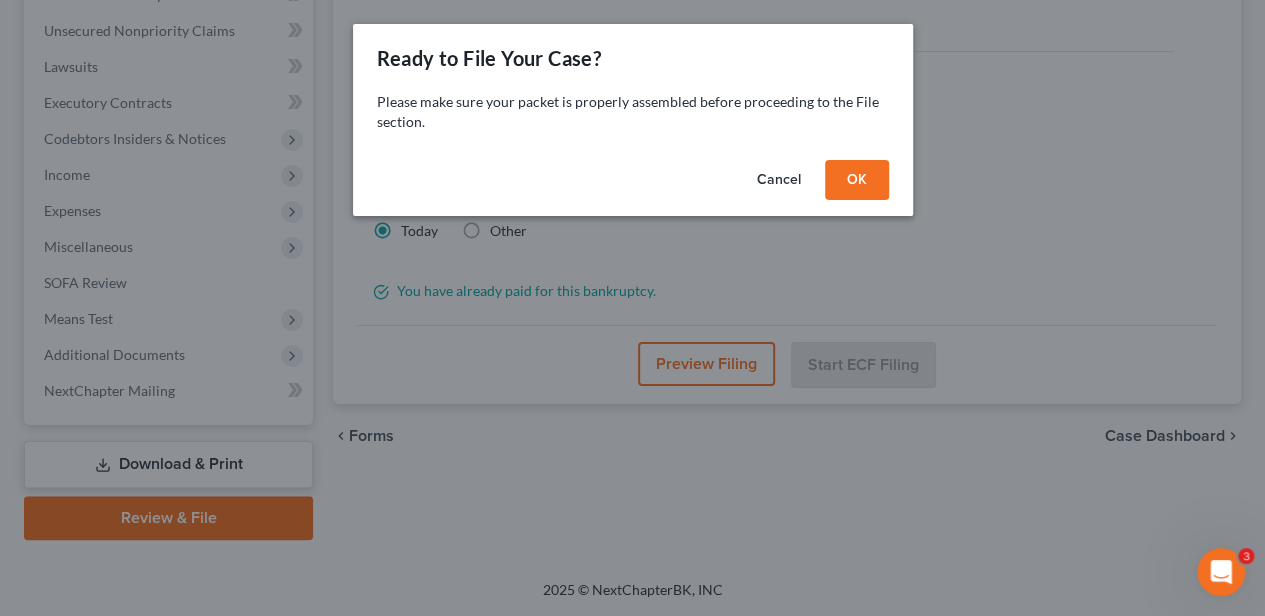 scroll, scrollTop: 552, scrollLeft: 0, axis: vertical 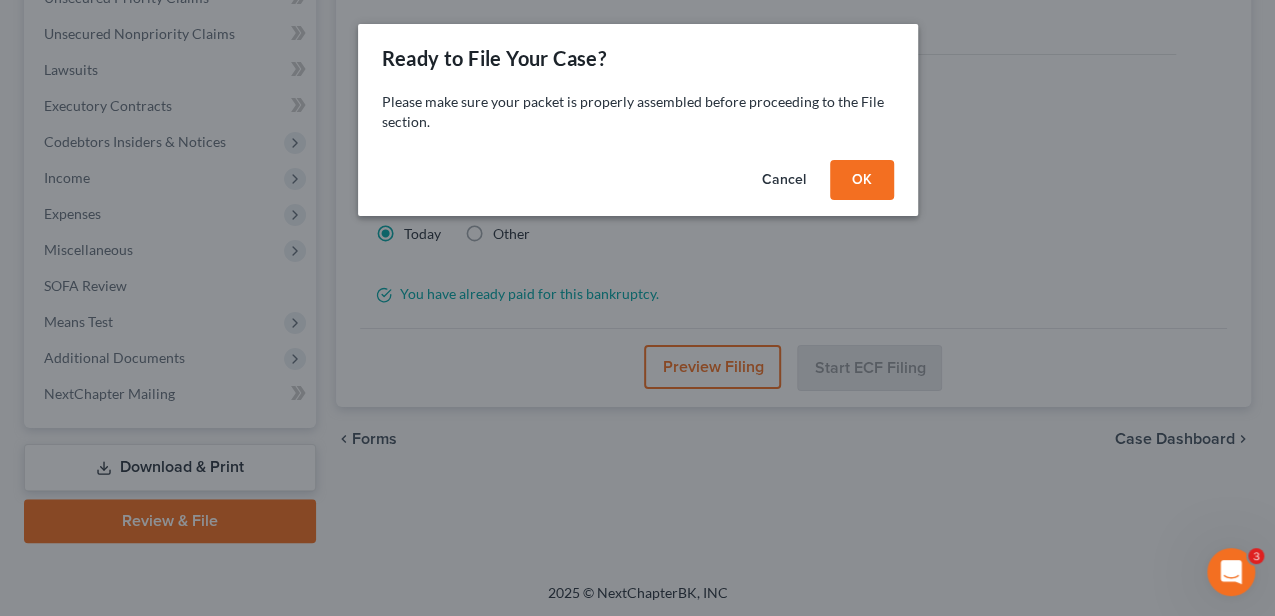click on "OK" at bounding box center (862, 180) 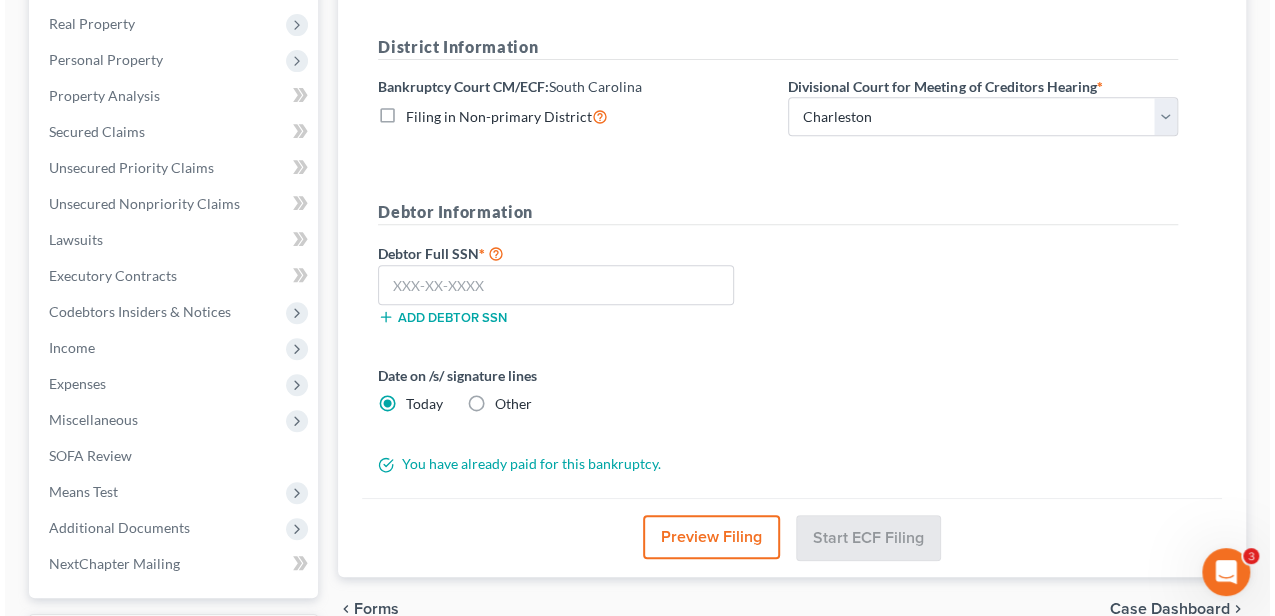 scroll, scrollTop: 352, scrollLeft: 0, axis: vertical 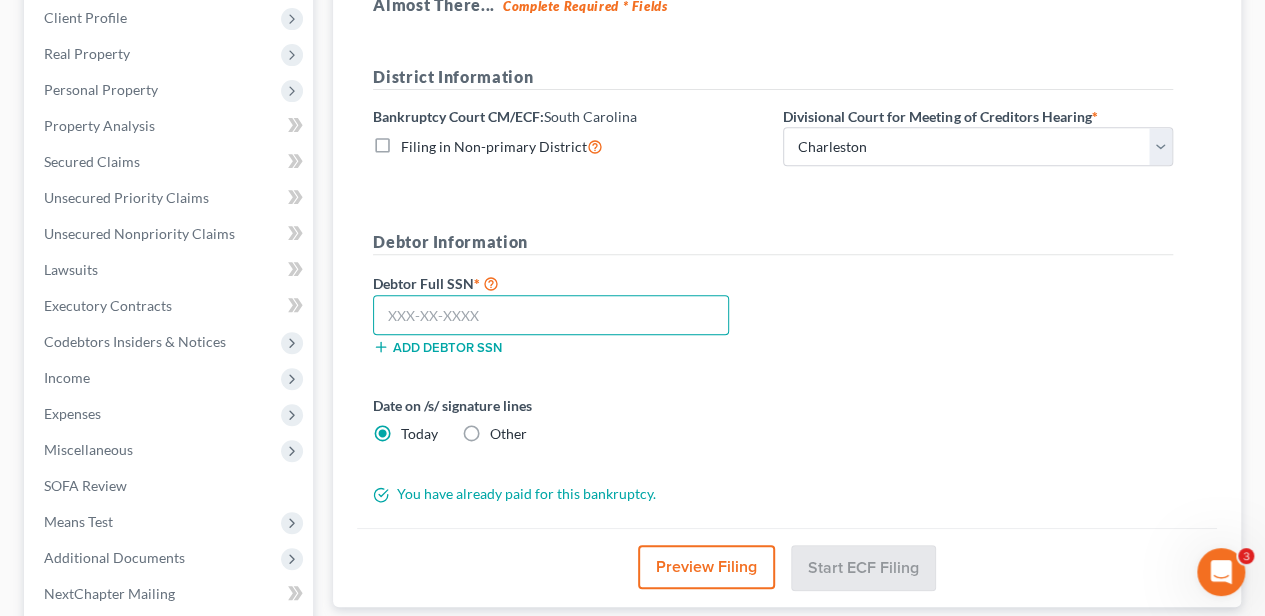 click at bounding box center (551, 315) 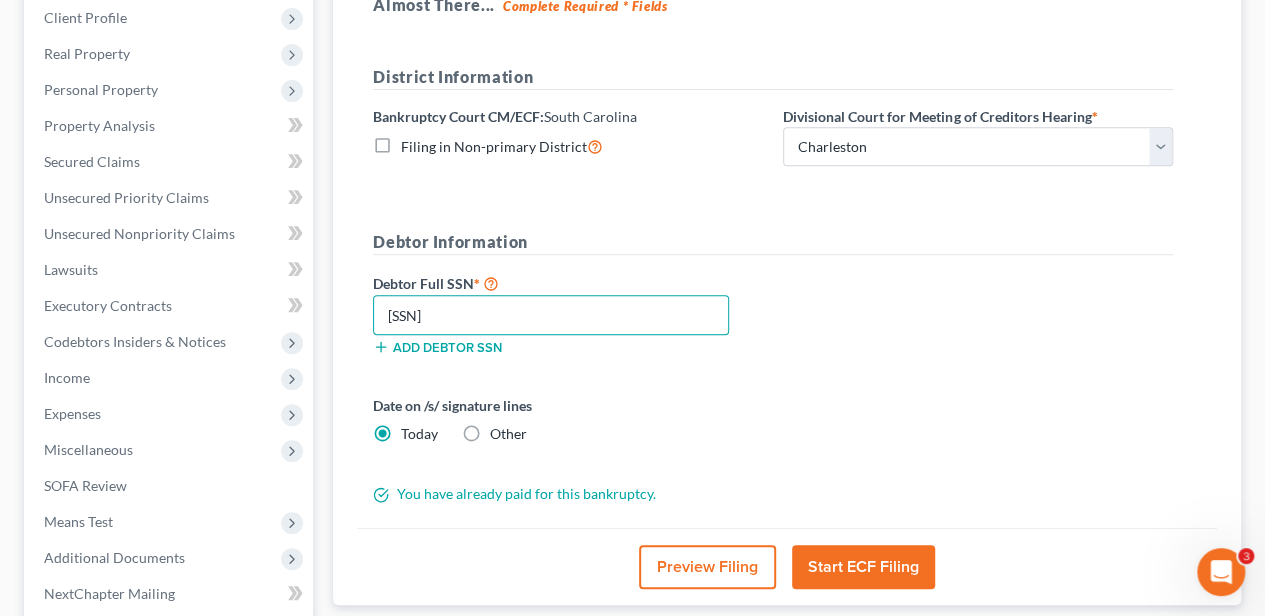 type on "[SSN]" 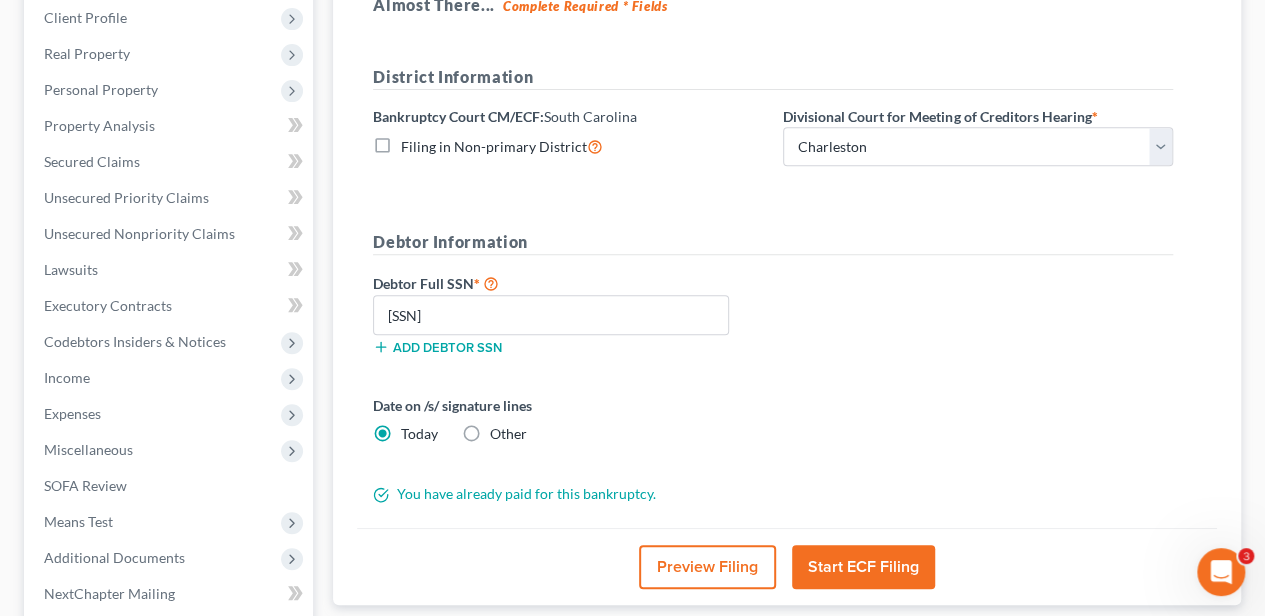 click on "Start ECF Filing" at bounding box center [863, 567] 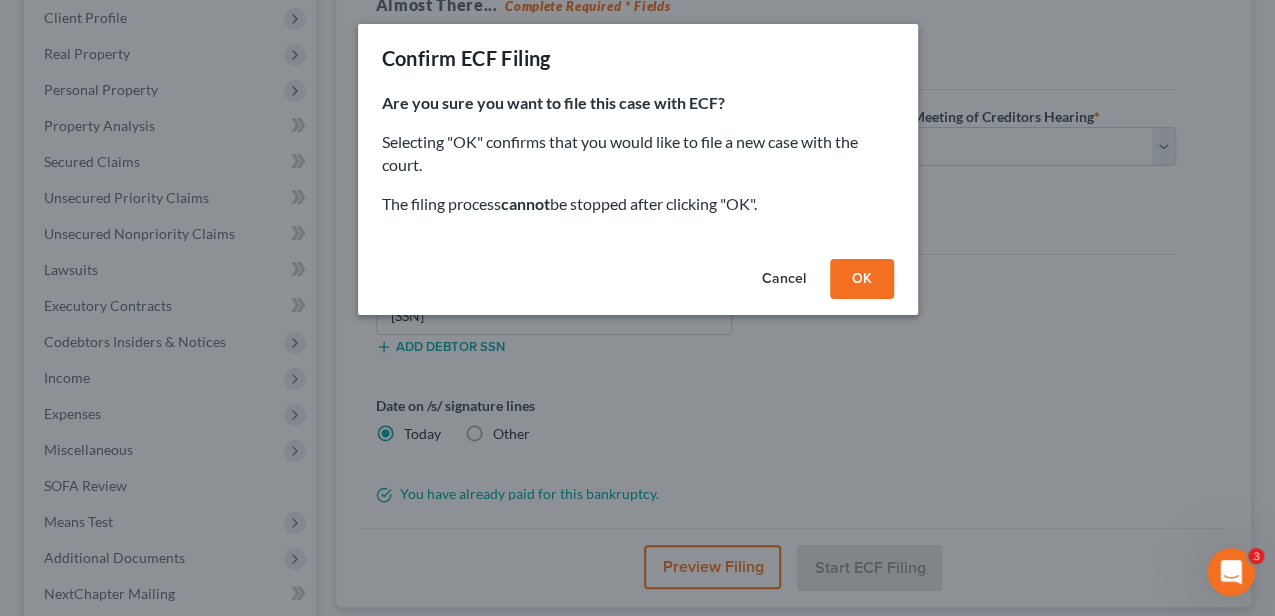 click on "OK" at bounding box center (862, 279) 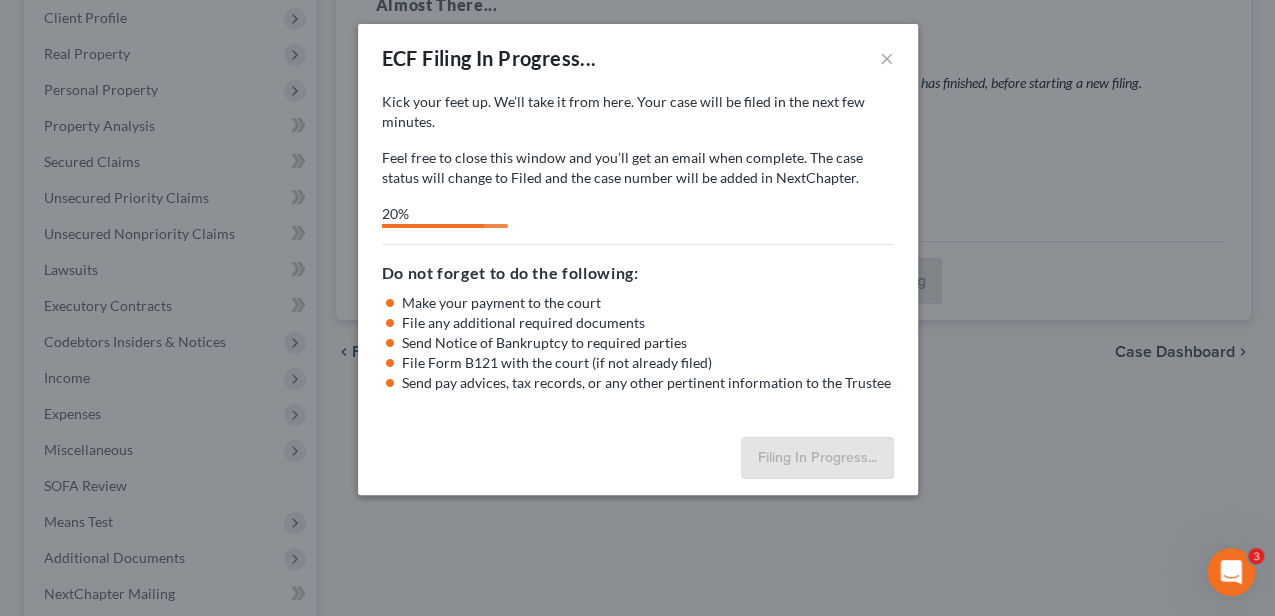 select on "0" 